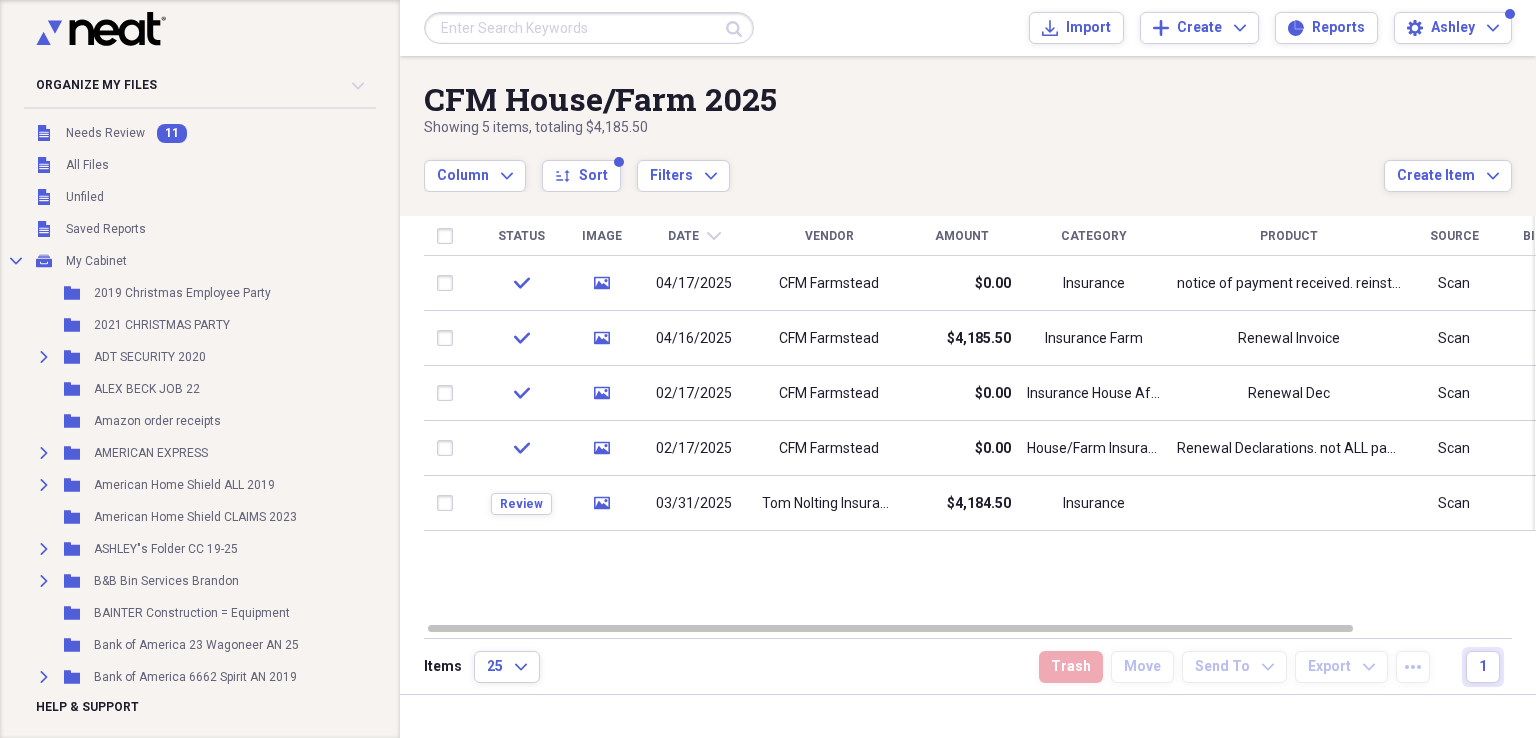 scroll, scrollTop: 0, scrollLeft: 0, axis: both 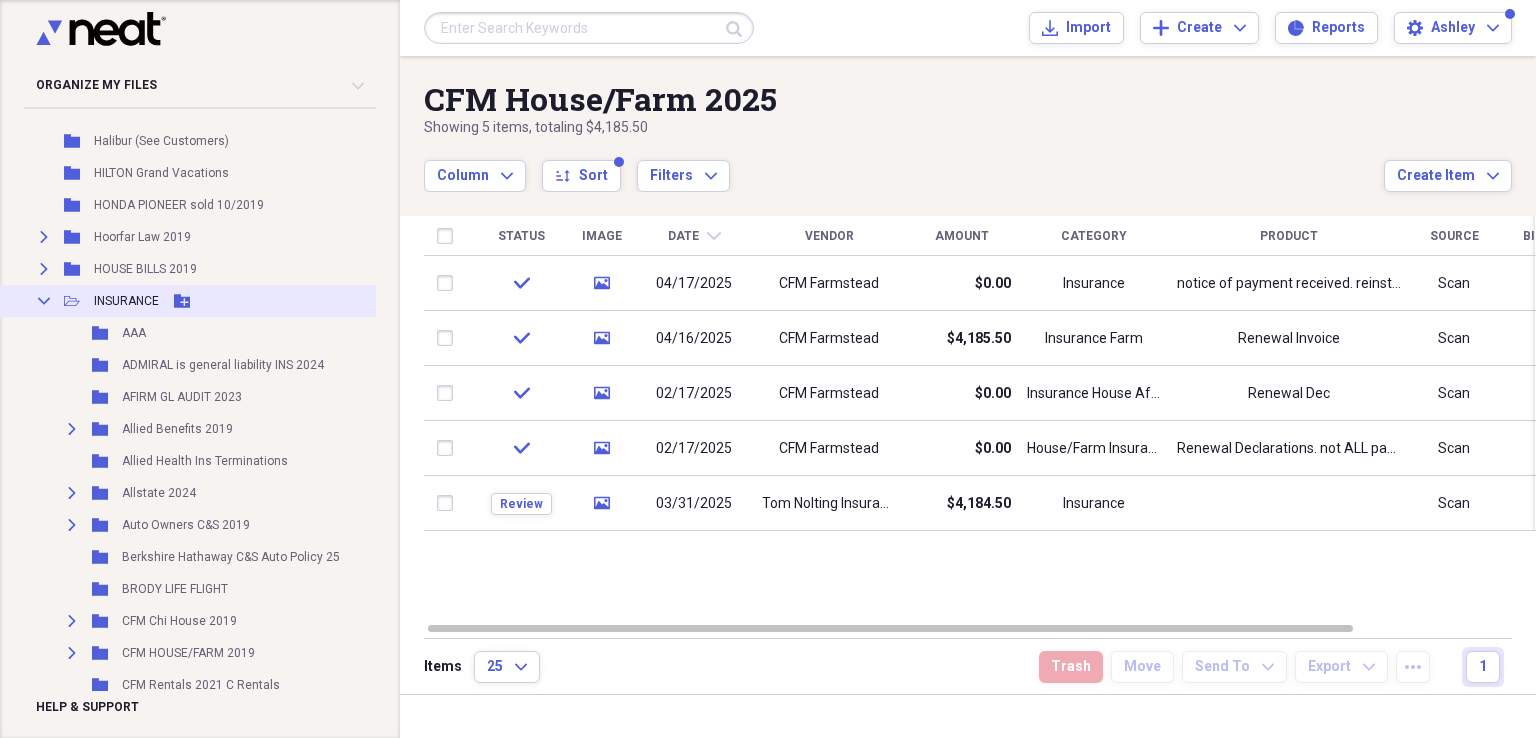 click on "Collapse" 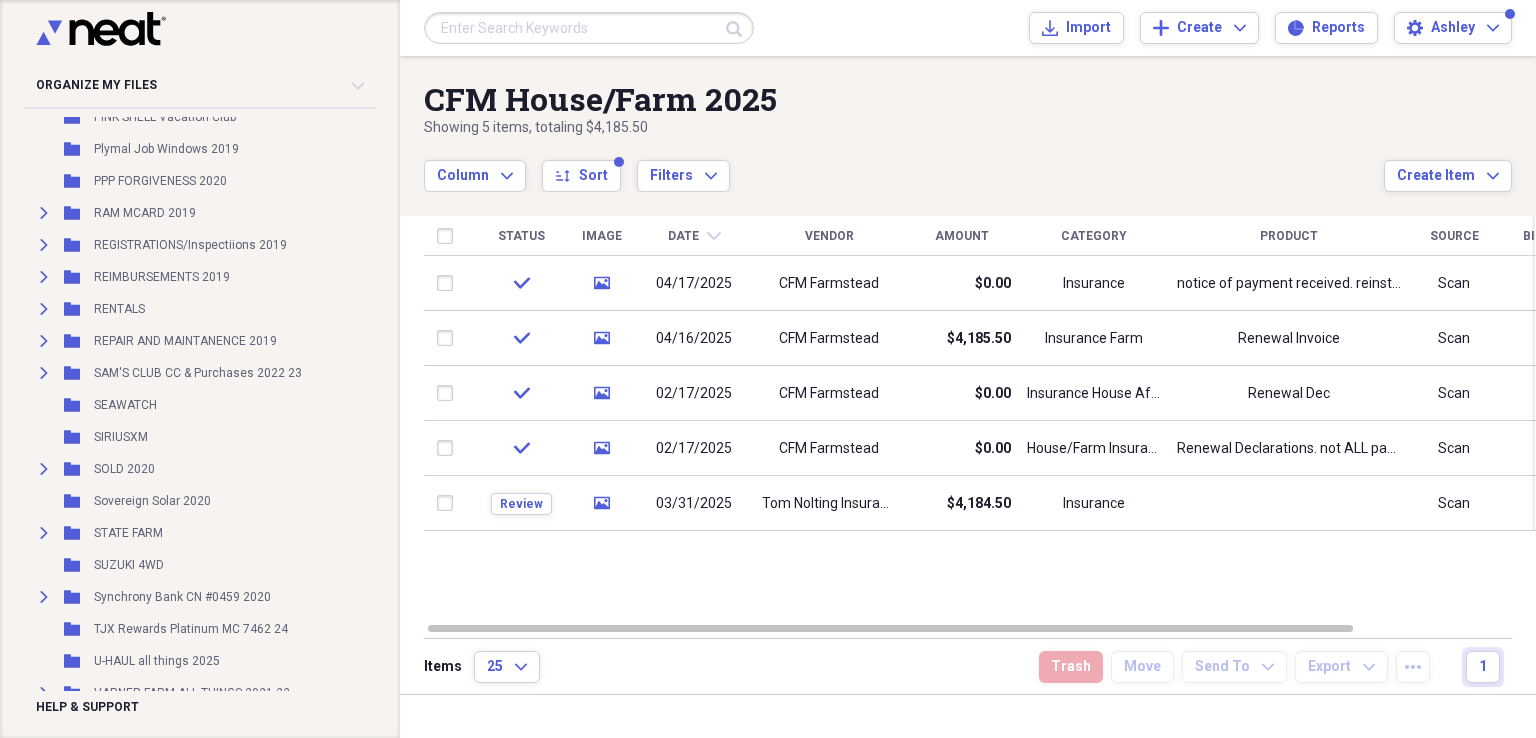 scroll, scrollTop: 4048, scrollLeft: 0, axis: vertical 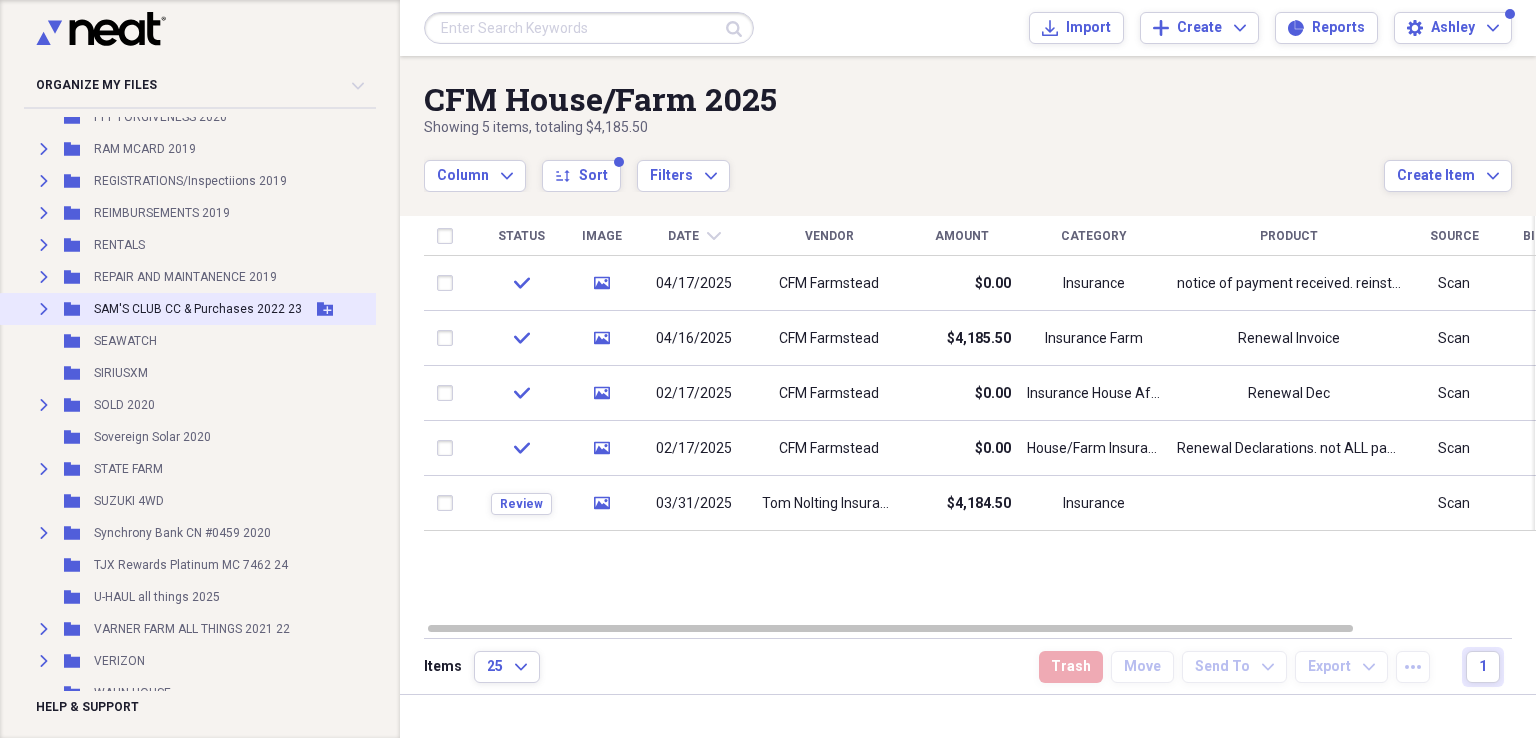 click on "Expand" 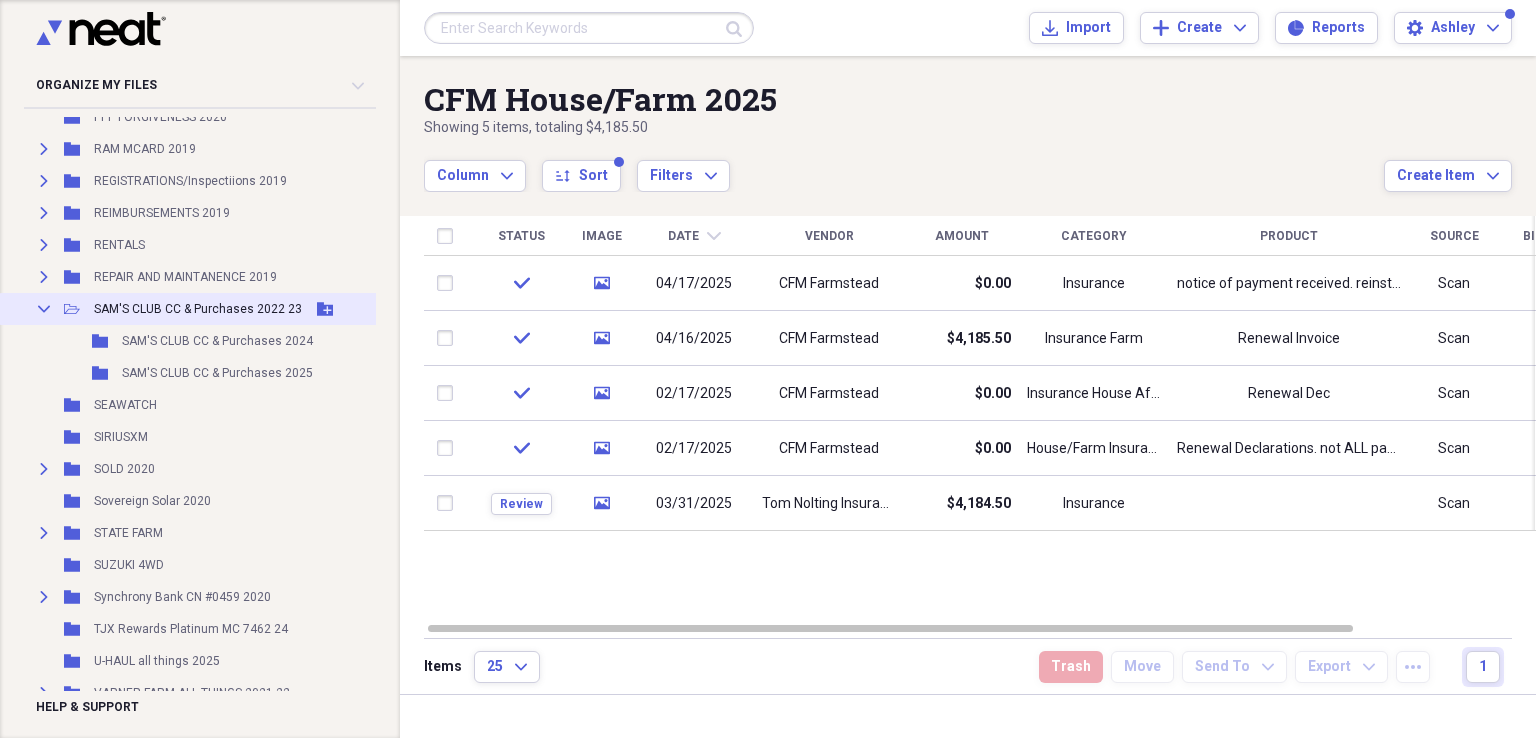 click on "SAM'S CLUB CC & Purchases 2022 23" at bounding box center [198, 309] 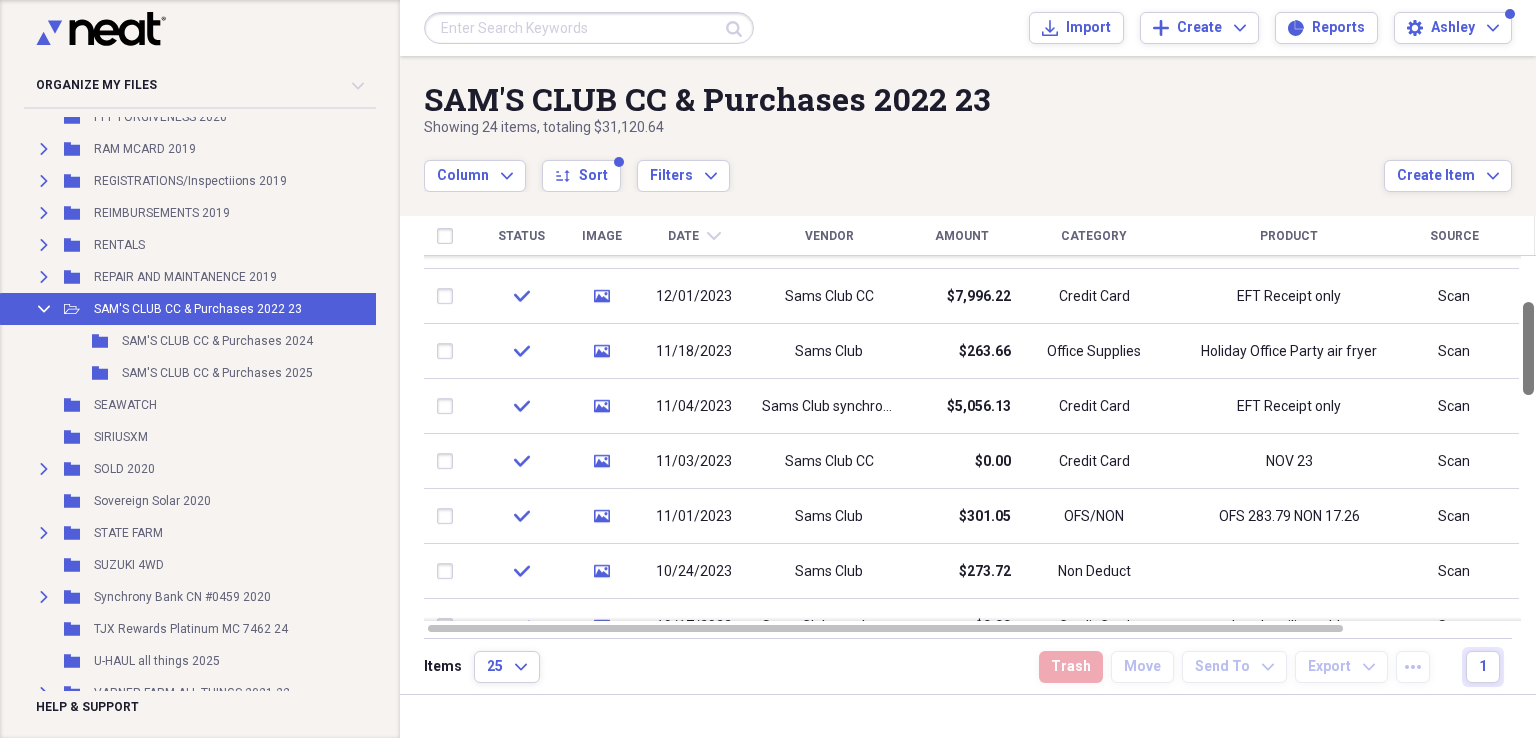 drag, startPoint x: 1530, startPoint y: 281, endPoint x: 1535, endPoint y: 323, distance: 42.296574 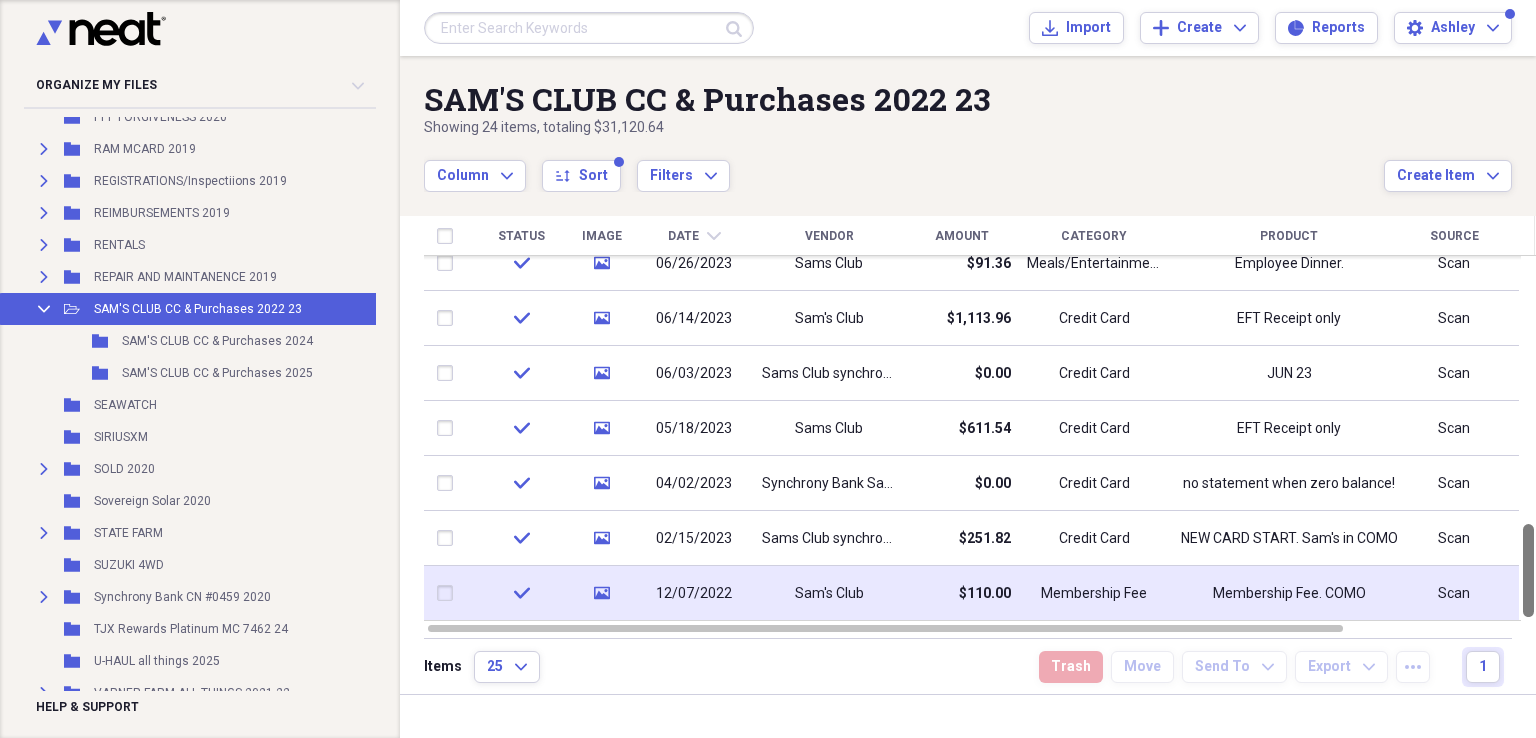 drag, startPoint x: 1529, startPoint y: 323, endPoint x: 1520, endPoint y: 569, distance: 246.16458 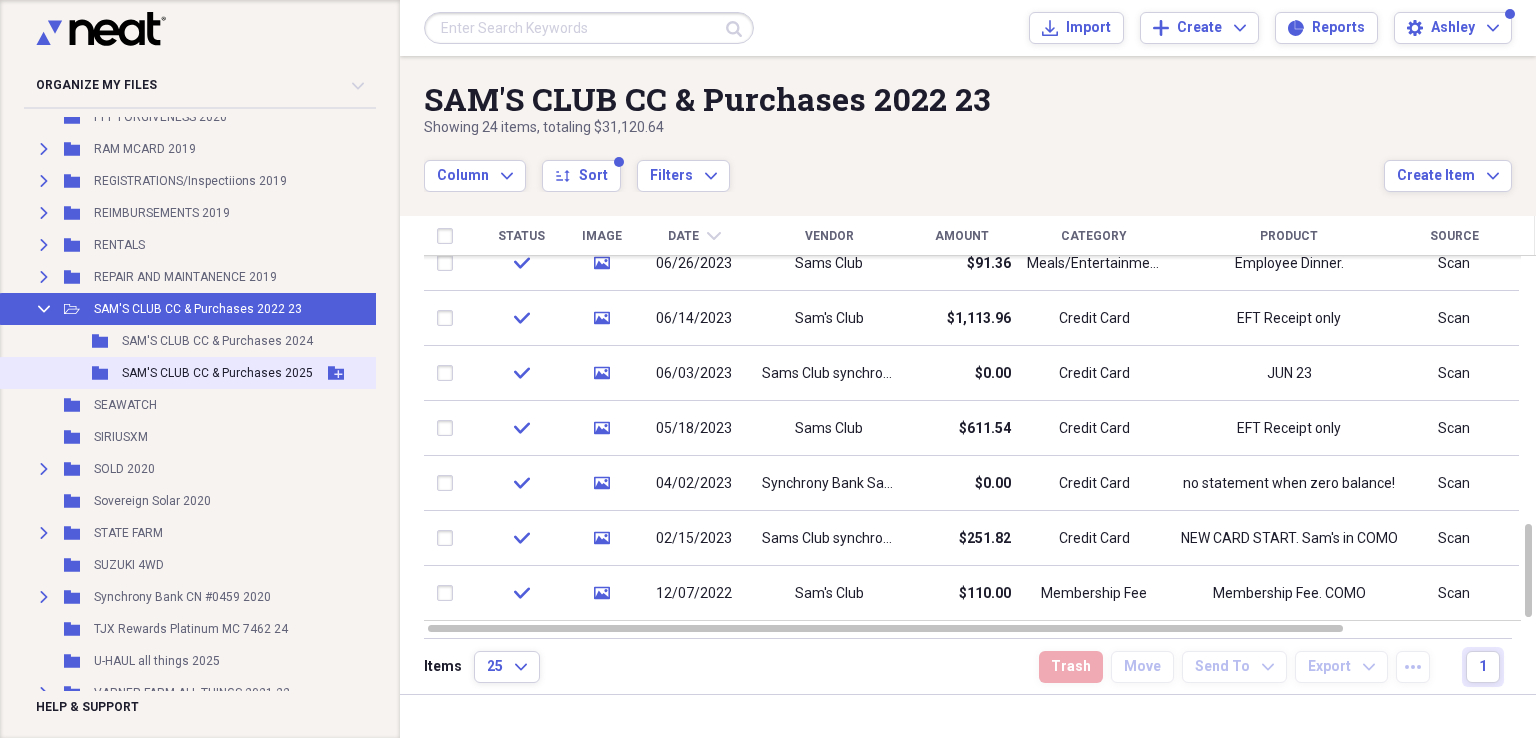 click on "SAM'S CLUB CC & Purchases 2025" at bounding box center (217, 373) 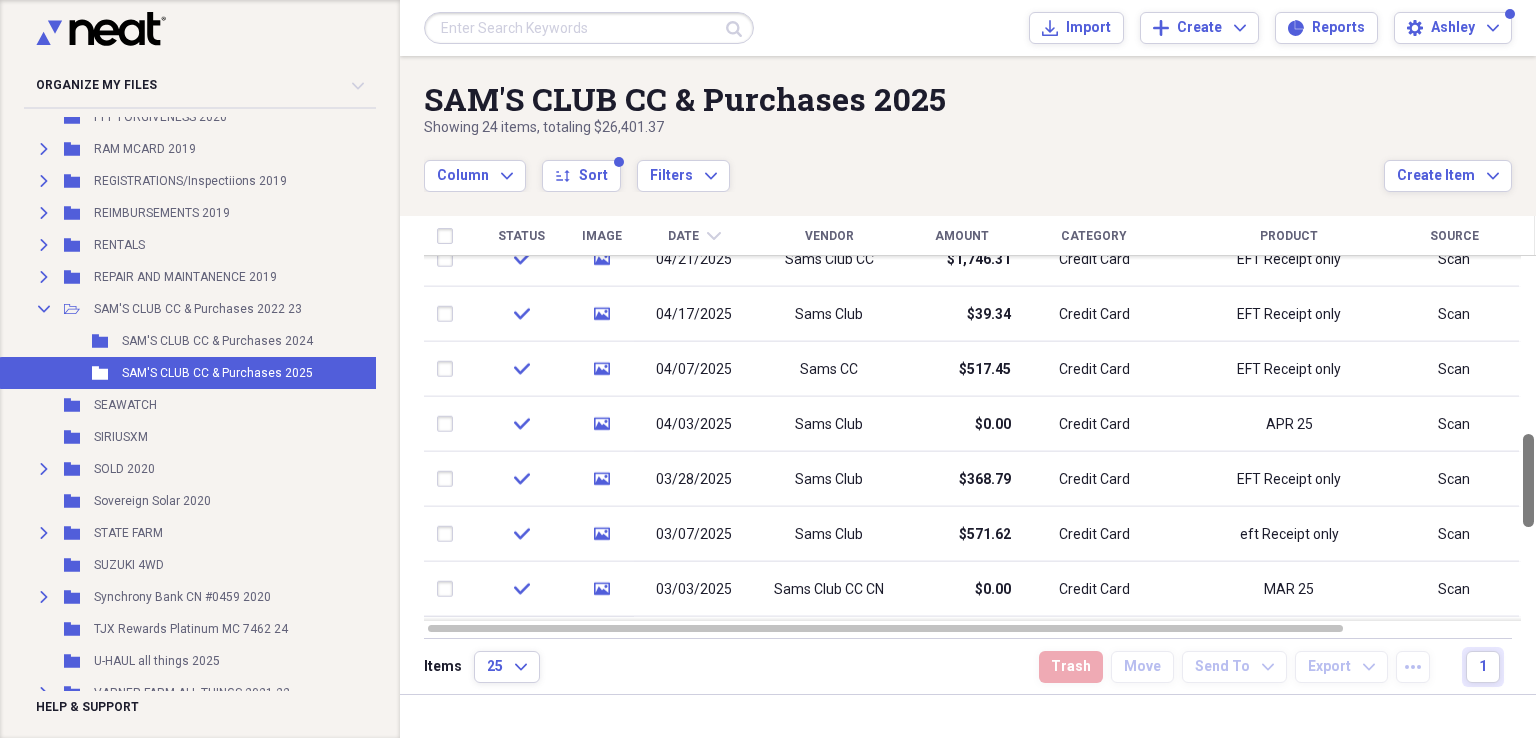 drag, startPoint x: 1528, startPoint y: 283, endPoint x: 1525, endPoint y: 457, distance: 174.02586 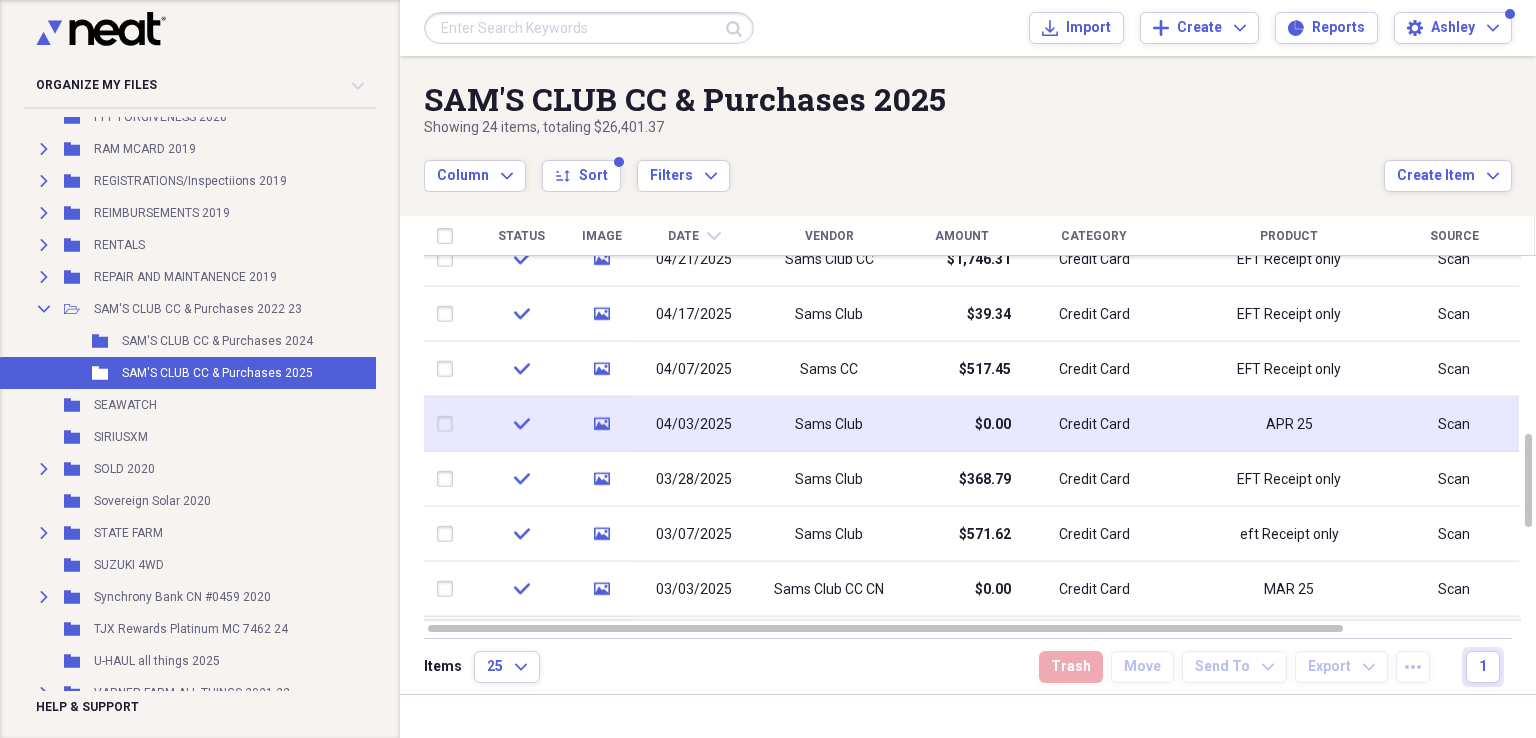 click on "Sams Club" at bounding box center (829, 424) 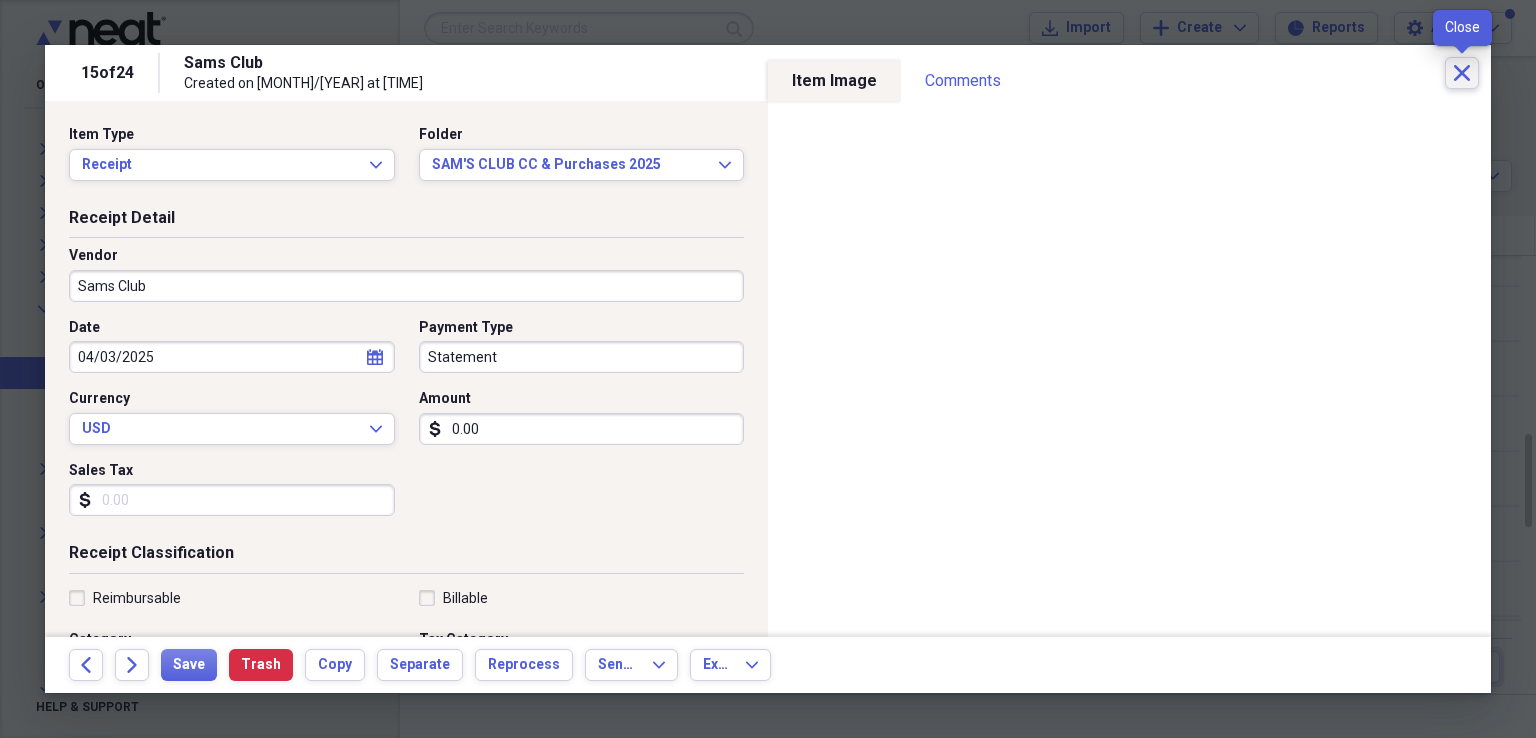click 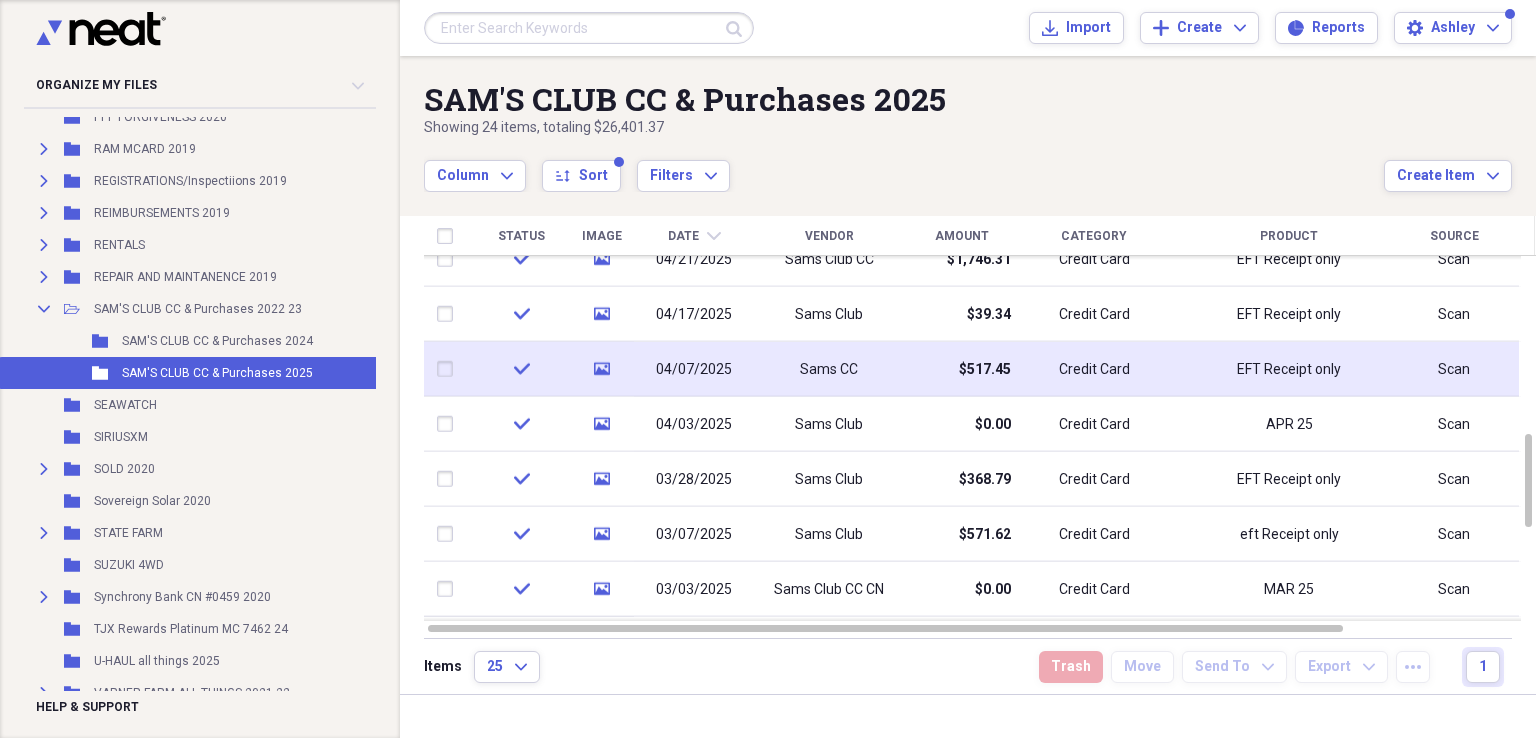 click on "EFT Receipt only" at bounding box center [1289, 369] 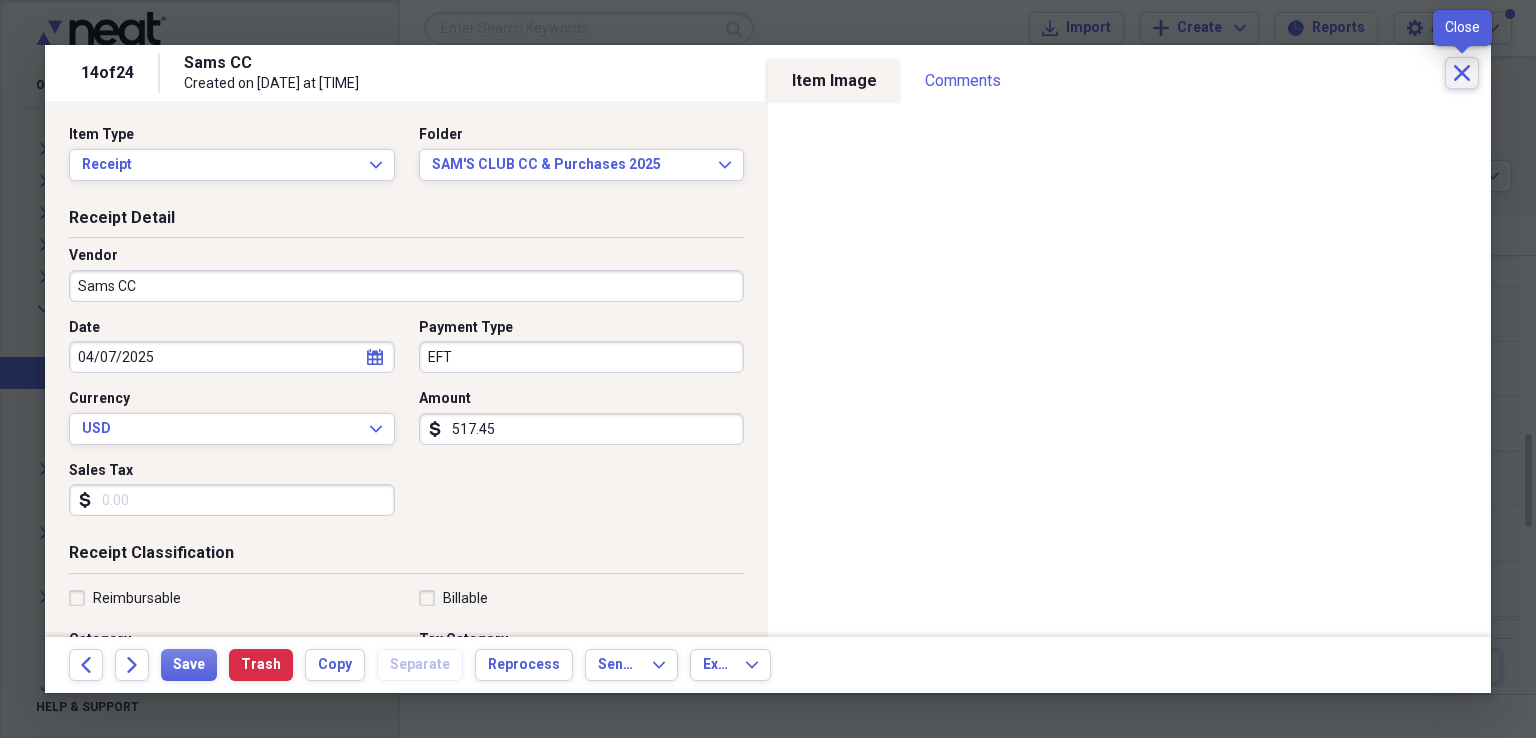 click on "Close" 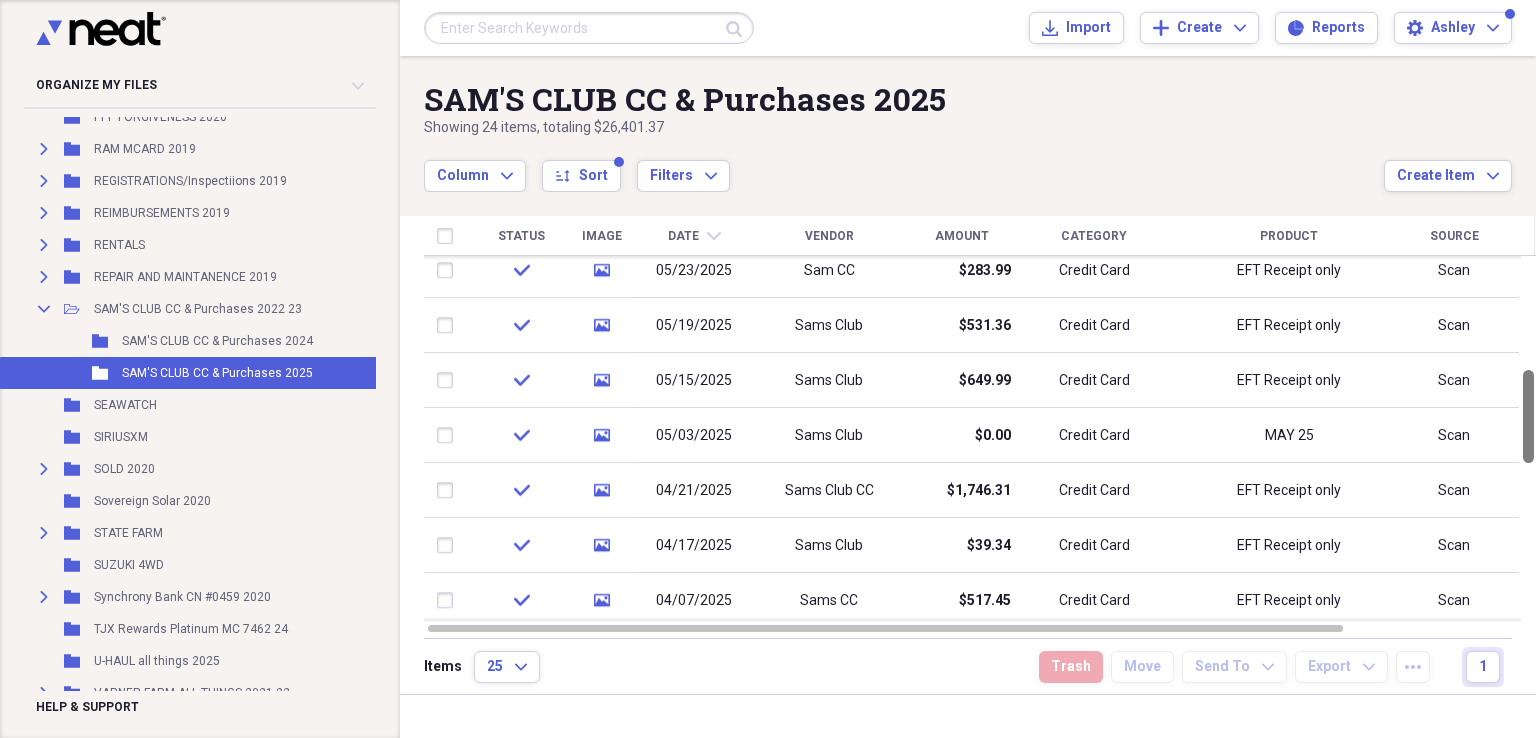 drag, startPoint x: 1527, startPoint y: 469, endPoint x: 1528, endPoint y: 405, distance: 64.00781 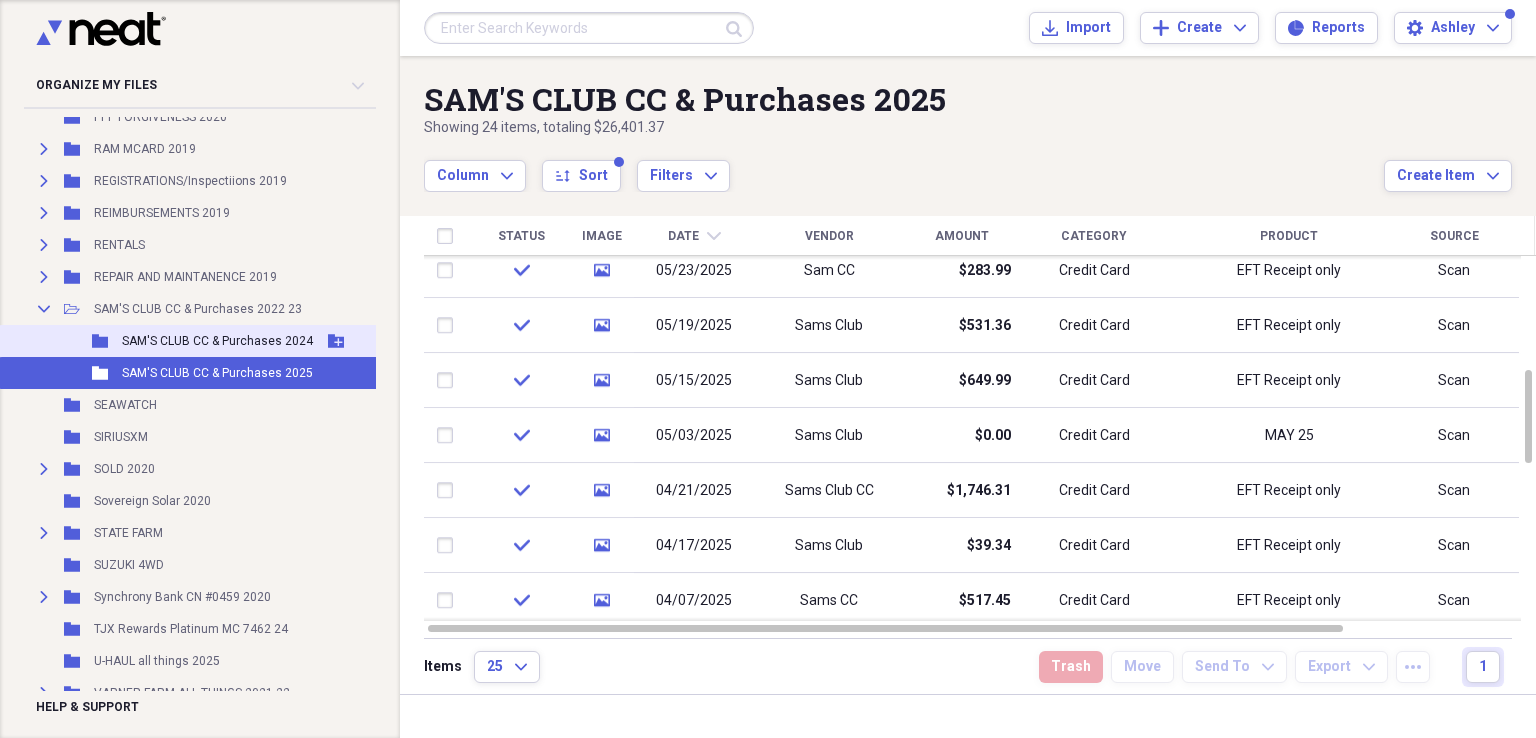 click on "SAM'S CLUB CC & Purchases 2024" at bounding box center (217, 341) 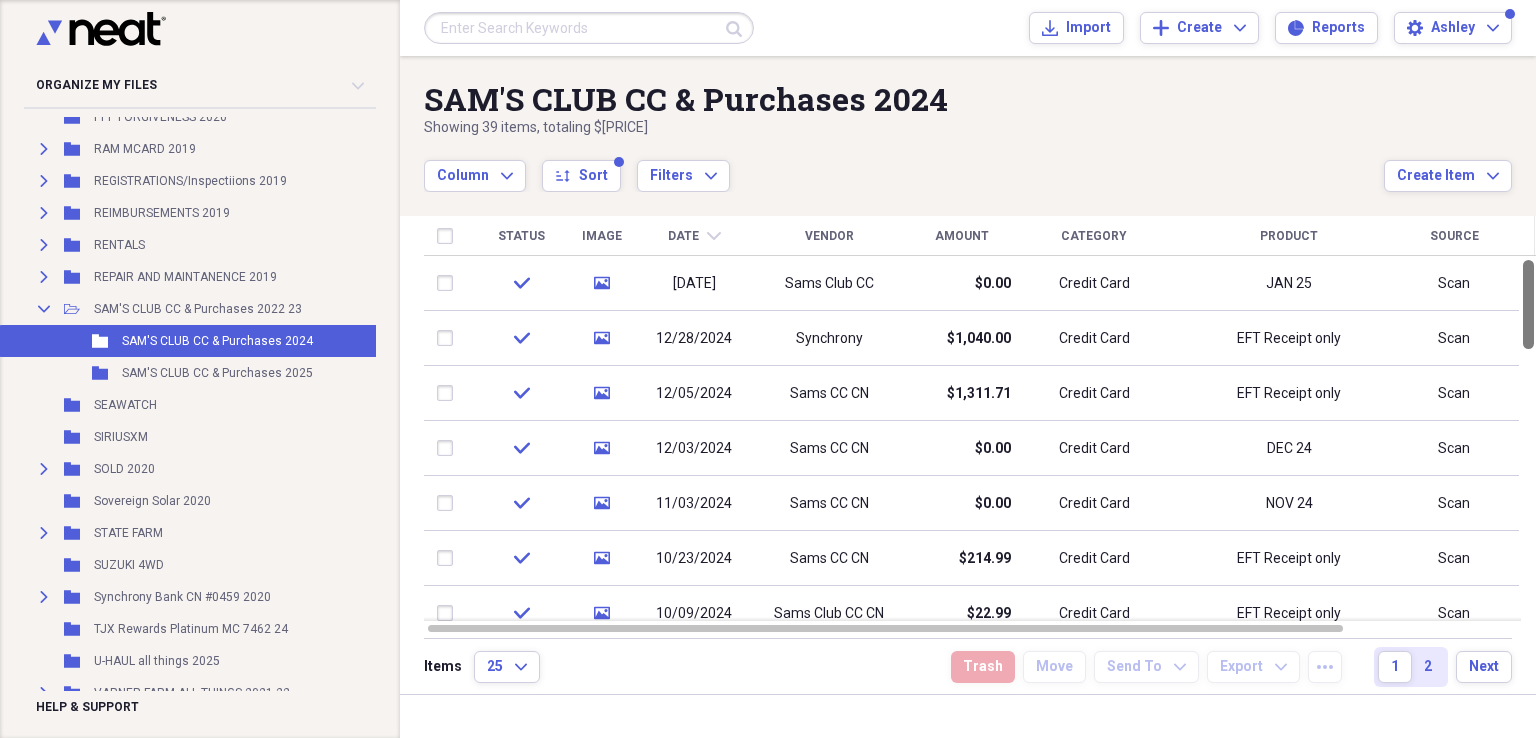 drag, startPoint x: 1524, startPoint y: 282, endPoint x: 1501, endPoint y: 212, distance: 73.68175 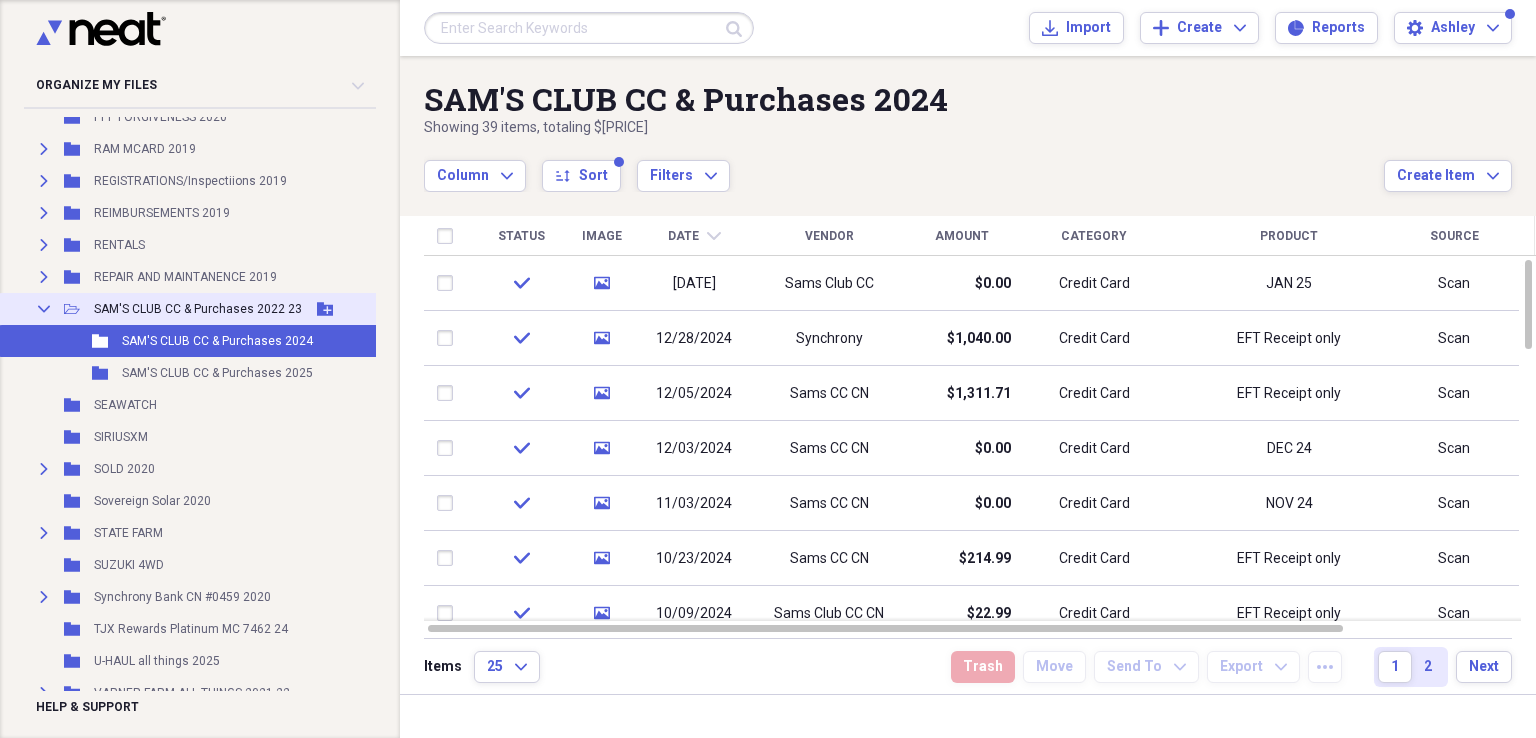 click on "Collapse" 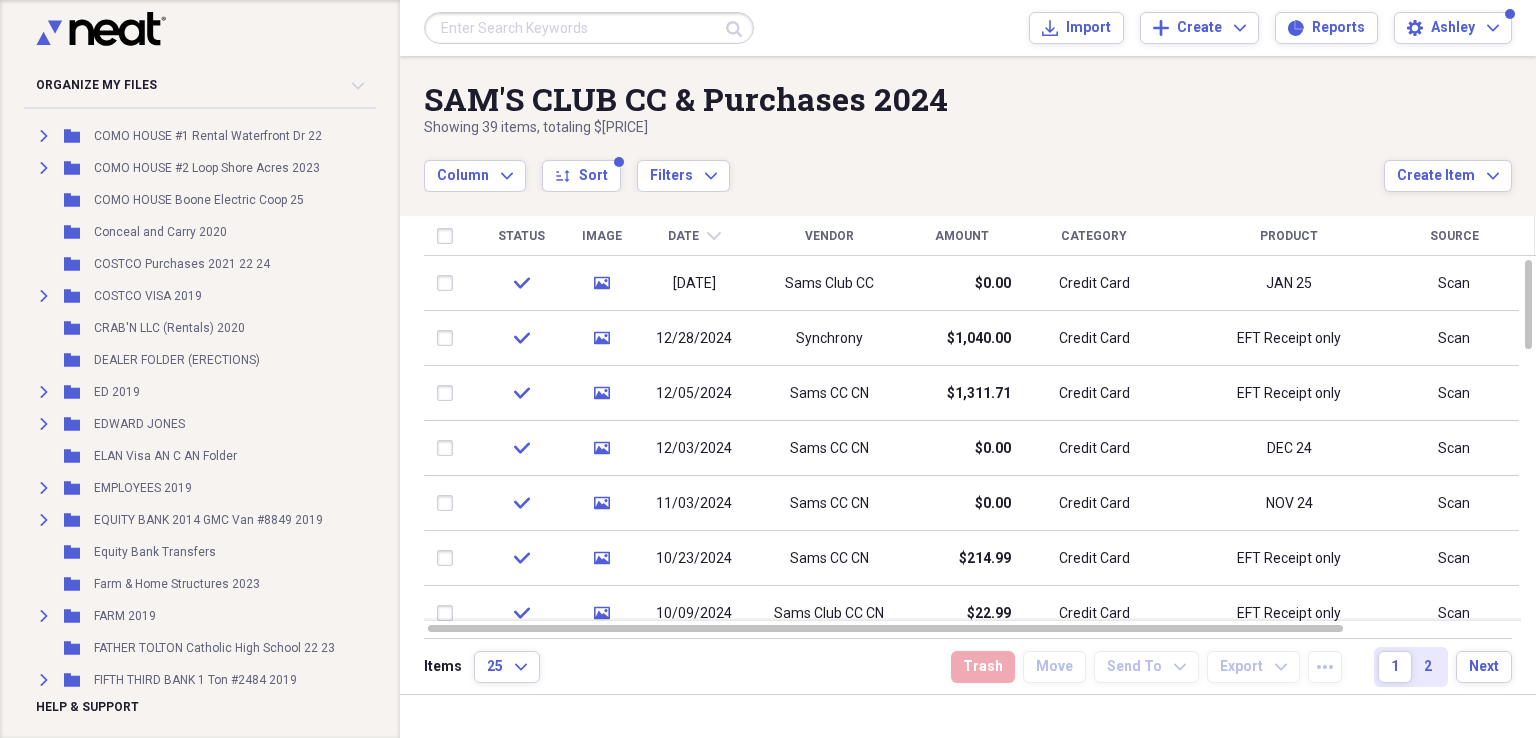 scroll, scrollTop: 2066, scrollLeft: 0, axis: vertical 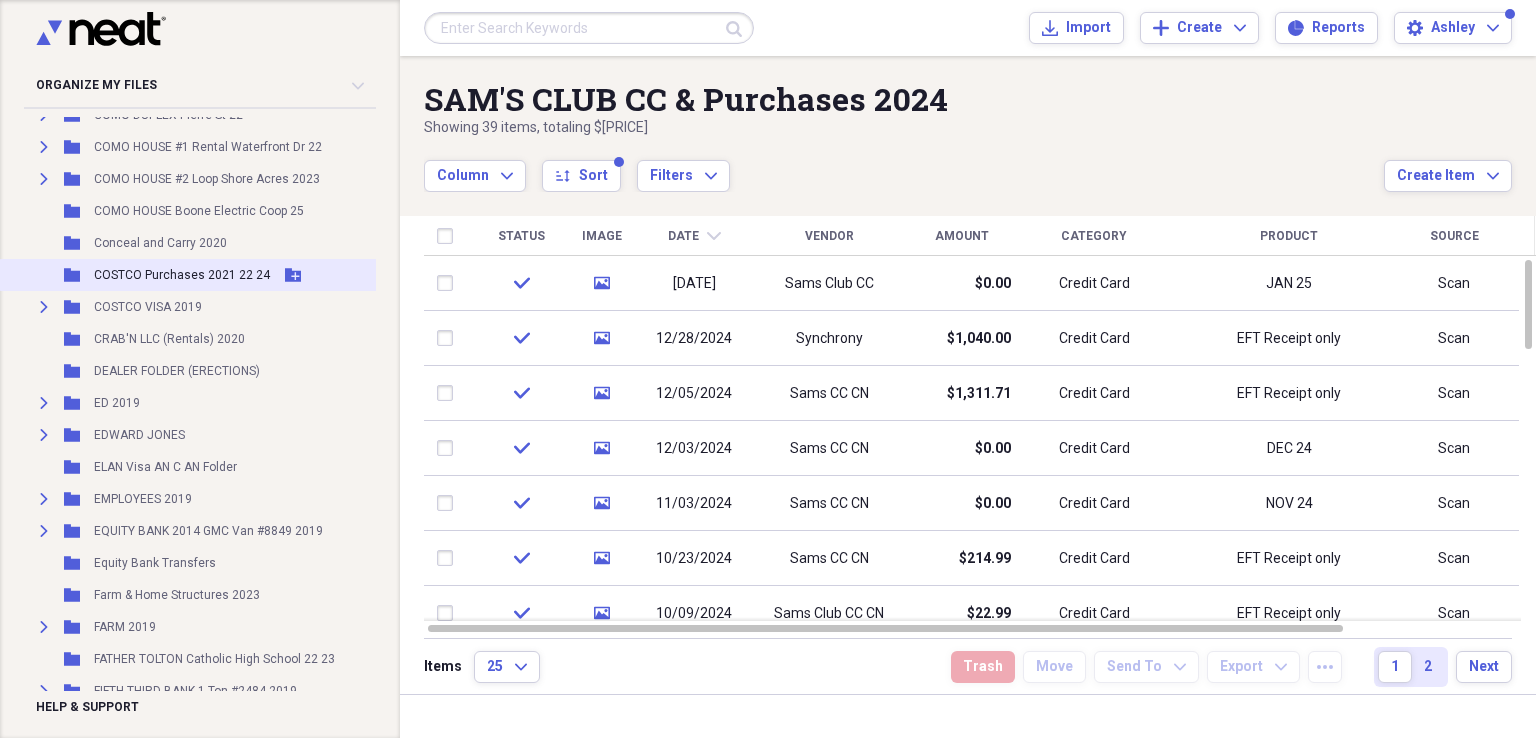 click on "COSTCO Purchases 2021 22 24" at bounding box center [182, 275] 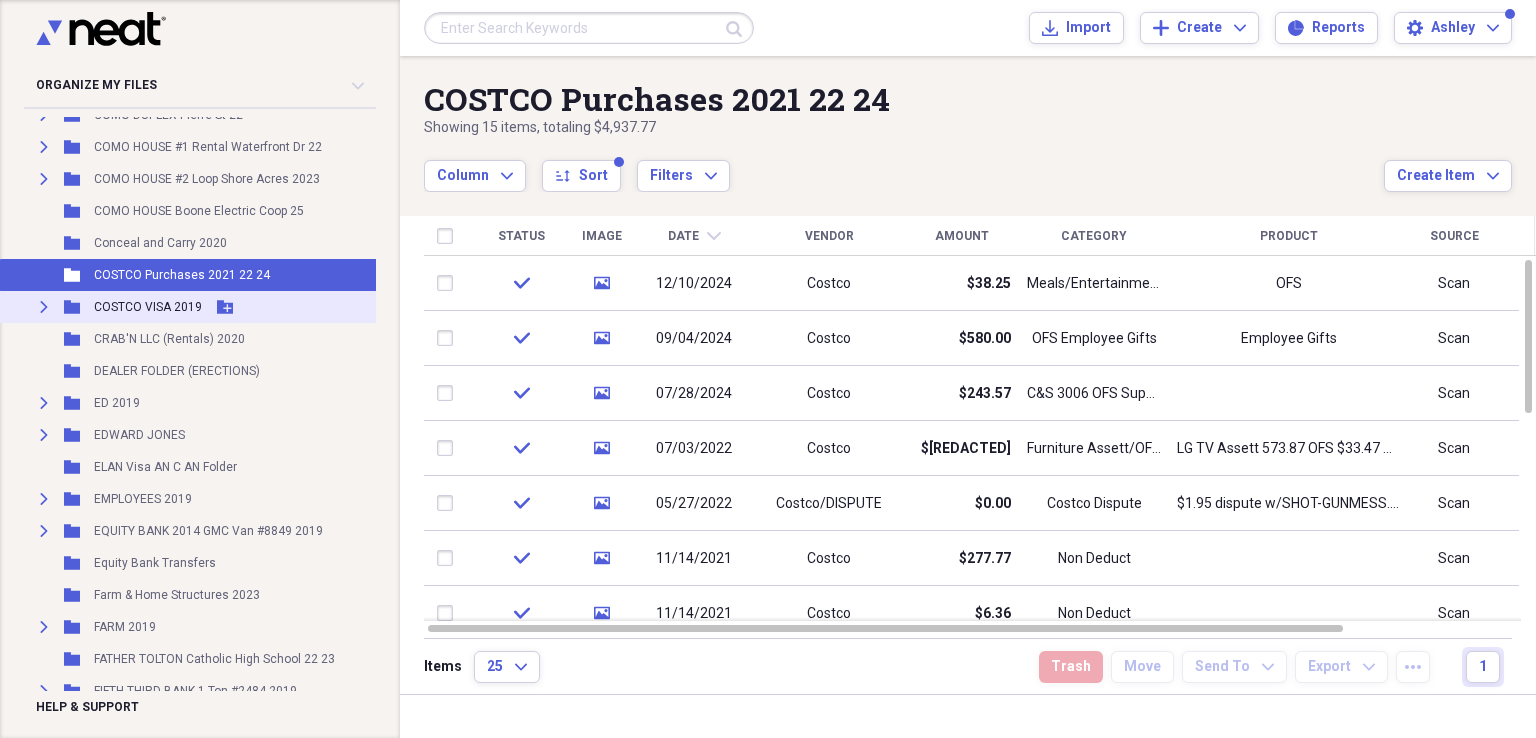 click on "COSTCO VISA 2019" at bounding box center [148, 307] 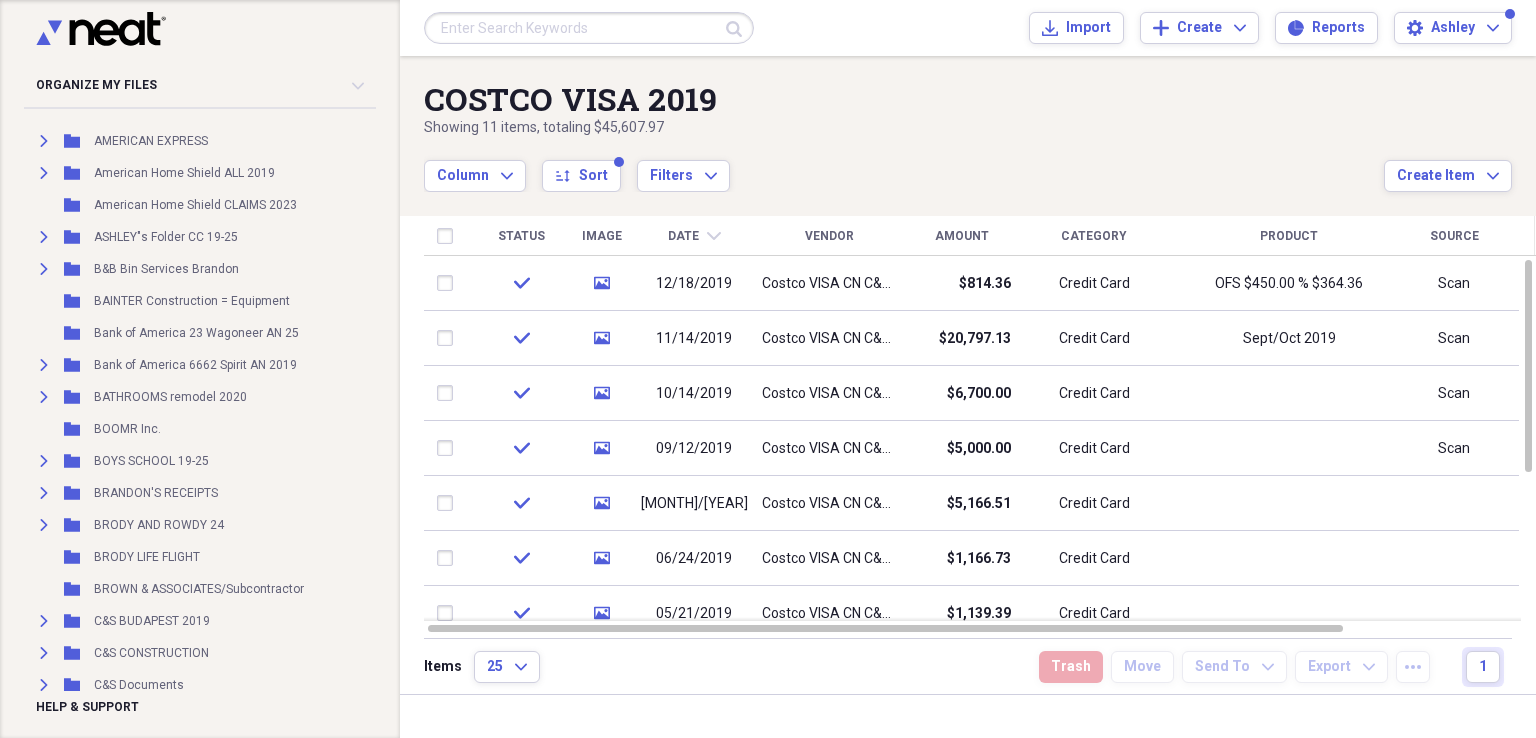 scroll, scrollTop: 0, scrollLeft: 0, axis: both 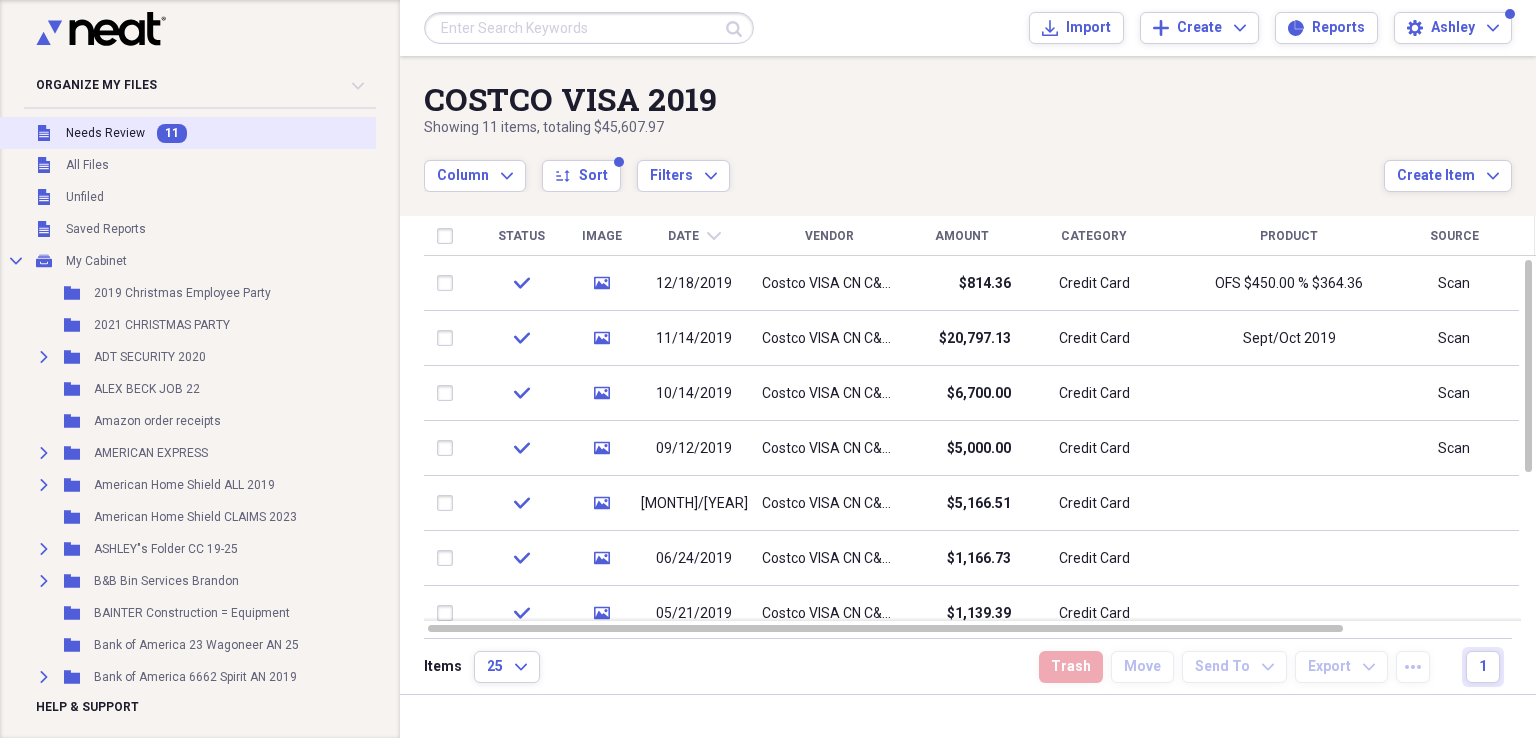 click on "Needs Review" at bounding box center (105, 133) 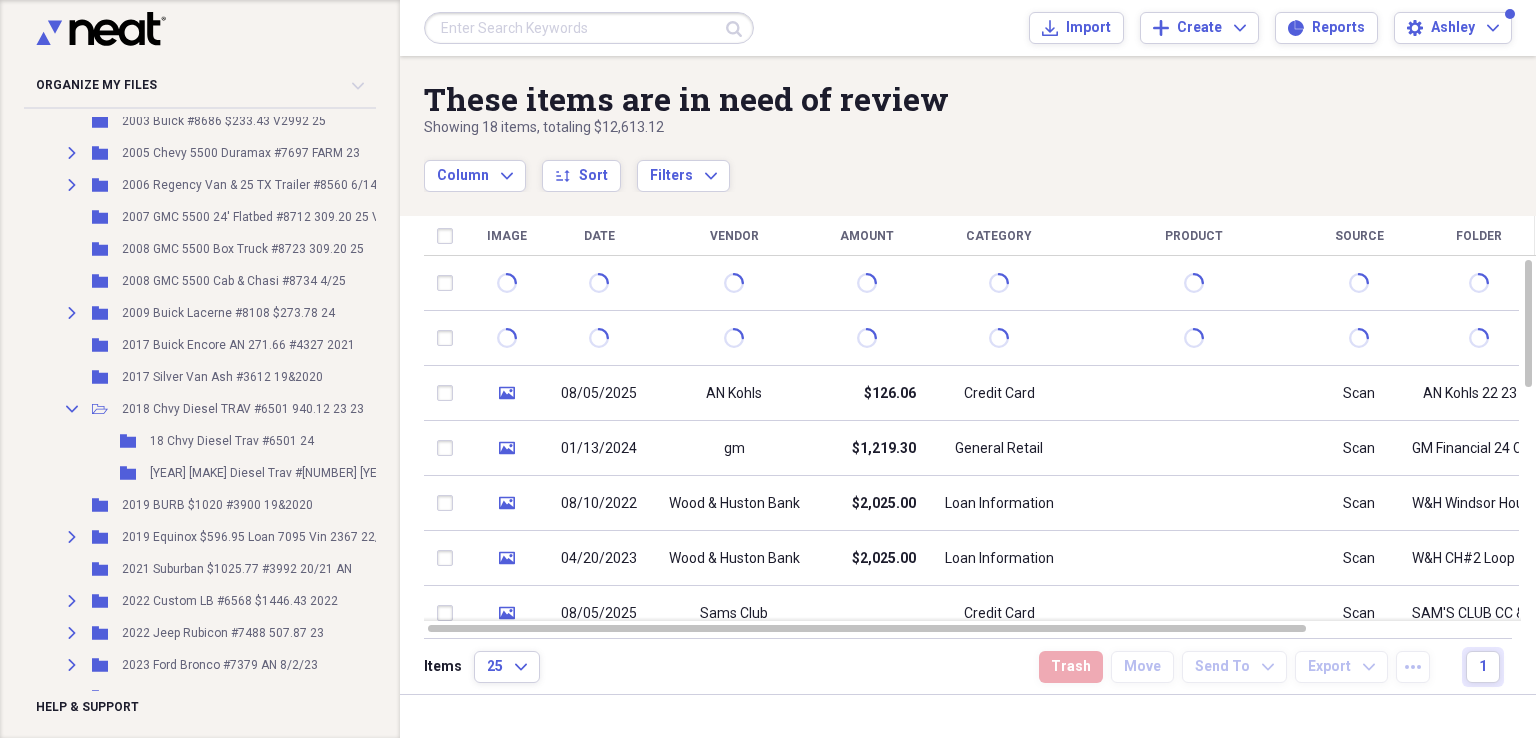 scroll, scrollTop: 4897, scrollLeft: 0, axis: vertical 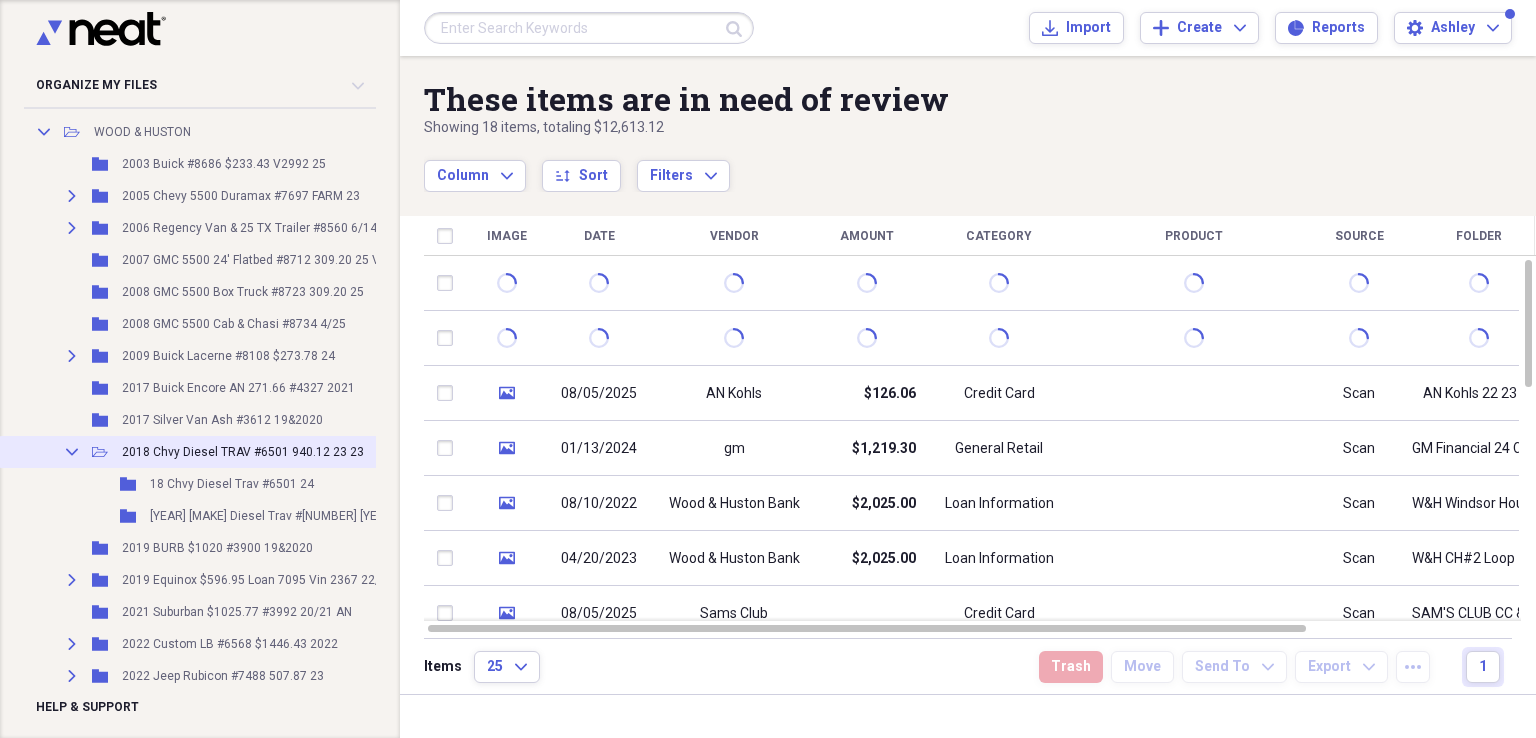 click on "Collapse" 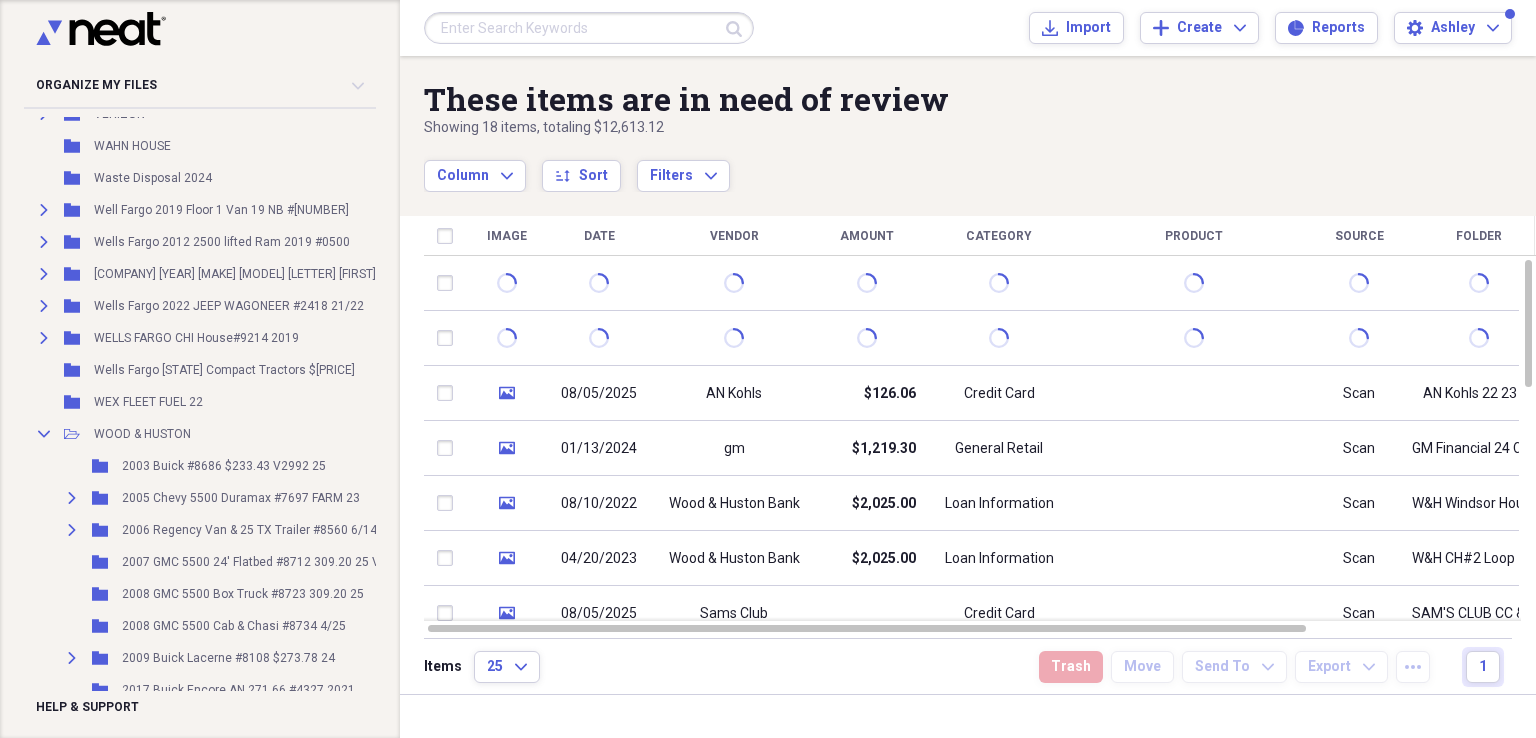 scroll, scrollTop: 4530, scrollLeft: 0, axis: vertical 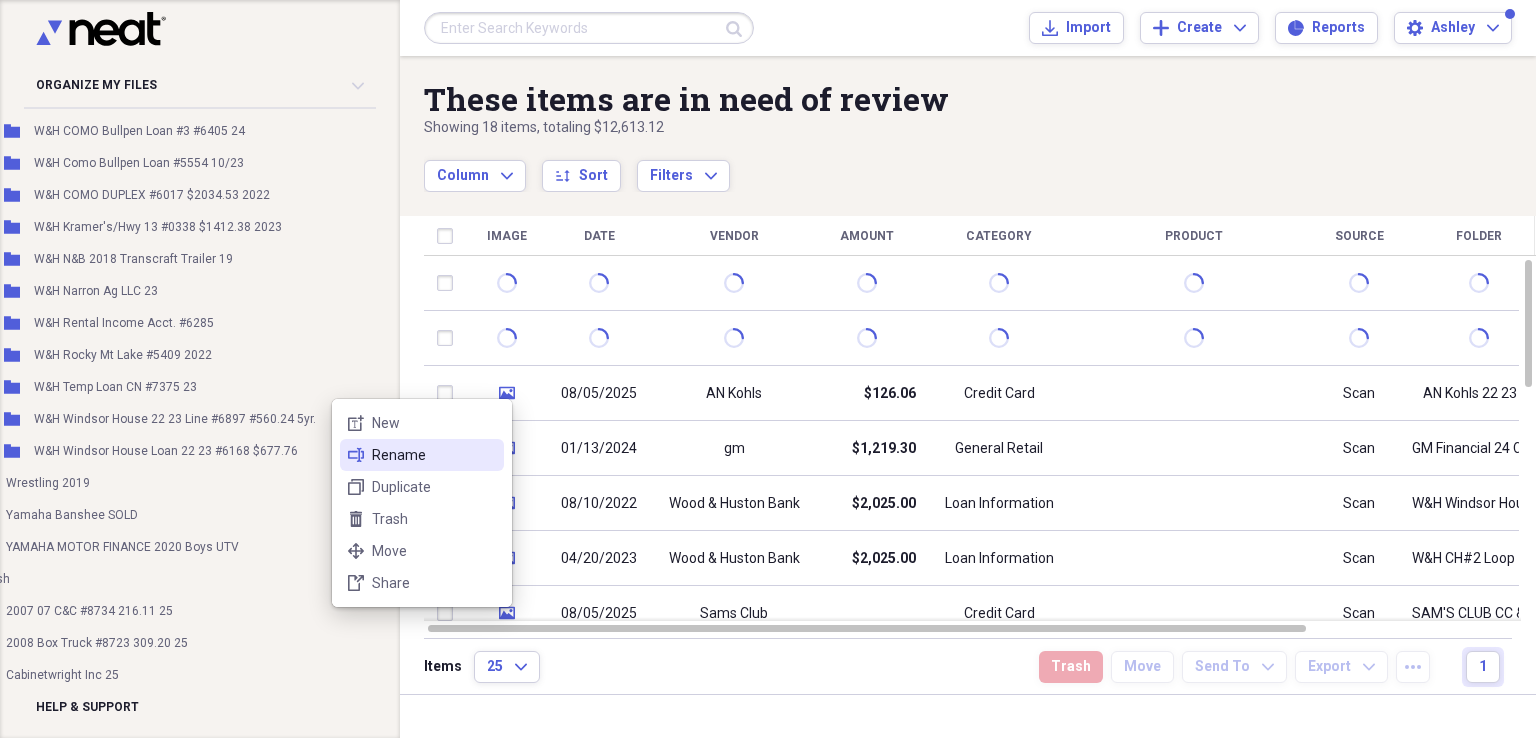 click on "Rename" at bounding box center [434, 455] 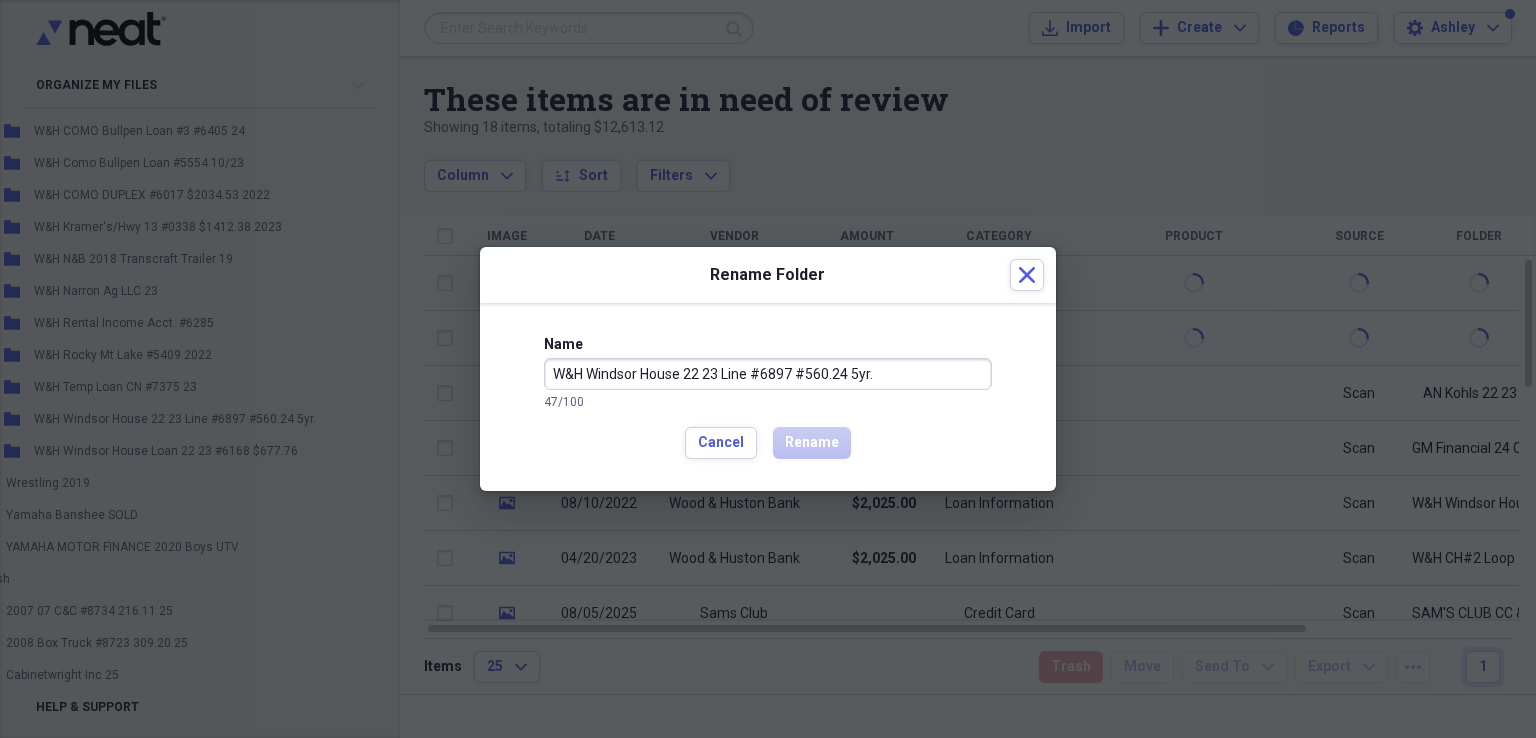 click on "W&H Windsor House 22 23 Line #6897 #560.24 5yr." at bounding box center [768, 374] 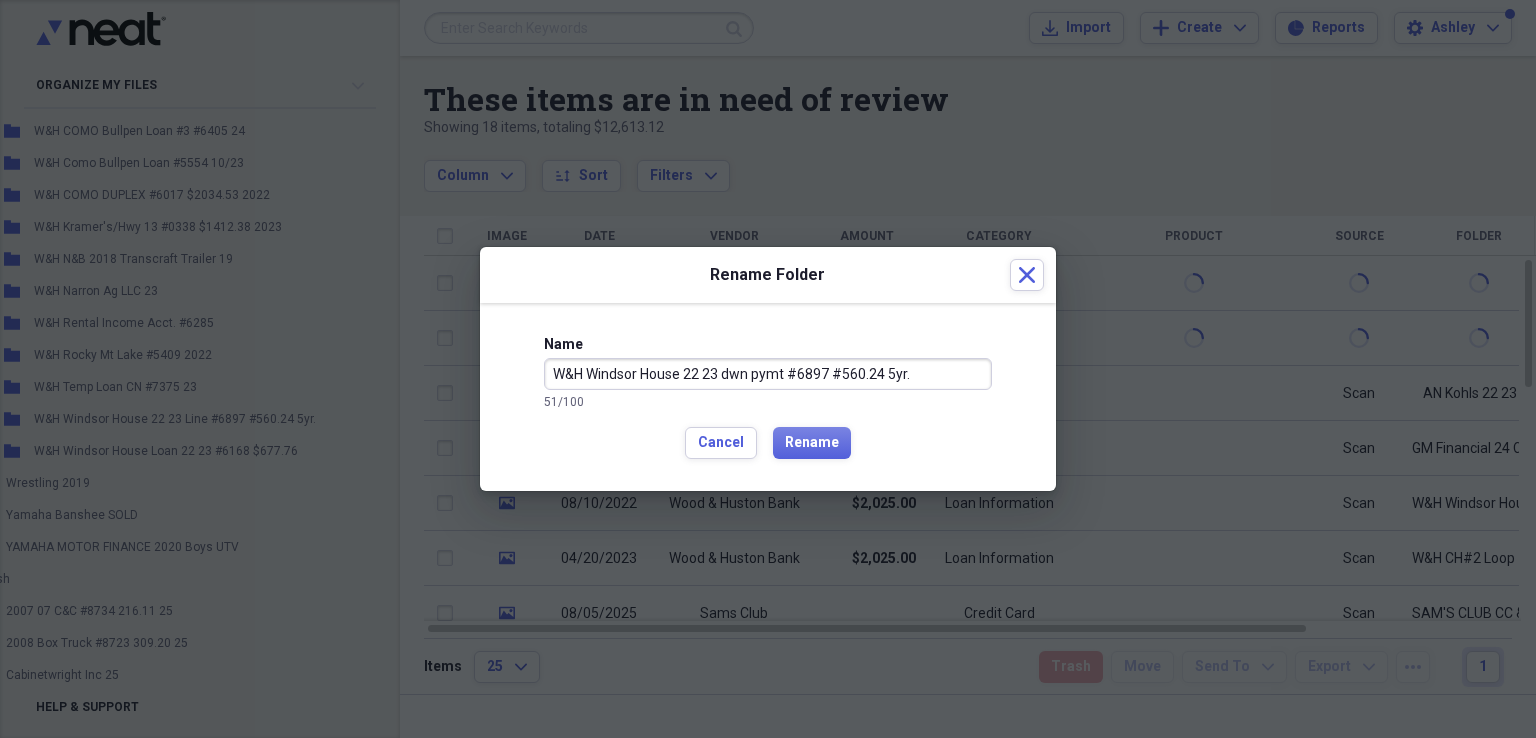 click on "W&H Windsor House 22 23 dwn pymt #6897 #560.24 5yr." at bounding box center [768, 374] 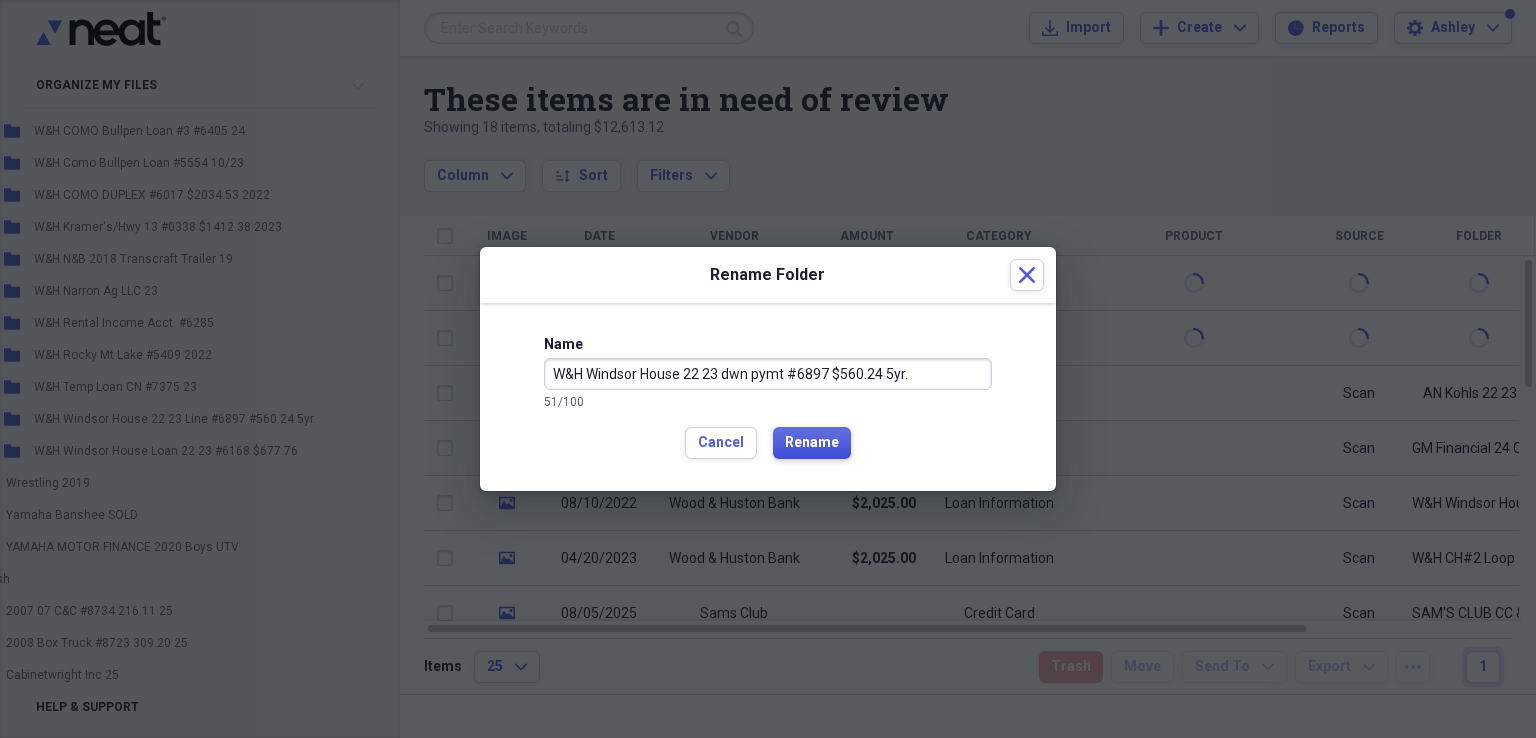 type on "W&H Windsor House 22 23 dwn pymt #6897 $560.24 5yr." 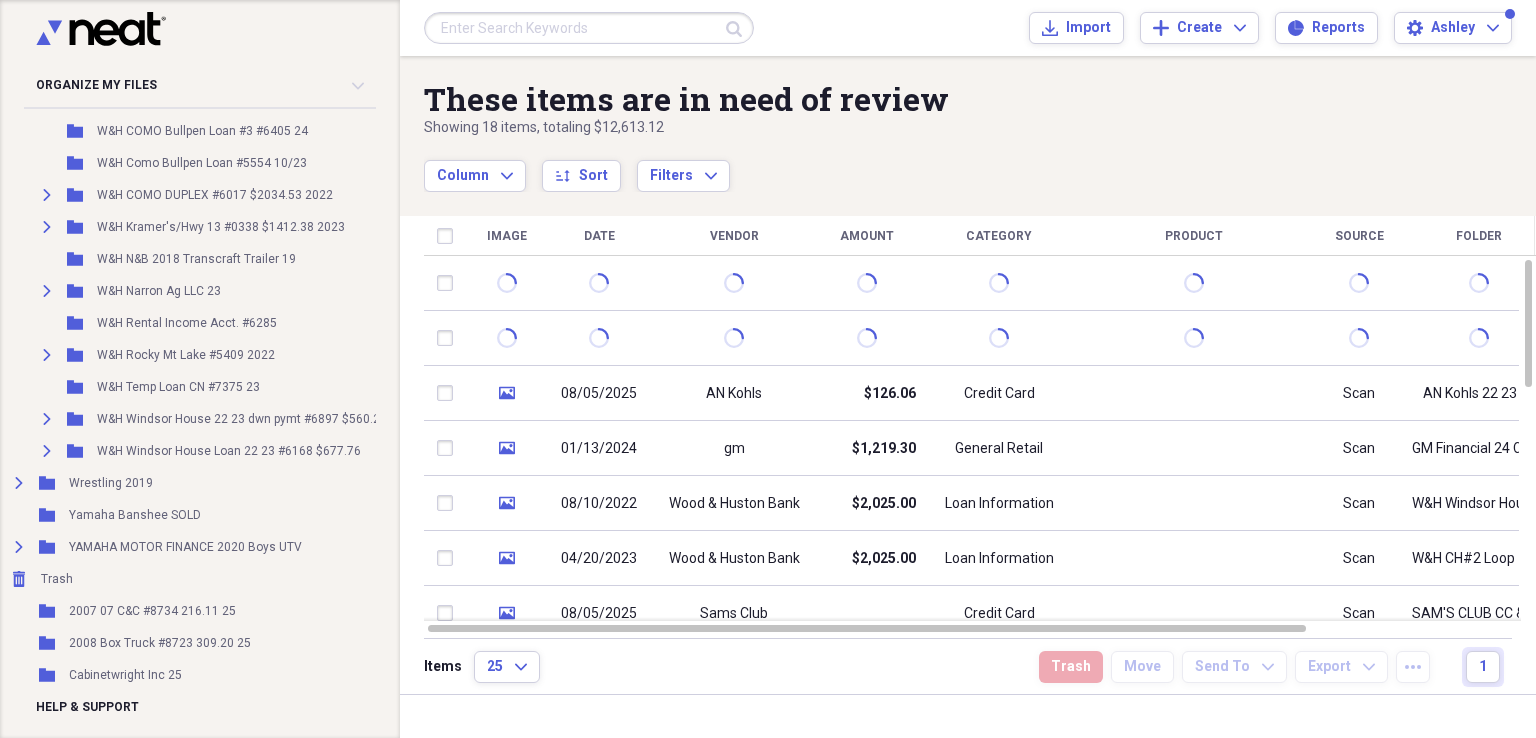scroll, scrollTop: 6448, scrollLeft: 20, axis: both 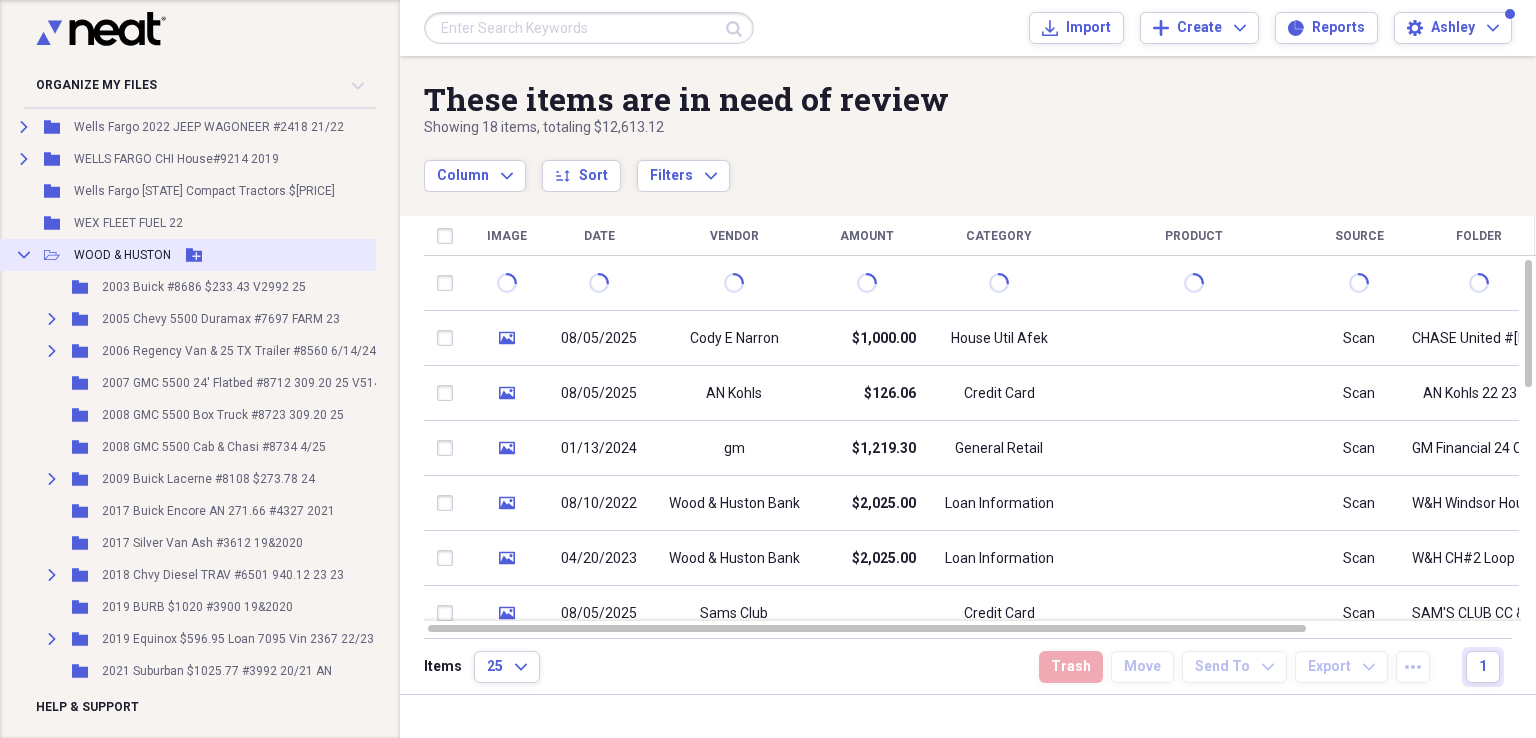 click 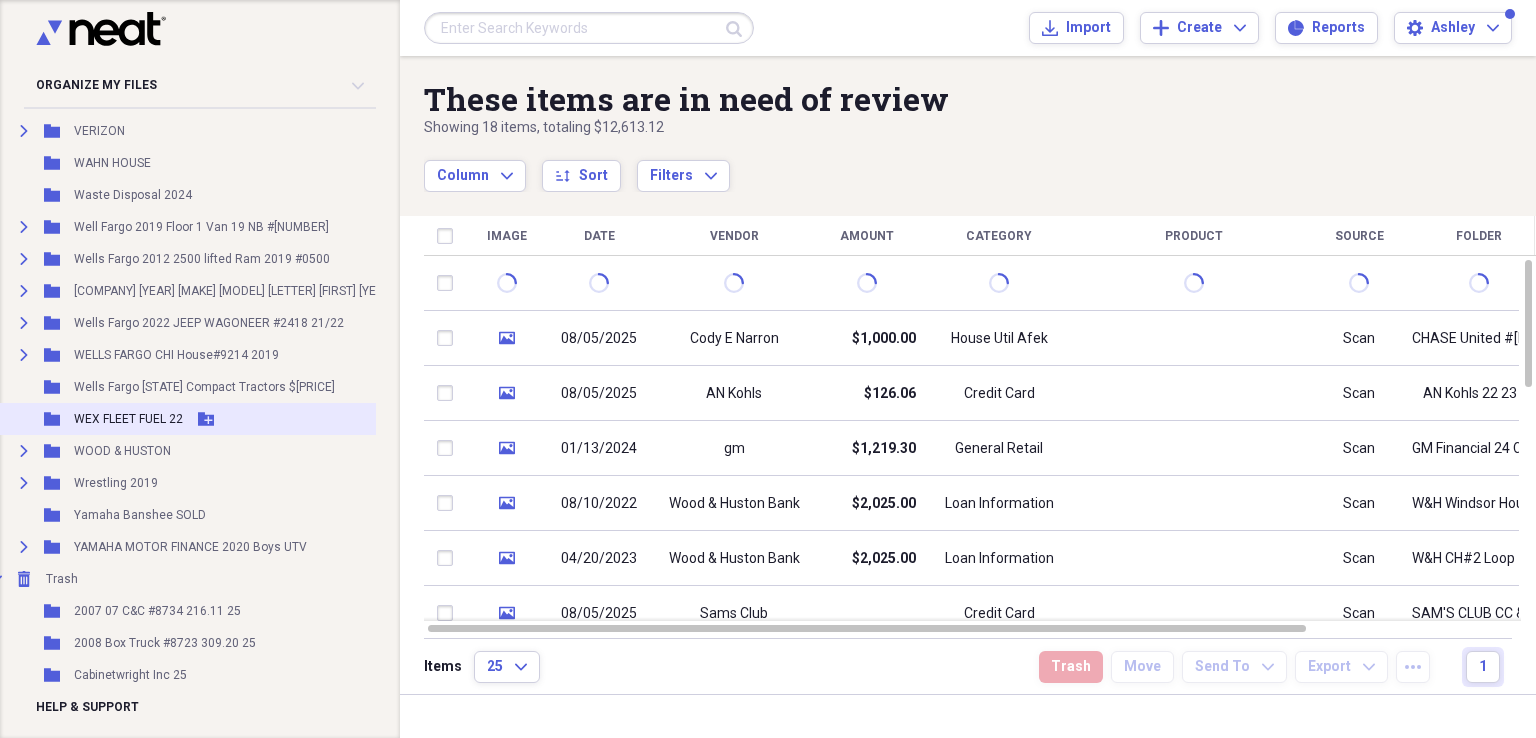 scroll, scrollTop: 4592, scrollLeft: 20, axis: both 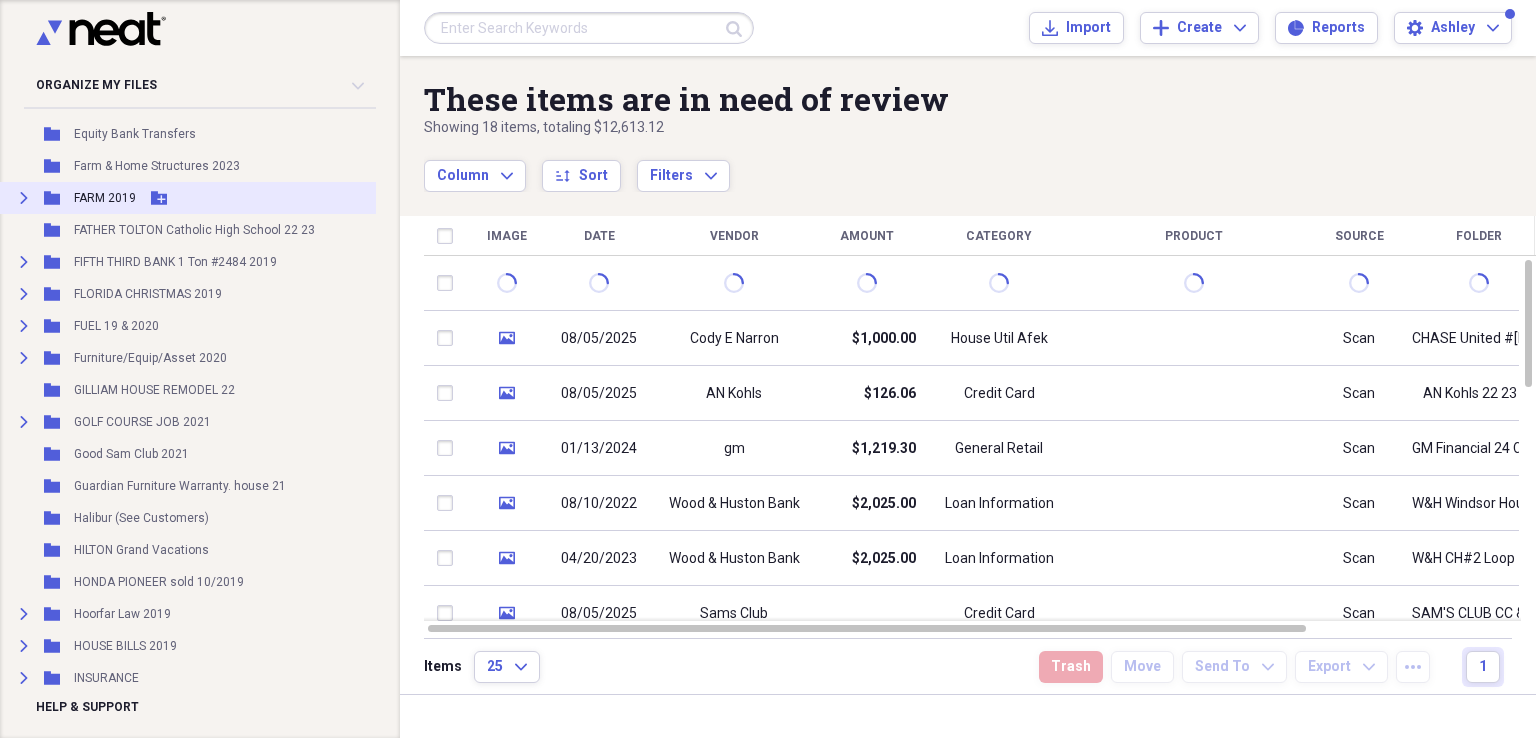 click 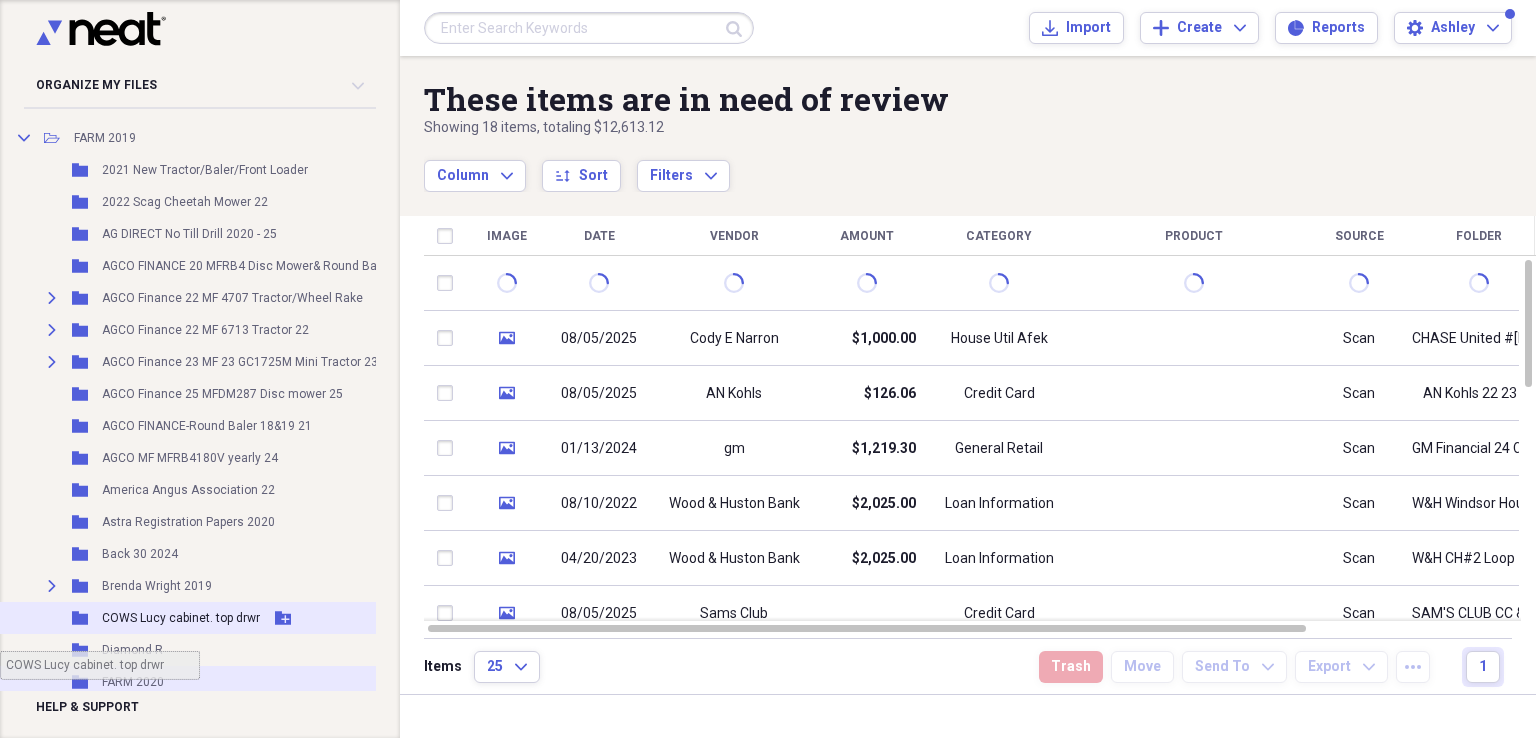 scroll, scrollTop: 2579, scrollLeft: 20, axis: both 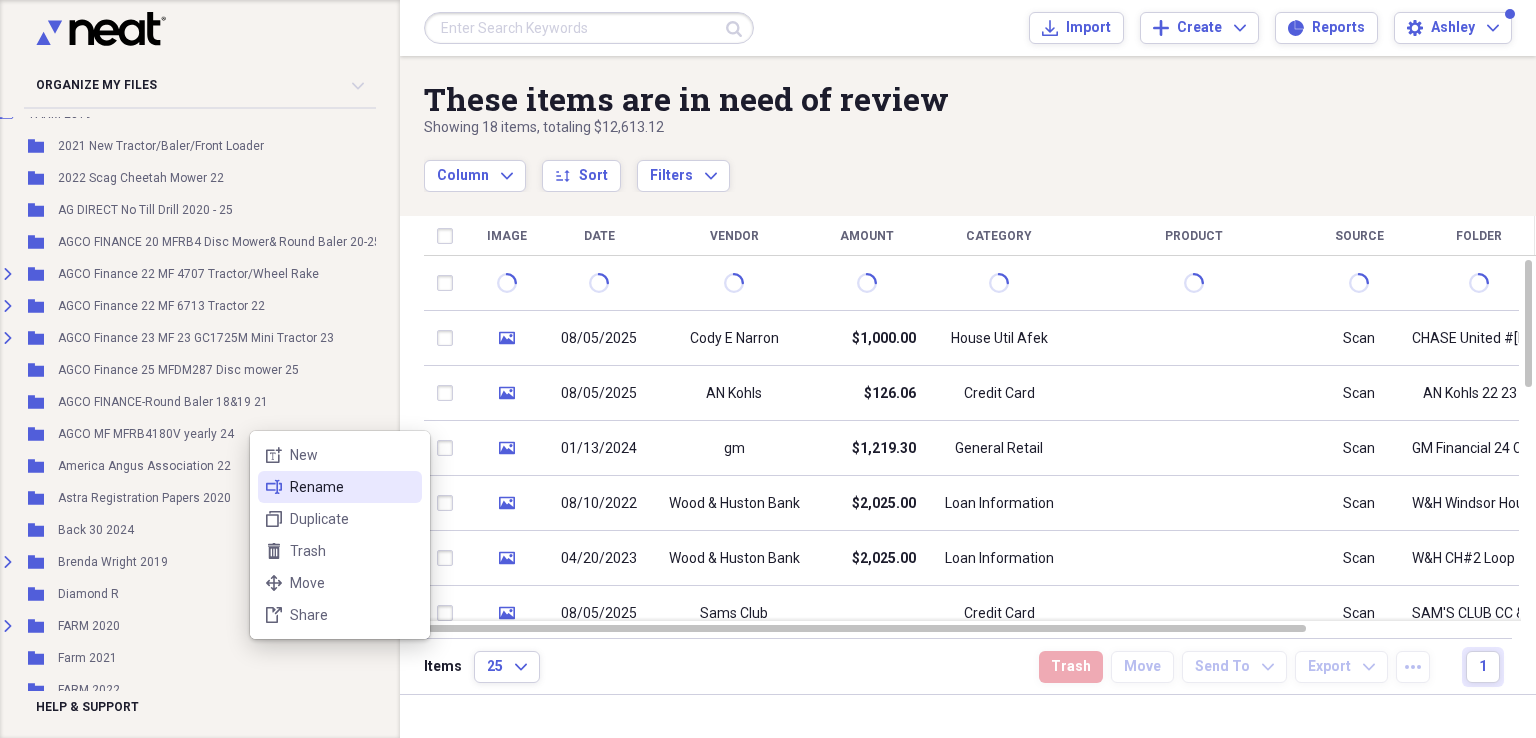 click on "Rename" at bounding box center [352, 487] 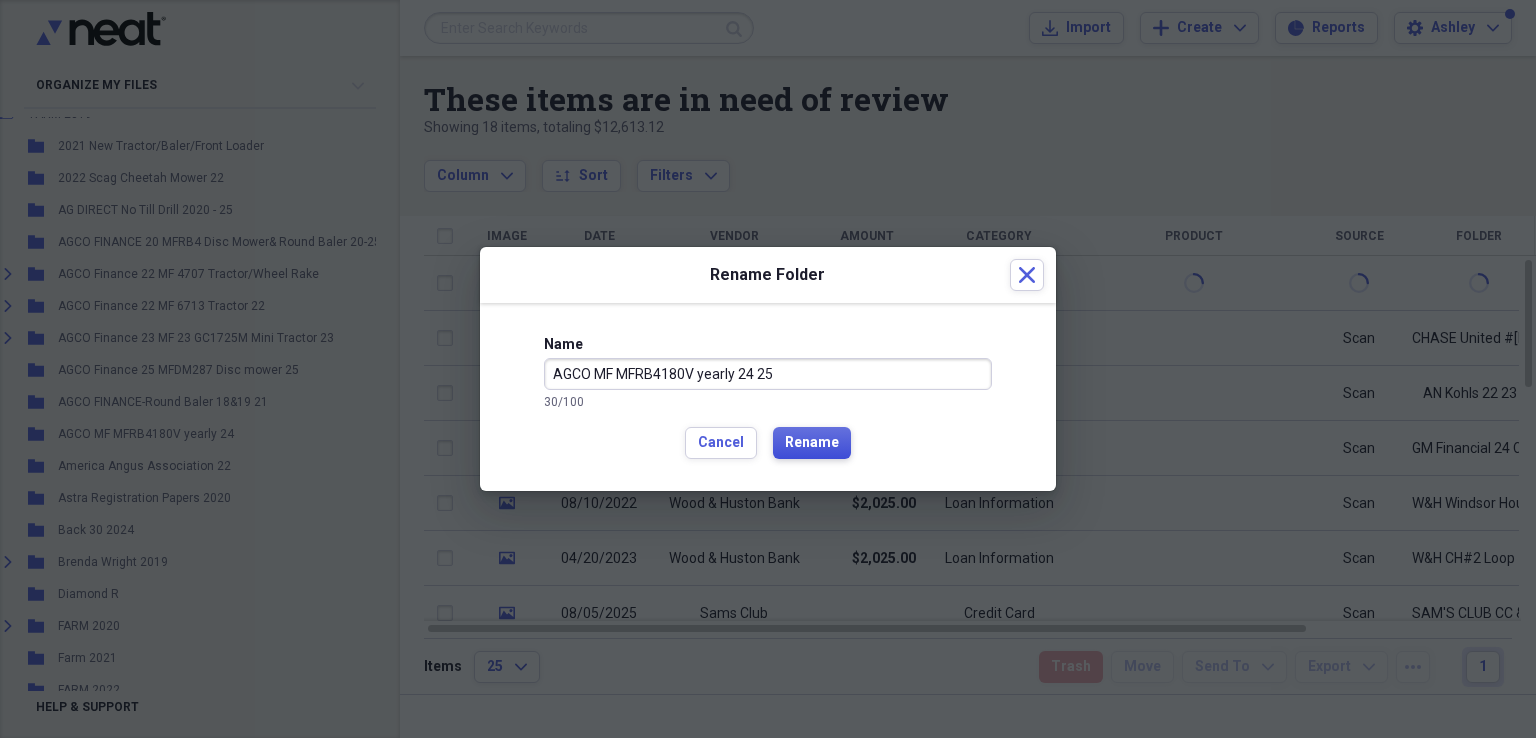 type on "AGCO MF MFRB4180V yearly 24 25" 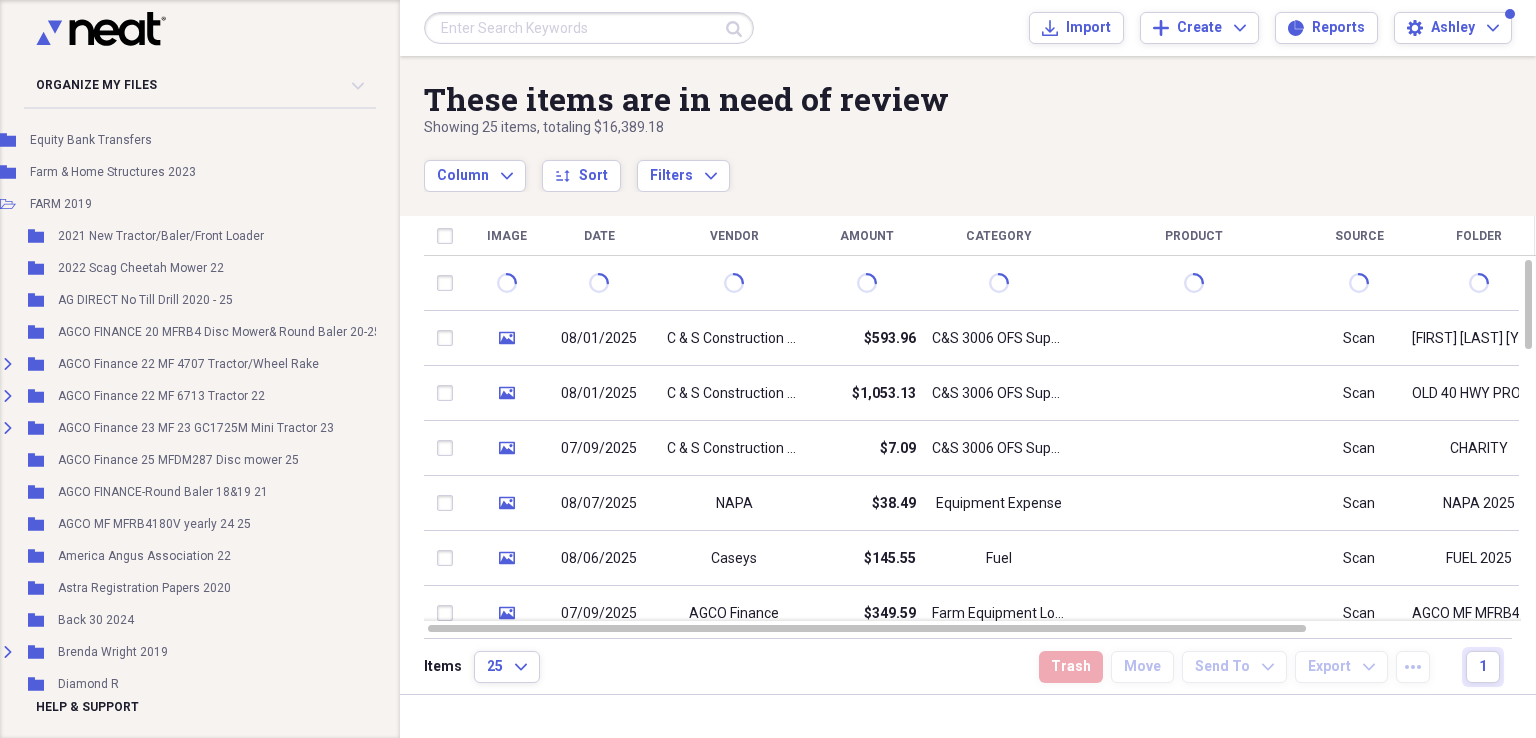 scroll, scrollTop: 2421, scrollLeft: 64, axis: both 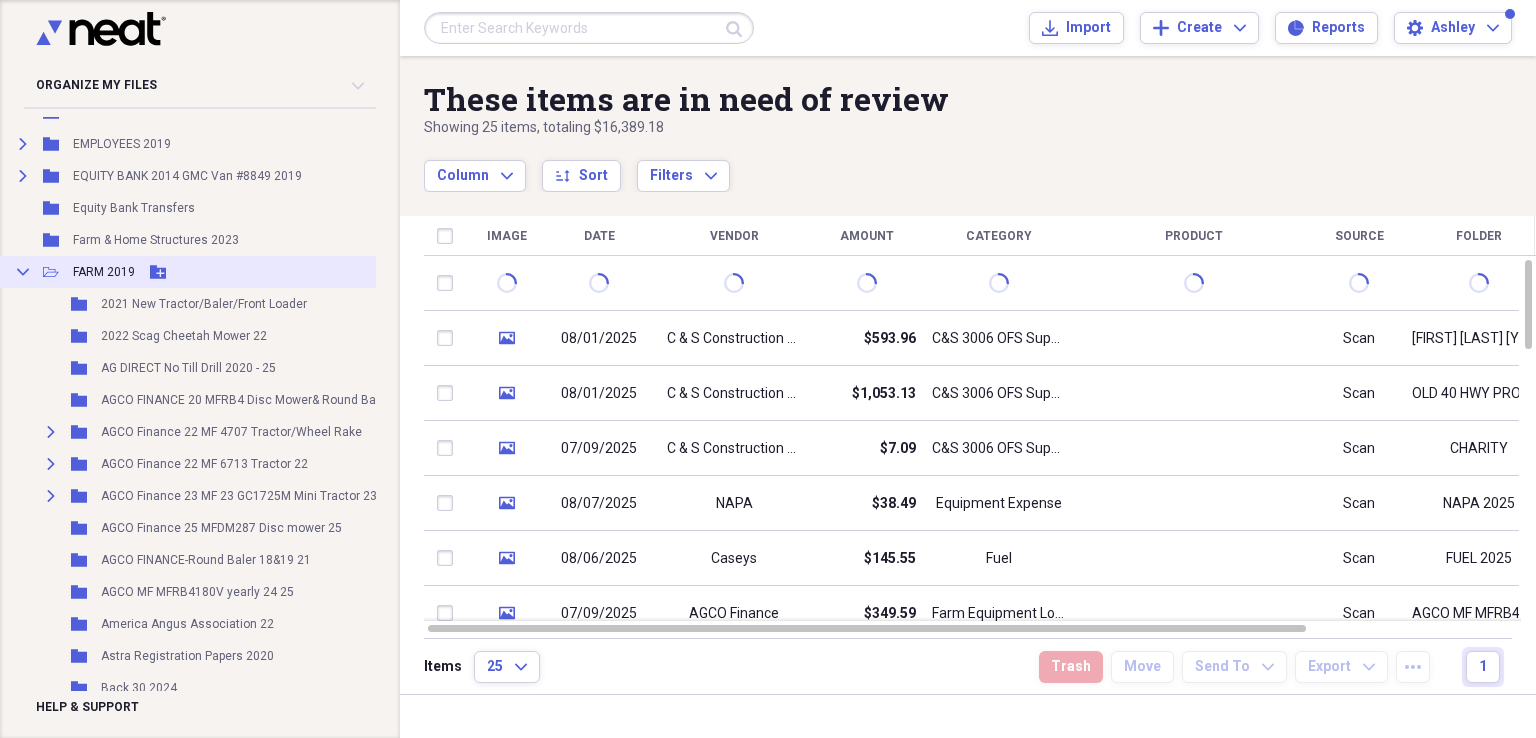 click on "Collapse" 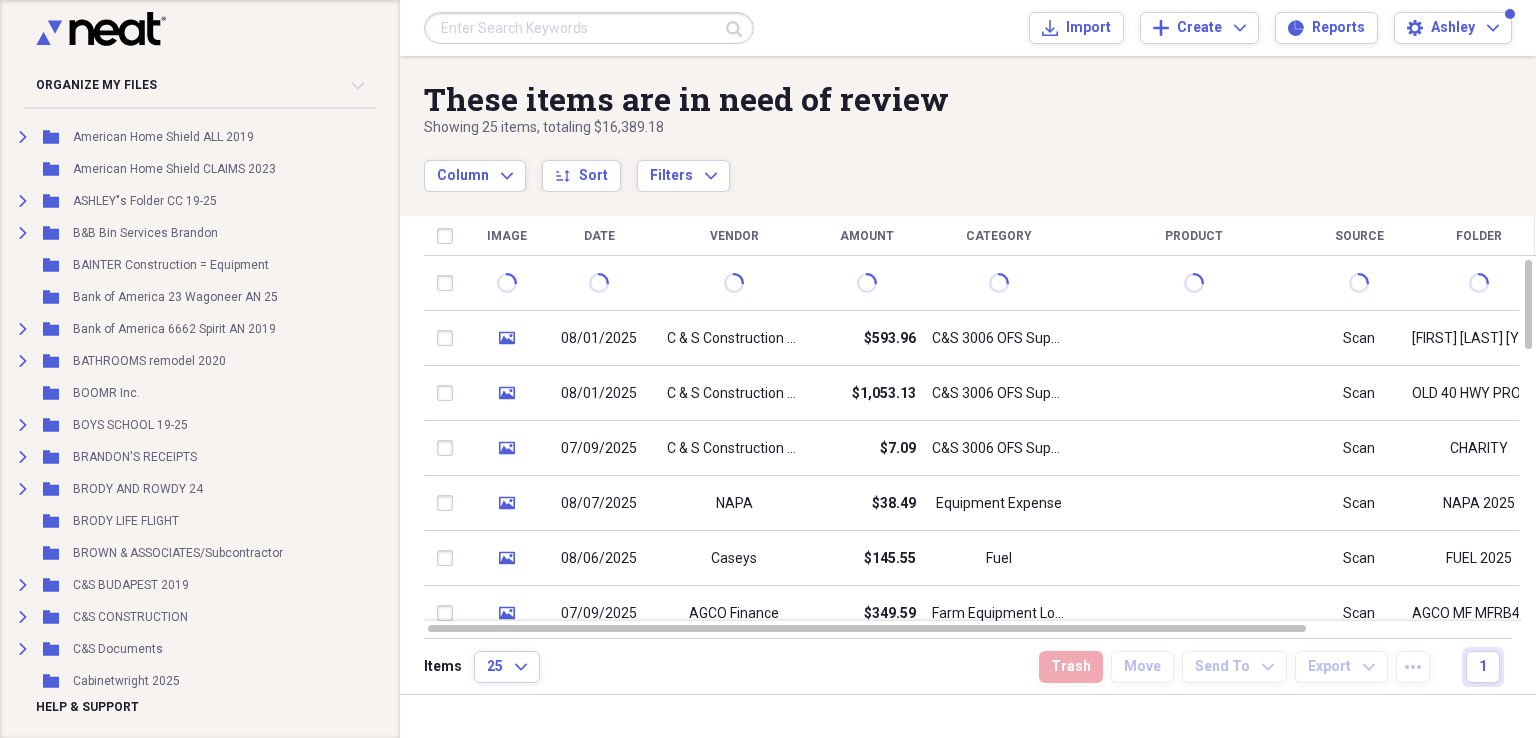 scroll, scrollTop: 332, scrollLeft: 21, axis: both 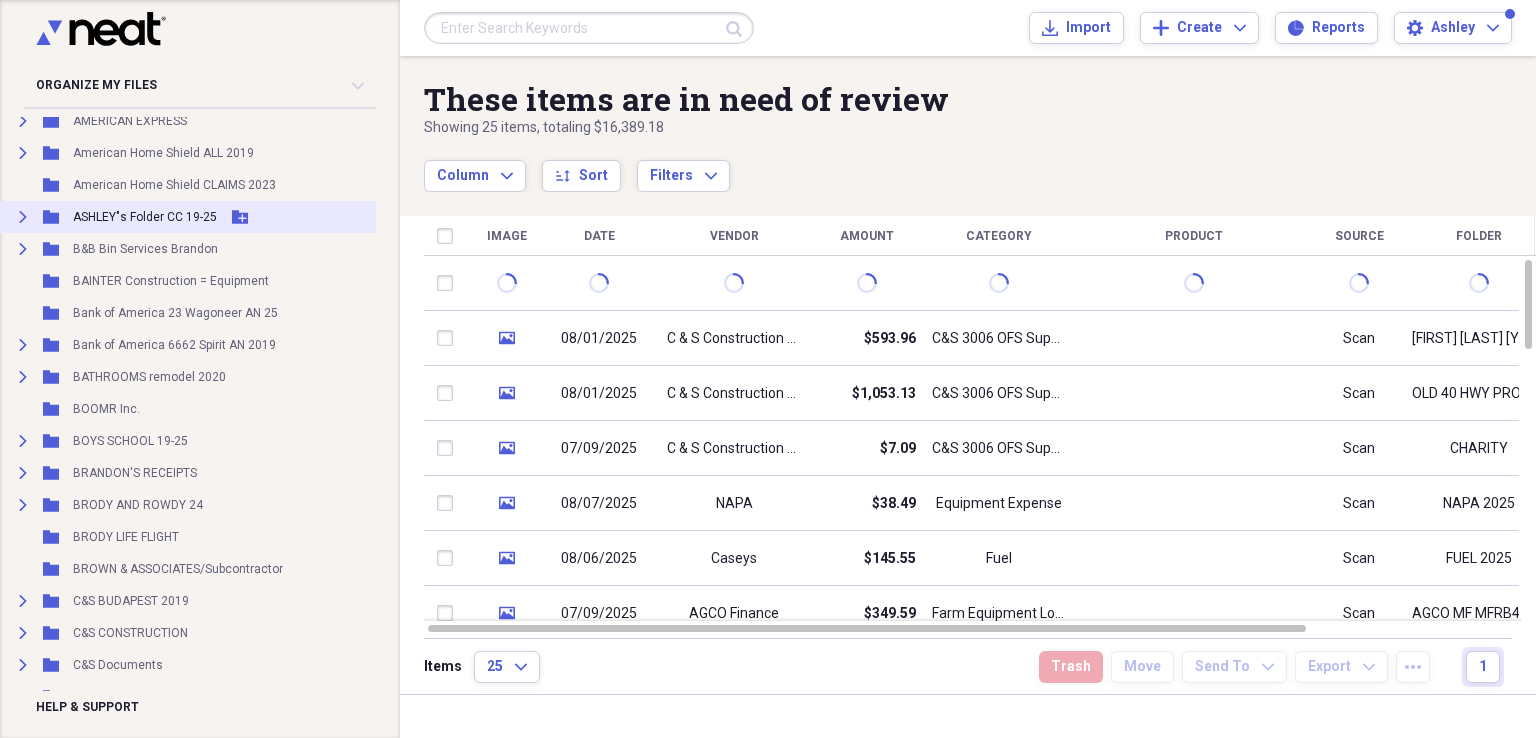 click on "Expand" 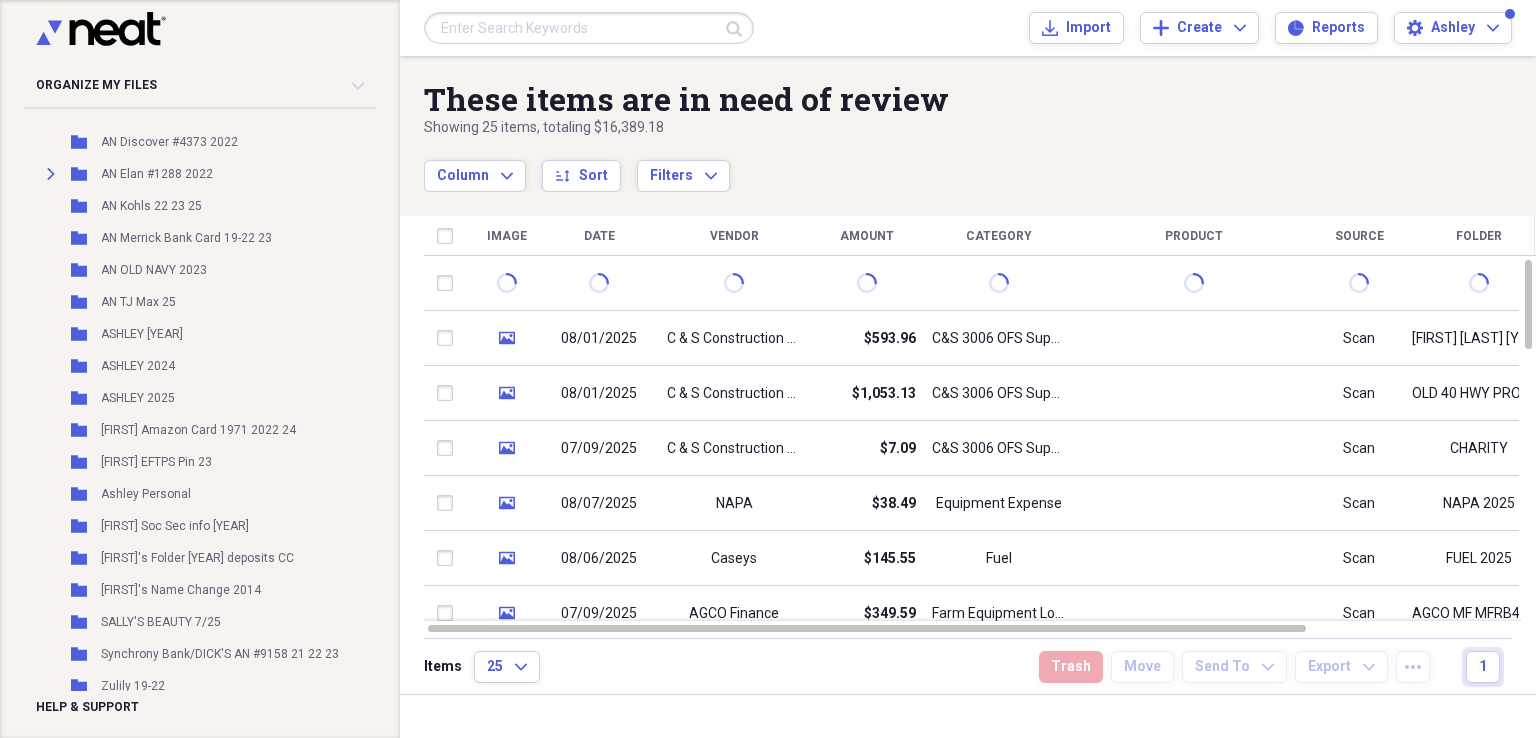 scroll, scrollTop: 552, scrollLeft: 21, axis: both 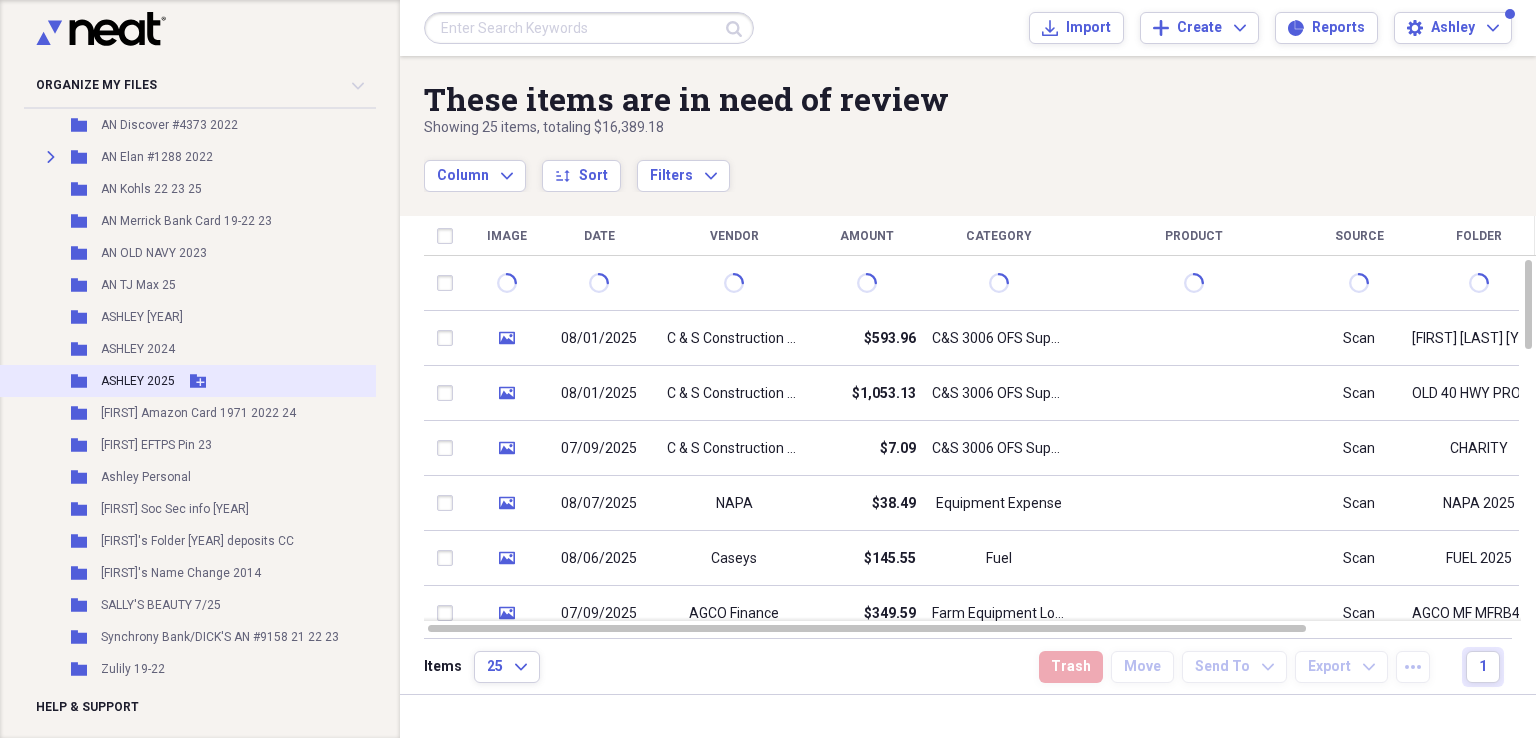 click on "[FIRST] 2025" at bounding box center (138, 381) 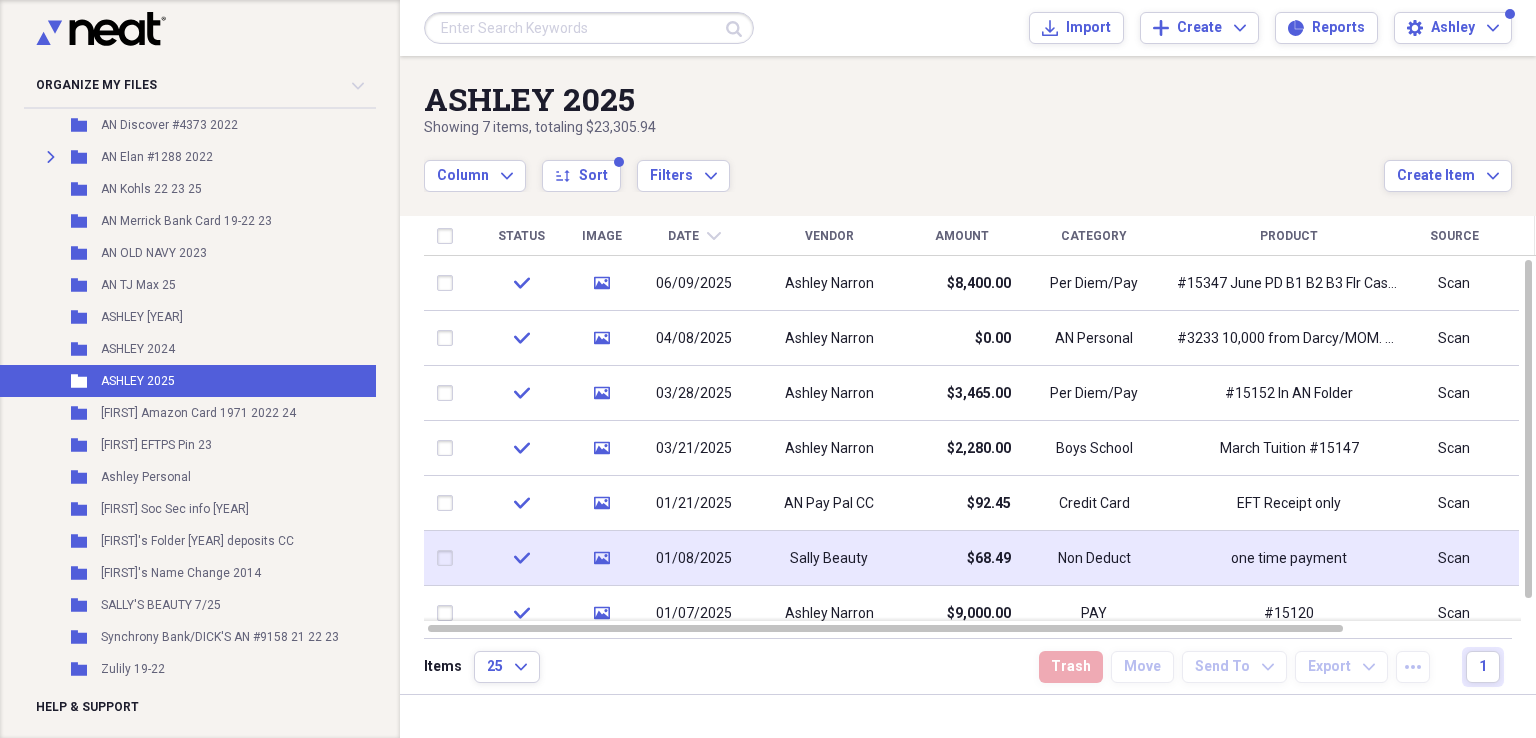 click at bounding box center (449, 558) 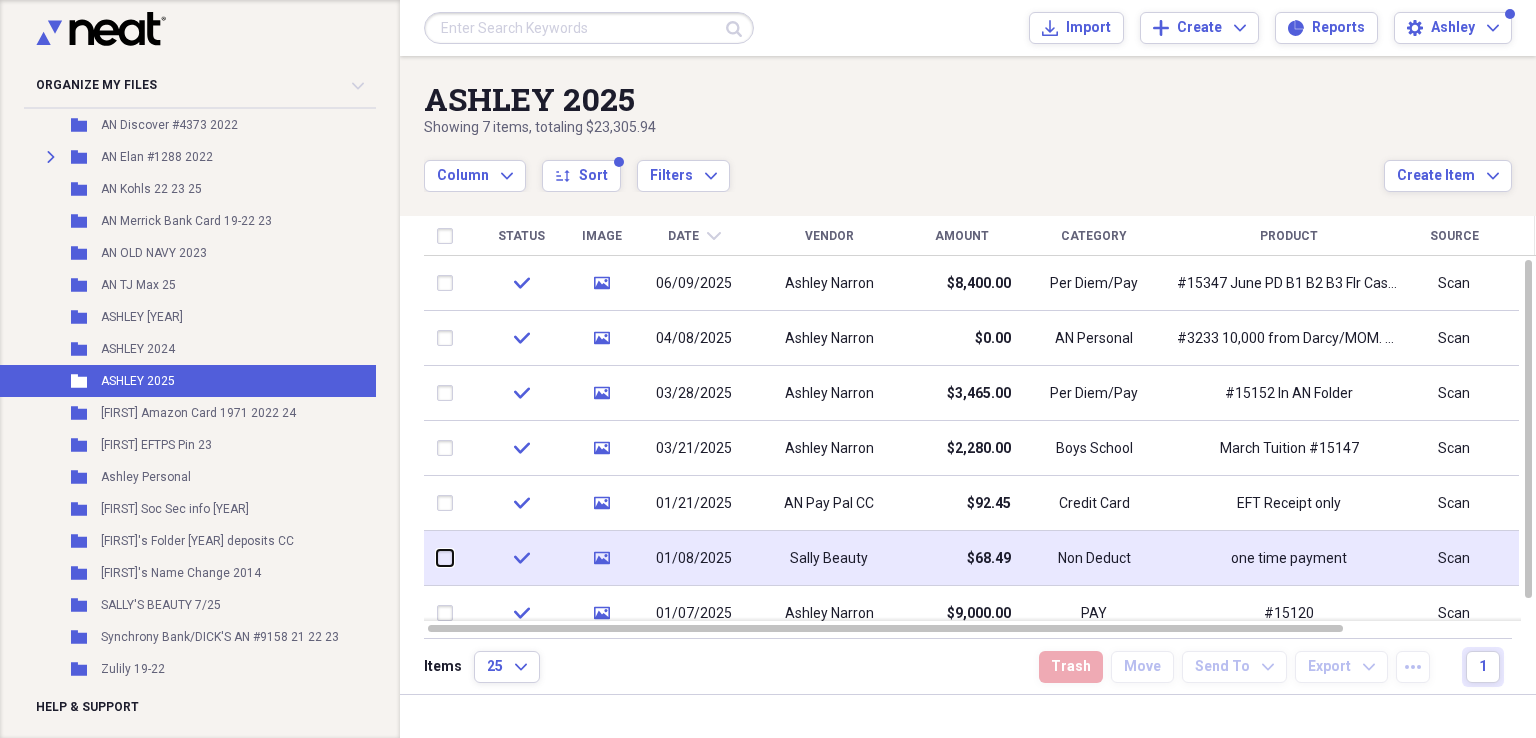 click at bounding box center [437, 558] 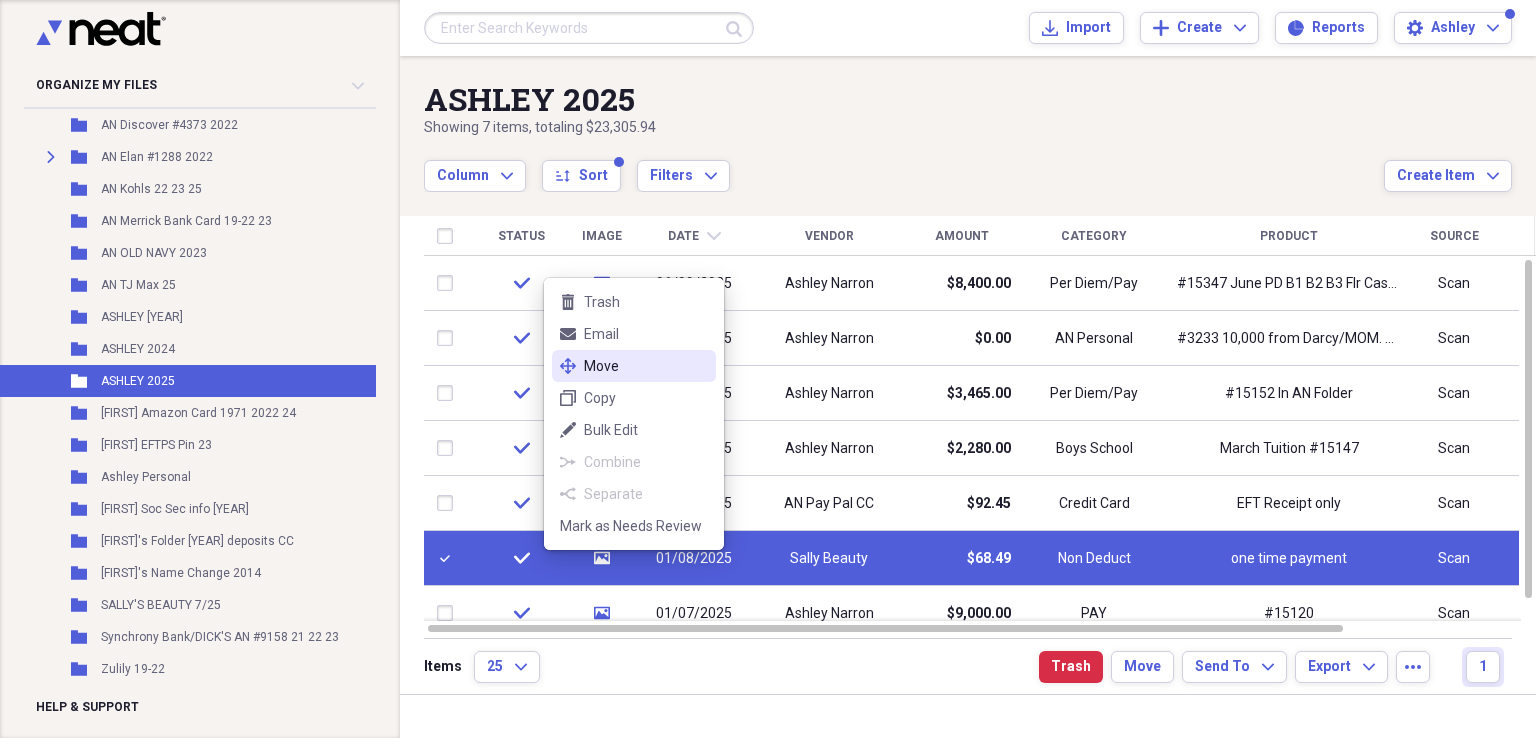 click on "Move" at bounding box center [646, 366] 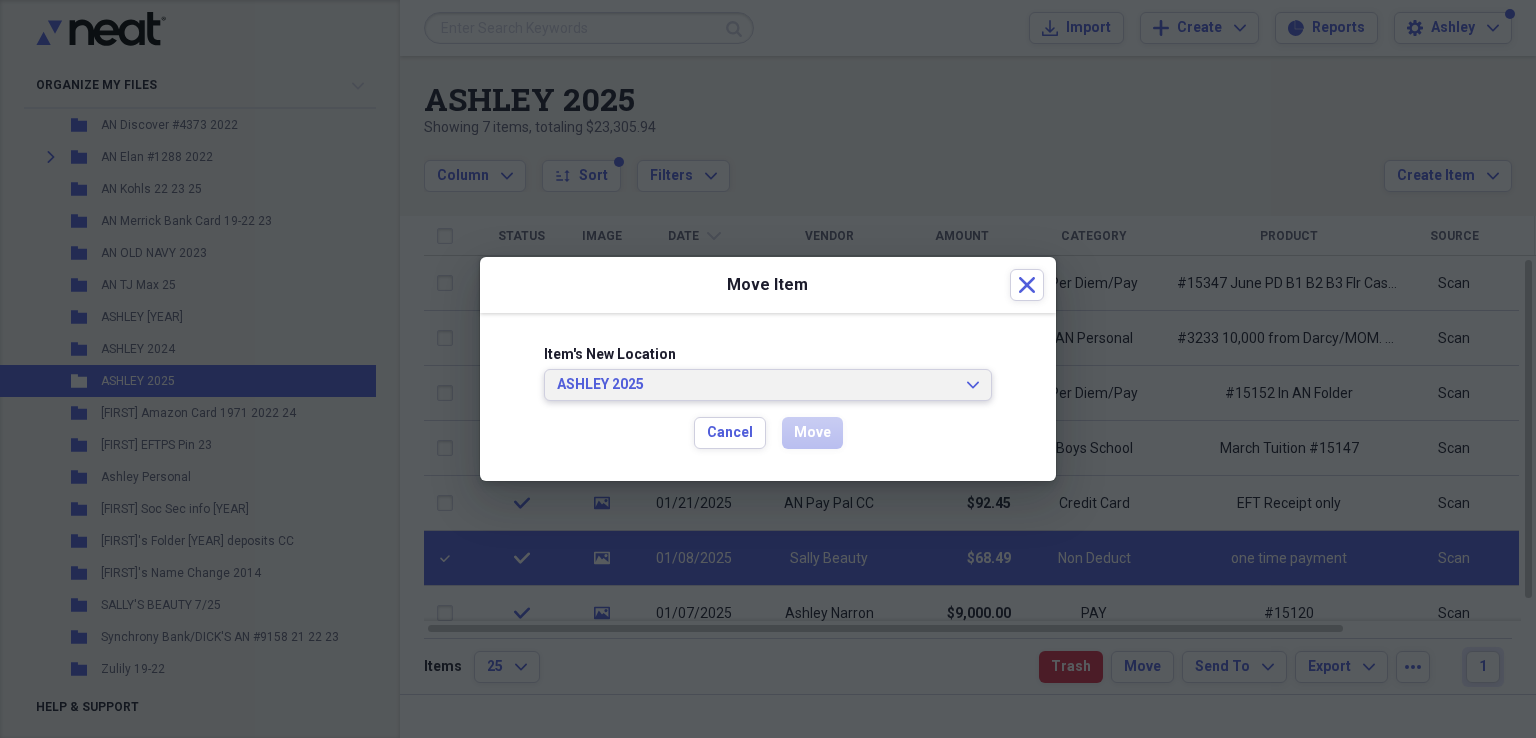 click on "ASHLEY 2025 Expand" at bounding box center (768, 385) 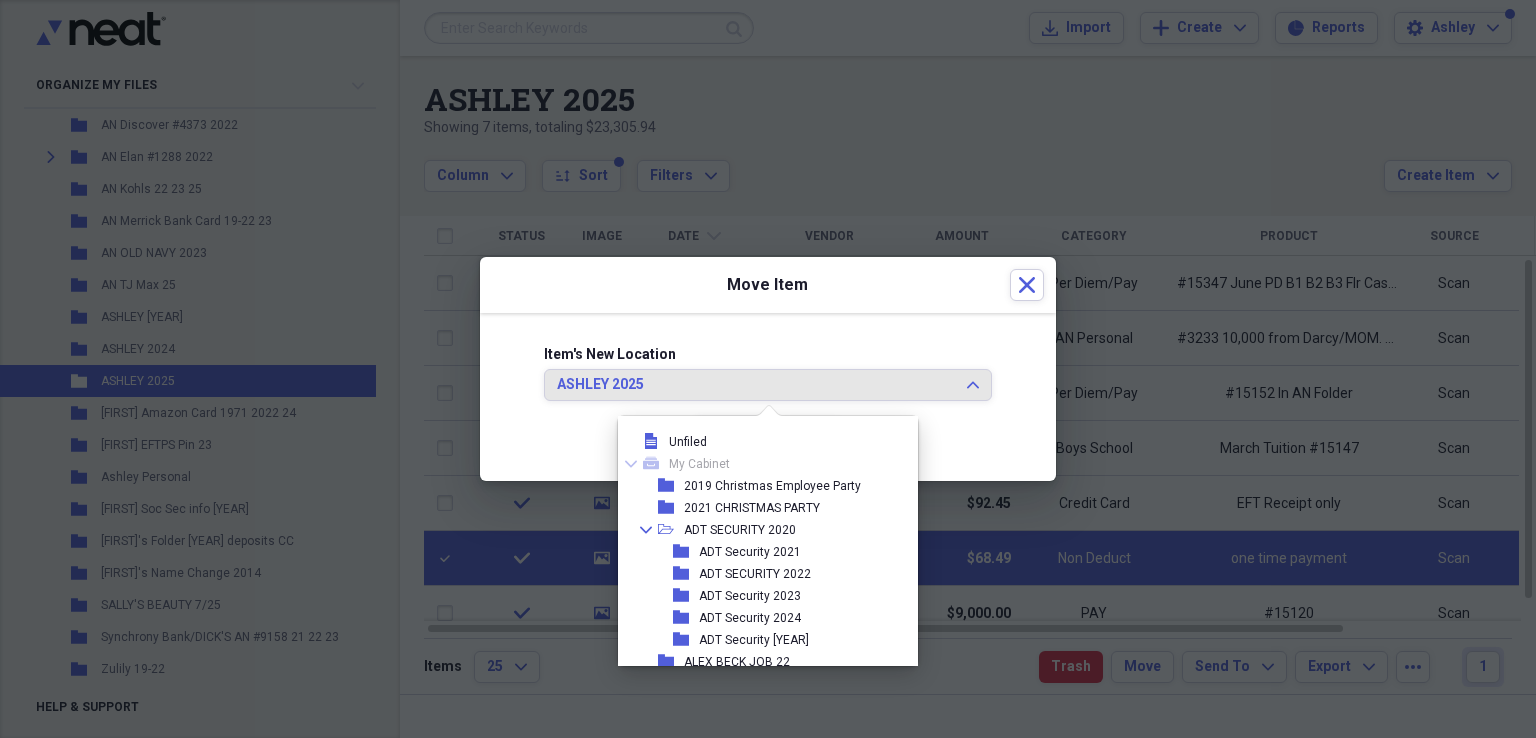 click on "SALLY'S BEAUTY 7/25" at bounding box center (759, 1476) 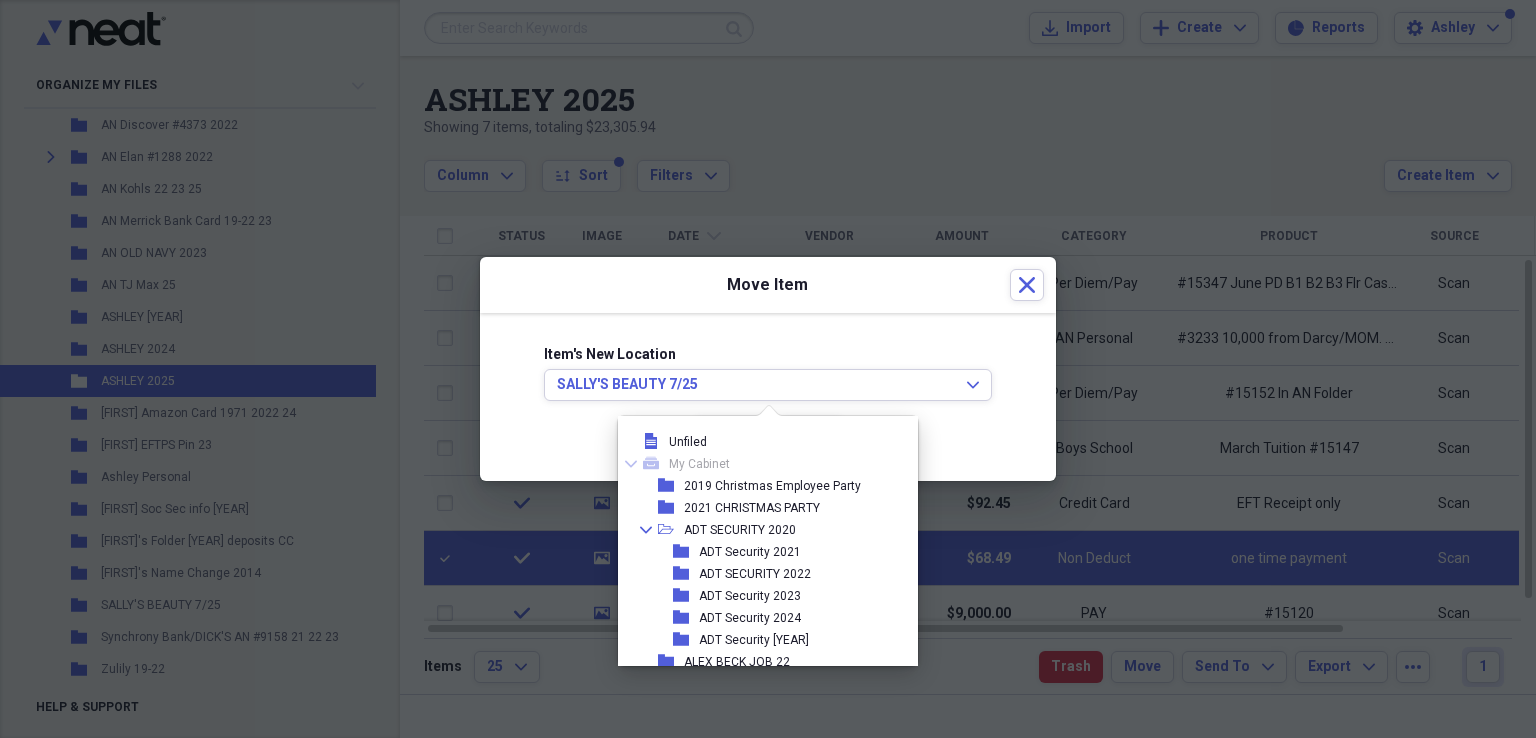 drag, startPoint x: 951, startPoint y: 485, endPoint x: 932, endPoint y: 460, distance: 31.400637 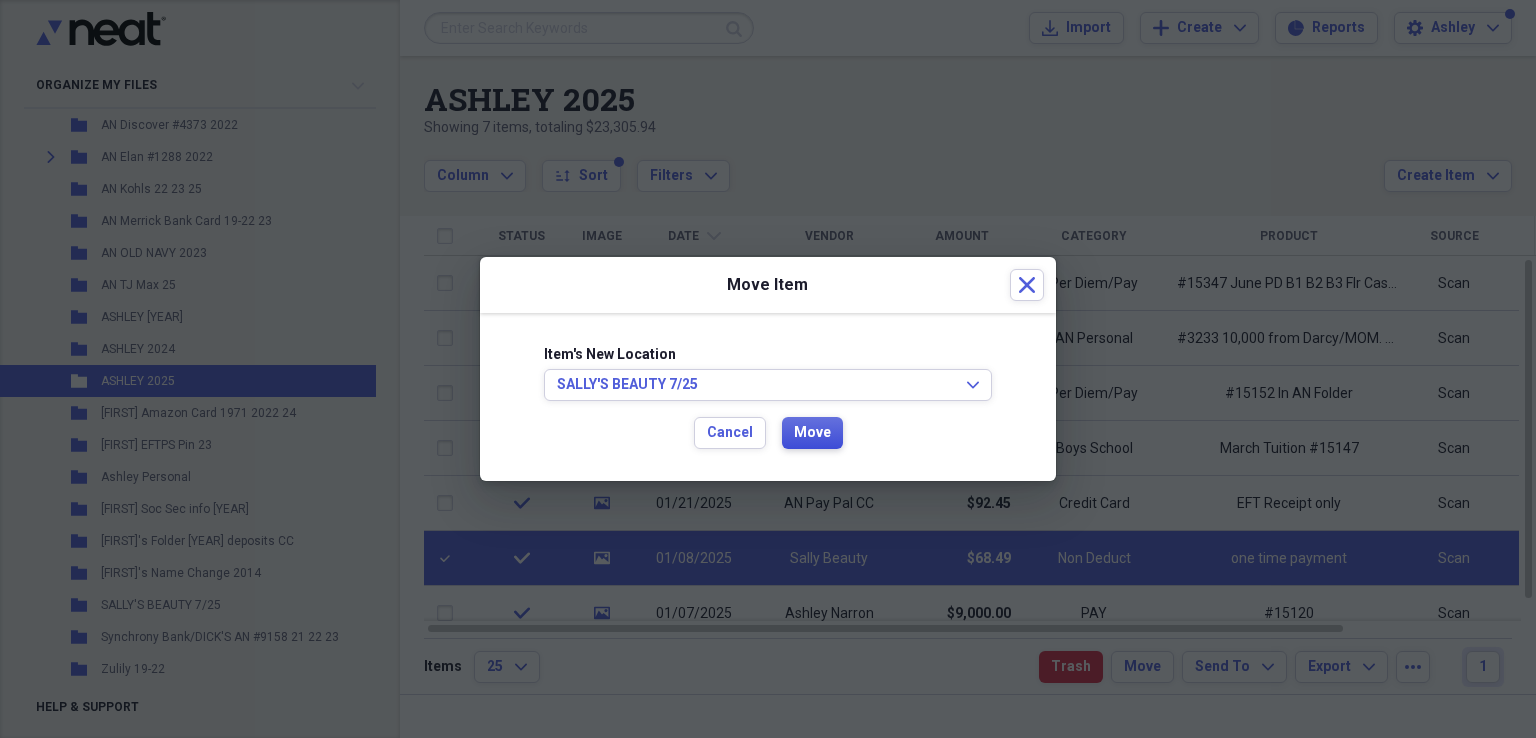 click on "Move" at bounding box center [812, 433] 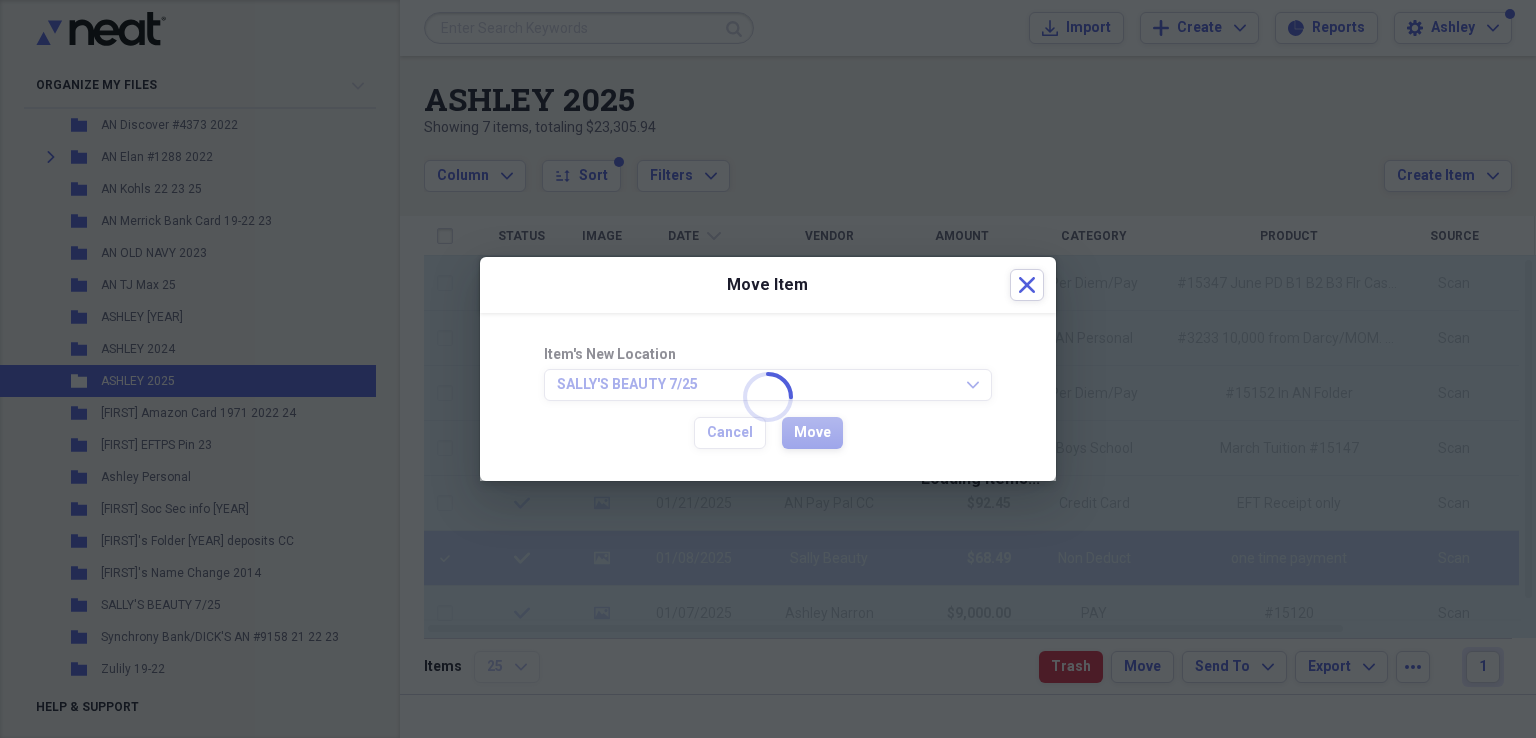 scroll, scrollTop: 1484, scrollLeft: 0, axis: vertical 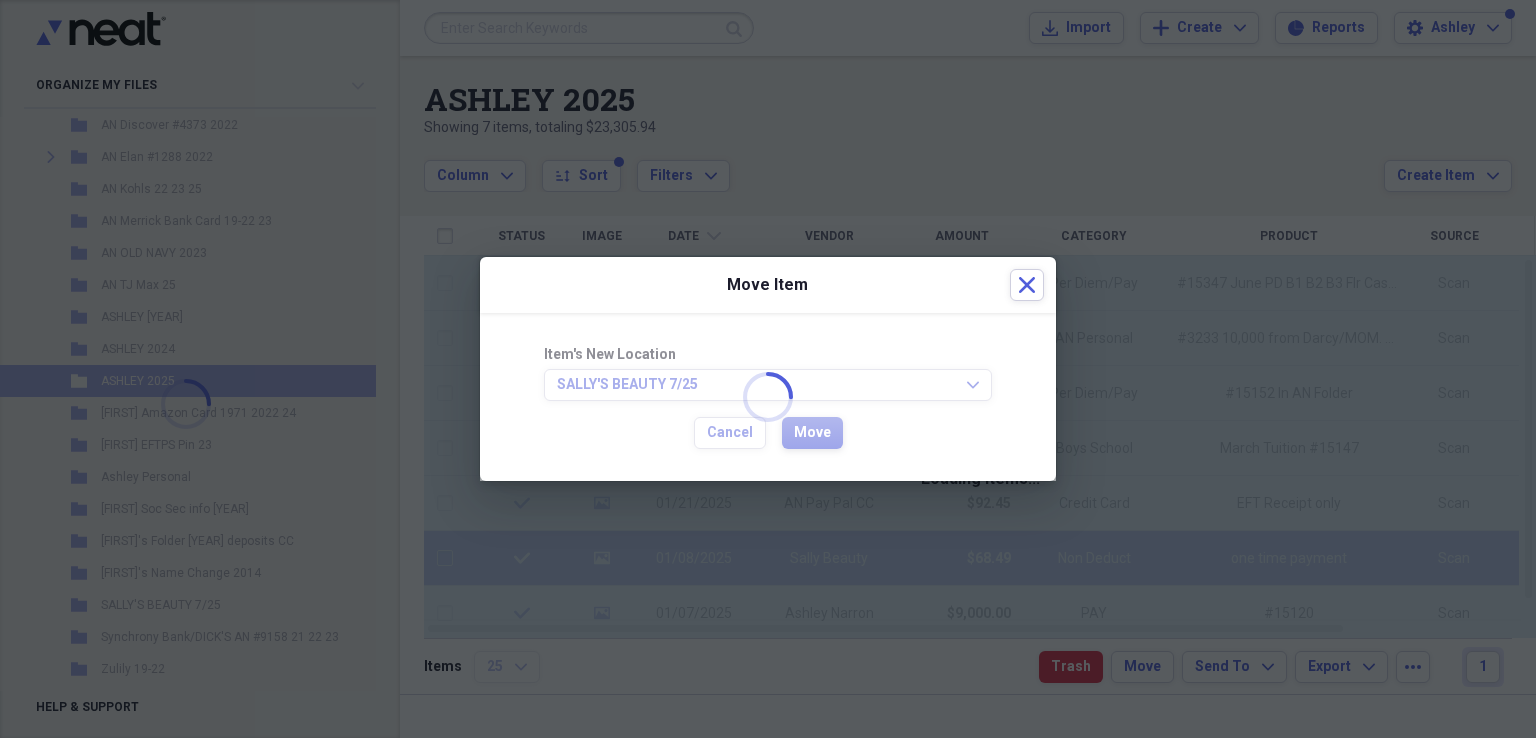 checkbox on "false" 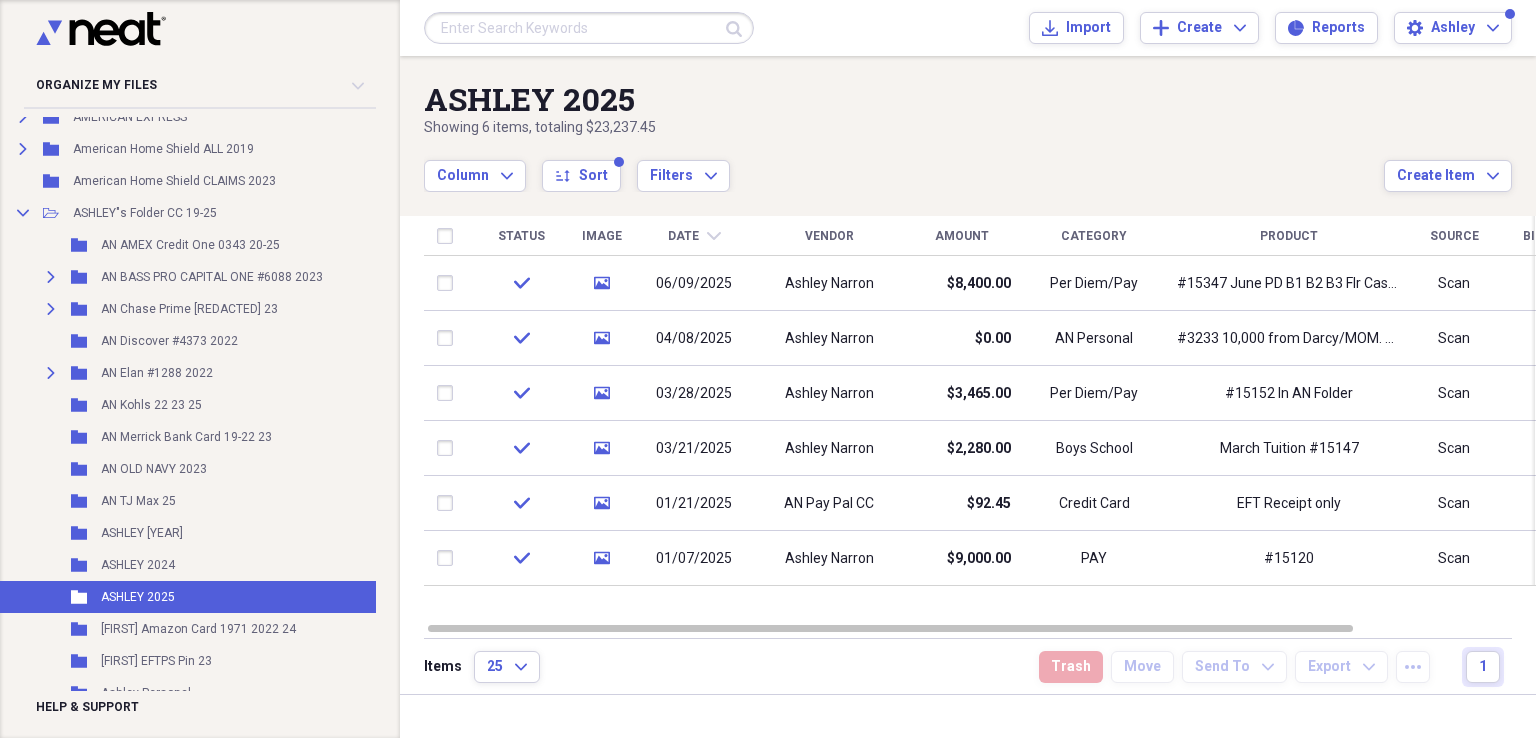 scroll, scrollTop: 319, scrollLeft: 21, axis: both 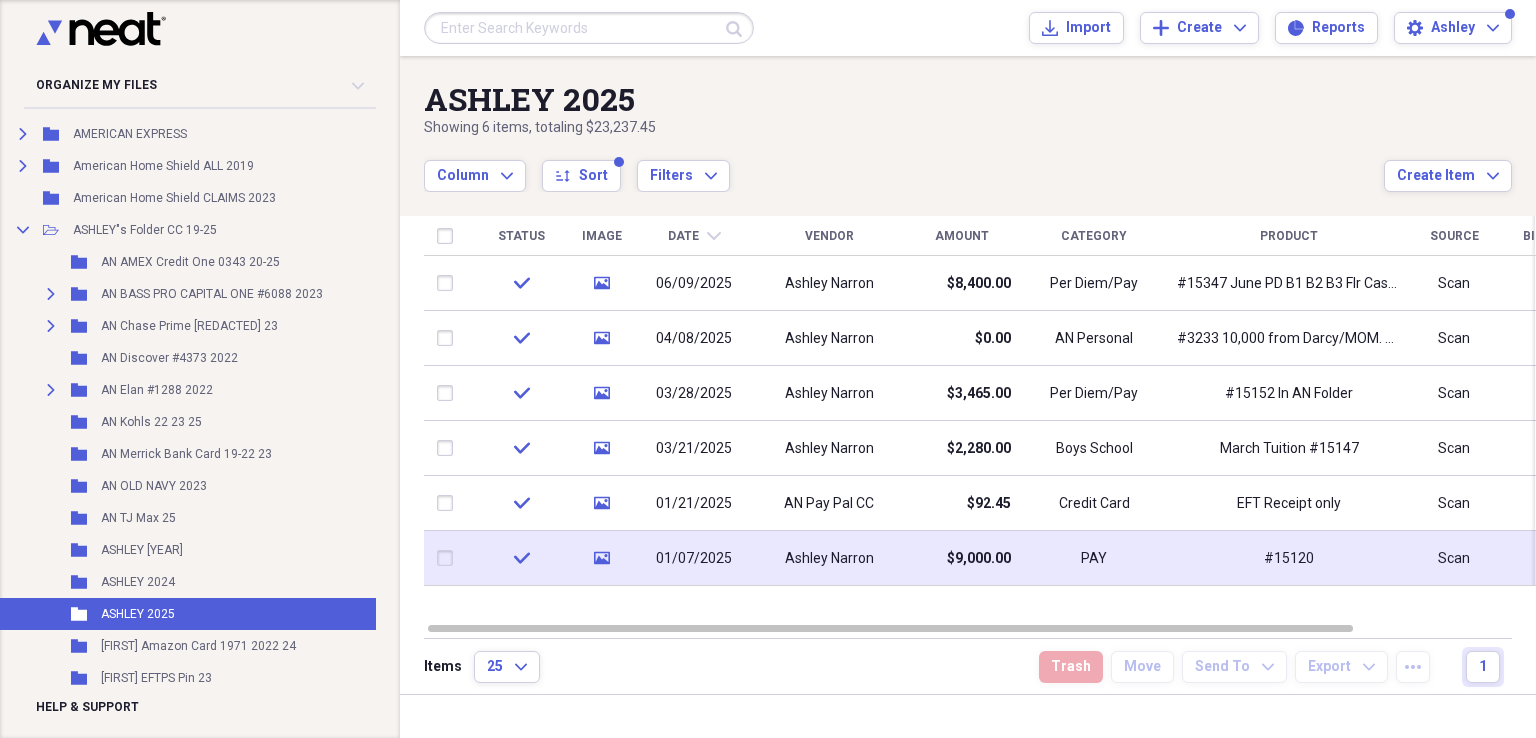 click on "Organize My Files 25 Collapse Unfiled Needs Review 25 Unfiled All Files Unfiled Unfiled Unfiled Saved Reports Collapse My Cabinet My Cabinet Add Folder Folder 2019 Christmas Employee Party Add Folder Folder 2021 CHRISTMAS PARTY Add Folder Expand Folder ADT SECURITY 2020 Add Folder Folder ALEX BECK JOB 22 Add Folder Folder Amazon order receipts Add Folder Expand Folder AMERICAN EXPRESS Add Folder Expand Folder American Home Shield ALL 2019 Add Folder Folder American Home Shield CLAIMS 2023 Add Folder Collapse Open Folder ASHLEY"s Folder CC 19-25 Add Folder Folder AN AMEX Credit One 0343 20-25 Add Folder Expand Folder AN BASS PRO CAPITAL ONE #6088 2023 Add Folder Expand Folder AN Chase Prime 1971 23 Add Folder Folder AN Discover #4373 2022 Add Folder Expand Folder AN Elan #1288 2022 Add Folder Folder AN Kohls 22 23 25 Add Folder Folder AN Merrick Bank Card 19-22 23 Add Folder Folder AN OLD NAVY  2023 Add Folder Folder AN TJ Max 25 Add Folder Folder ASHLEY 2023 Add Folder Folder ASHLEY 2024 Add Folder Folder Add" at bounding box center (768, 369) 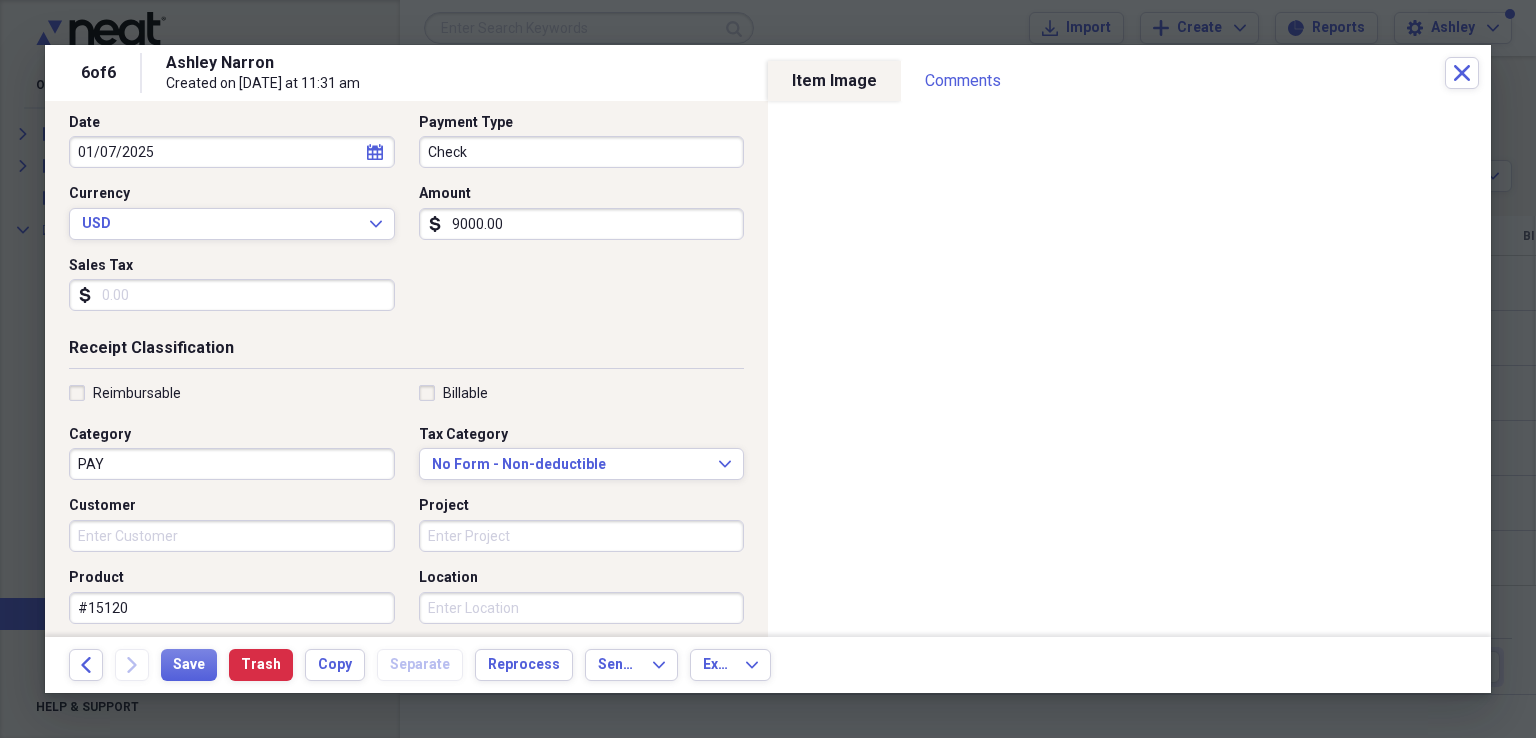 scroll, scrollTop: 225, scrollLeft: 0, axis: vertical 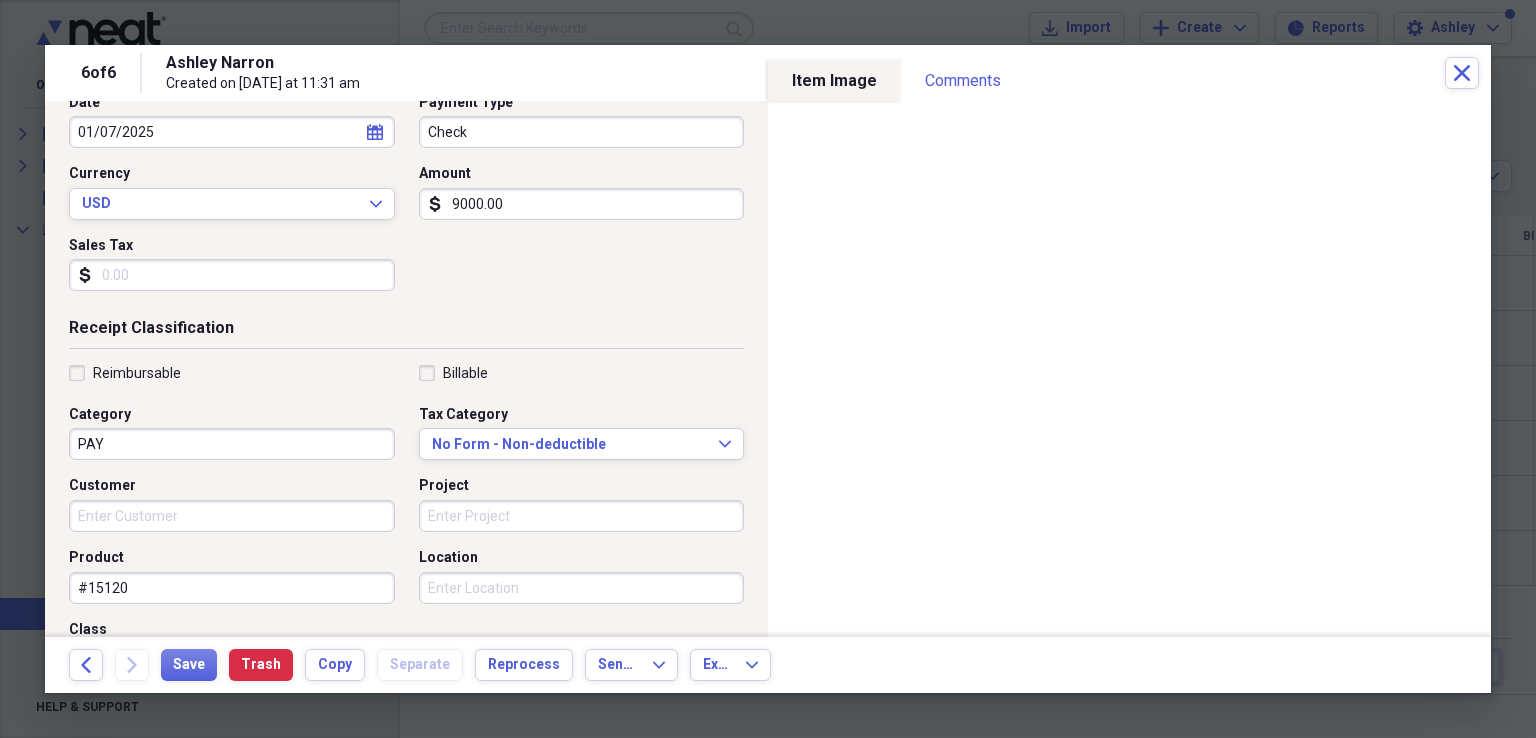 click on "PAY" at bounding box center (232, 444) 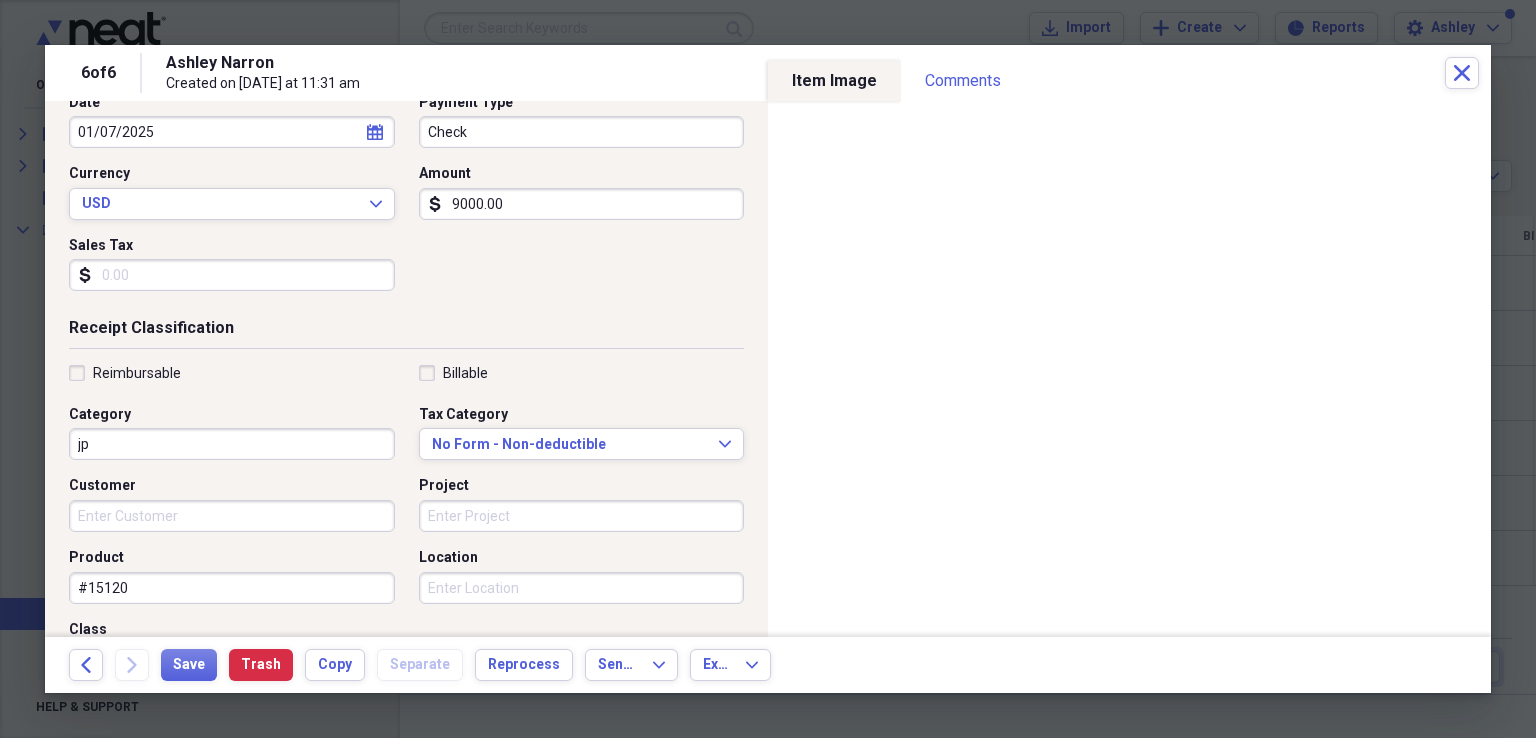 type on "j" 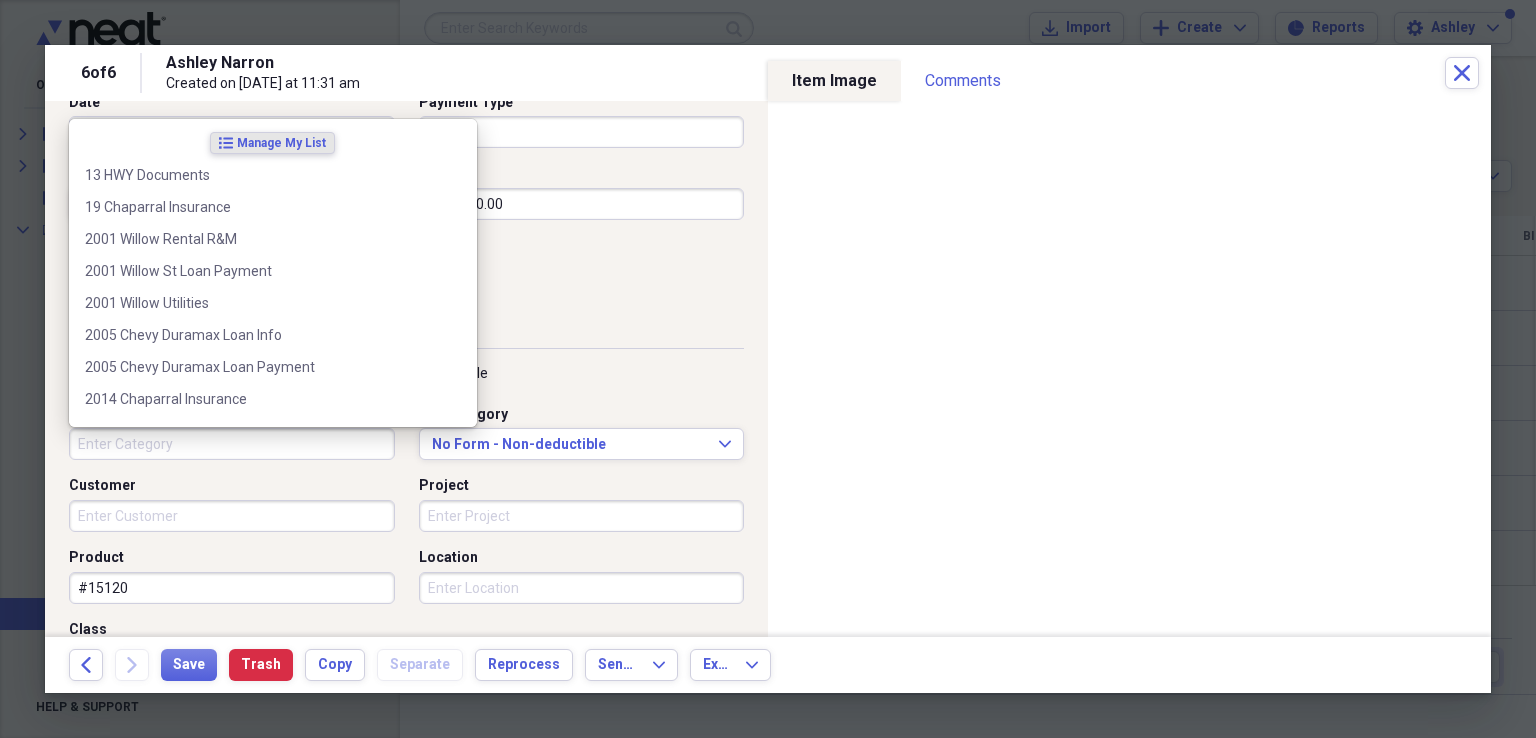 paste on "AGCO Finance:  2020 MFRB4180V TRACTOR Disc Mower/Round BAILER. Annual PAYMENTS  6/1/2020" 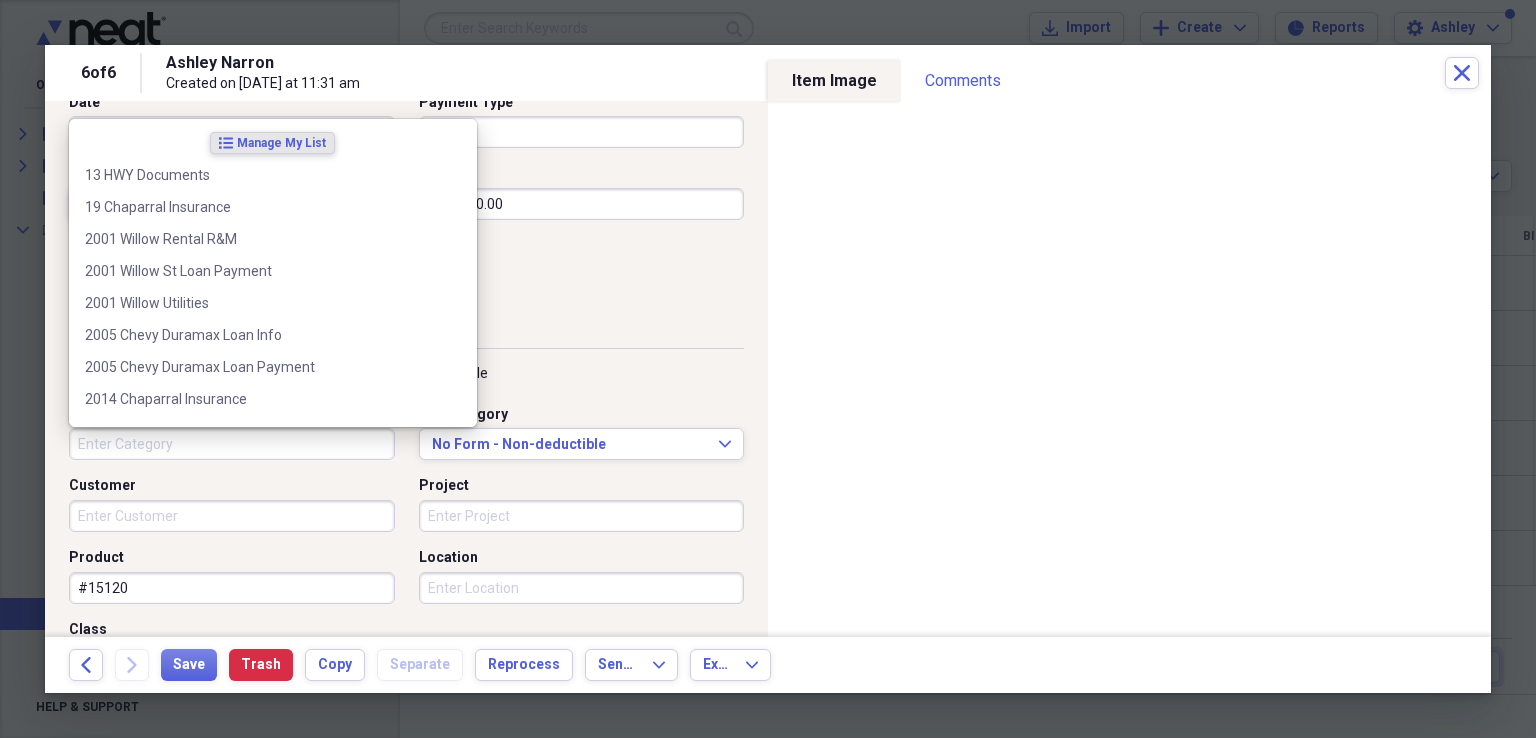 type on "AGCO Finance:  2020 MFRB4180V TRACTOR Disc Mower/Round BAILER. Annual PAYMENTS  6/1/2020" 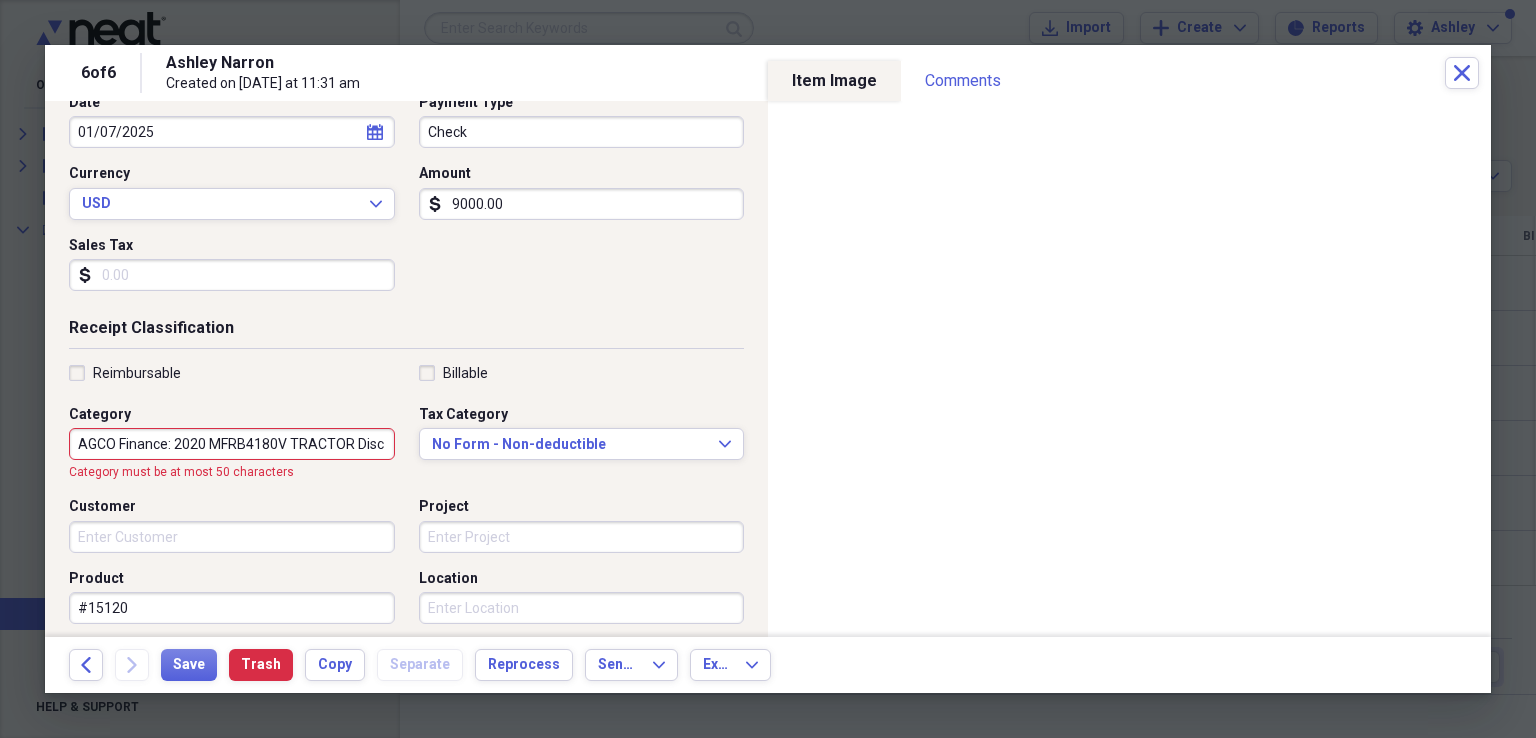 scroll, scrollTop: 0, scrollLeft: 340, axis: horizontal 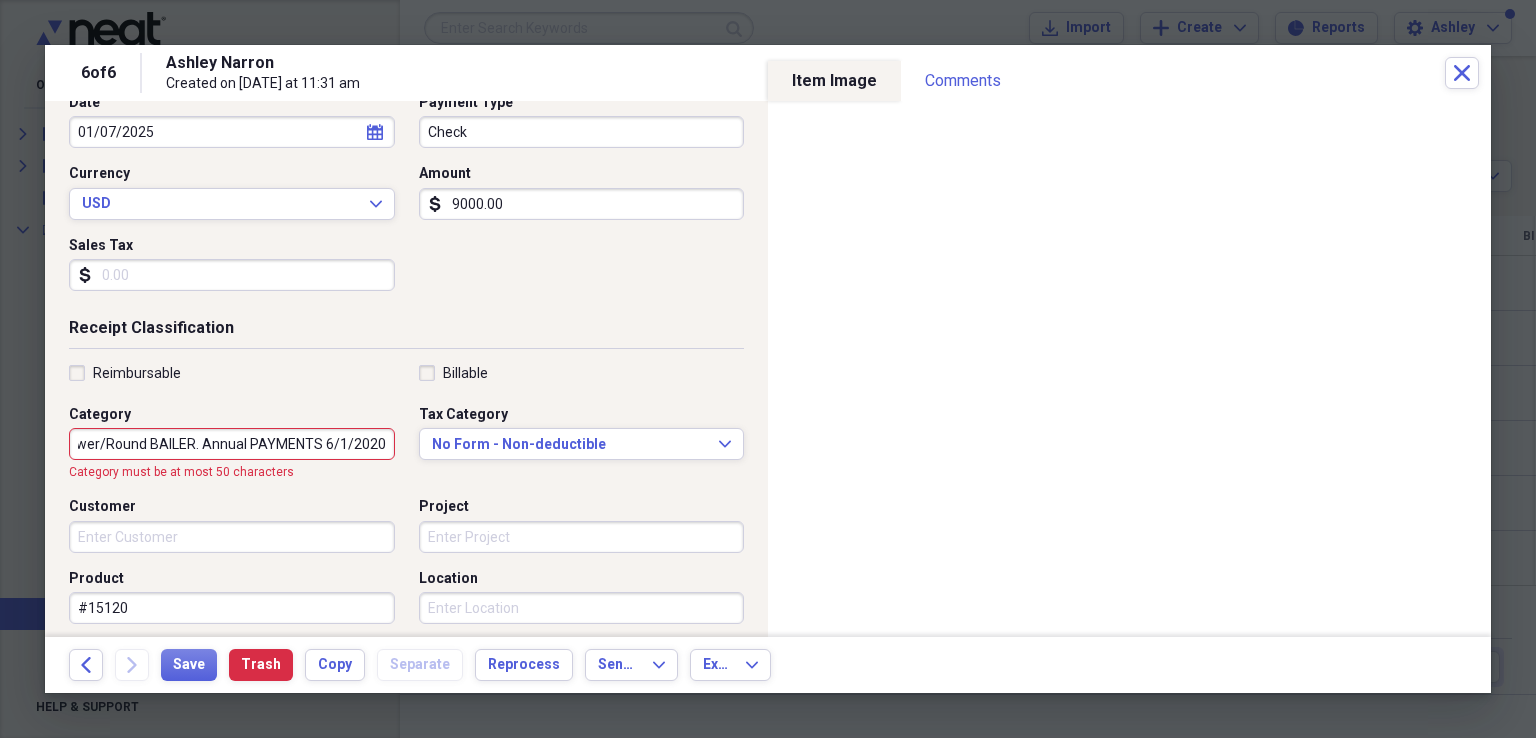 click on "AGCO Finance:  2020 MFRB4180V TRACTOR Disc Mower/Round BAILER. Annual PAYMENTS  6/1/2020" at bounding box center [232, 444] 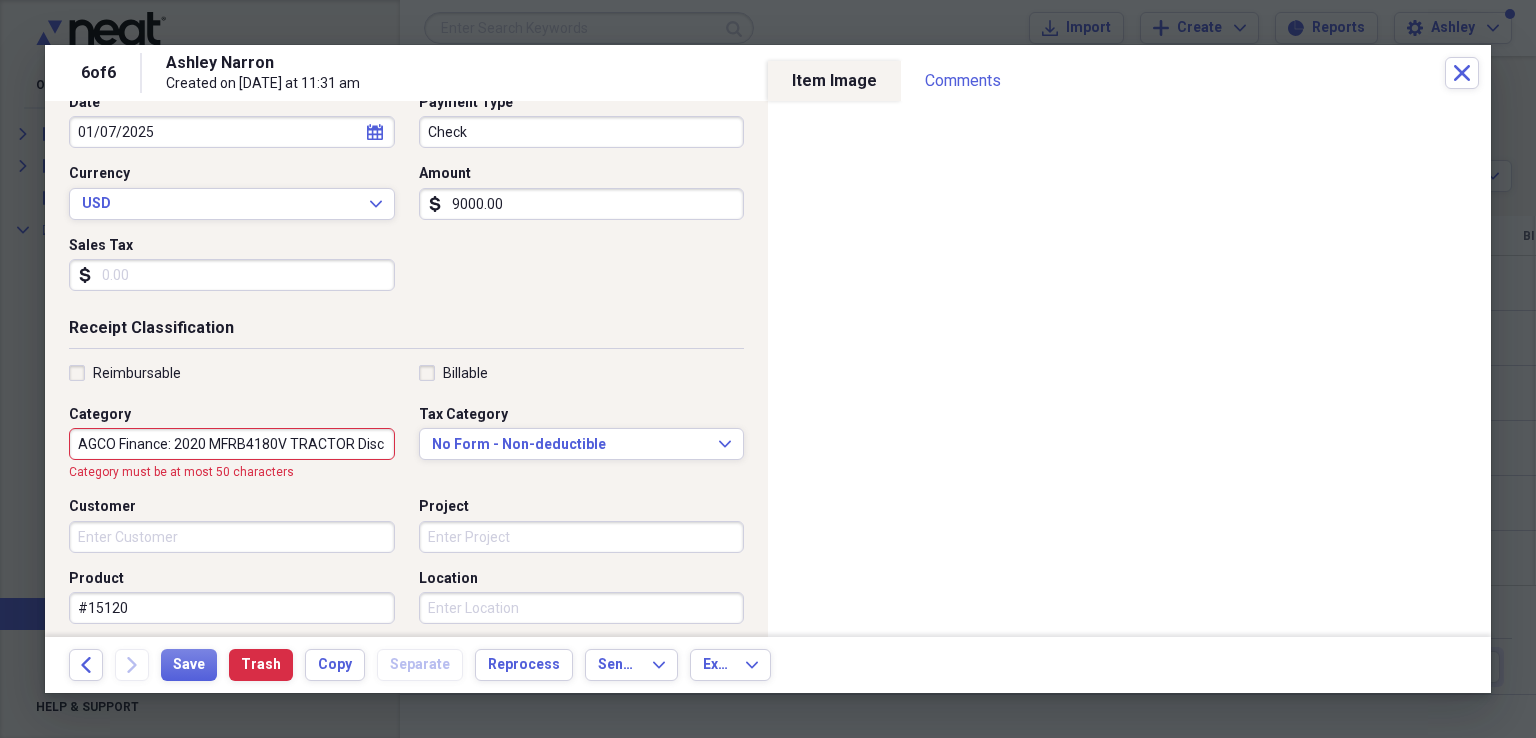 drag, startPoint x: 380, startPoint y: 437, endPoint x: 0, endPoint y: 424, distance: 380.2223 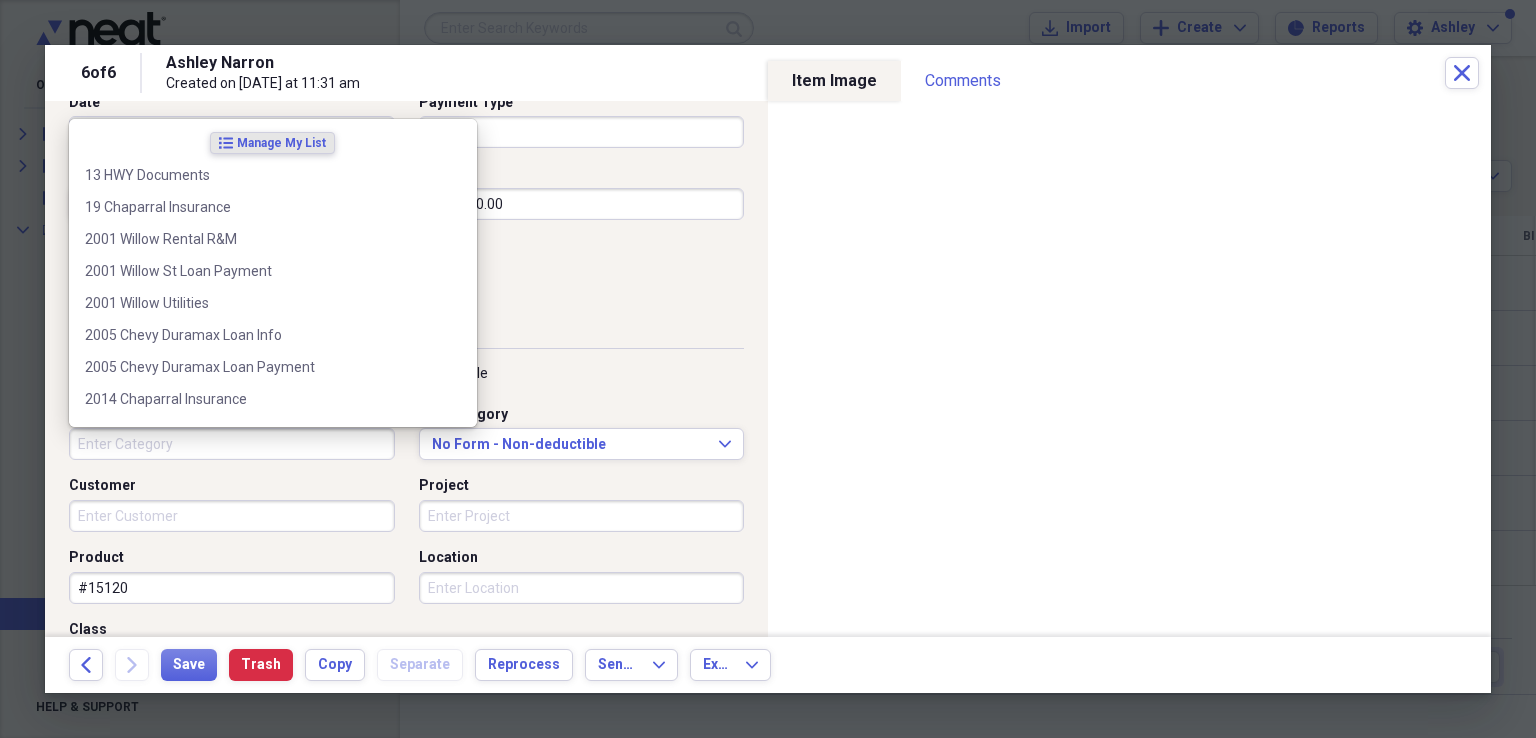 click on "Category" at bounding box center (232, 444) 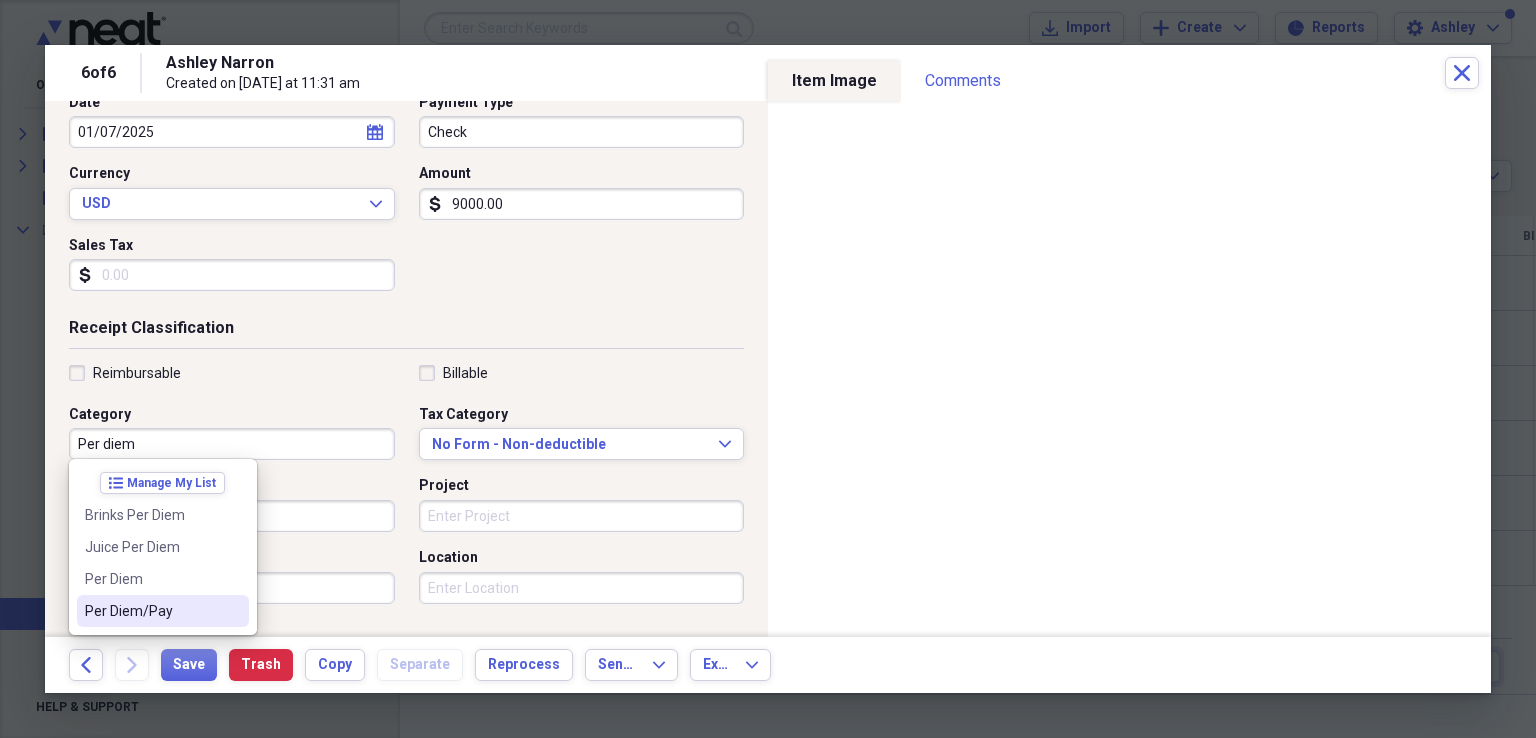 click on "Per Diem/Pay" at bounding box center [151, 611] 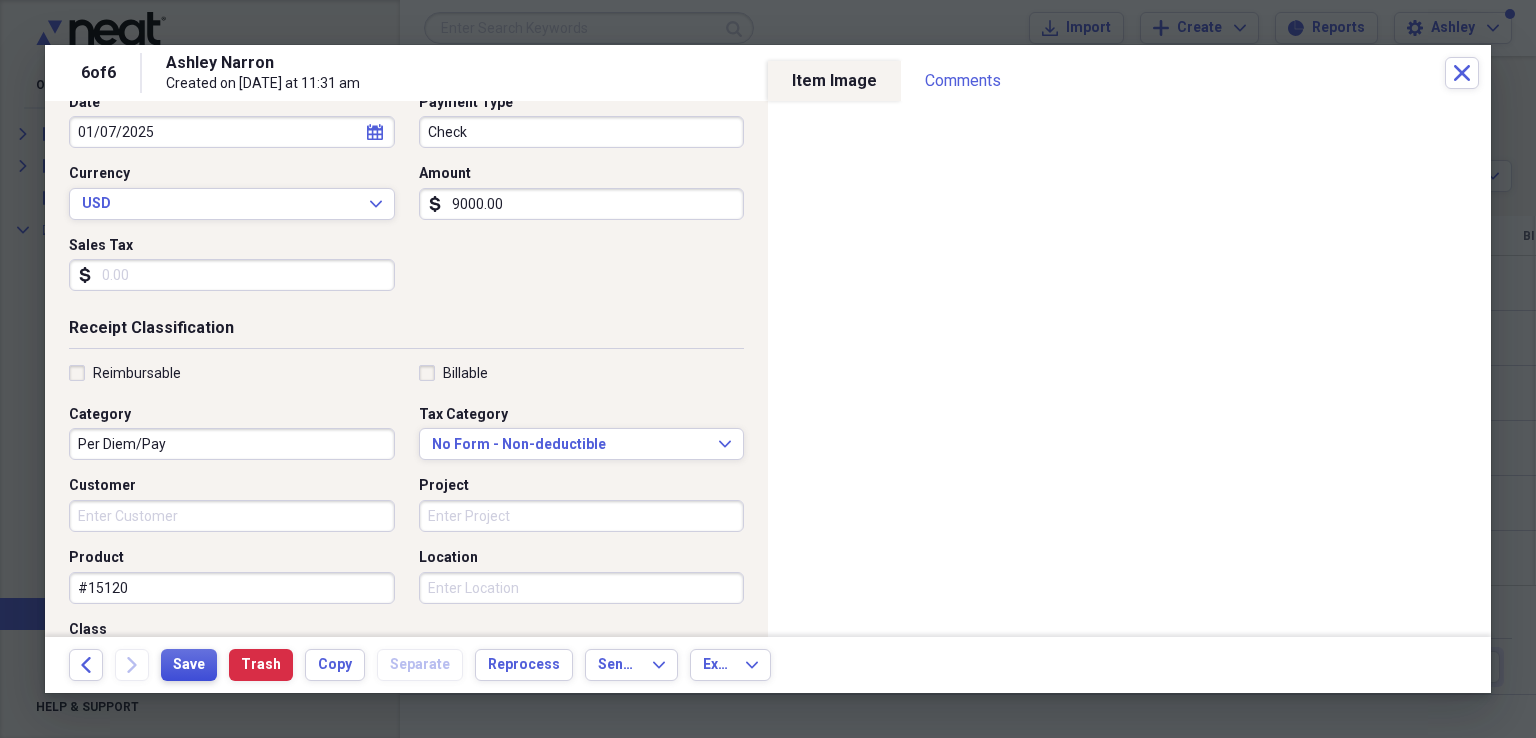 click on "Save" at bounding box center (189, 665) 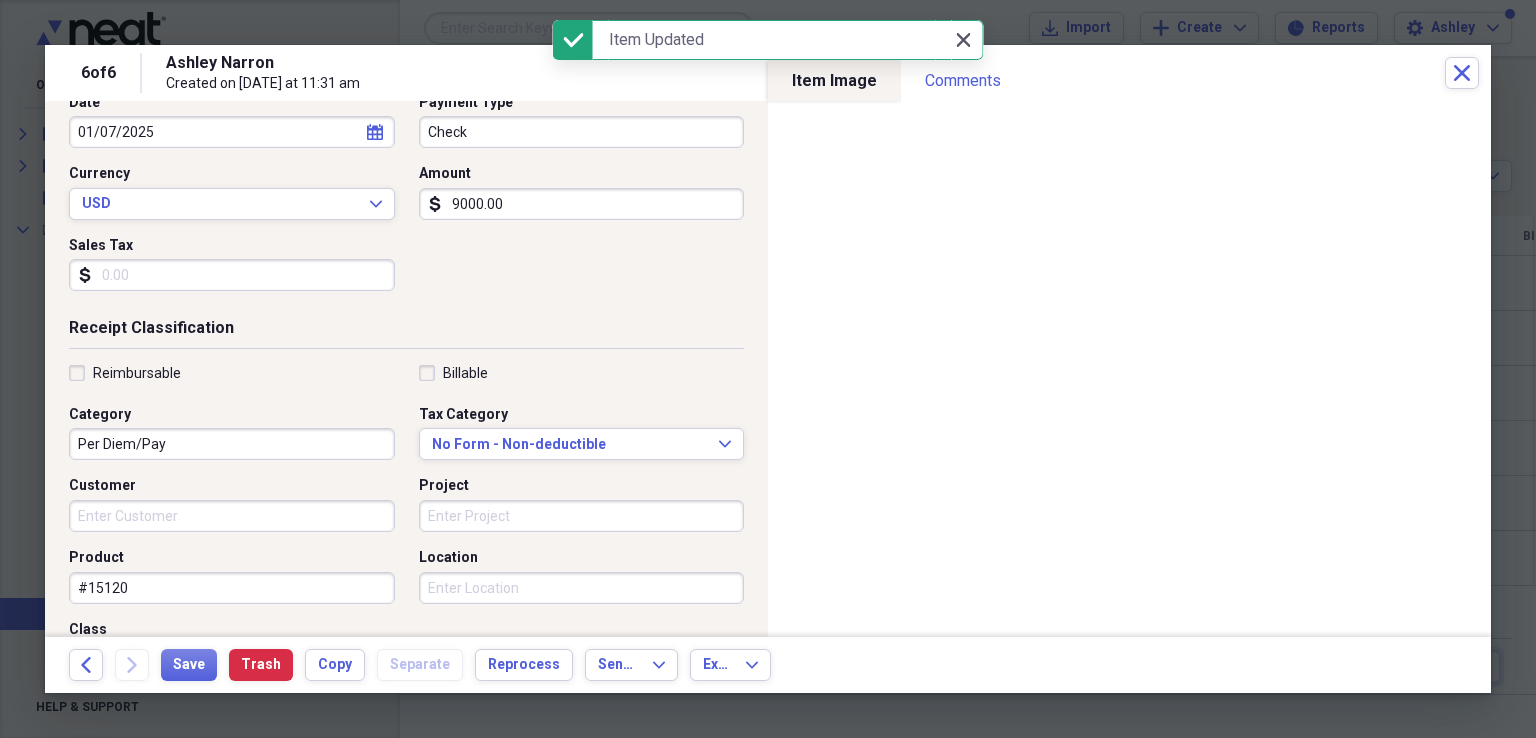 click 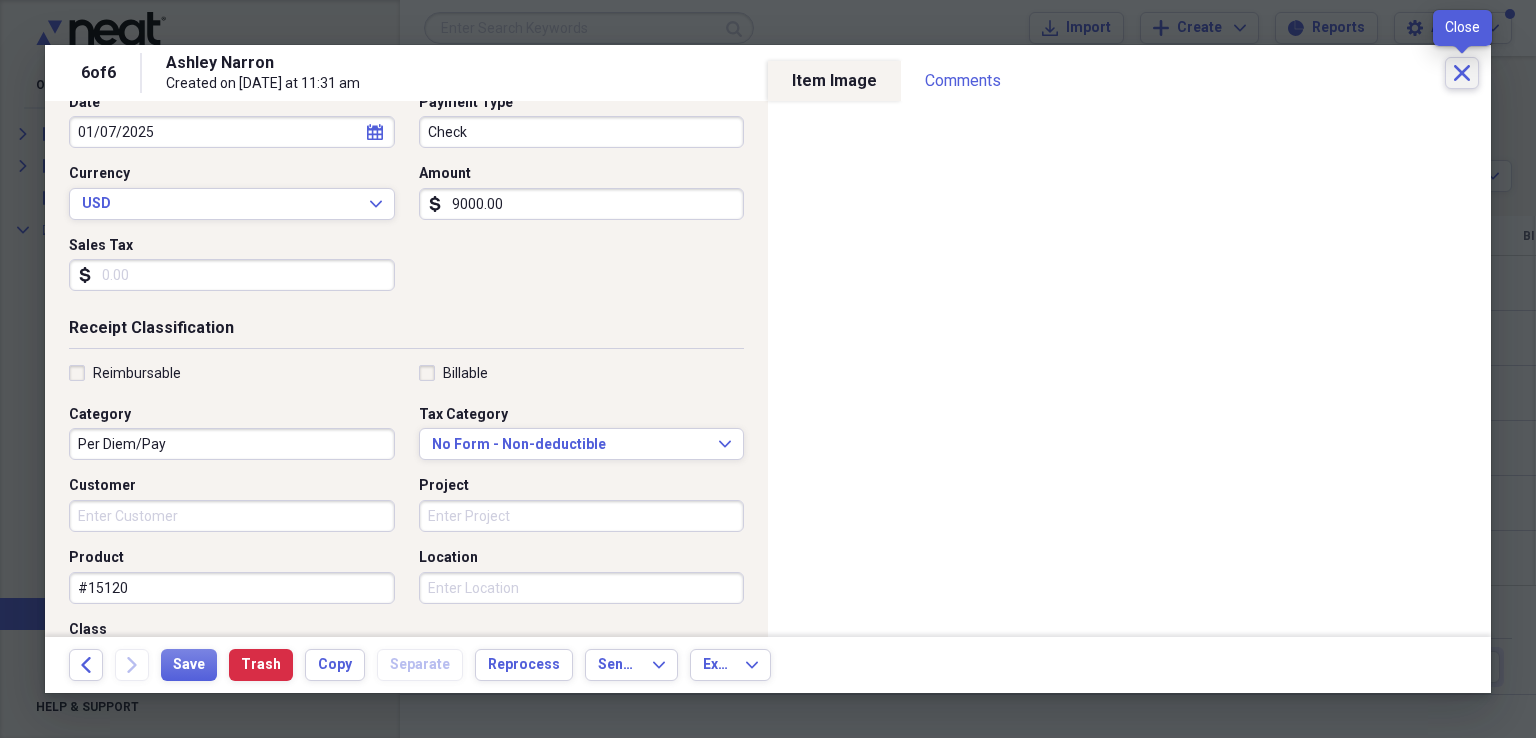 click on "Close" 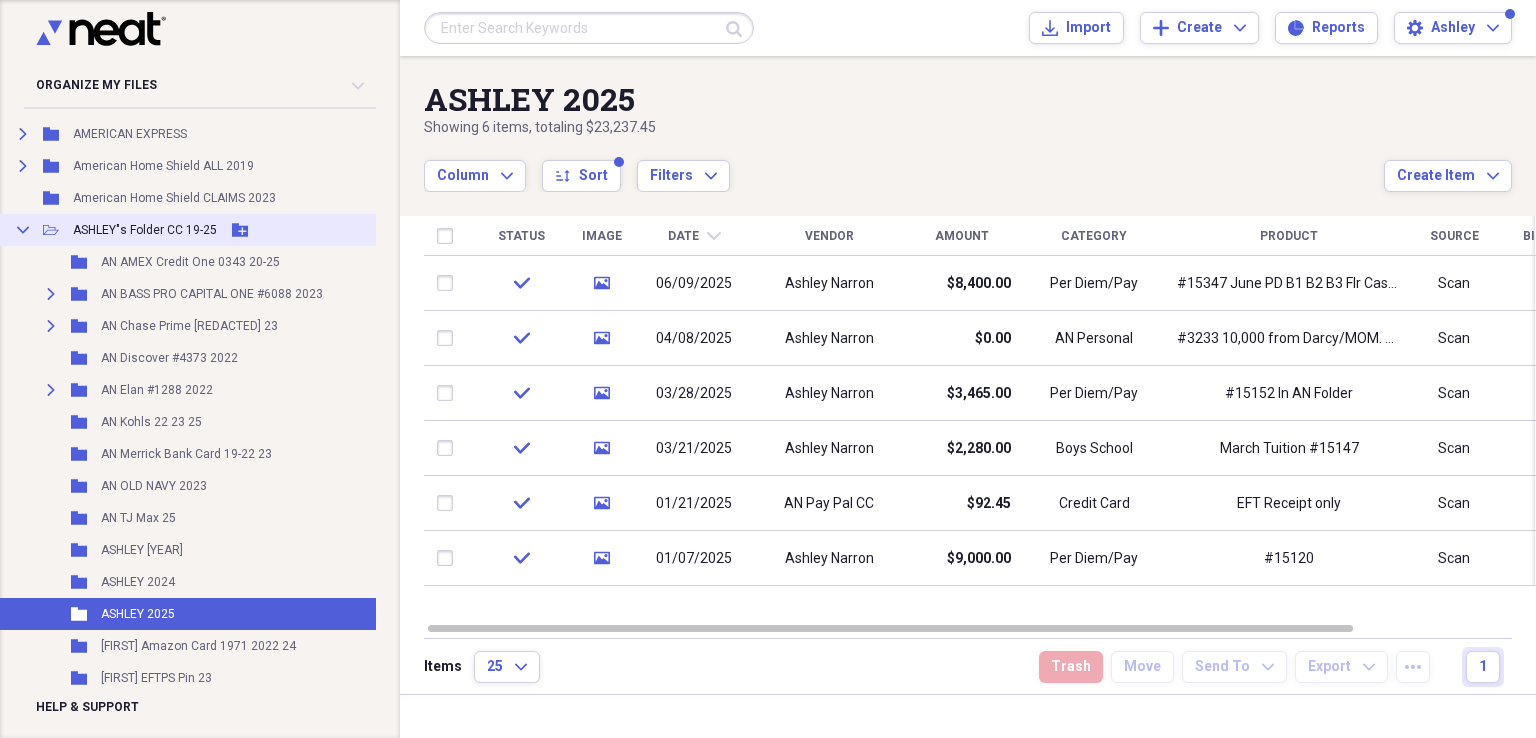 click on "Collapse" 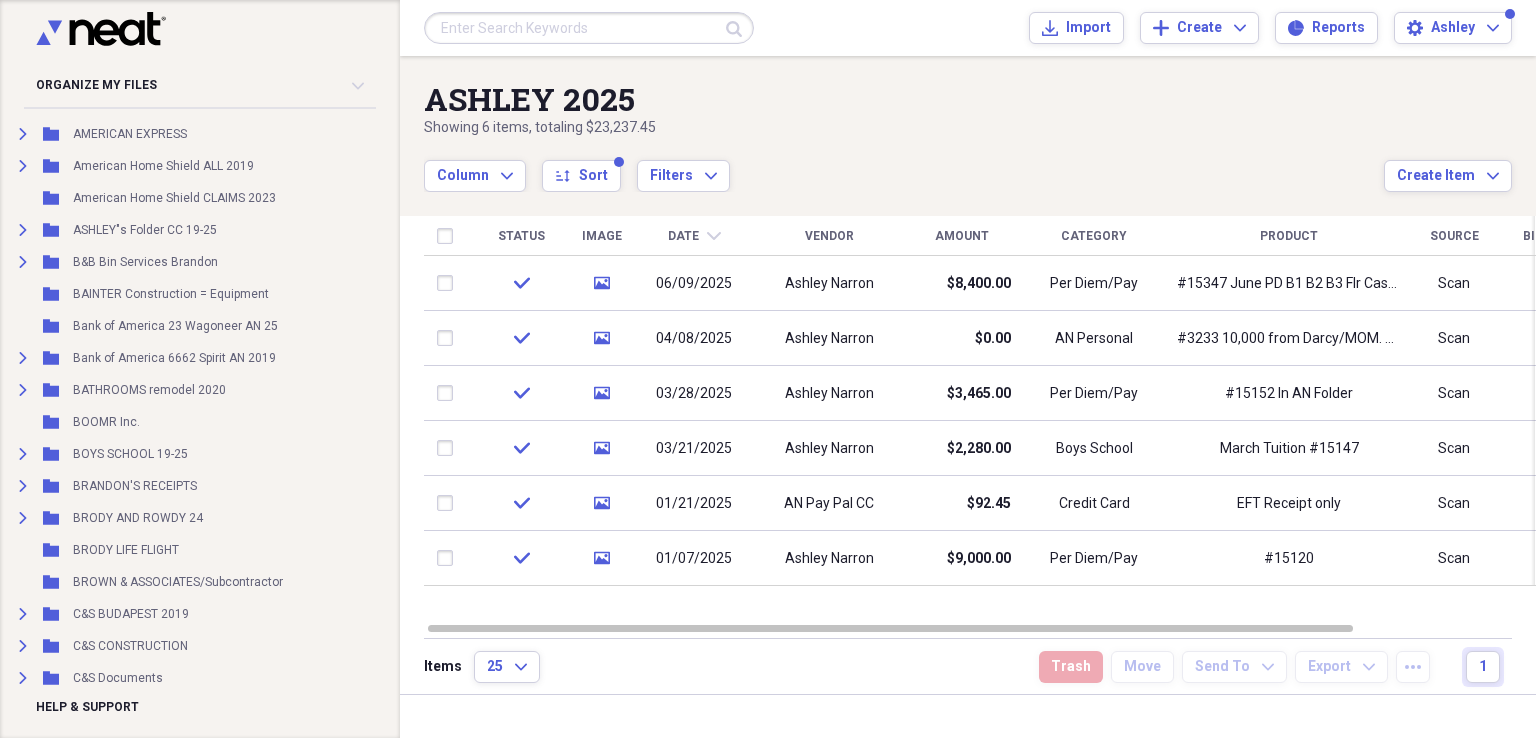 scroll, scrollTop: 0, scrollLeft: 21, axis: horizontal 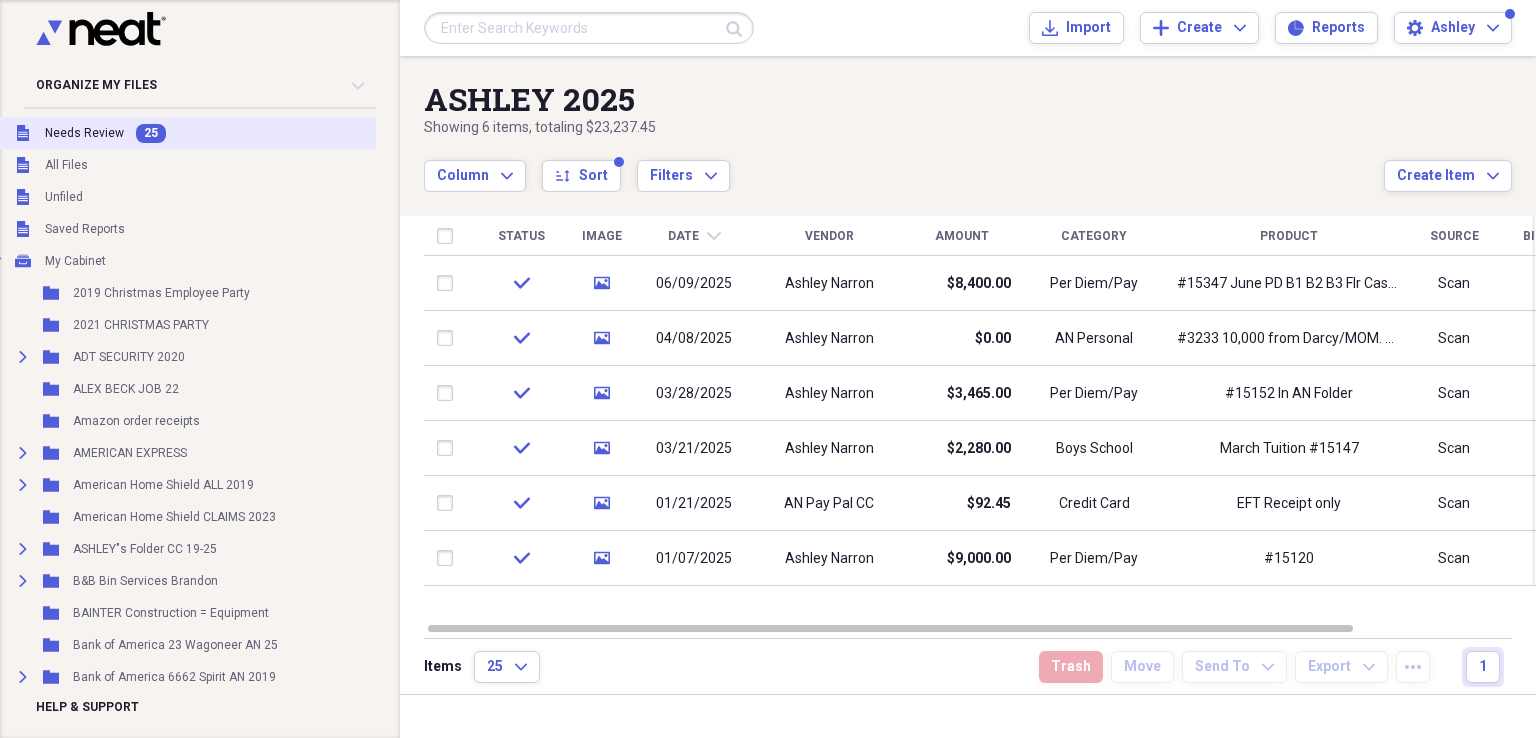 click on "Unfiled Needs Review 25" at bounding box center [269, 133] 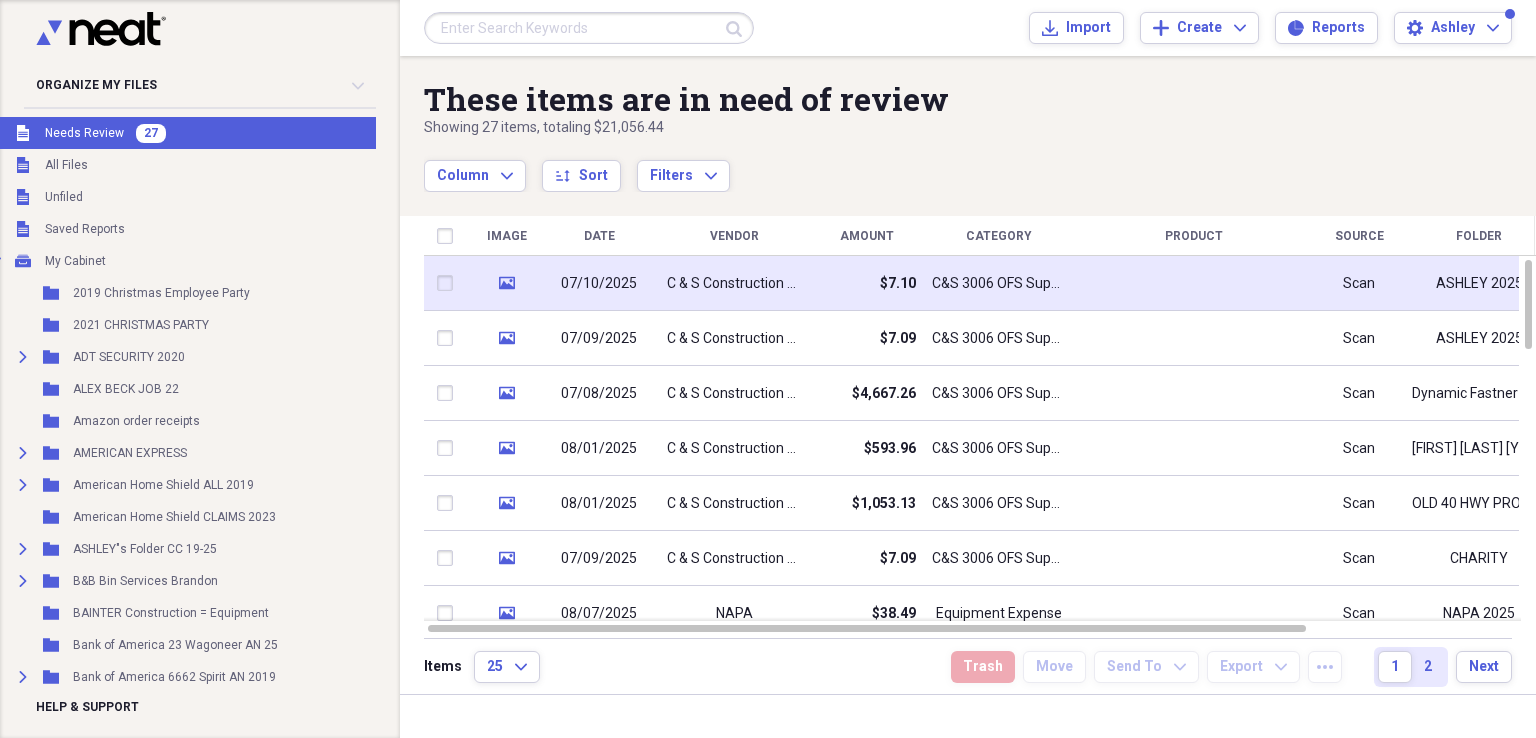 click on "$7.10" at bounding box center [866, 283] 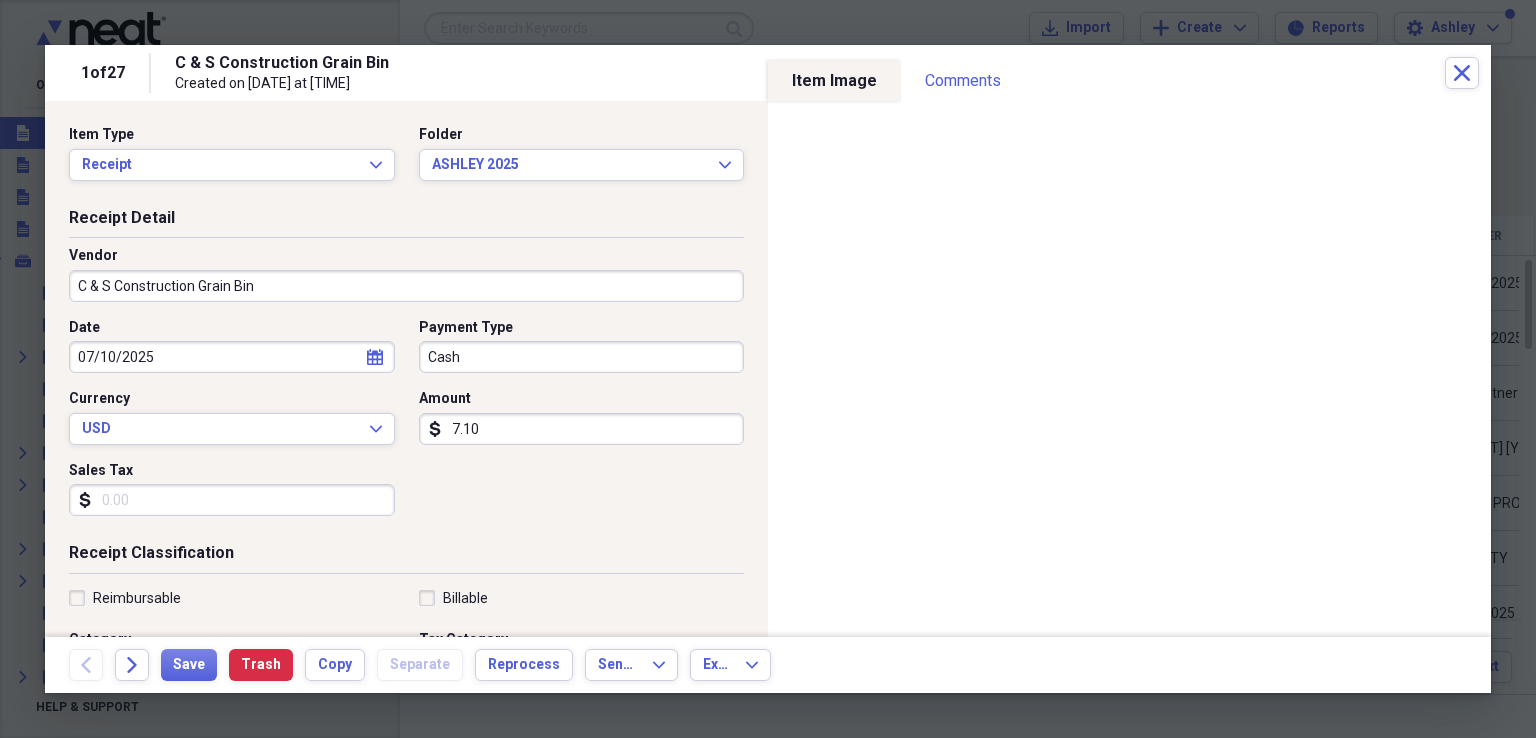 click on "C & S Construction Grain Bin" at bounding box center (406, 286) 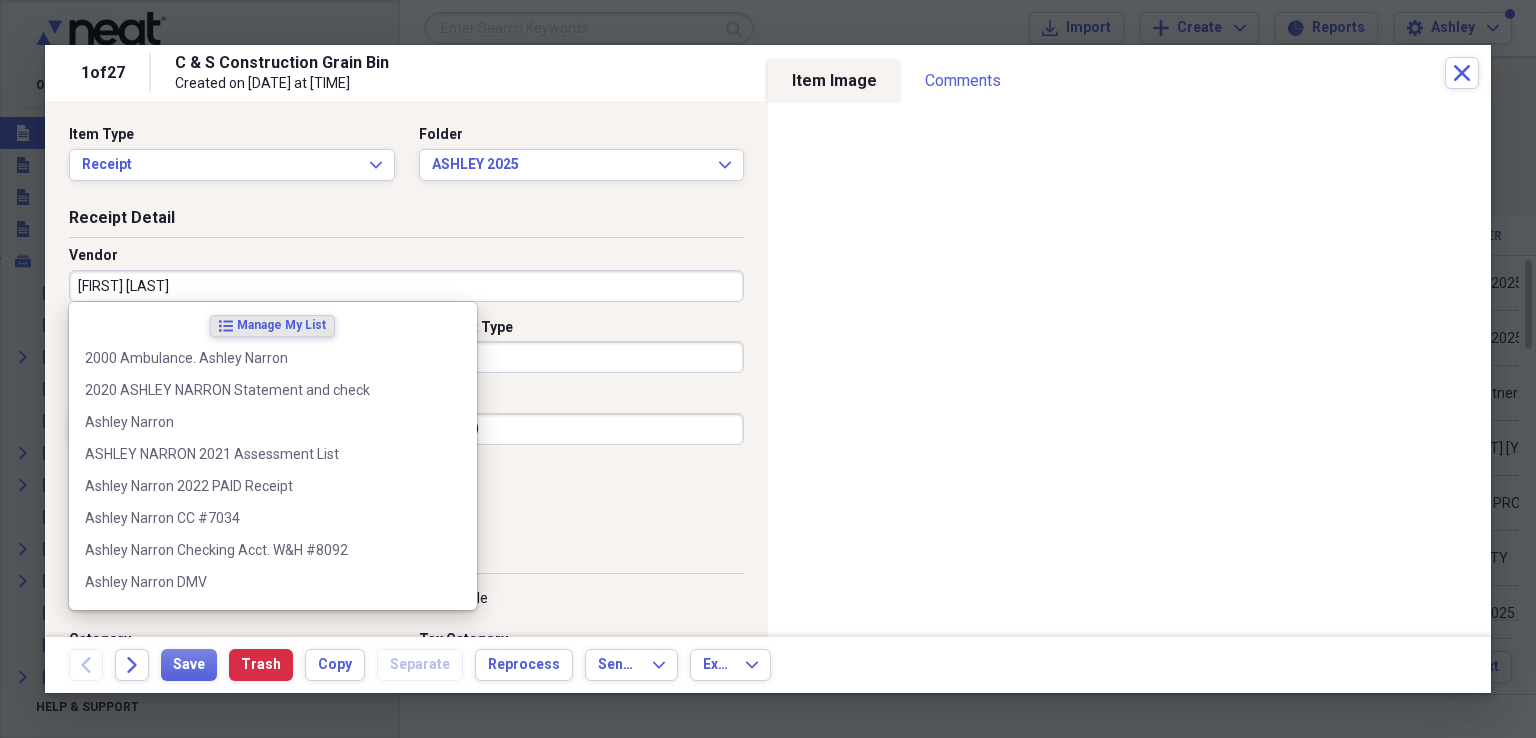 type on "Ashley Narron" 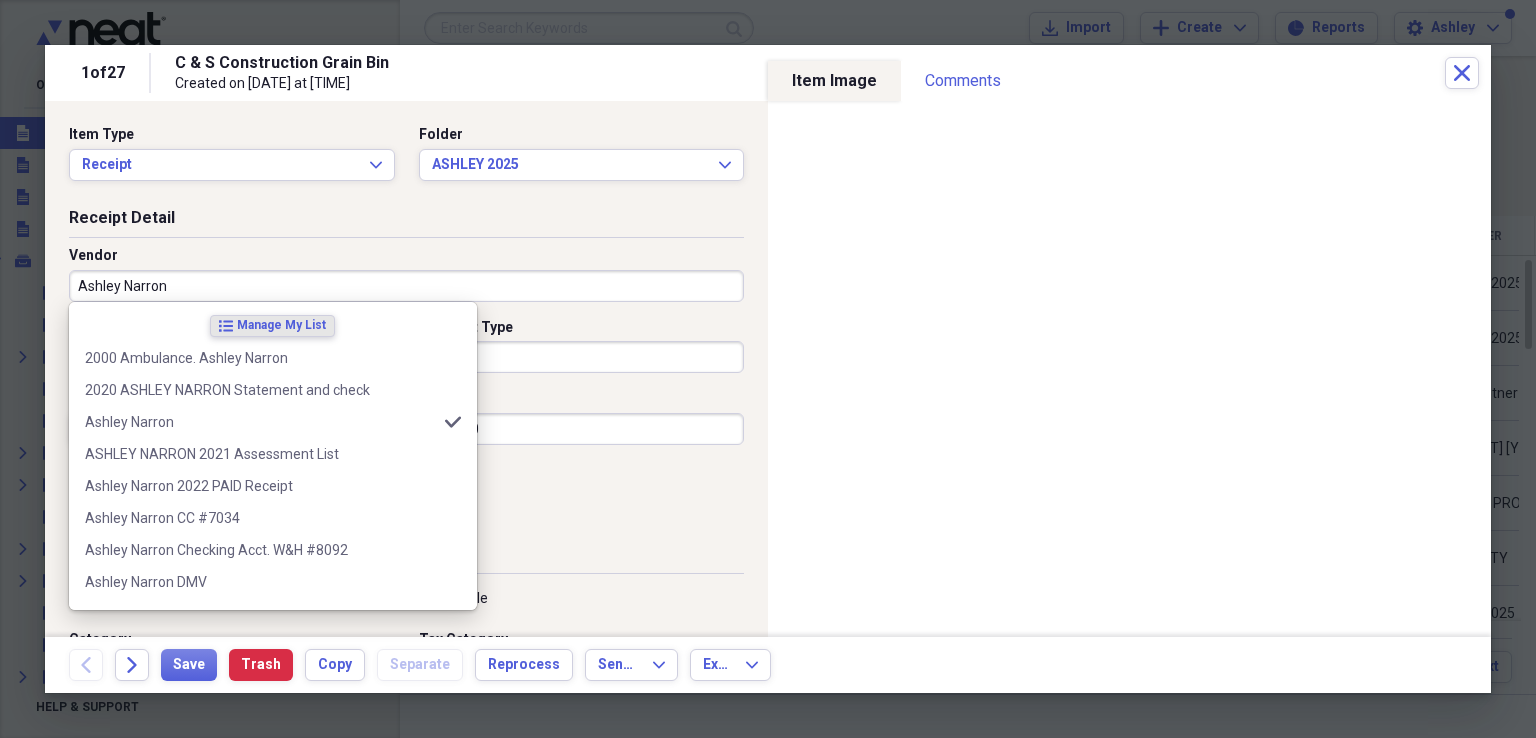 type on "Investing" 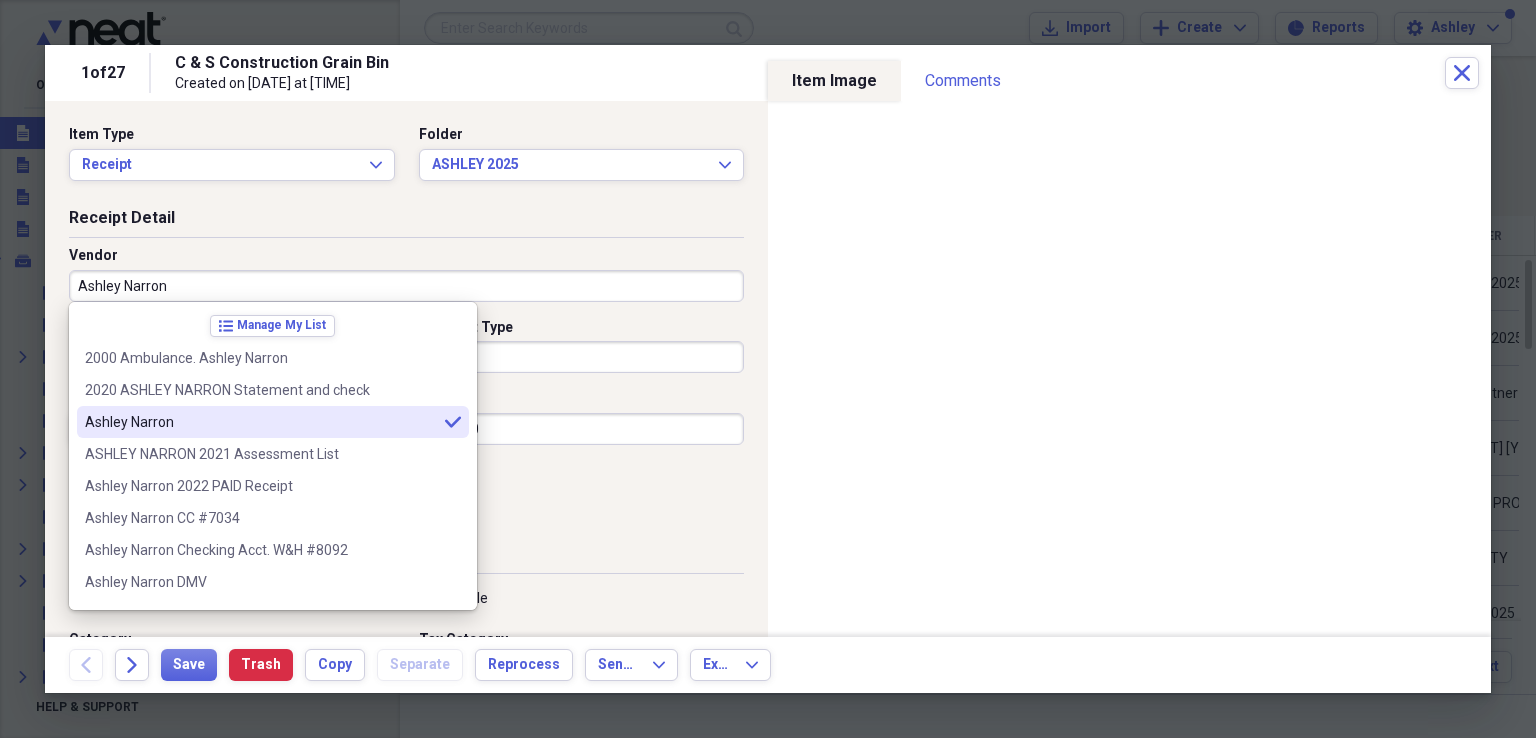 type on "Ashley Narron" 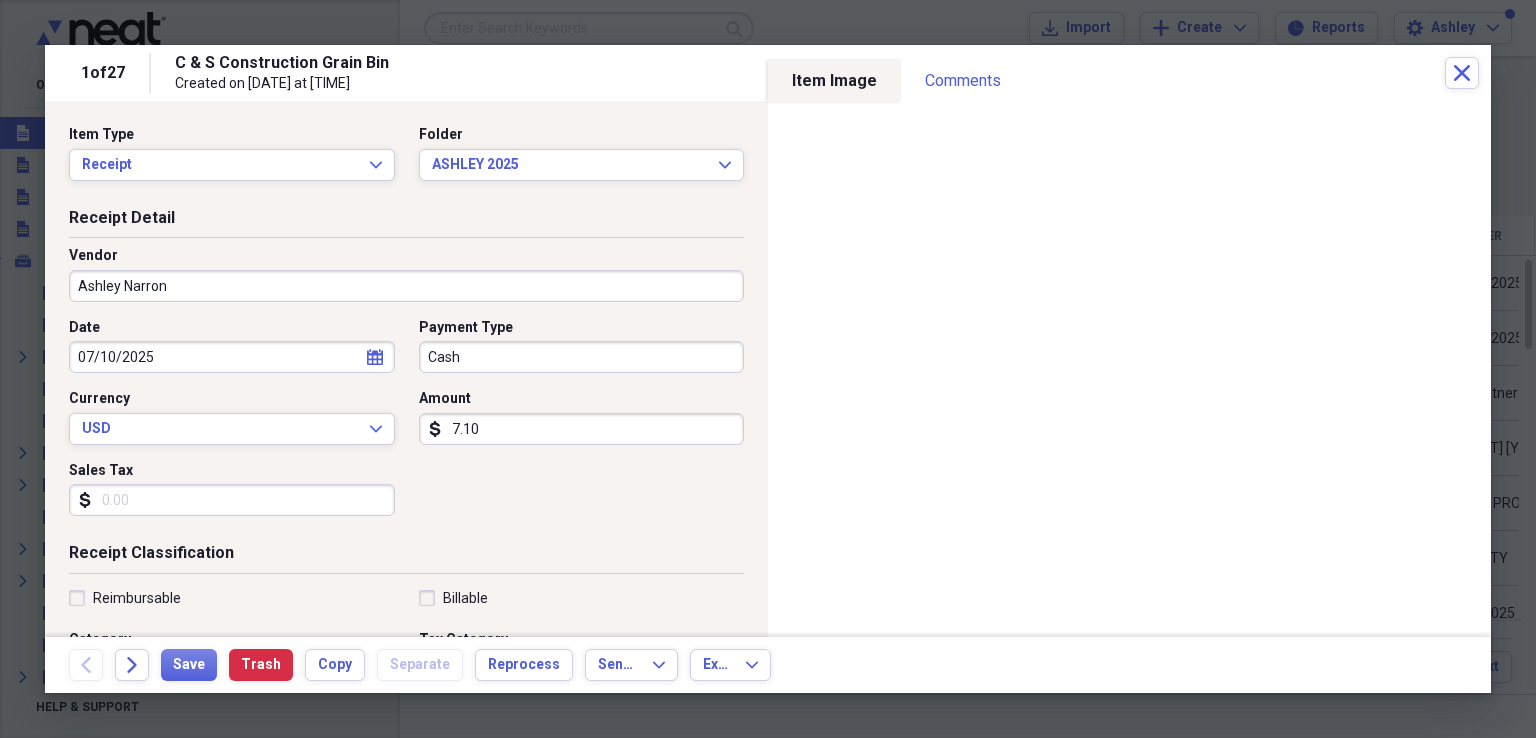 click on "07/10/2025" at bounding box center [232, 357] 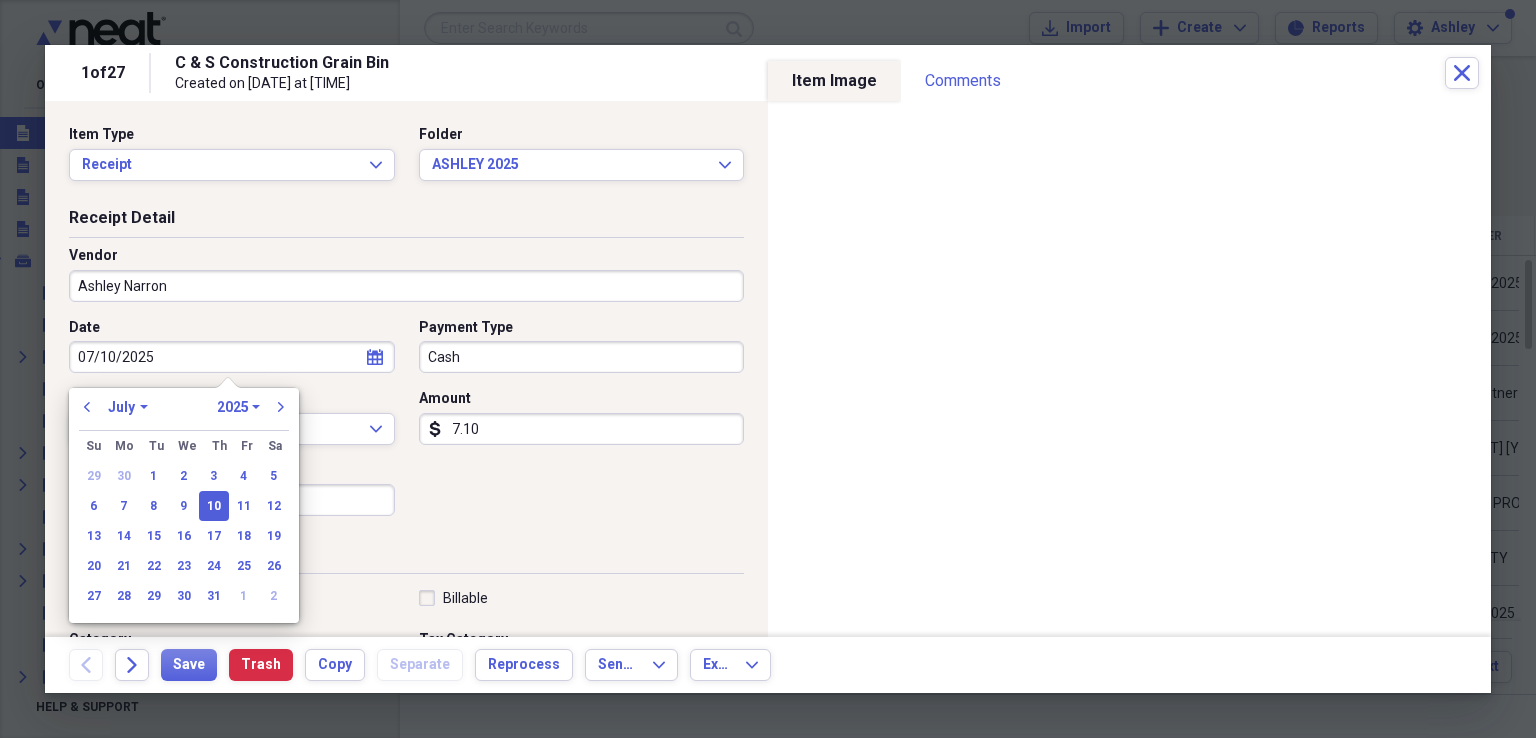 click on "Cash" at bounding box center (582, 357) 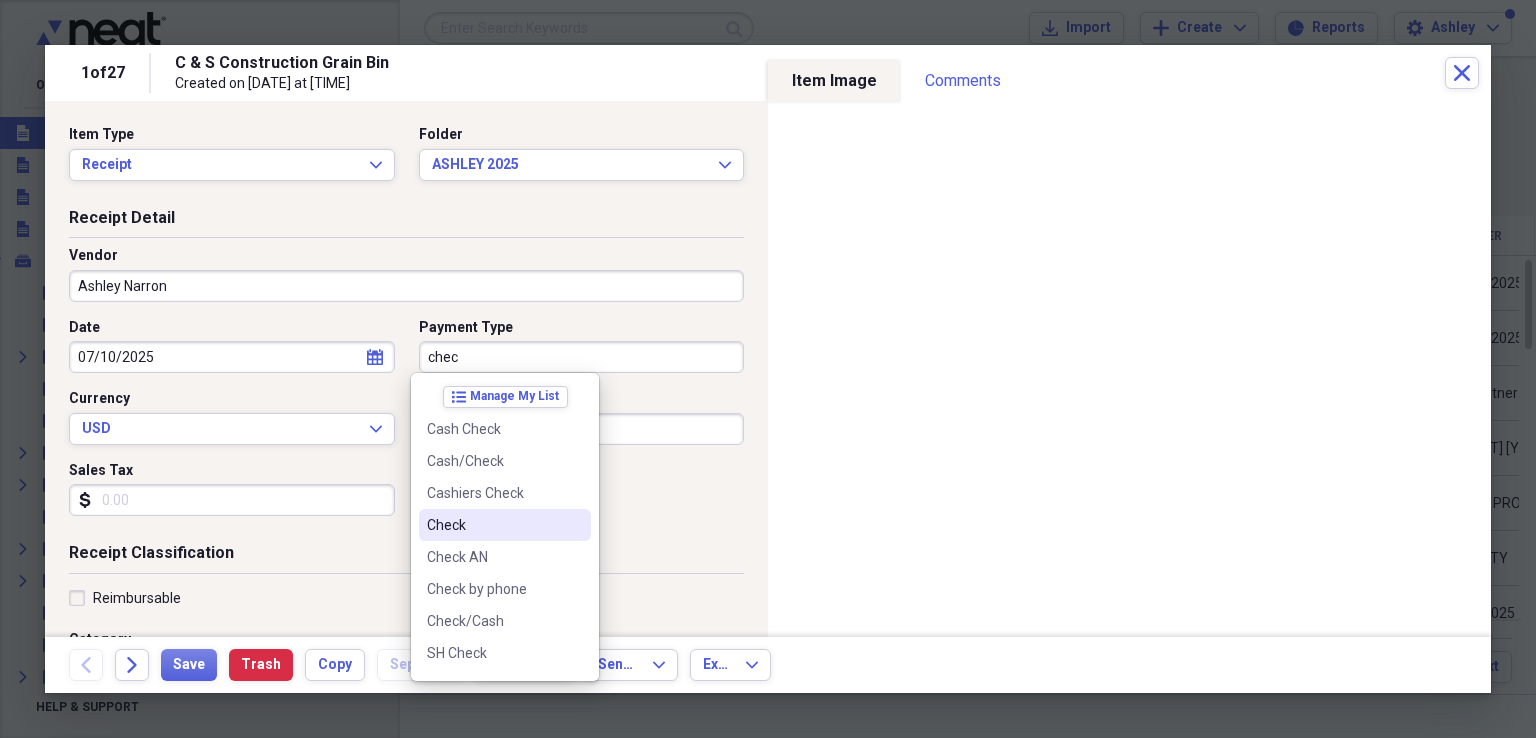 click on "Check" at bounding box center [493, 525] 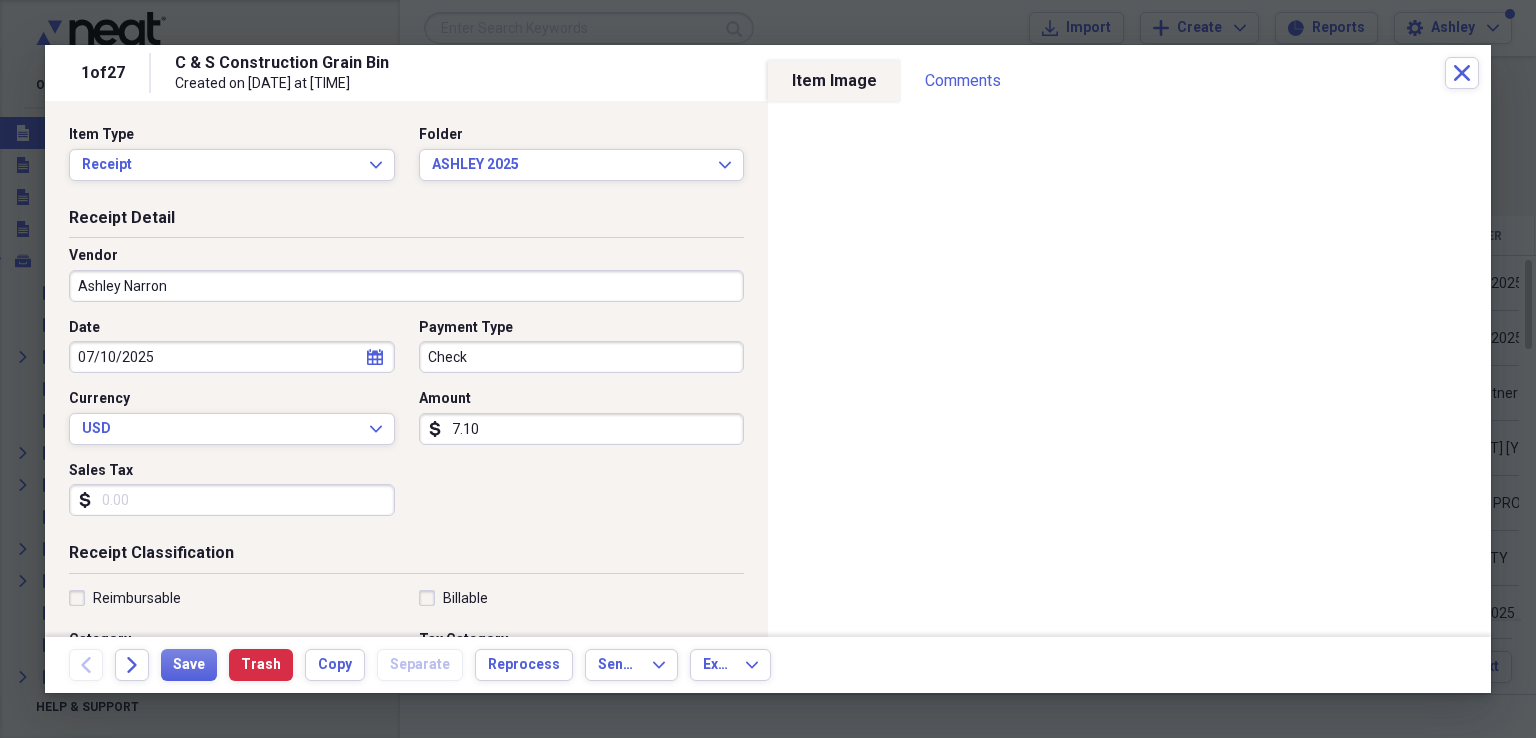click on "7.10" at bounding box center [582, 429] 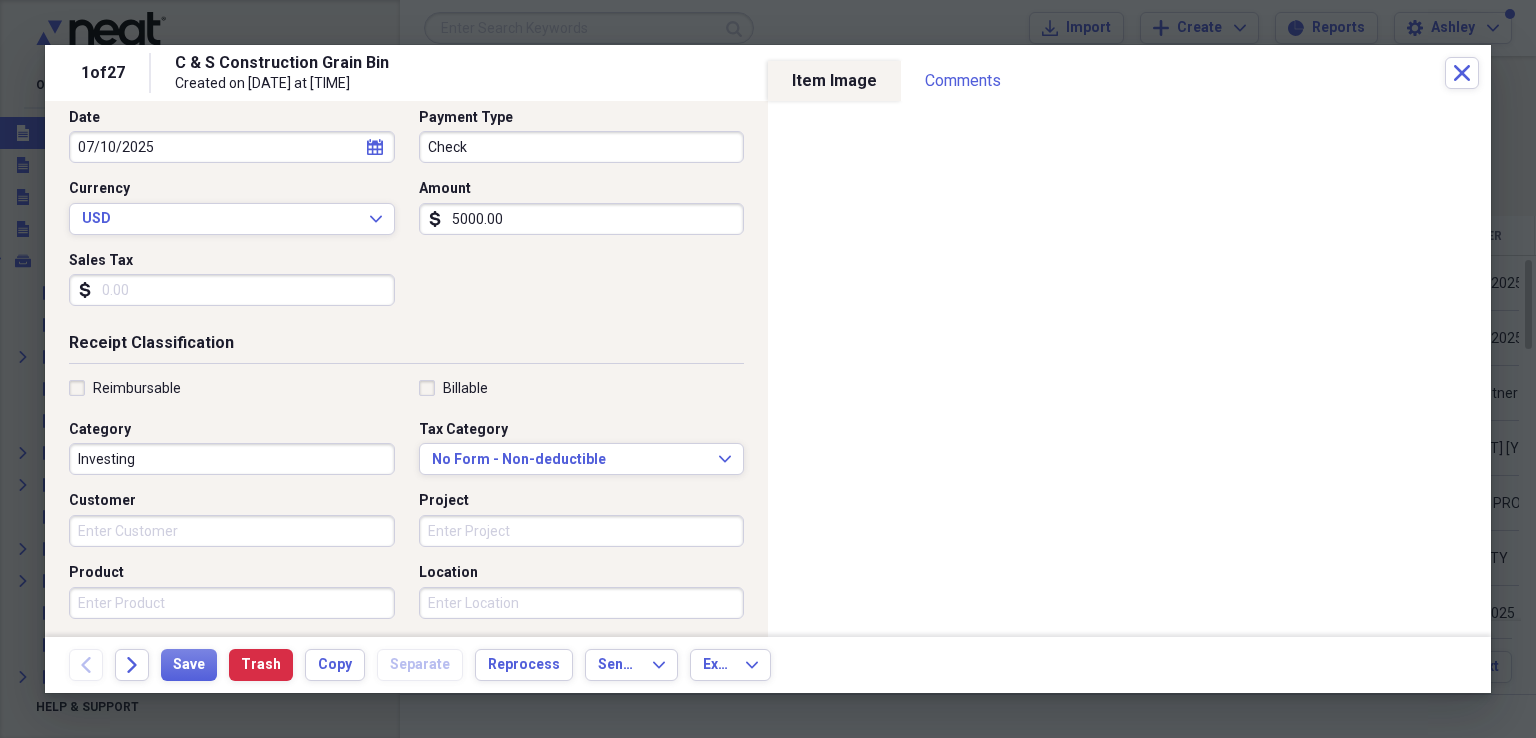 scroll, scrollTop: 230, scrollLeft: 0, axis: vertical 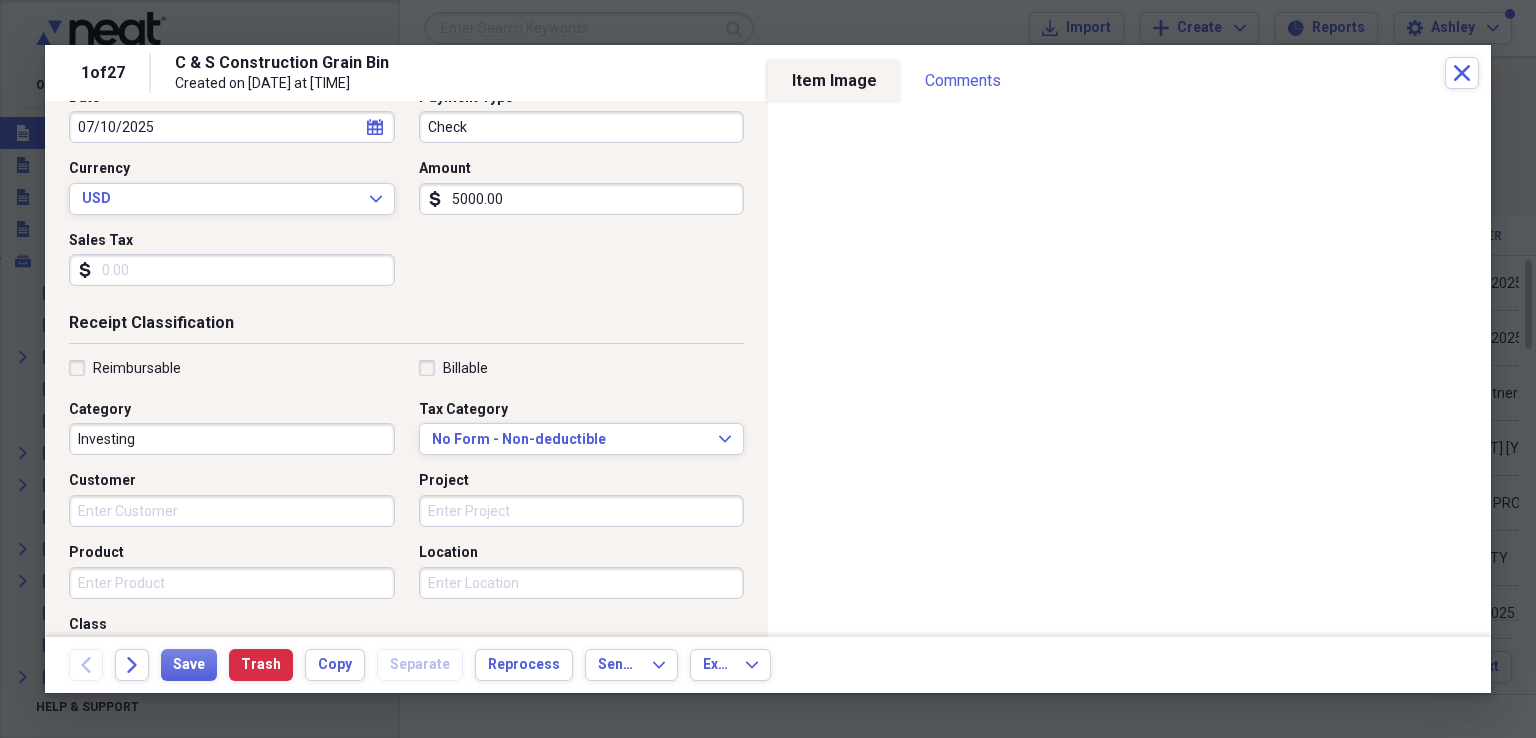 type on "5000.00" 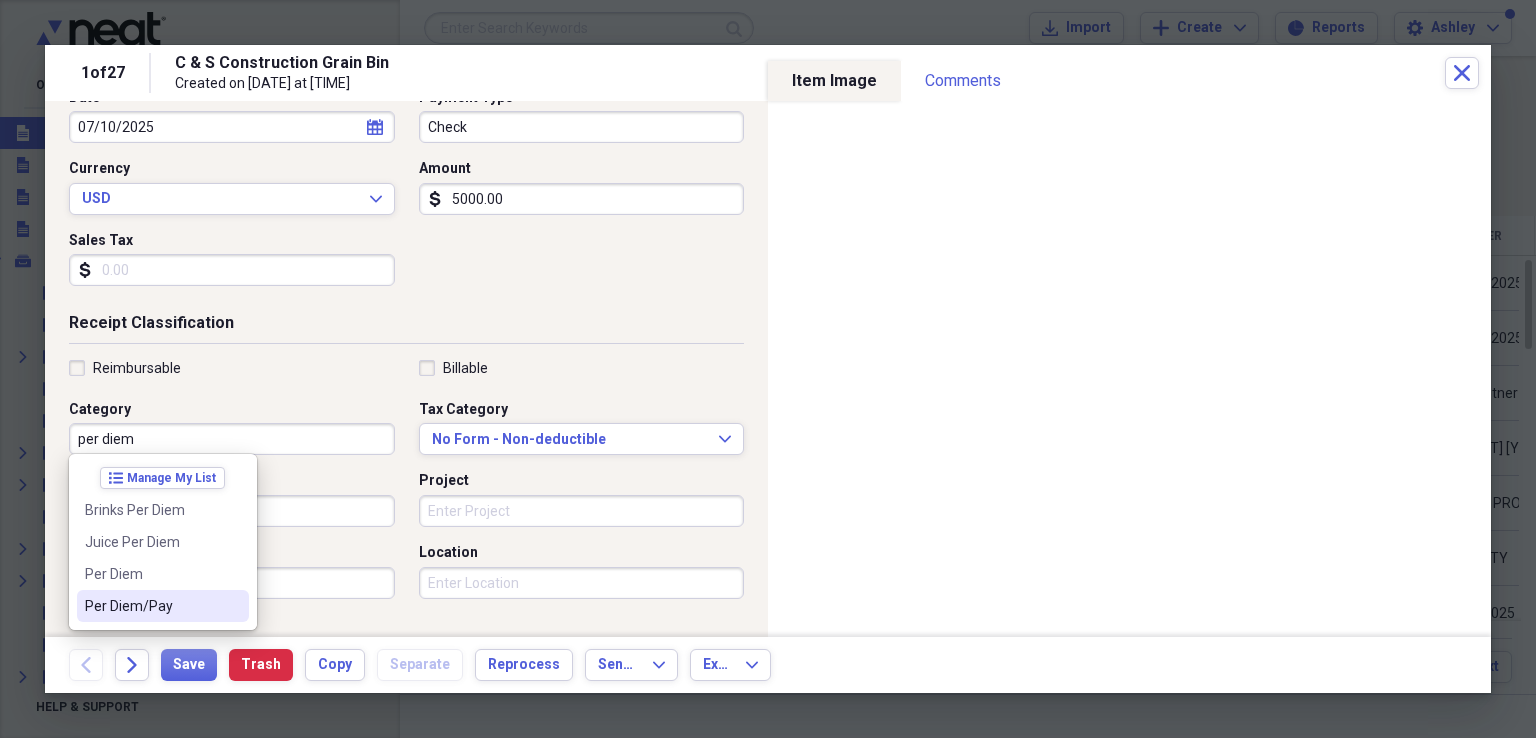 click on "Per Diem/Pay" at bounding box center [151, 606] 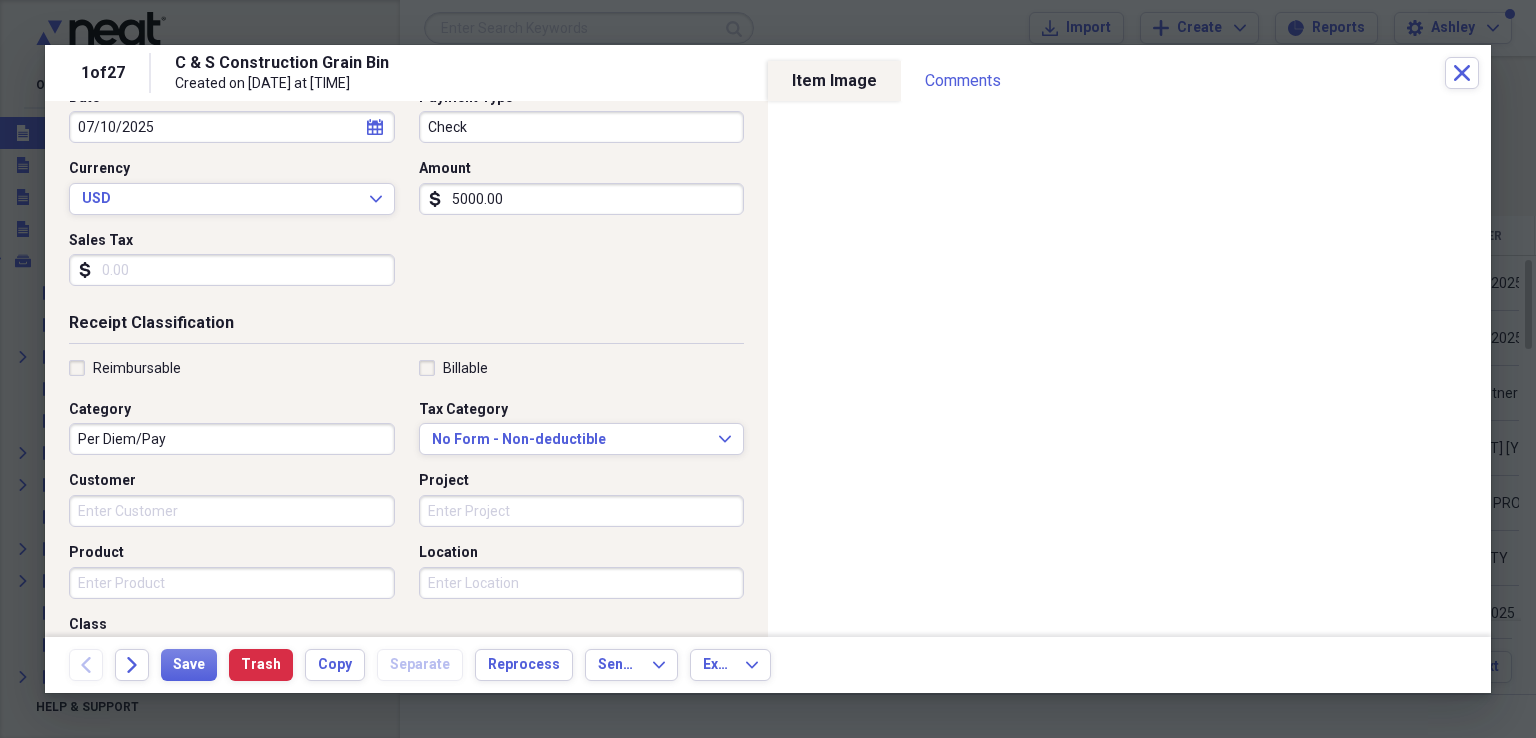 click on "Product" at bounding box center (232, 583) 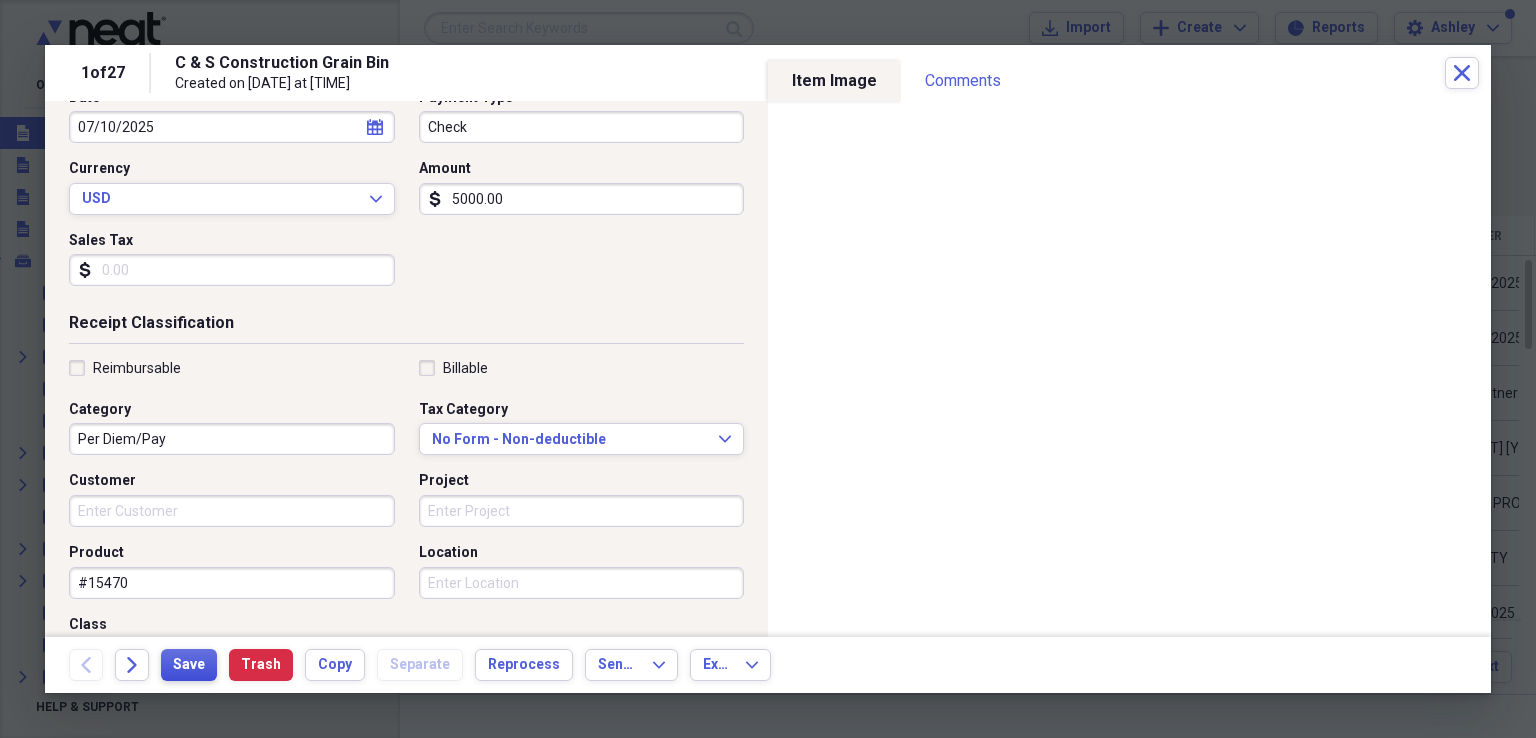 type on "#15470" 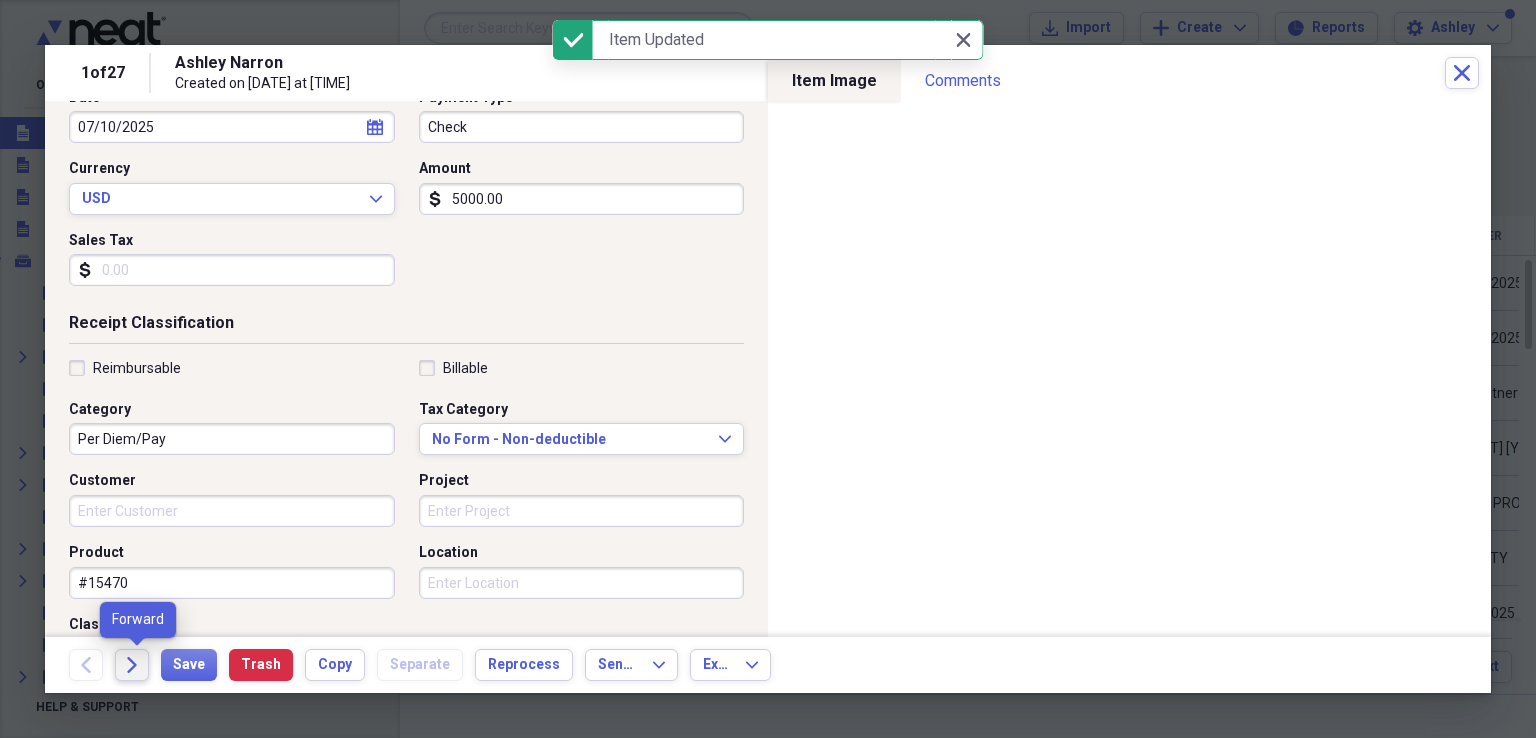 click on "Forward" 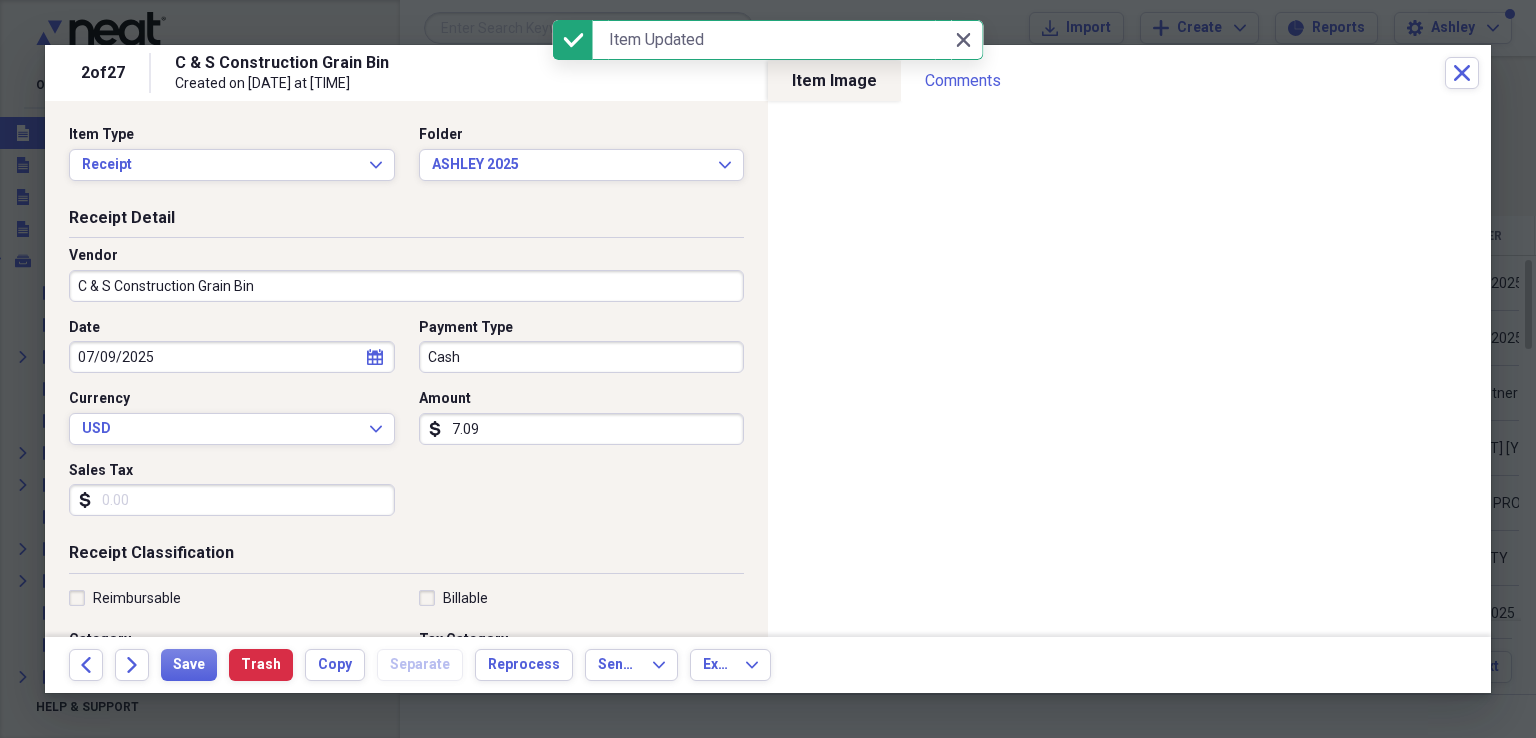 click on "C & S Construction Grain Bin" at bounding box center (406, 286) 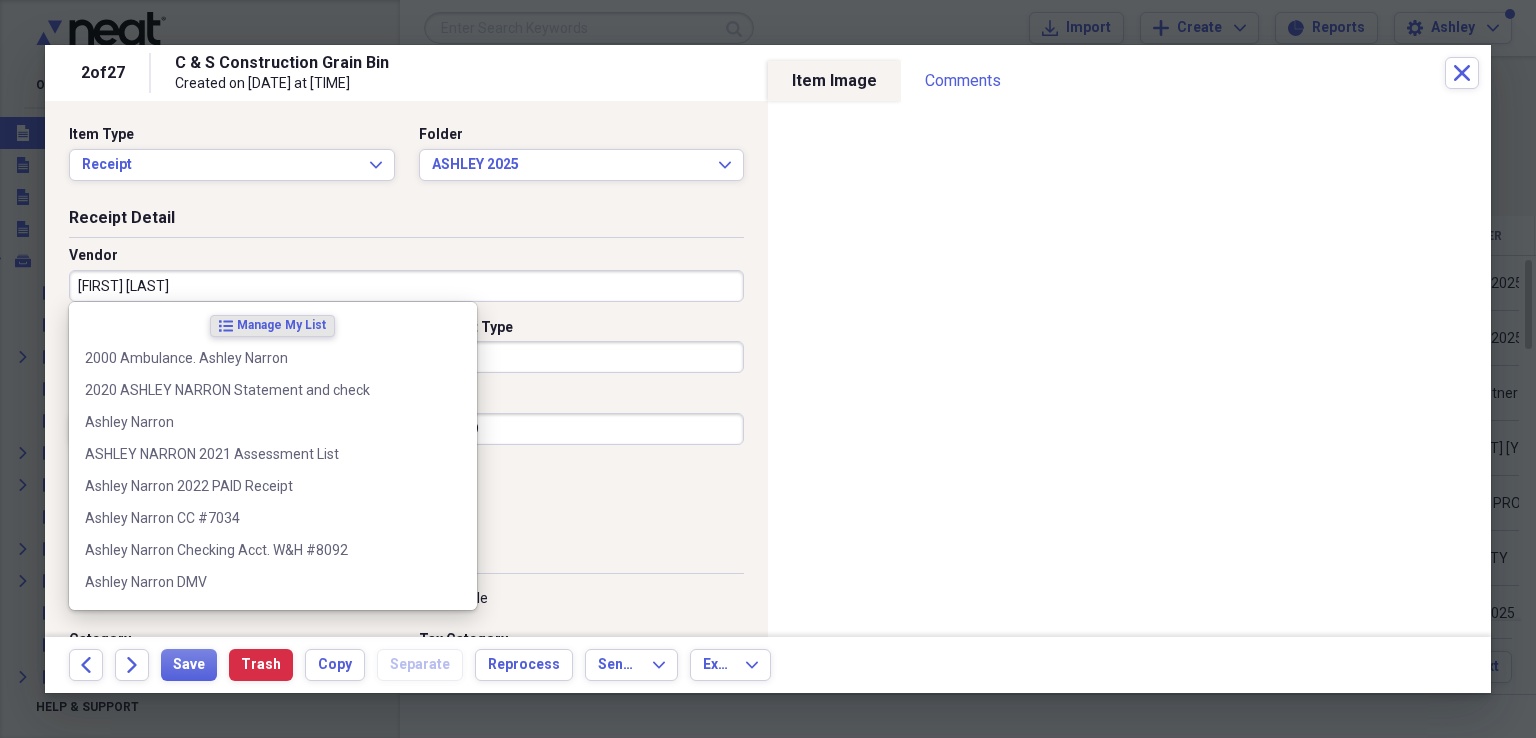 type on "Ashley Narron" 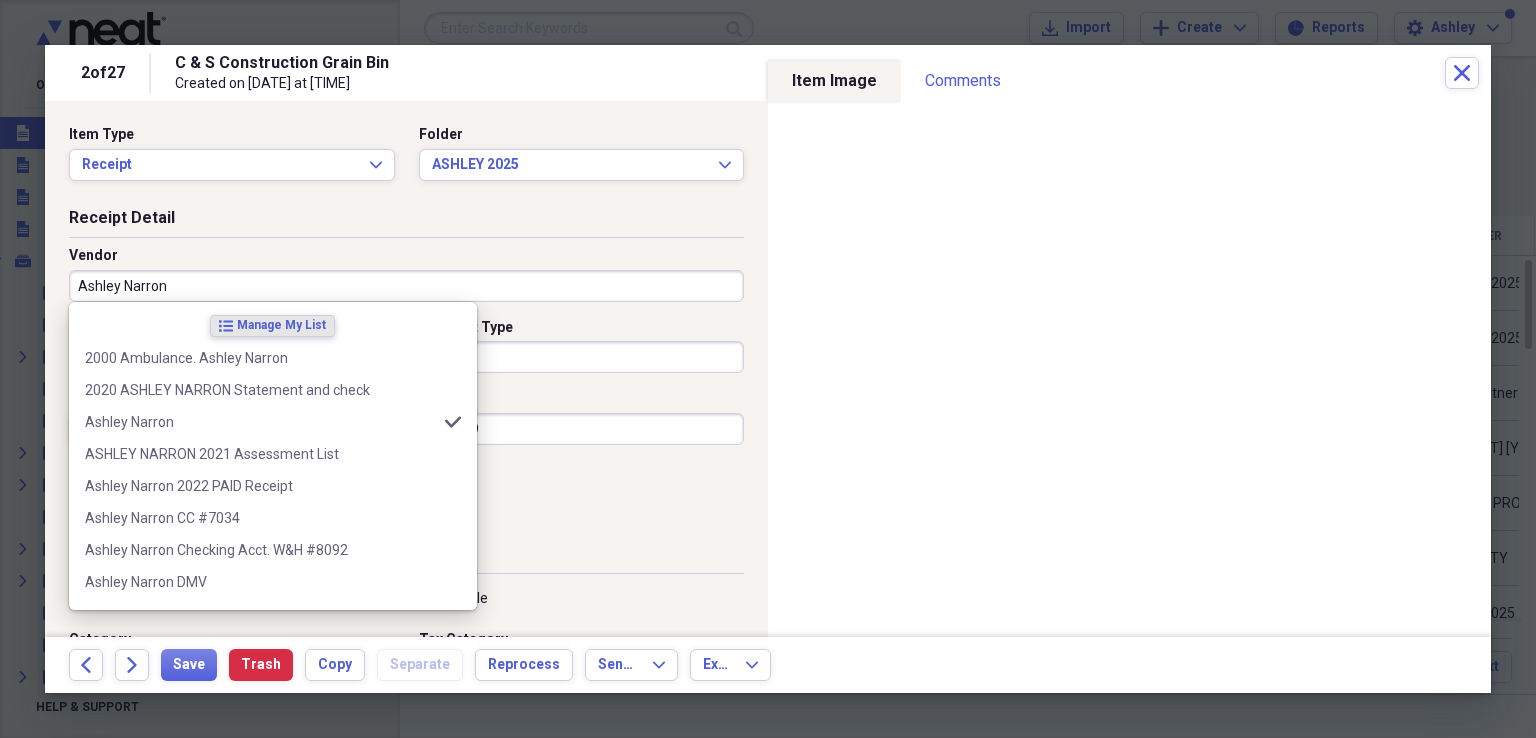 type on "Investing" 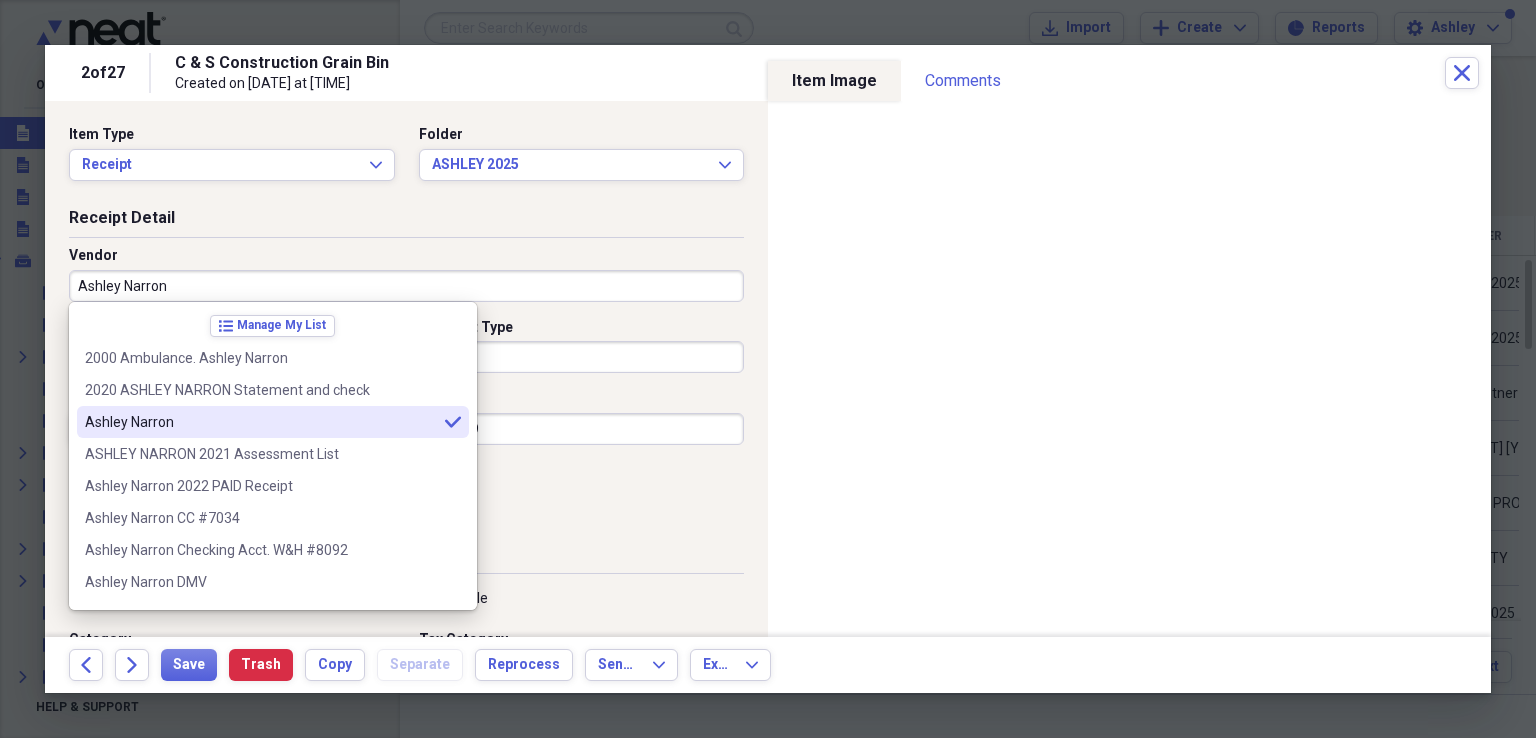type on "Ashley Narron" 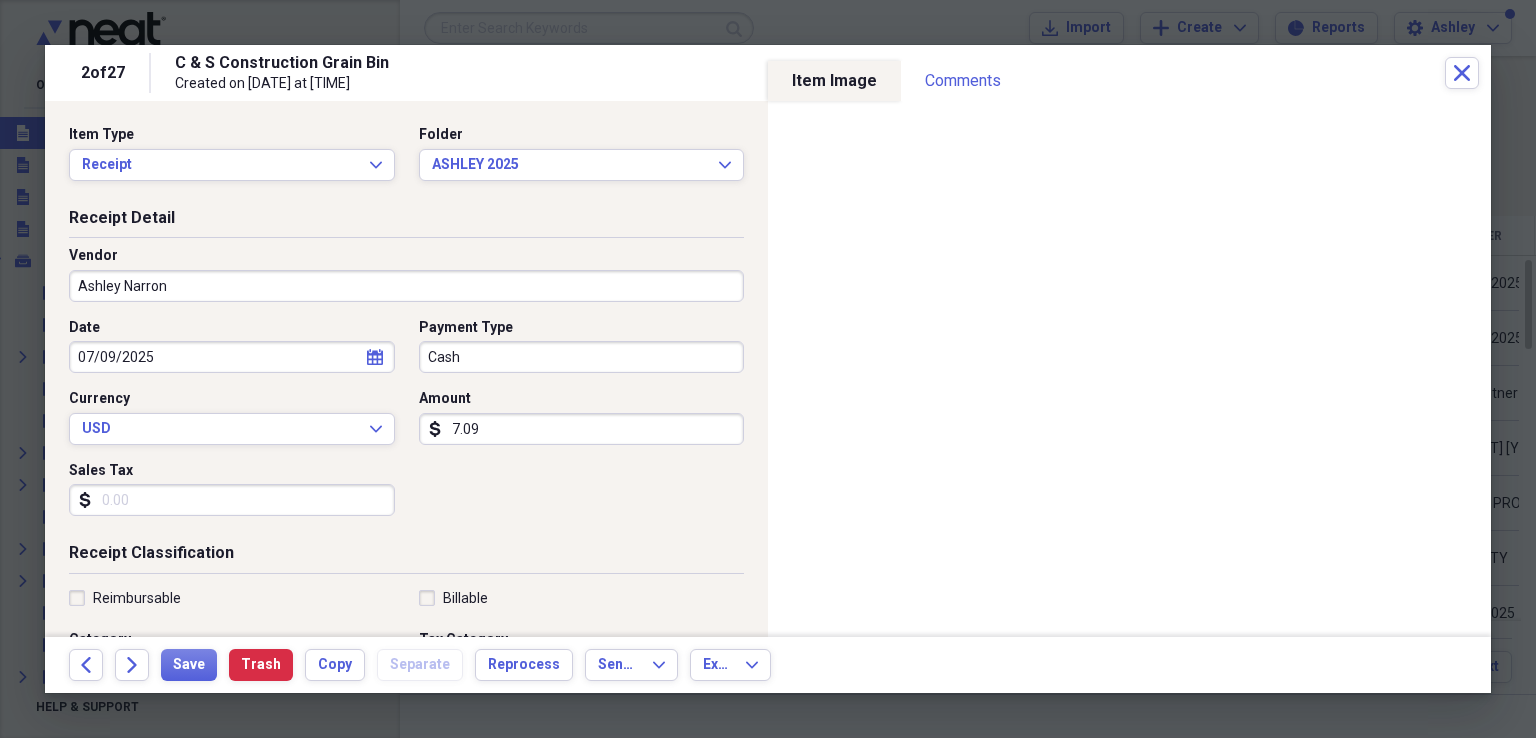 click on "Cash" at bounding box center [582, 357] 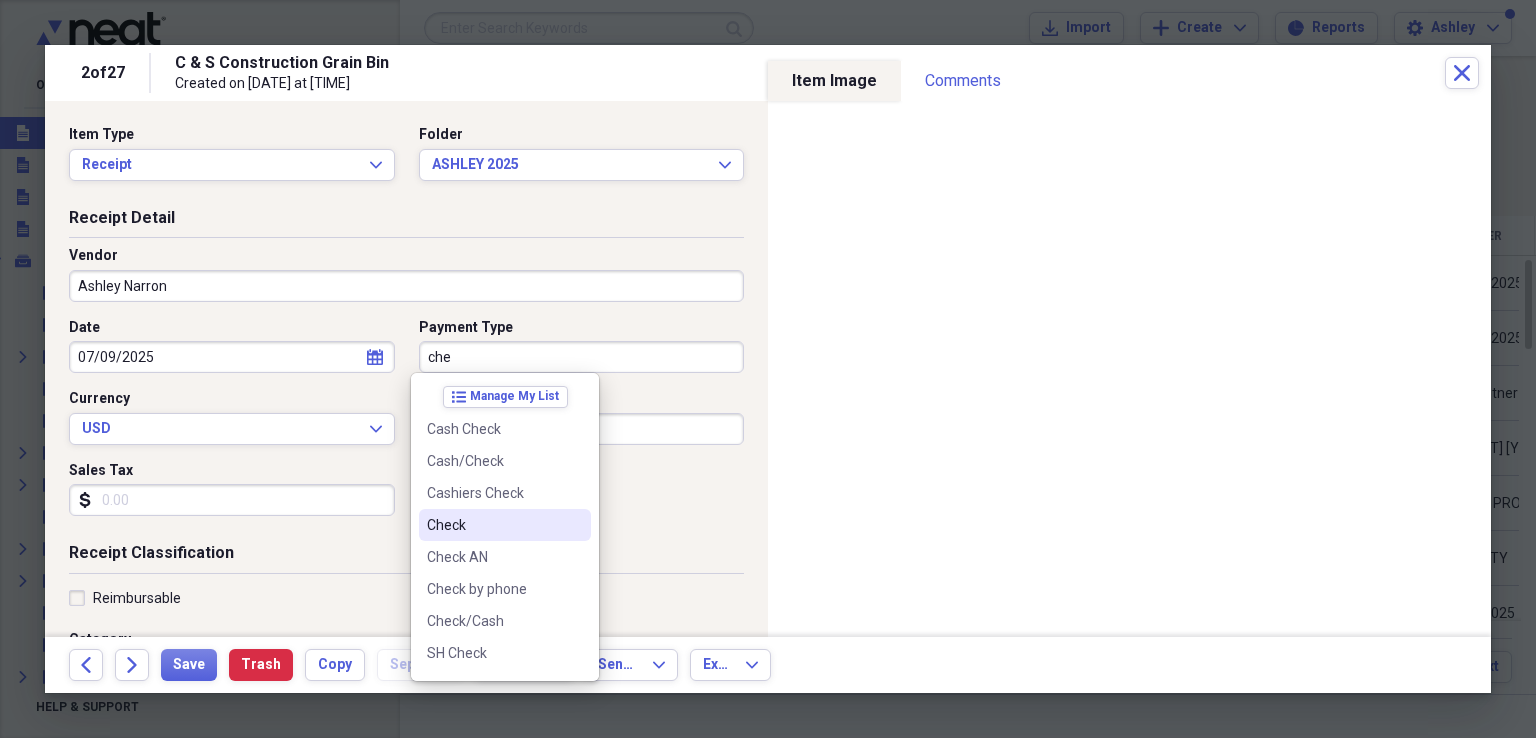click on "Check" at bounding box center [493, 525] 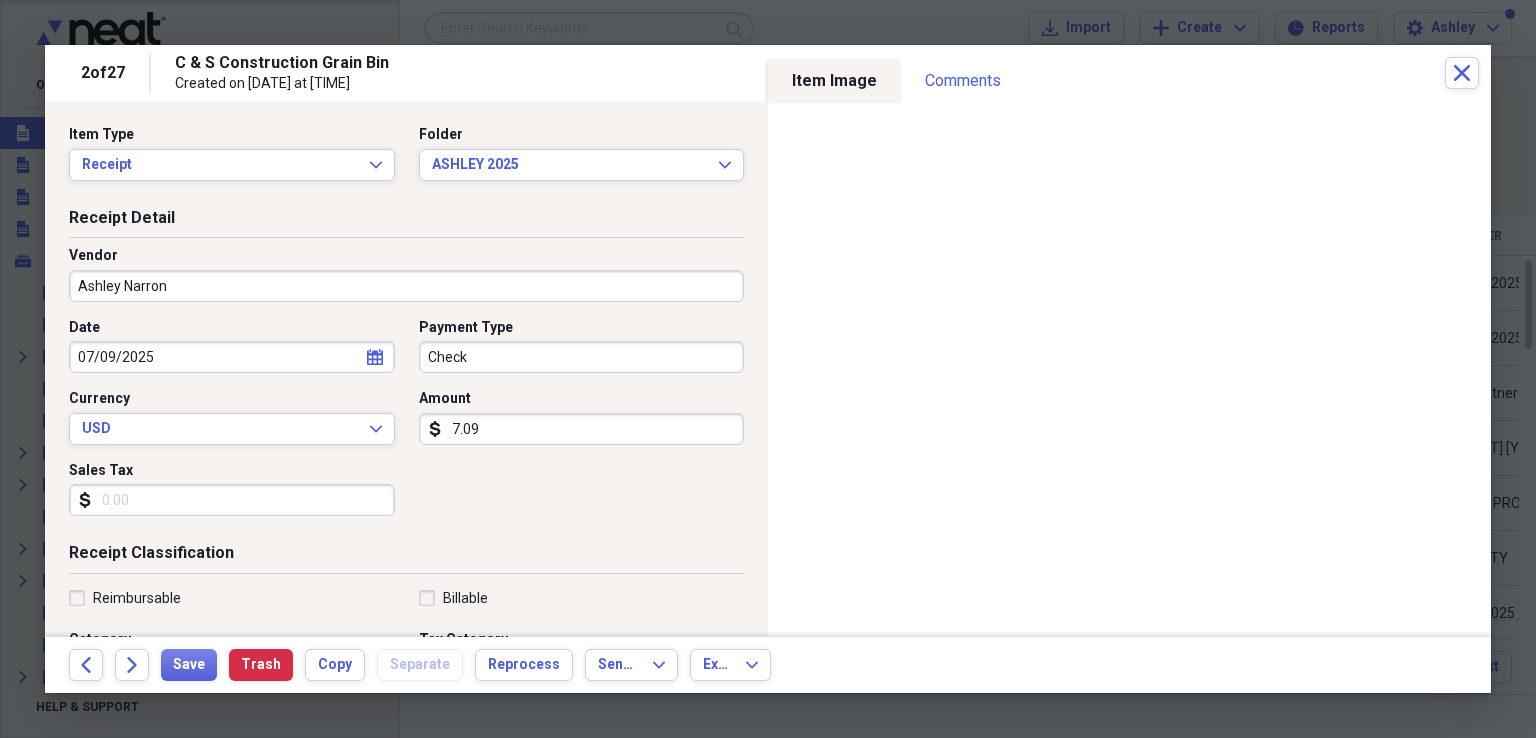 click on "7.09" at bounding box center (582, 429) 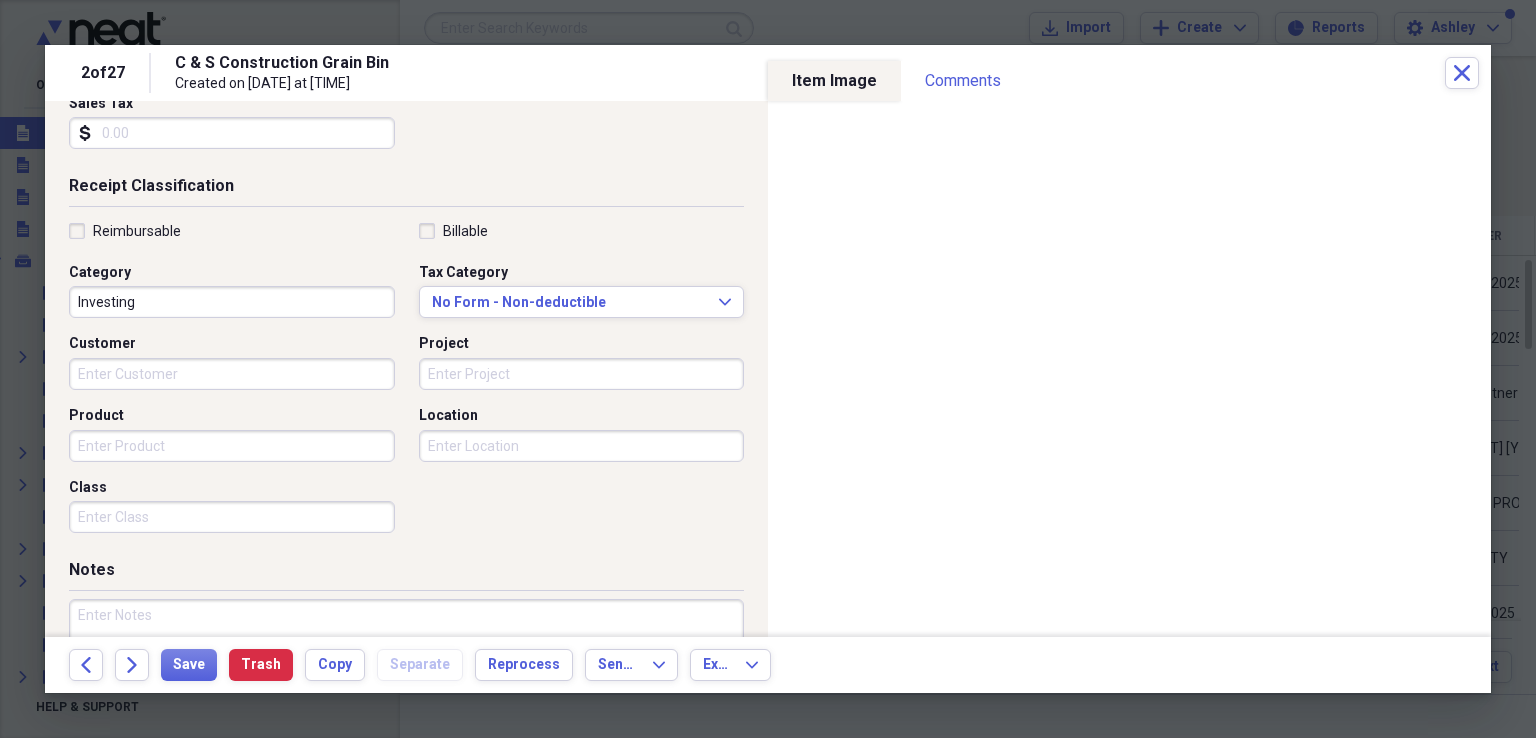 scroll, scrollTop: 377, scrollLeft: 0, axis: vertical 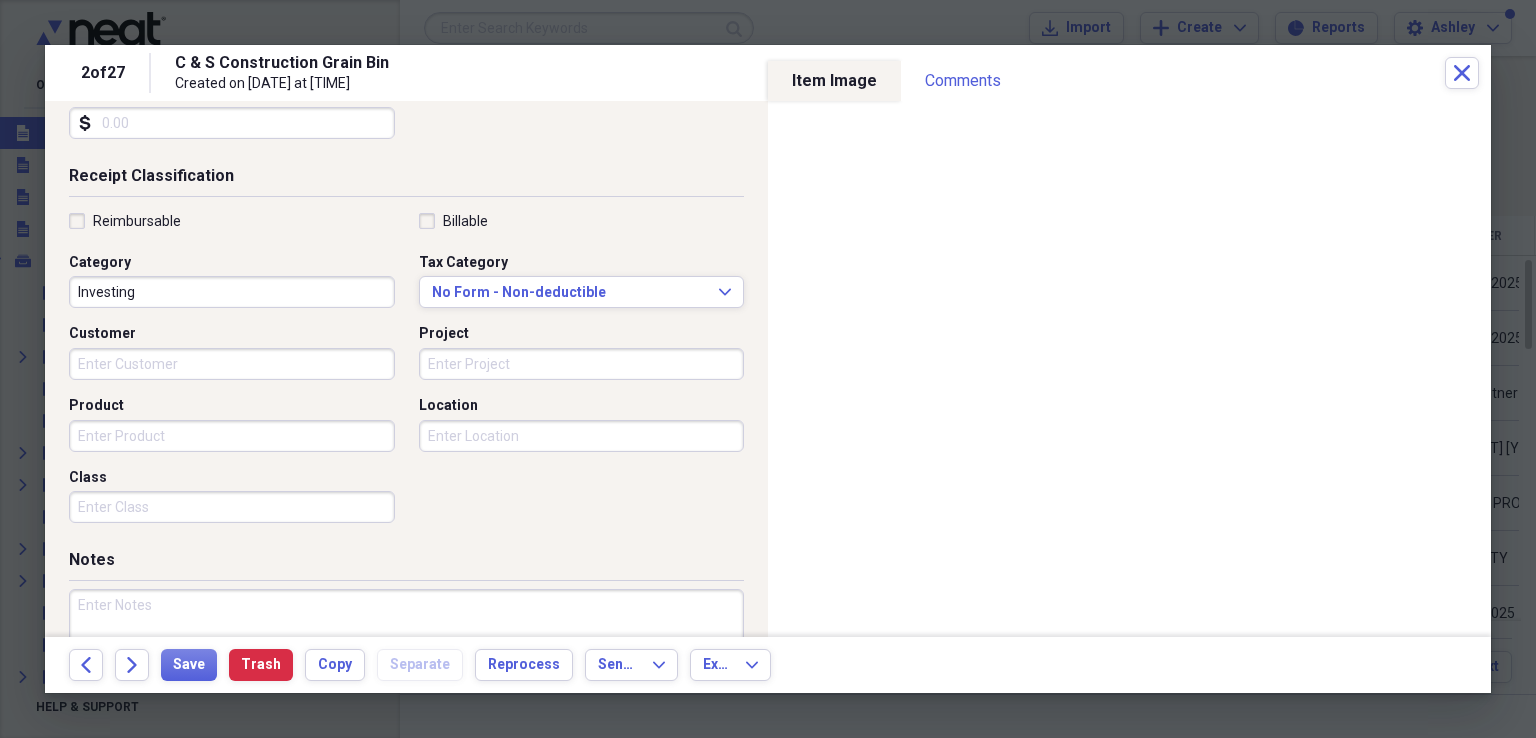 type on "9000.00" 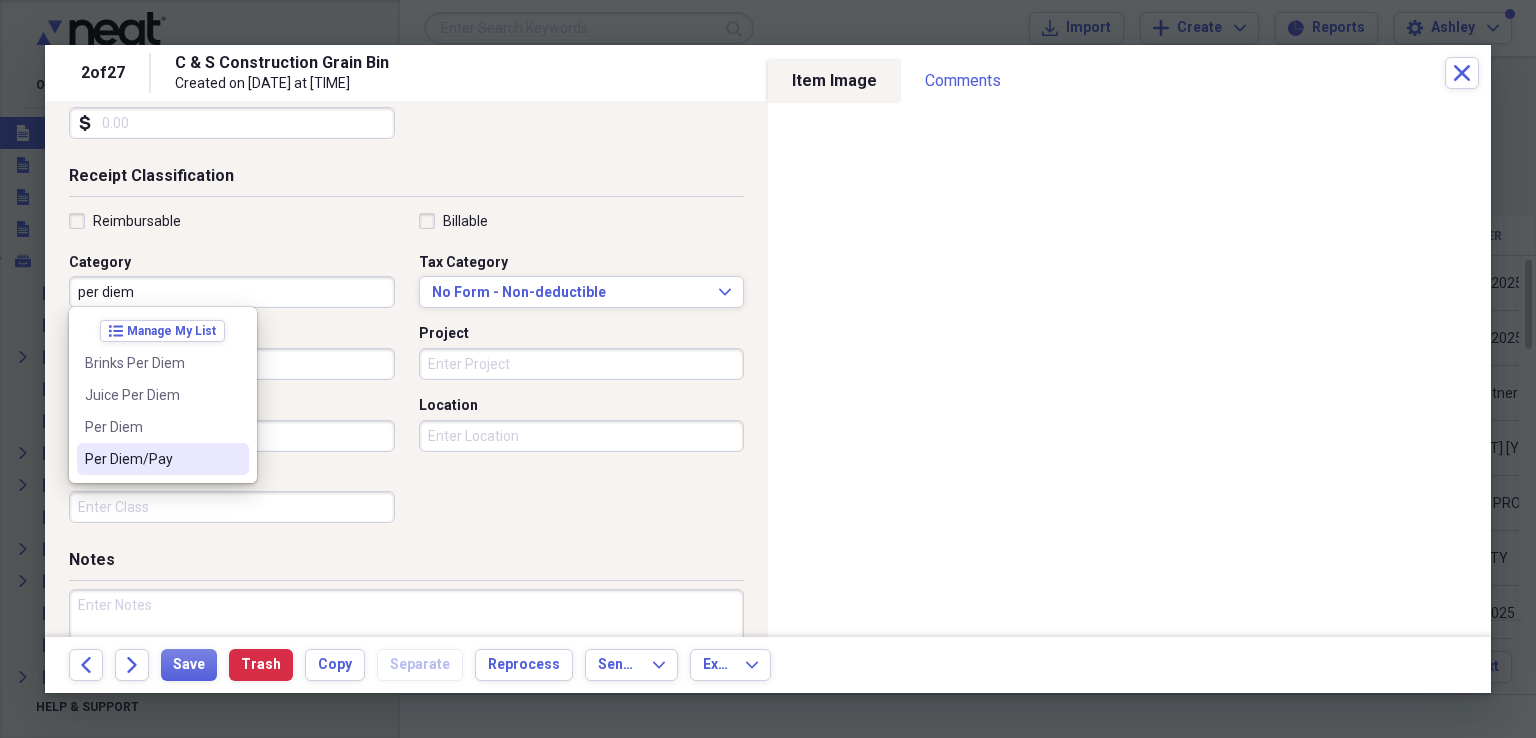 click on "Per Diem/Pay" at bounding box center (151, 459) 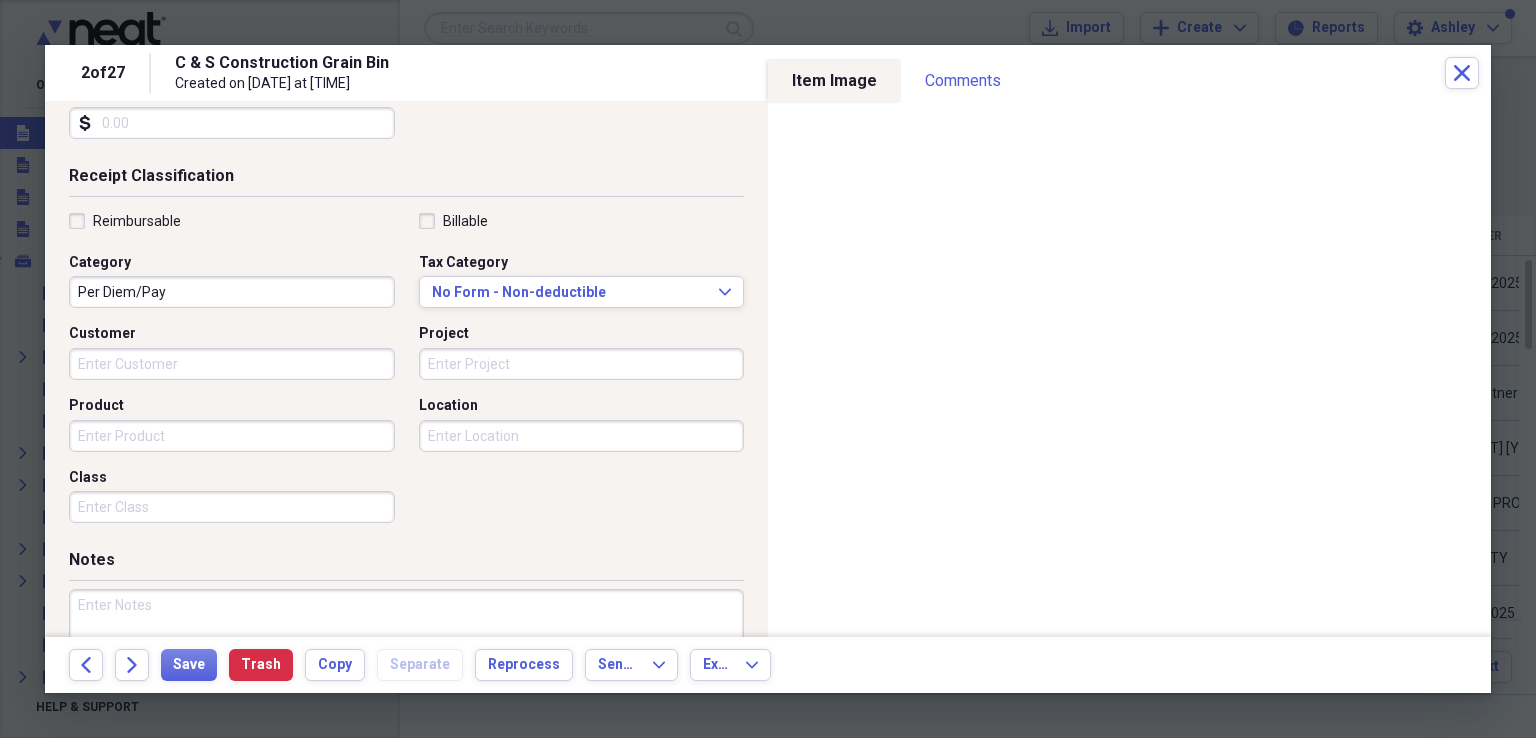 click on "Product" at bounding box center [232, 436] 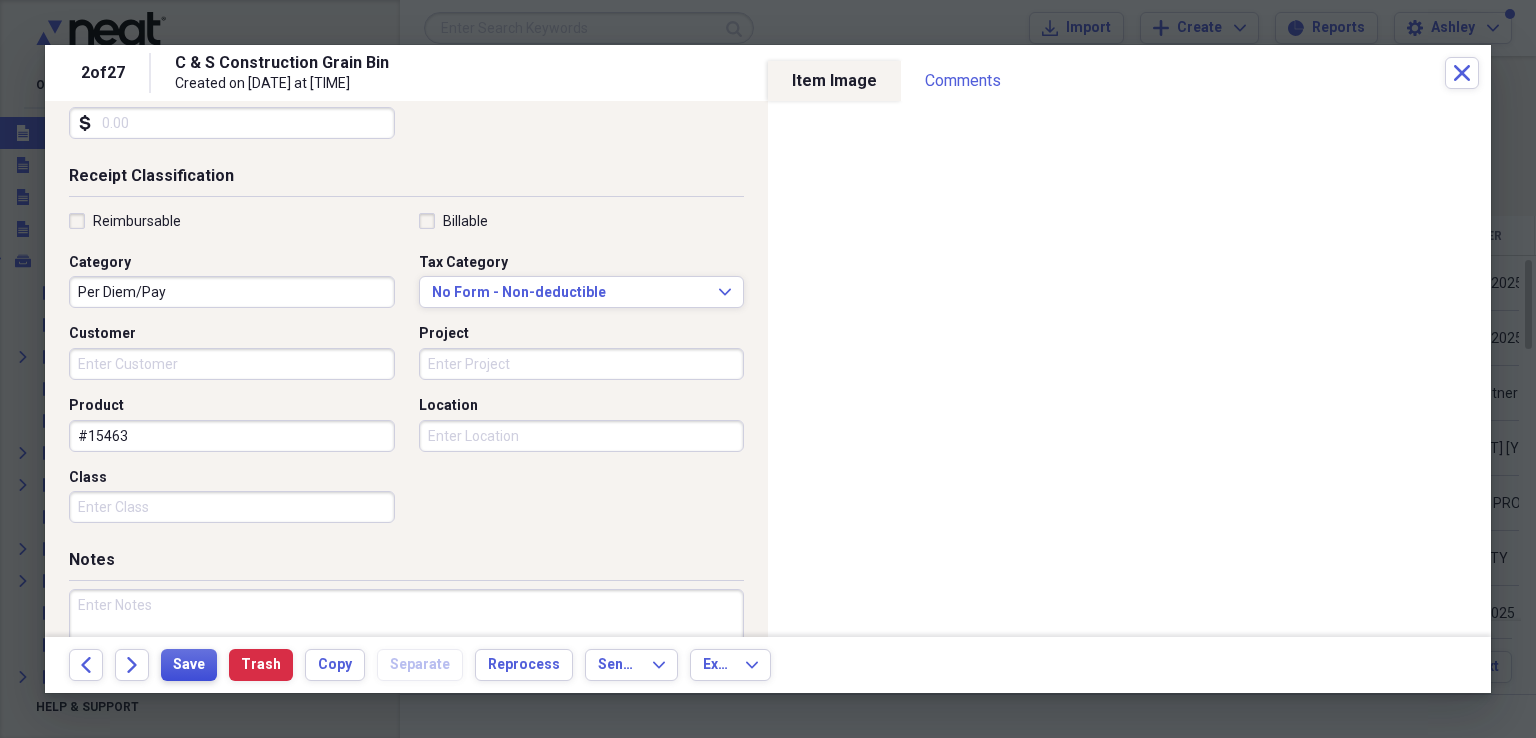 type on "#15463" 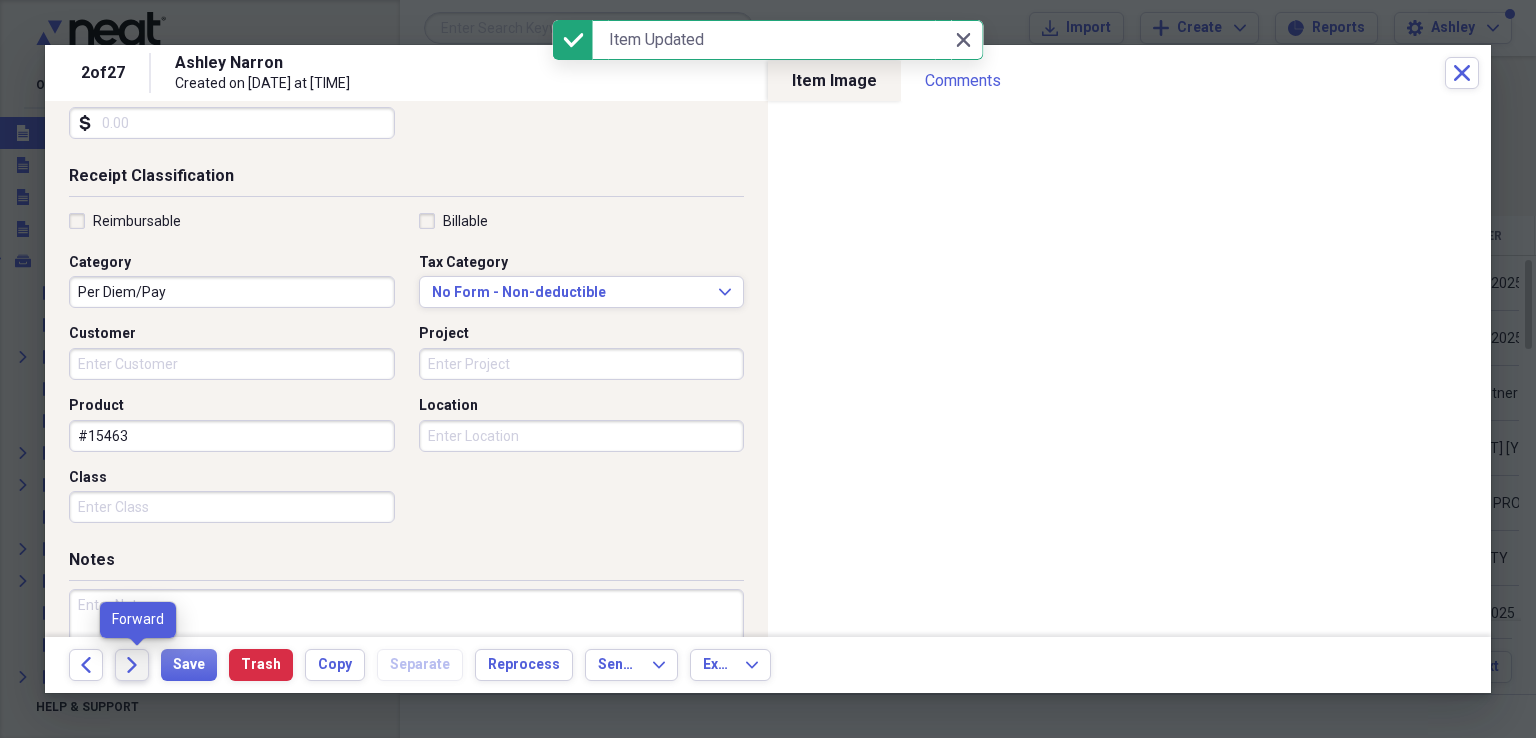 click 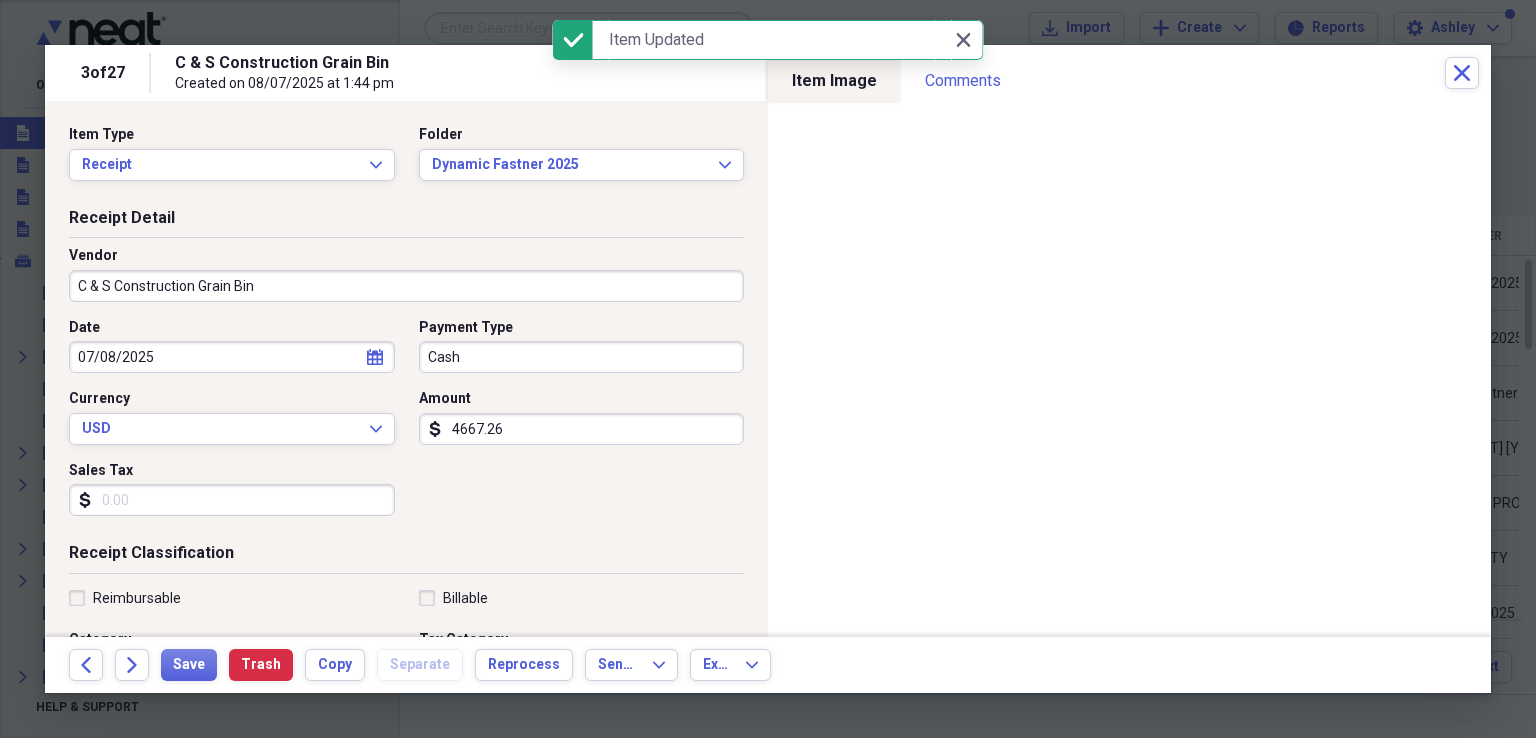 click on "C & S Construction Grain Bin" at bounding box center (406, 286) 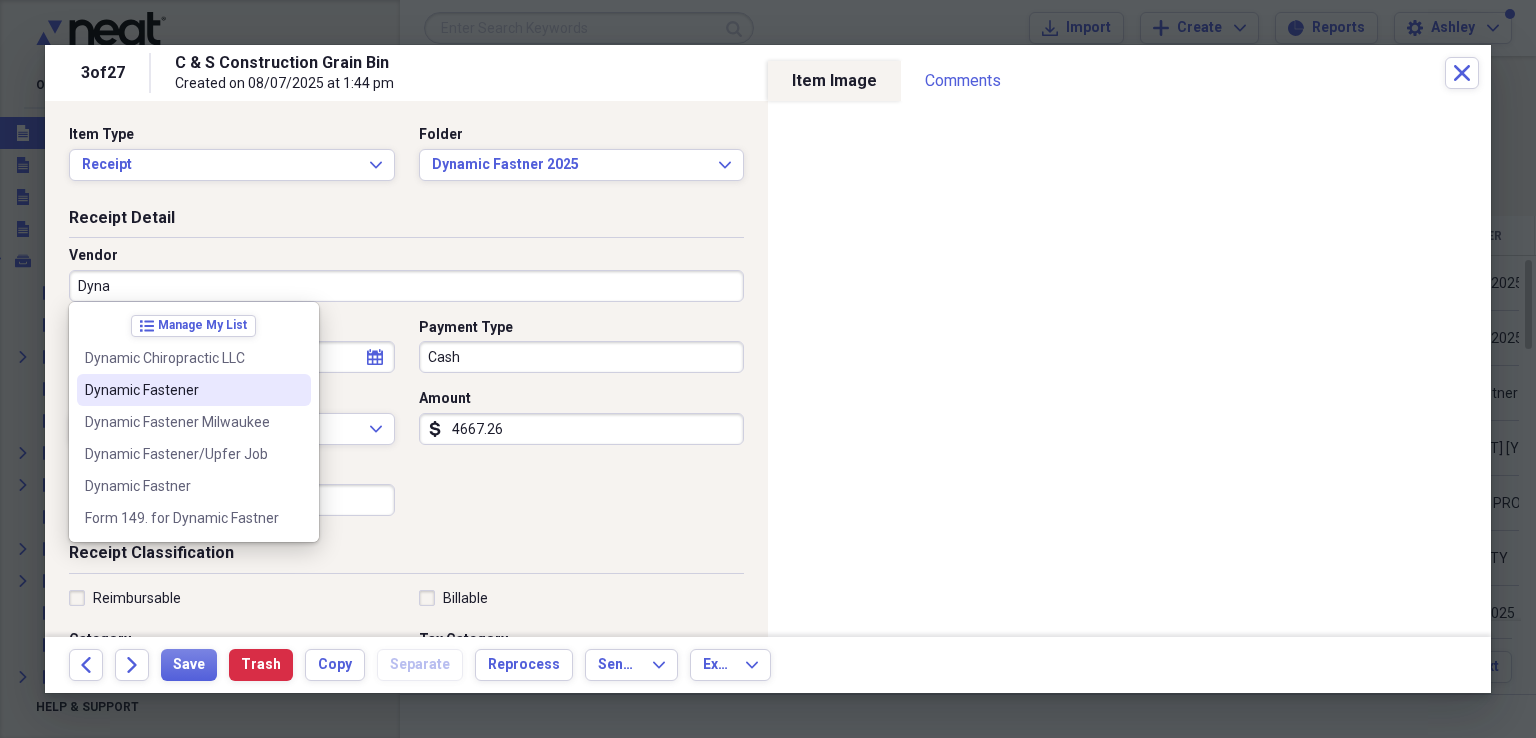 click on "Dynamic Fastener" at bounding box center [182, 390] 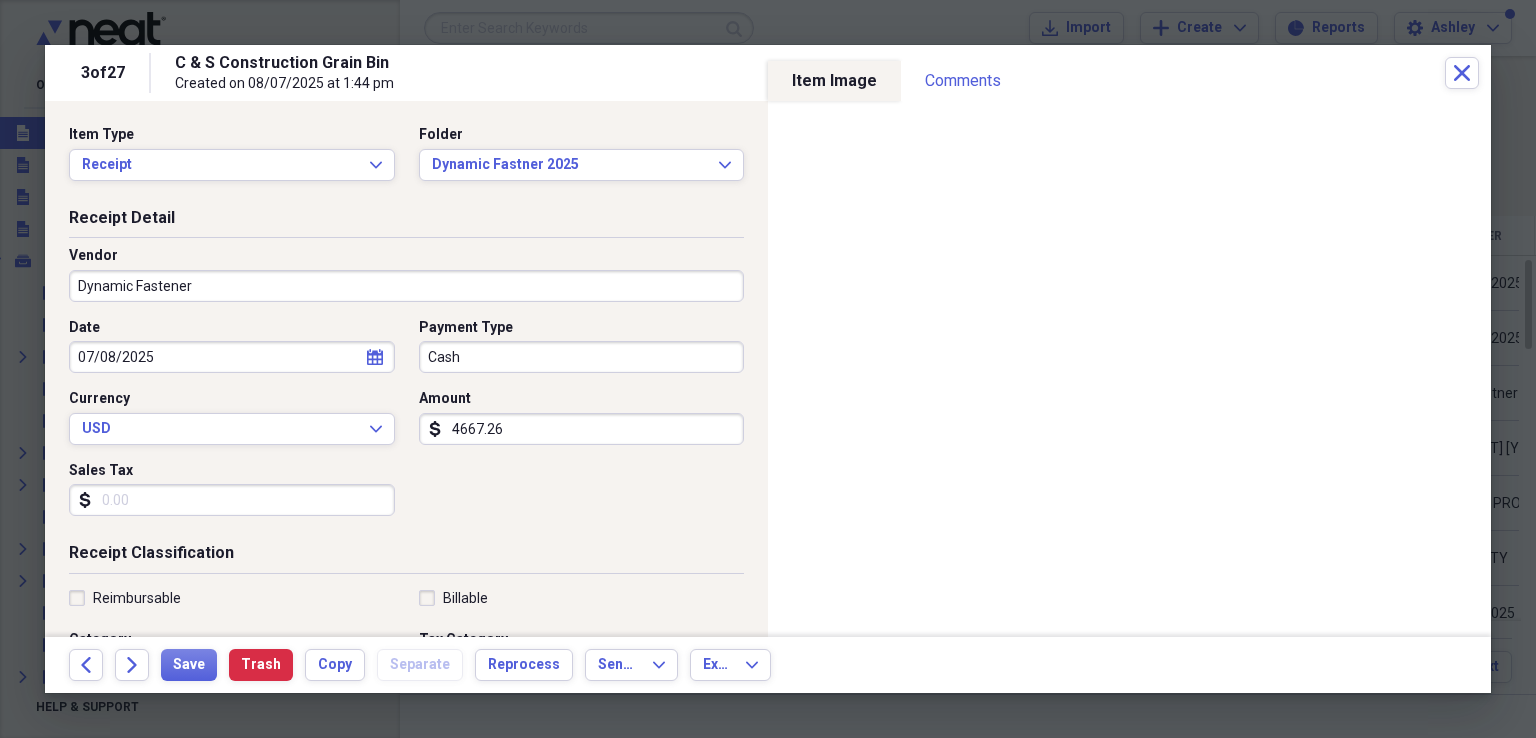 type on "Construction Supplies" 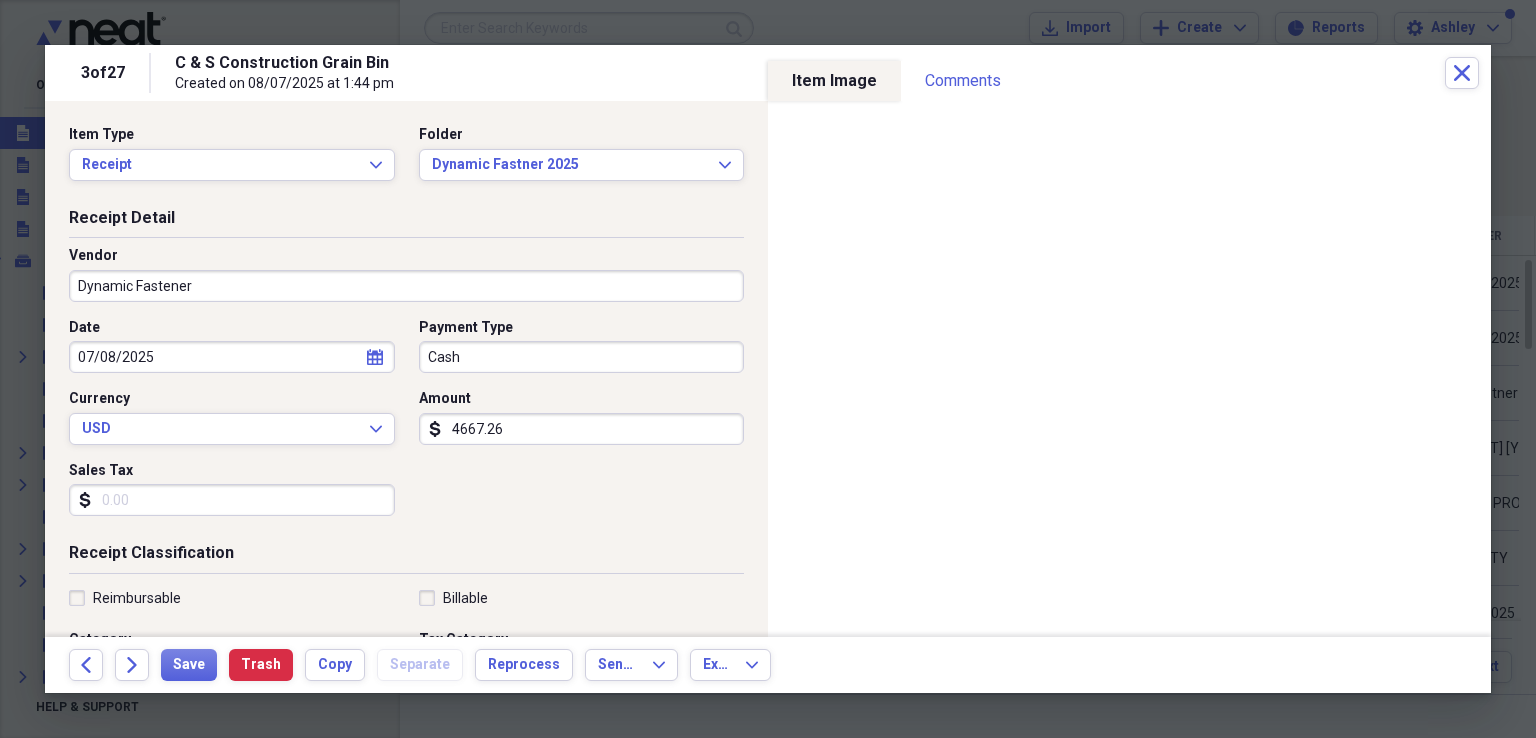 click on "Cash" at bounding box center [582, 357] 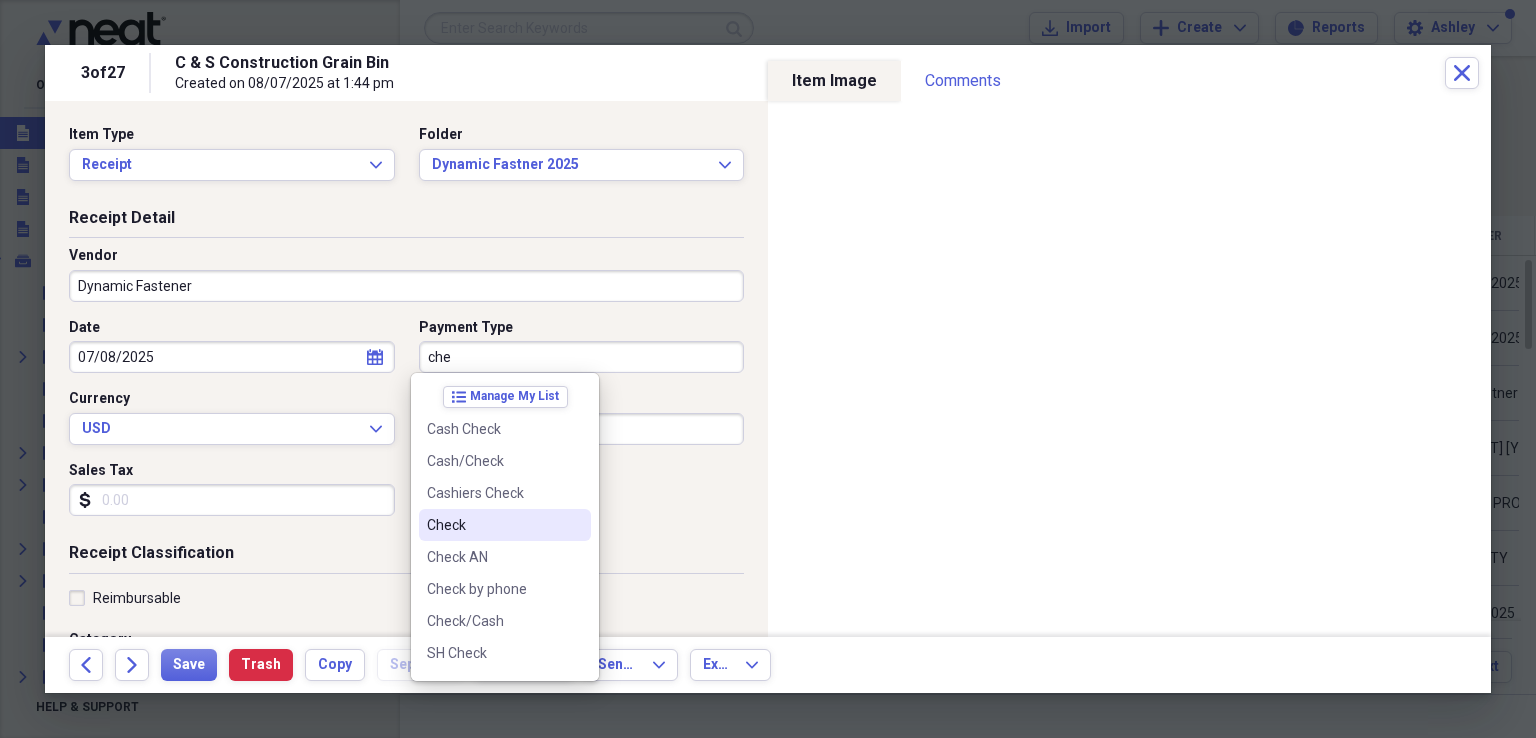click on "Check" at bounding box center (493, 525) 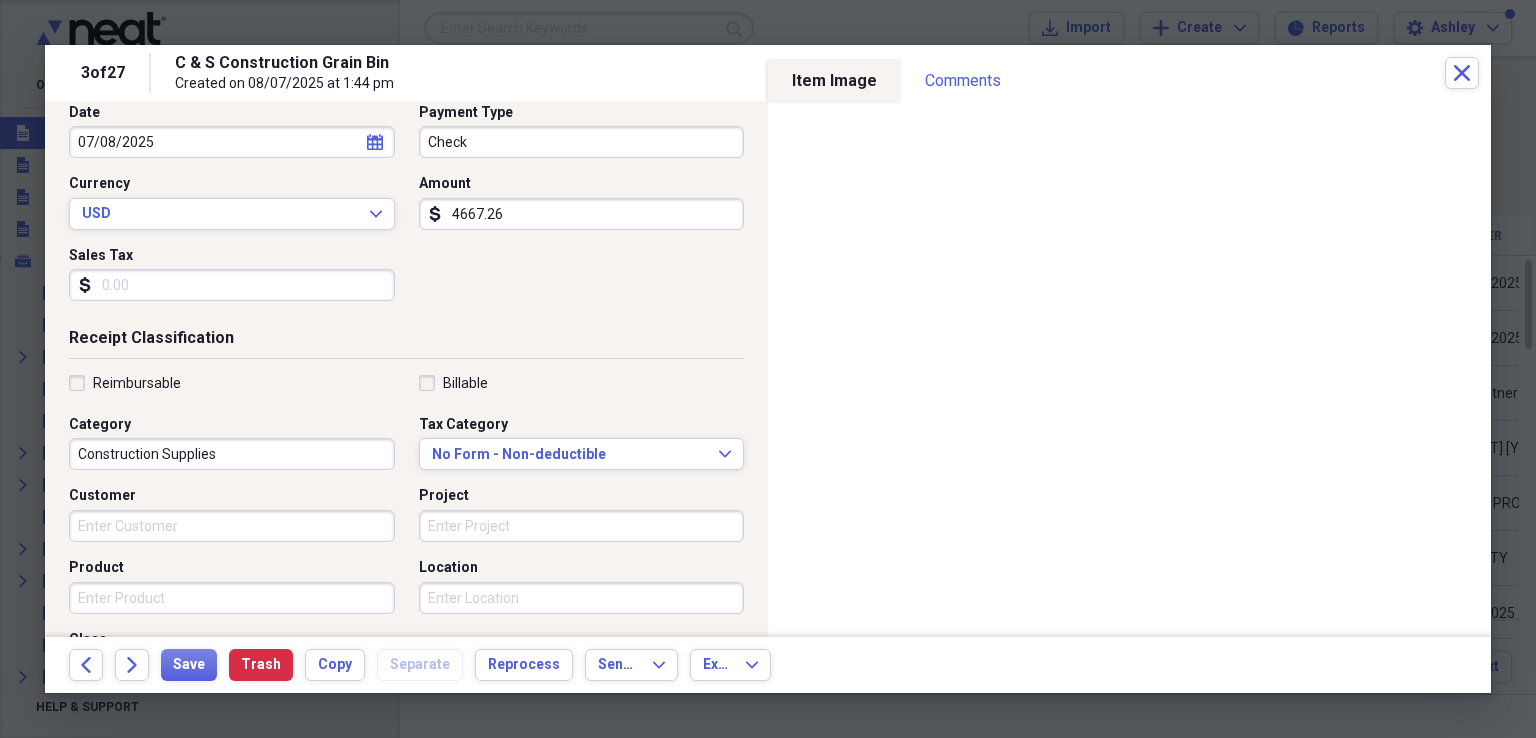 scroll, scrollTop: 287, scrollLeft: 0, axis: vertical 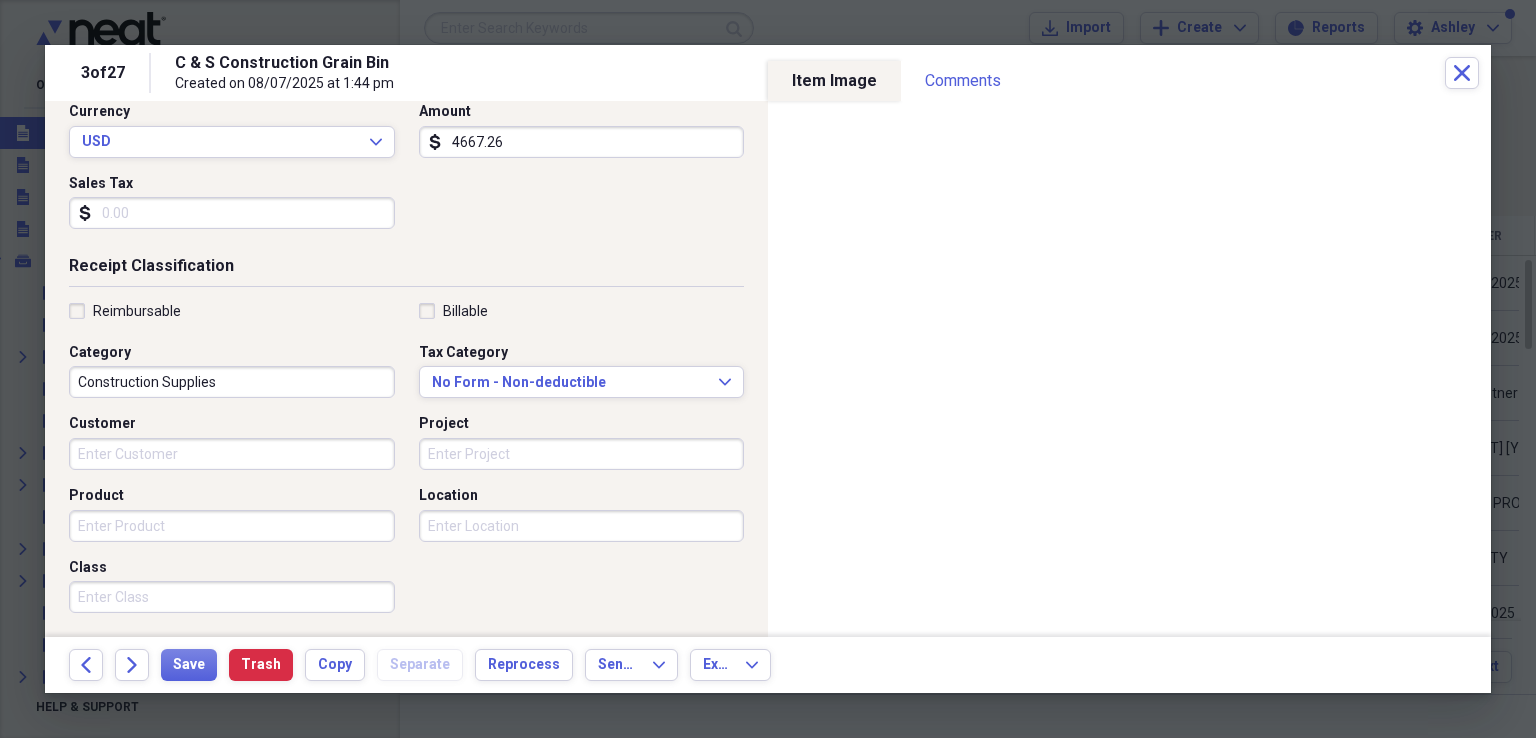 click on "Product" at bounding box center [232, 526] 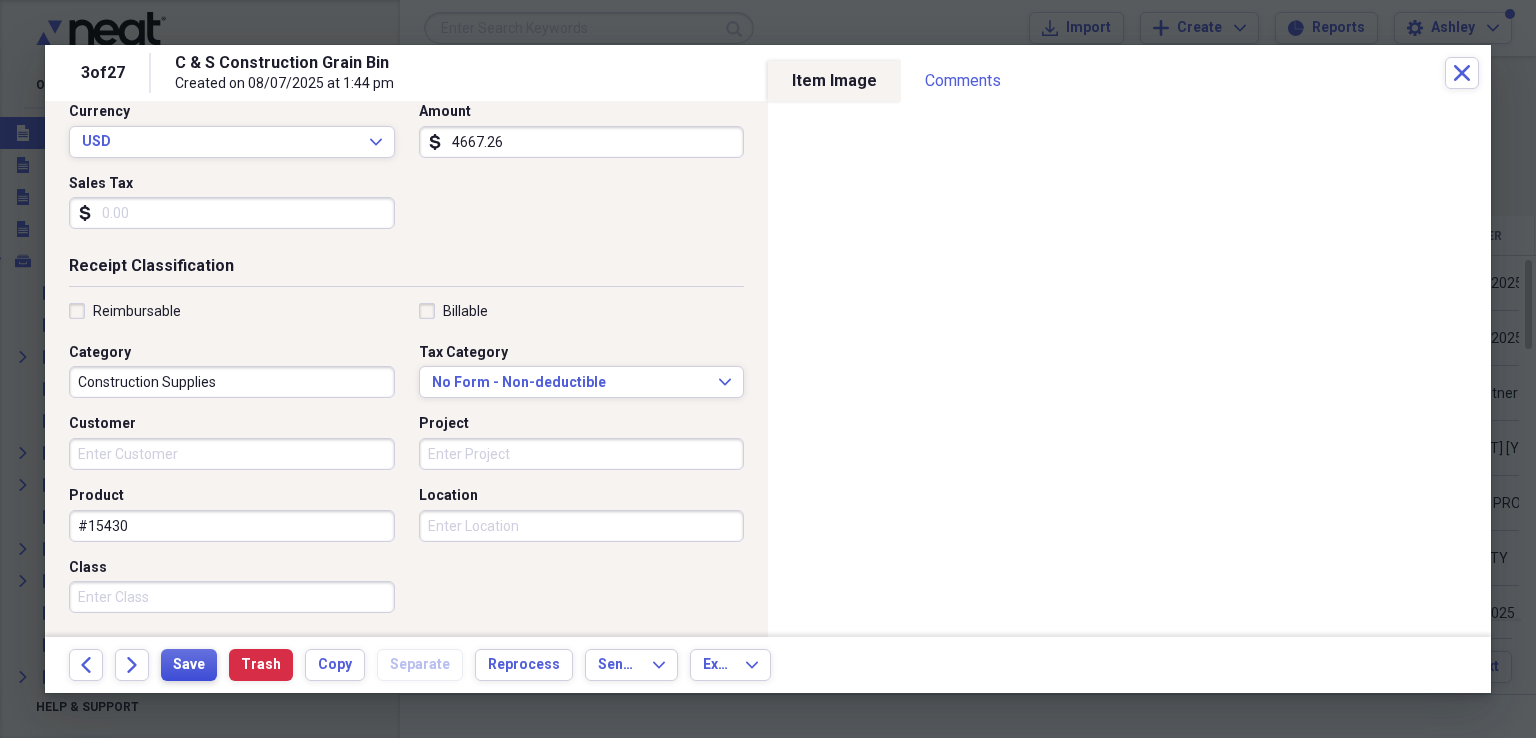 type on "#15430" 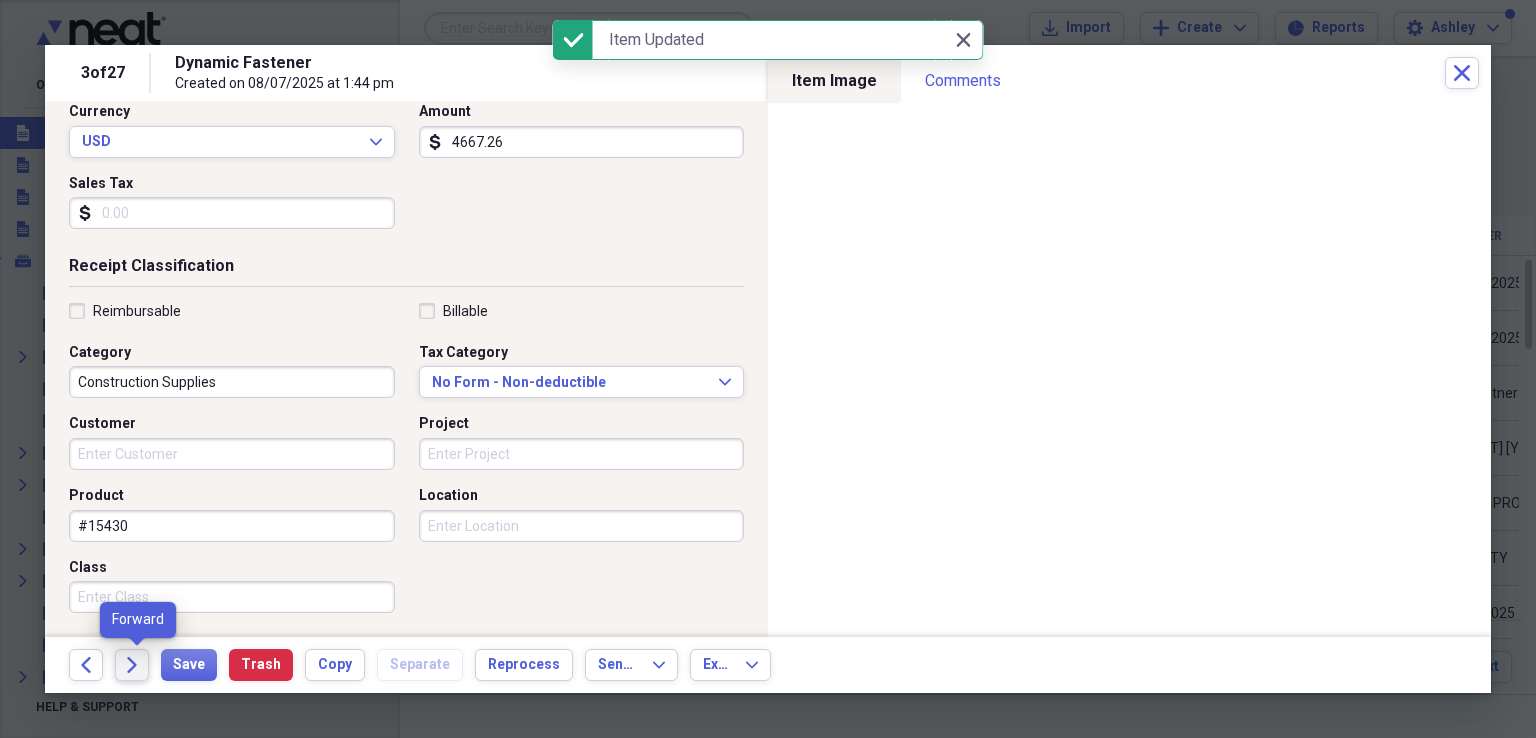 click on "Forward" at bounding box center (132, 665) 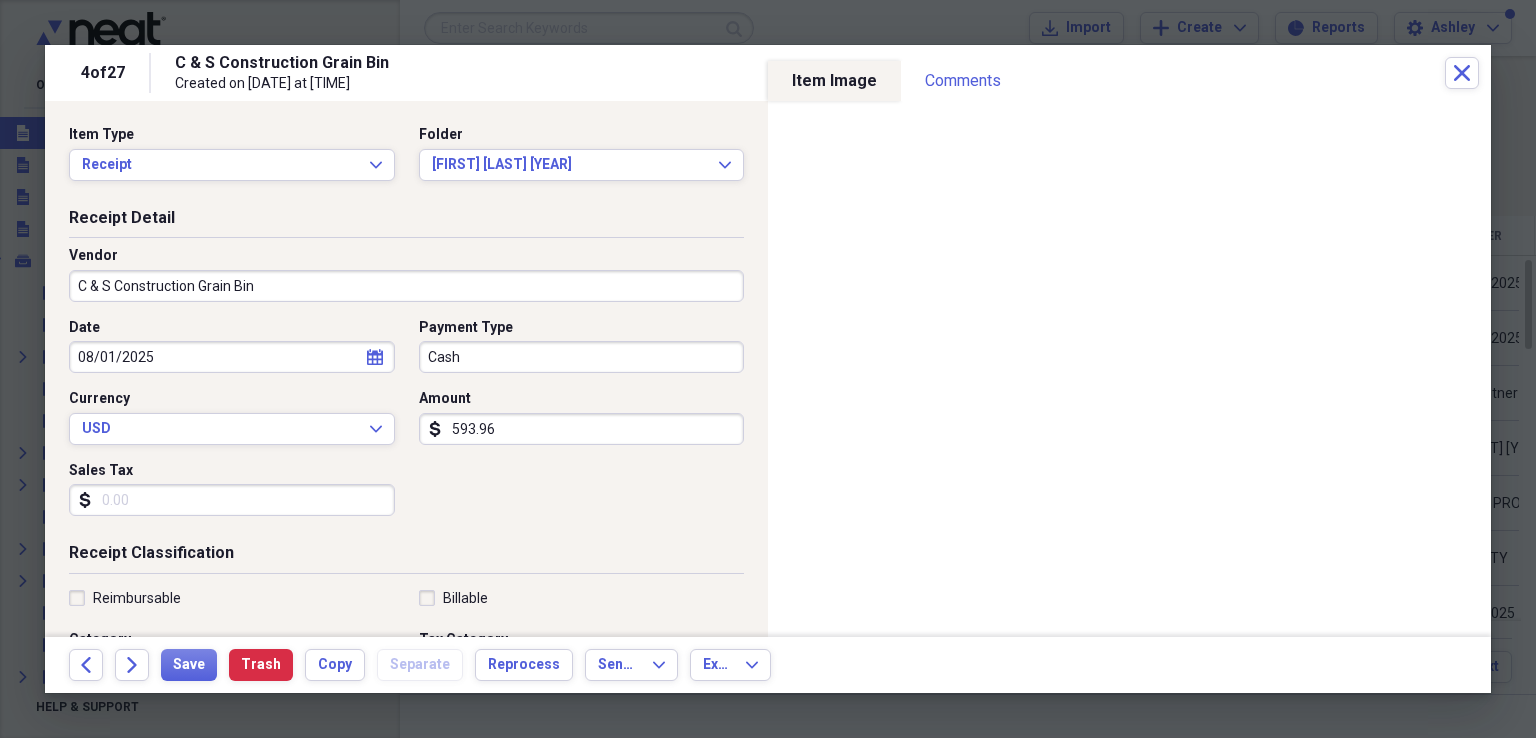 click on "C & S Construction Grain Bin" at bounding box center [406, 286] 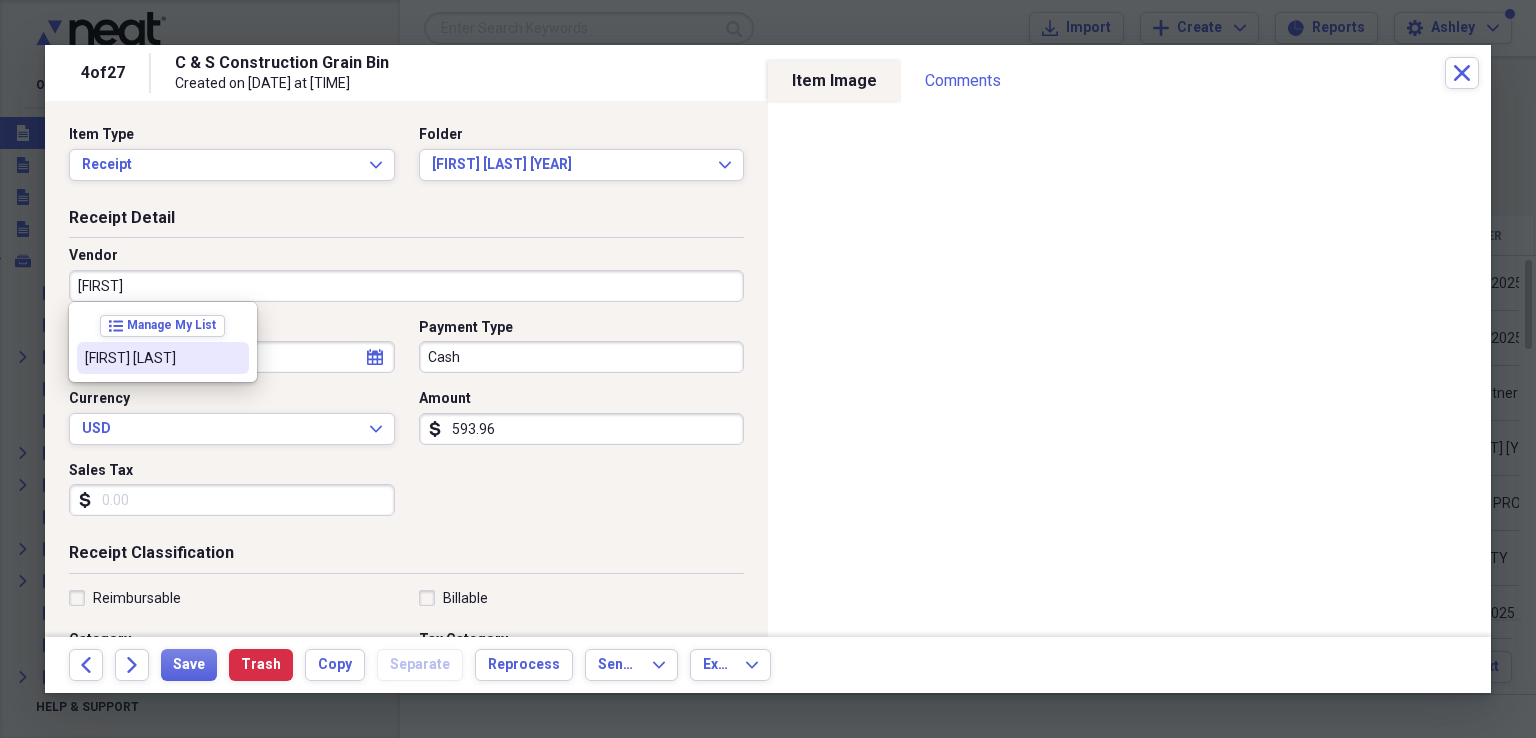 click on "[FIRST] [LAST]" at bounding box center [151, 358] 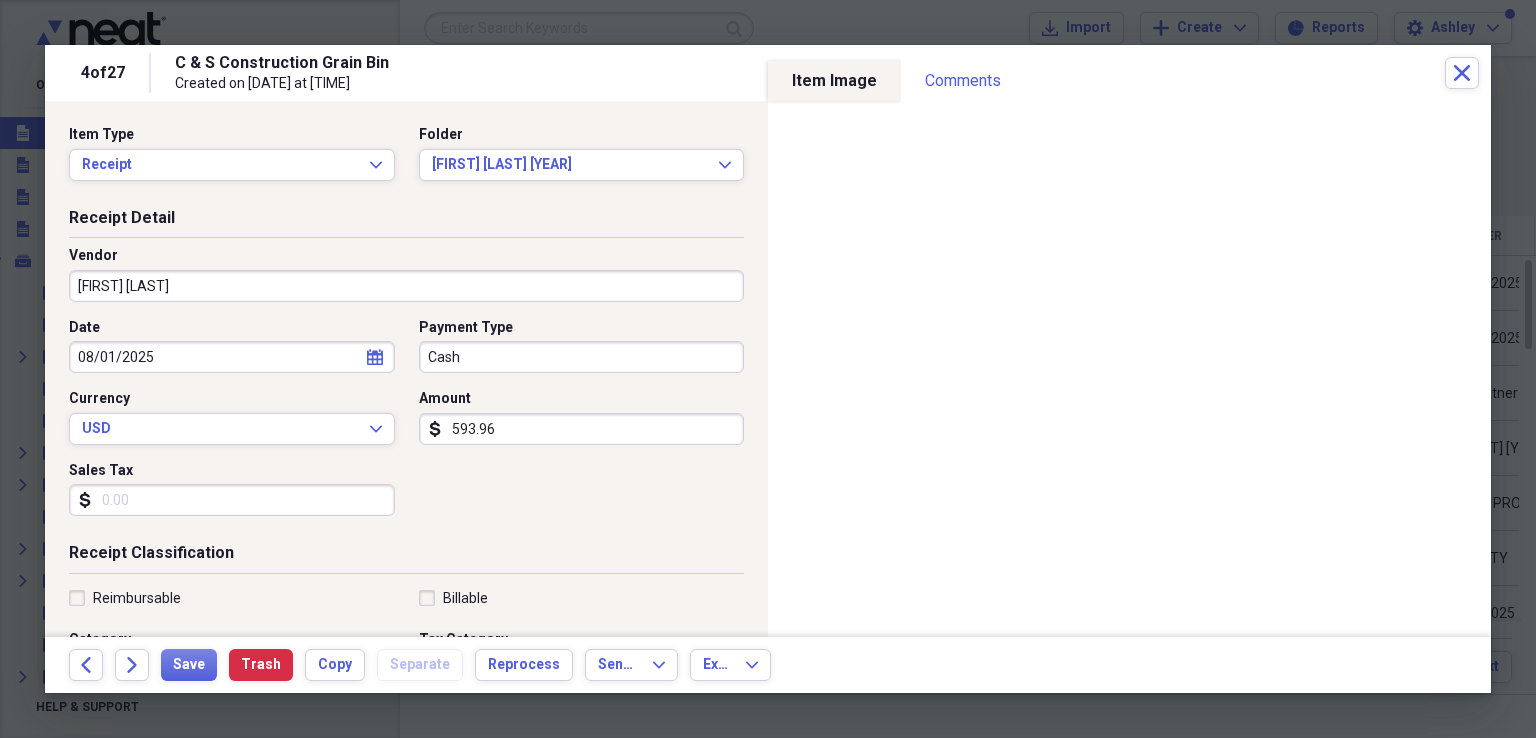 type on "Farm Land Payment" 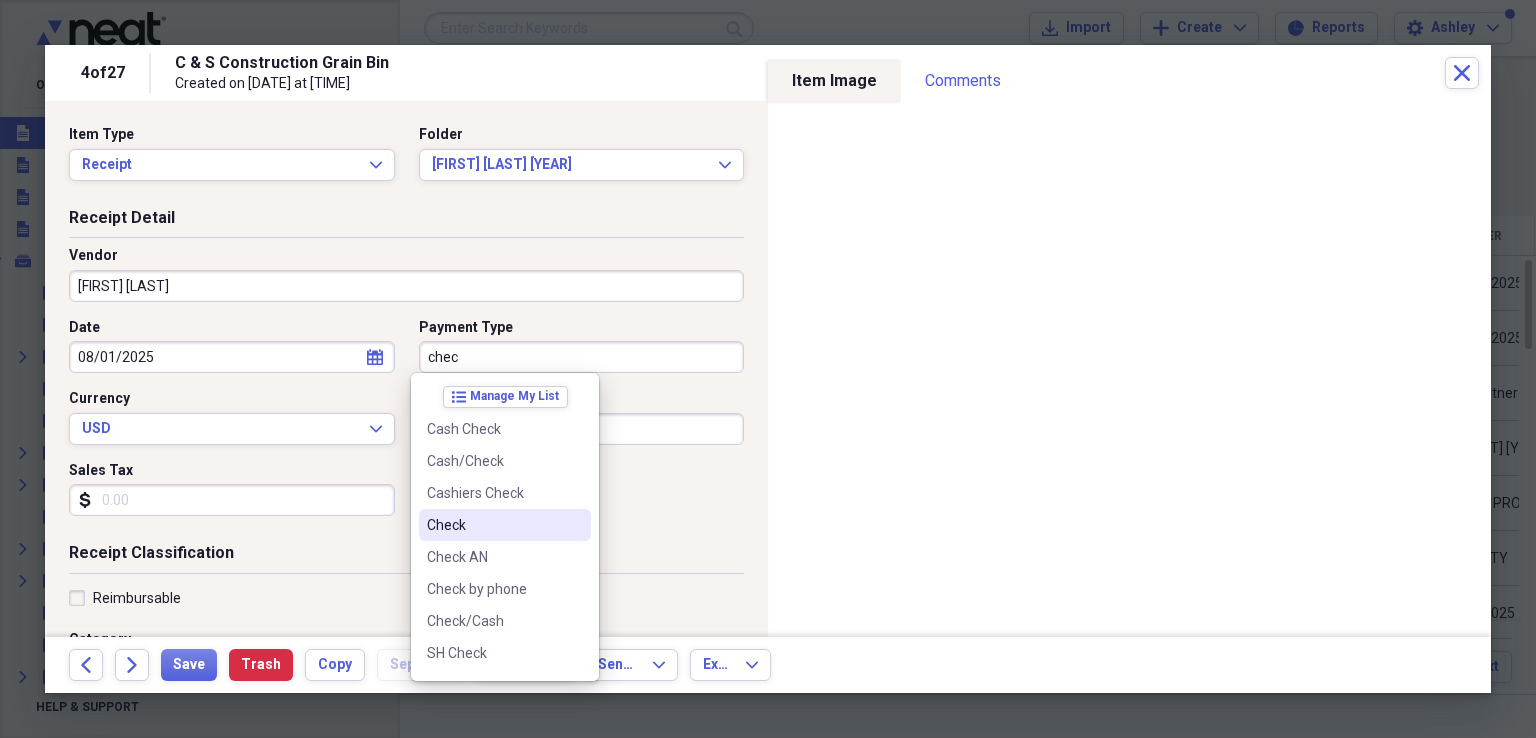 click on "Check" at bounding box center [493, 525] 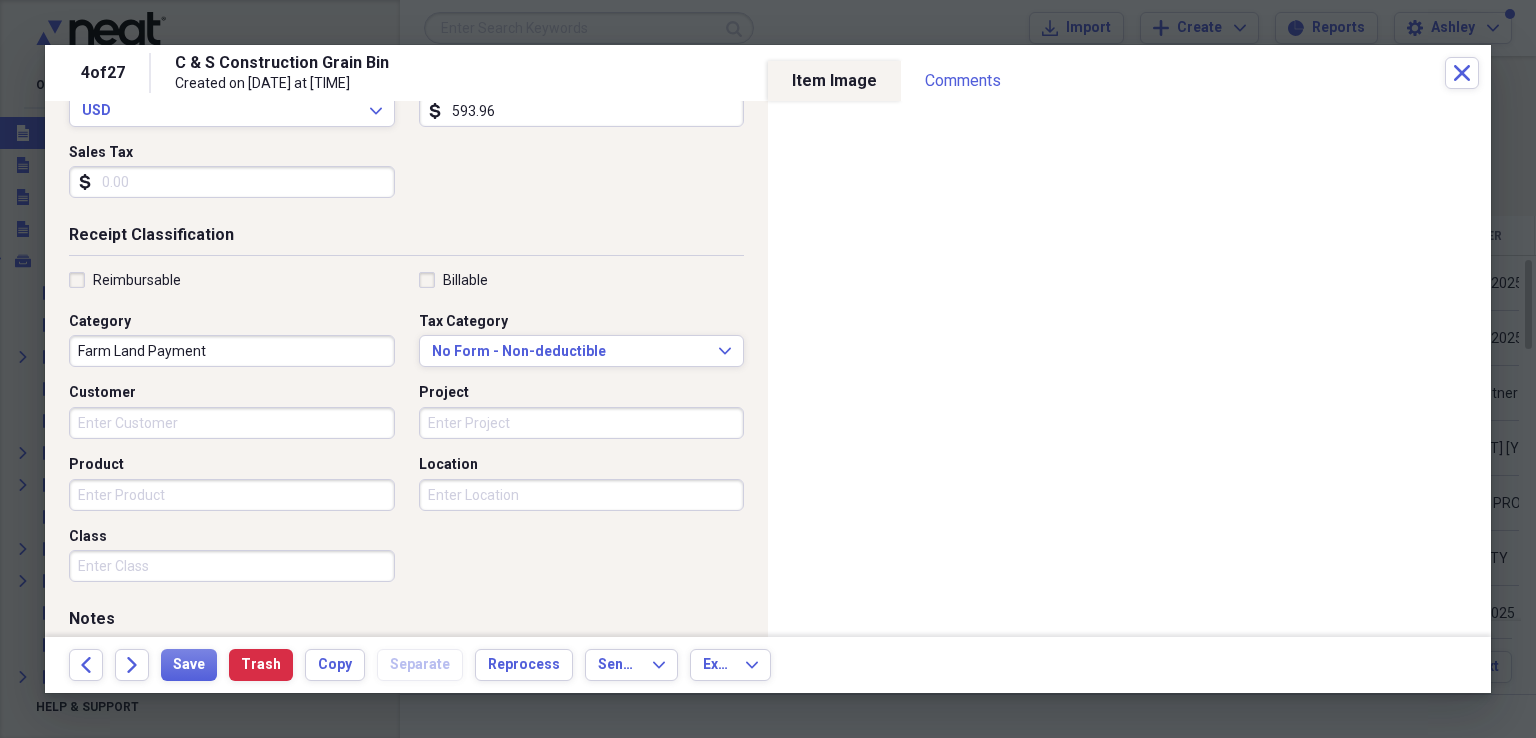 scroll, scrollTop: 321, scrollLeft: 0, axis: vertical 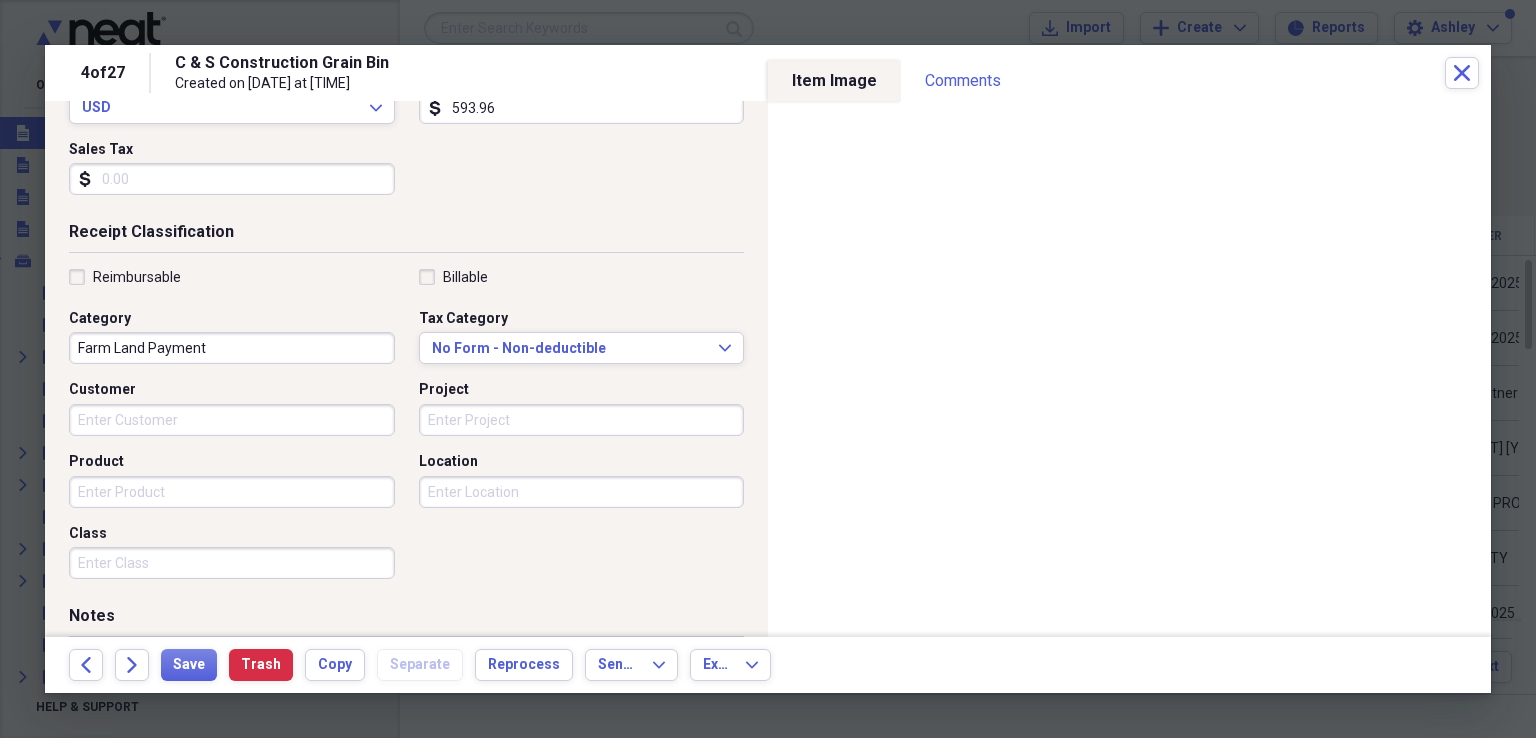 click on "Product" at bounding box center (232, 492) 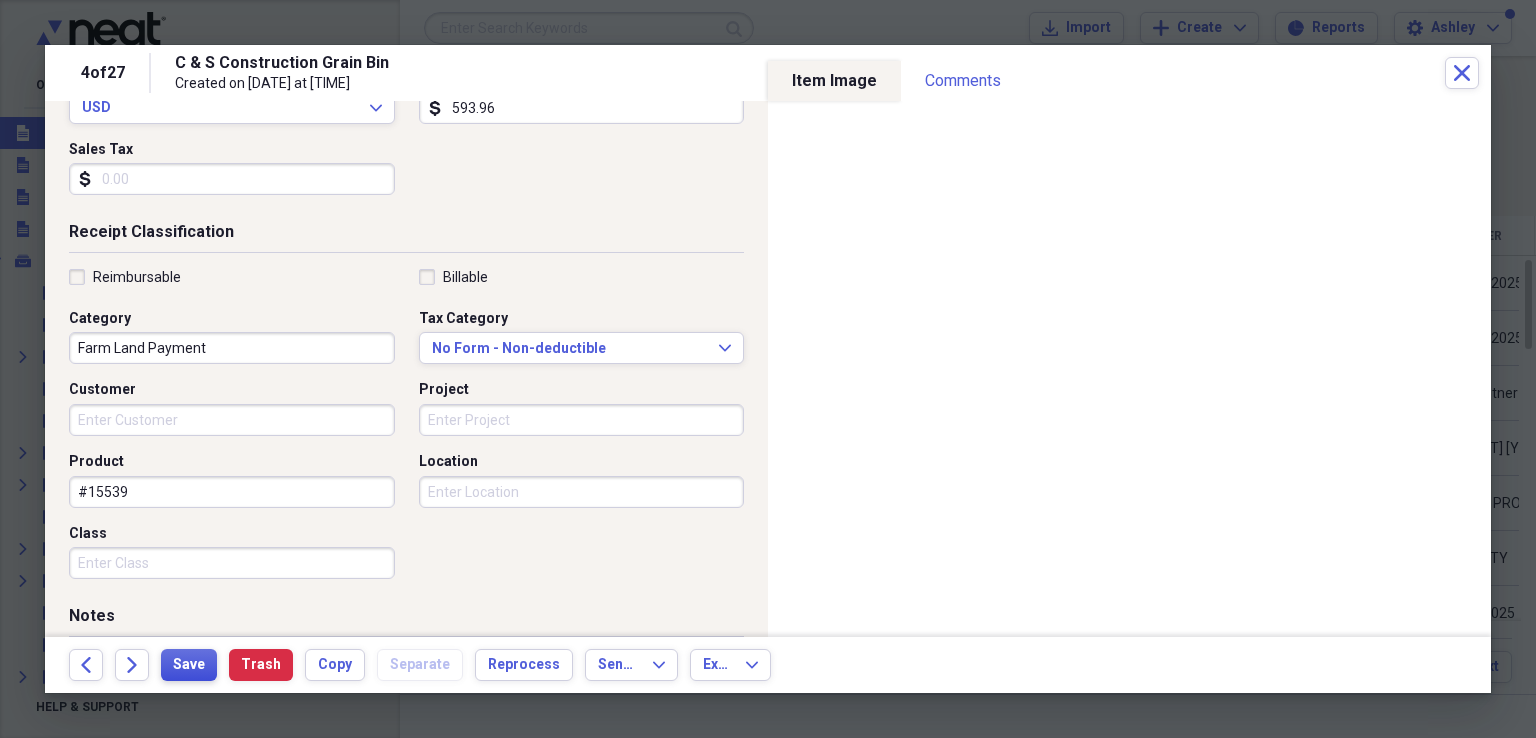 type on "#15539" 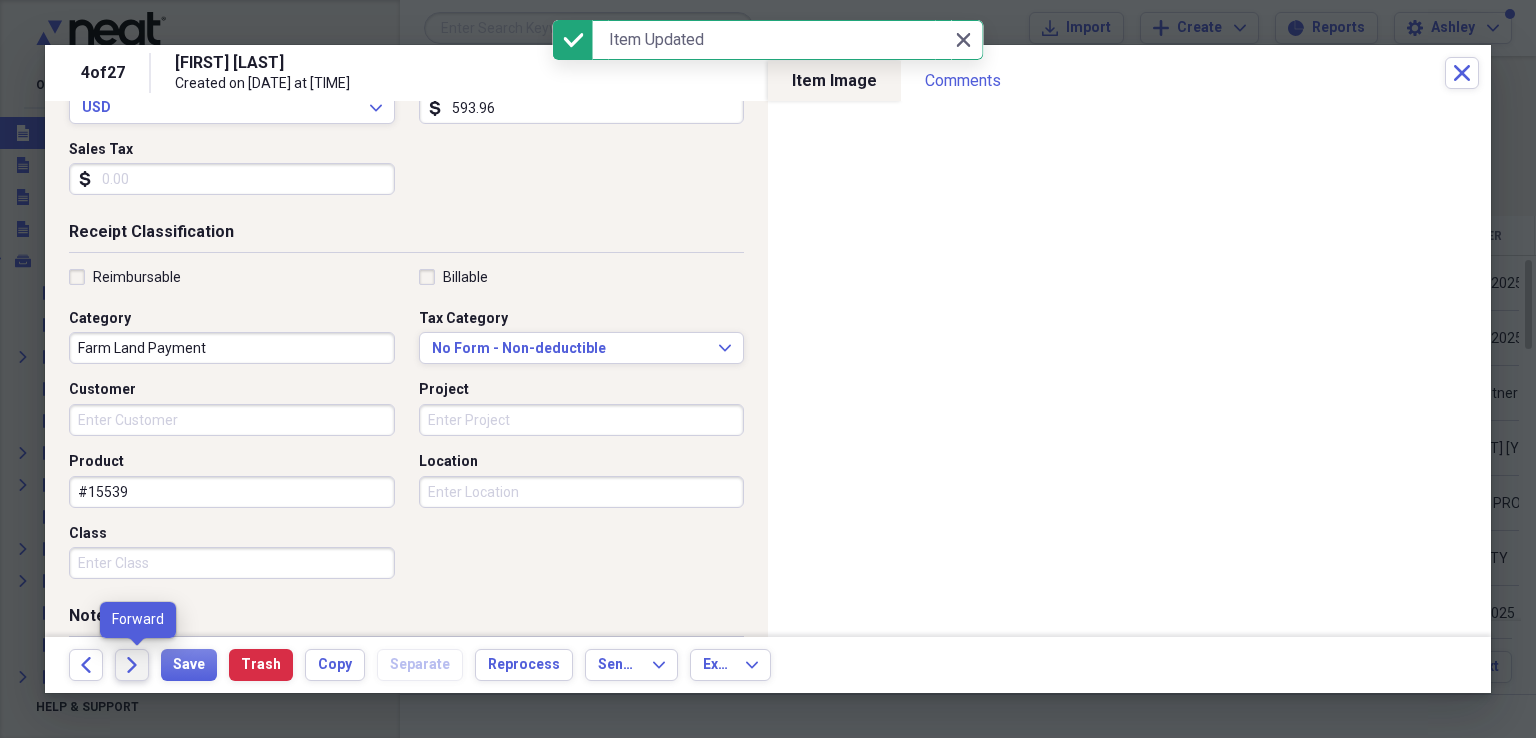 click on "Forward" 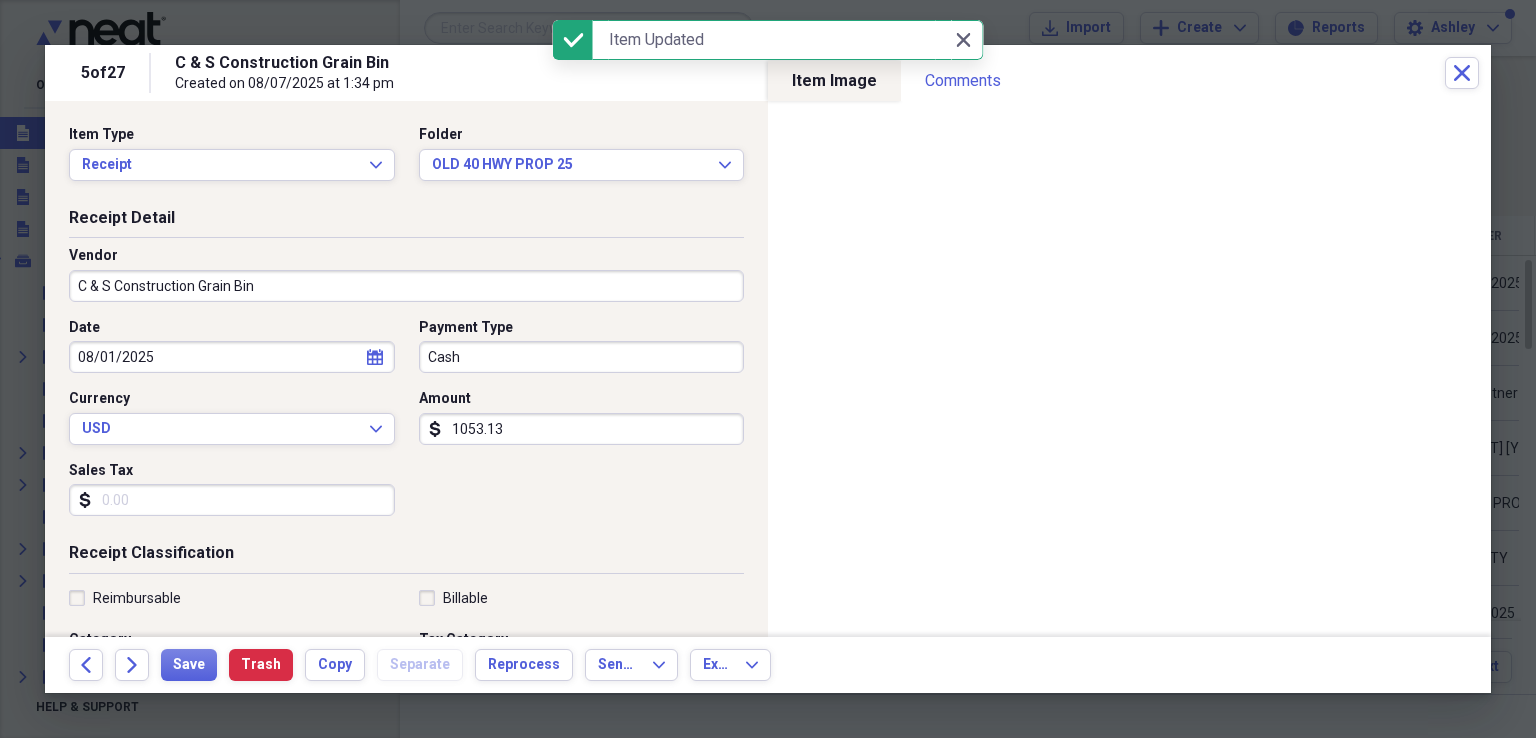 click on "C & S Construction Grain Bin" at bounding box center (406, 286) 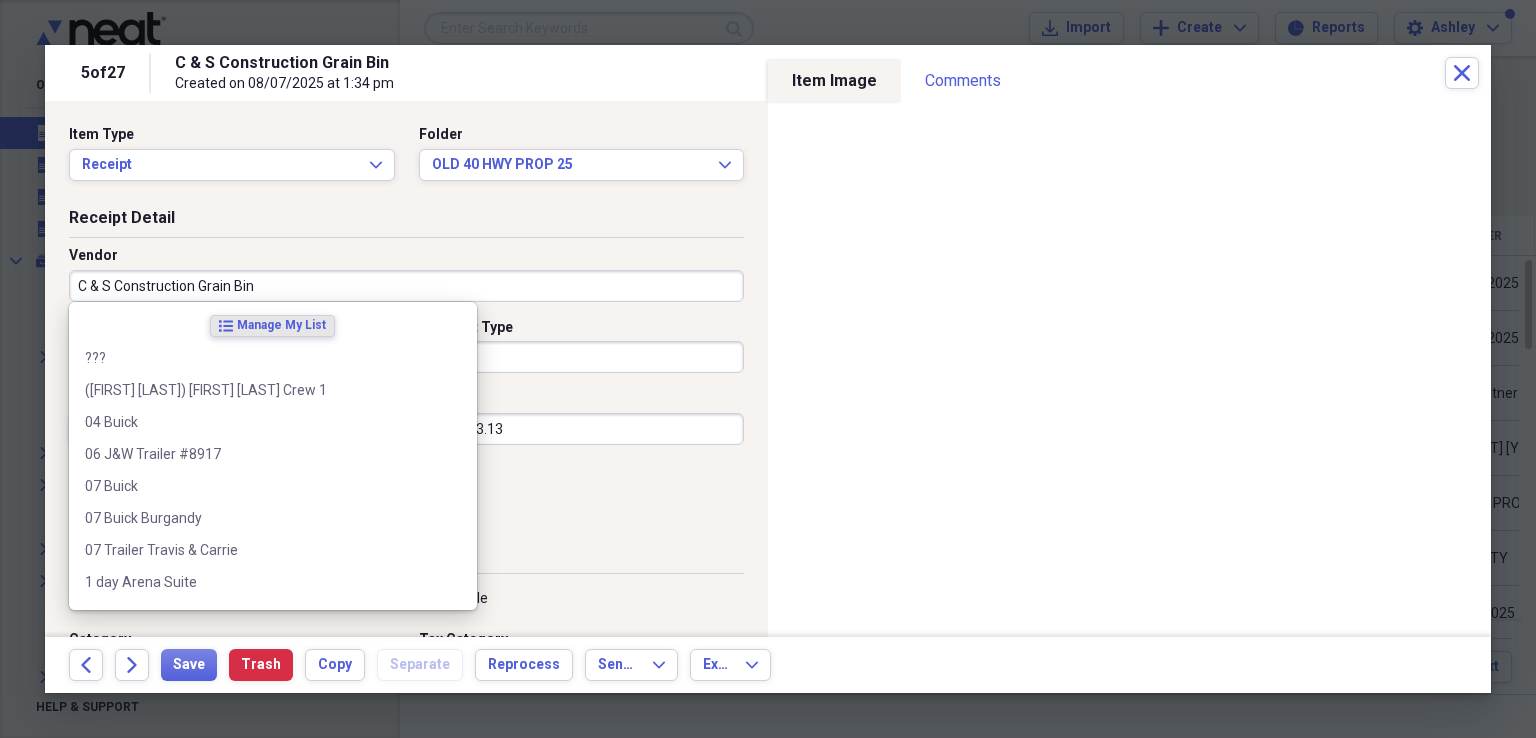 scroll, scrollTop: 0, scrollLeft: 0, axis: both 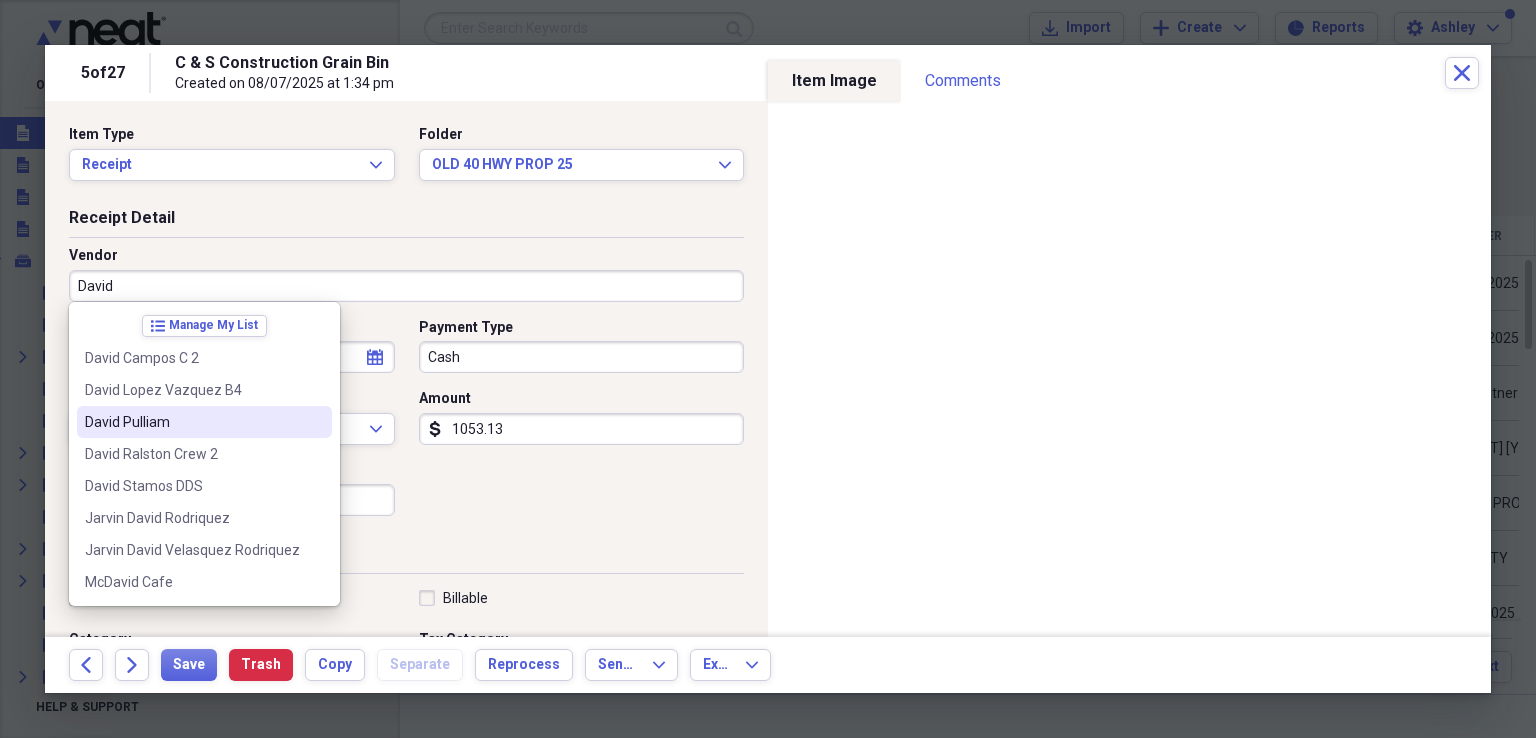 click on "David Pulliam" at bounding box center (192, 422) 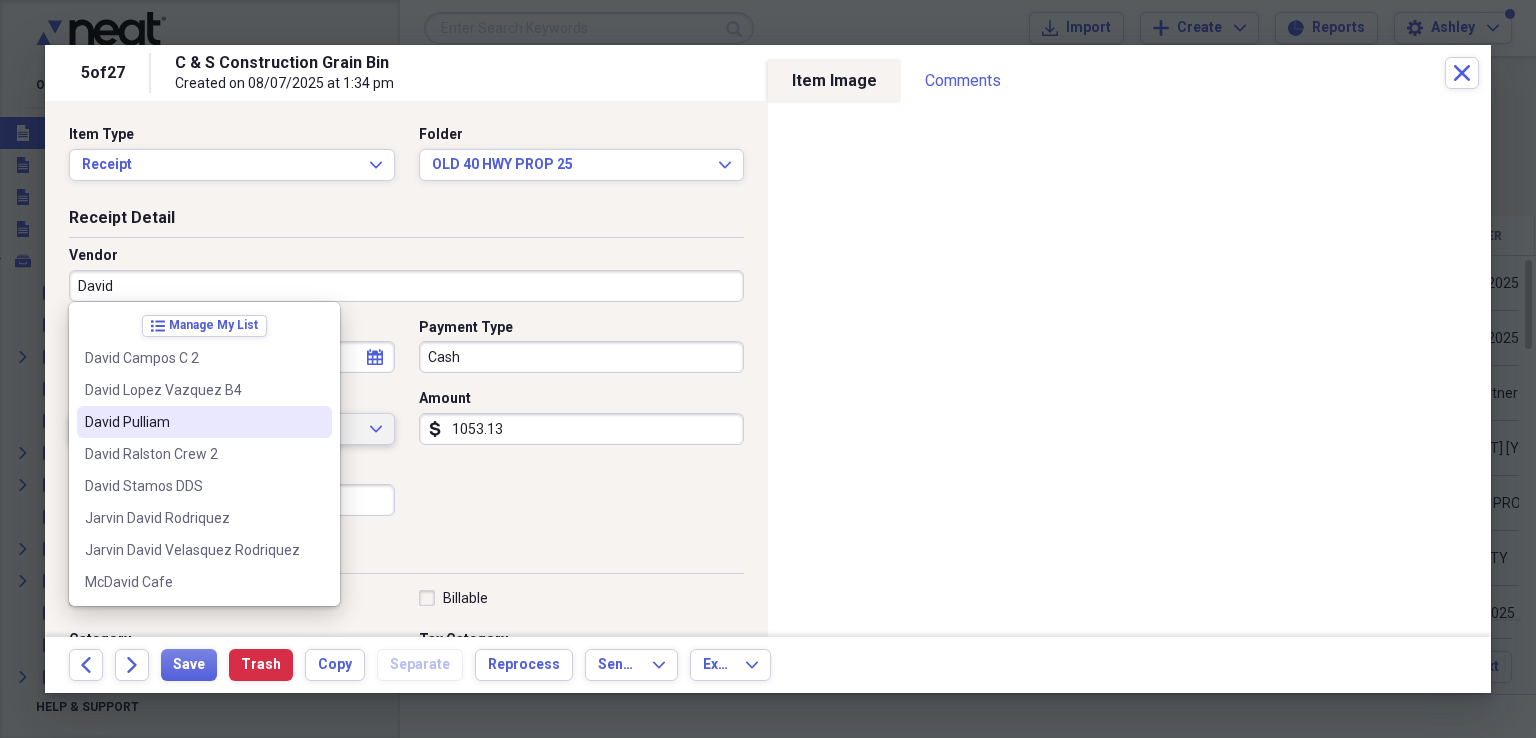 type on "David Pulliam" 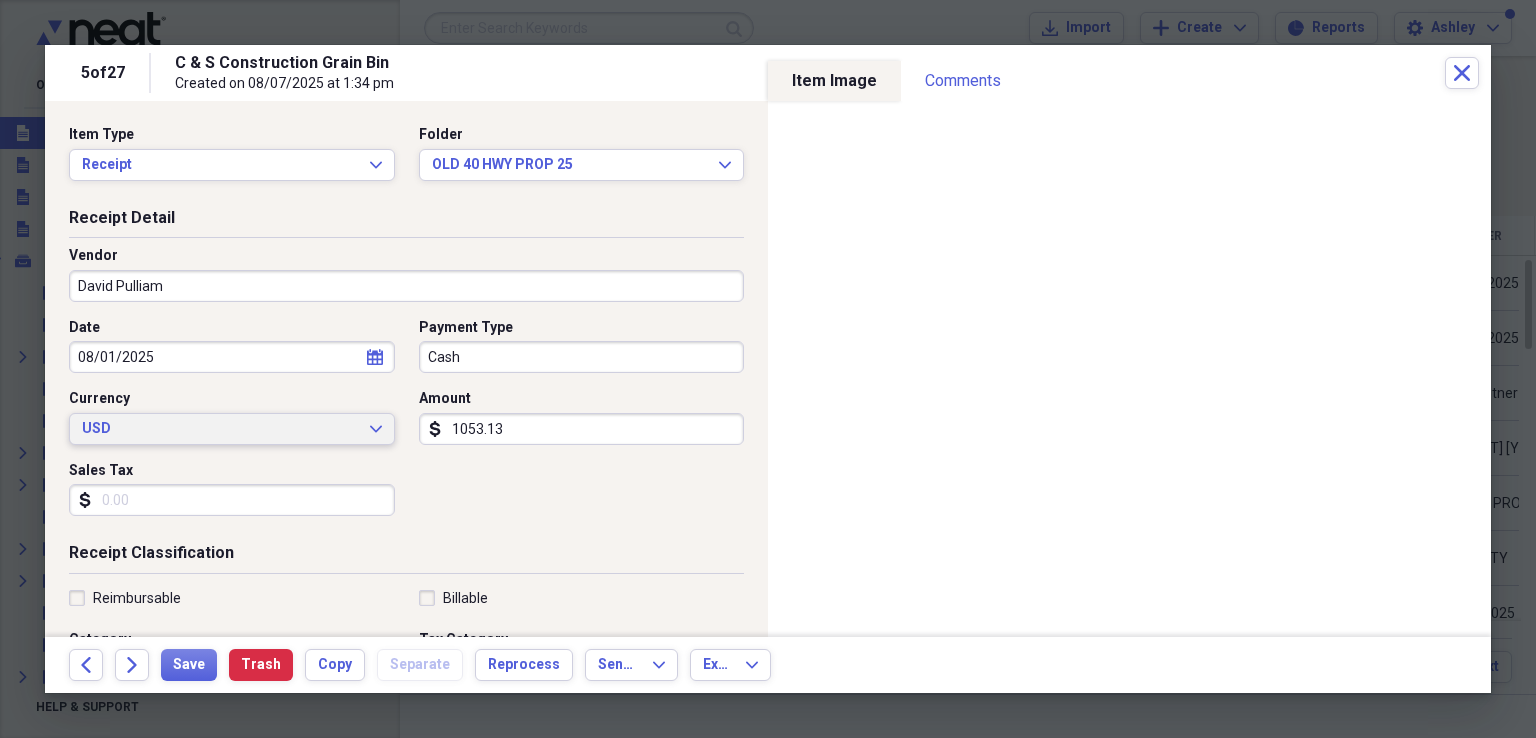 type on "Old Hwy 40 Loan Payment" 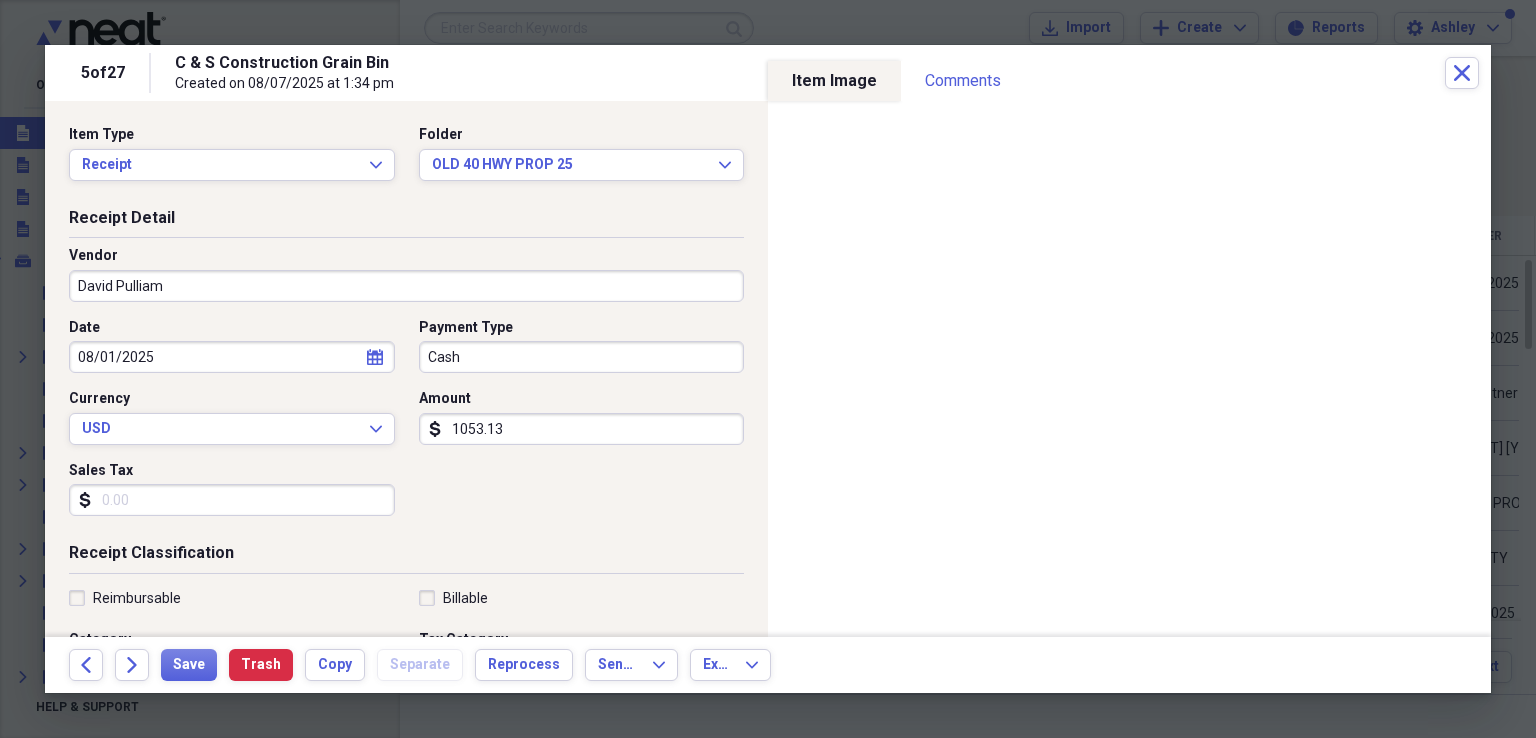 click on "Cash" at bounding box center [582, 357] 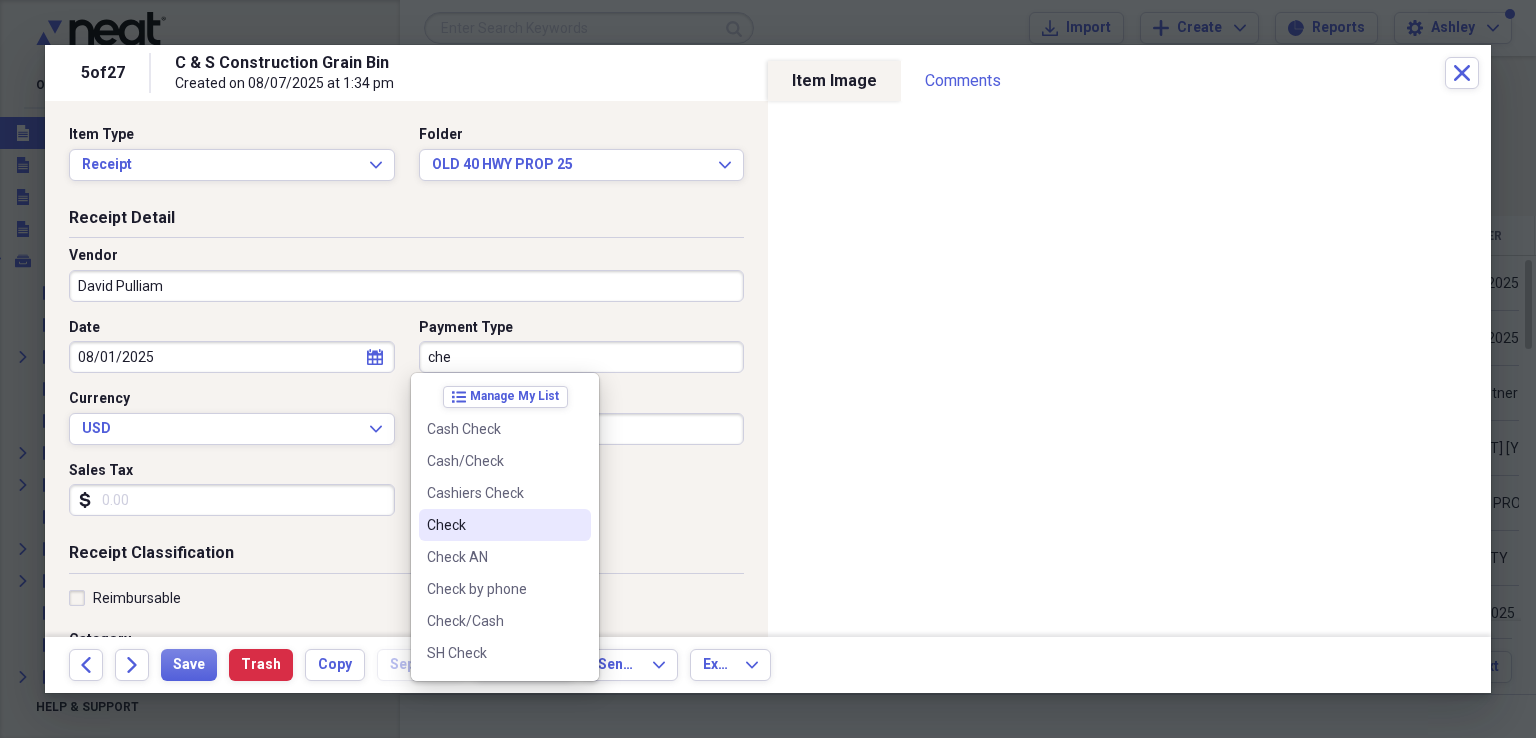 drag, startPoint x: 450, startPoint y: 517, endPoint x: 459, endPoint y: 501, distance: 18.35756 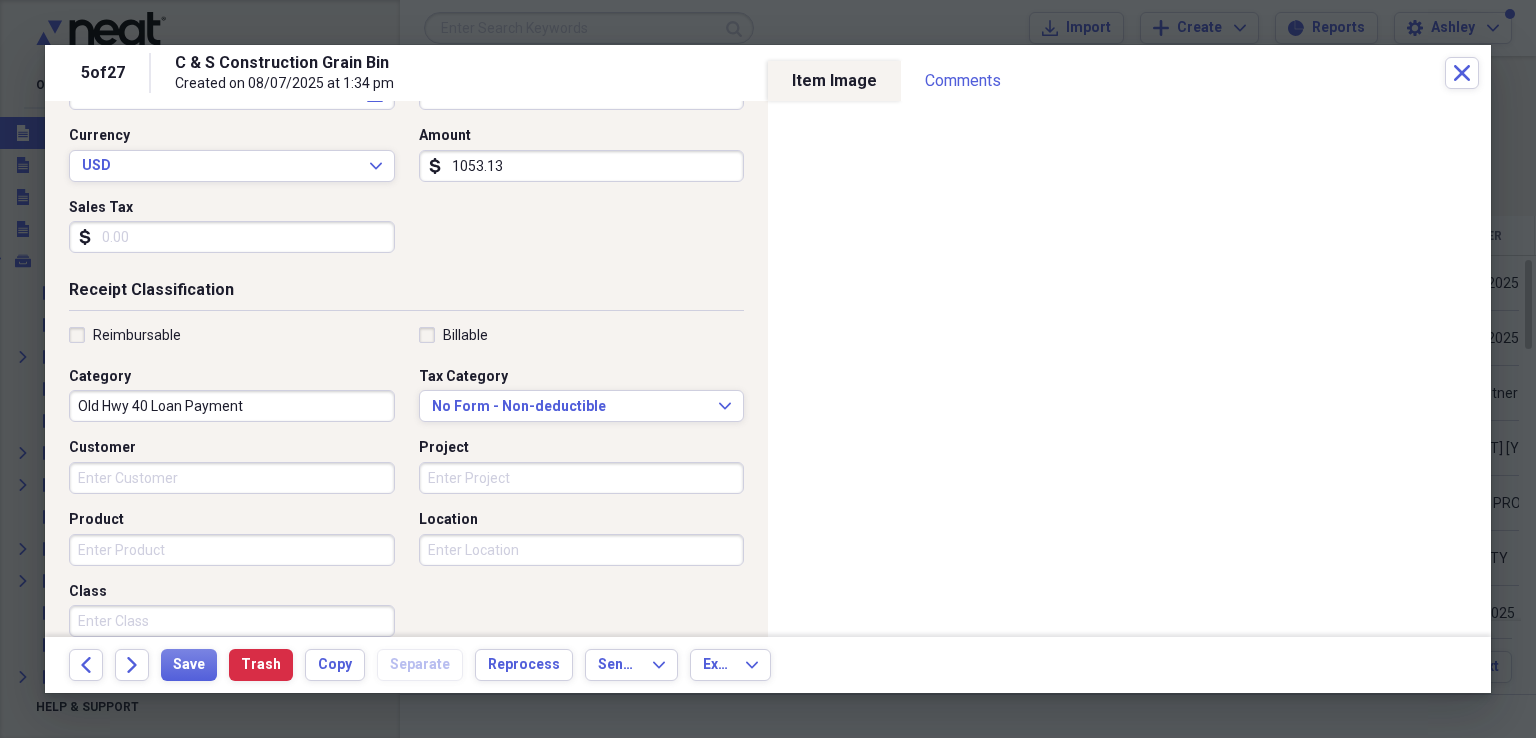 scroll, scrollTop: 300, scrollLeft: 0, axis: vertical 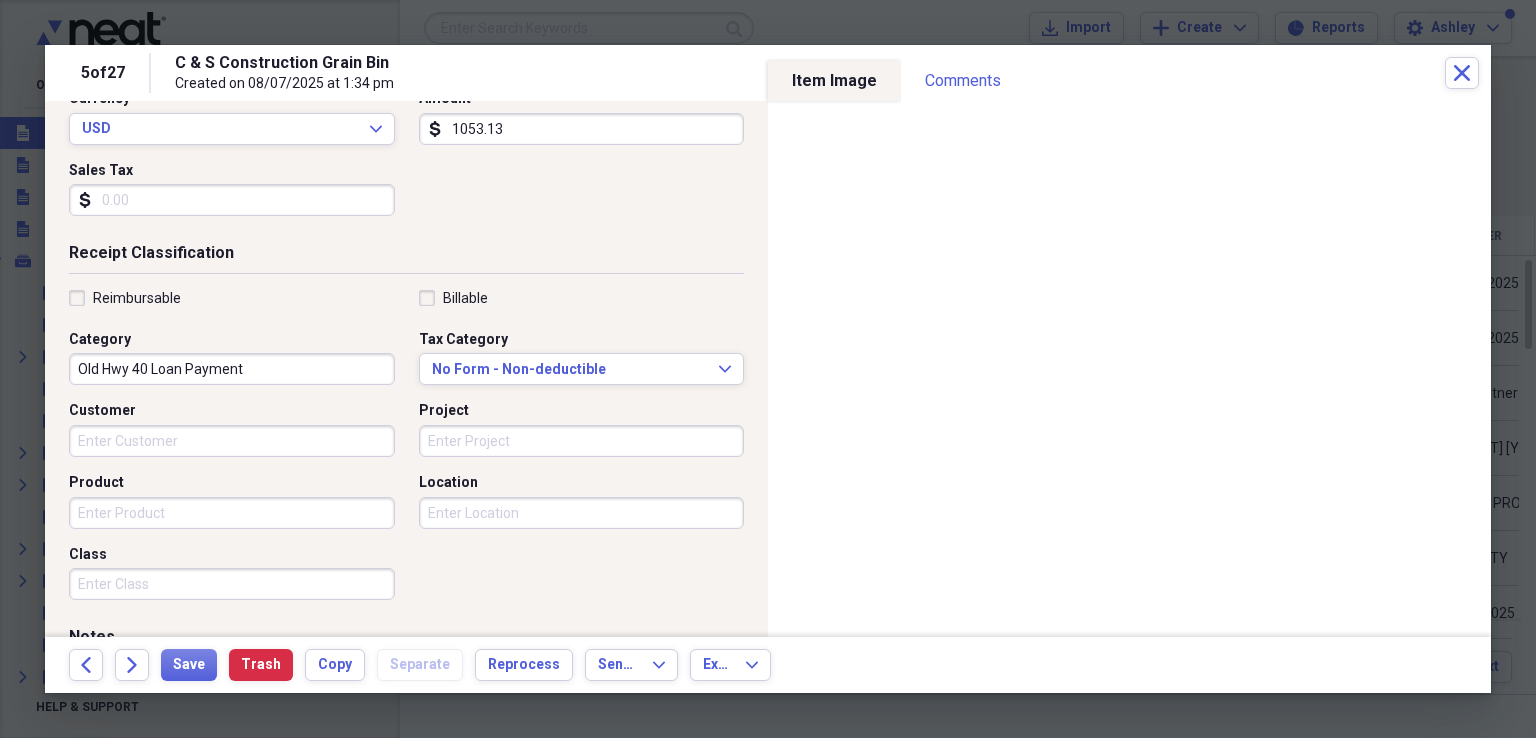 click on "Product" at bounding box center (232, 513) 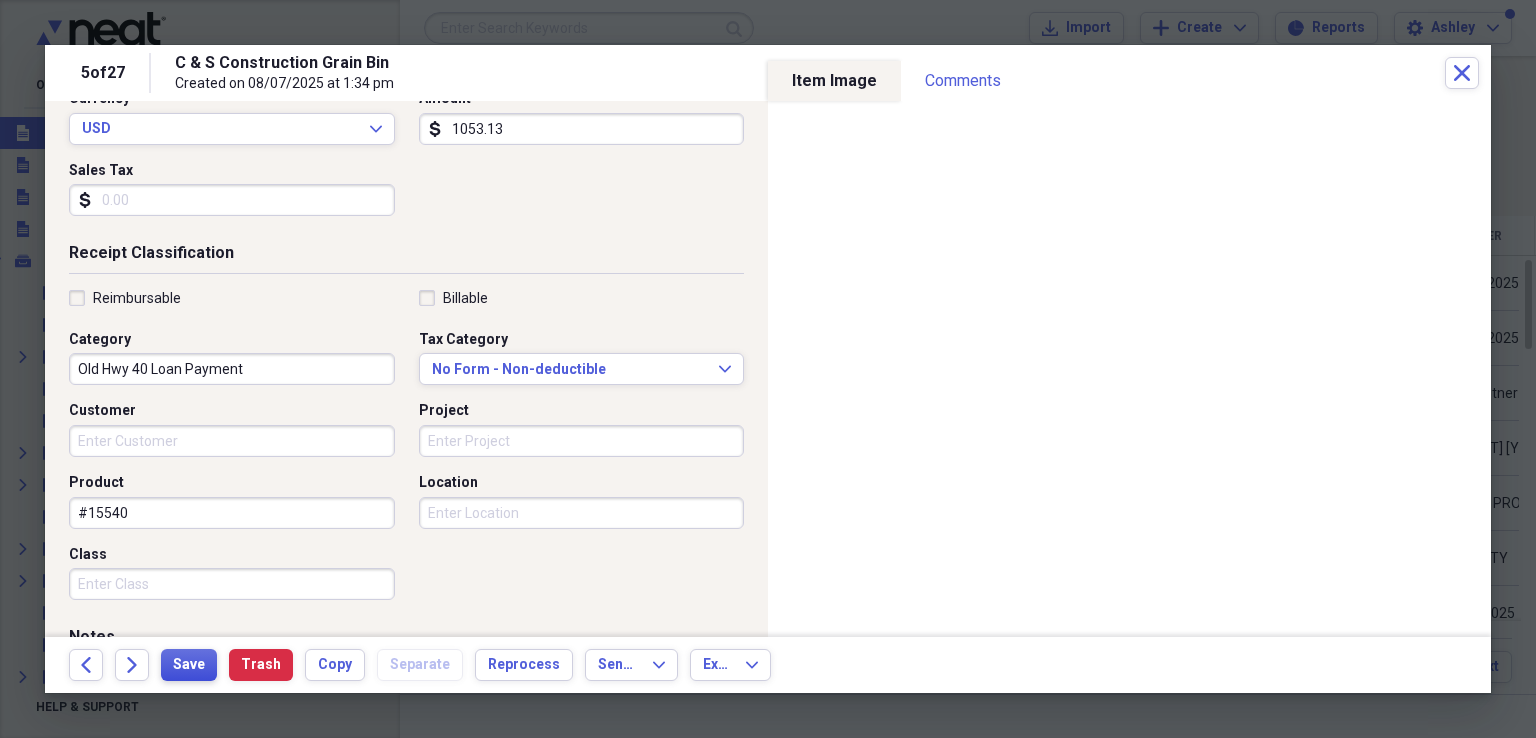 type on "#15540" 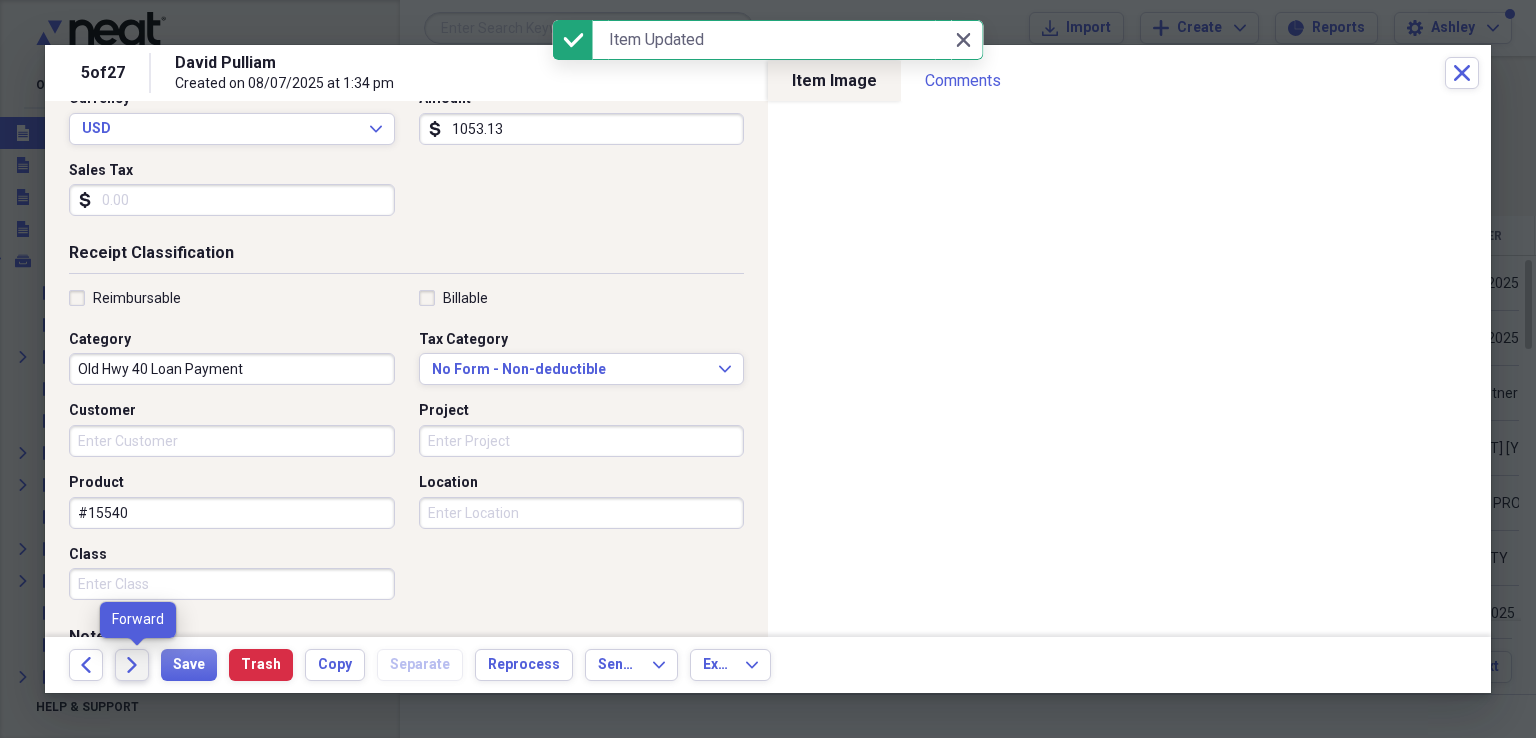 click on "Forward" 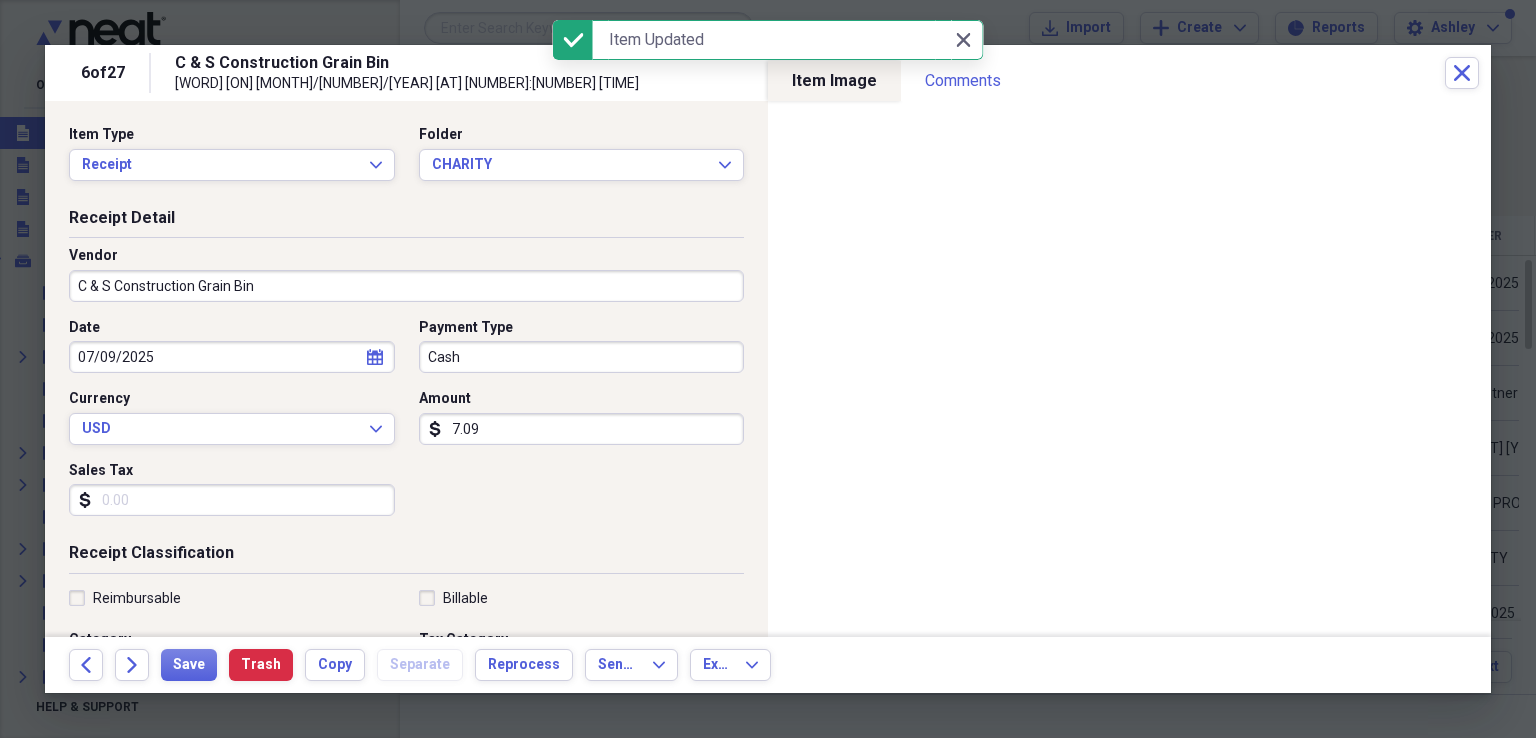 click on "C & S Construction Grain Bin" at bounding box center [406, 286] 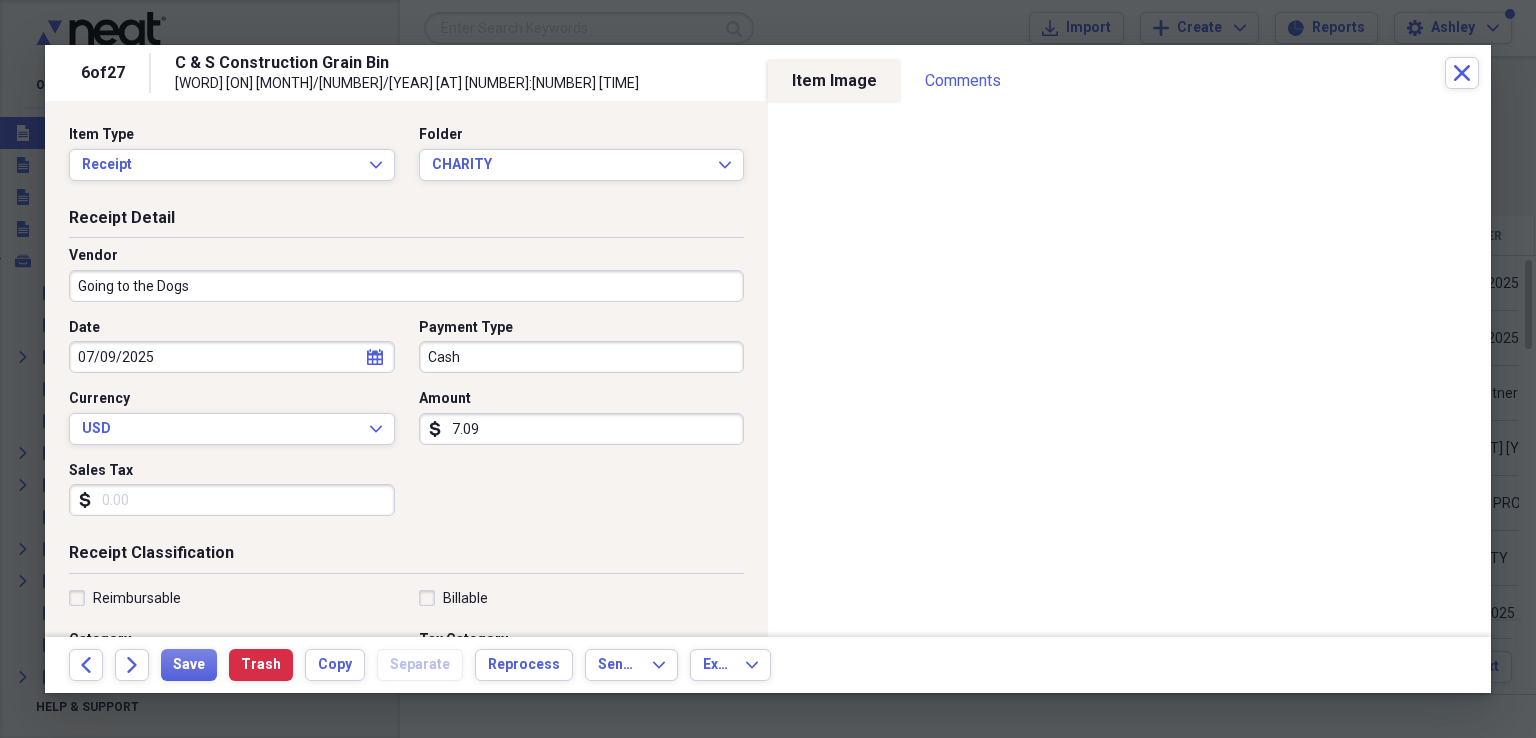 type on "Going to the Dogs" 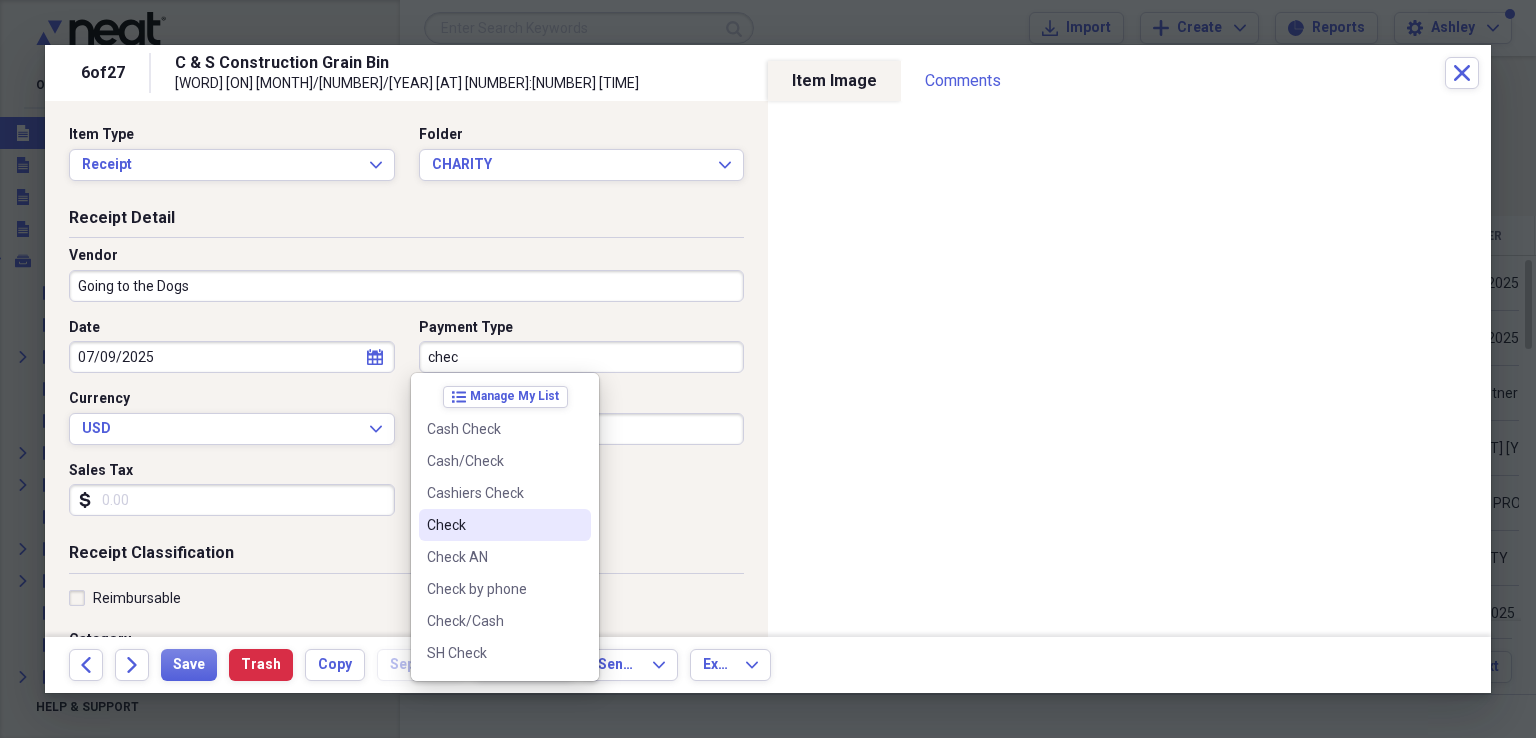 drag, startPoint x: 456, startPoint y: 521, endPoint x: 509, endPoint y: 416, distance: 117.61803 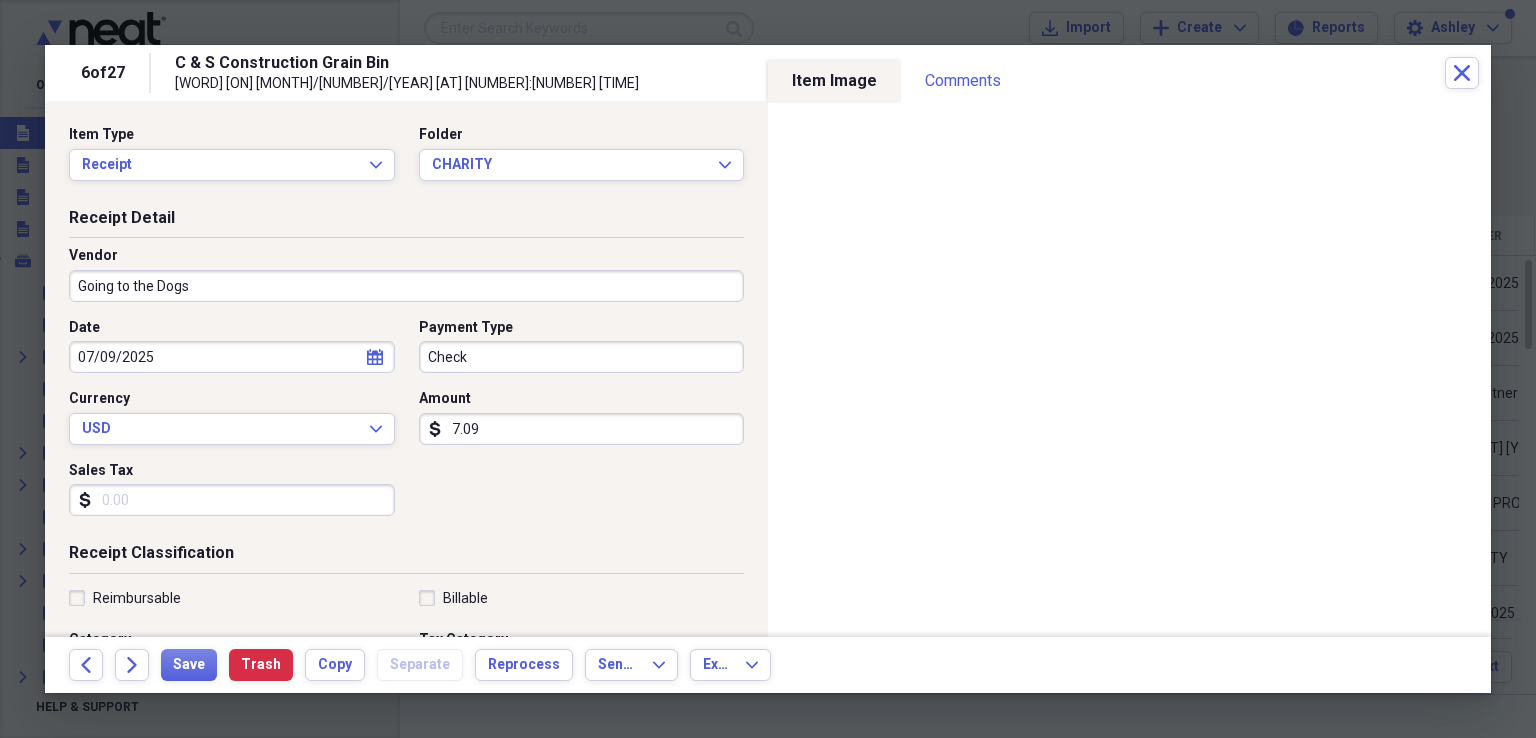click on "7.09" at bounding box center (582, 429) 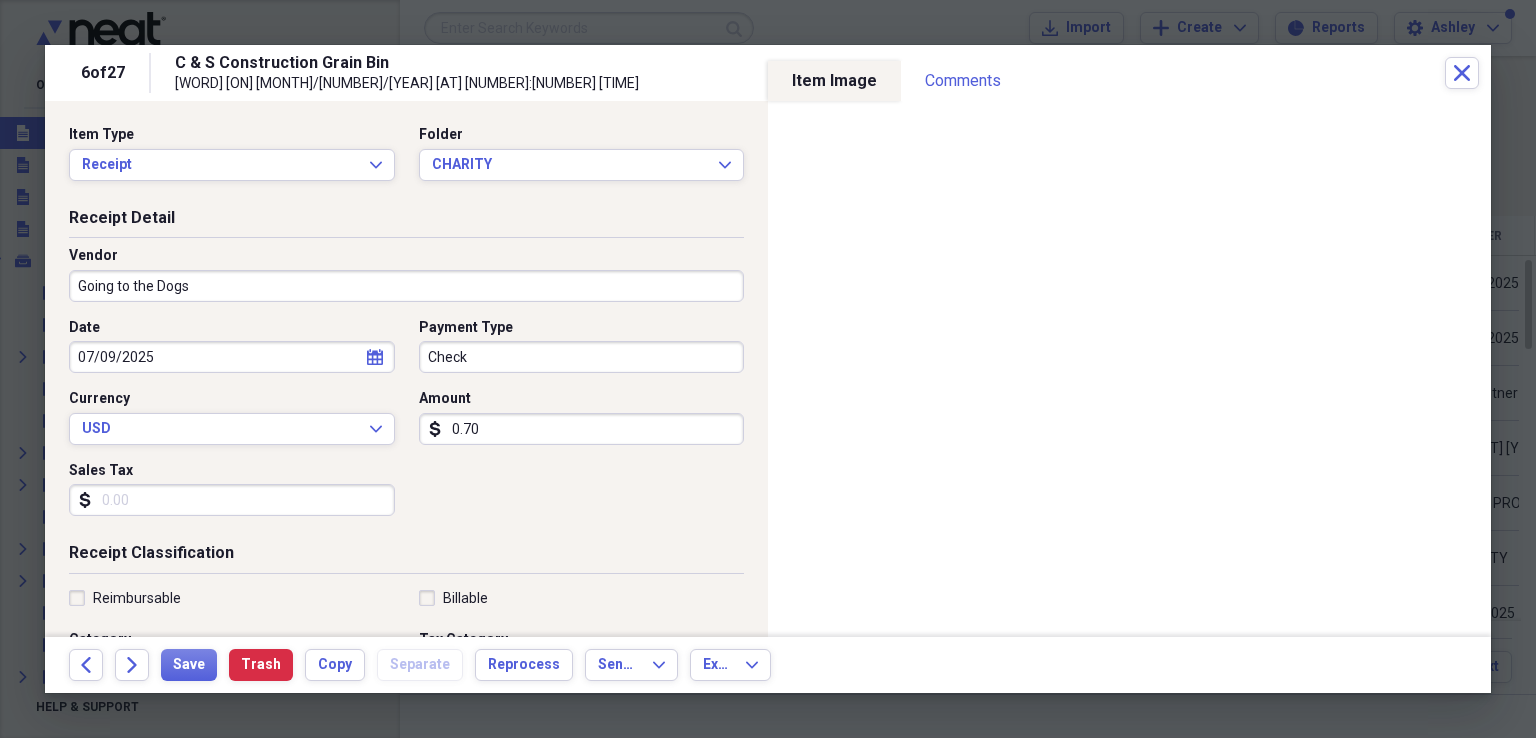type on "0.07" 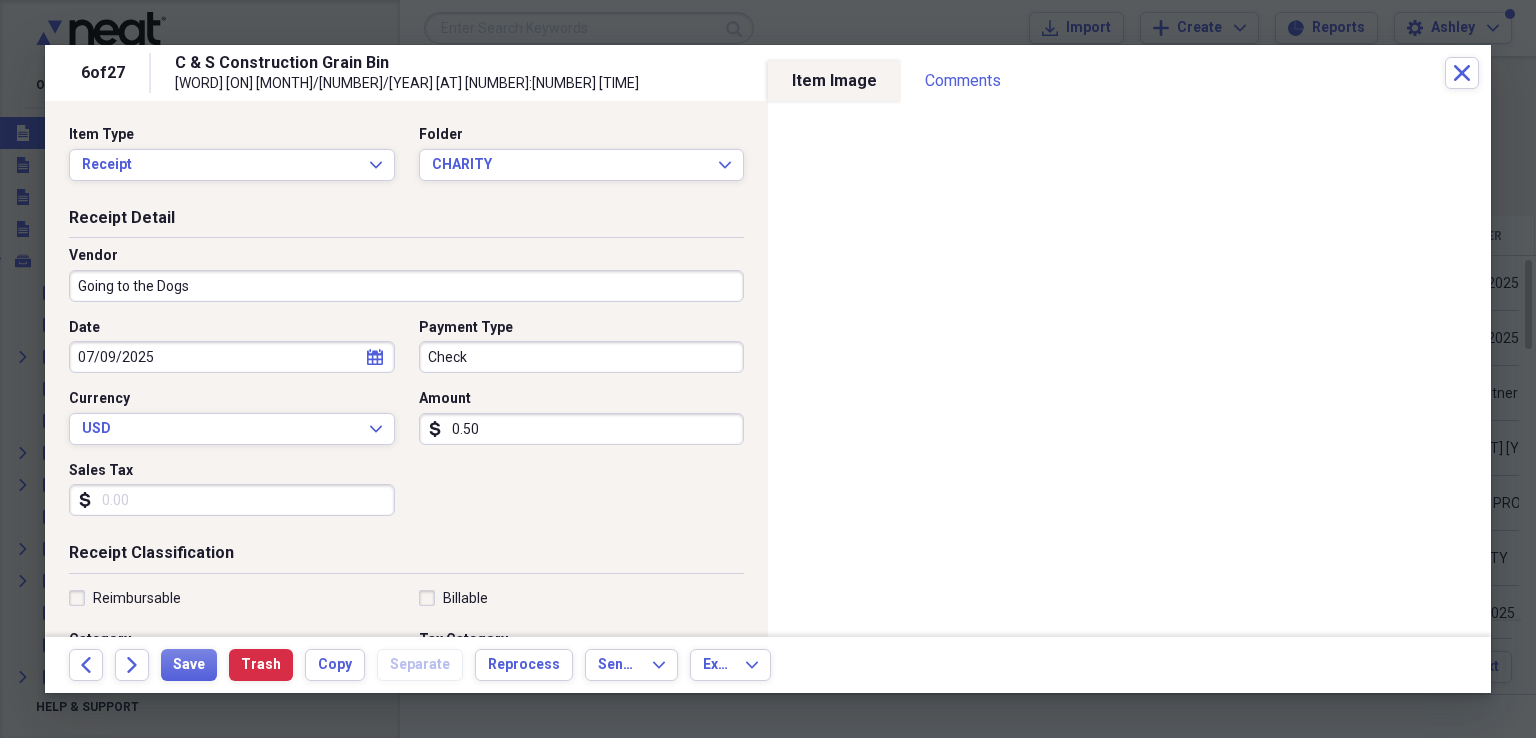 type on "0.05" 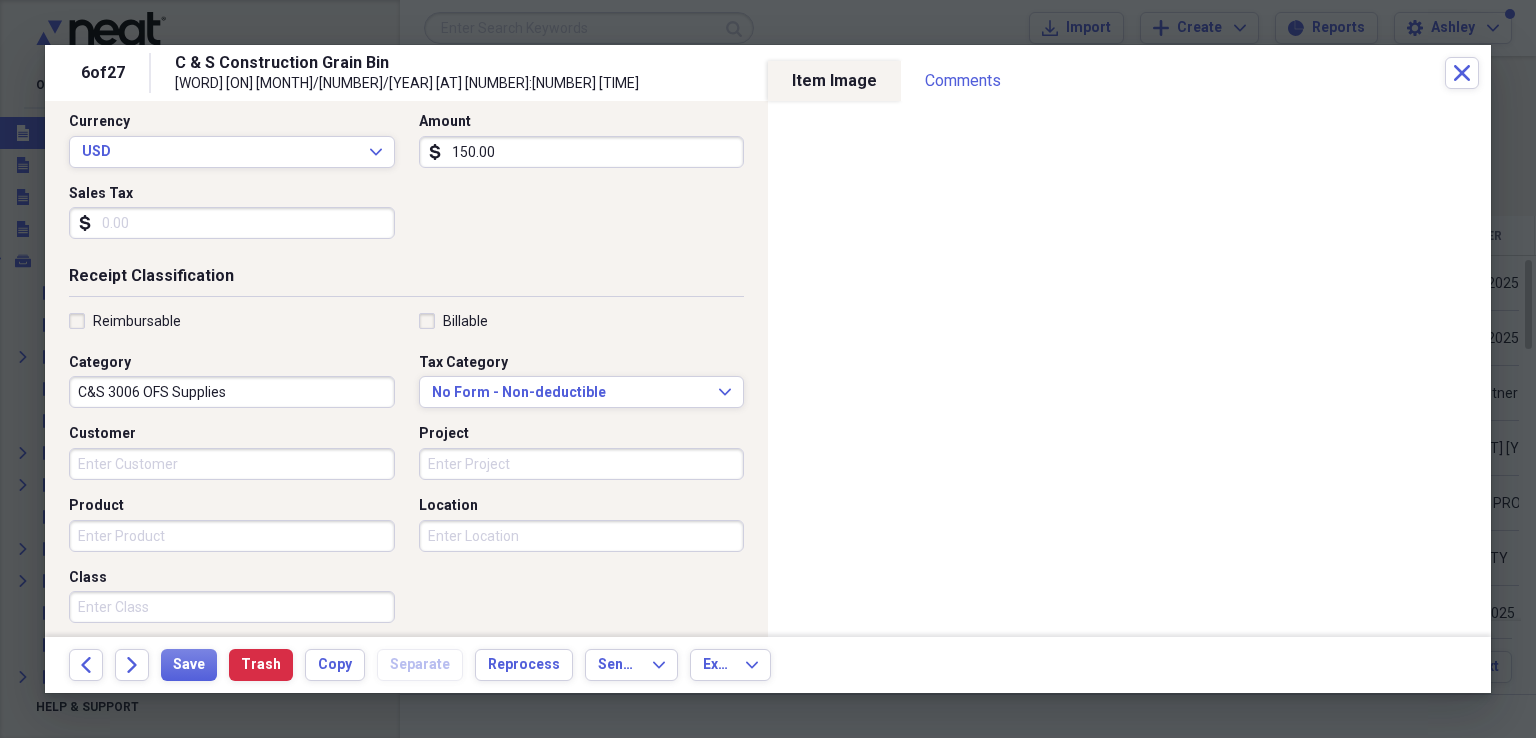 scroll, scrollTop: 329, scrollLeft: 0, axis: vertical 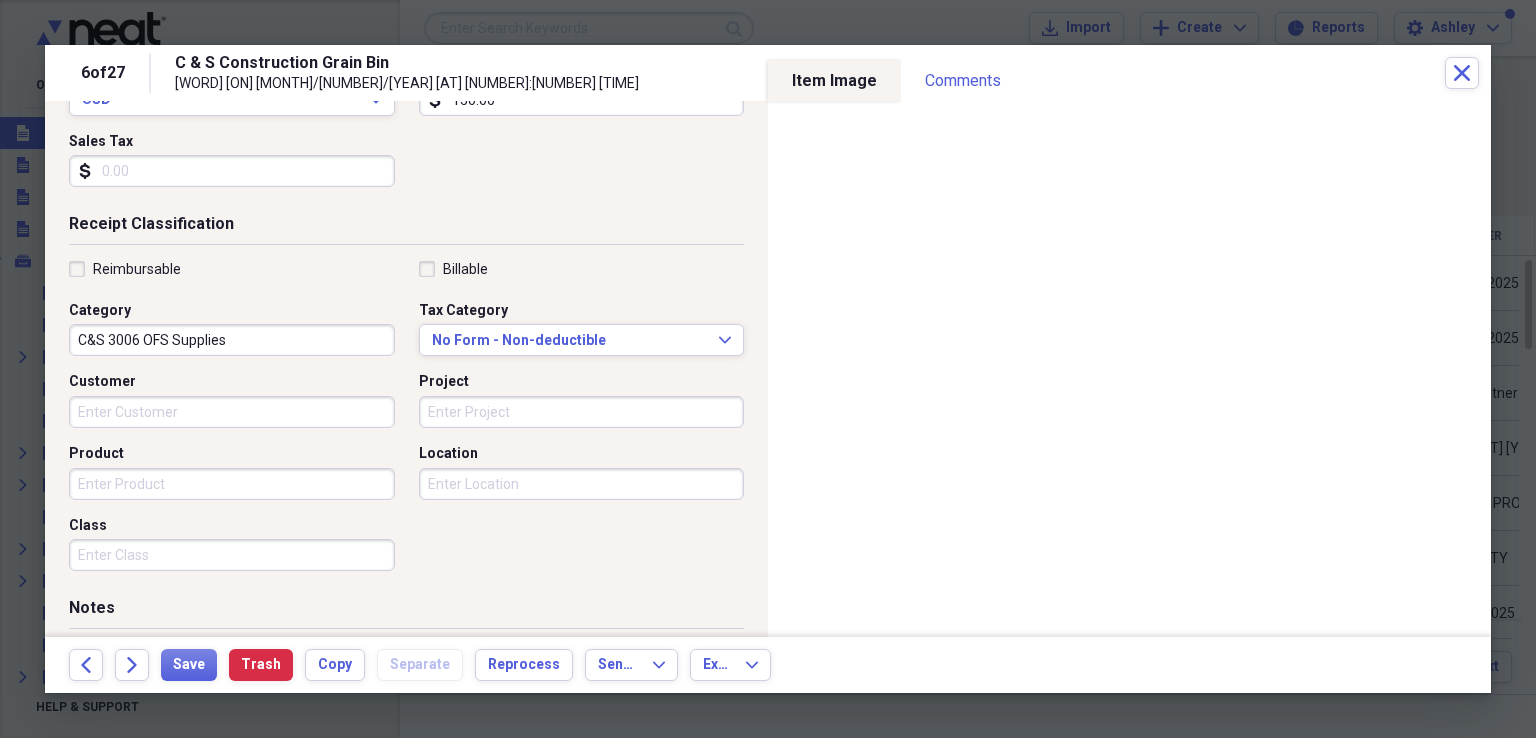 type on "150.00" 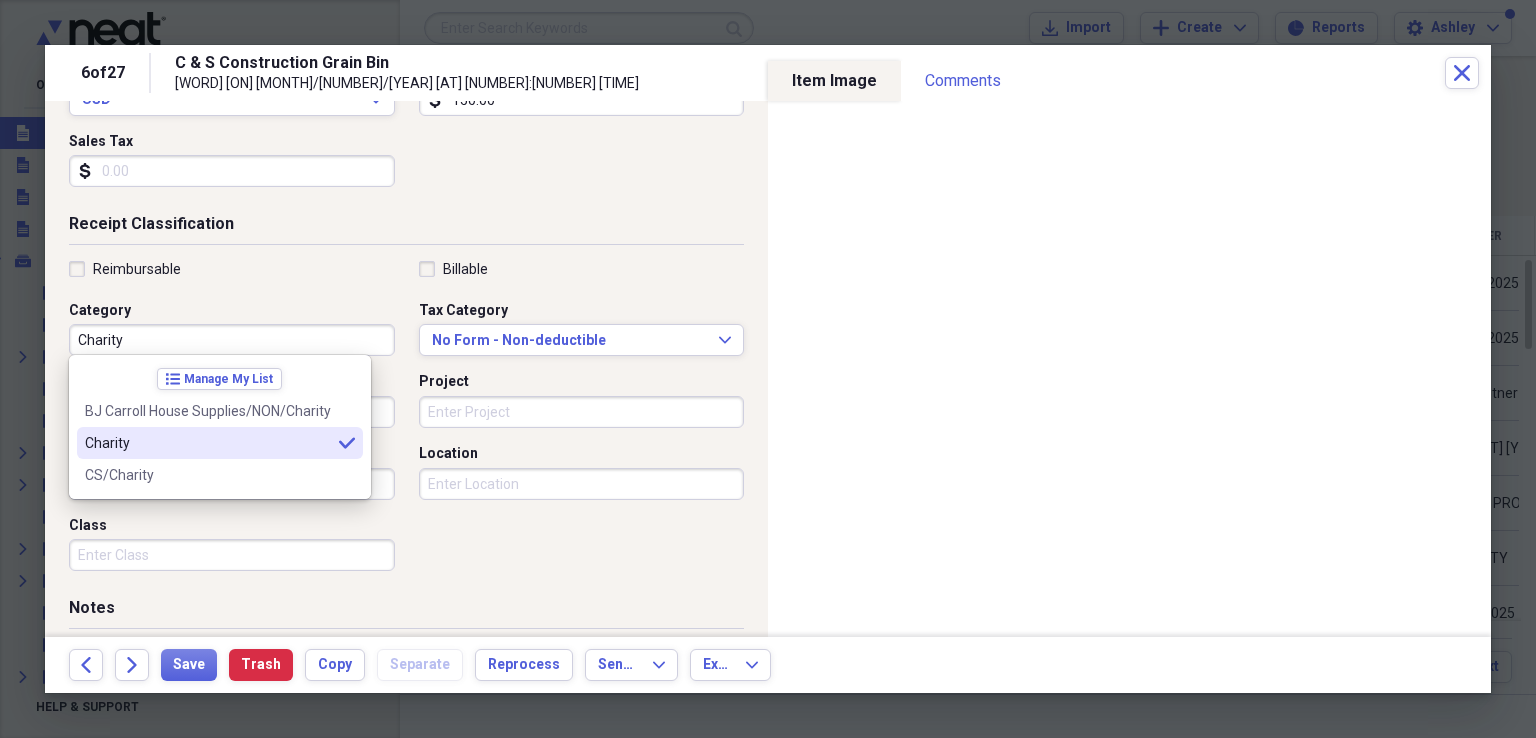 type on "Charity" 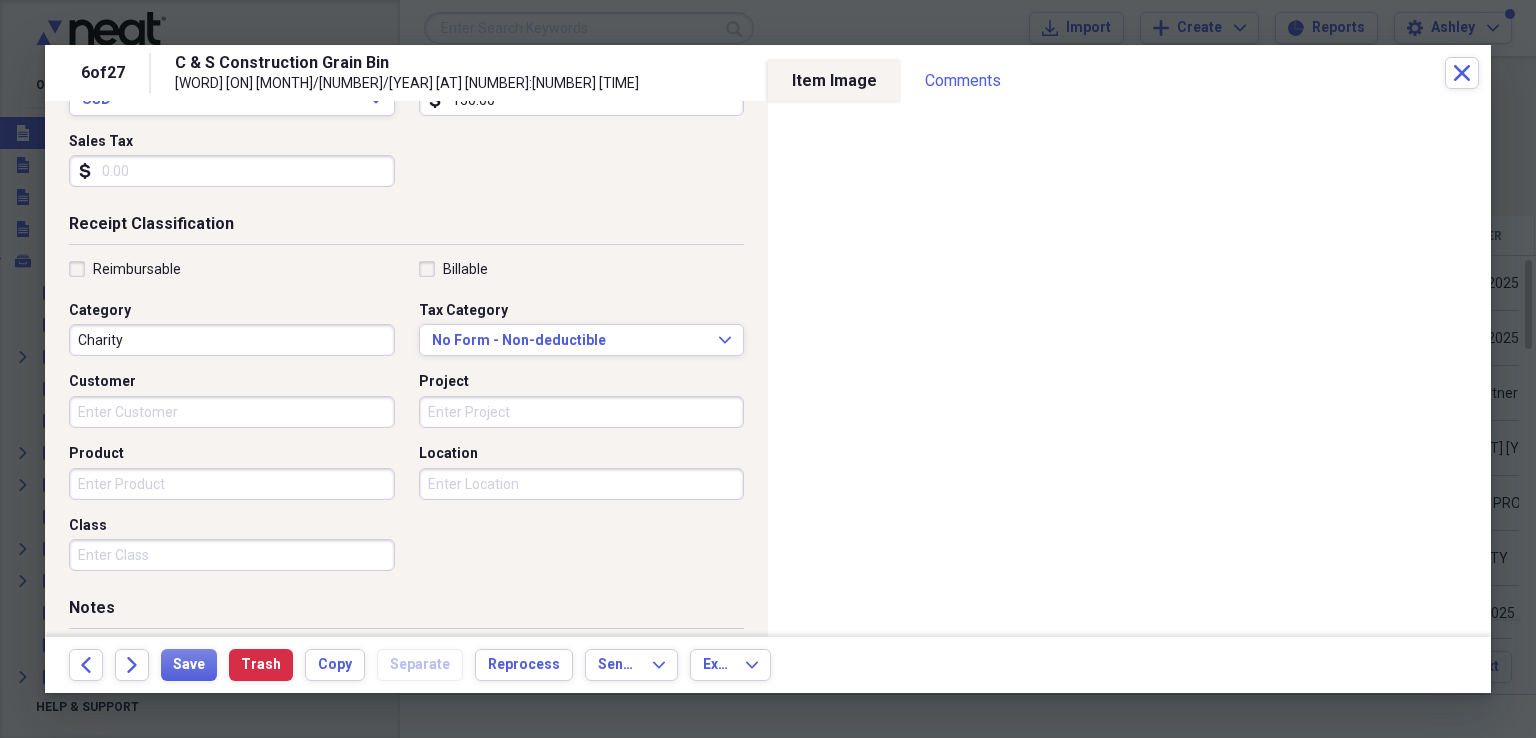 click on "Product" at bounding box center [232, 484] 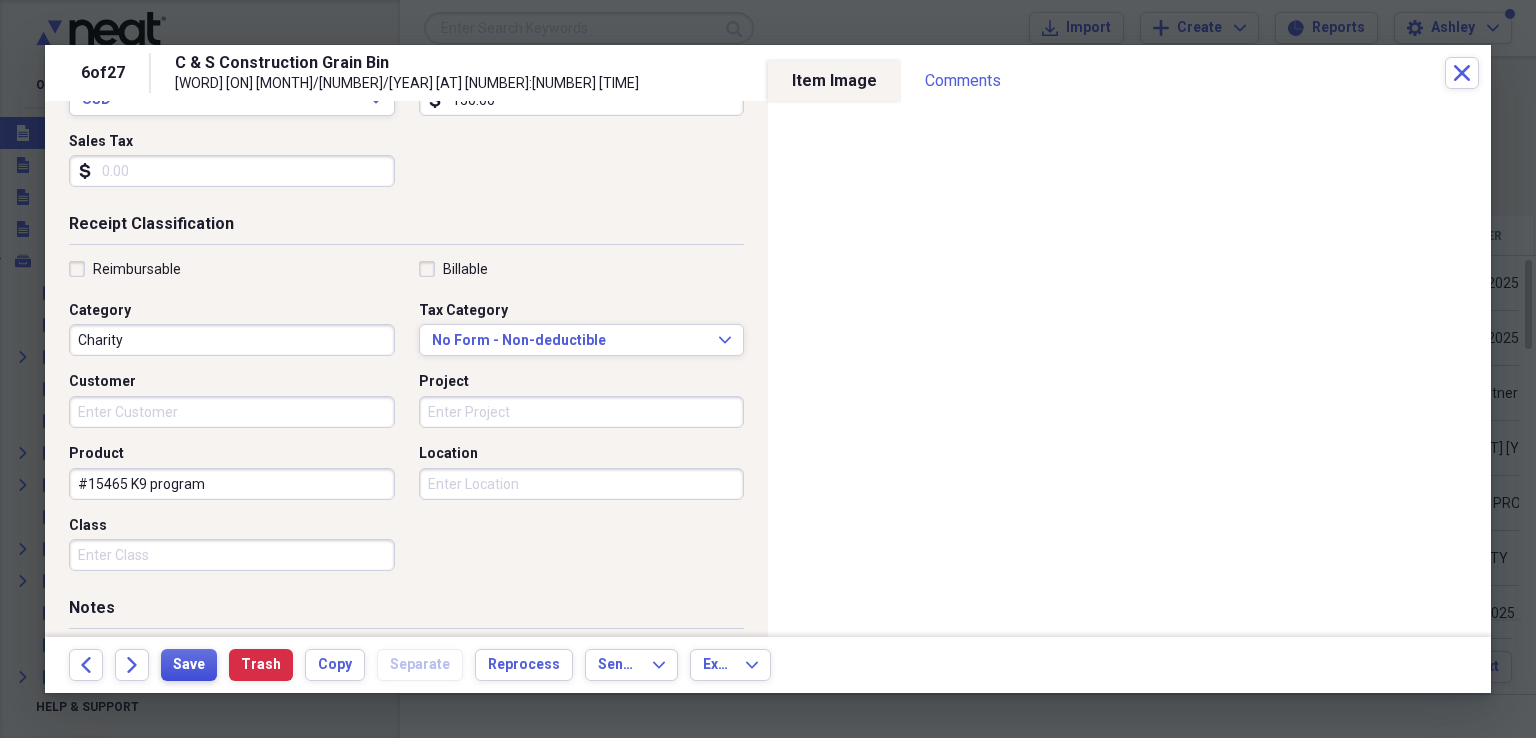 type on "#15465 K9 program" 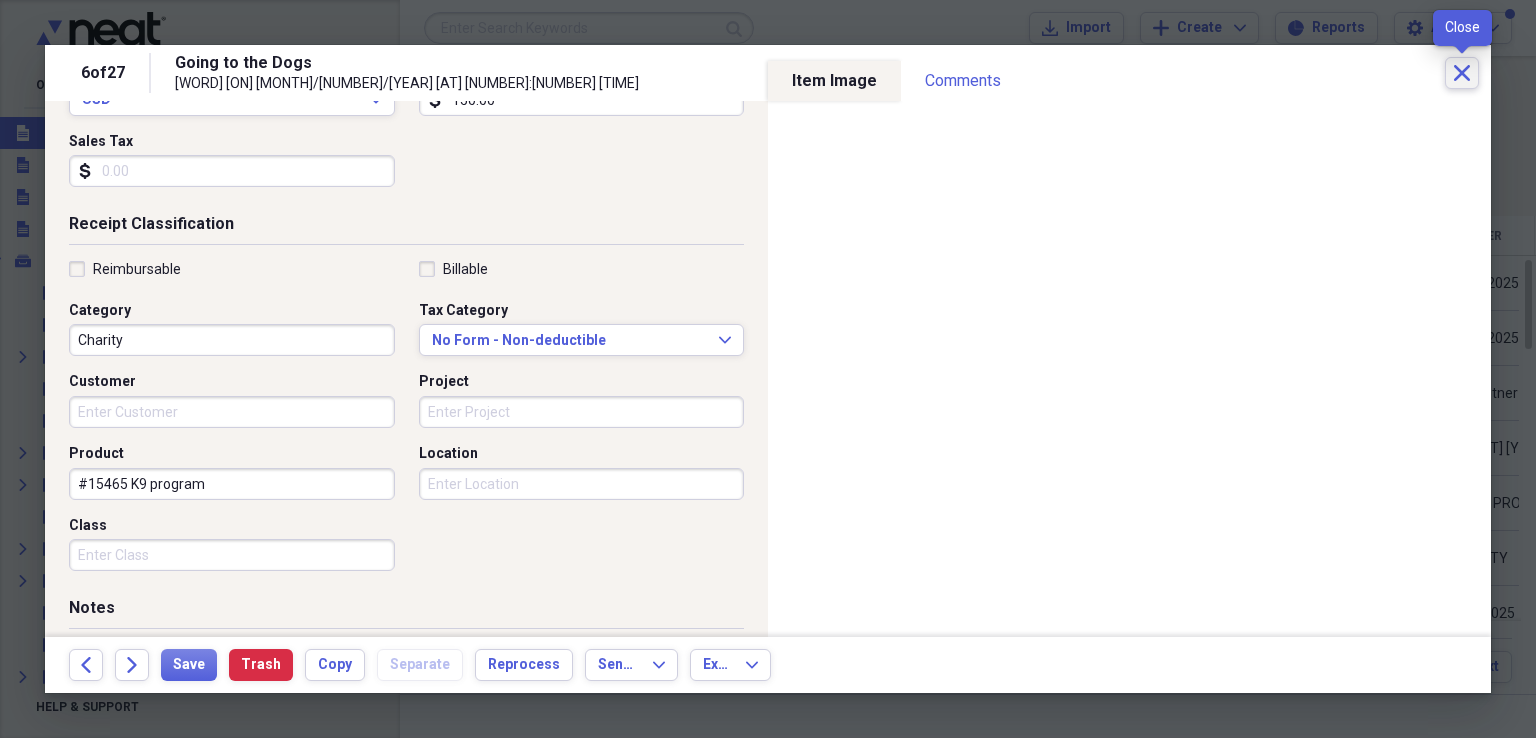 click on "Close" 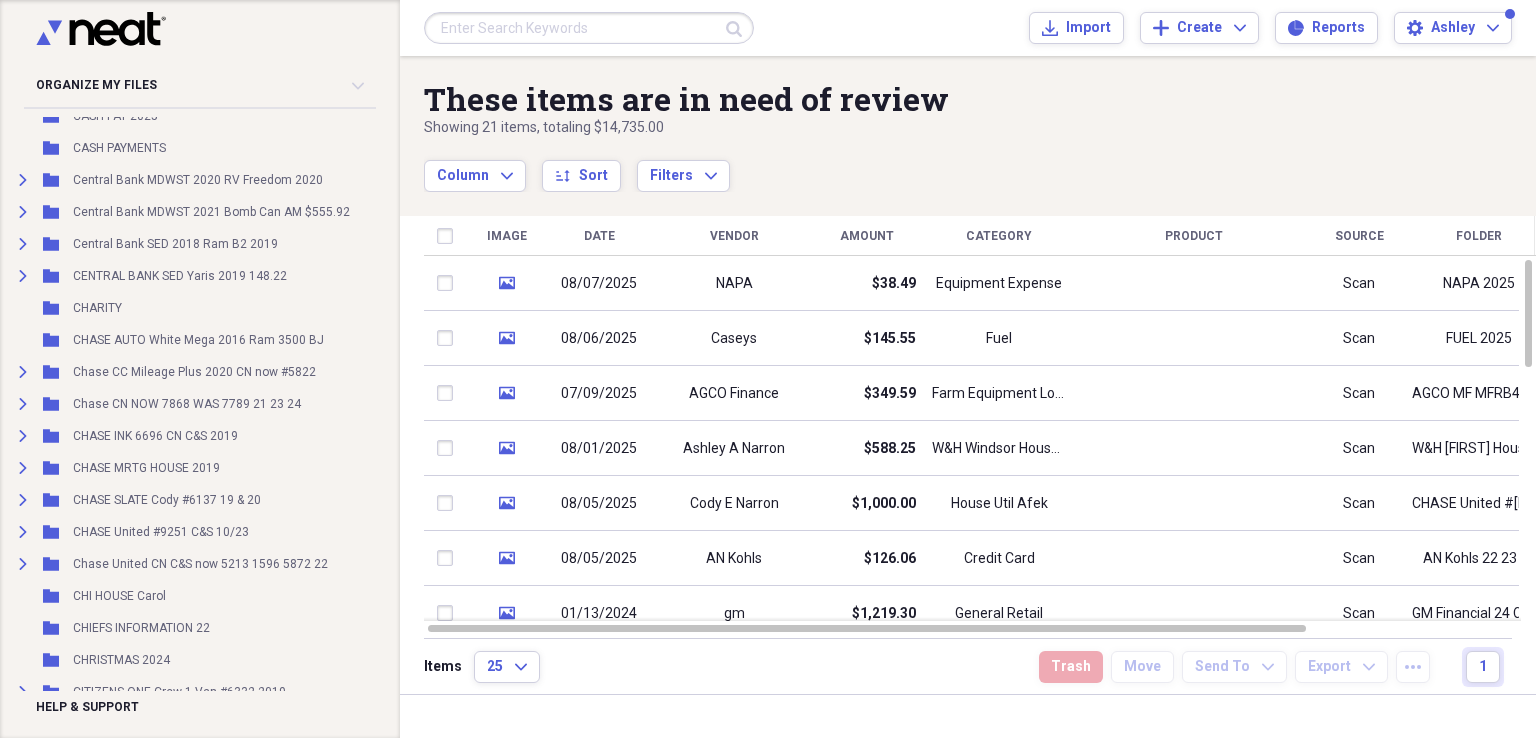 scroll, scrollTop: 1344, scrollLeft: 21, axis: both 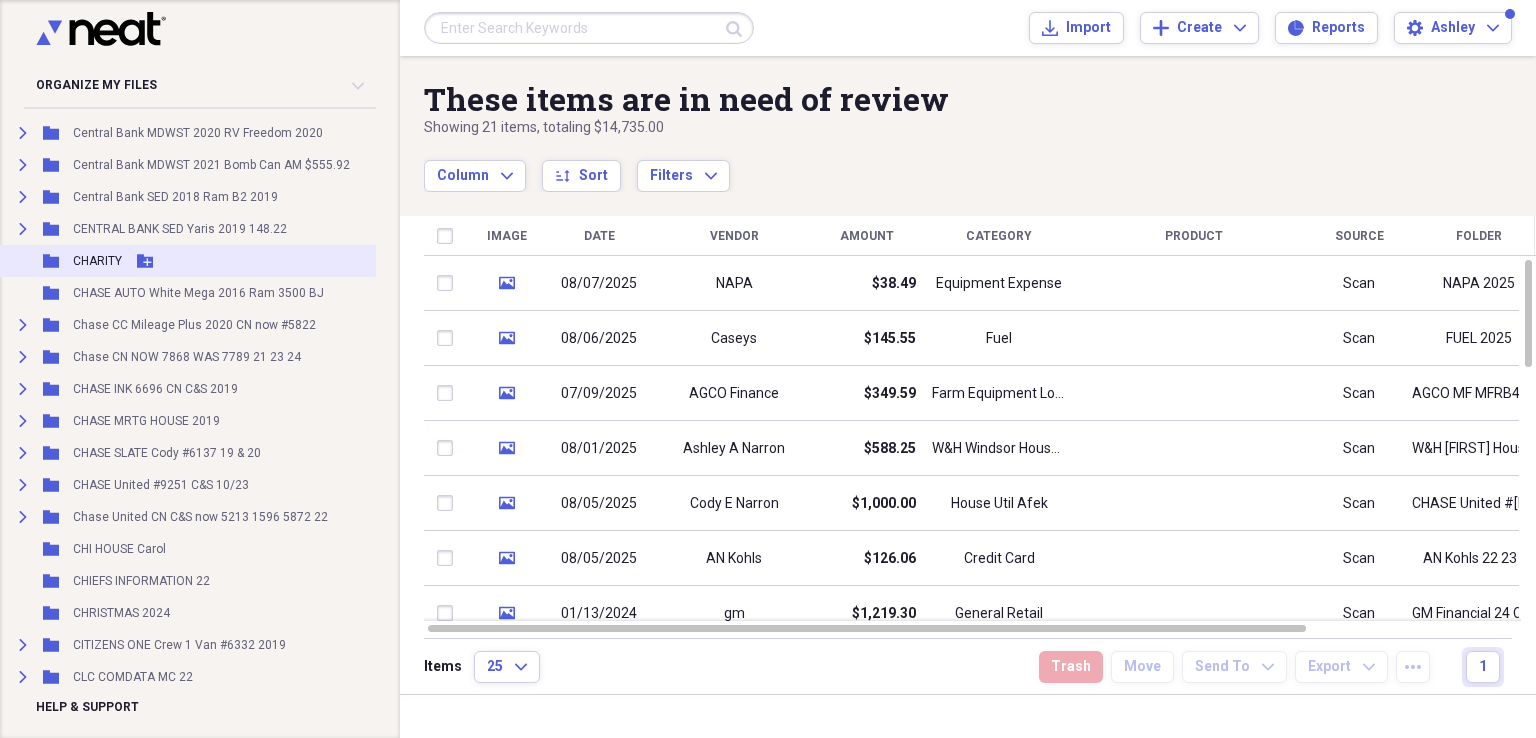 click on "CHARITY" at bounding box center [97, 261] 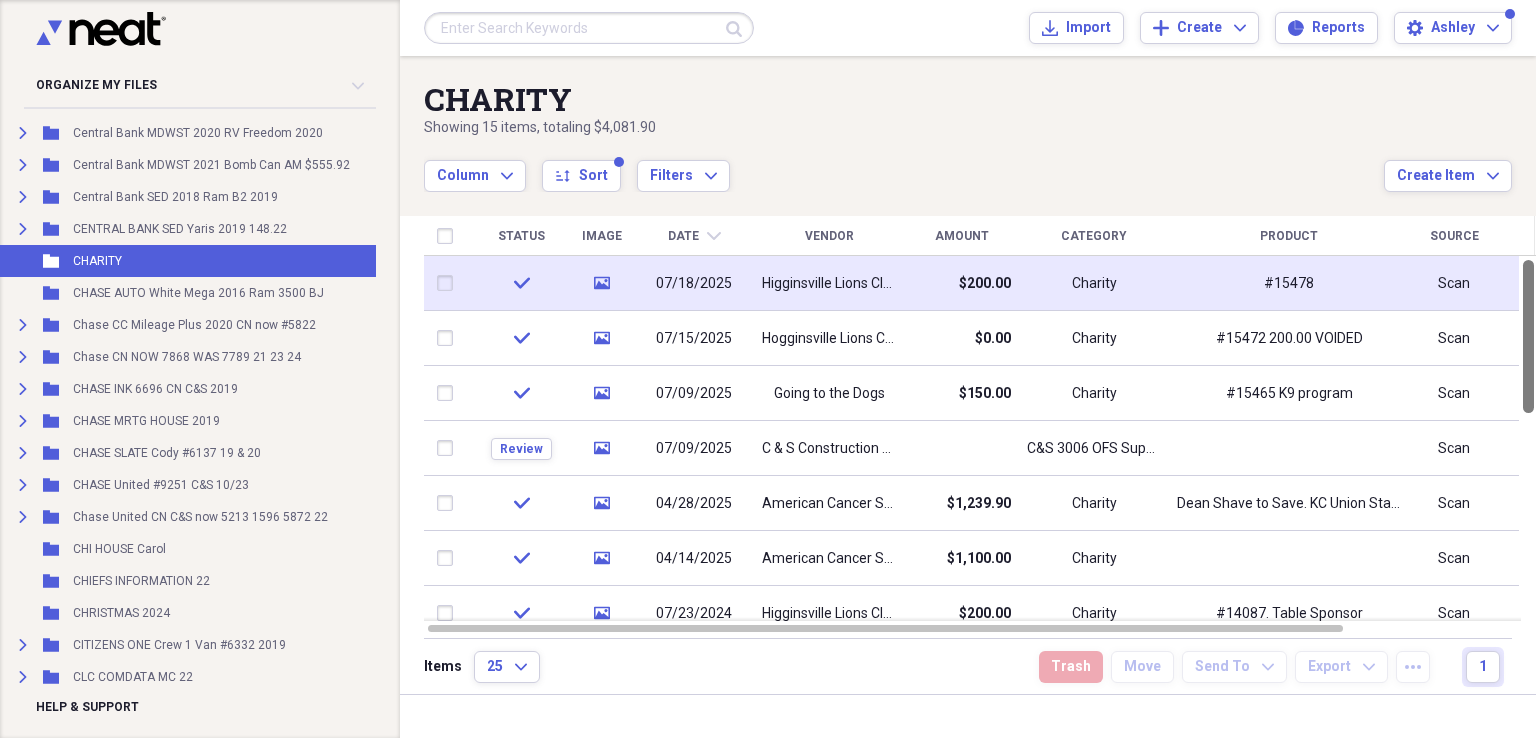 drag, startPoint x: 1526, startPoint y: 285, endPoint x: 1512, endPoint y: 283, distance: 14.142136 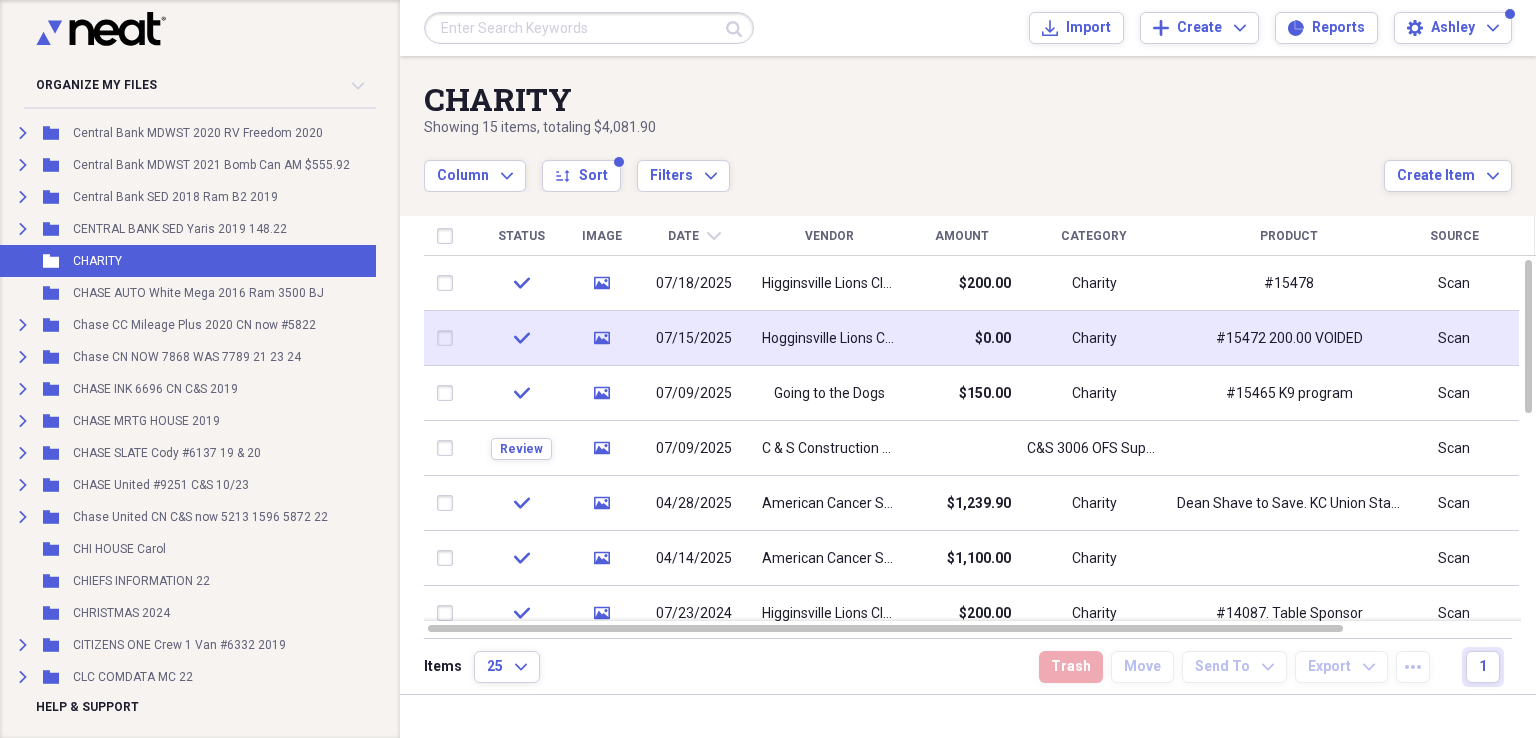click on "07/15/2025" at bounding box center [694, 338] 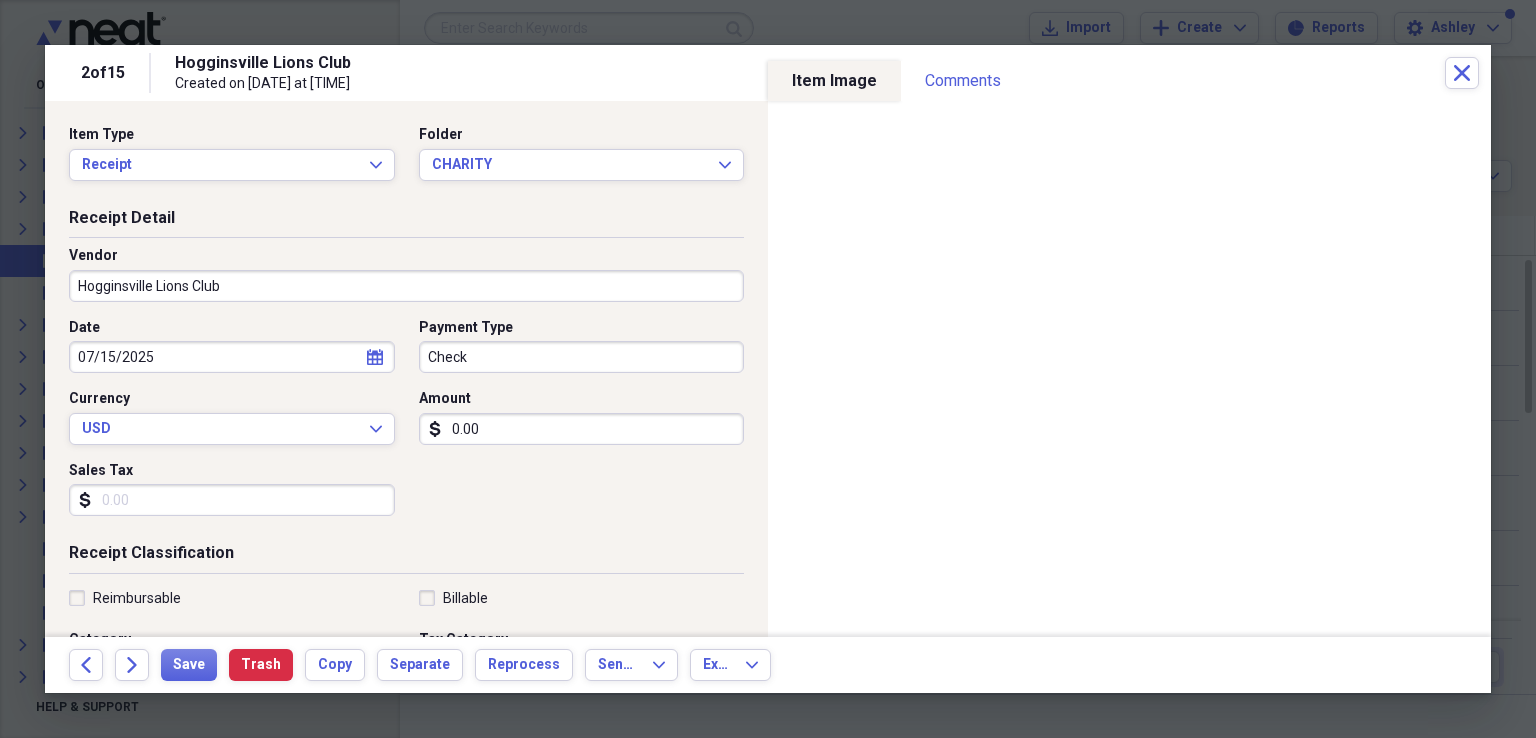 click on "Hogginsville Lions Club" at bounding box center (406, 286) 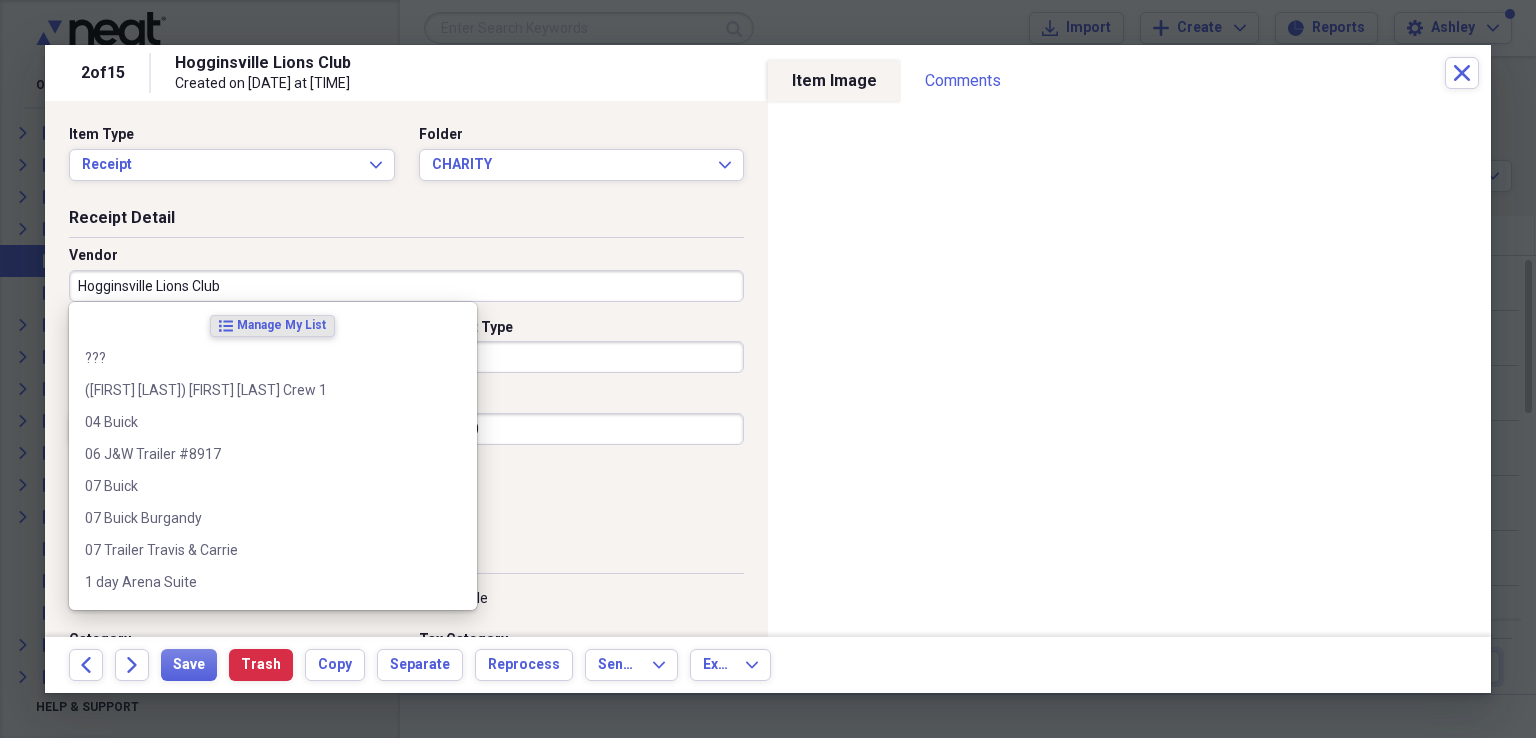 click on "Hogginsville Lions Club" at bounding box center [406, 286] 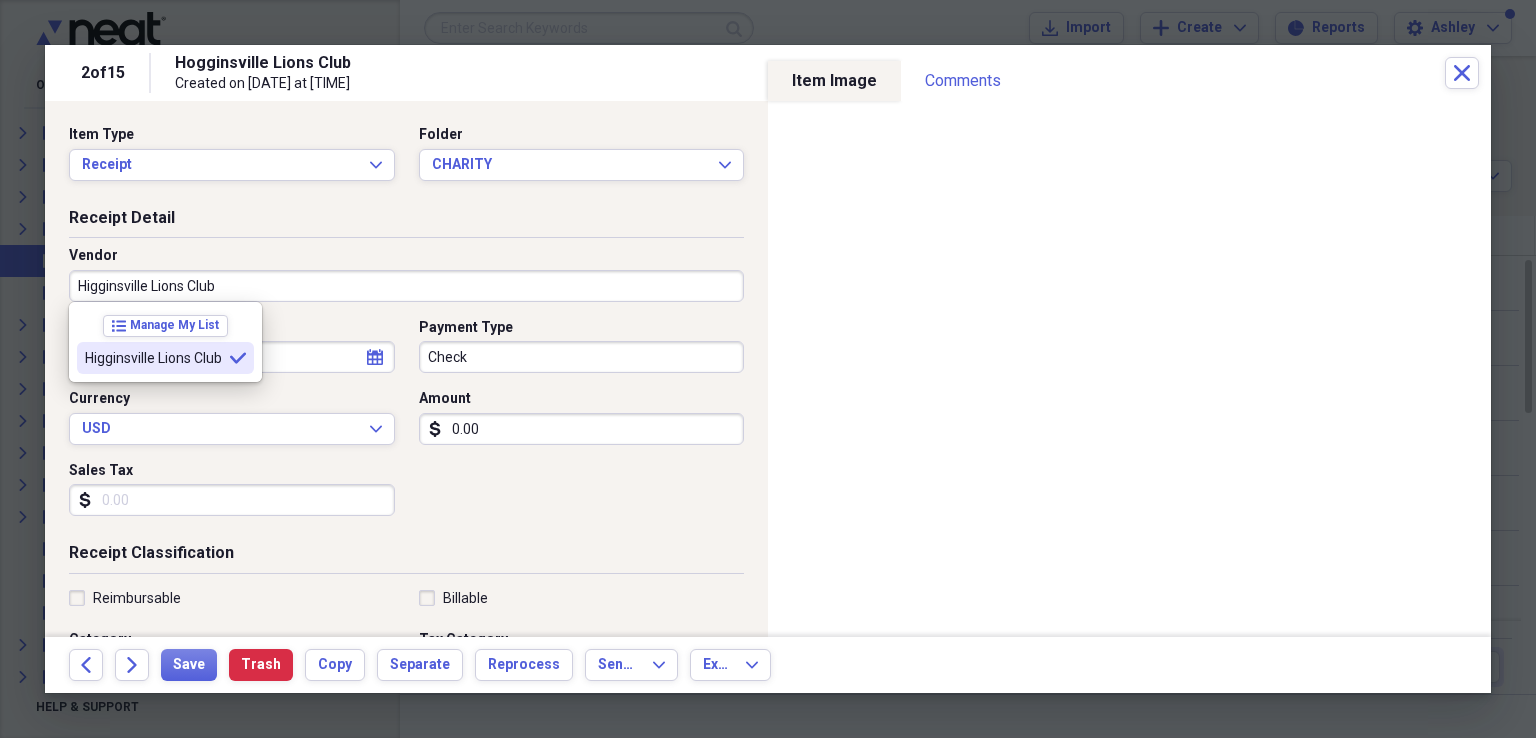 type on "Higginsville Lions Club" 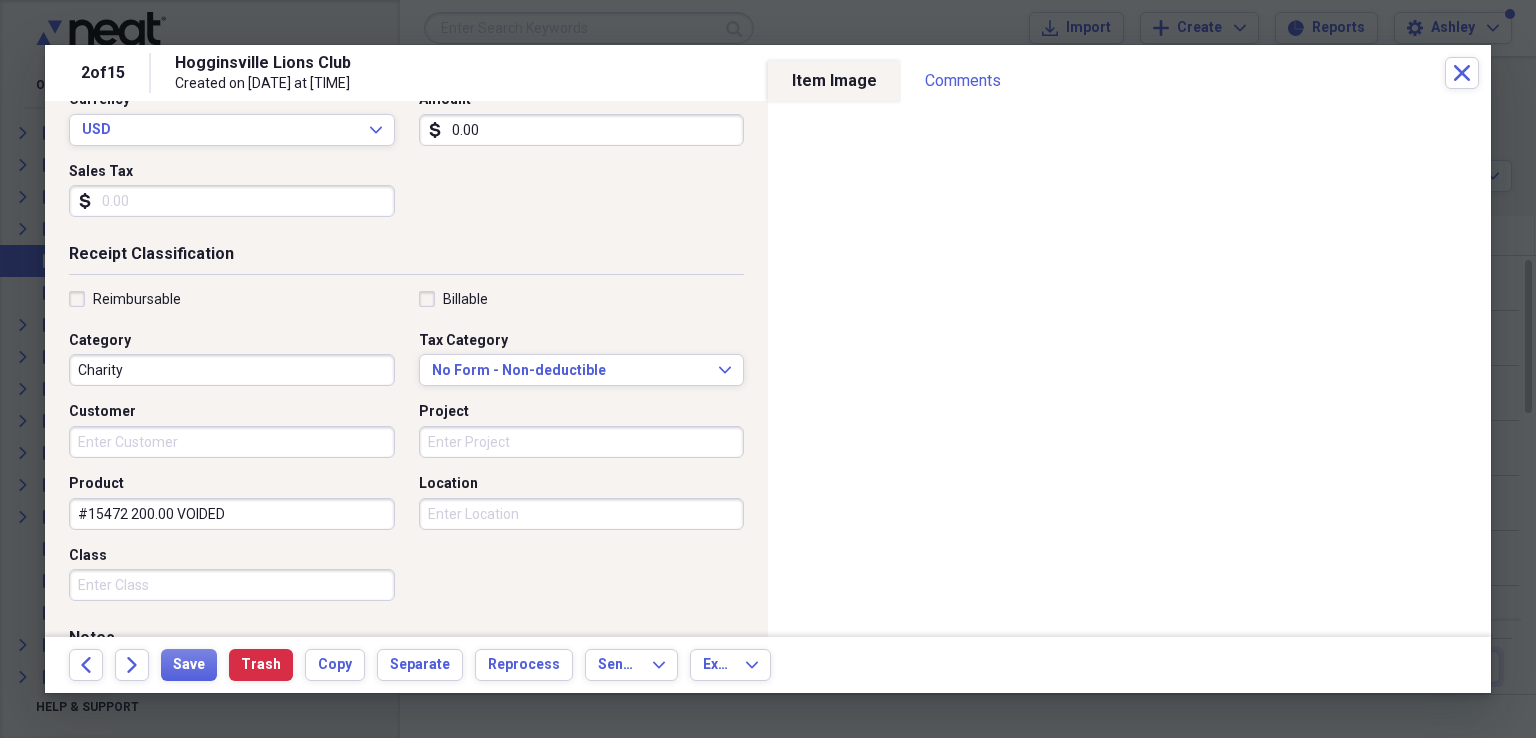 scroll, scrollTop: 305, scrollLeft: 0, axis: vertical 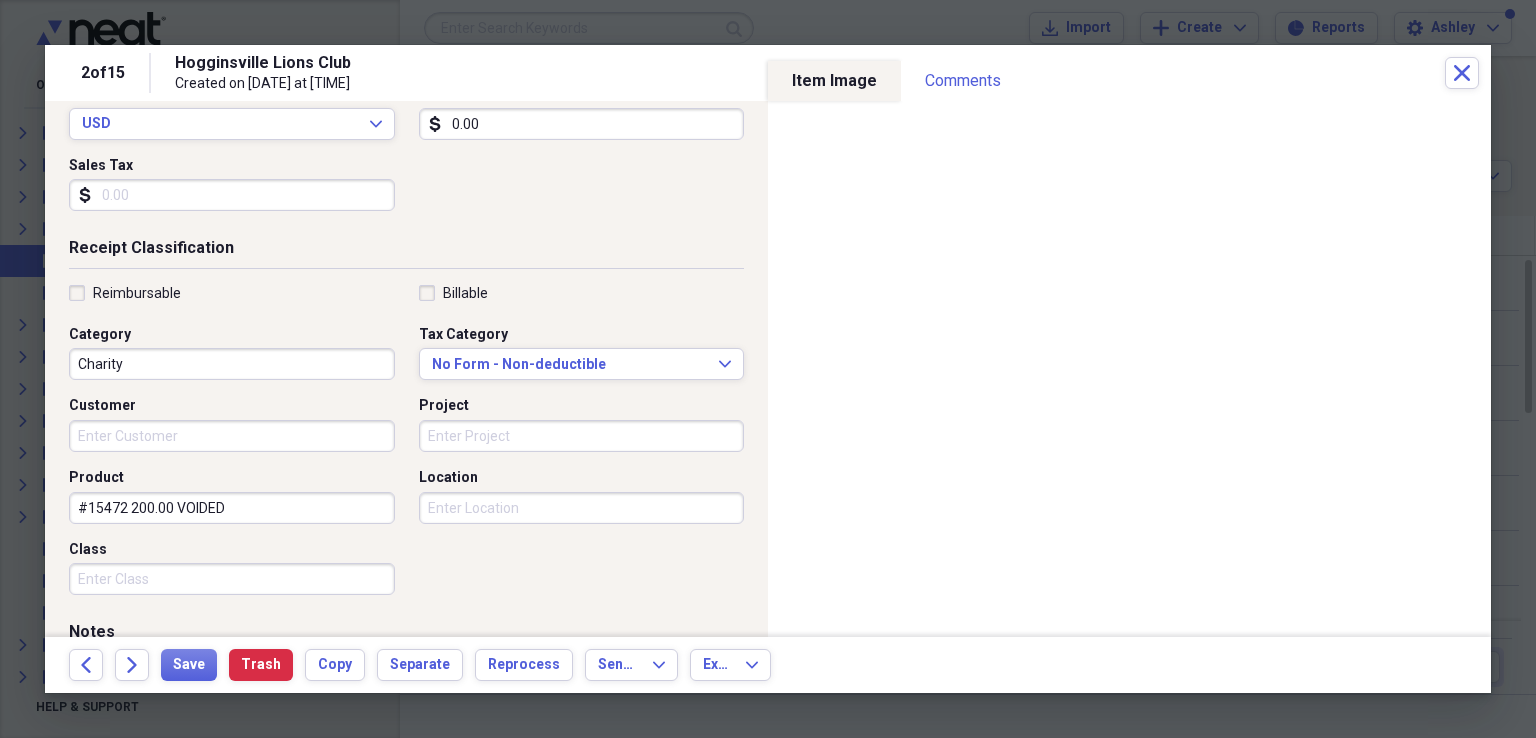 click on "#15472 200.00 VOIDED" at bounding box center [232, 508] 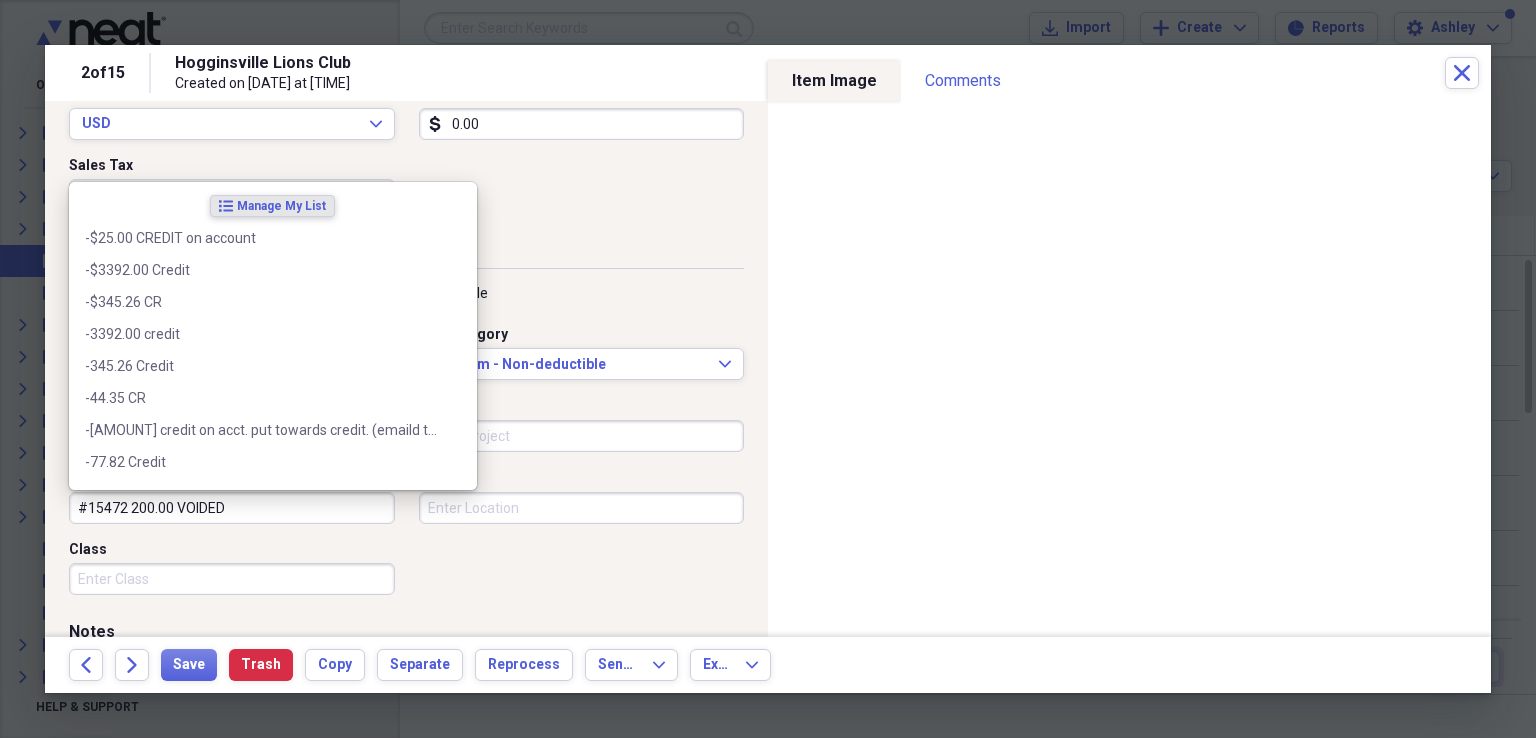 click on "#15472 200.00 VOIDED" at bounding box center (232, 508) 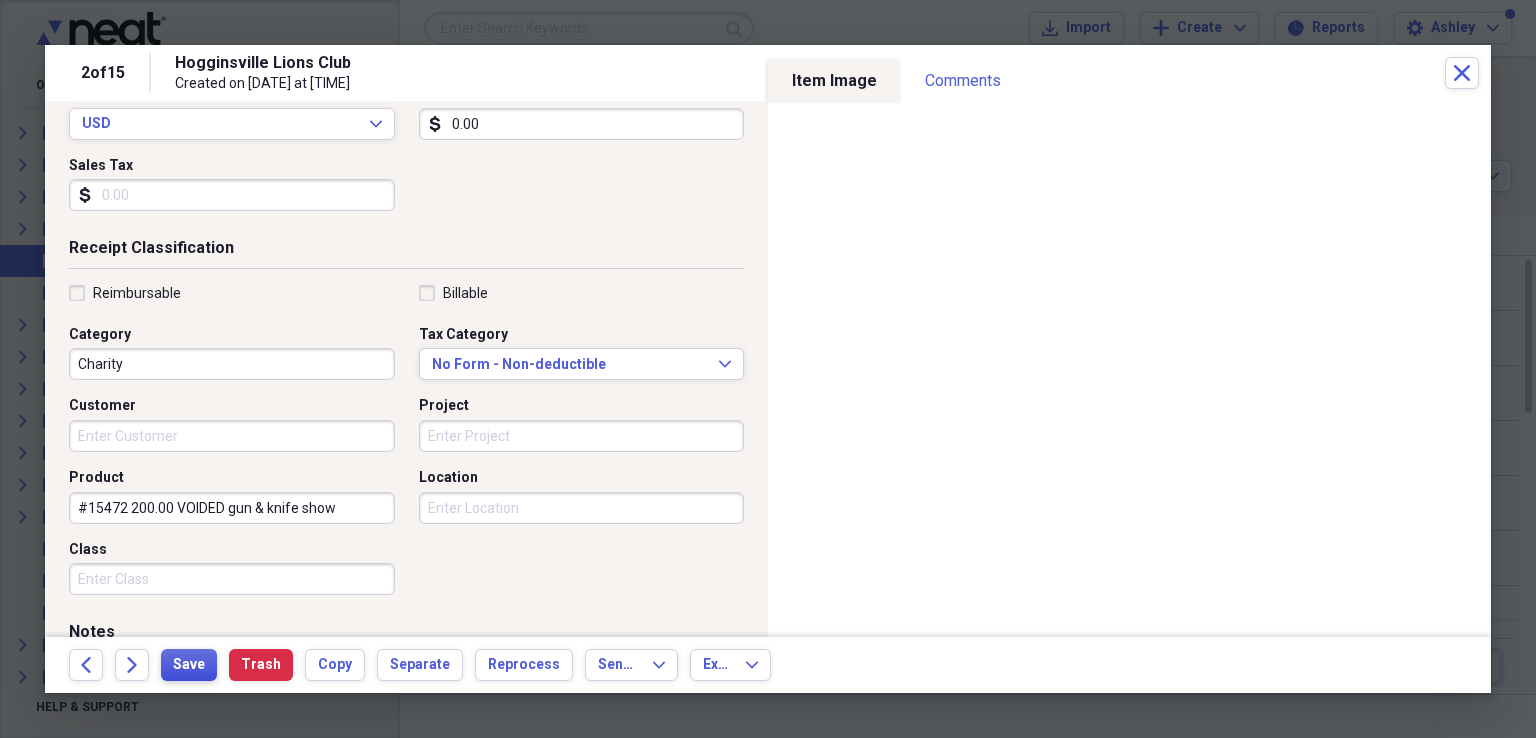 type on "#15472 200.00 VOIDED gun & knife show" 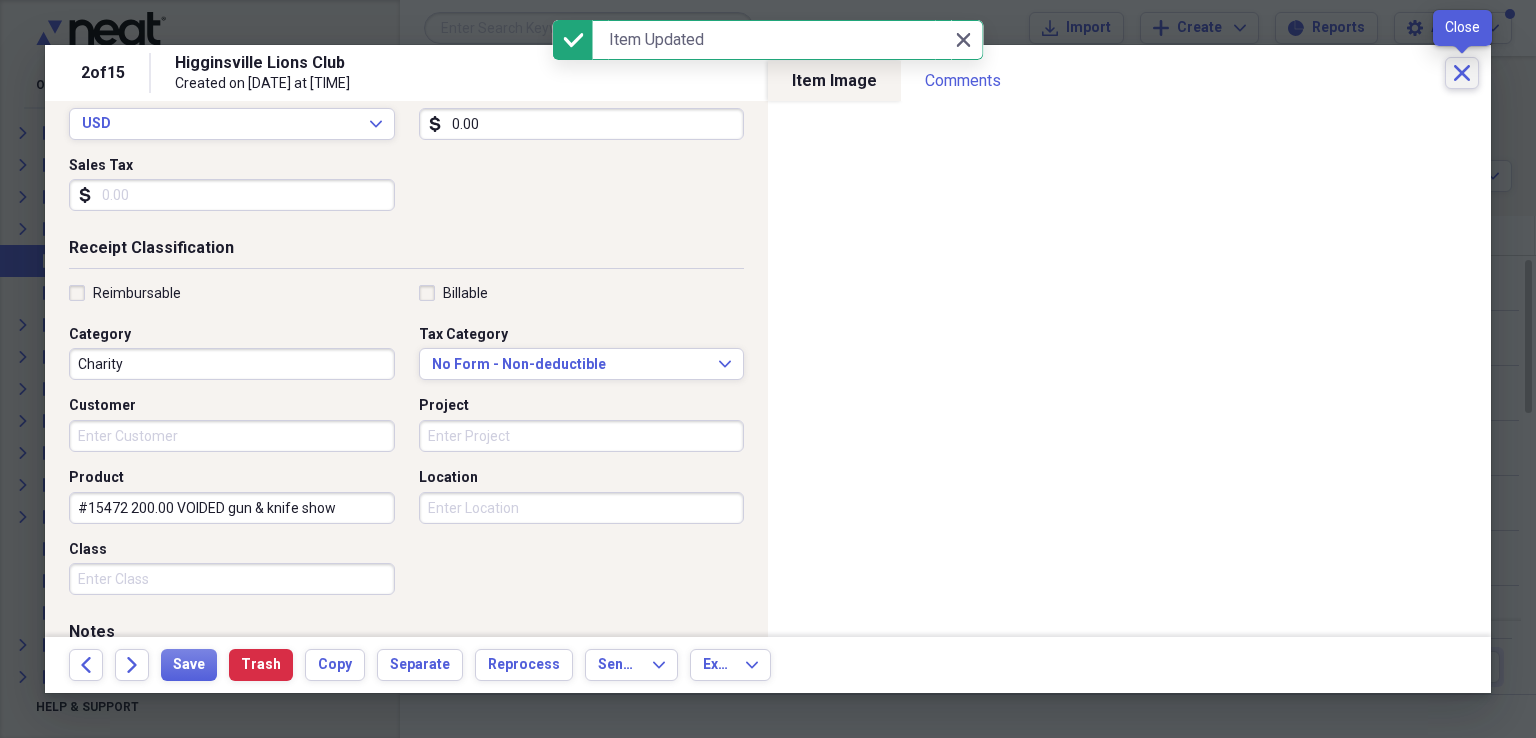 click on "Close" 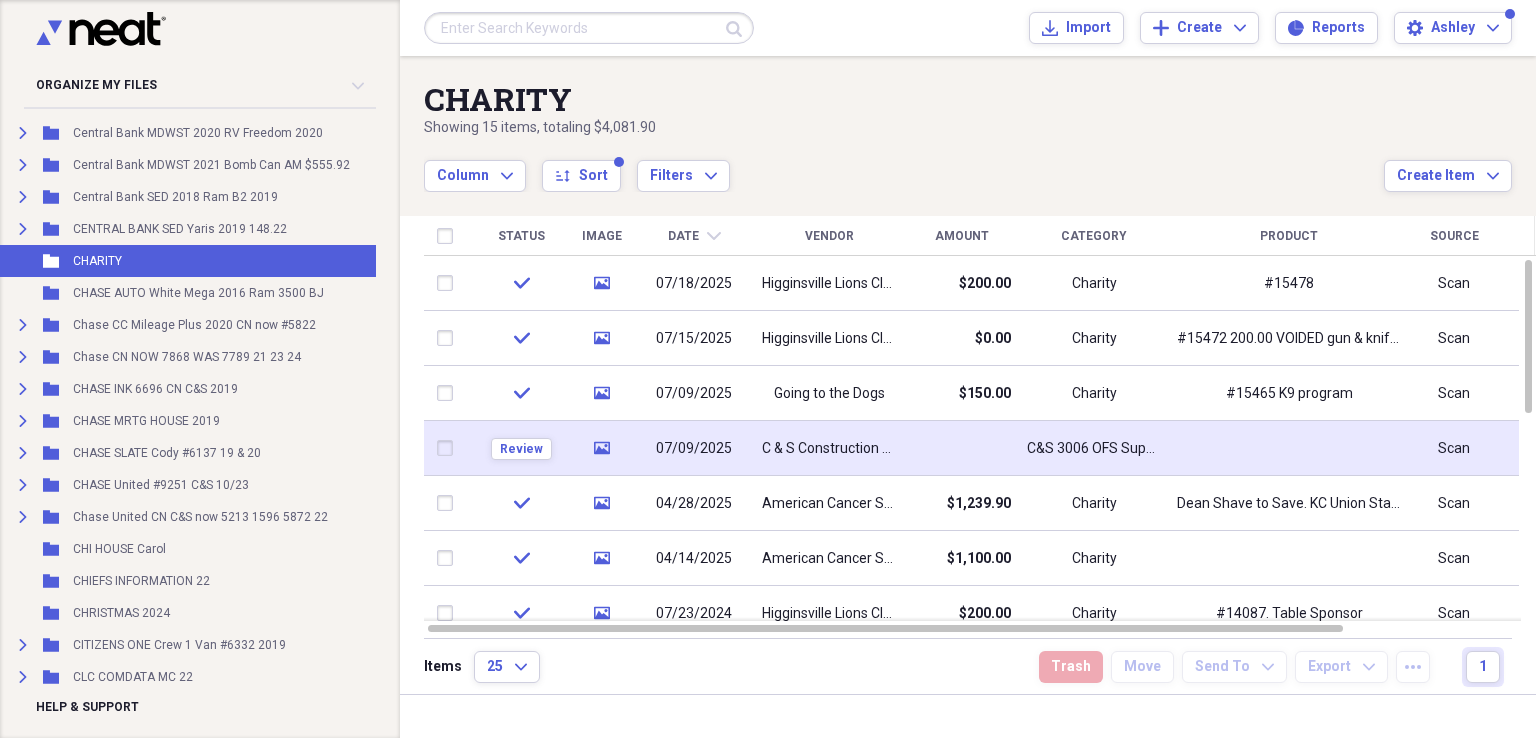click at bounding box center (961, 448) 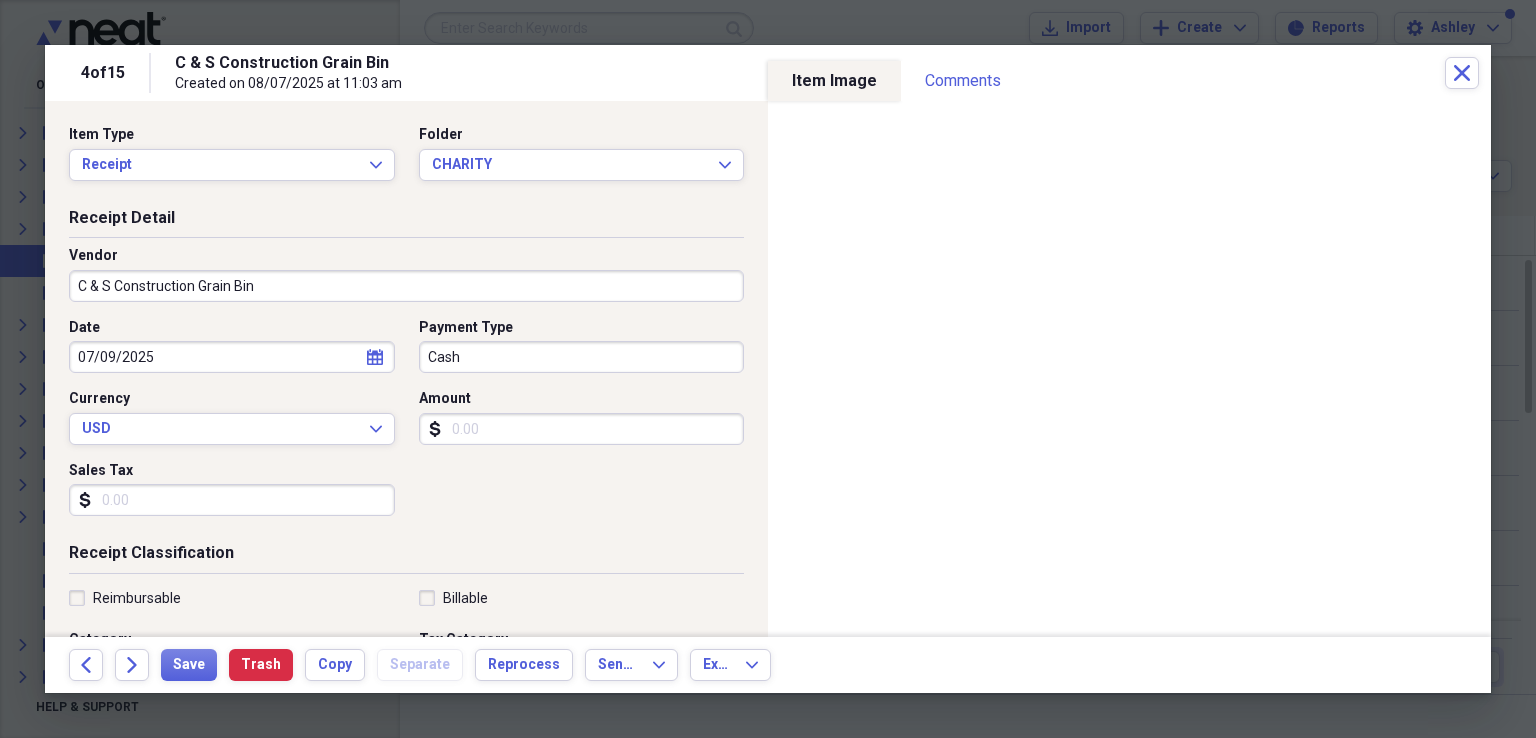 click on "C & S Construction Grain Bin" at bounding box center [406, 286] 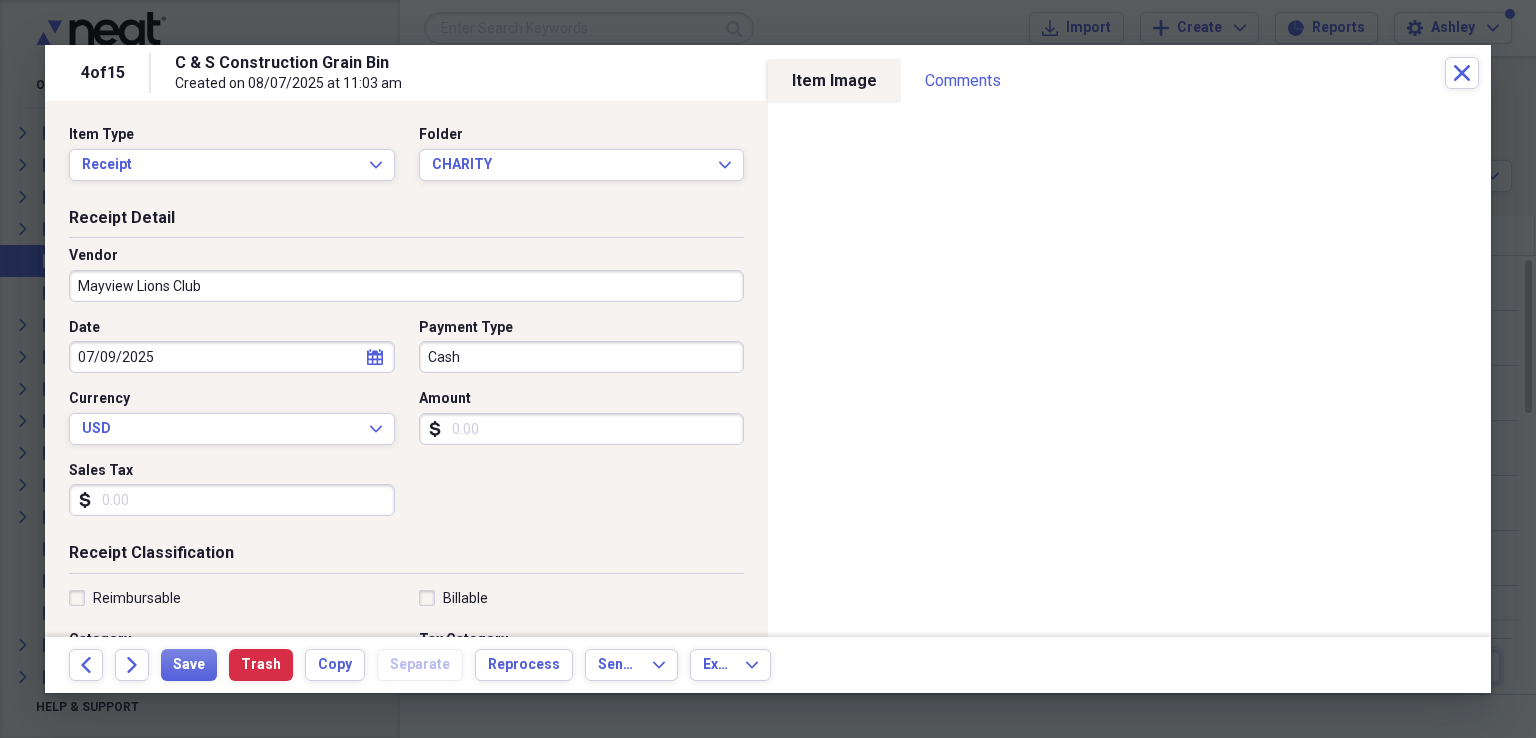 type on "Mayview Lions Club" 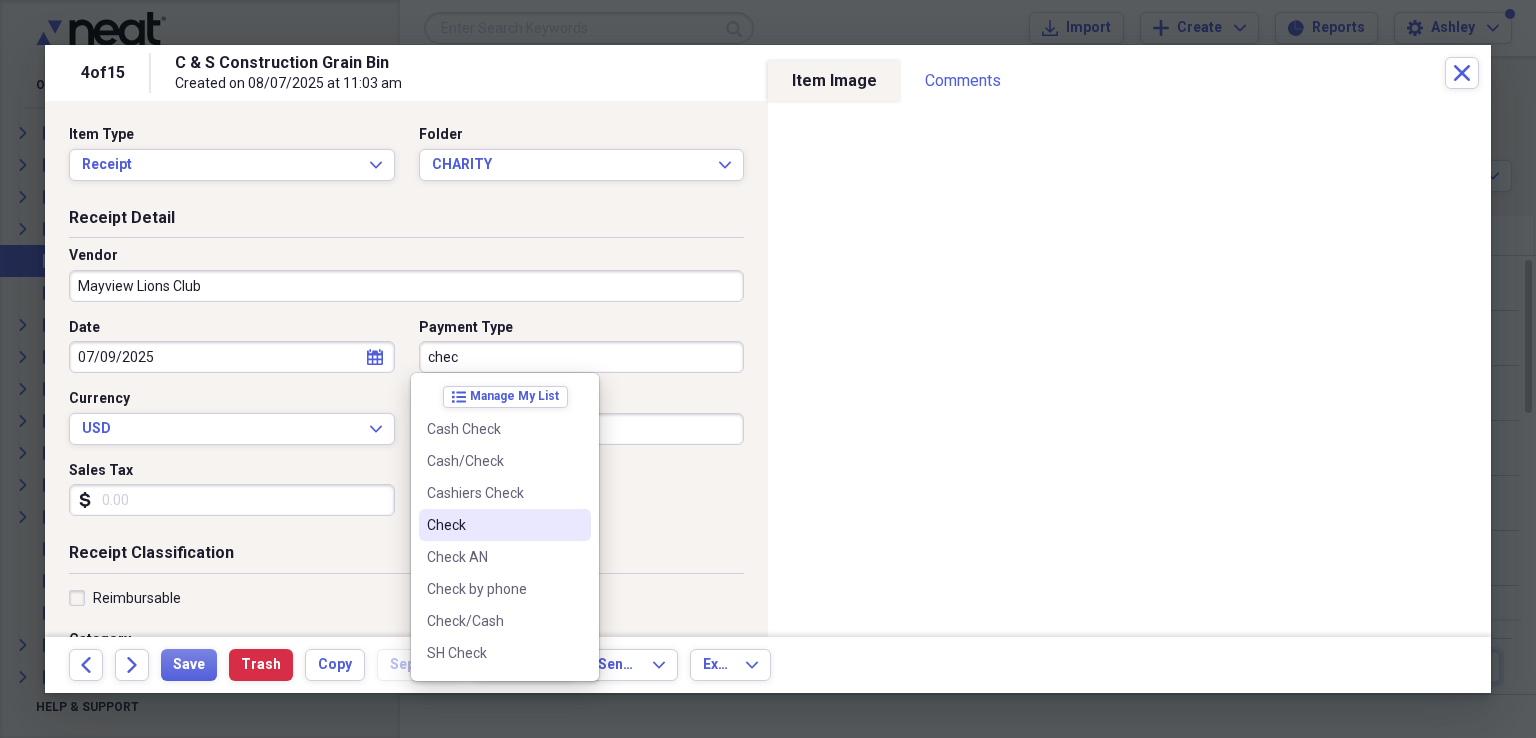 click on "Check" at bounding box center (493, 525) 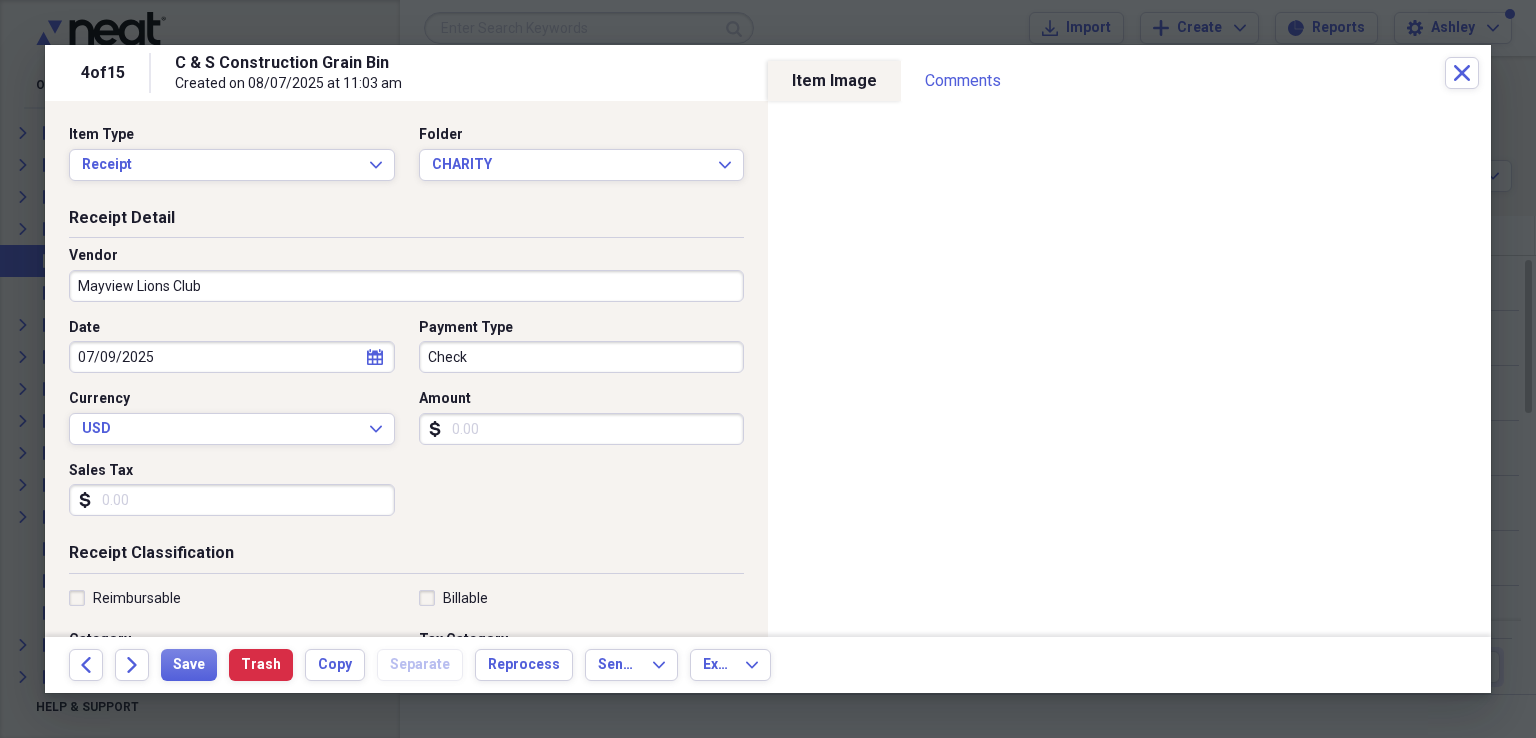click on "Amount" at bounding box center (582, 429) 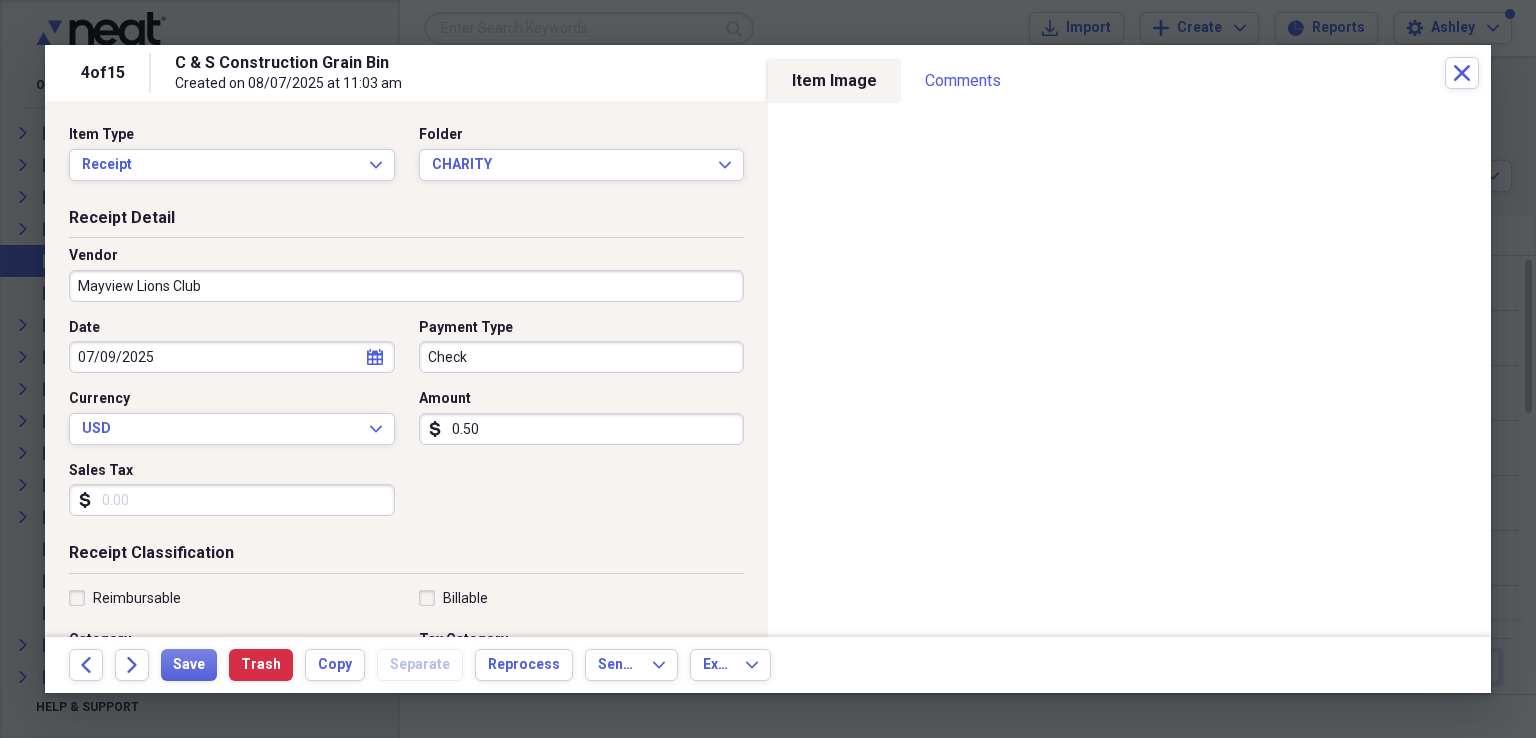 type on "0.05" 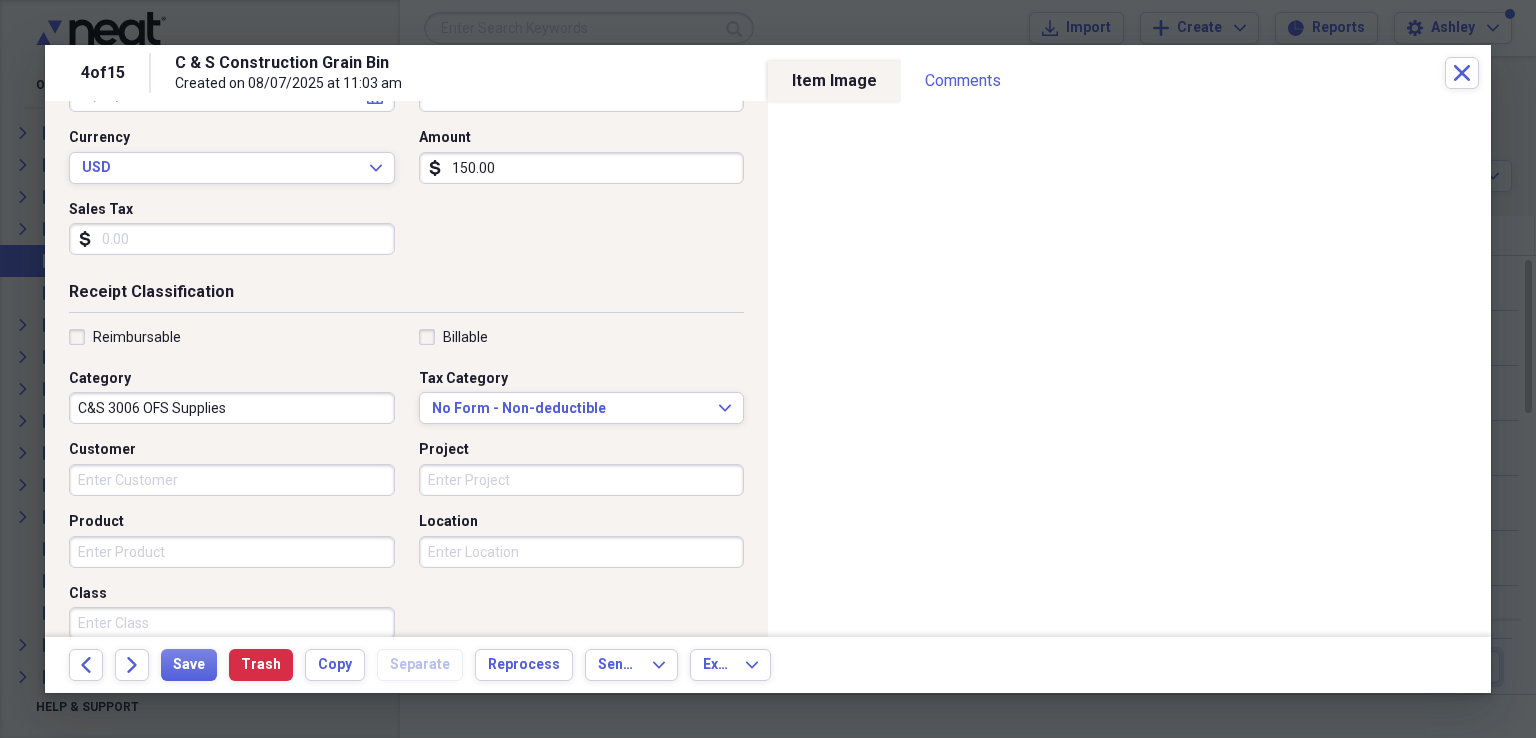 scroll, scrollTop: 268, scrollLeft: 0, axis: vertical 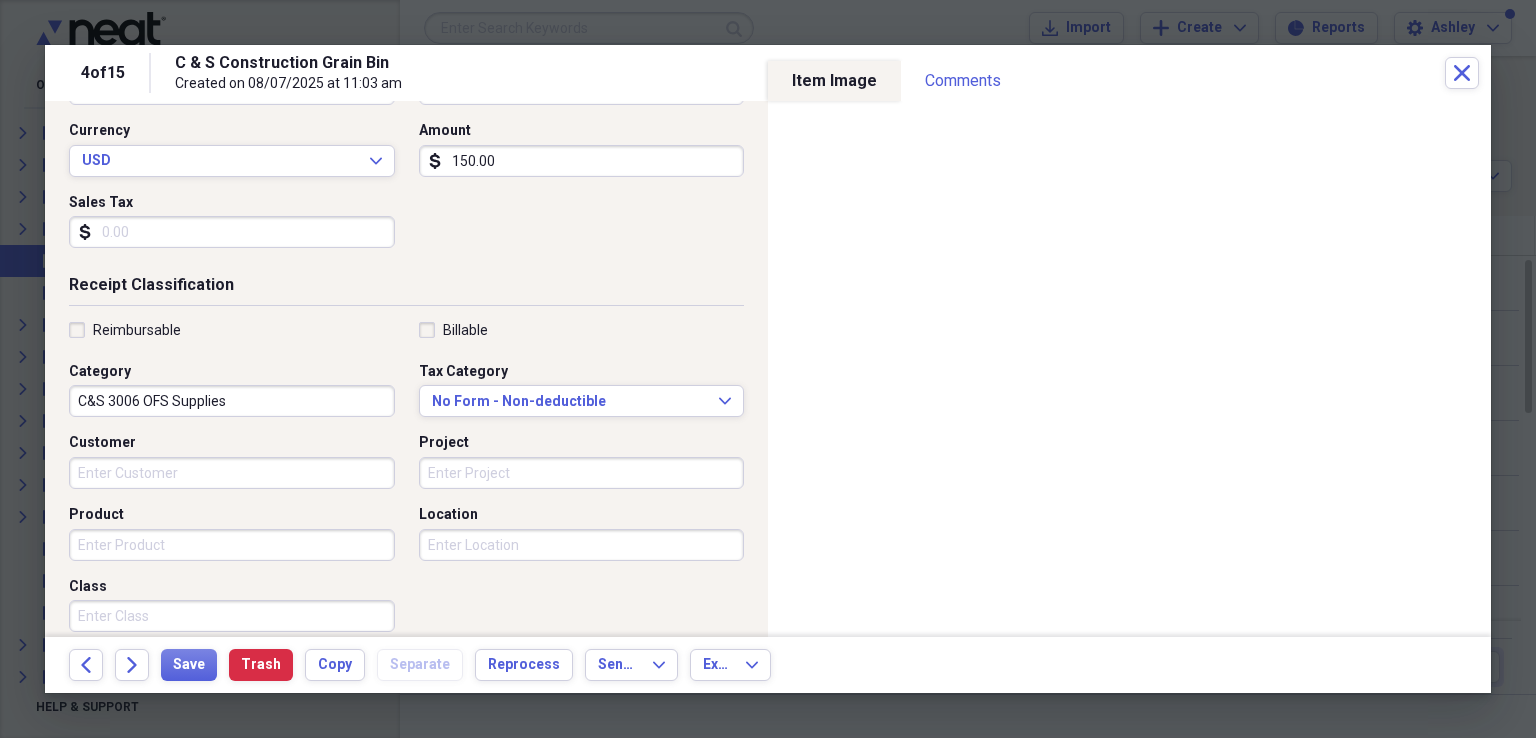 type on "150.00" 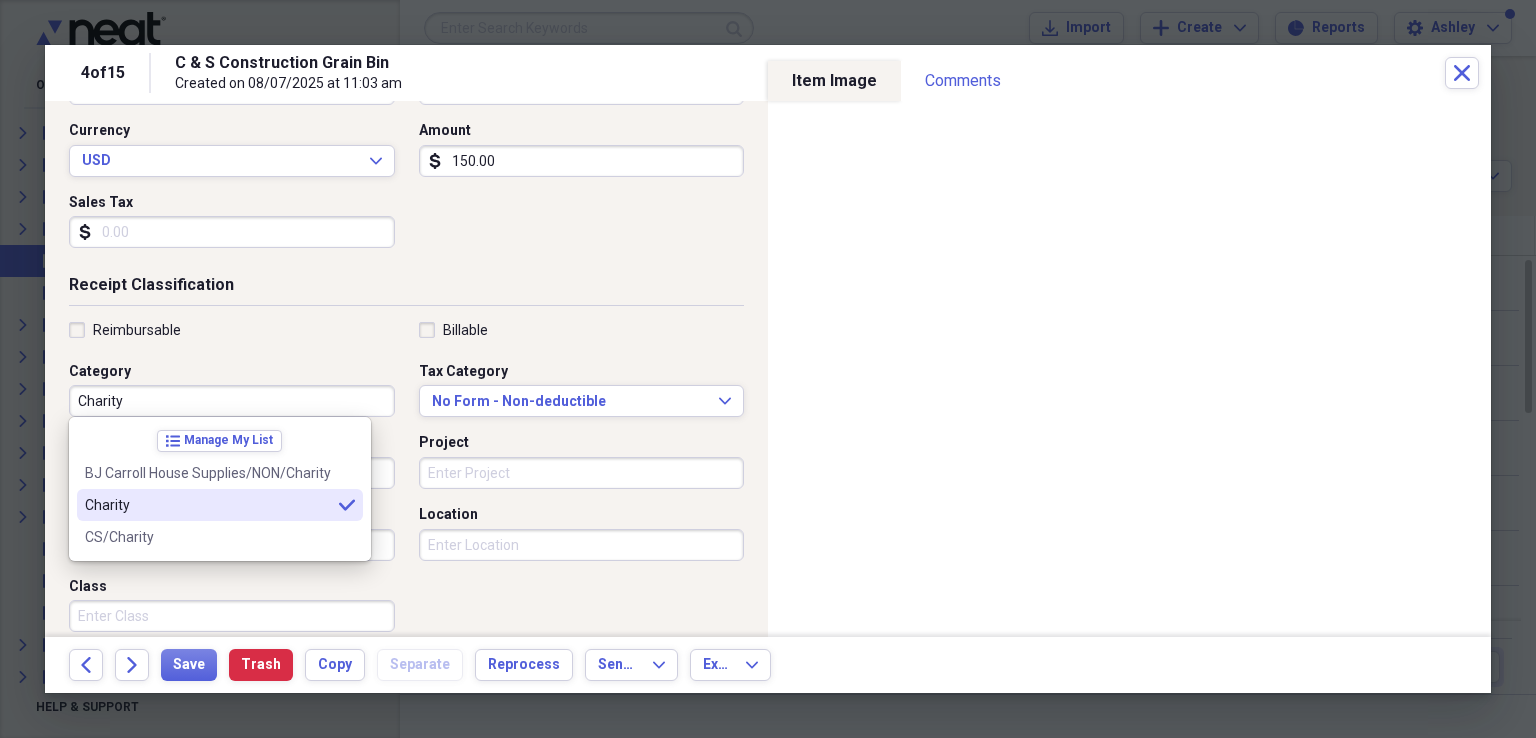 type on "Charity" 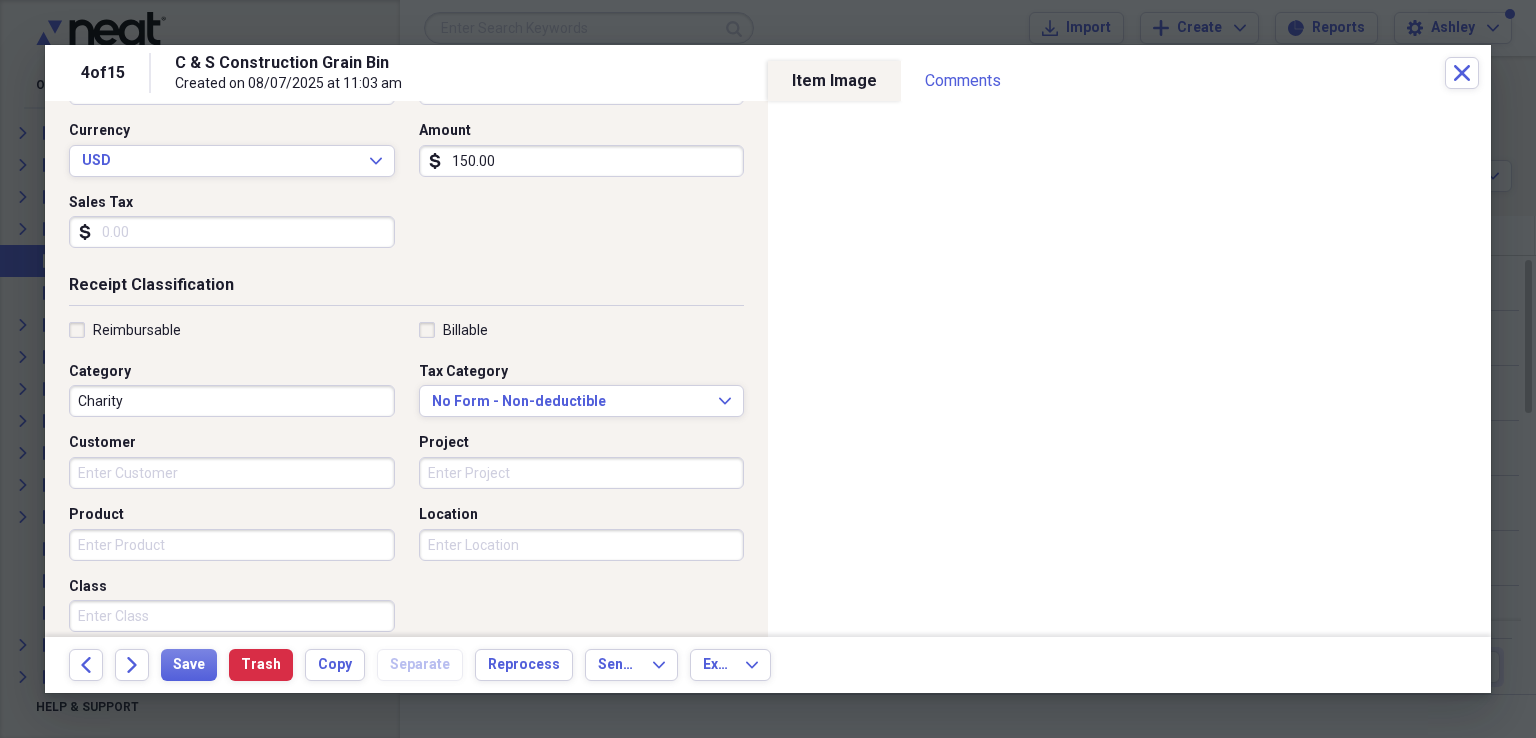 click on "Product" at bounding box center (232, 545) 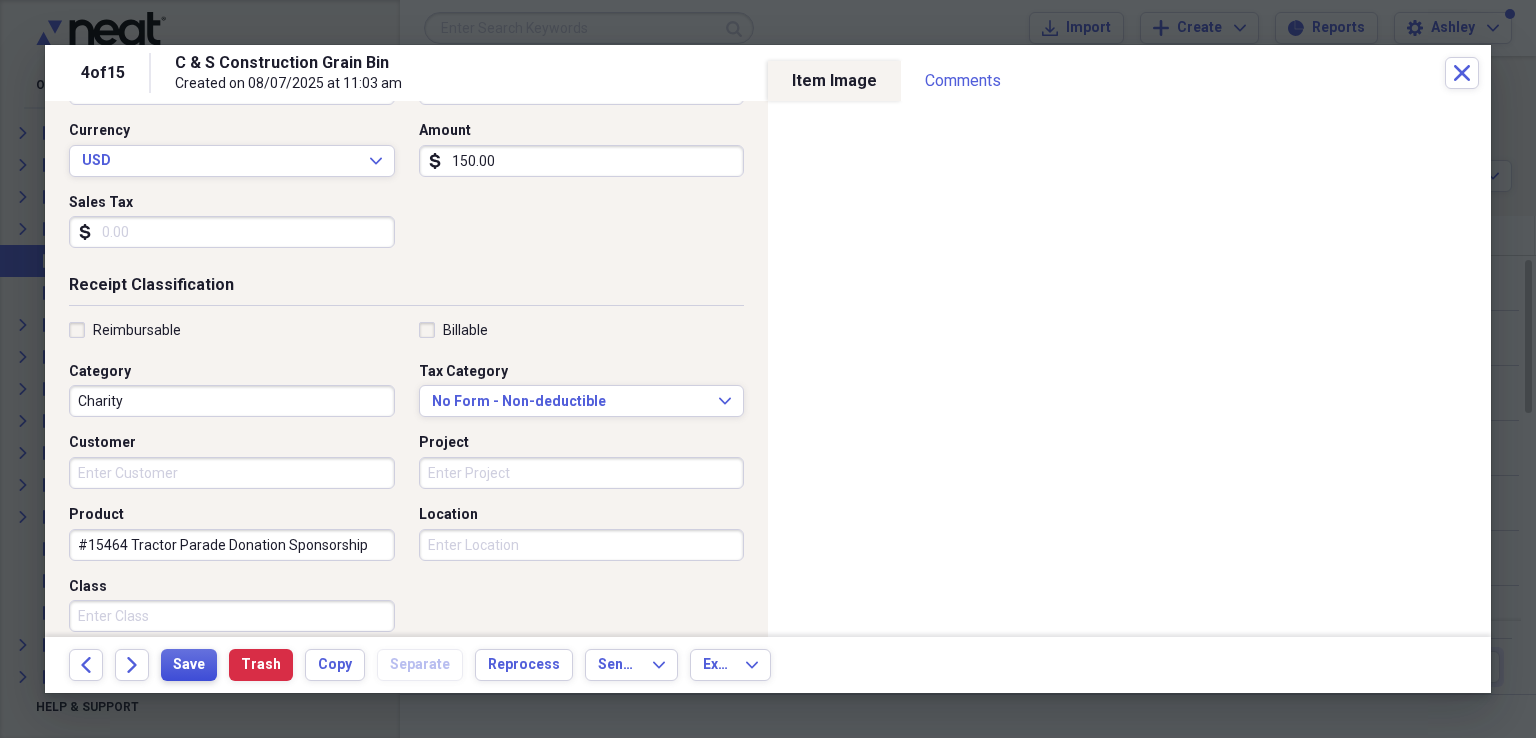 type on "#15464 Tractor Parade Donation Sponsorship" 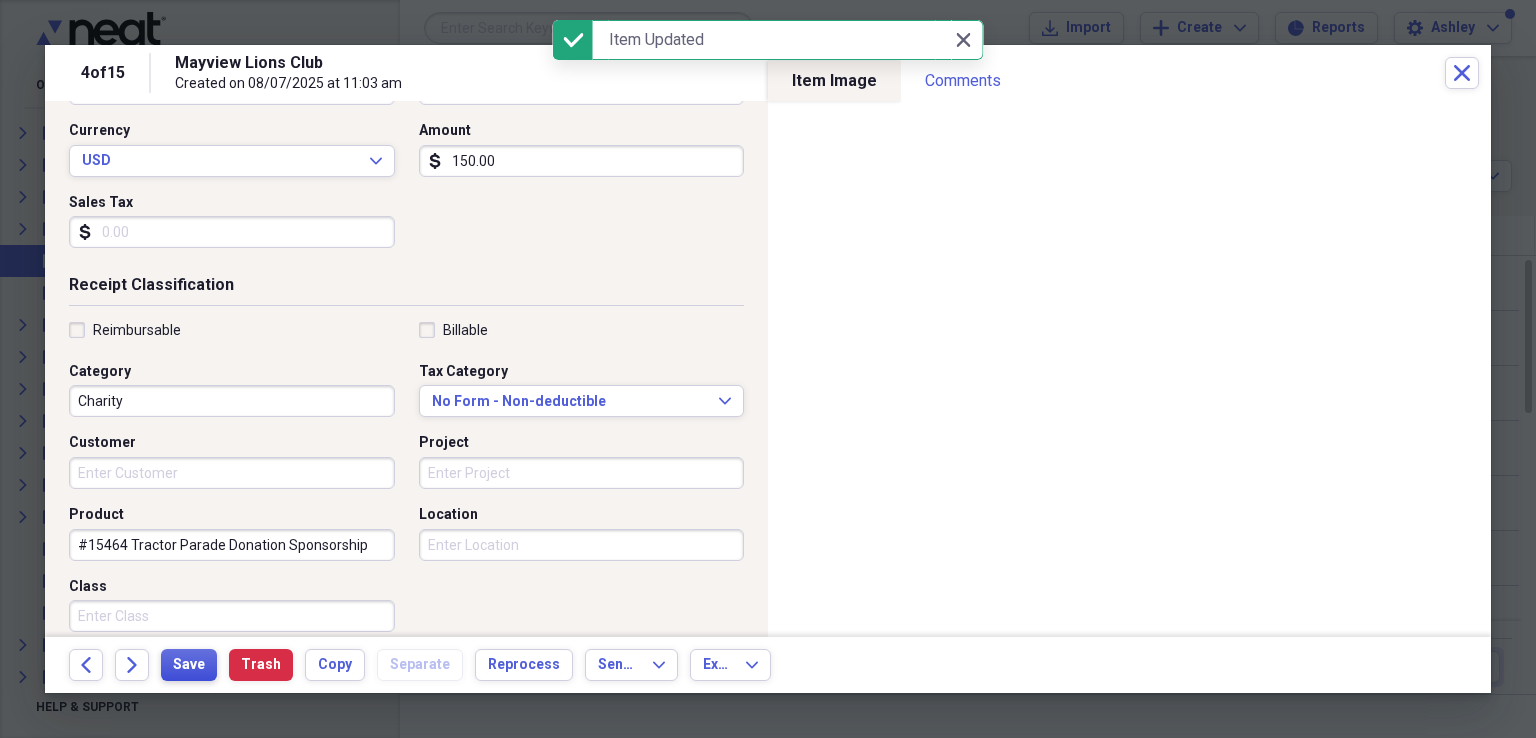 click on "Save" at bounding box center [189, 665] 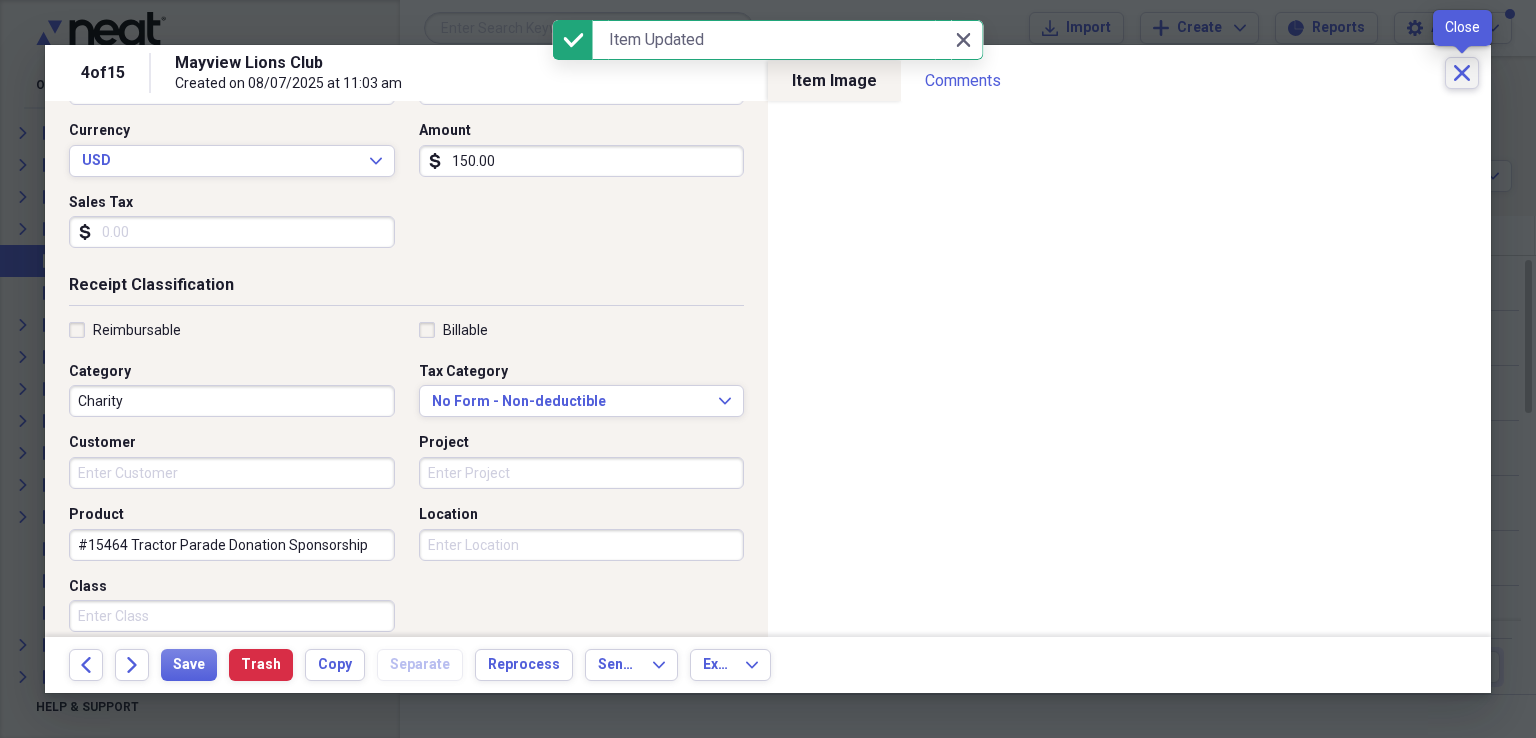click 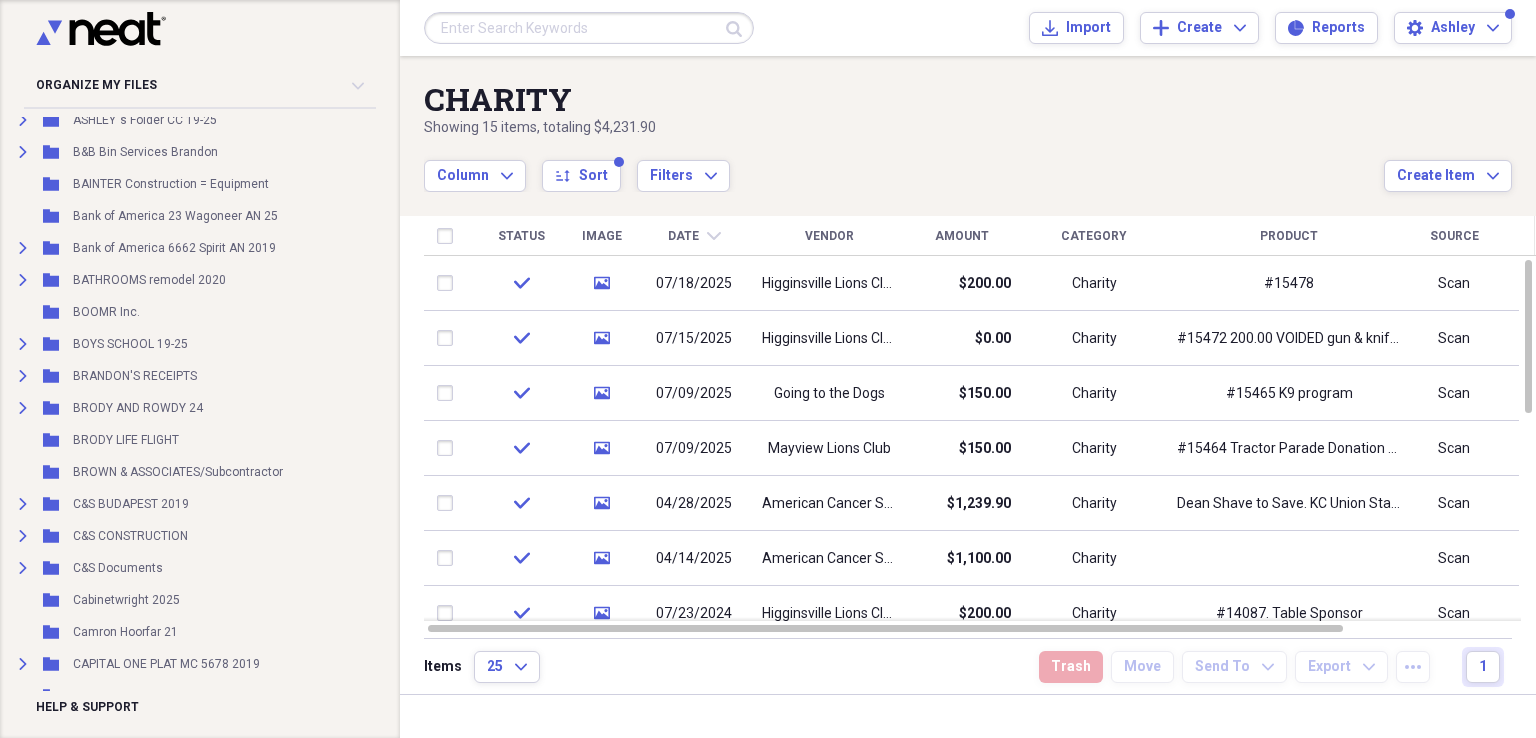 scroll, scrollTop: 0, scrollLeft: 21, axis: horizontal 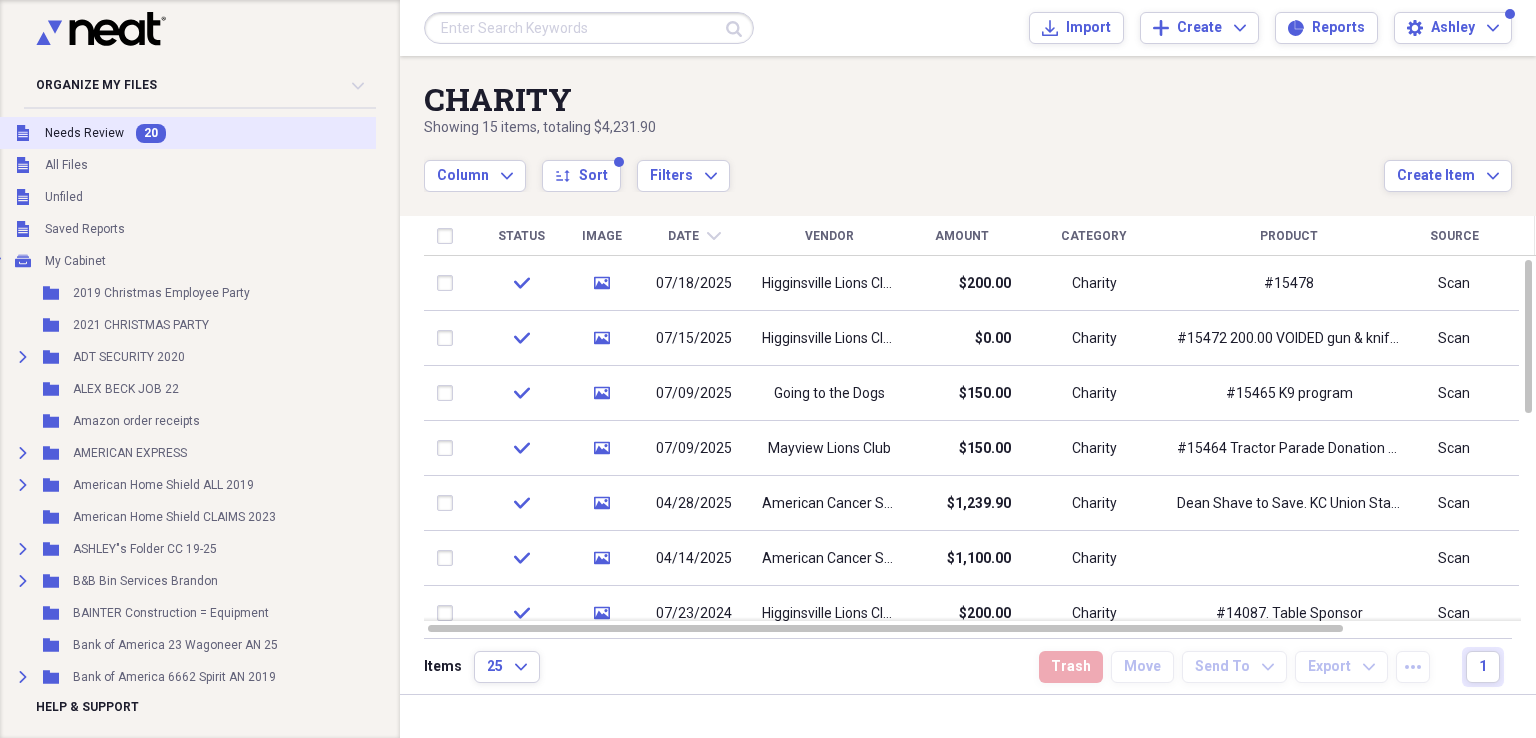 click on "Needs Review" at bounding box center (84, 133) 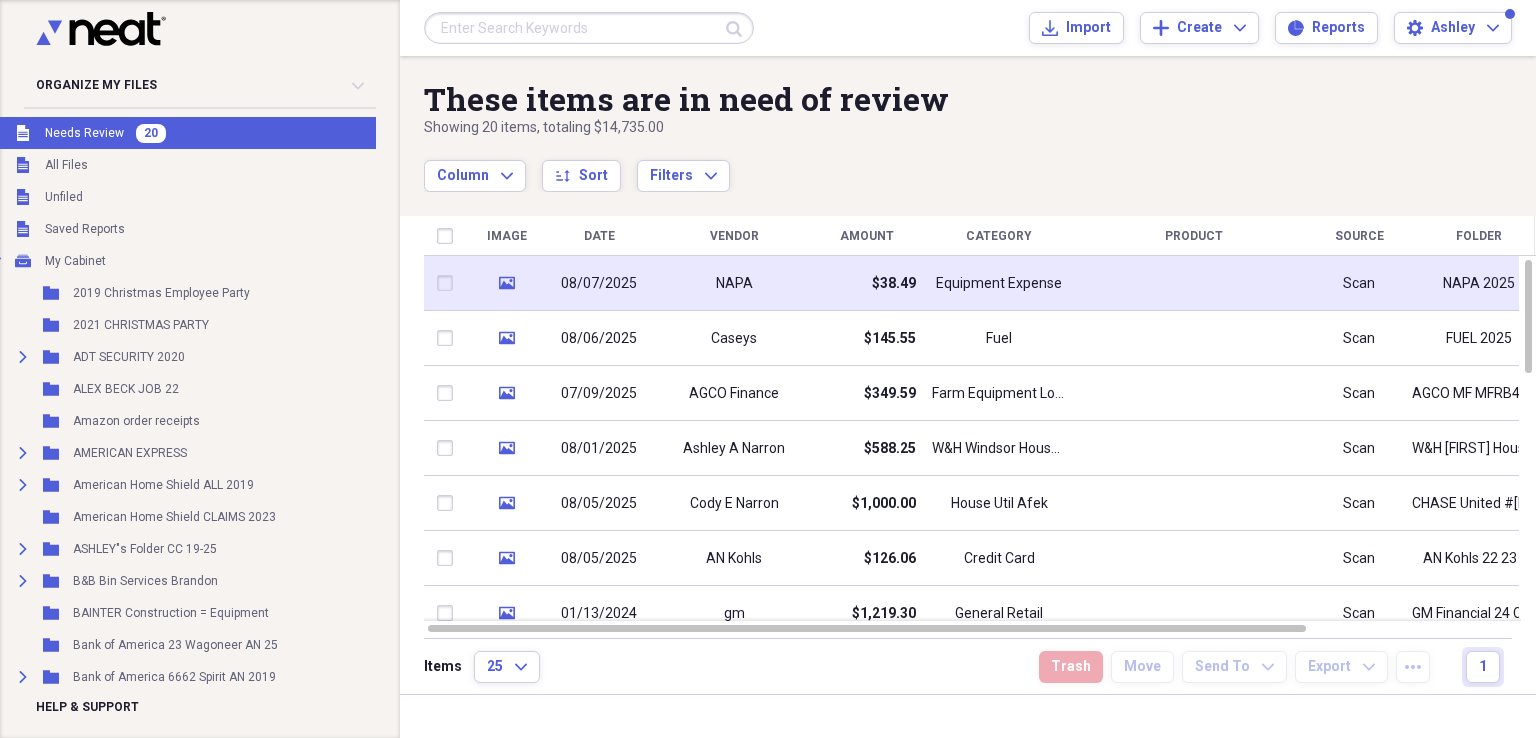 click on "$38.49" at bounding box center [866, 283] 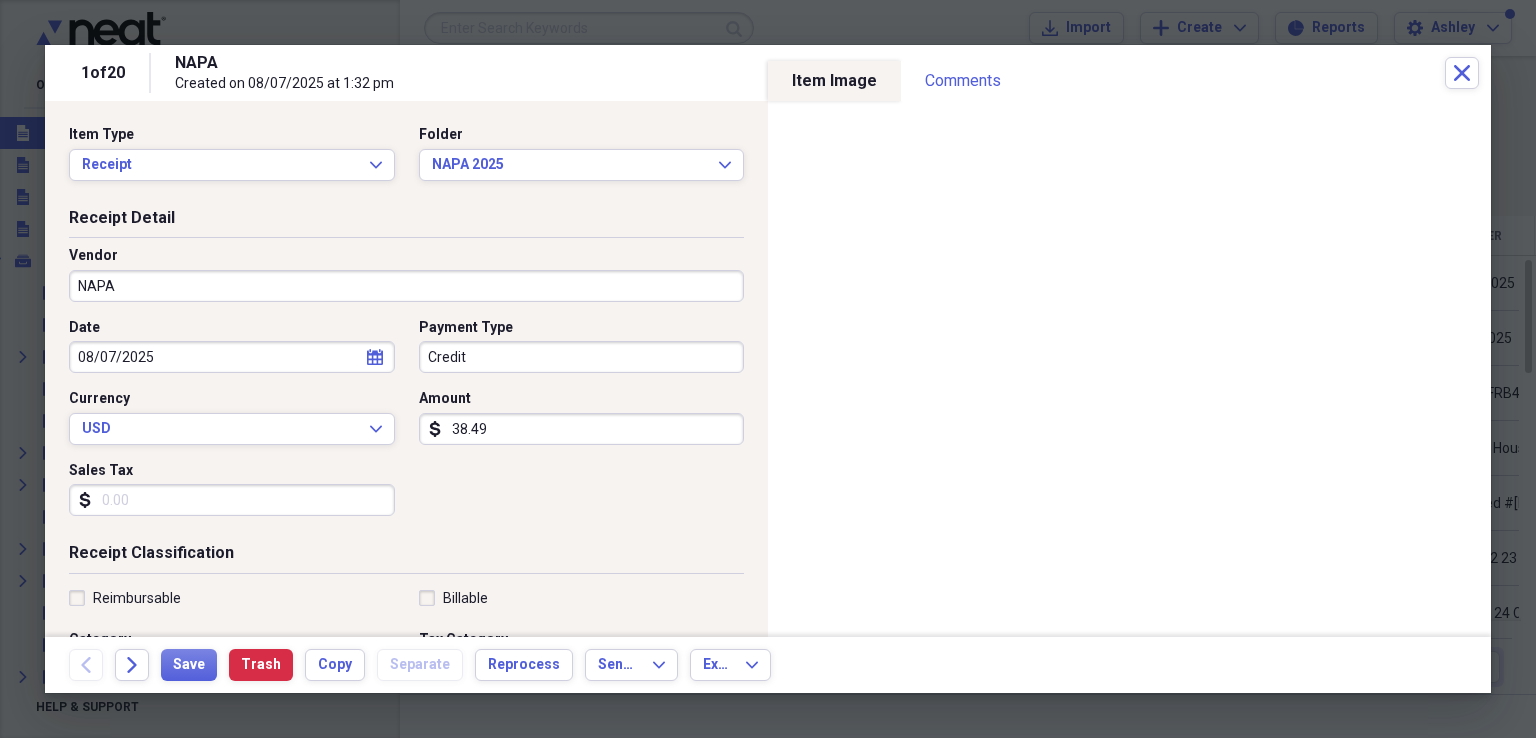 click on "Credit" at bounding box center (582, 357) 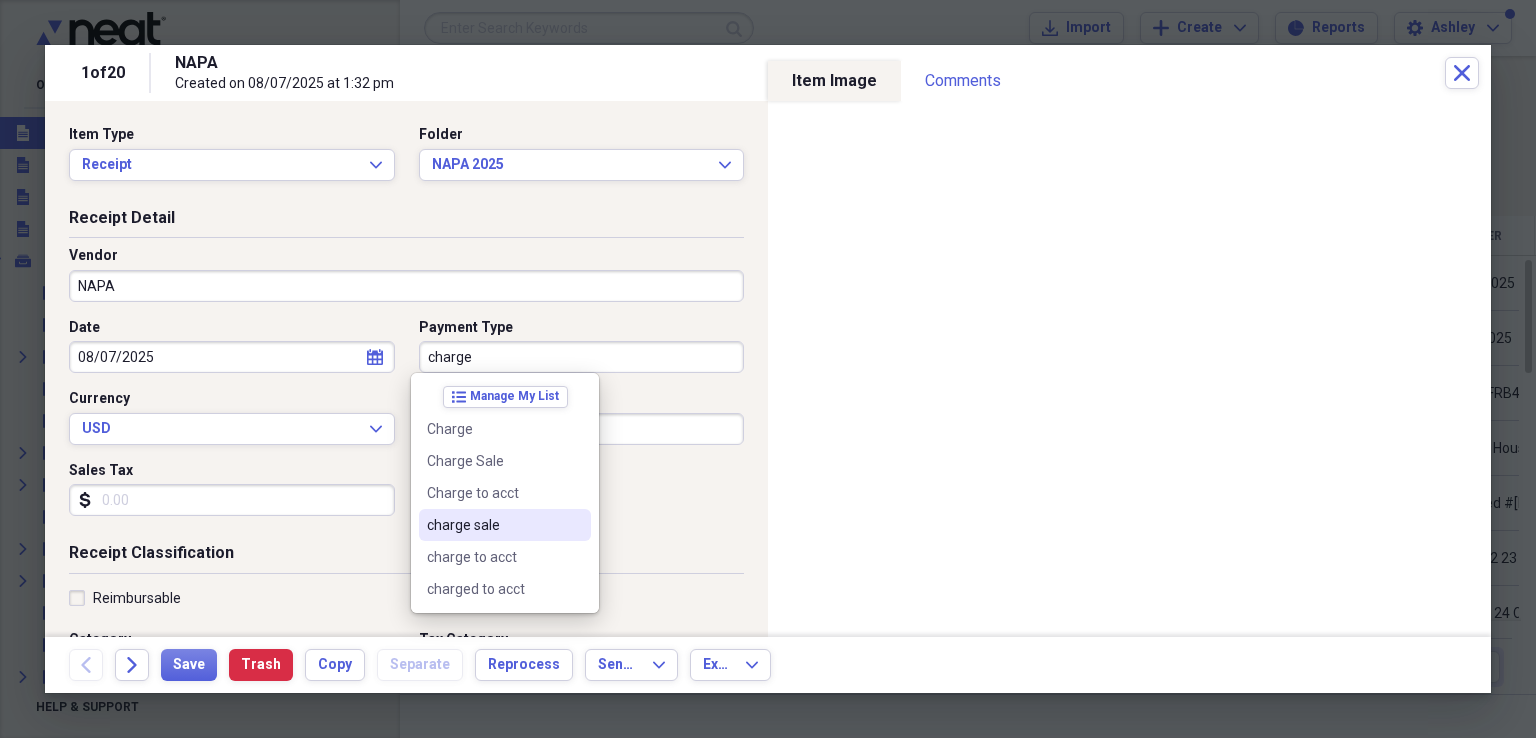 click on "charge sale" at bounding box center [493, 525] 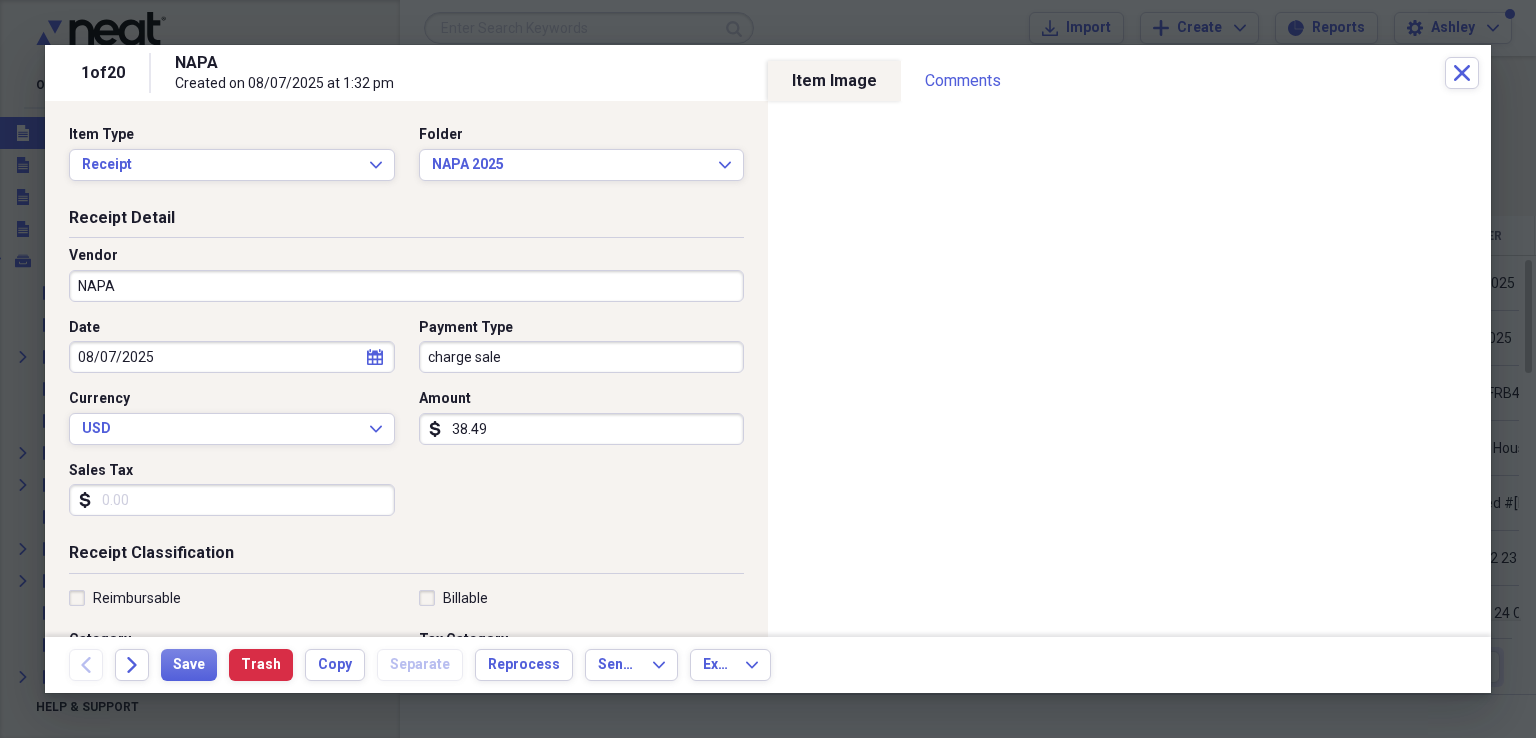 click on "38.49" at bounding box center (582, 429) 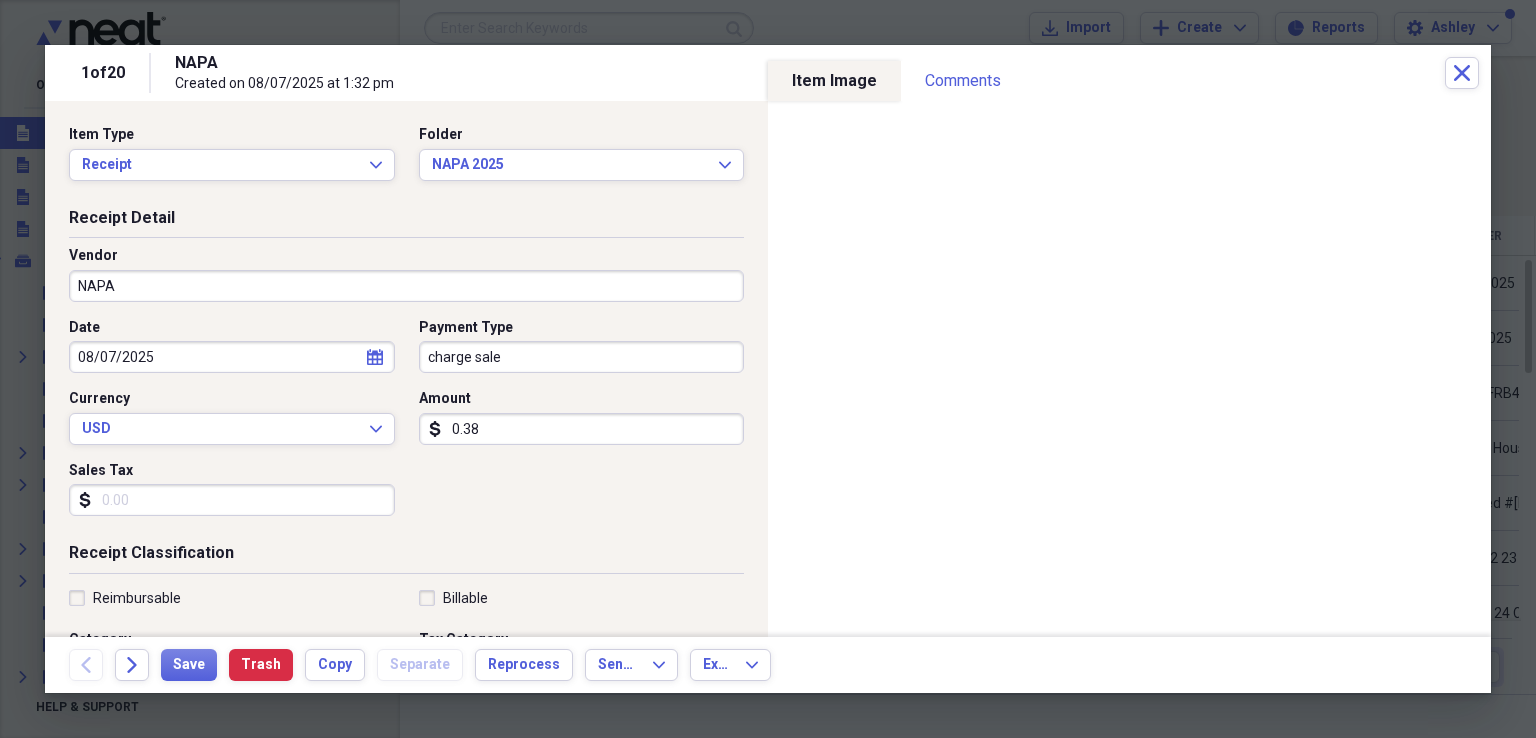 type on "0.03" 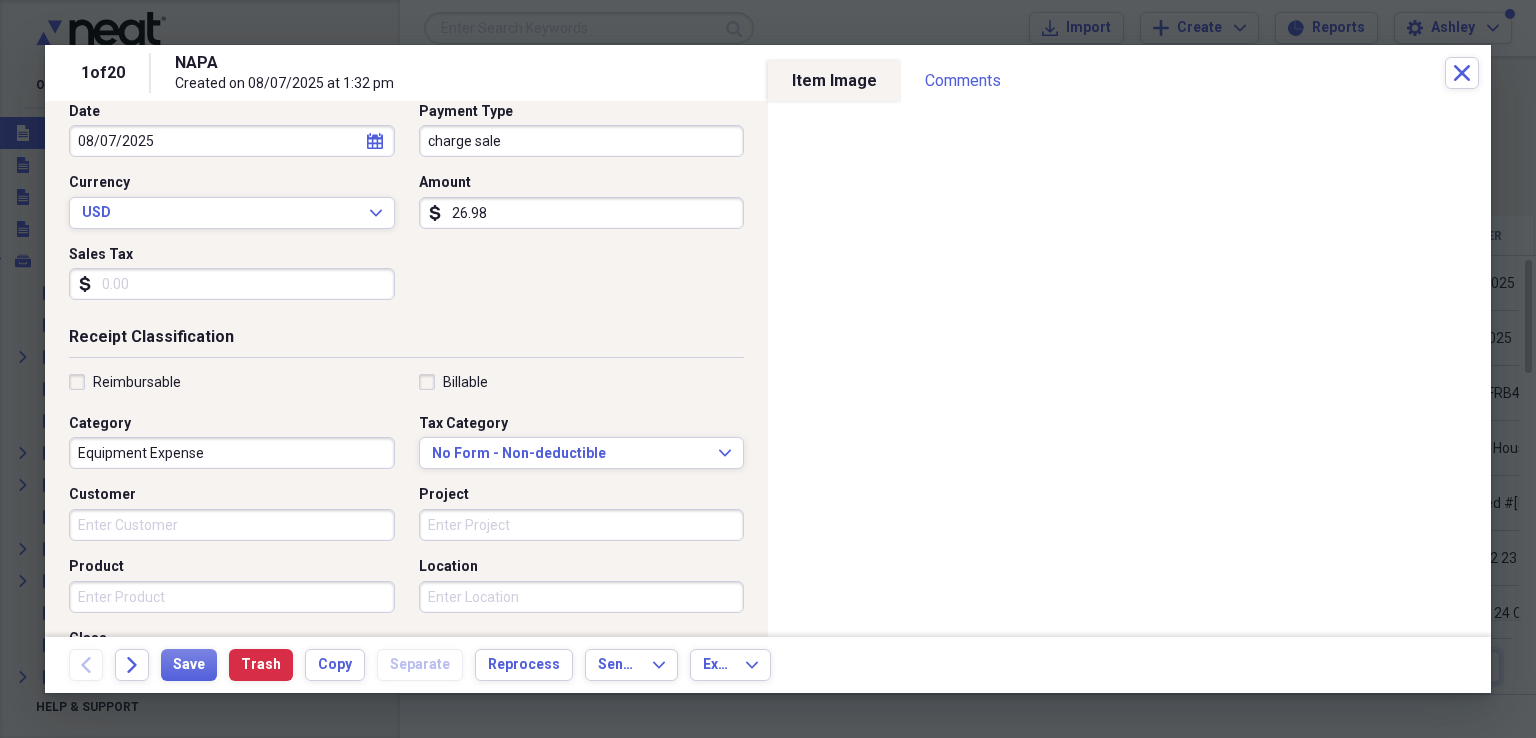 scroll, scrollTop: 218, scrollLeft: 0, axis: vertical 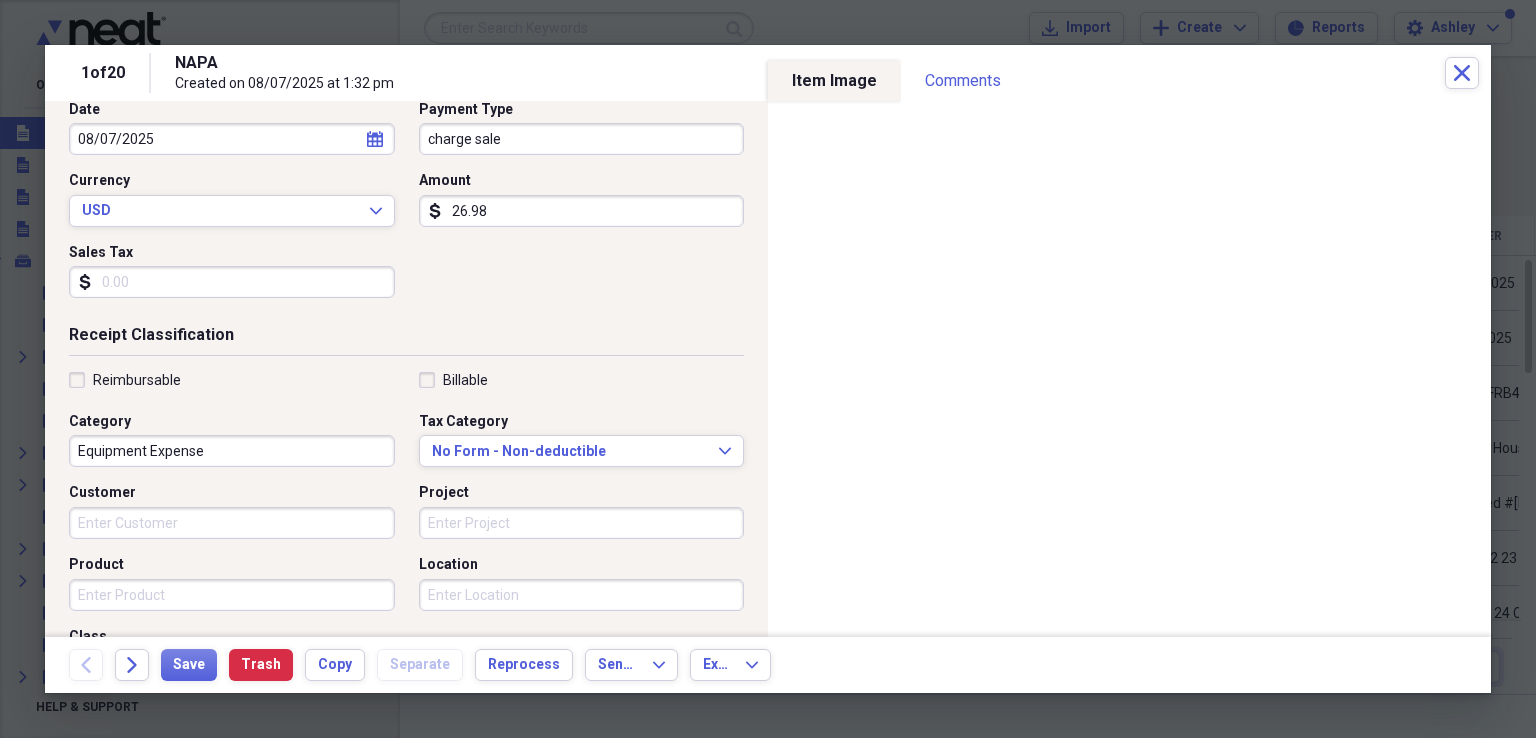 type on "26.98" 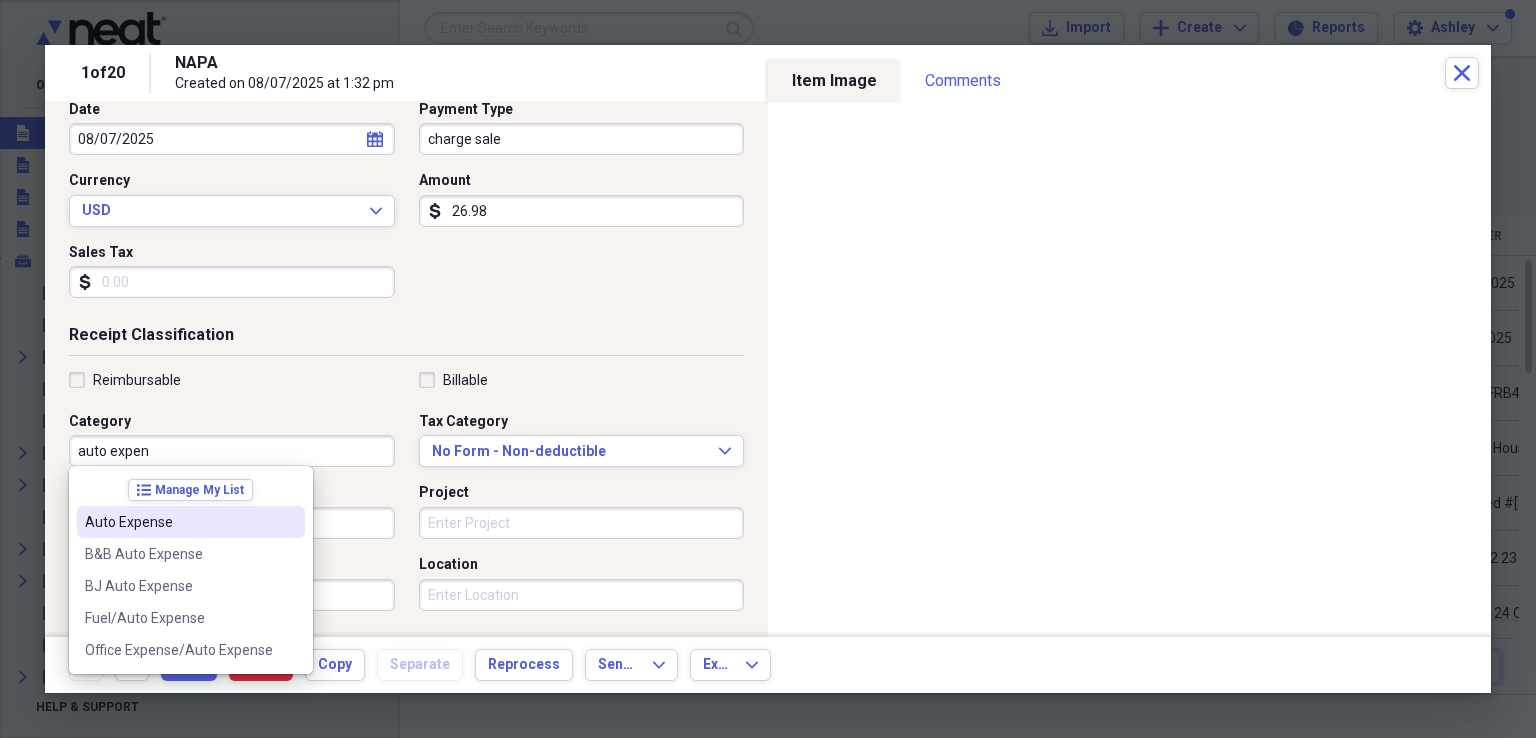 click on "Auto Expense" at bounding box center [179, 522] 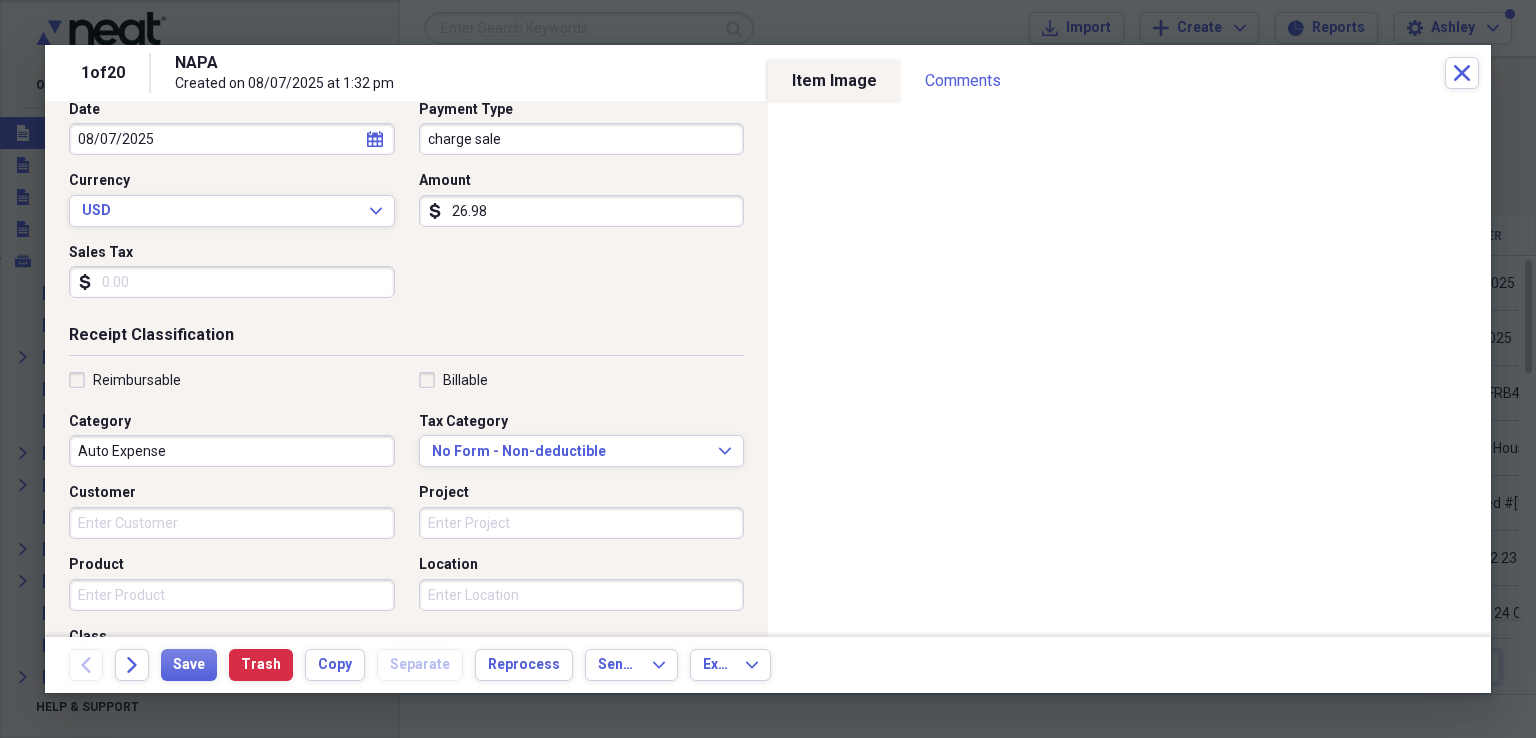 click on "Product" at bounding box center [232, 595] 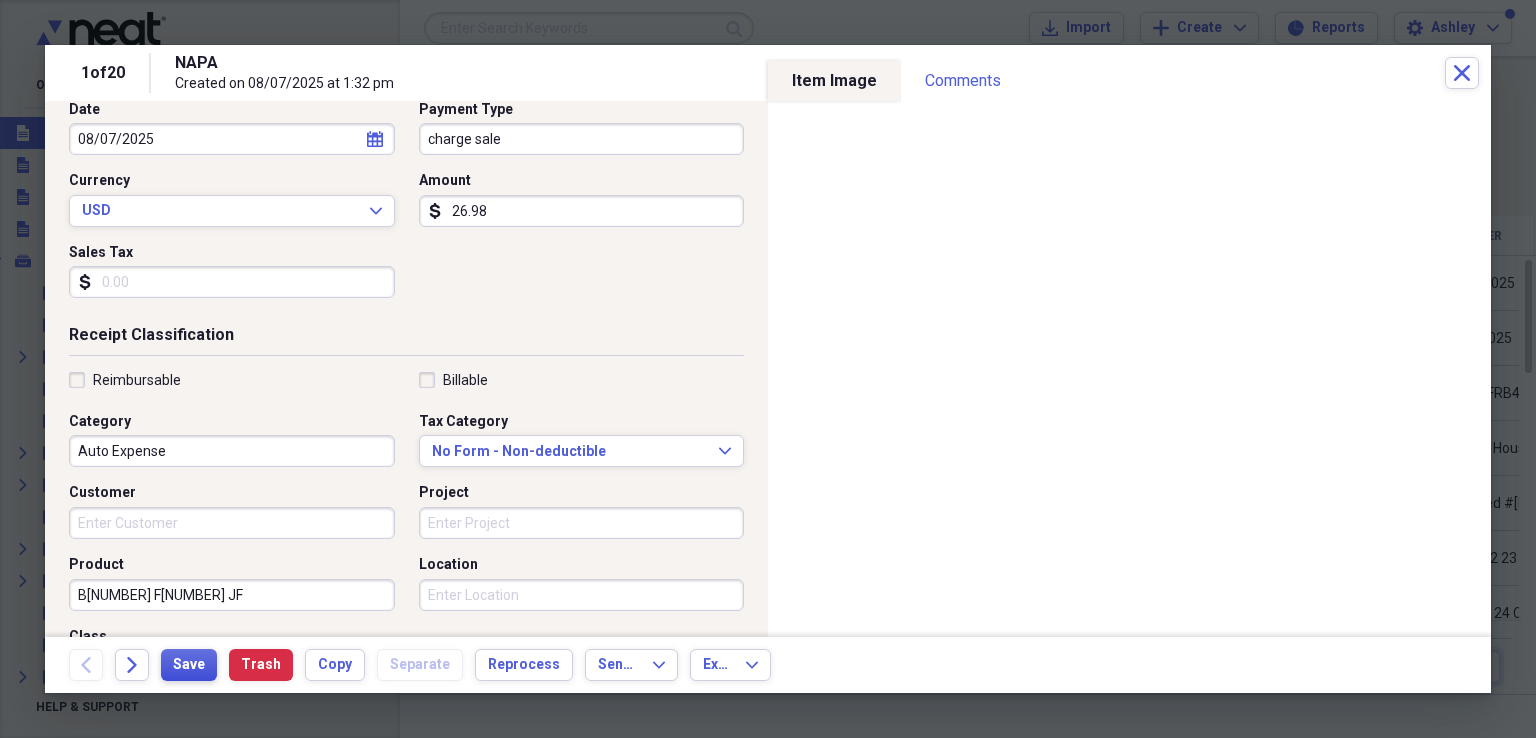 type on "B[NUMBER] F[NUMBER] JF" 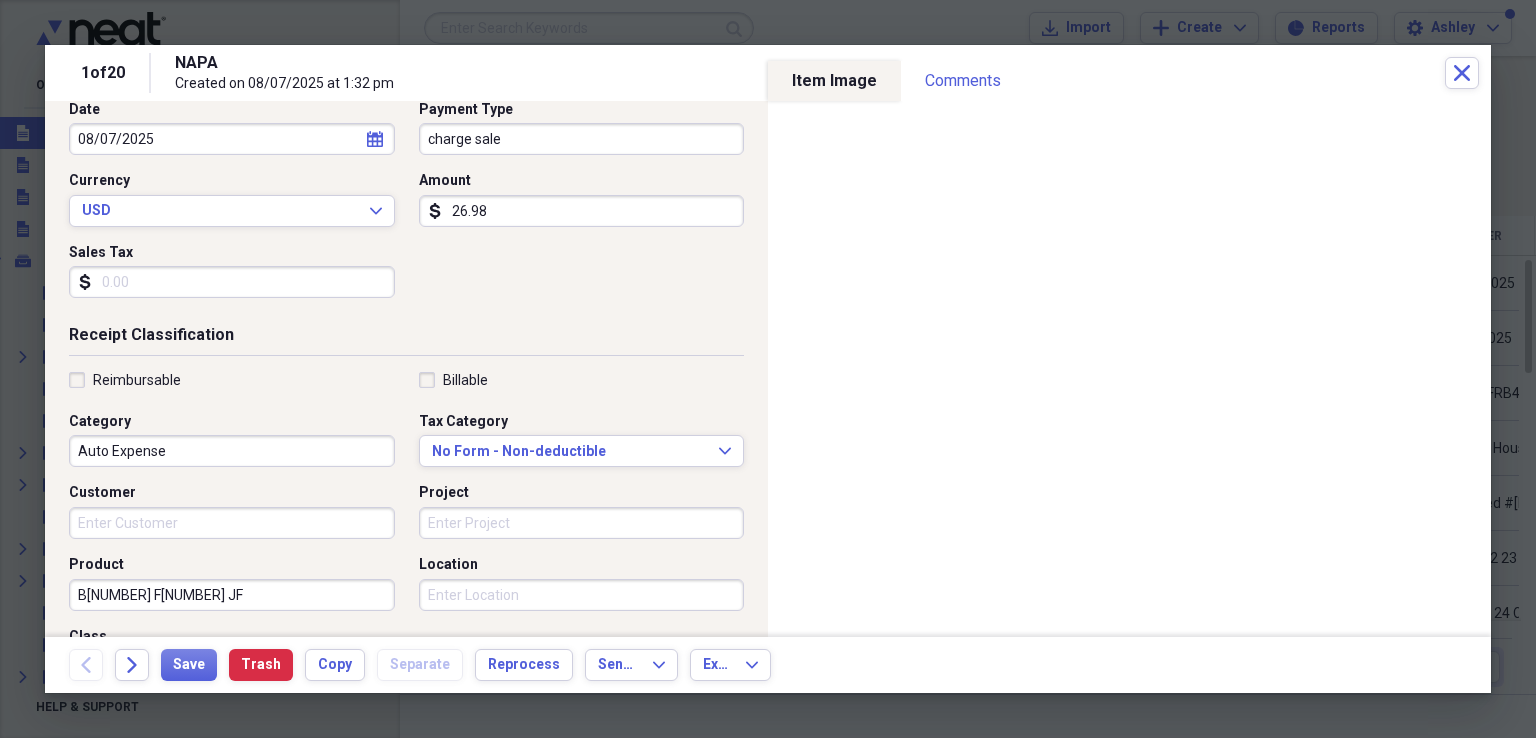 click on "26.98" at bounding box center [582, 211] 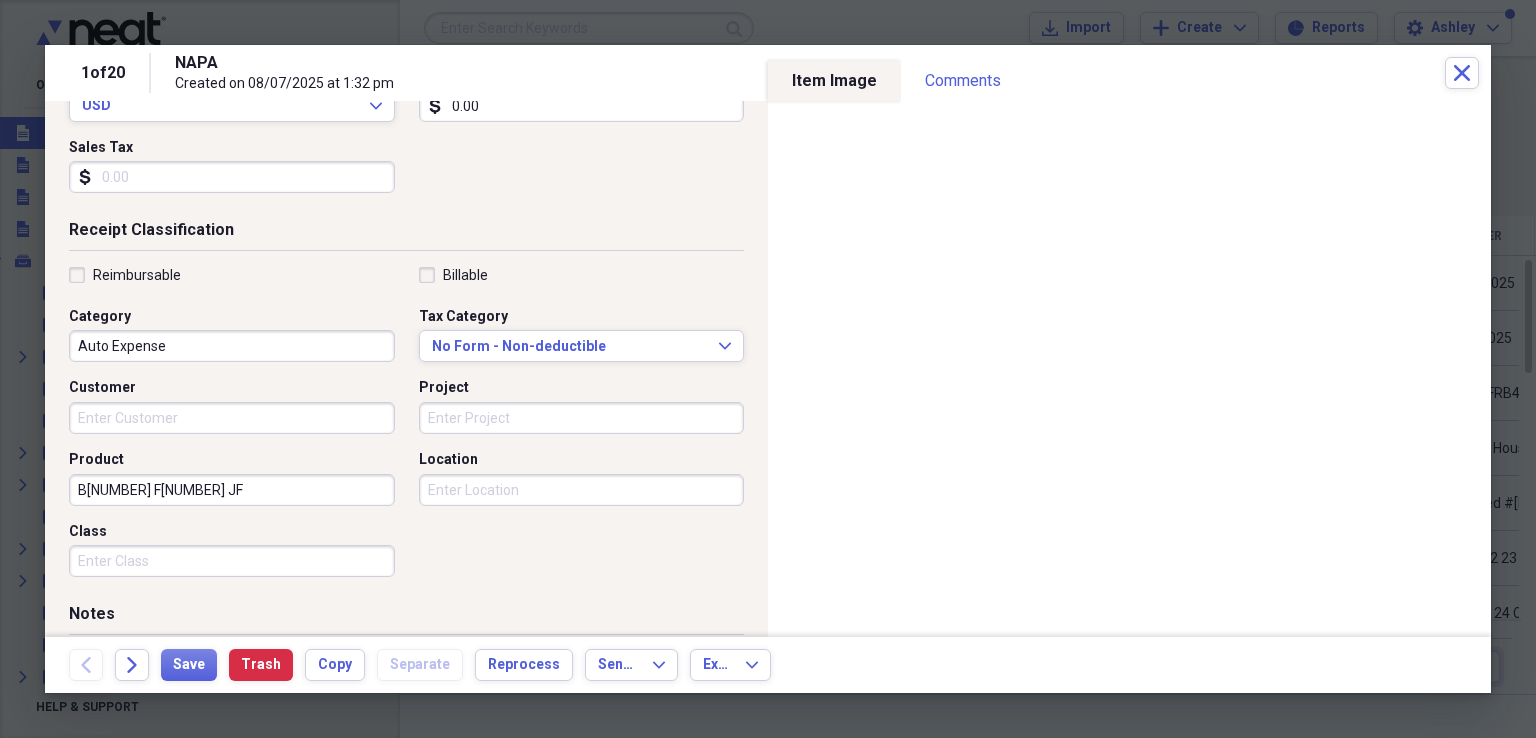 scroll, scrollTop: 345, scrollLeft: 0, axis: vertical 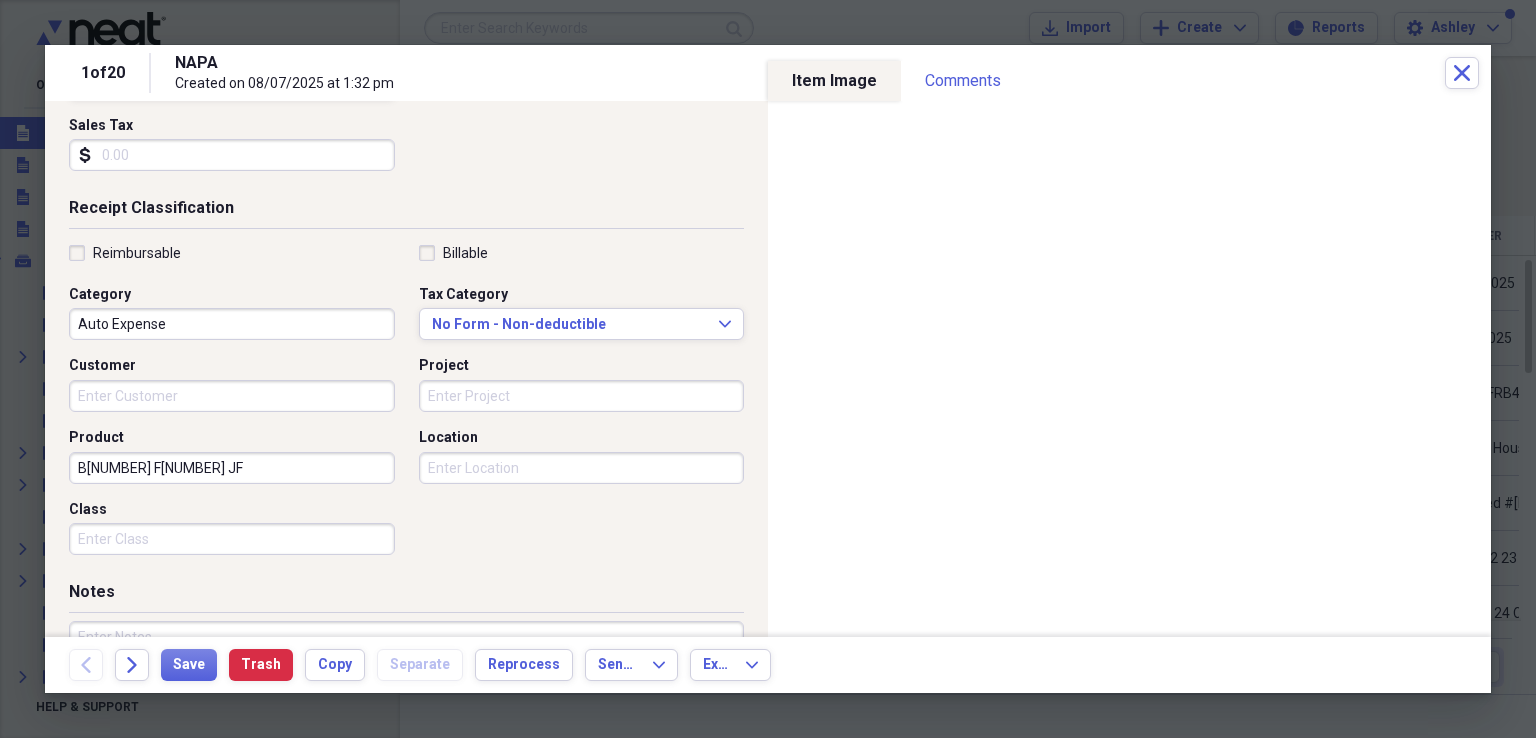 type on "0.00" 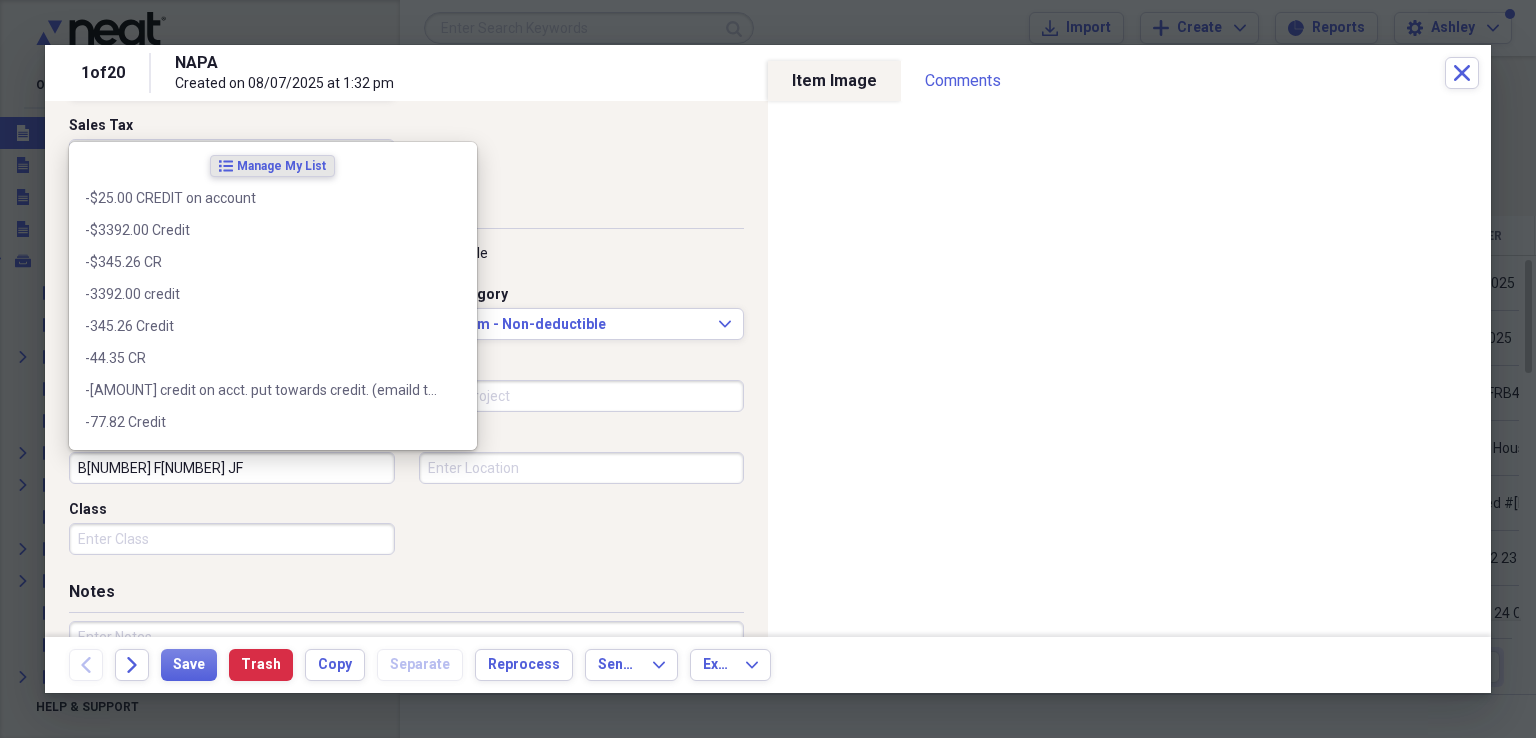 click on "B[NUMBER] F[NUMBER] JF" at bounding box center [232, 468] 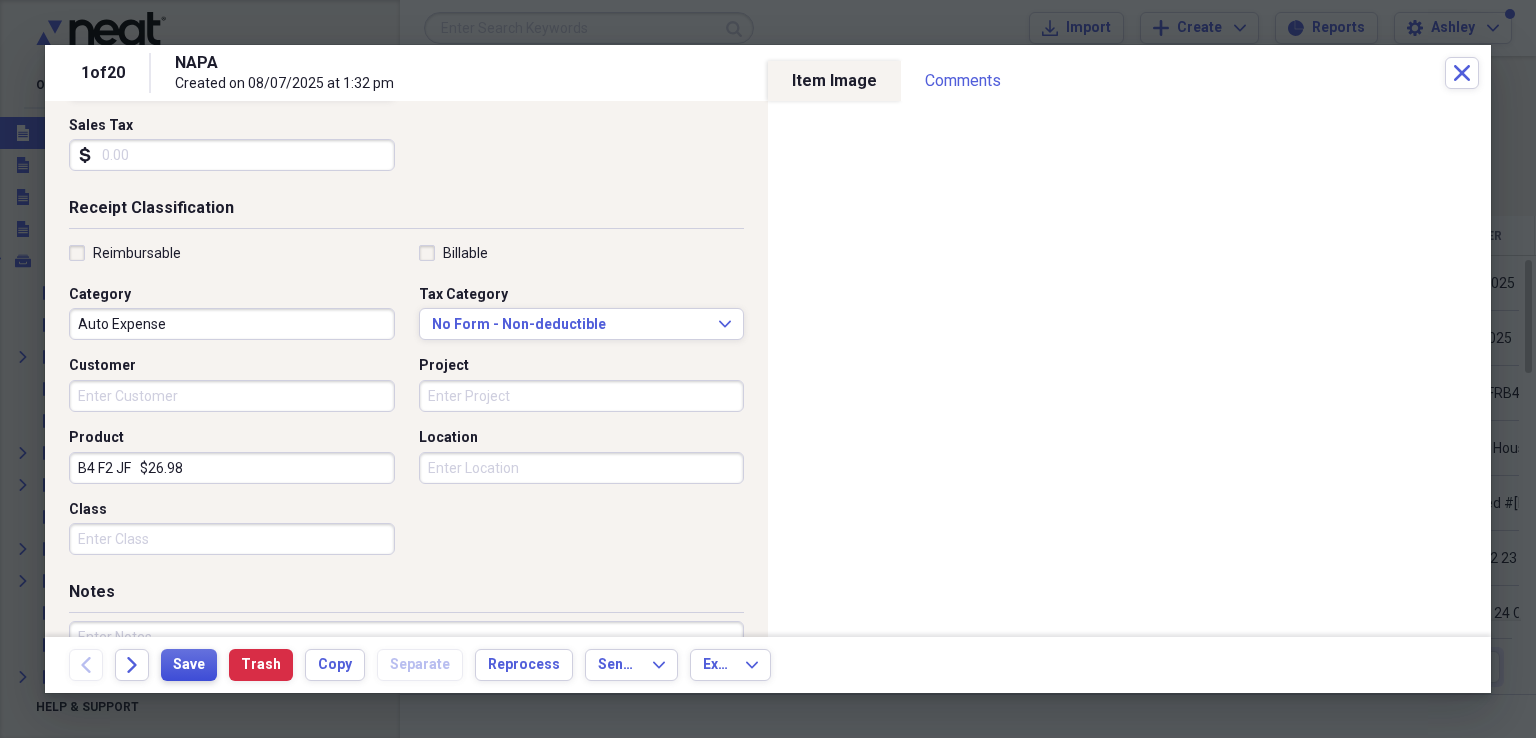 type on "B4 F2 JF   $26.98" 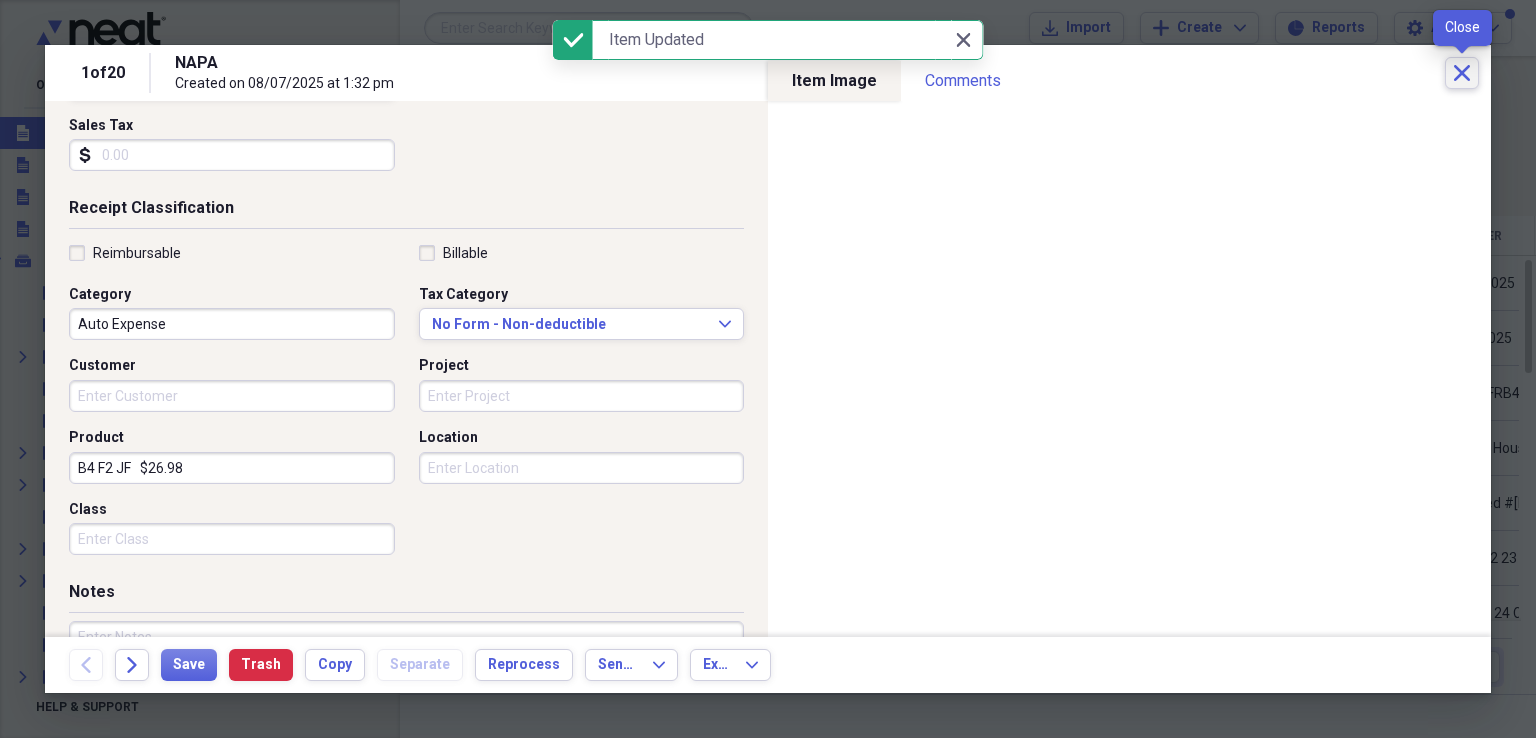click 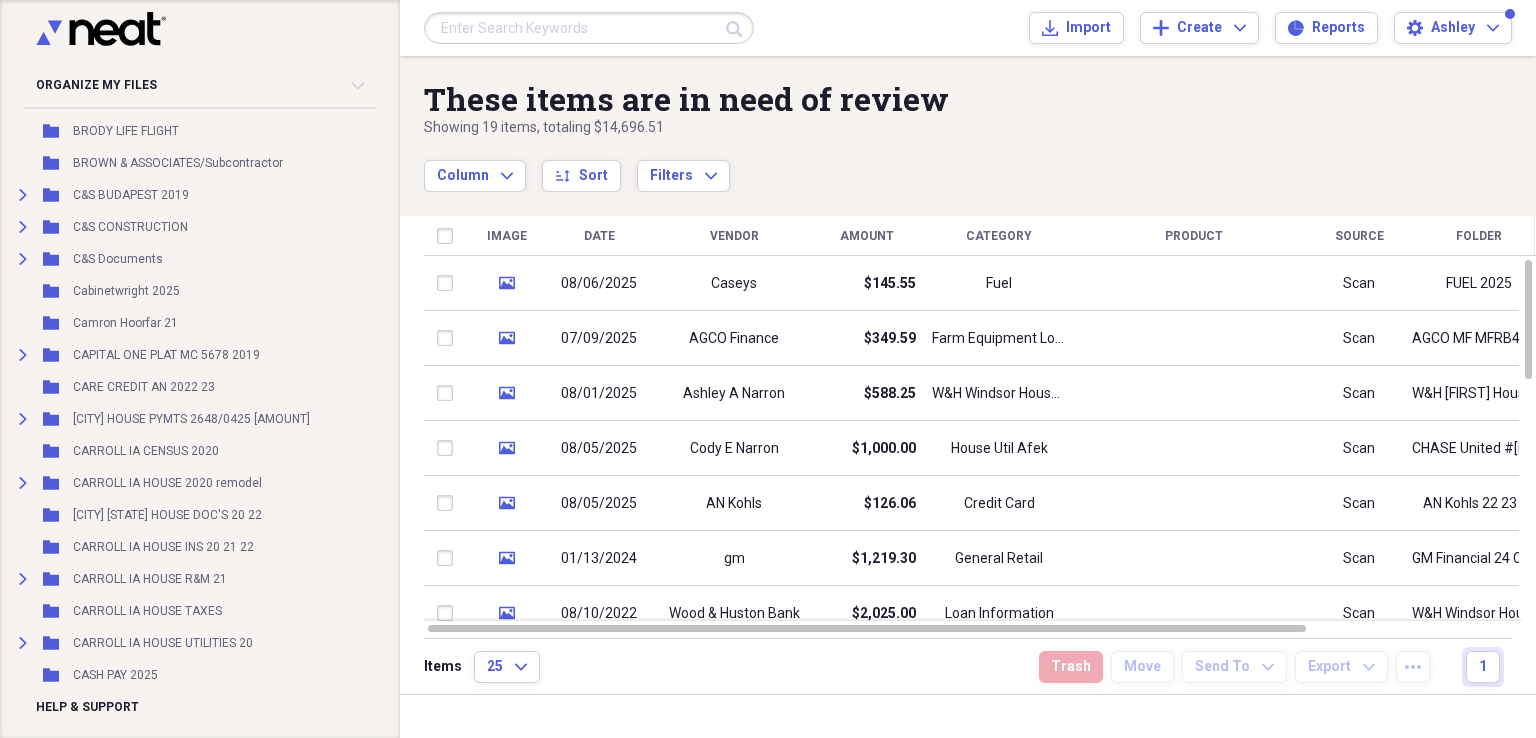 scroll, scrollTop: 754, scrollLeft: 21, axis: both 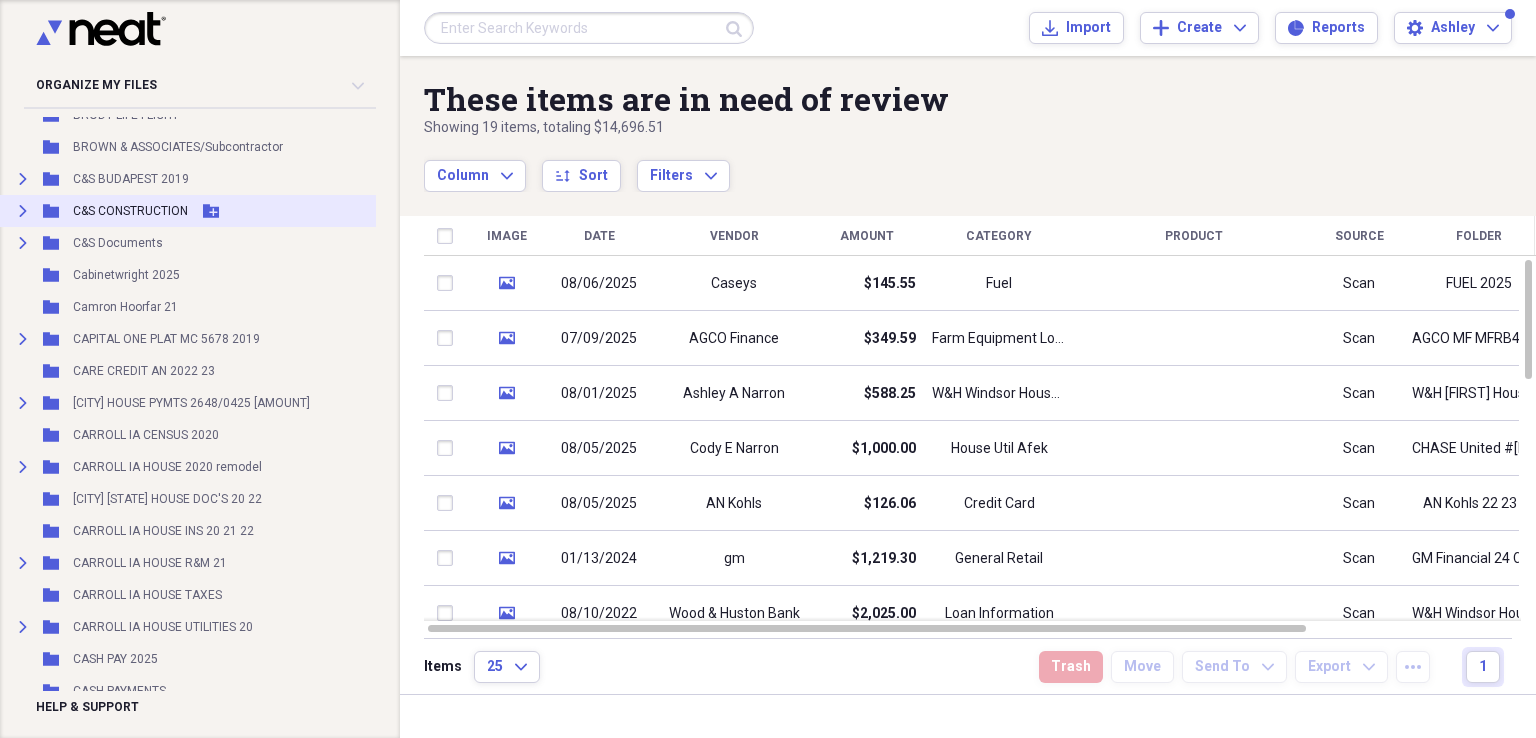 click on "Expand" 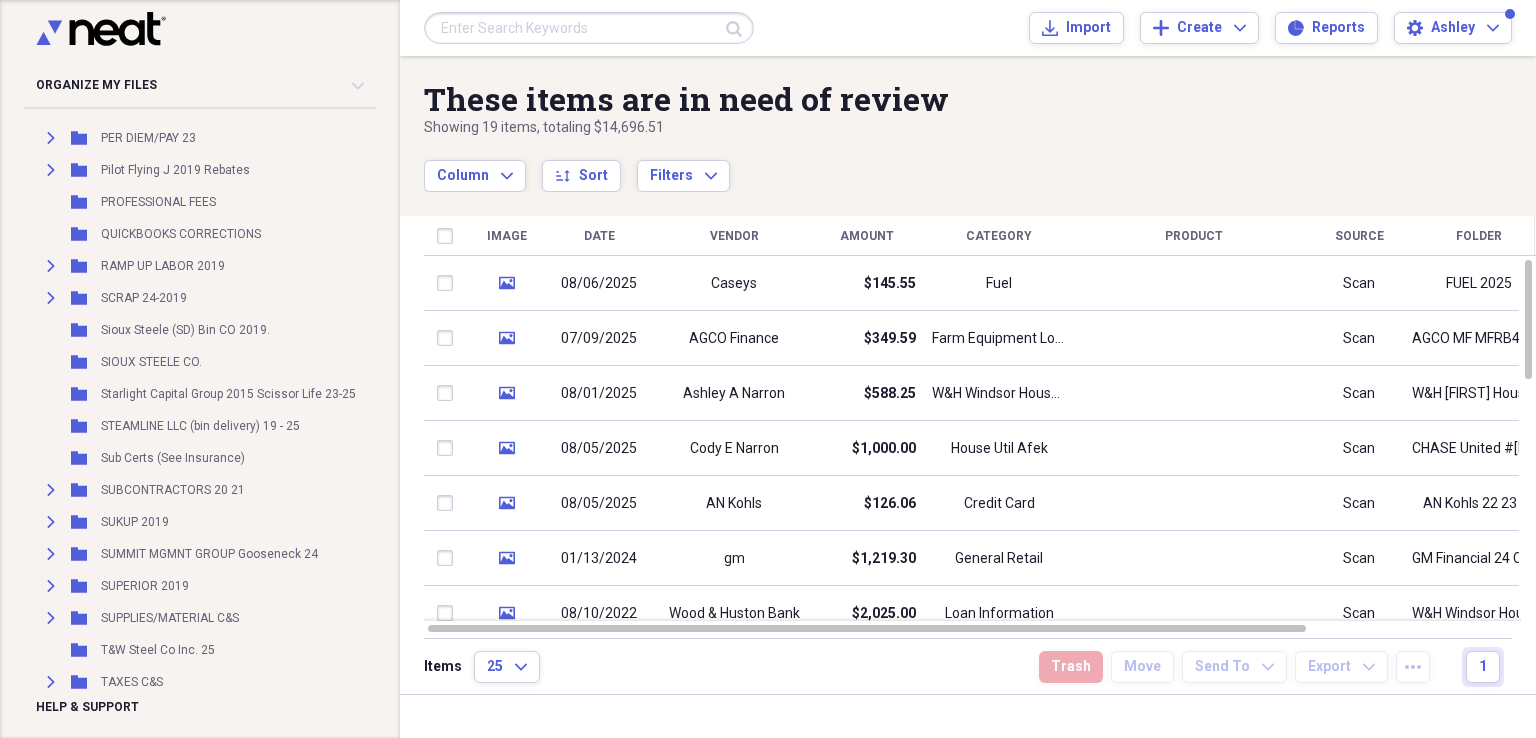 scroll, scrollTop: 3040, scrollLeft: 21, axis: both 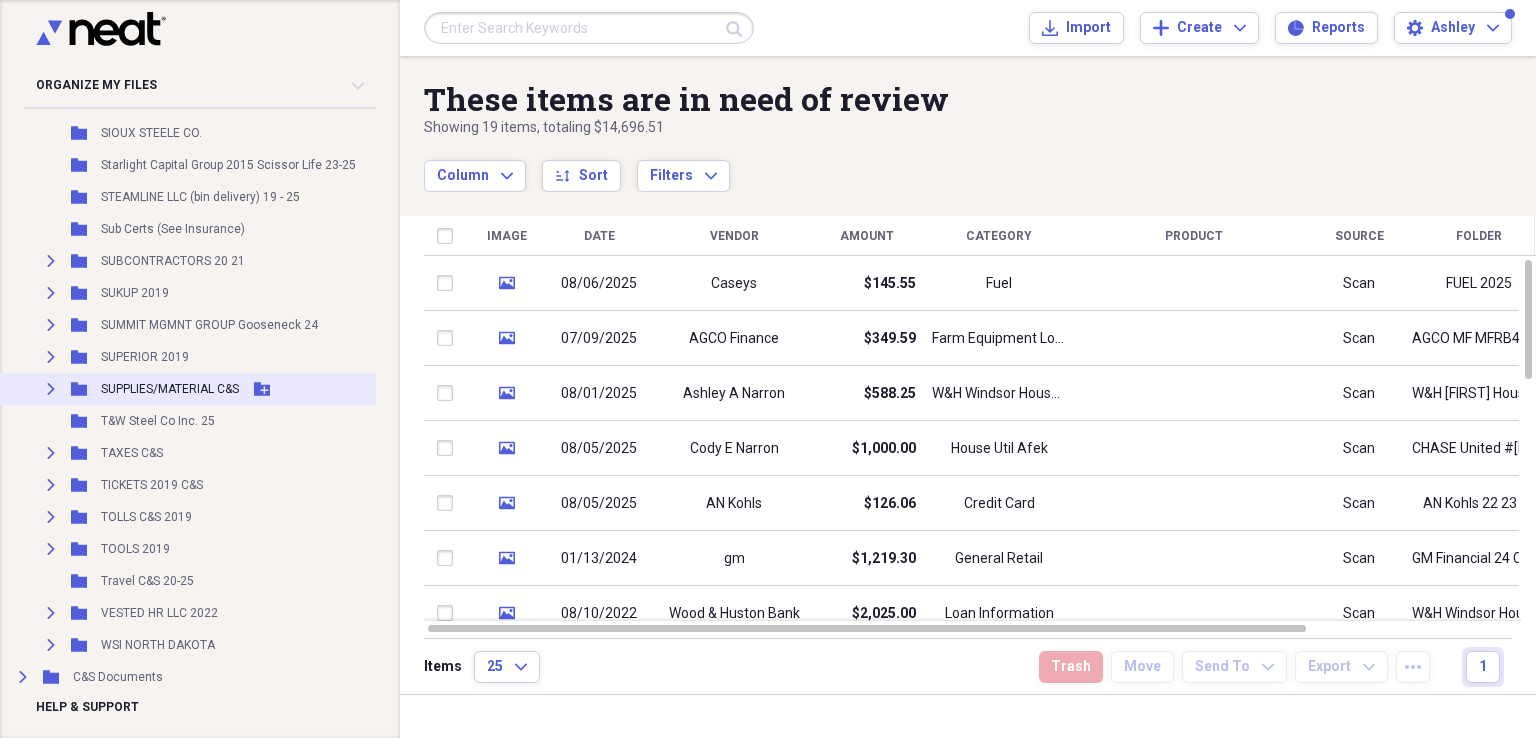 click on "Expand" 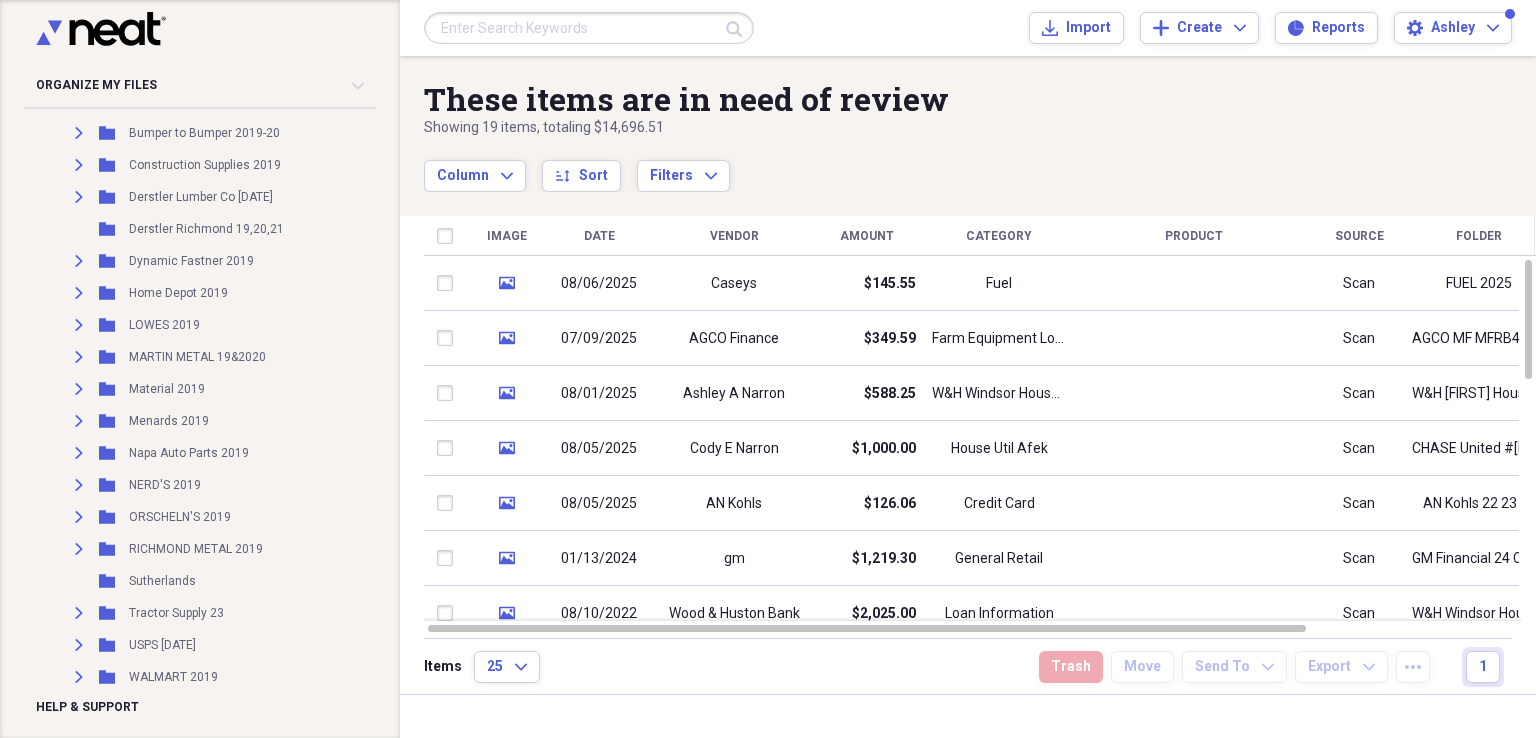 scroll, scrollTop: 3412, scrollLeft: 21, axis: both 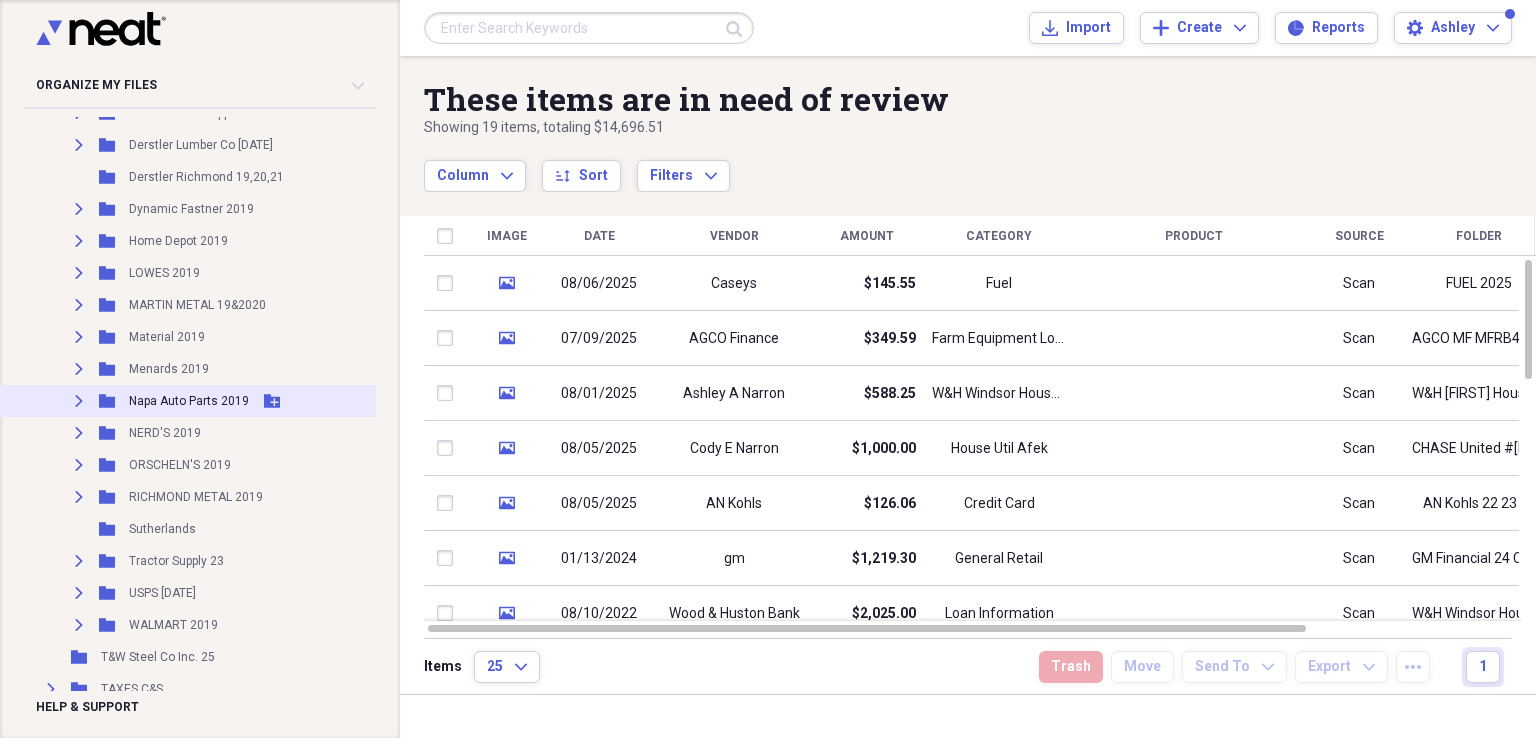 click on "Expand" 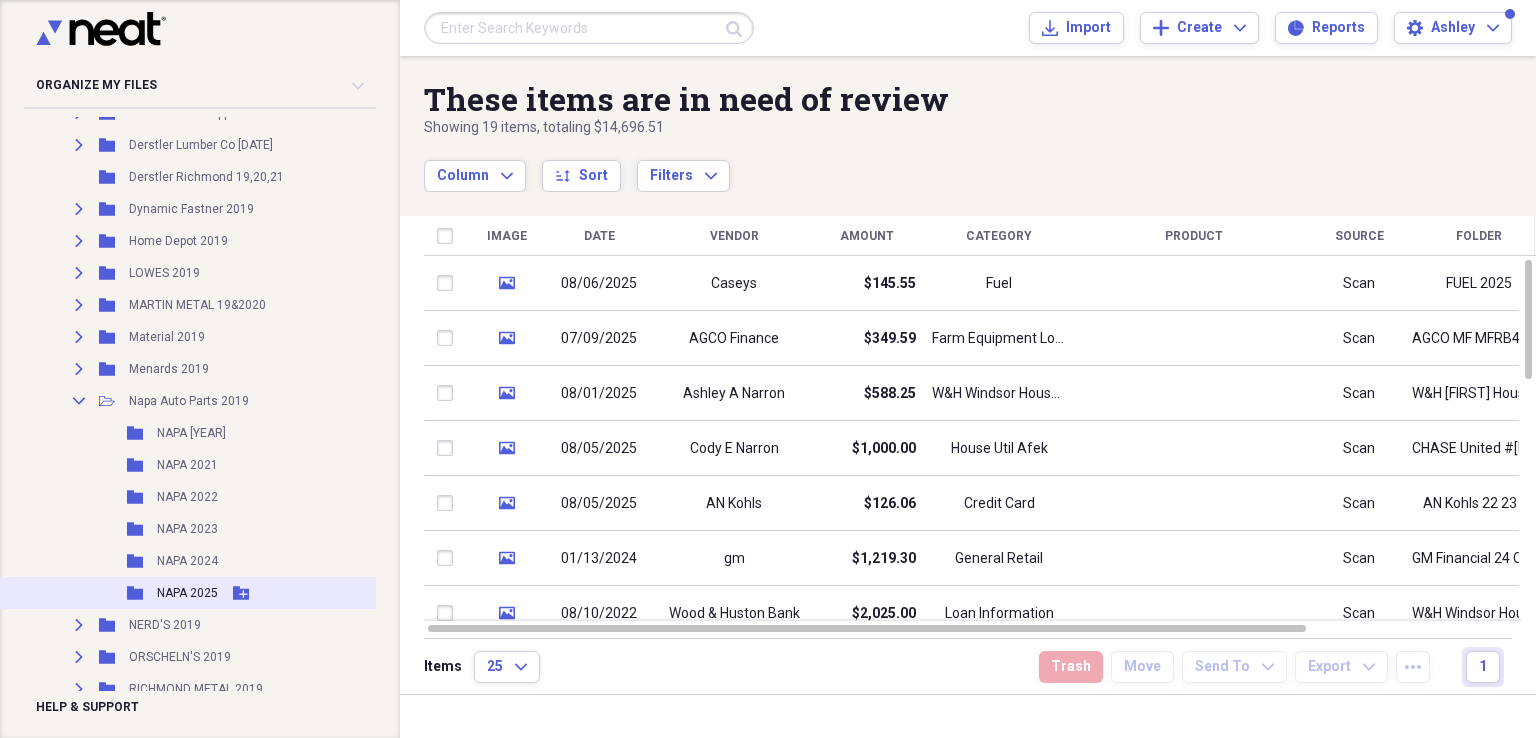 click on "NAPA 2025" at bounding box center (187, 593) 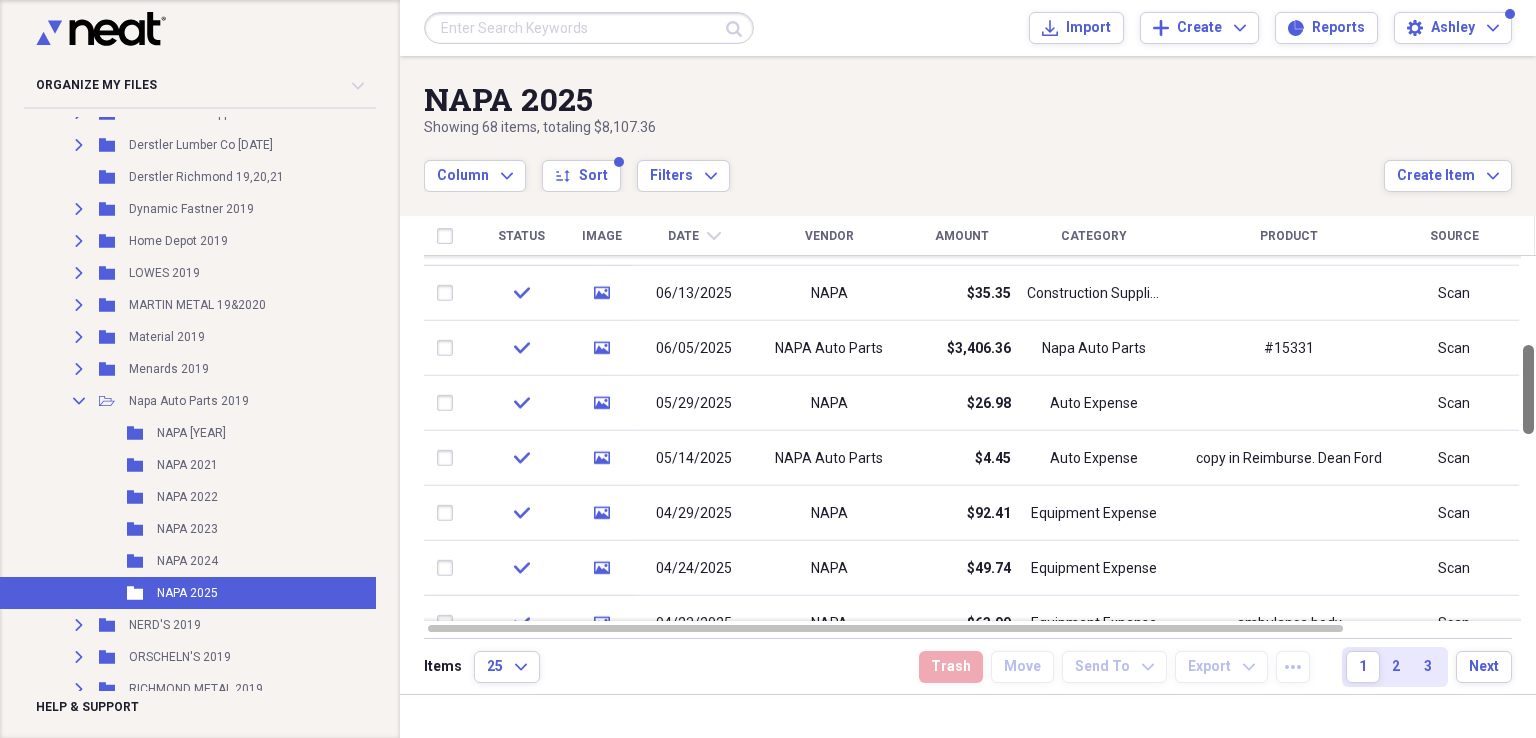 drag, startPoint x: 1524, startPoint y: 277, endPoint x: 1535, endPoint y: 362, distance: 85.70881 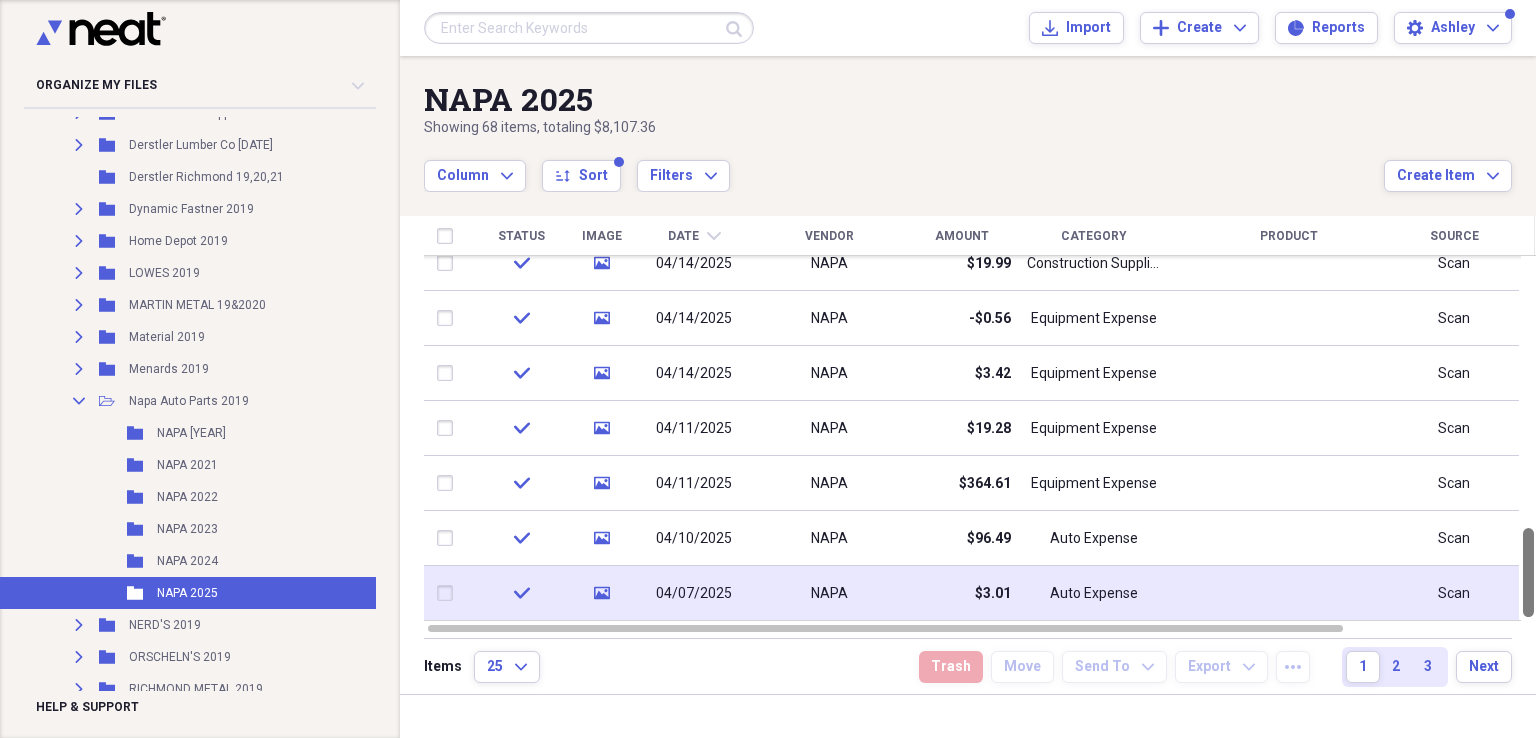drag, startPoint x: 1529, startPoint y: 364, endPoint x: 1515, endPoint y: 594, distance: 230.42569 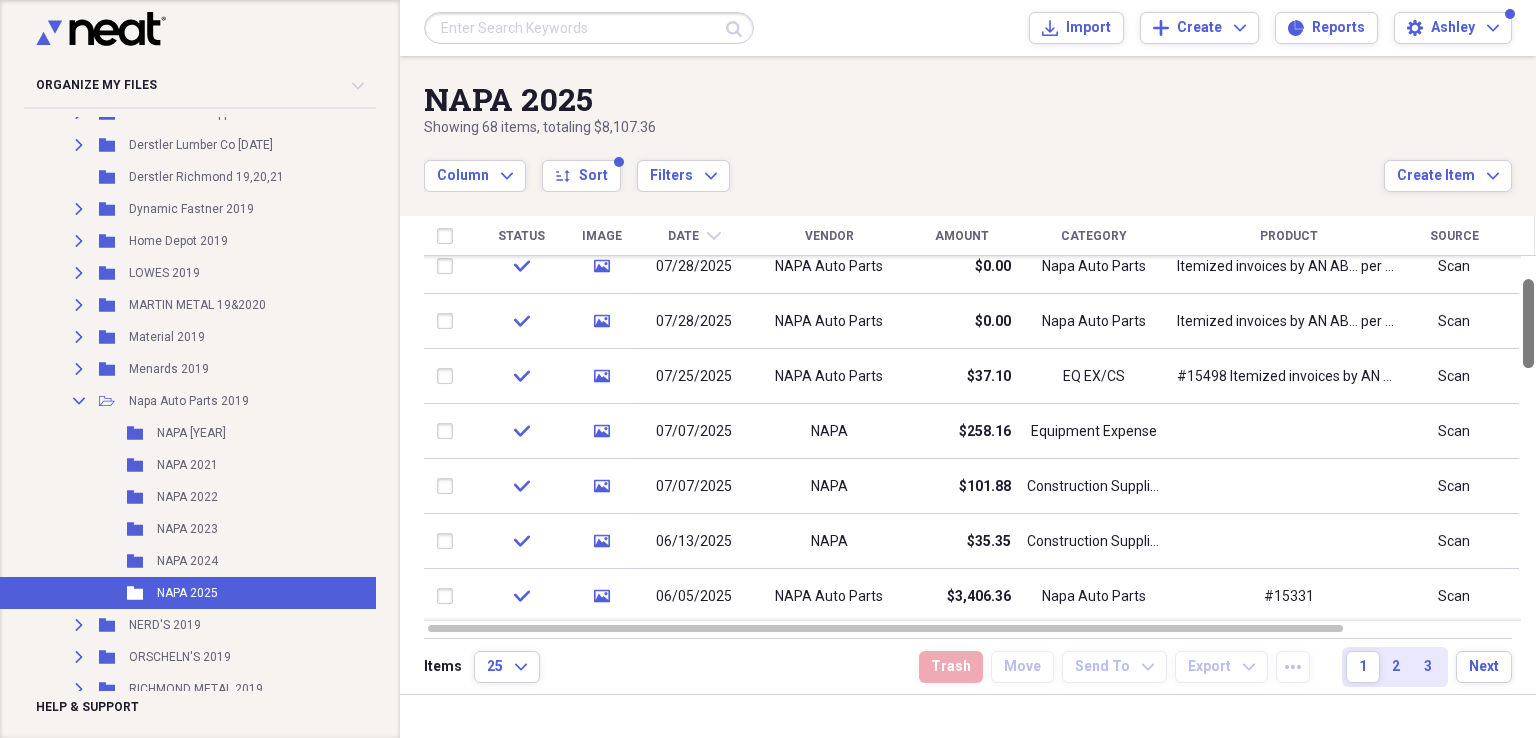 drag, startPoint x: 1530, startPoint y: 580, endPoint x: 1534, endPoint y: 331, distance: 249.03212 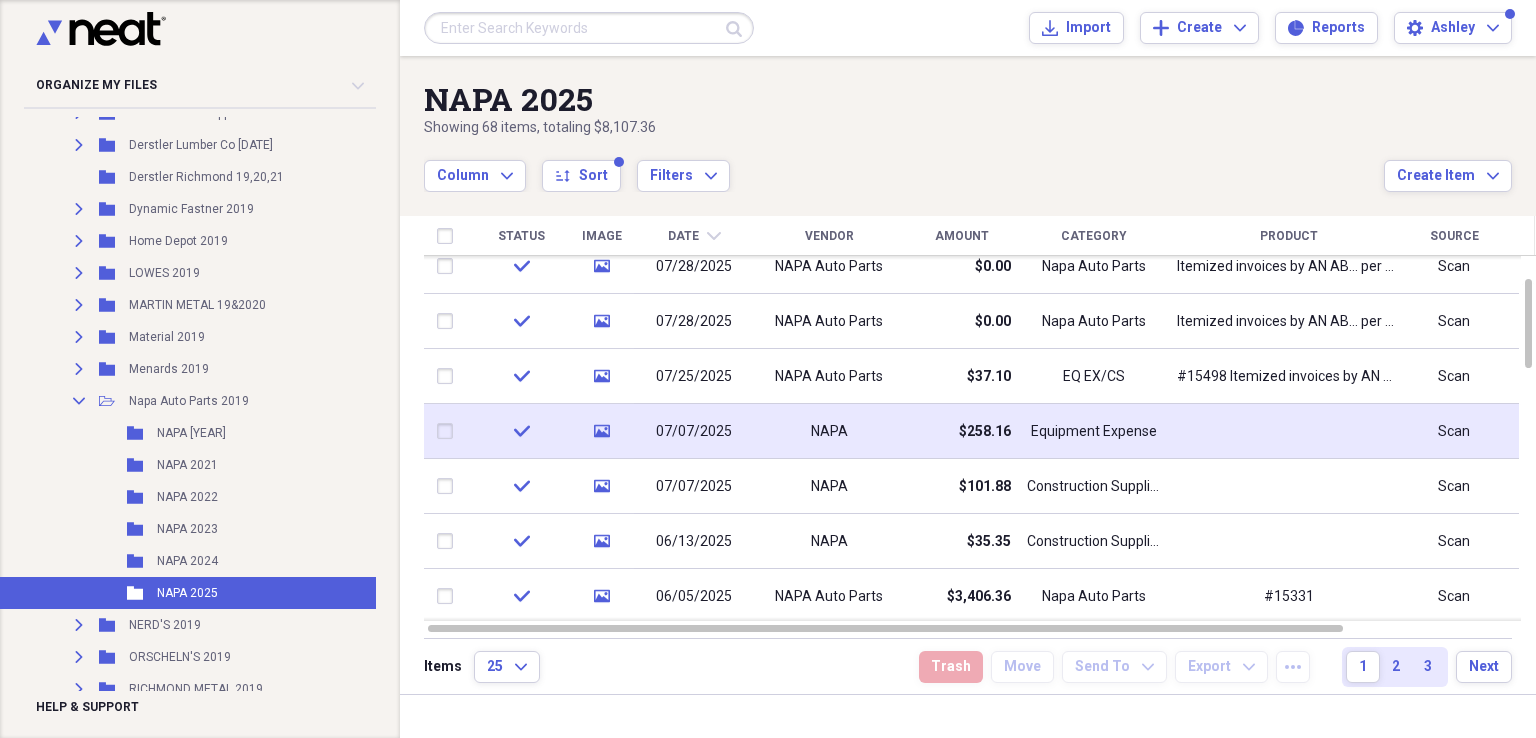 click on "$258.16" at bounding box center (961, 431) 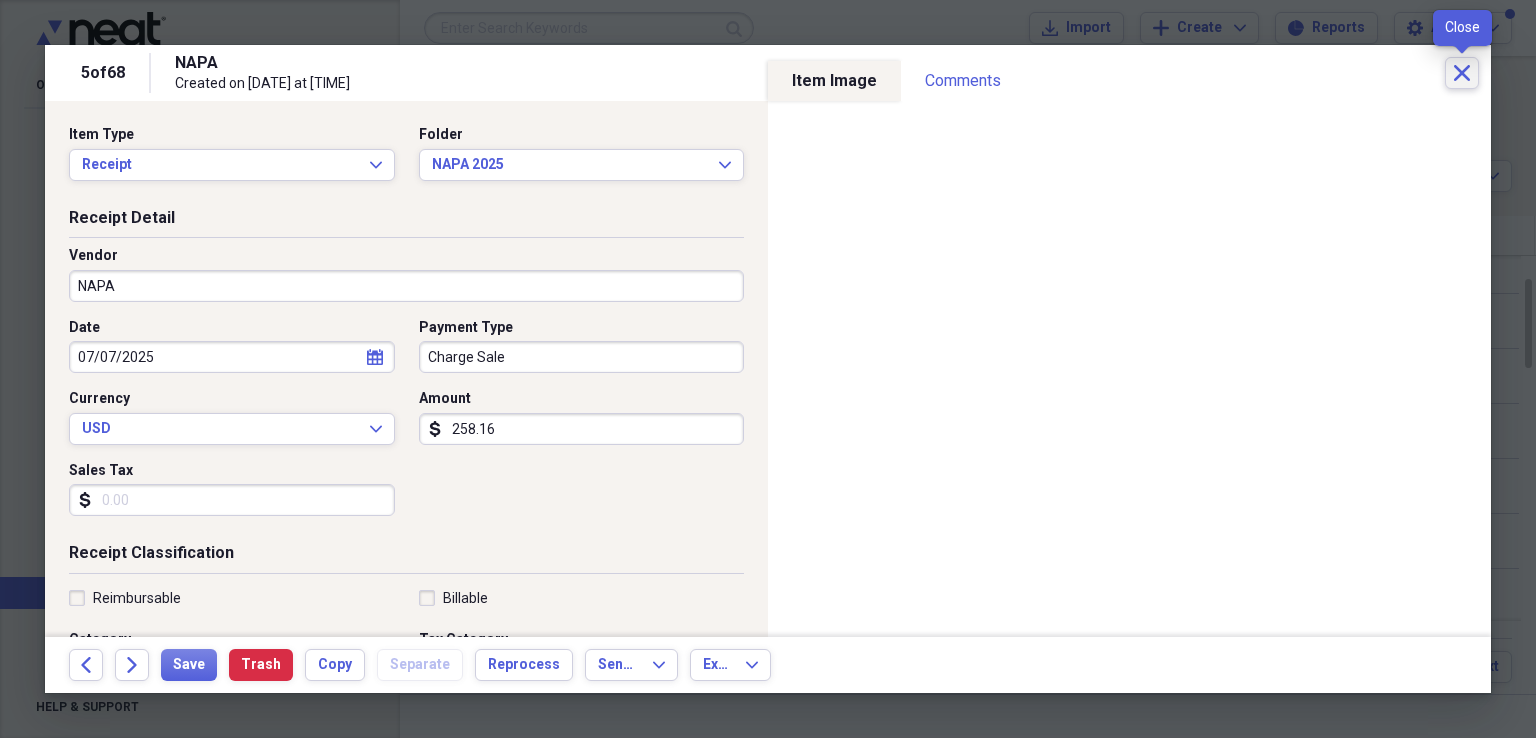 click 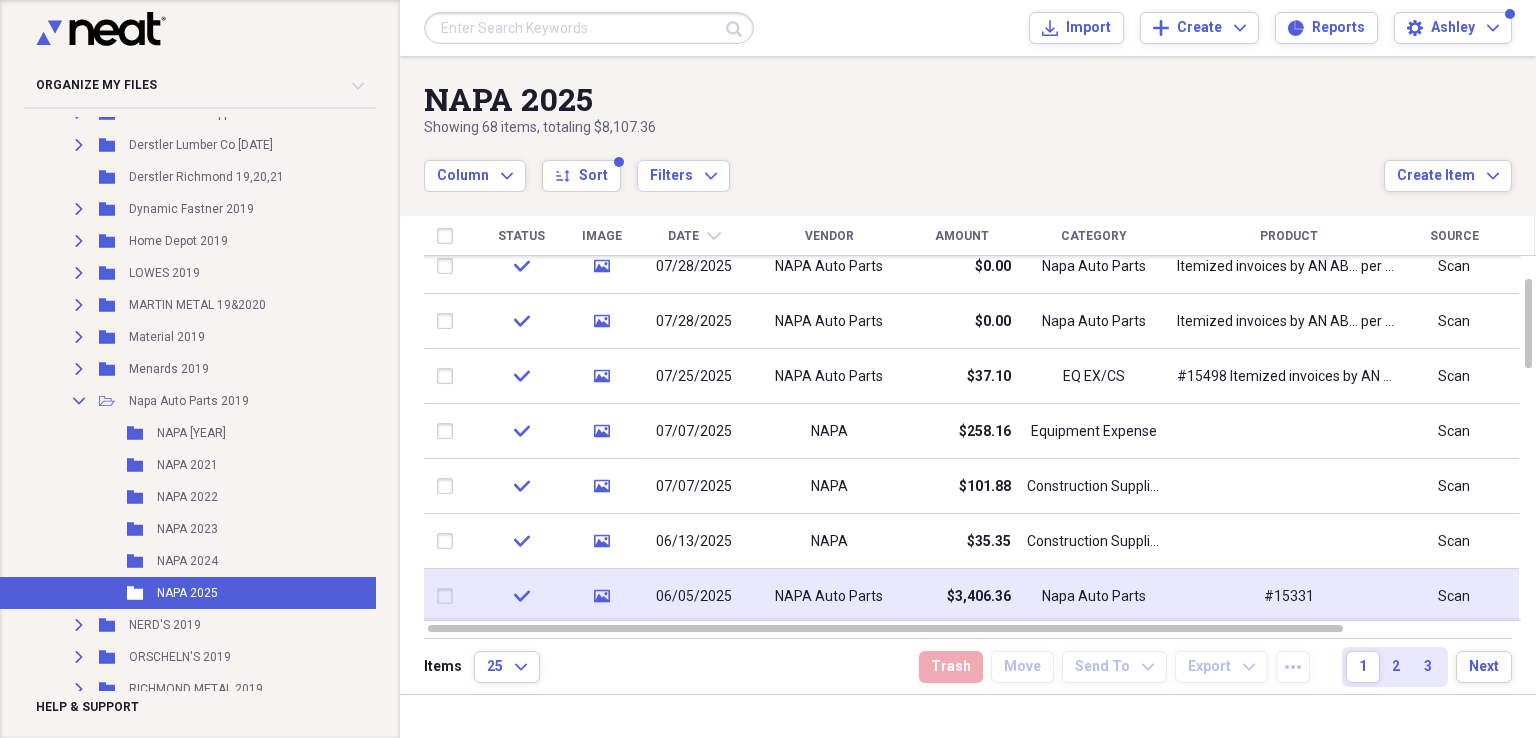 click on "$3,406.36" at bounding box center (961, 596) 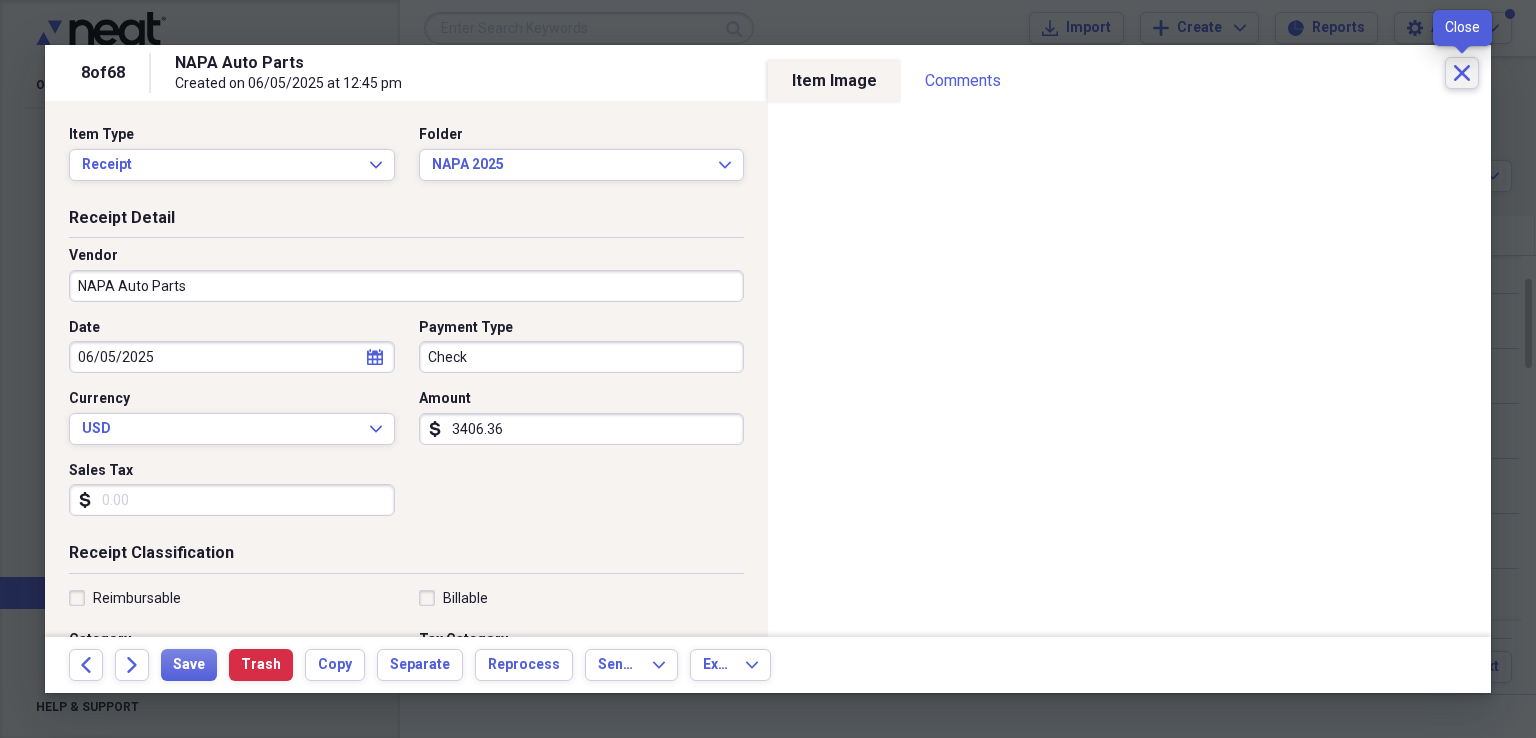 click 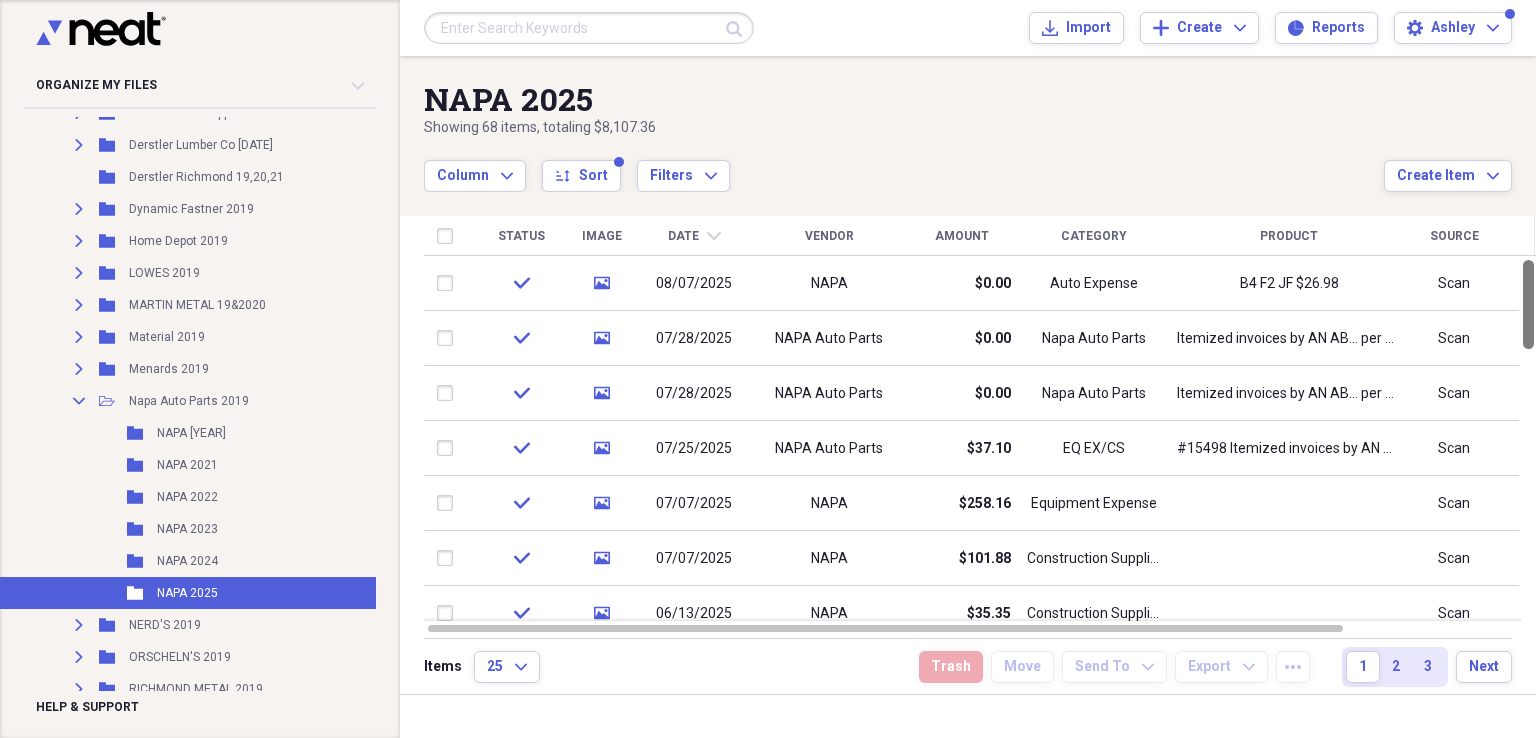 drag, startPoint x: 1531, startPoint y: 333, endPoint x: 1526, endPoint y: 311, distance: 22.561028 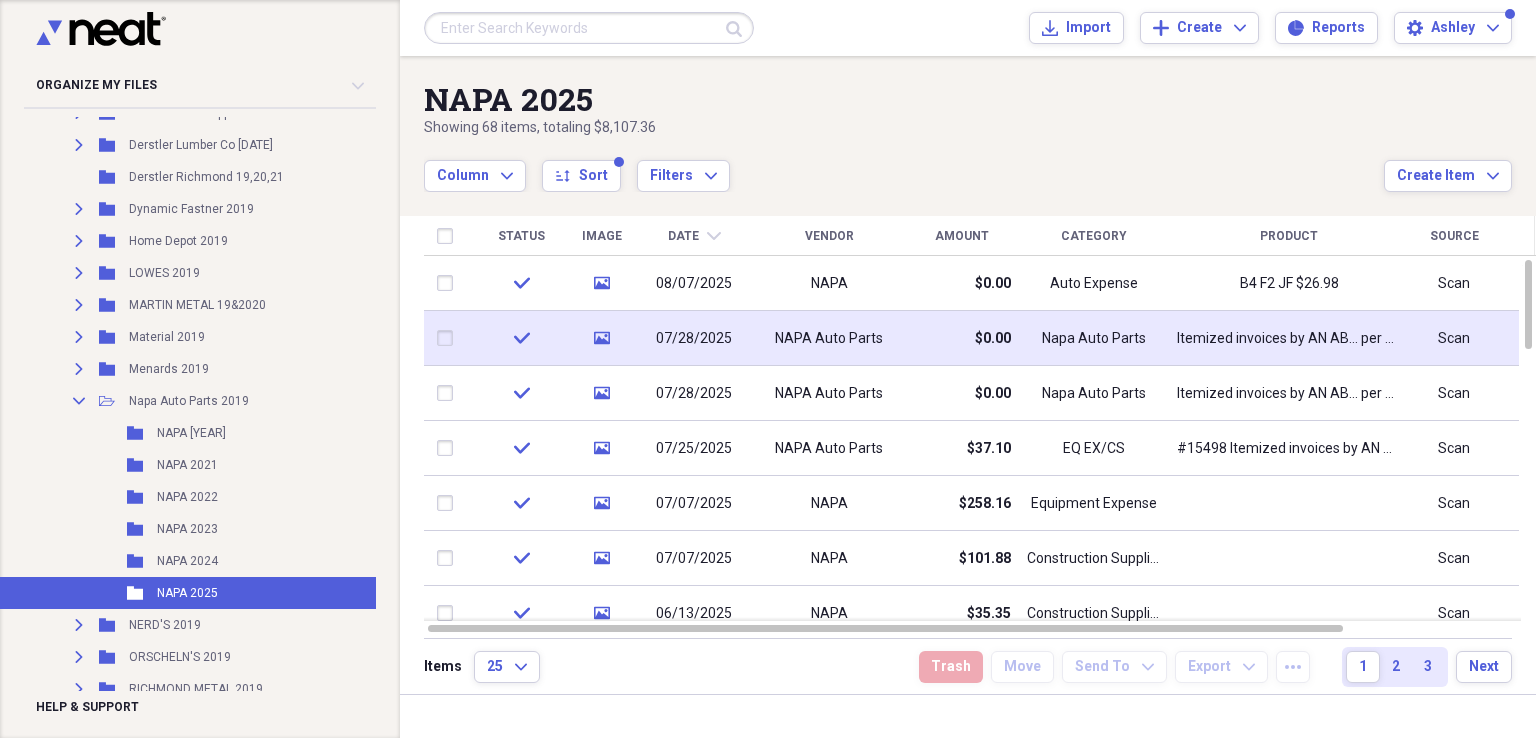 click on "$0.00" at bounding box center [961, 338] 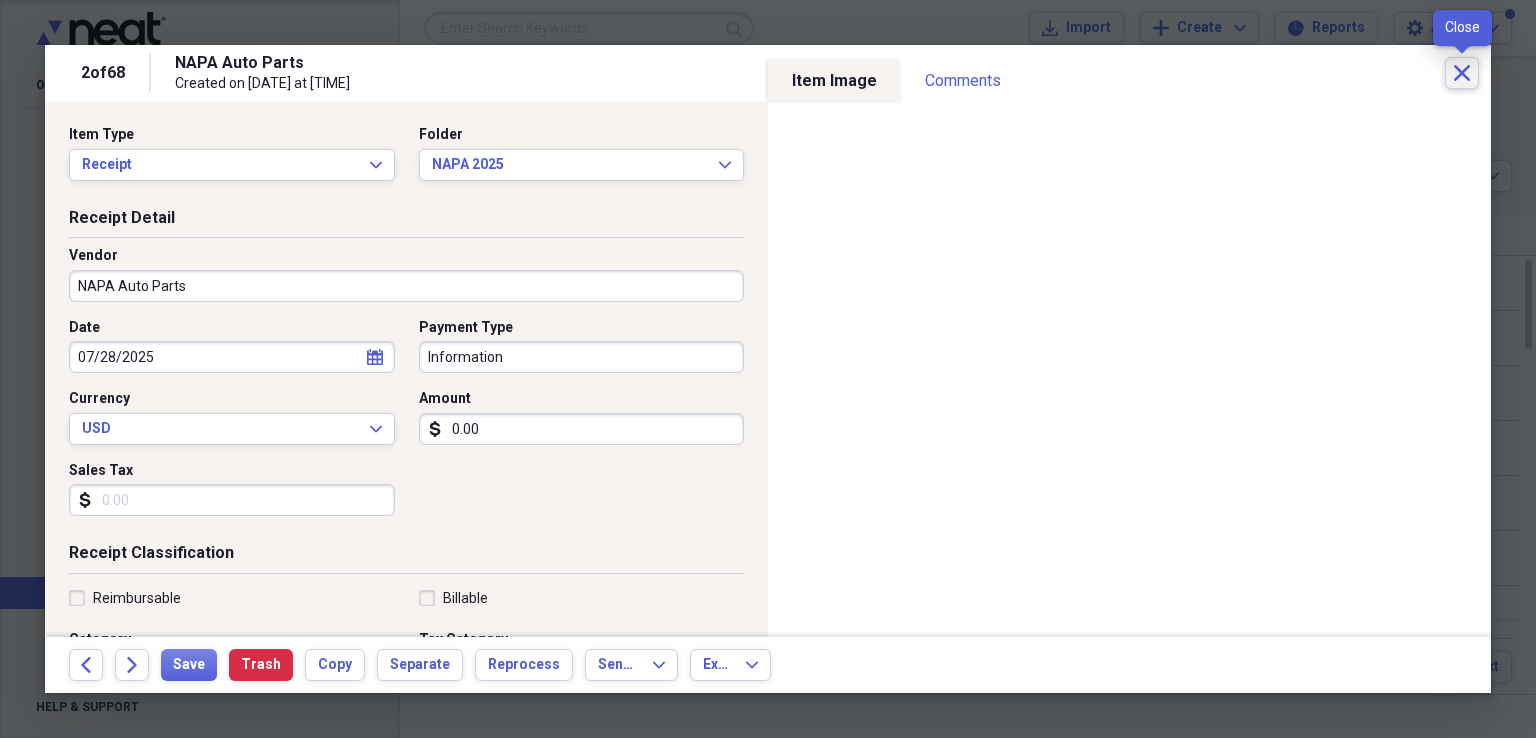 click on "Close" at bounding box center (1462, 73) 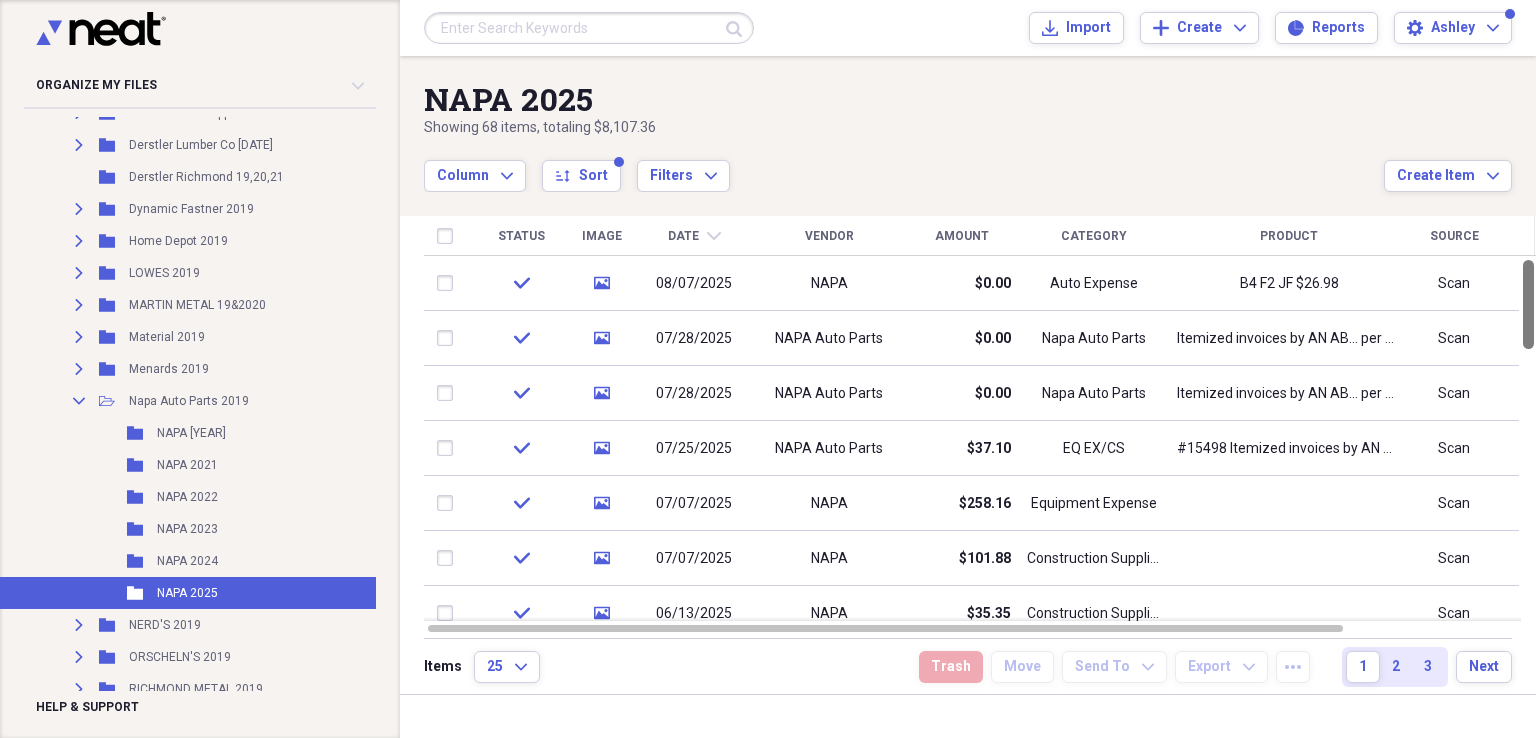 drag, startPoint x: 1530, startPoint y: 306, endPoint x: 1531, endPoint y: 263, distance: 43.011627 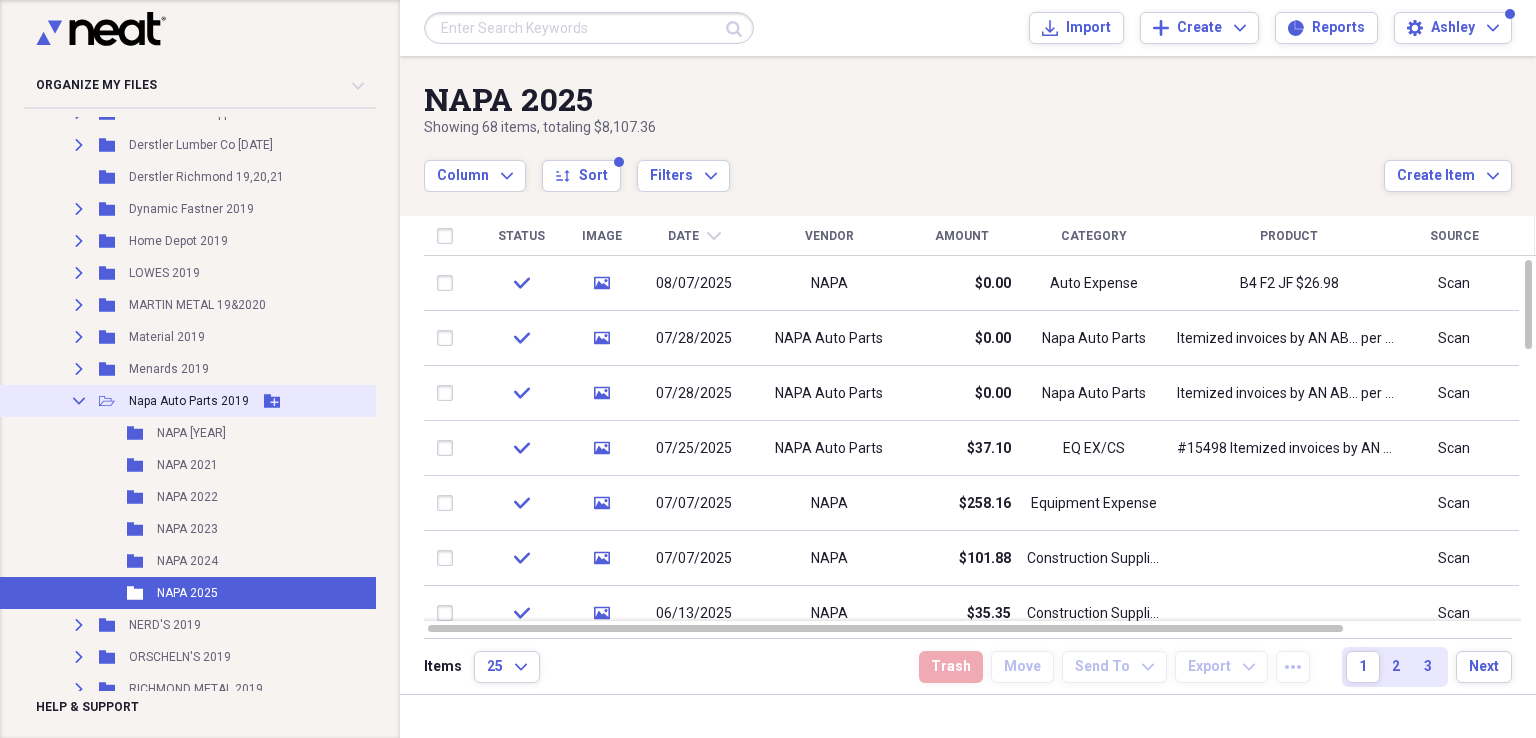 click on "Collapse" 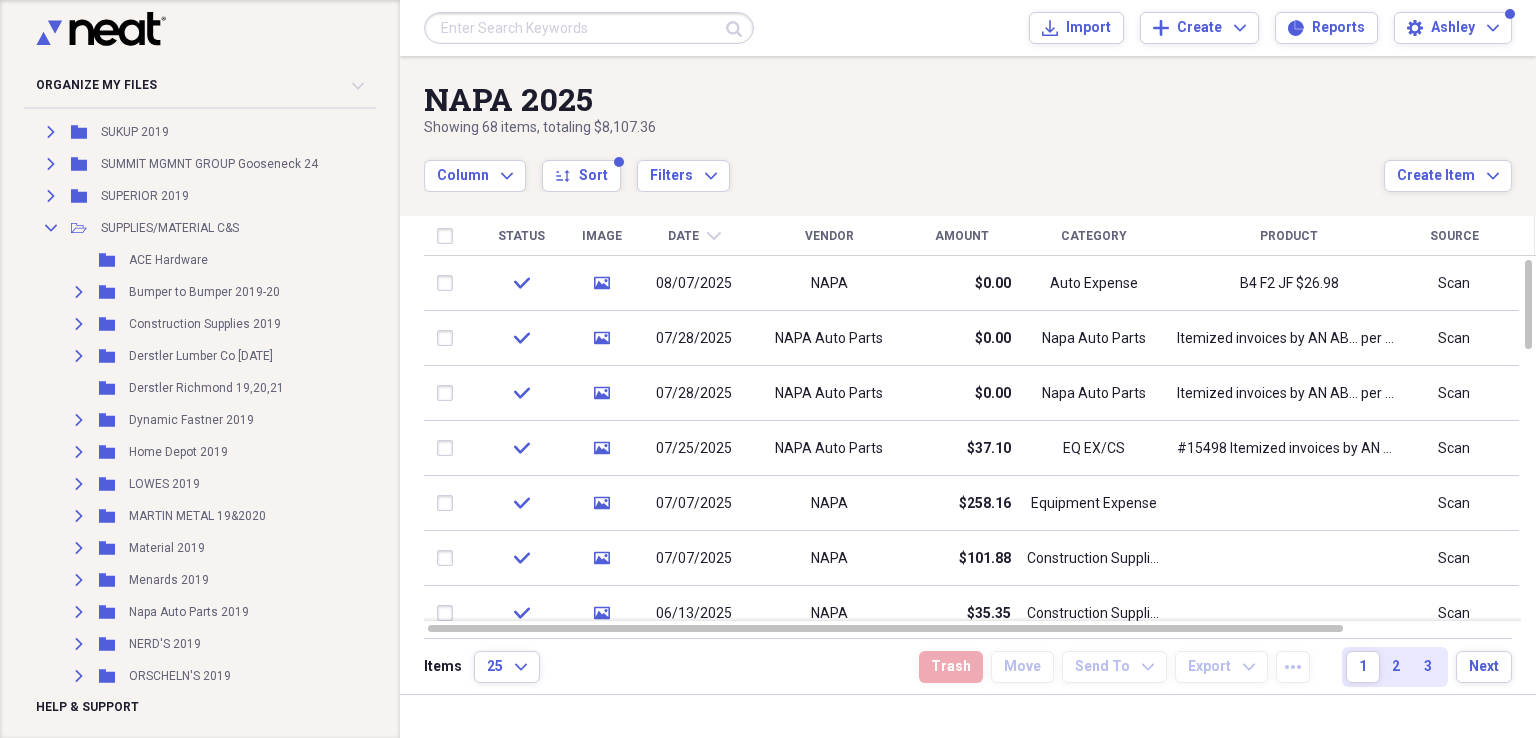scroll, scrollTop: 2994, scrollLeft: 21, axis: both 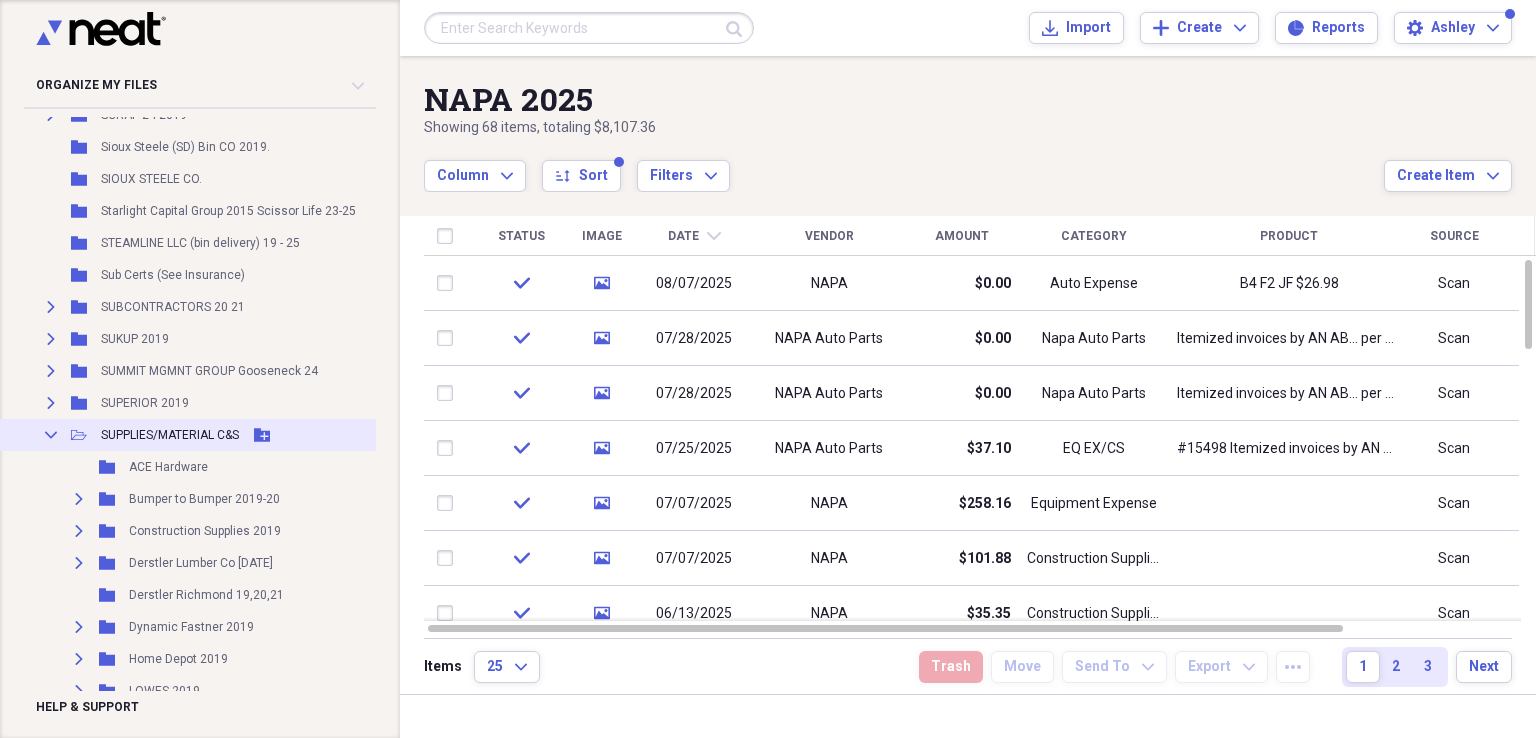 click on "Collapse" 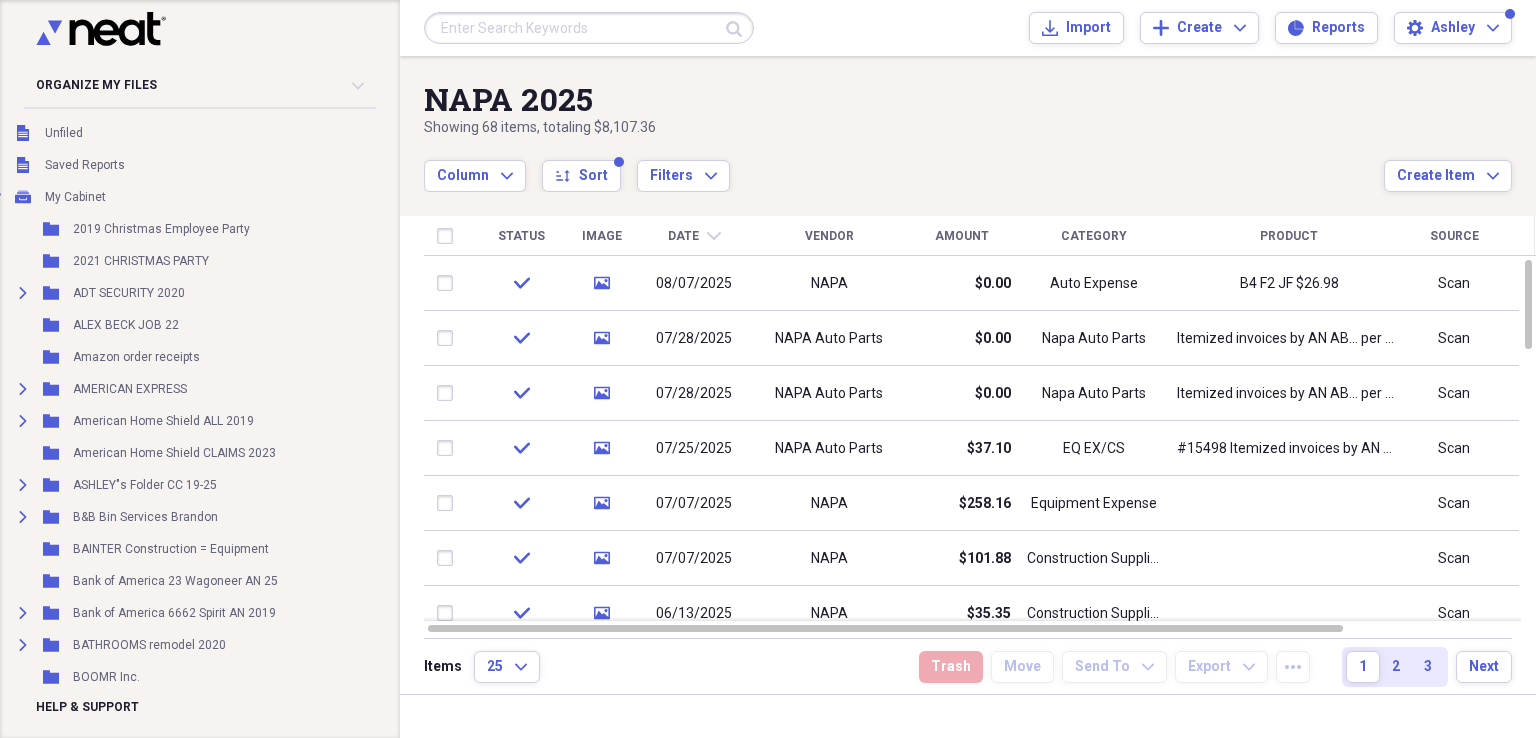 scroll, scrollTop: 0, scrollLeft: 21, axis: horizontal 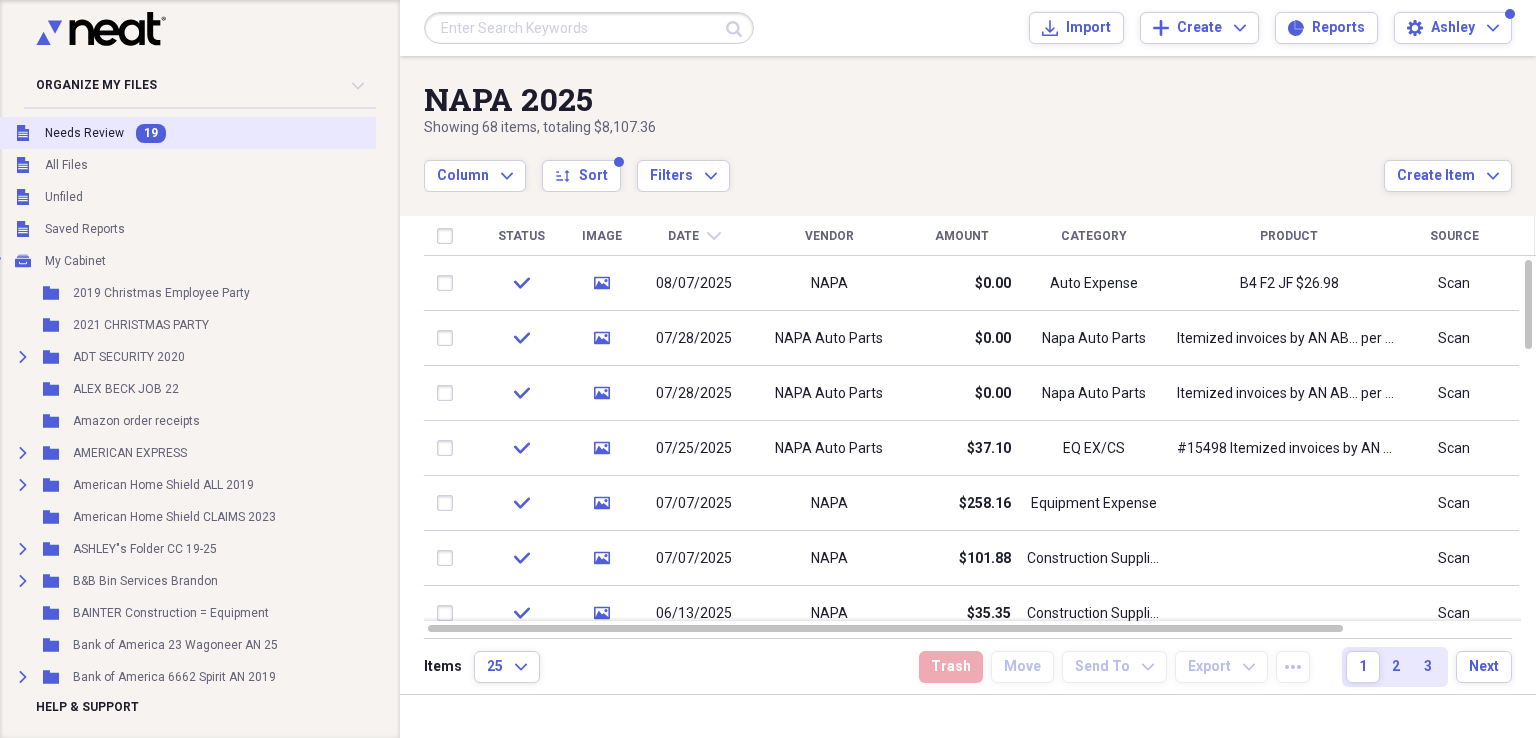 click on "Needs Review" at bounding box center (84, 133) 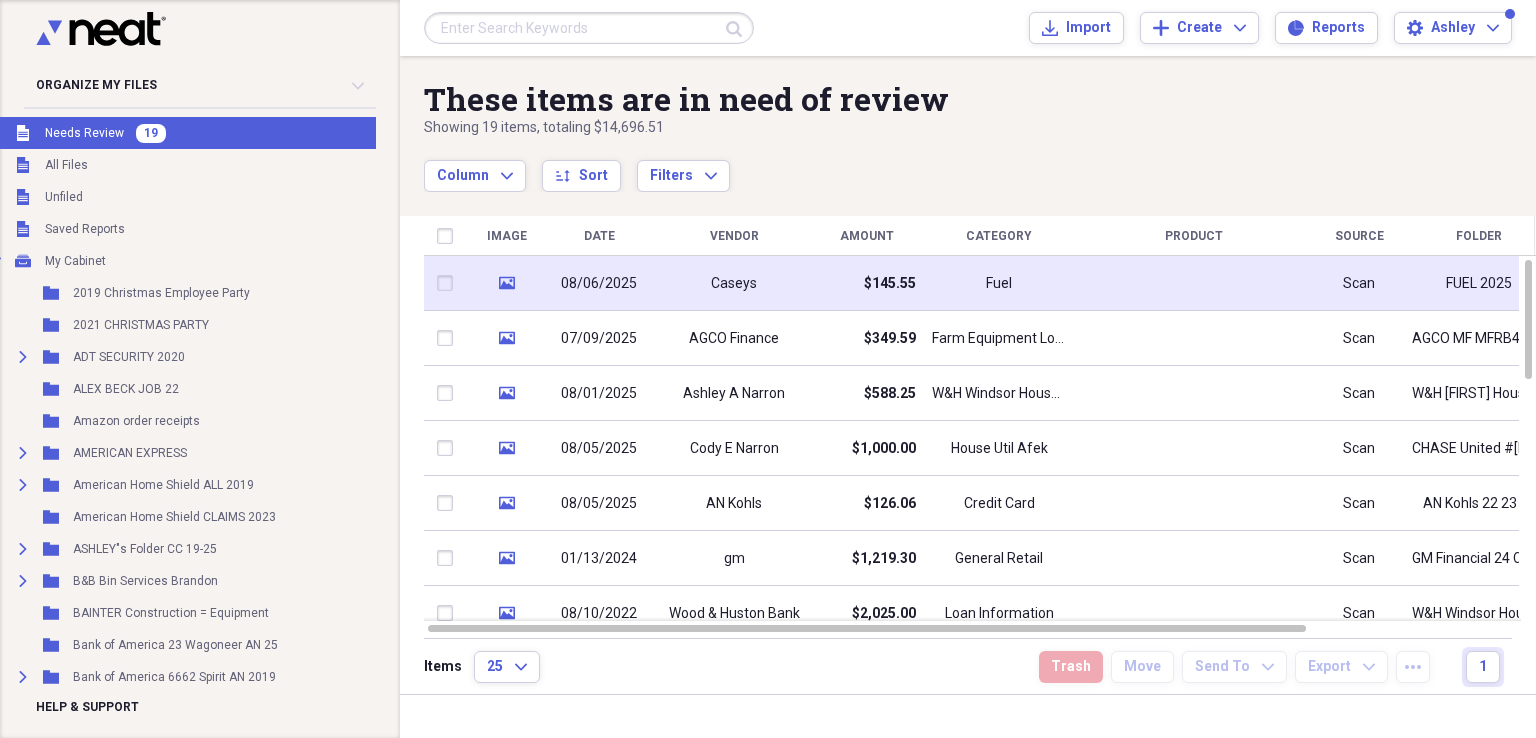 click on "$145.55" at bounding box center (866, 283) 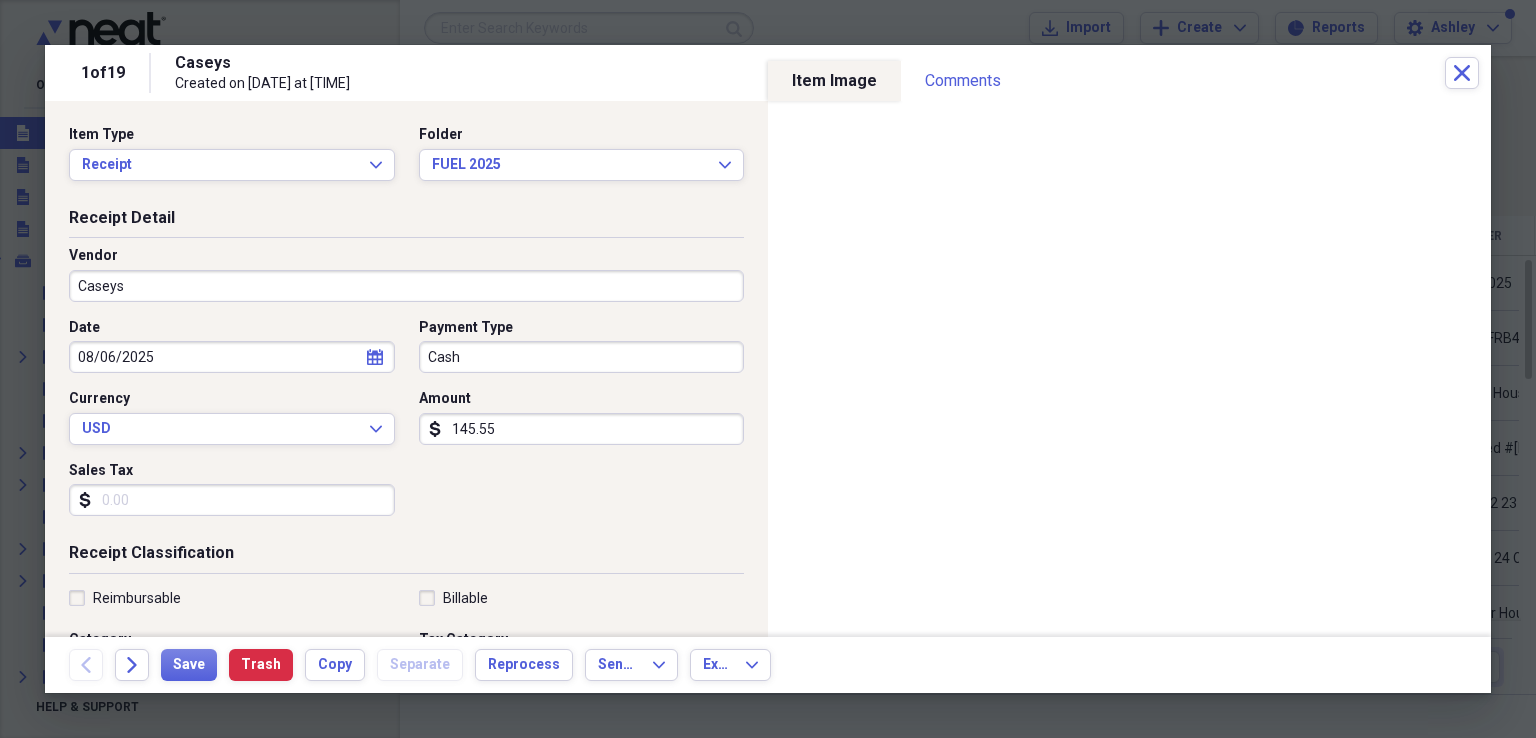 click on "Cash" at bounding box center [582, 357] 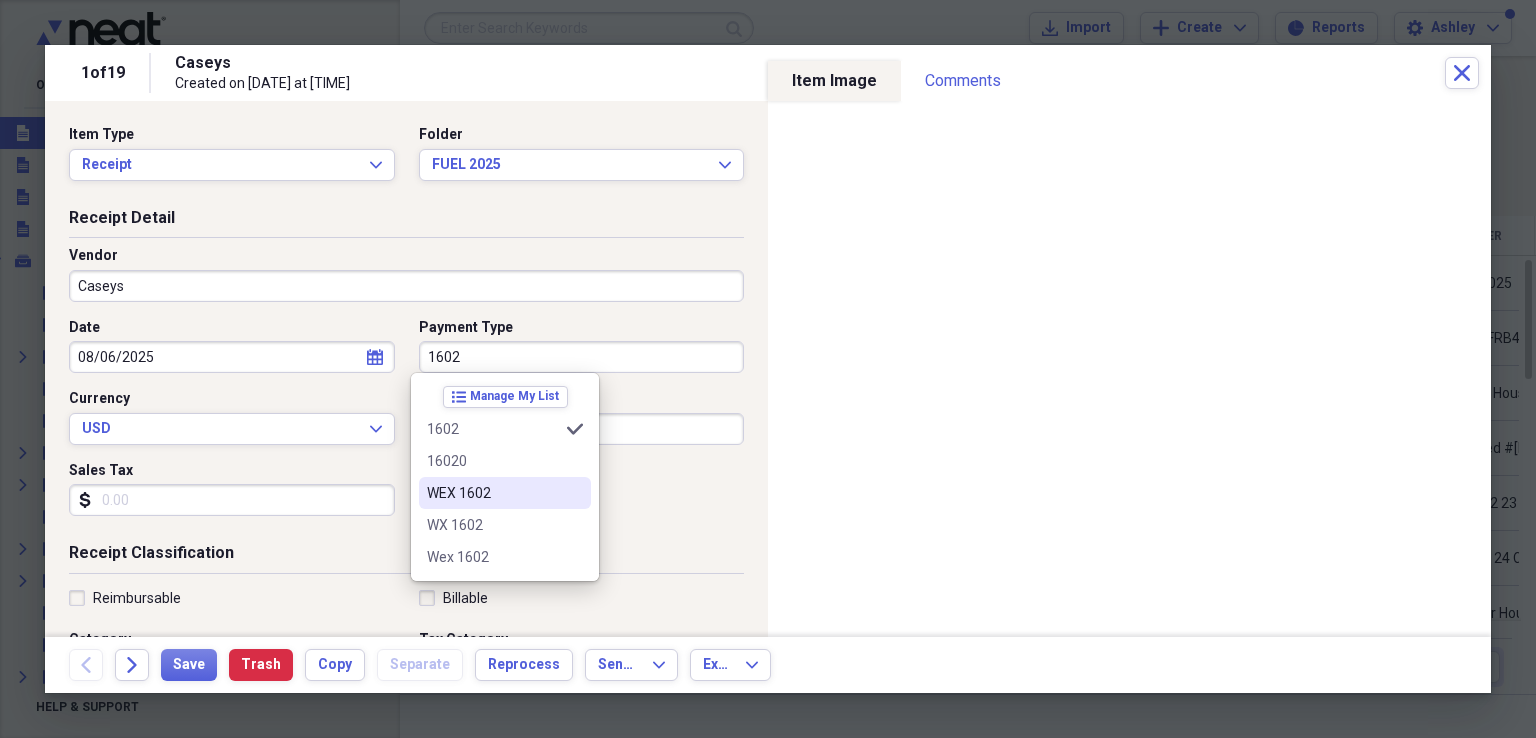 click on "WEX 1602" at bounding box center (493, 493) 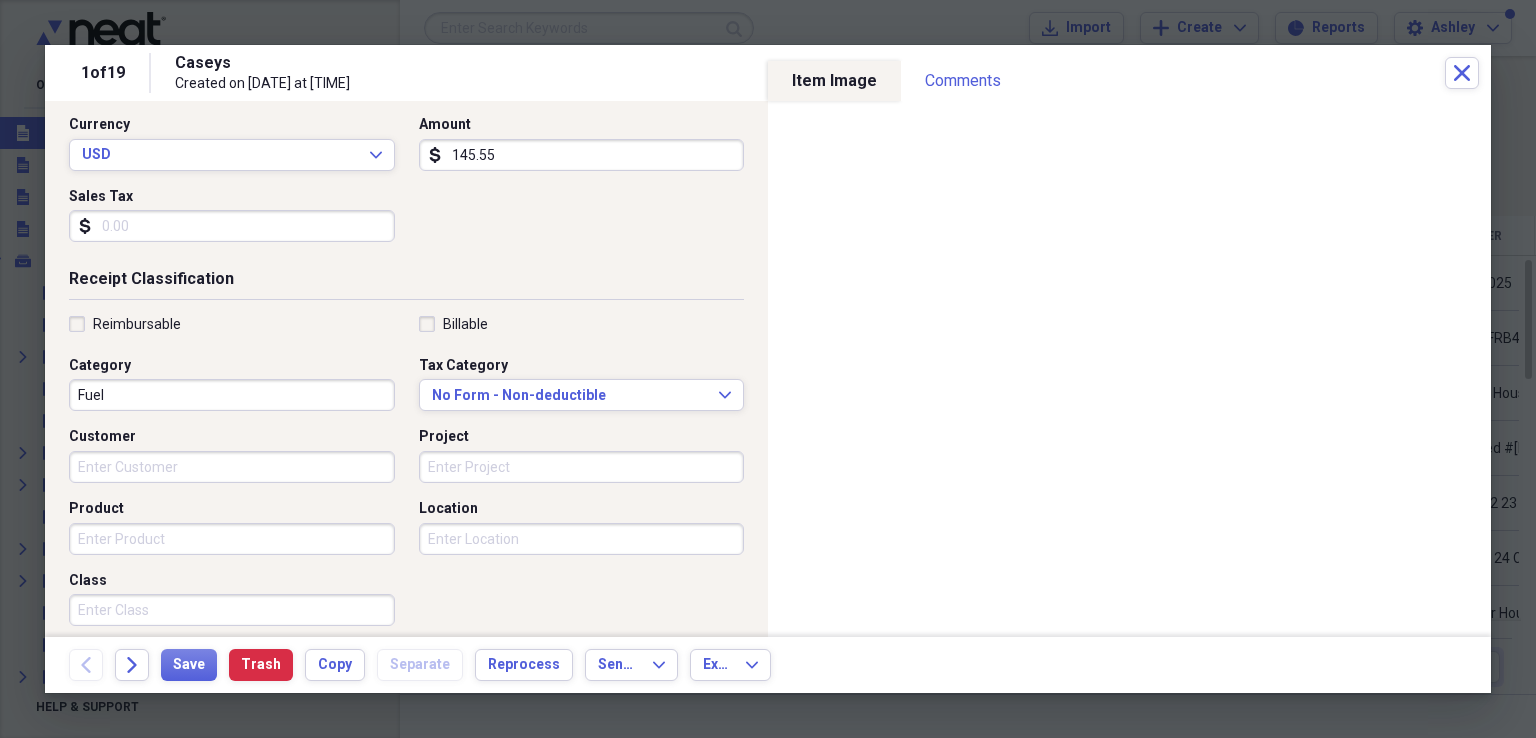 scroll, scrollTop: 280, scrollLeft: 0, axis: vertical 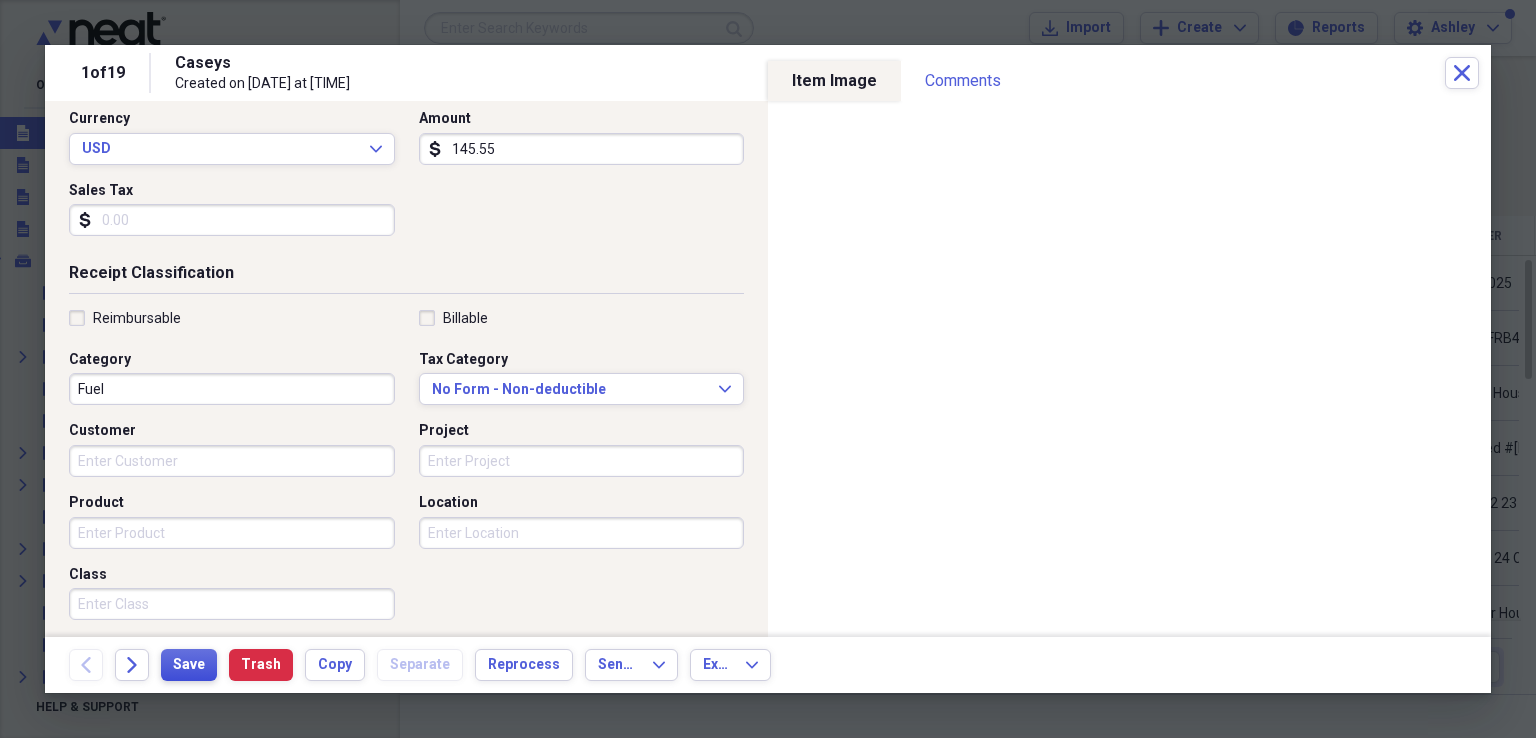 click on "Save" at bounding box center [189, 665] 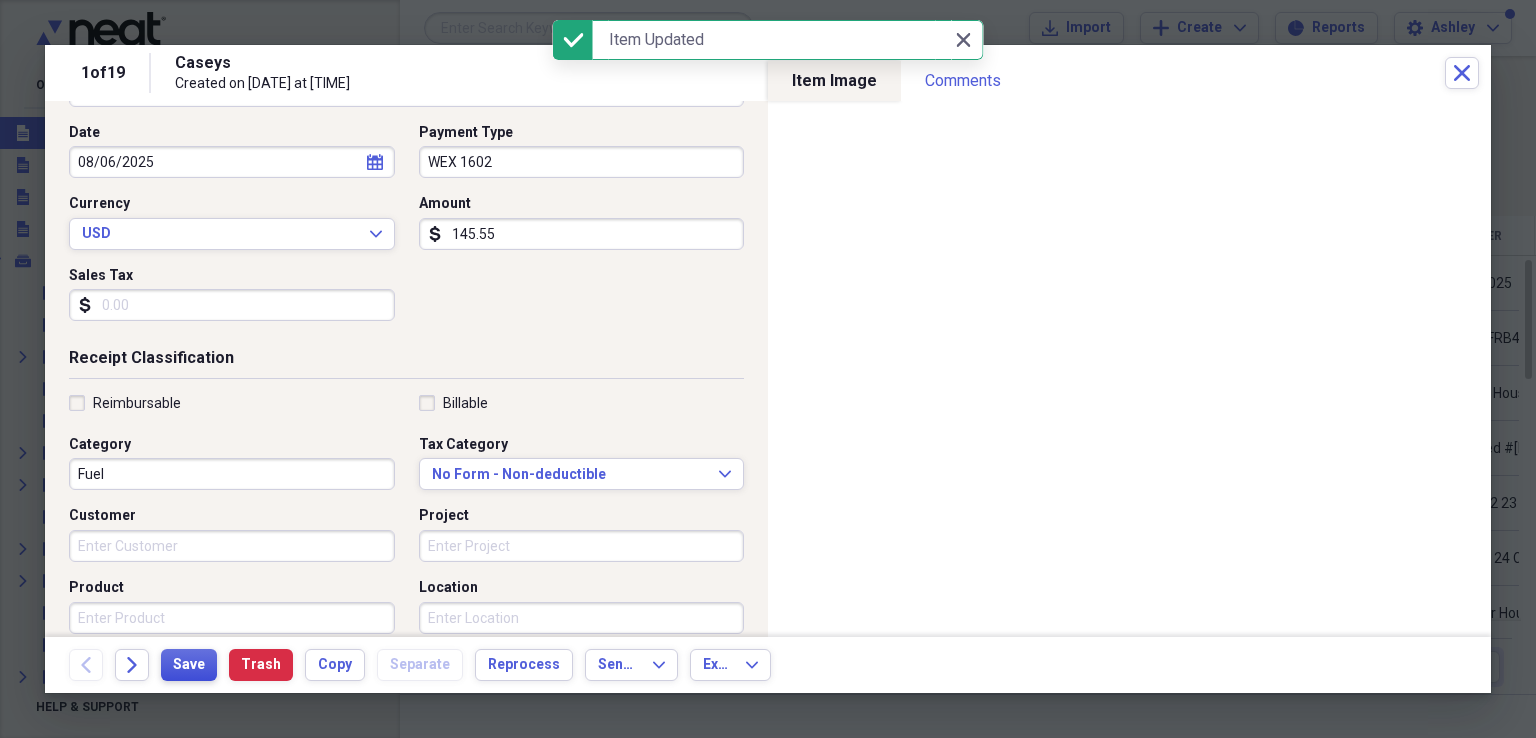 scroll, scrollTop: 190, scrollLeft: 0, axis: vertical 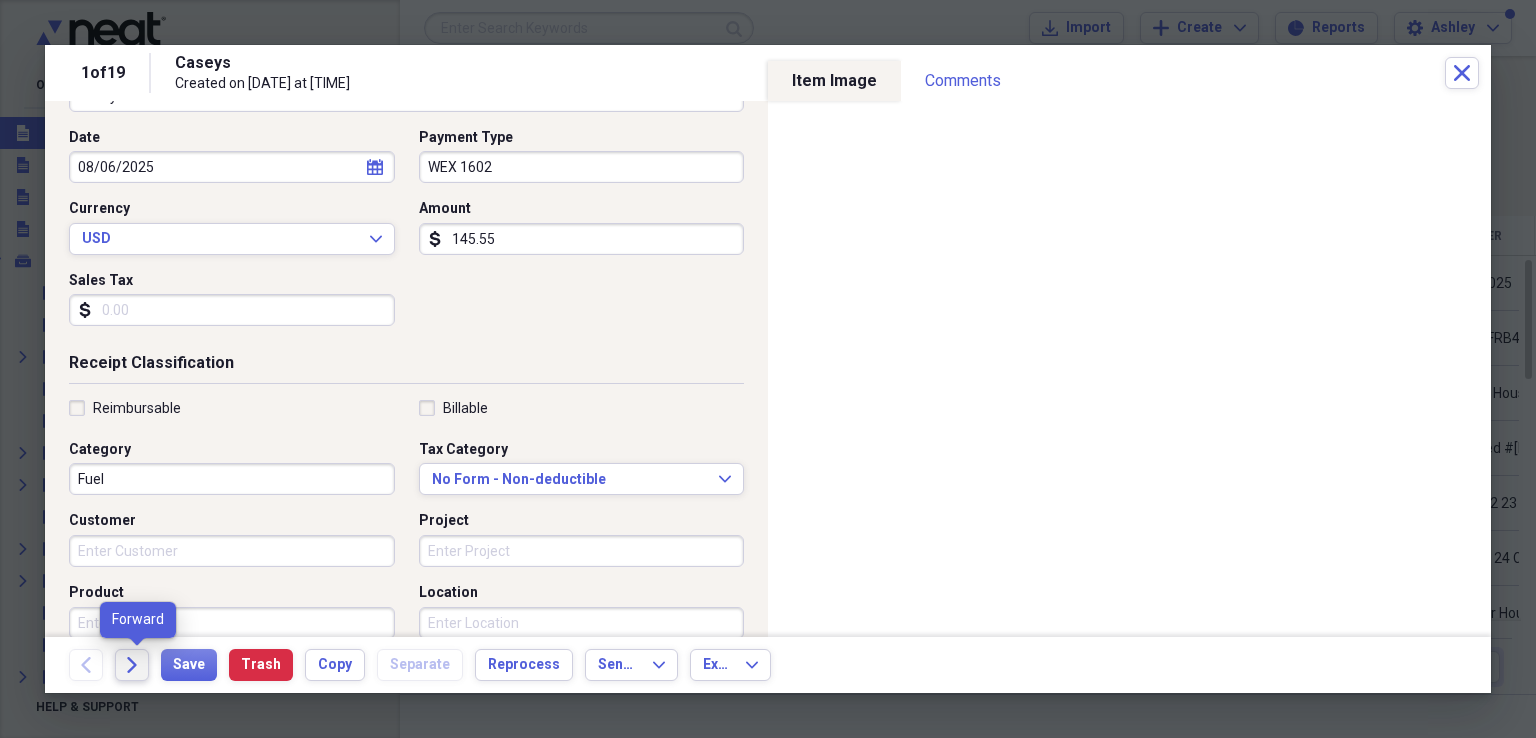 drag, startPoint x: 132, startPoint y: 657, endPoint x: 0, endPoint y: 13, distance: 657.3888 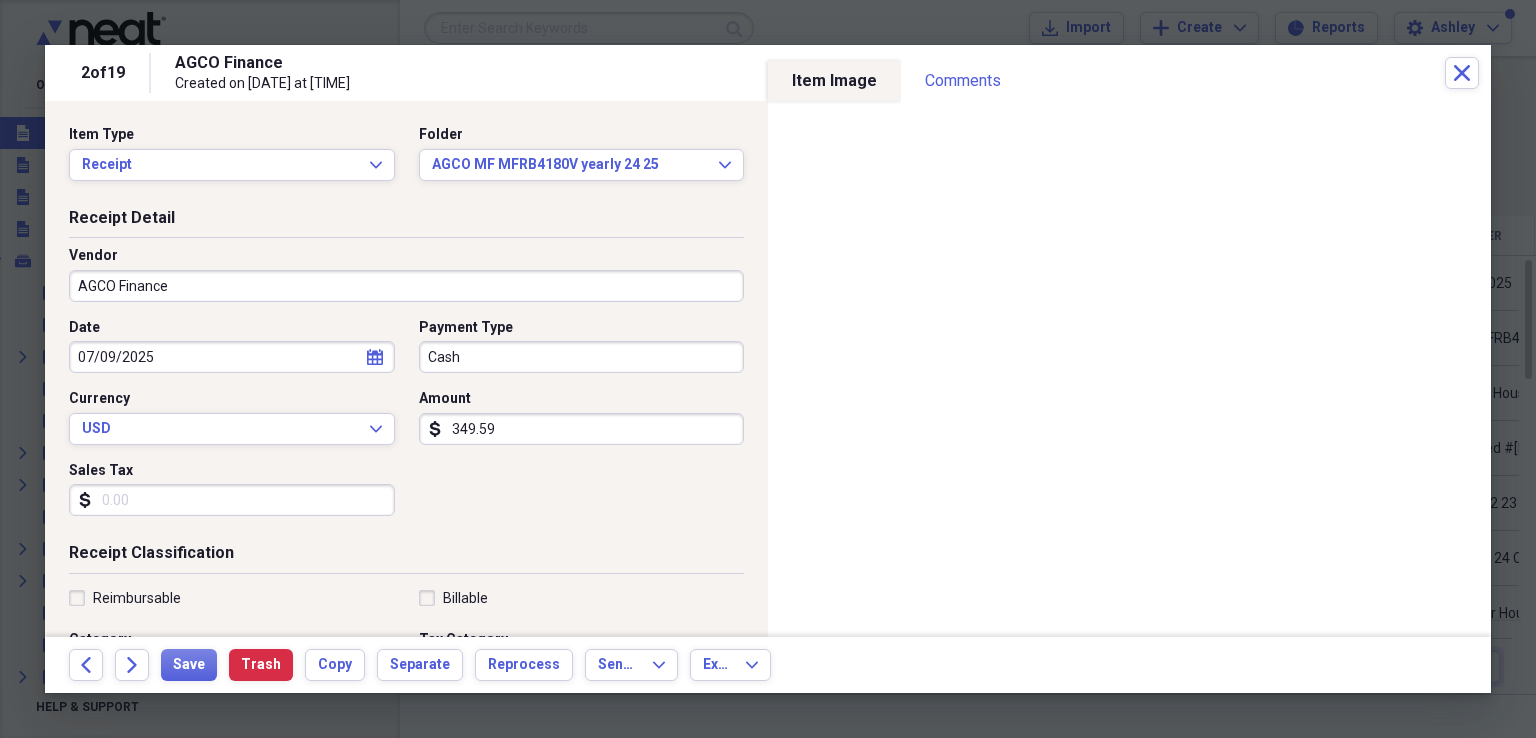 click on "AGCO Finance" at bounding box center [406, 286] 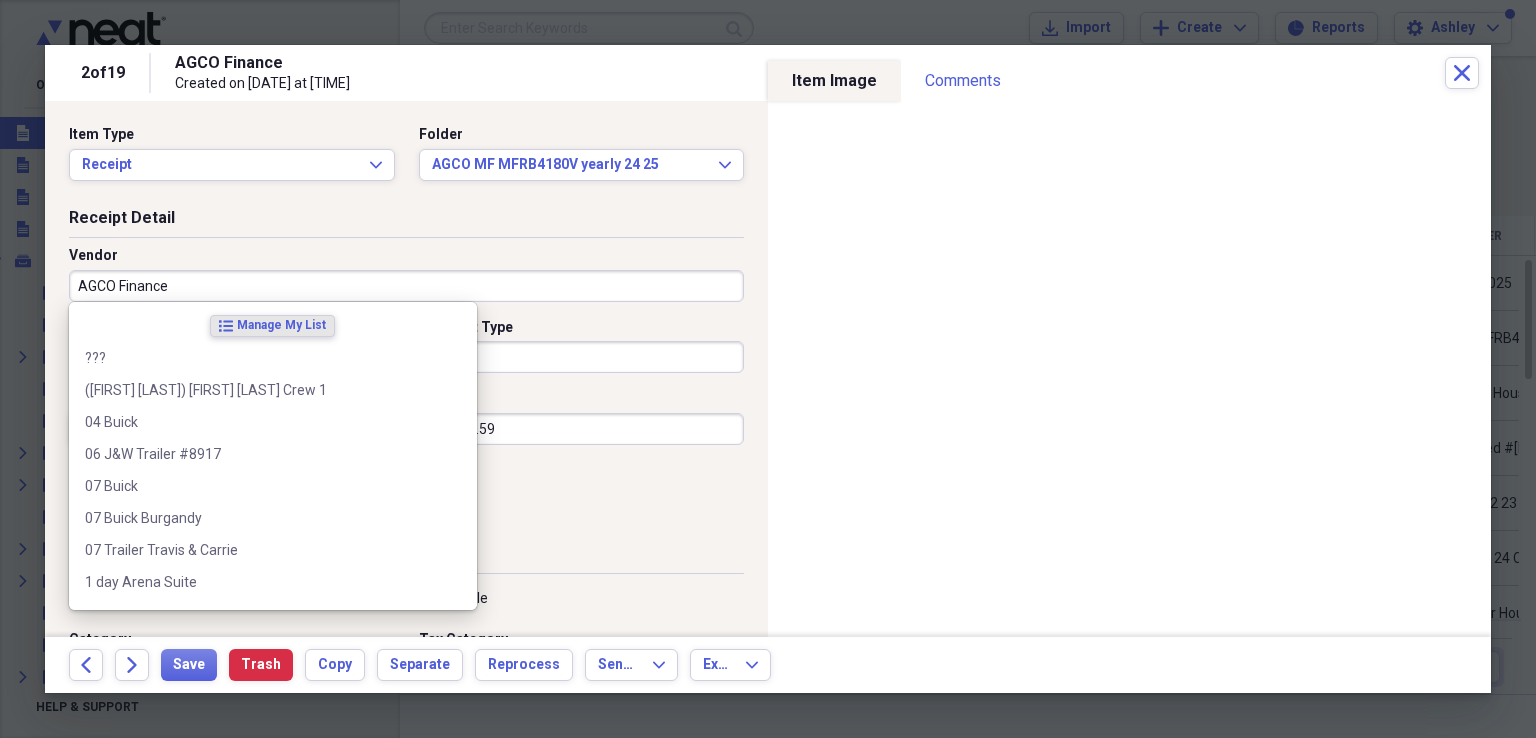 click on "AGCO Finance" at bounding box center [406, 286] 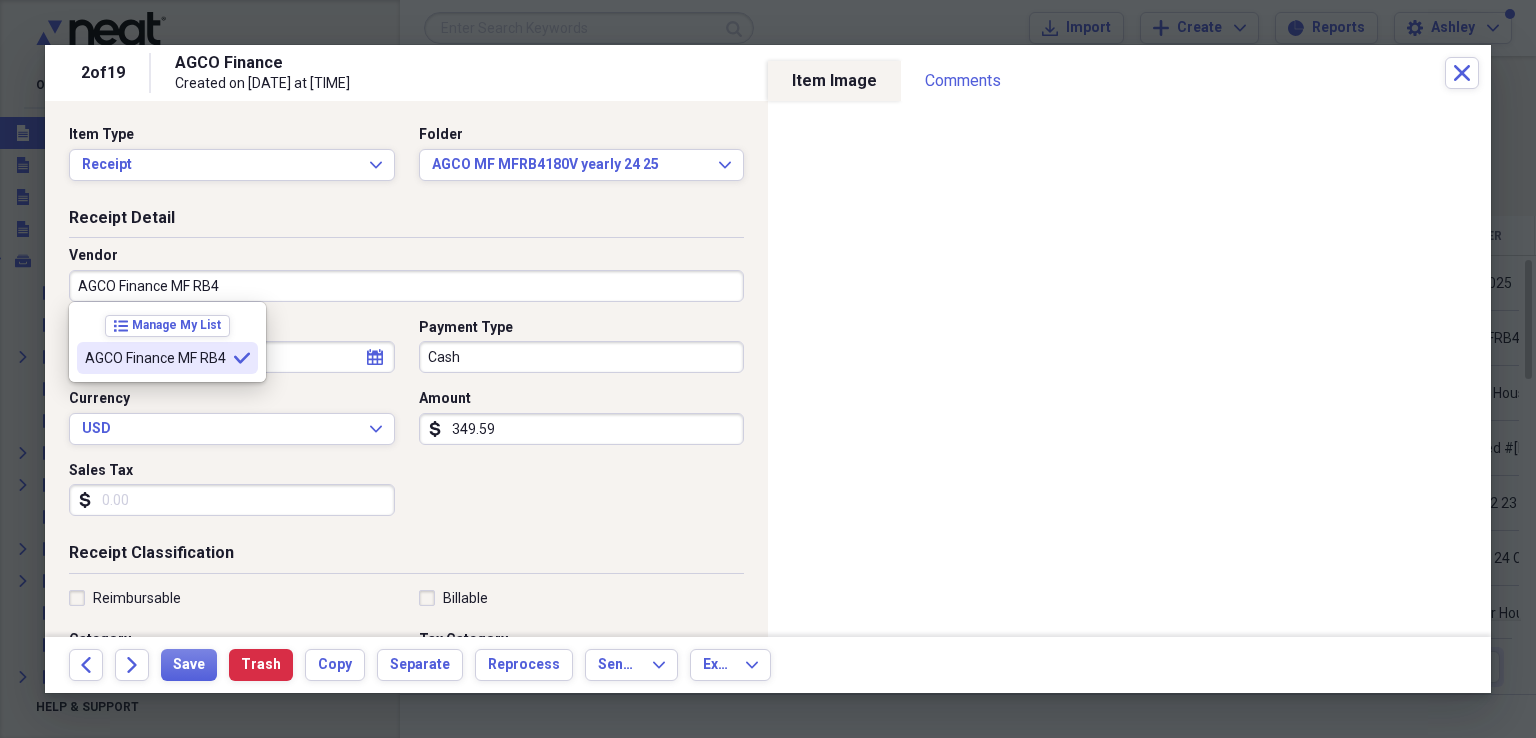 type on "AGCO Finance MF RB4" 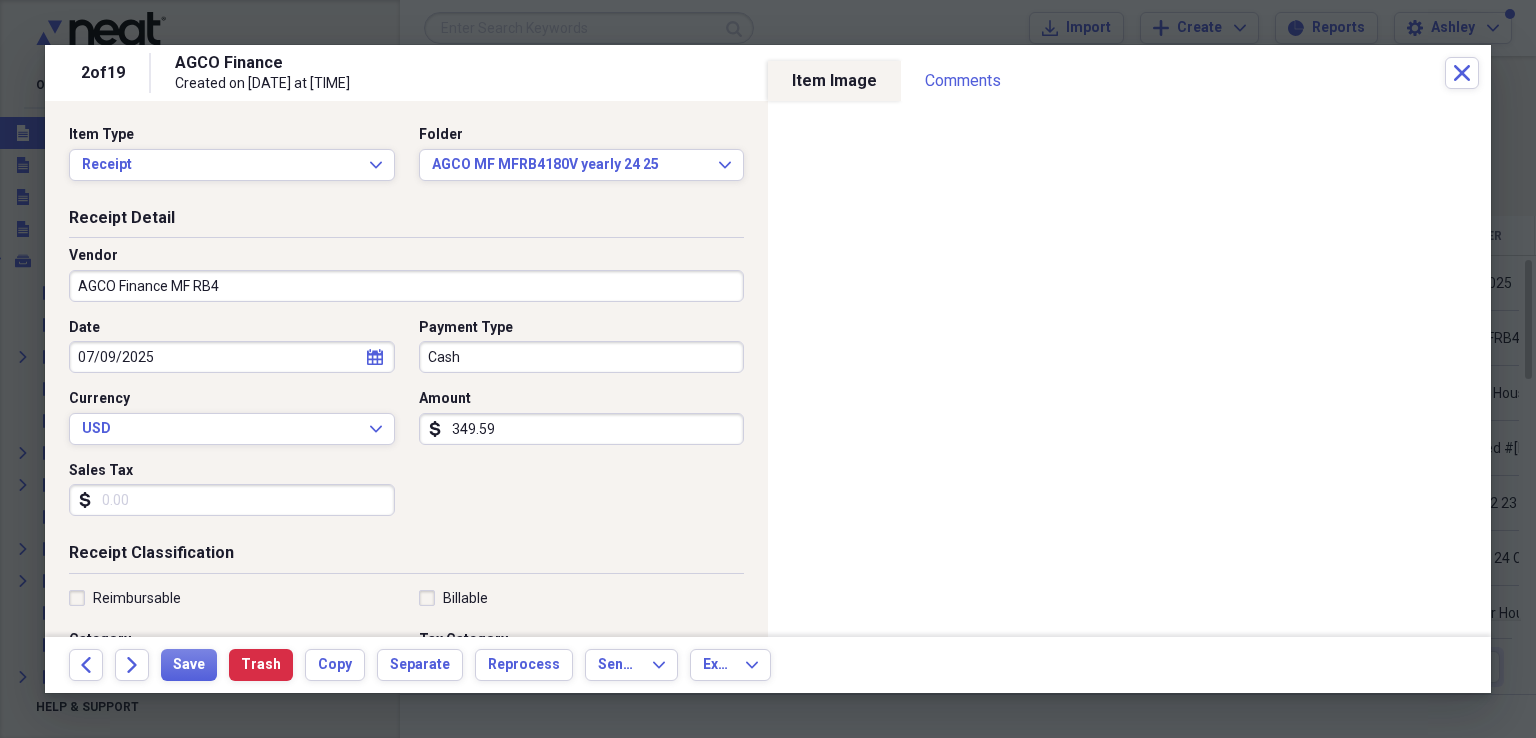 select on "6" 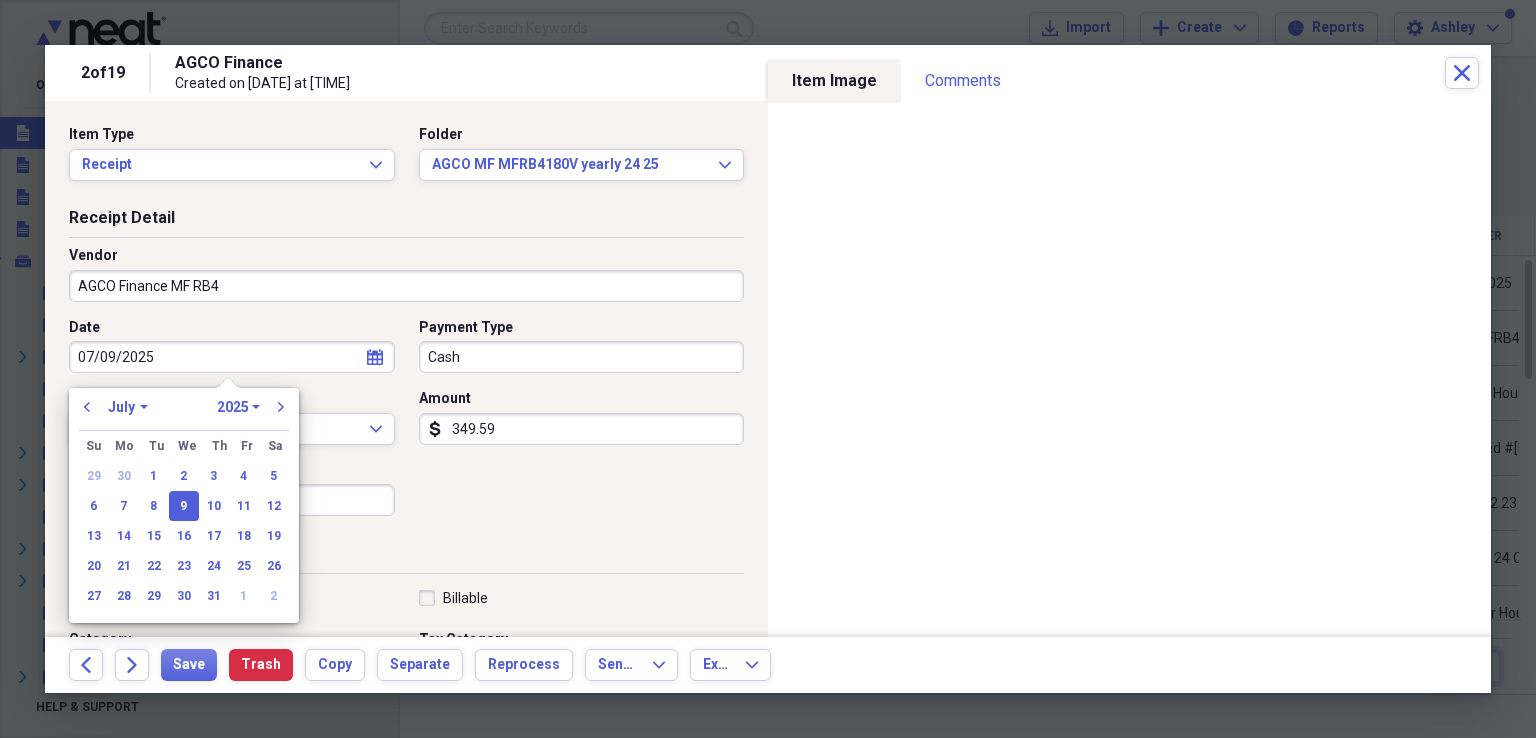 click on "07/09/2025" at bounding box center (232, 357) 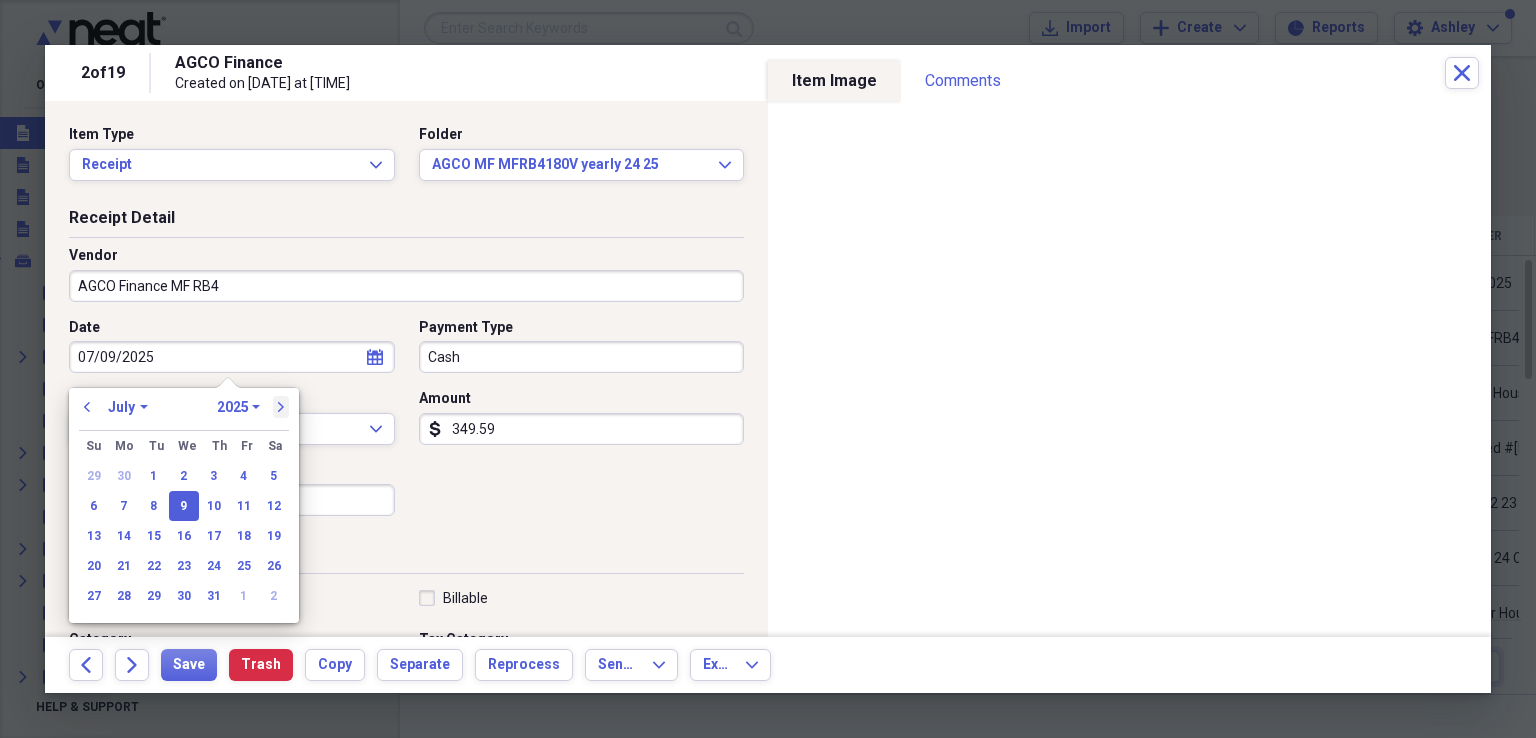 click on "next" at bounding box center (281, 407) 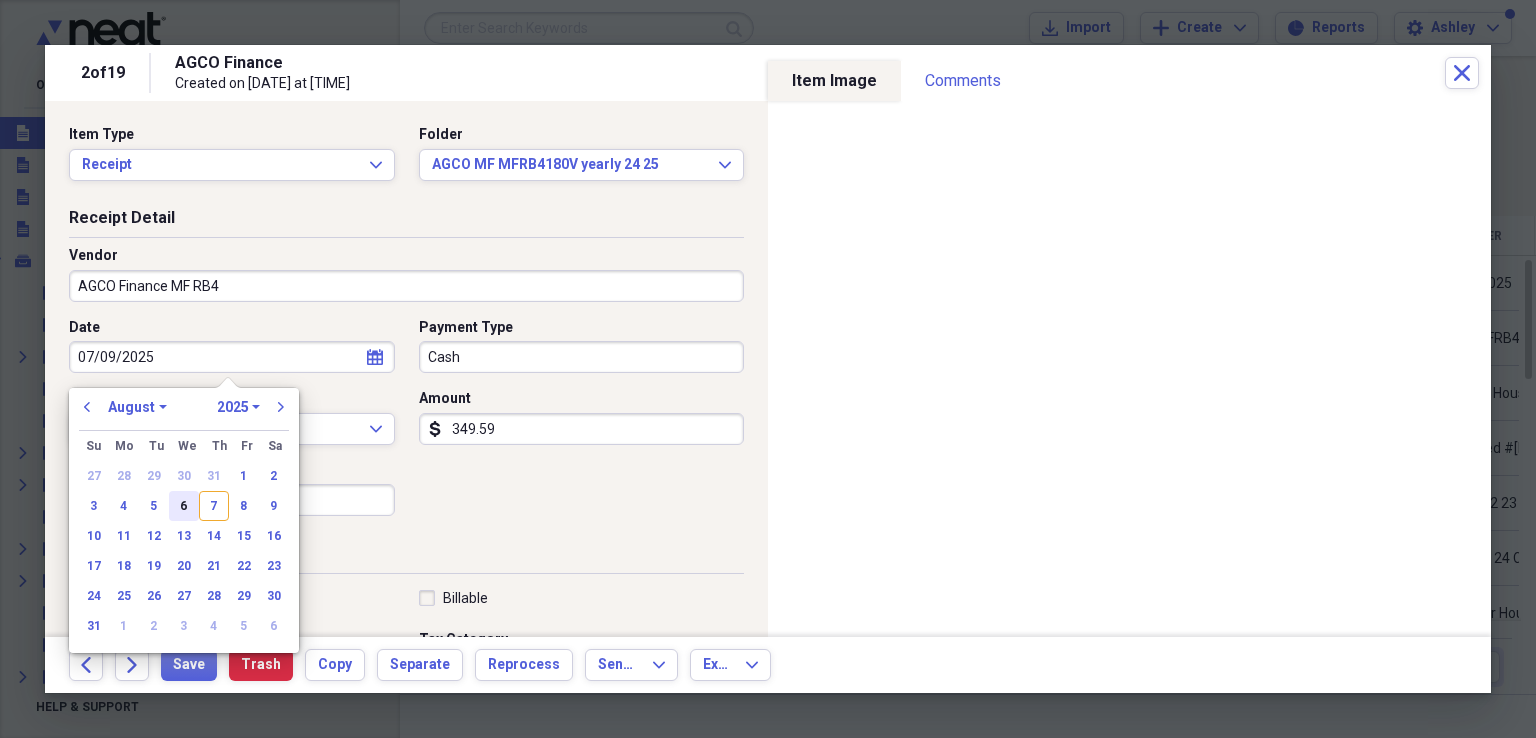 click on "6" at bounding box center [184, 506] 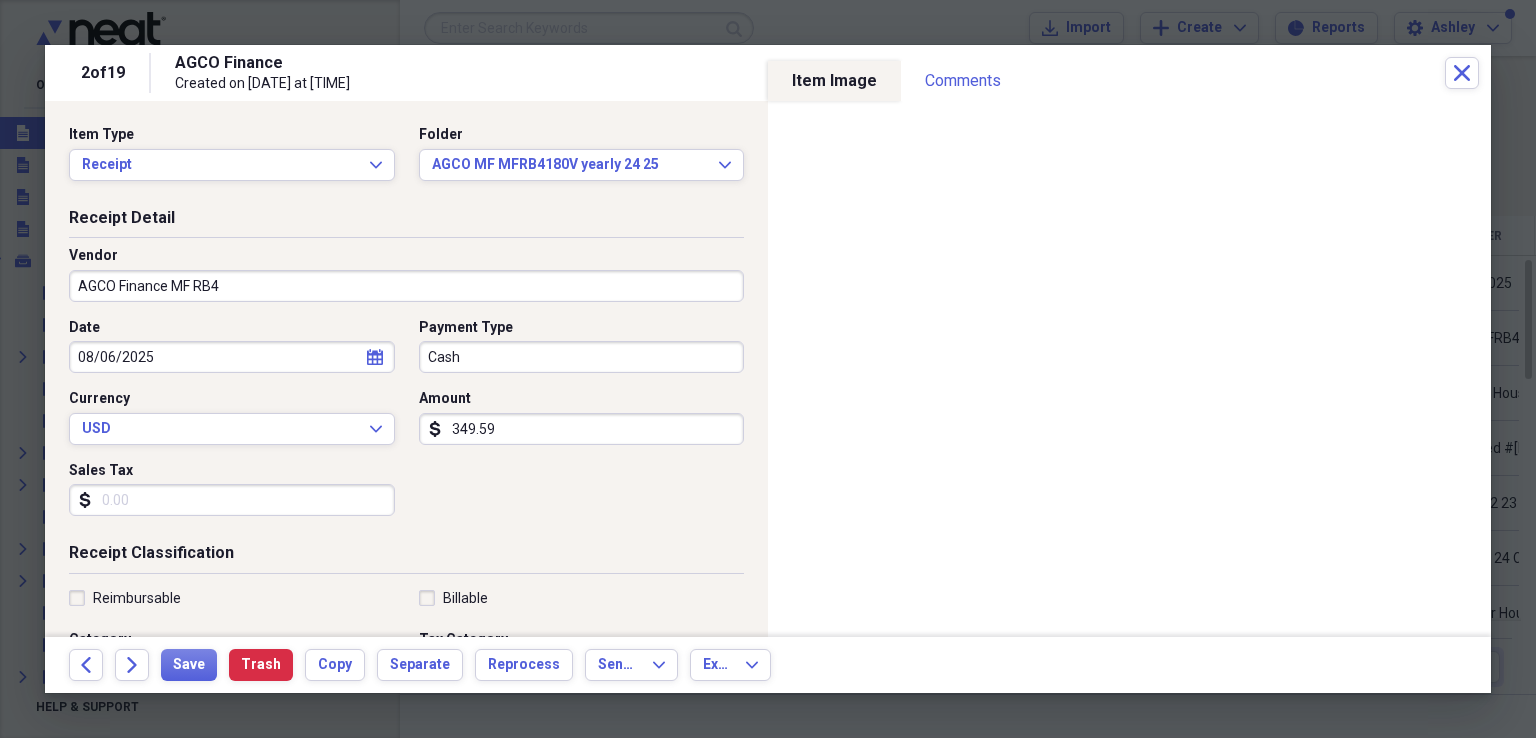 click on "Cash" at bounding box center (582, 357) 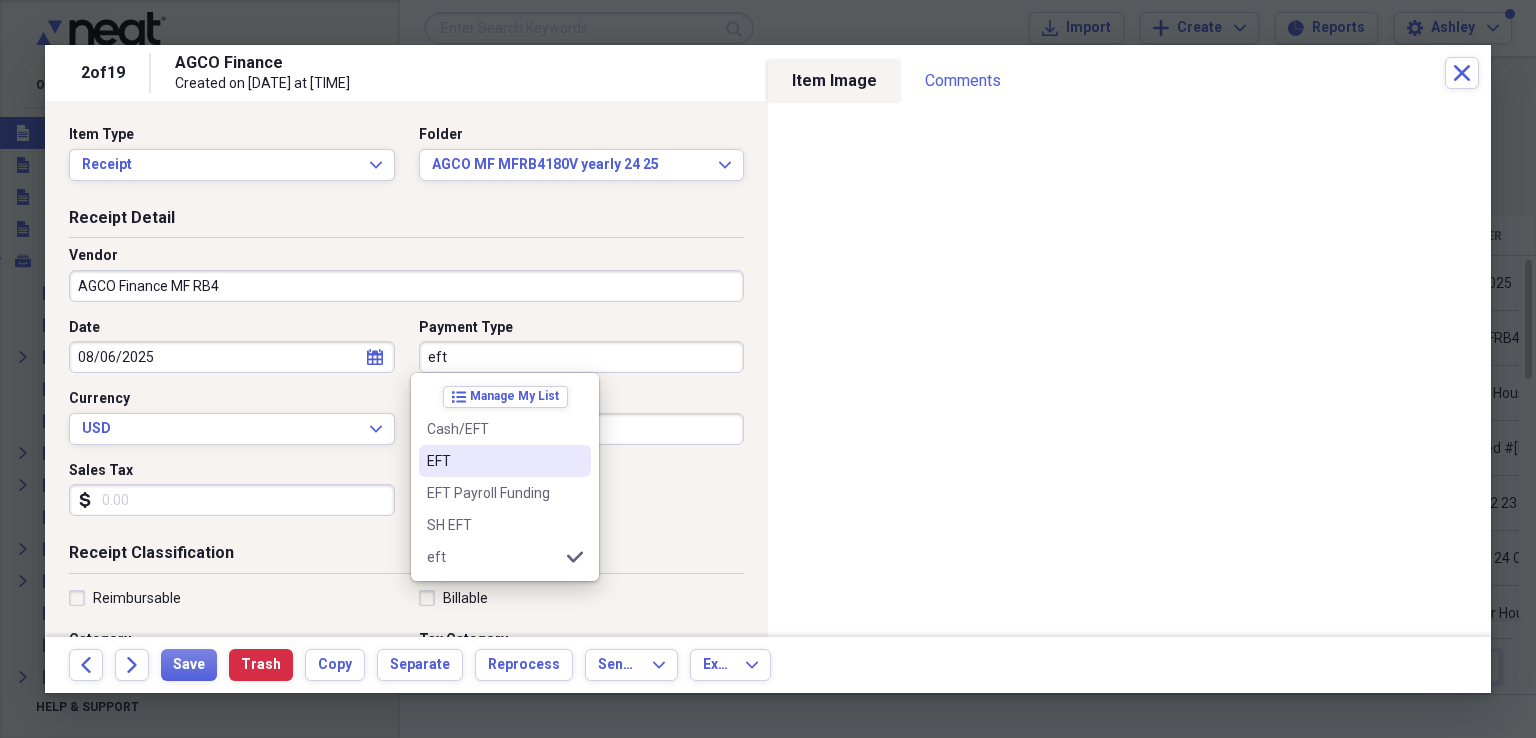 click on "EFT" at bounding box center (493, 461) 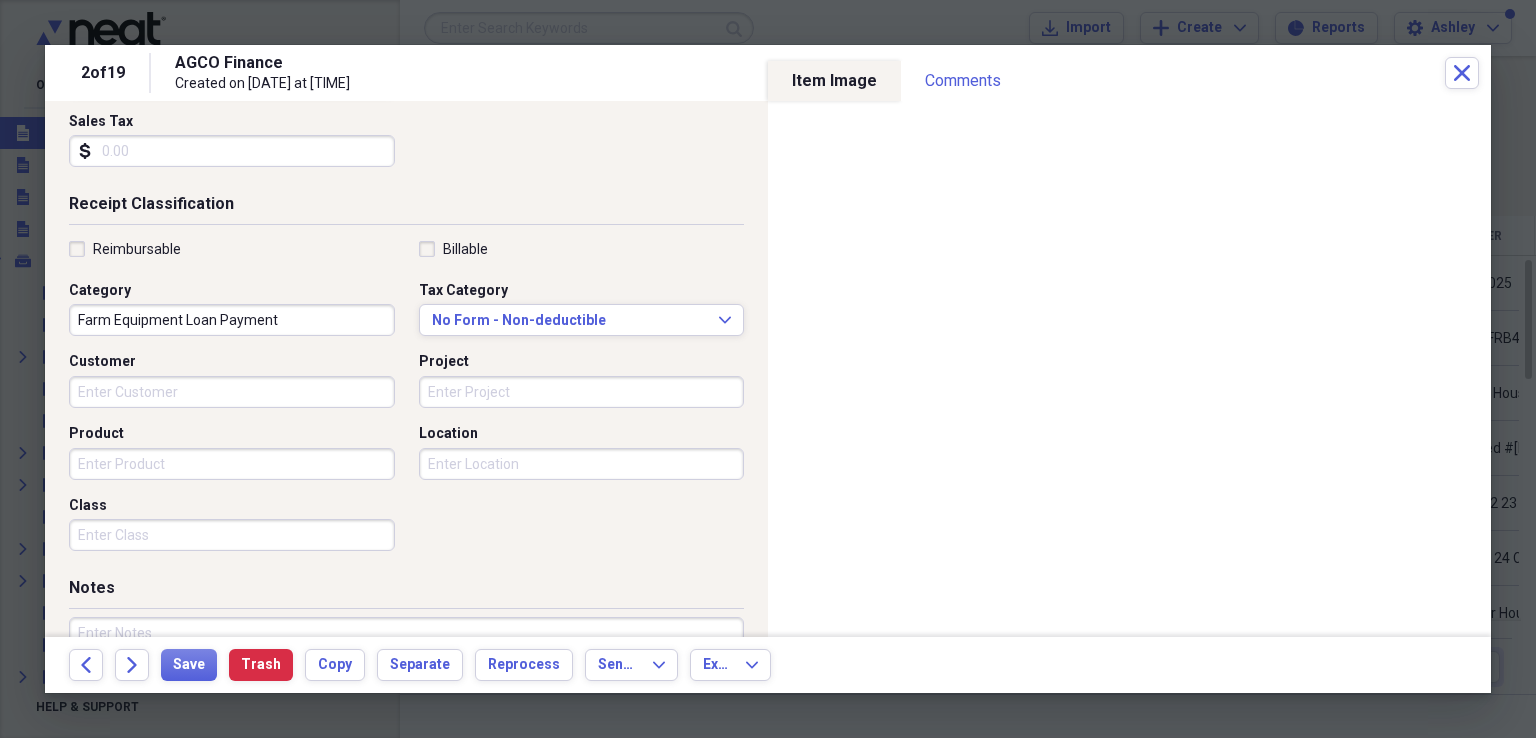 scroll, scrollTop: 357, scrollLeft: 0, axis: vertical 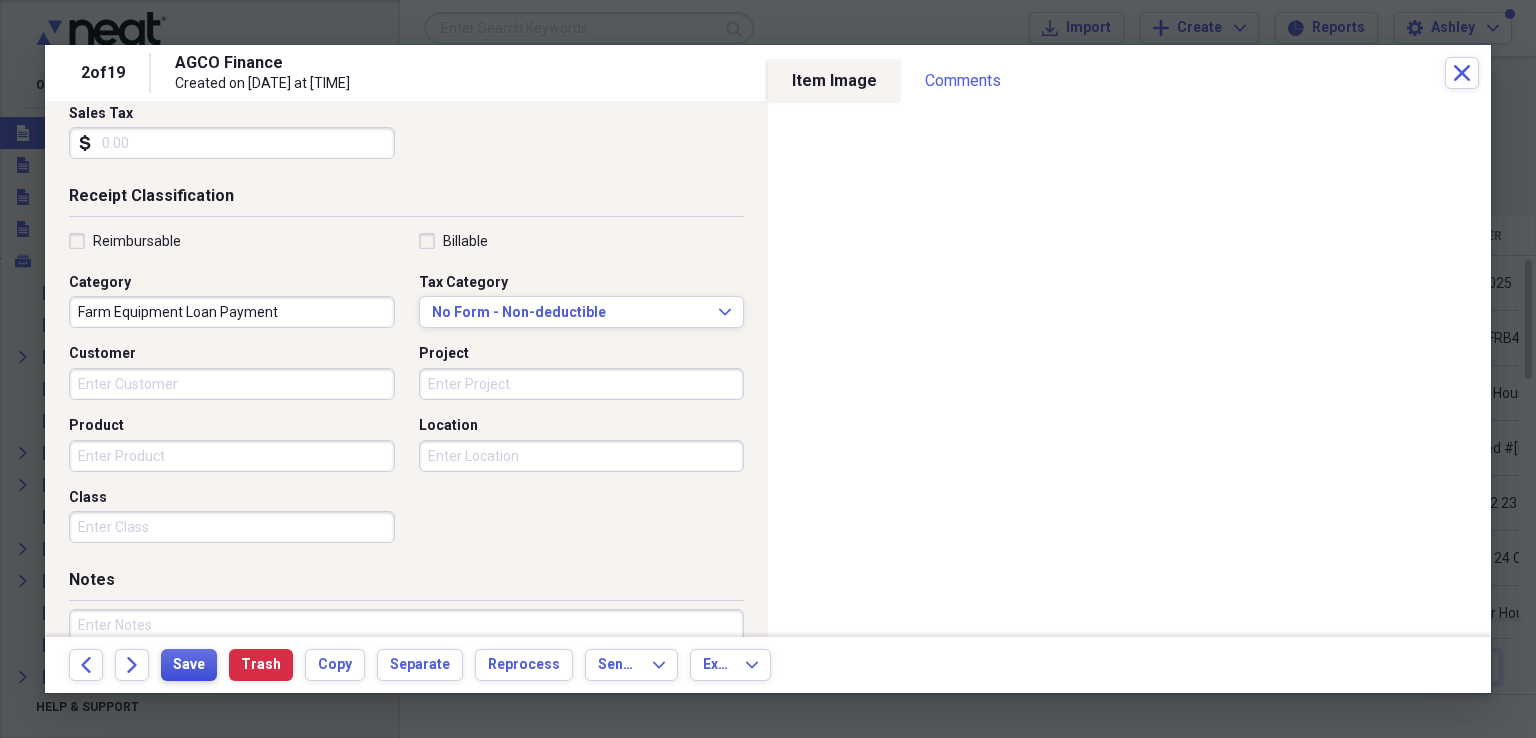 click on "Save" at bounding box center [189, 665] 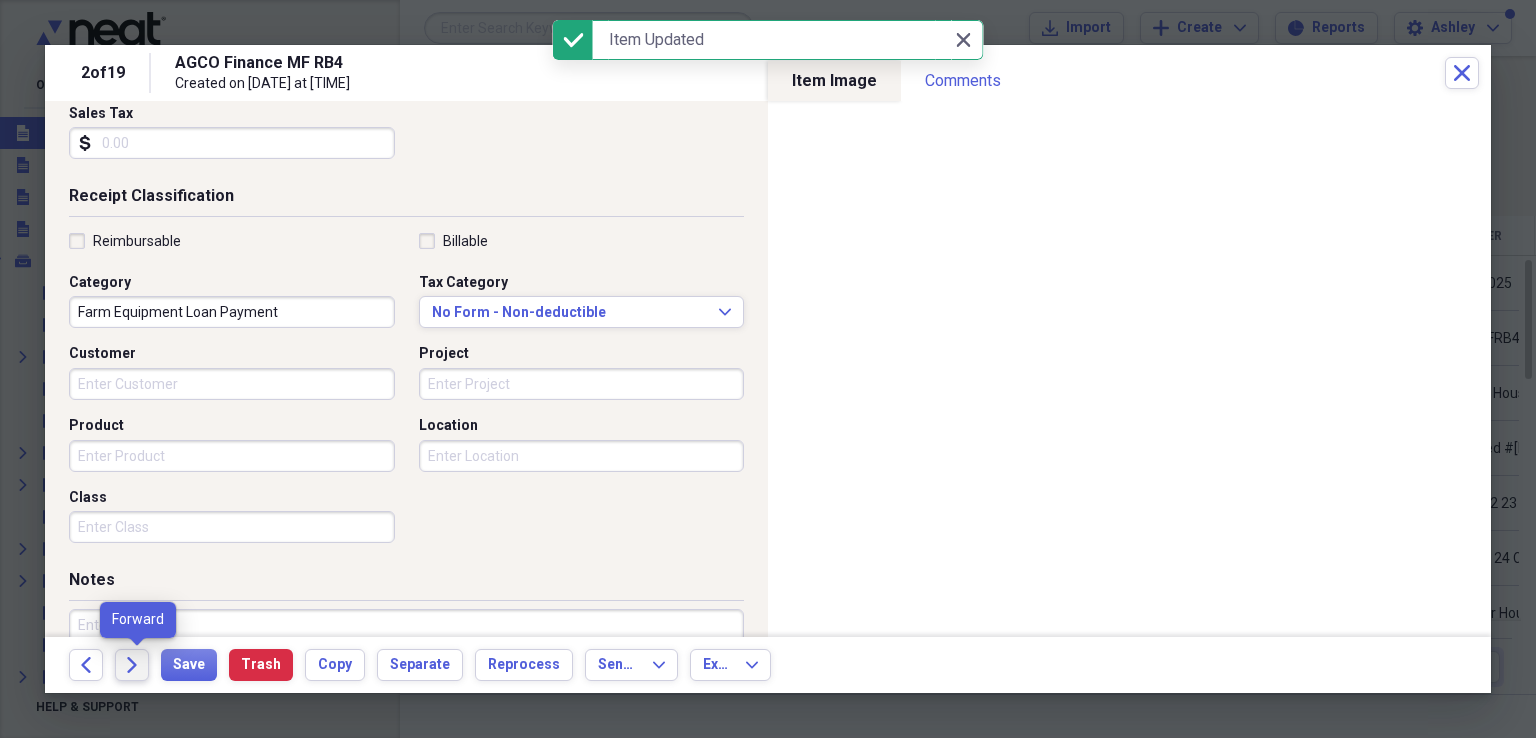 click on "Forward" 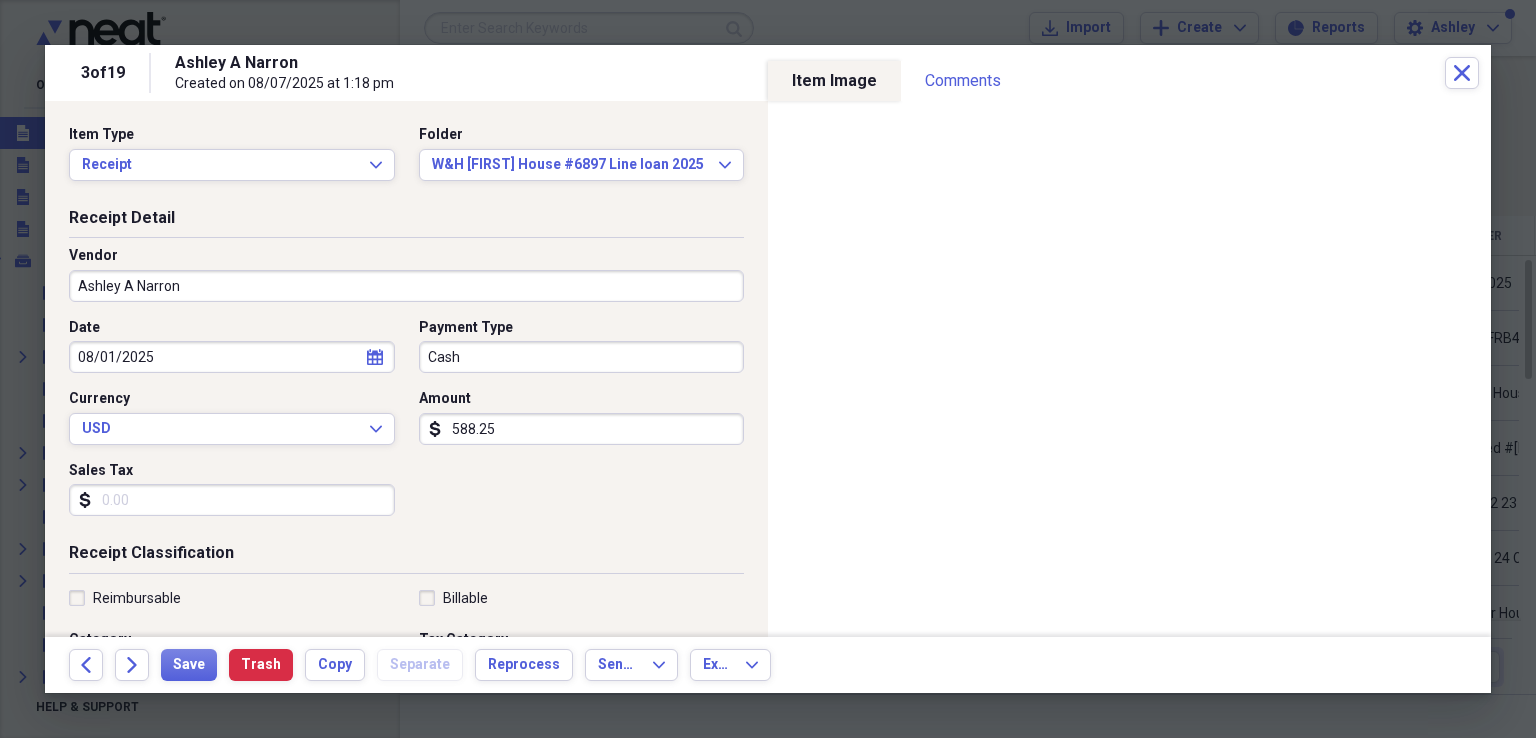 click on "Ashley A Narron" at bounding box center [406, 286] 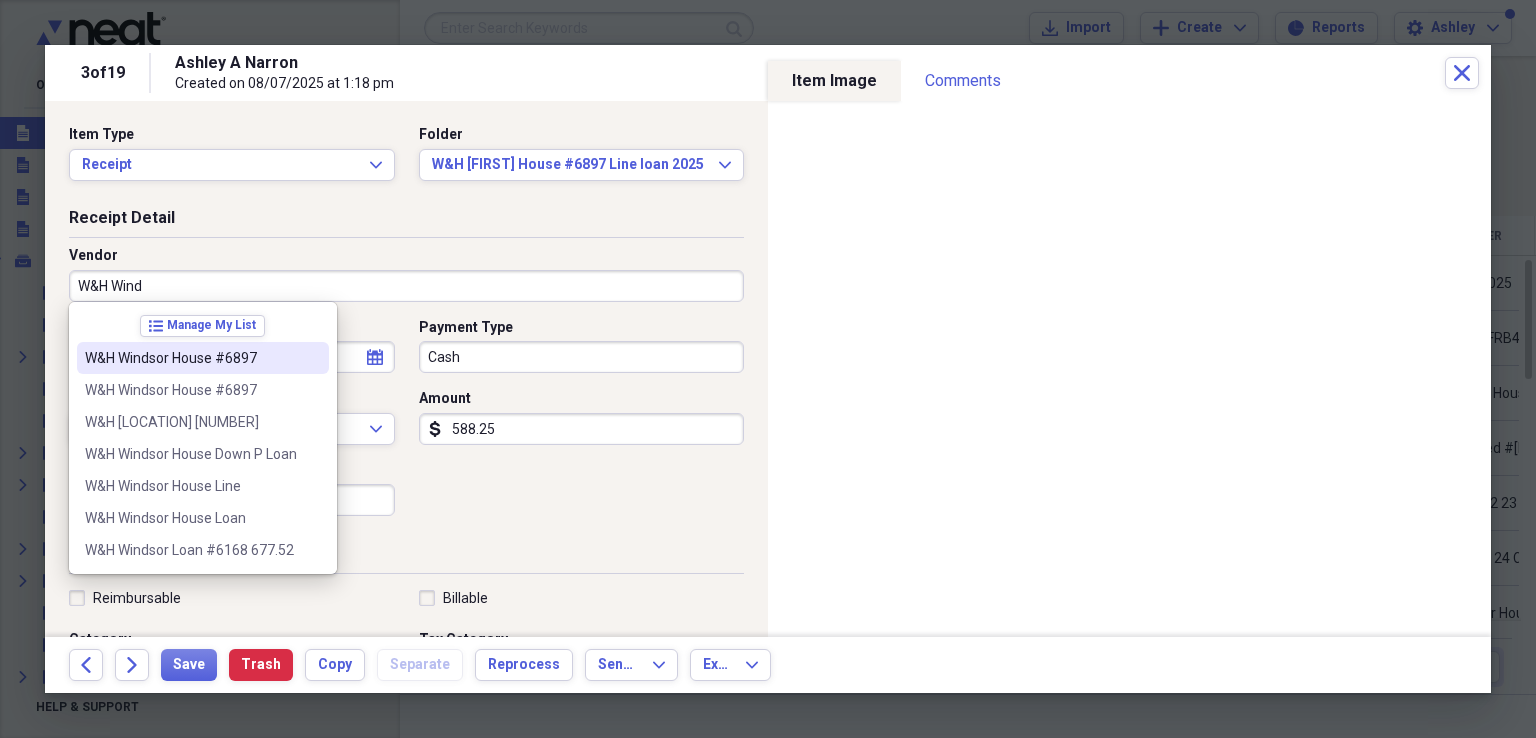 click on "W&H Windsor House  #6897" at bounding box center [191, 358] 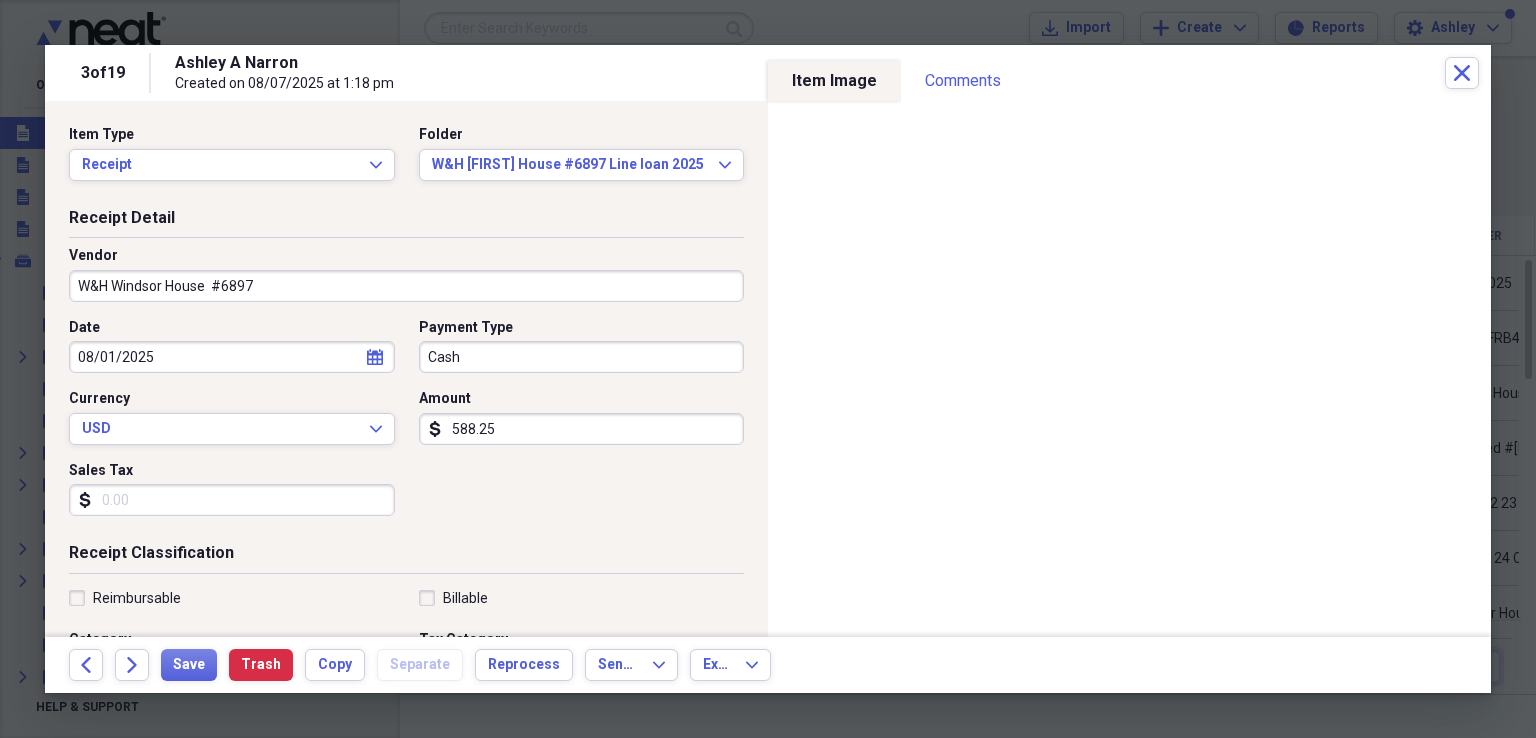 type on "Windsor House Loan Payment" 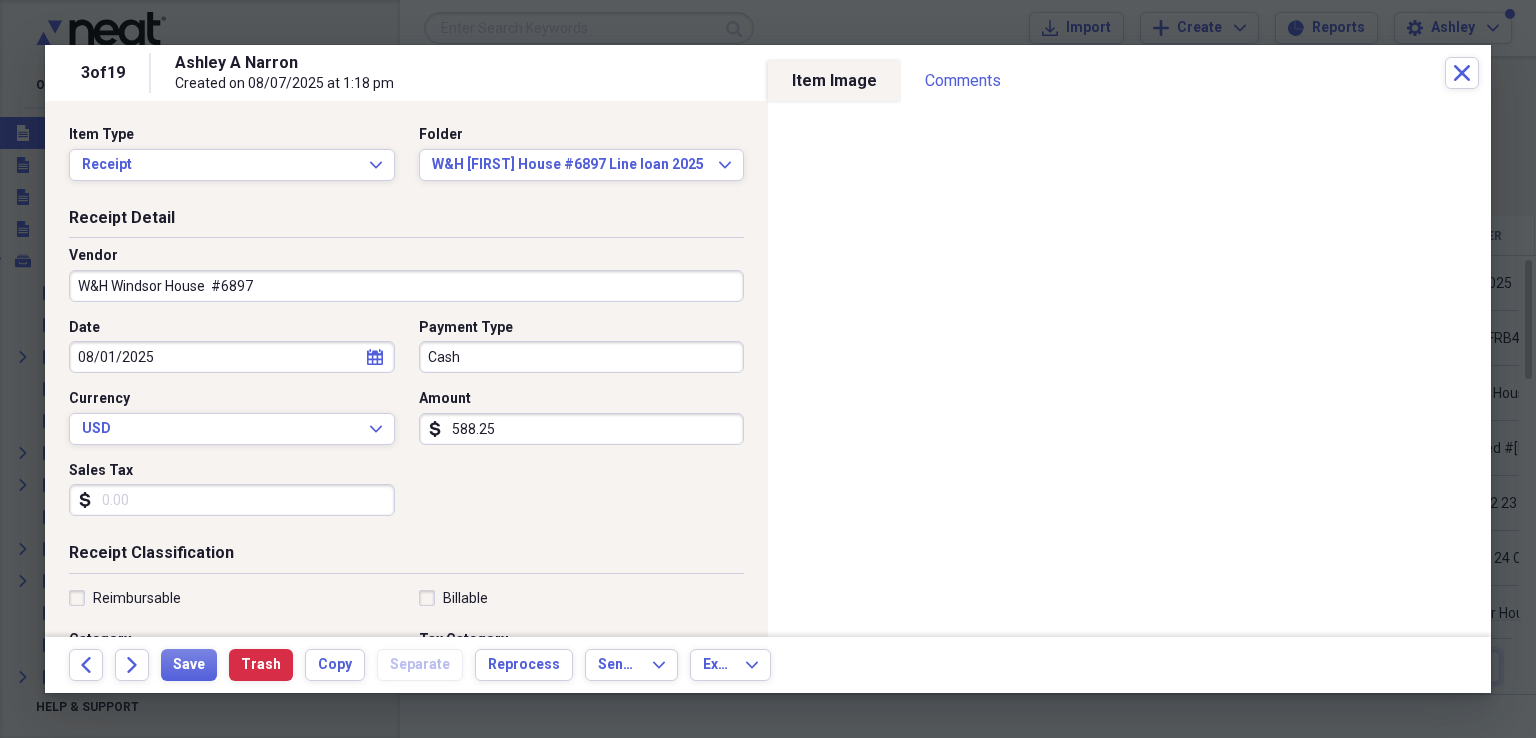 click on "Cash" at bounding box center [582, 357] 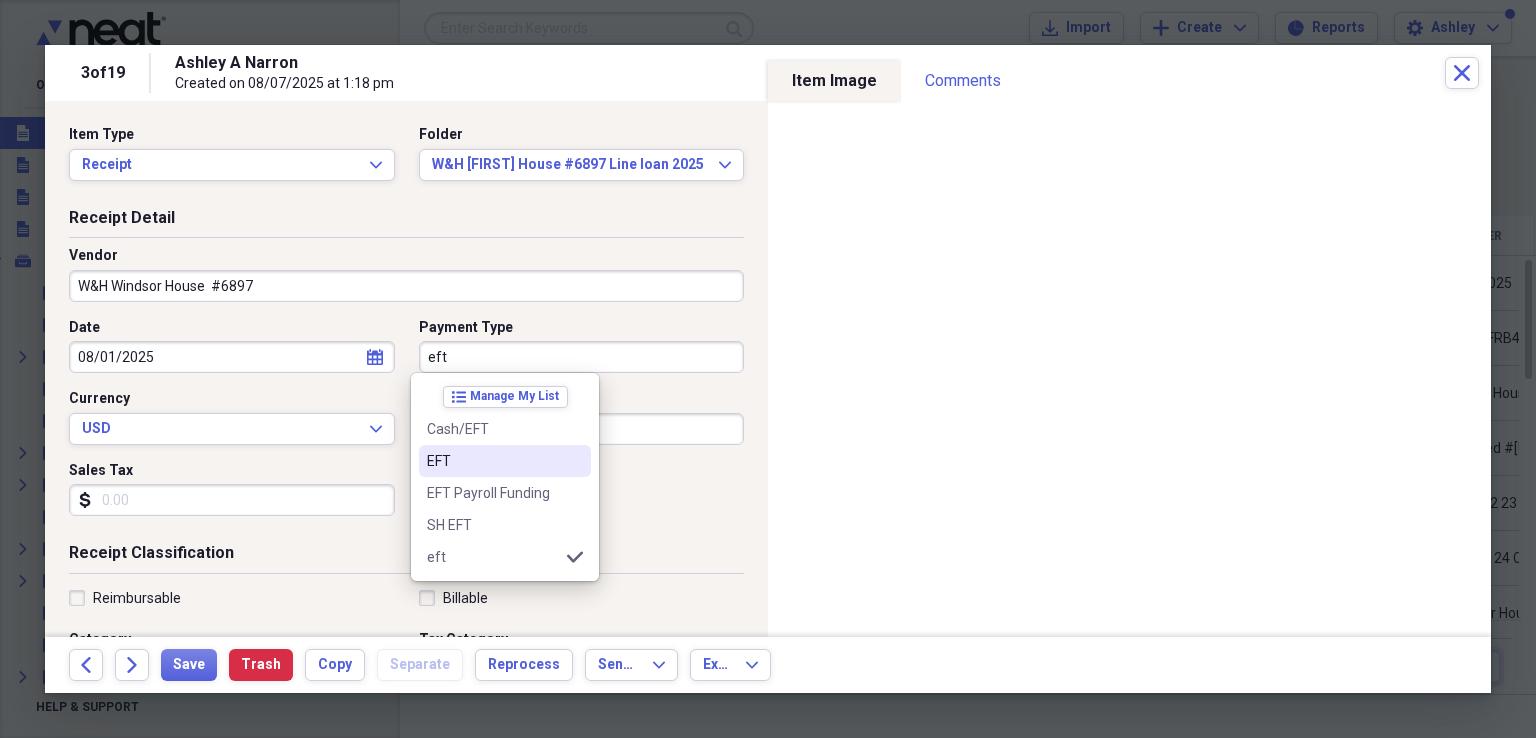 click on "EFT" at bounding box center [493, 461] 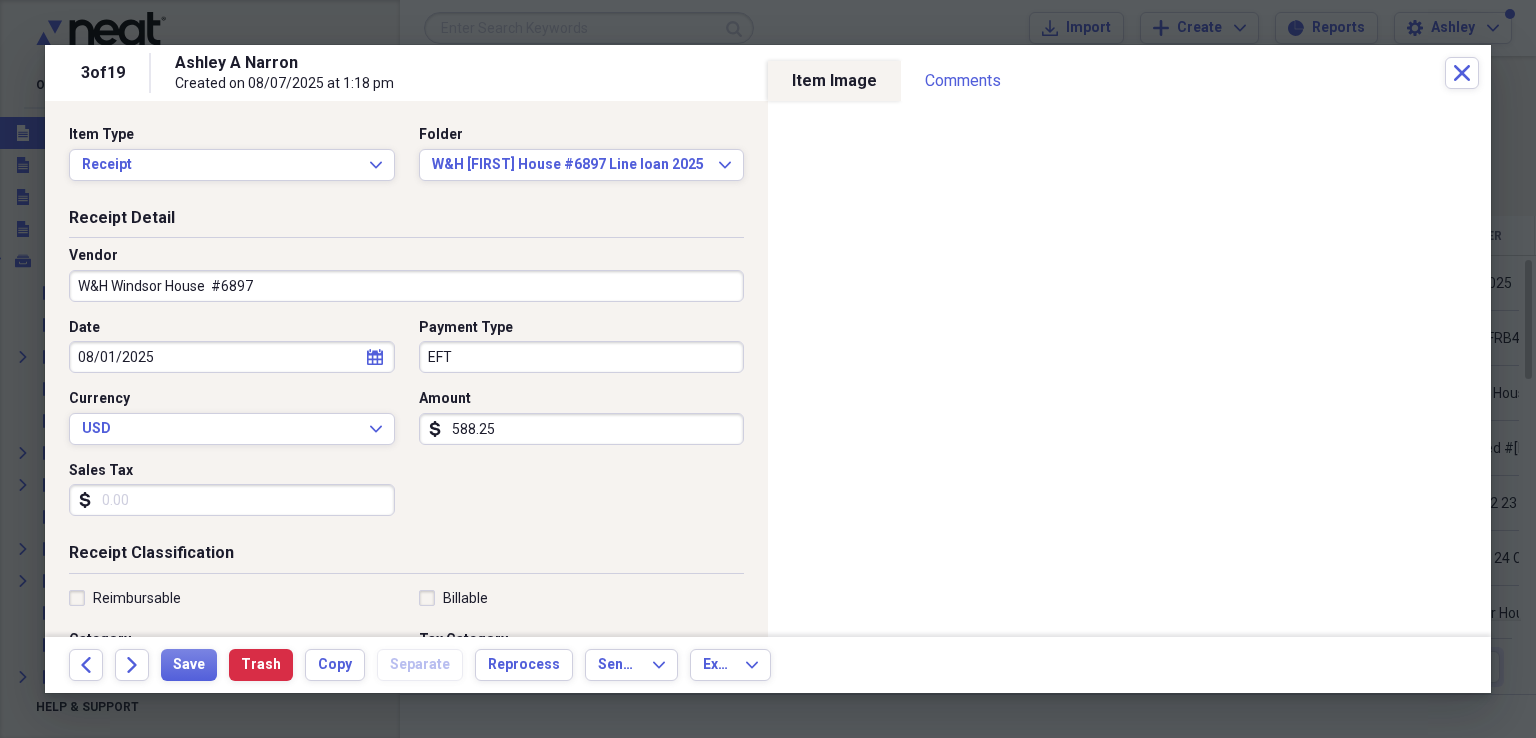 click on "588.25" at bounding box center [582, 429] 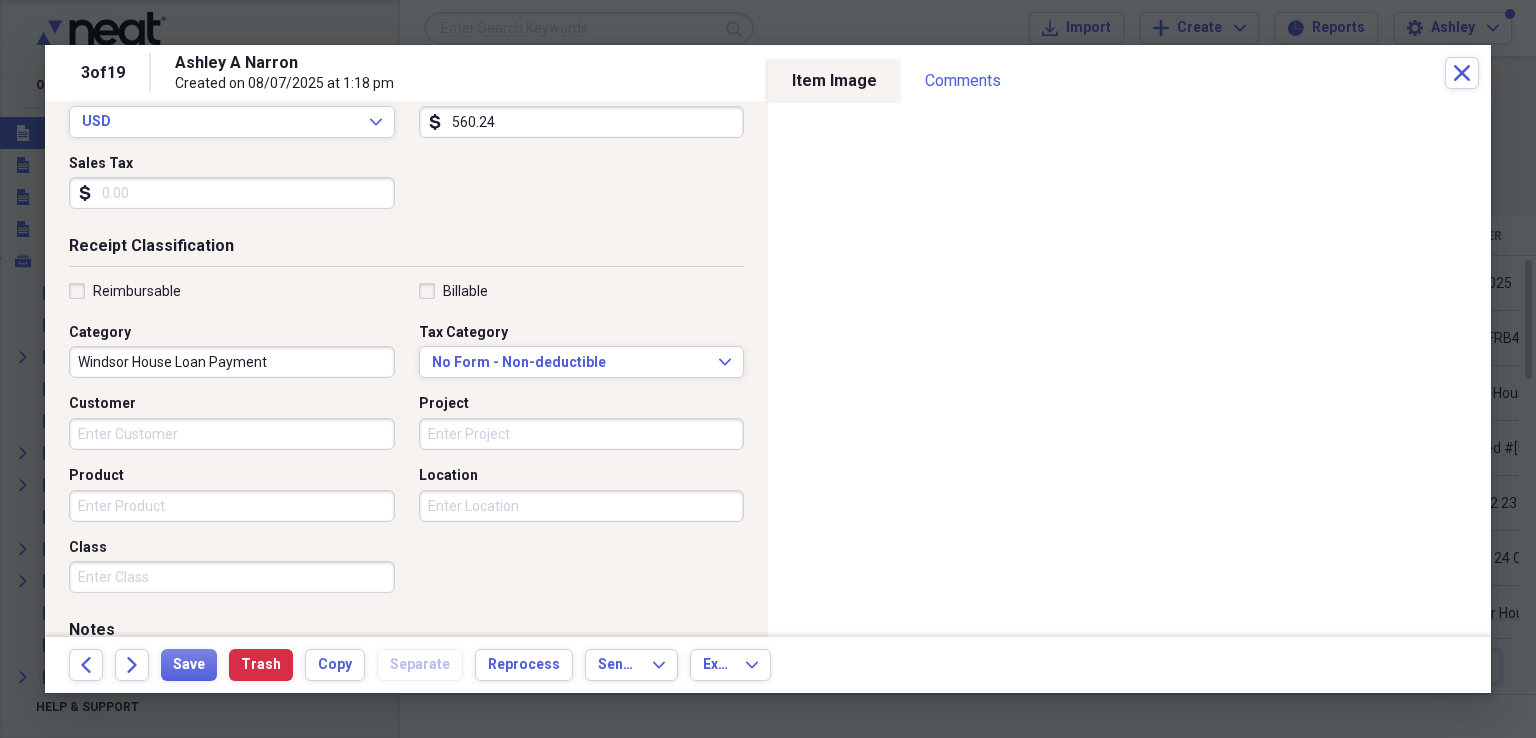 scroll, scrollTop: 396, scrollLeft: 0, axis: vertical 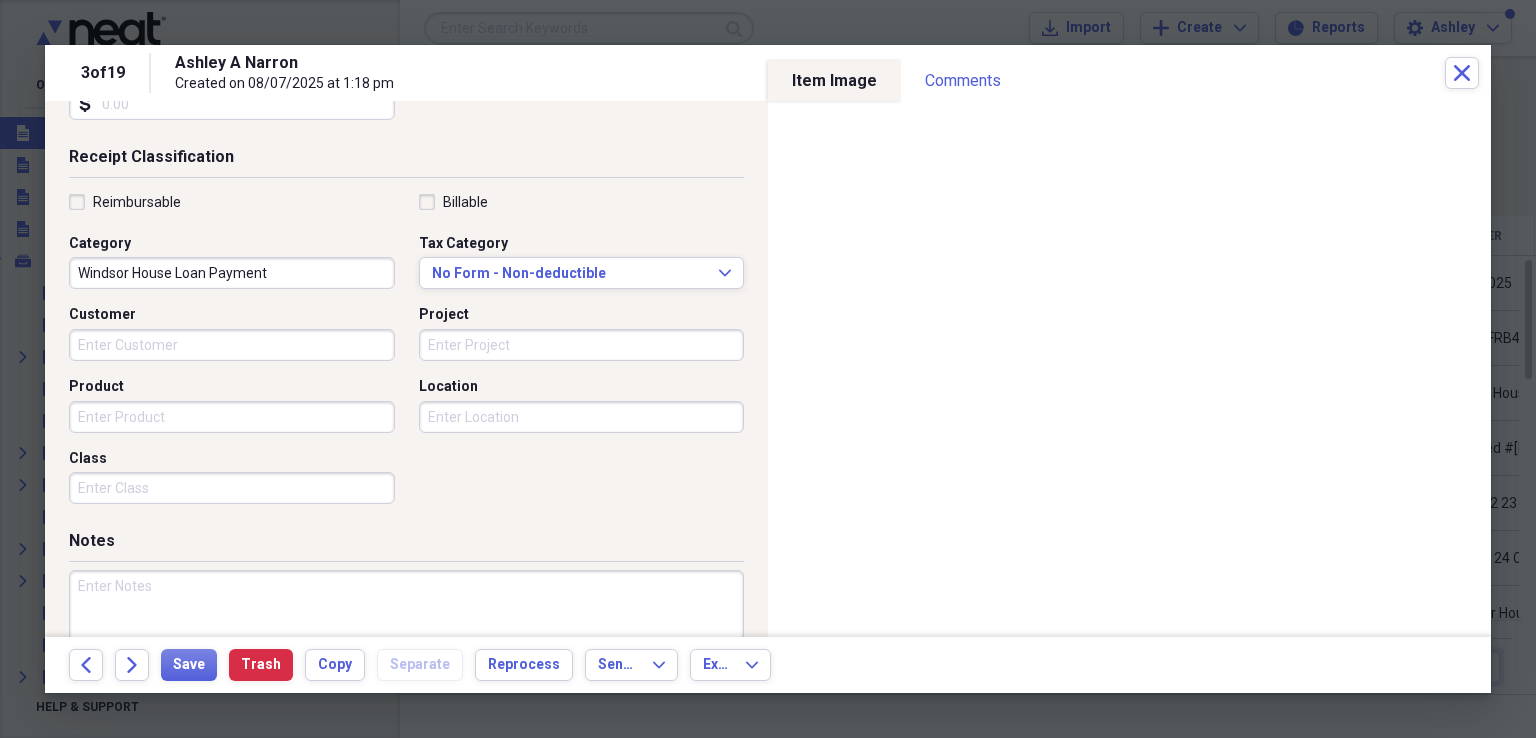 type on "560.24" 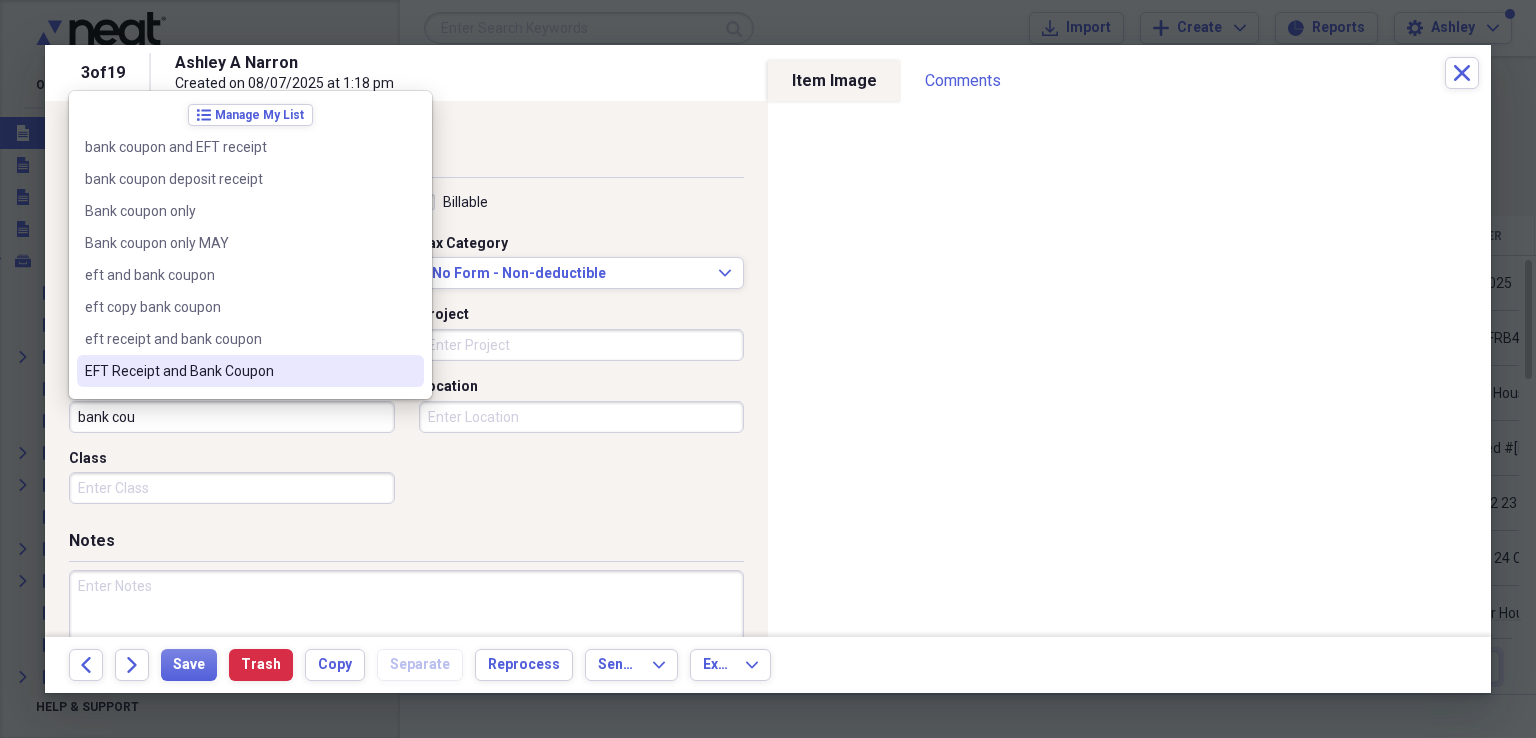 click on "EFT Receipt and Bank Coupon" at bounding box center [238, 371] 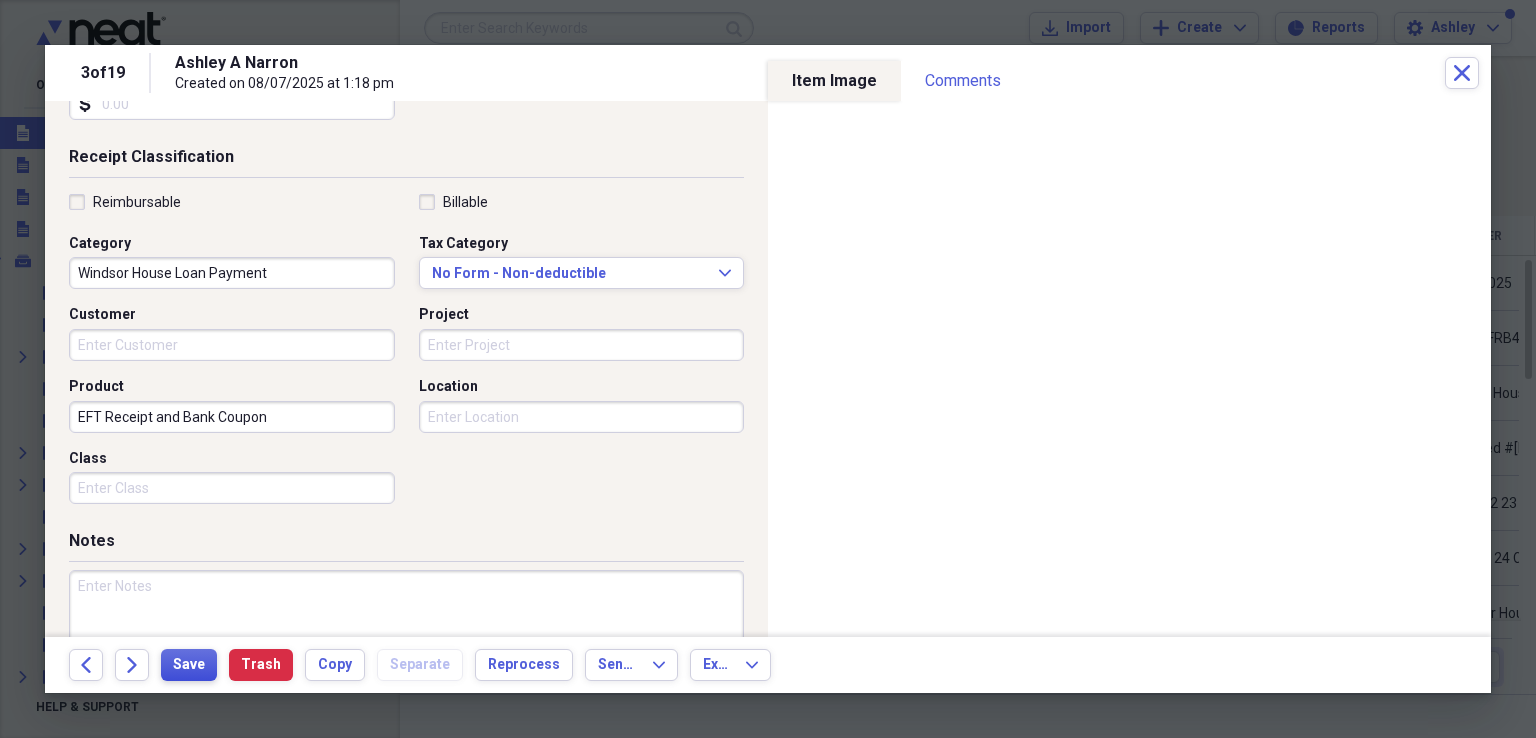 drag, startPoint x: 191, startPoint y: 661, endPoint x: 200, endPoint y: 668, distance: 11.401754 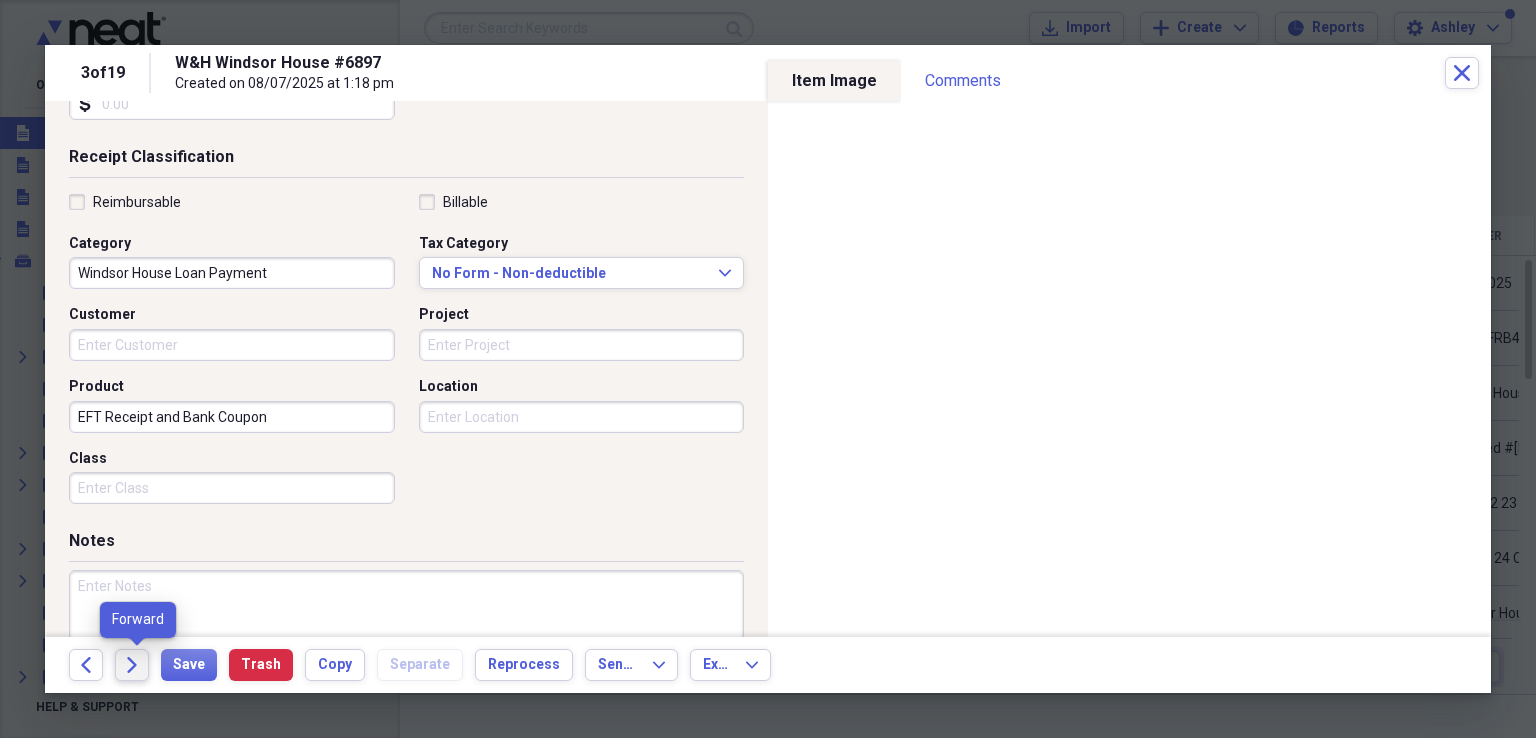 click on "Forward" 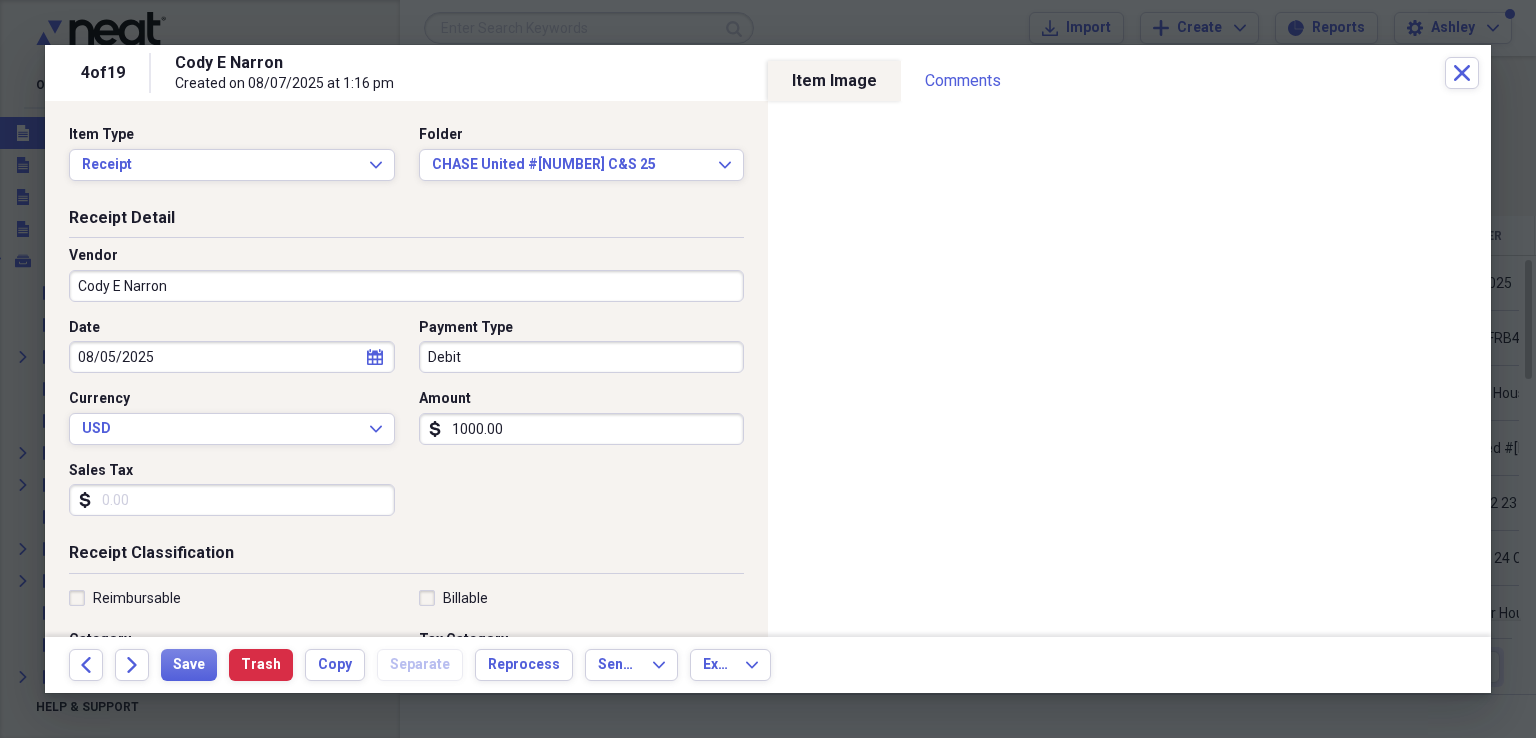 click on "Cody E Narron" at bounding box center (406, 286) 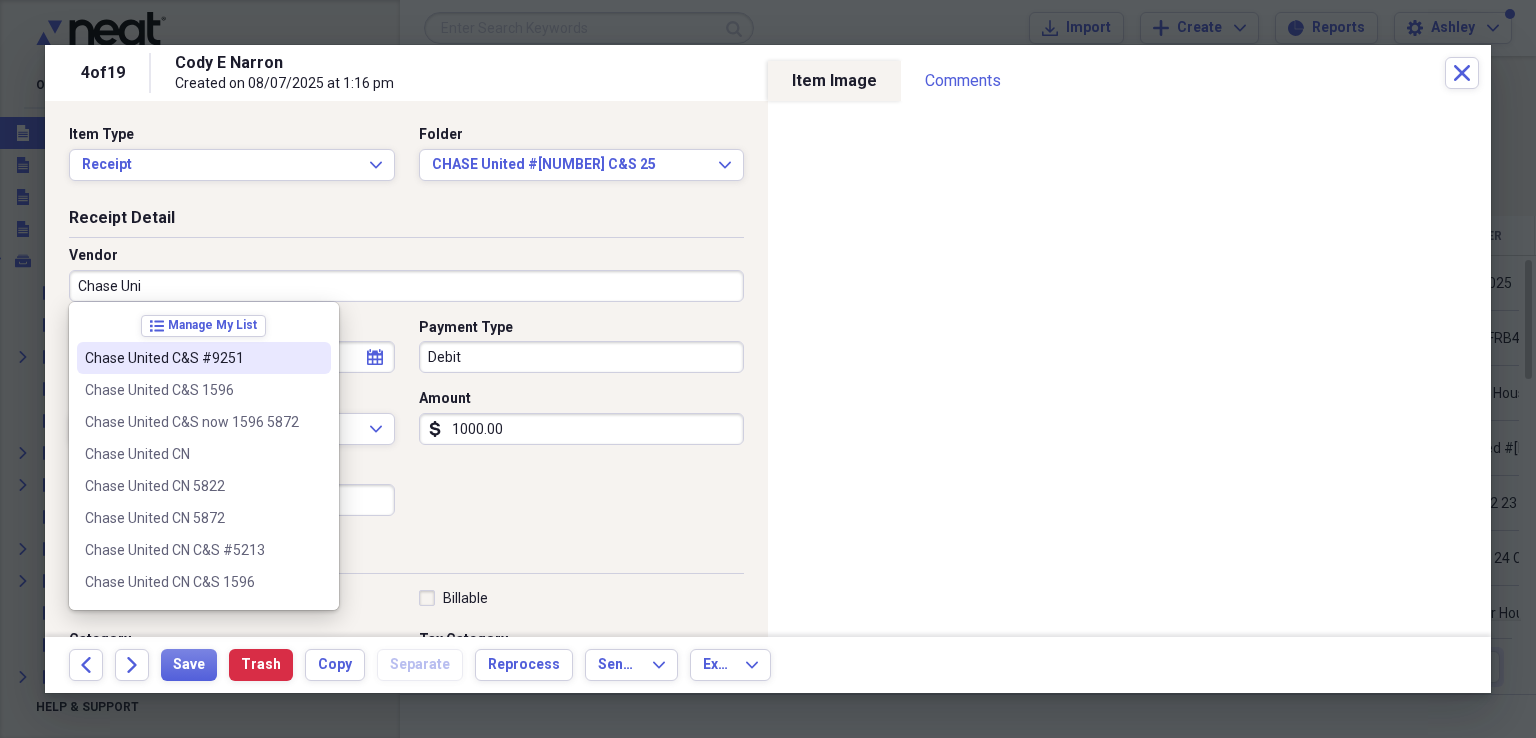 click on "Chase United C&S #9251" at bounding box center [192, 358] 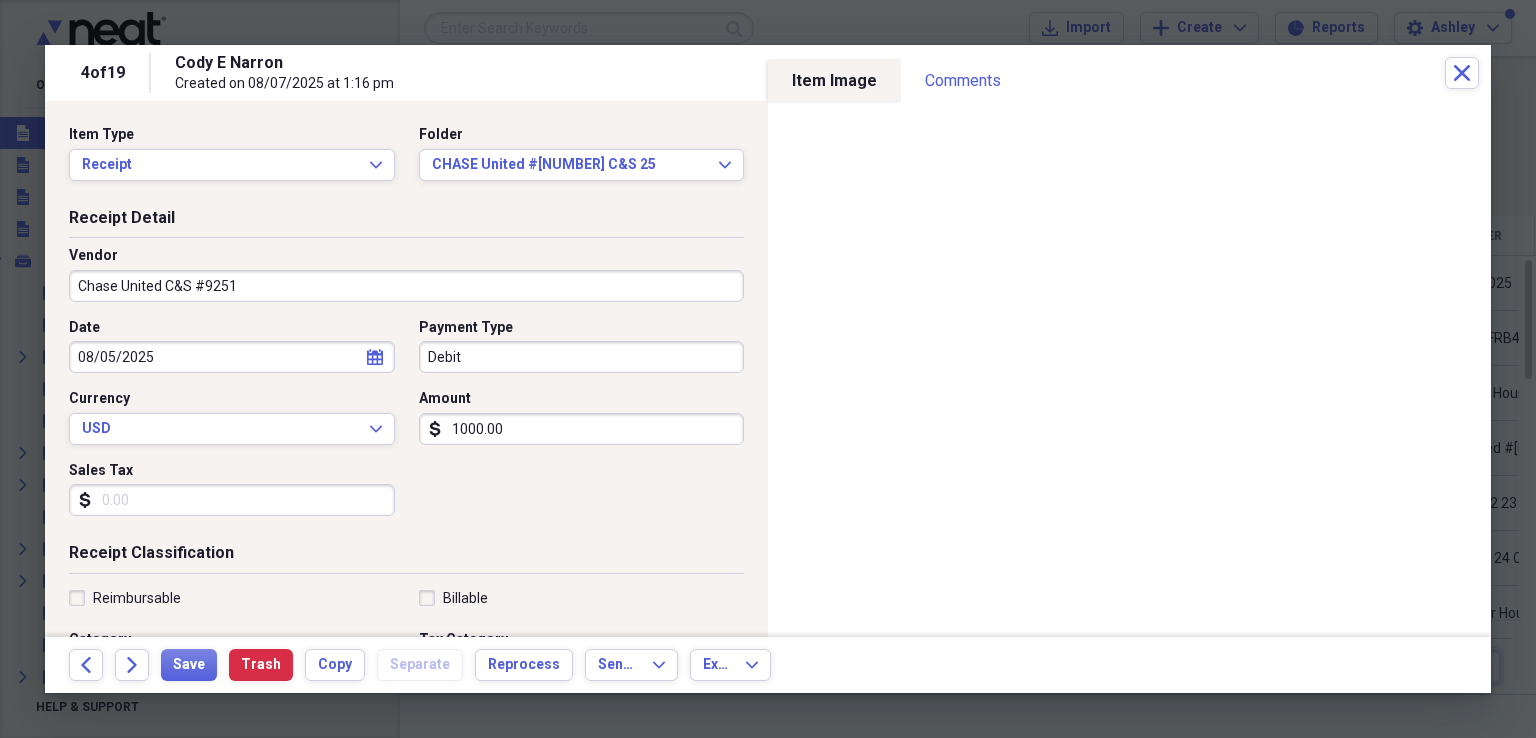 type on "Credit Card" 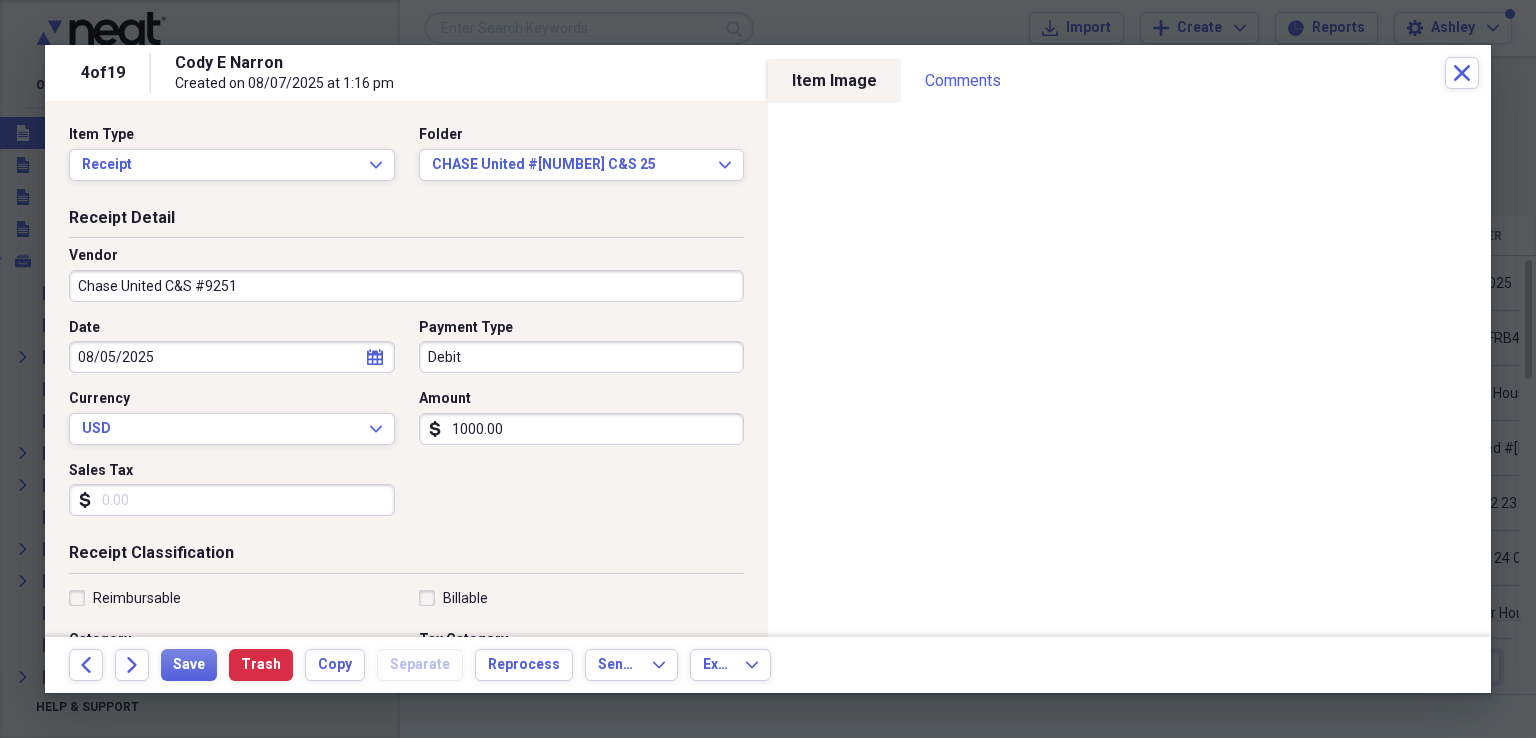 click on "Debit" at bounding box center (582, 357) 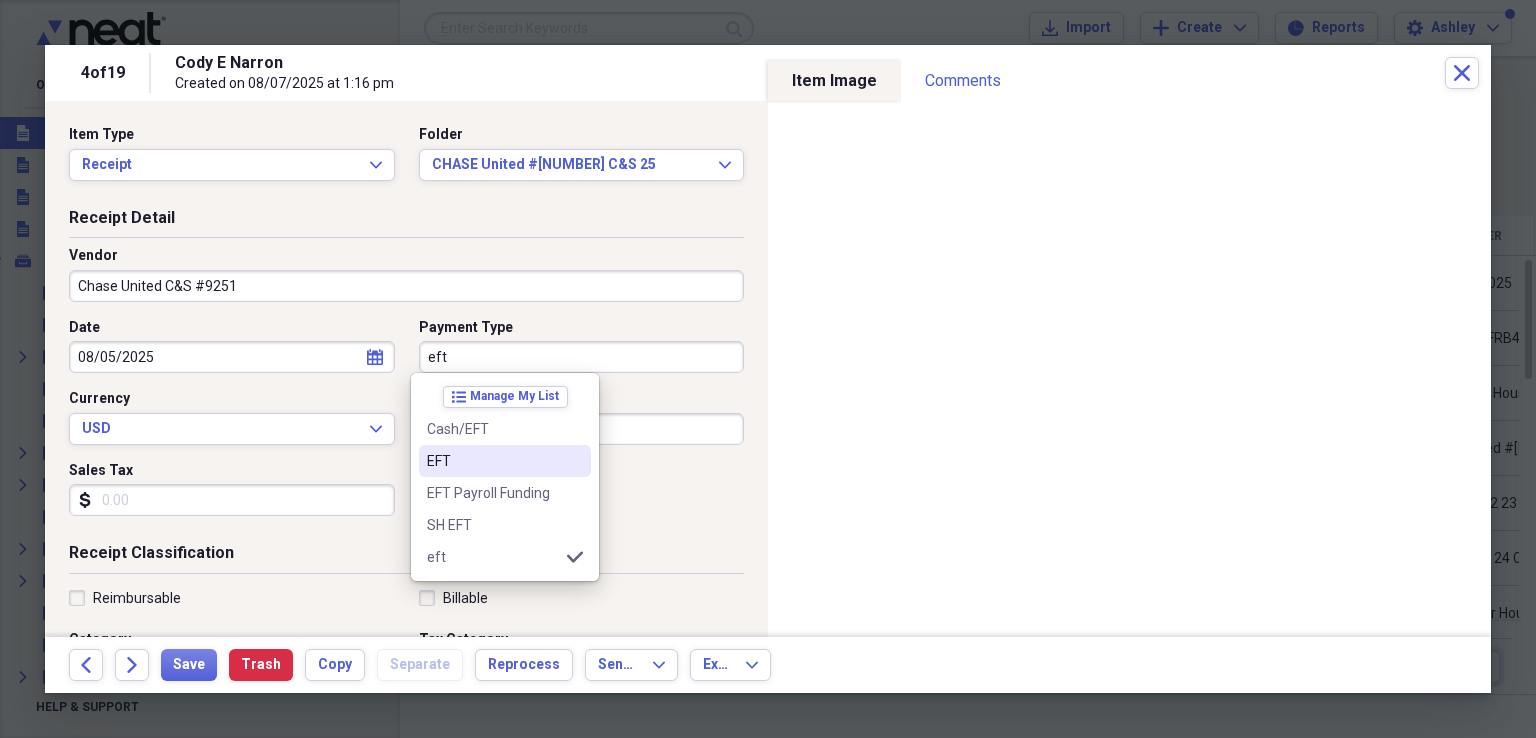 click on "EFT" at bounding box center (493, 461) 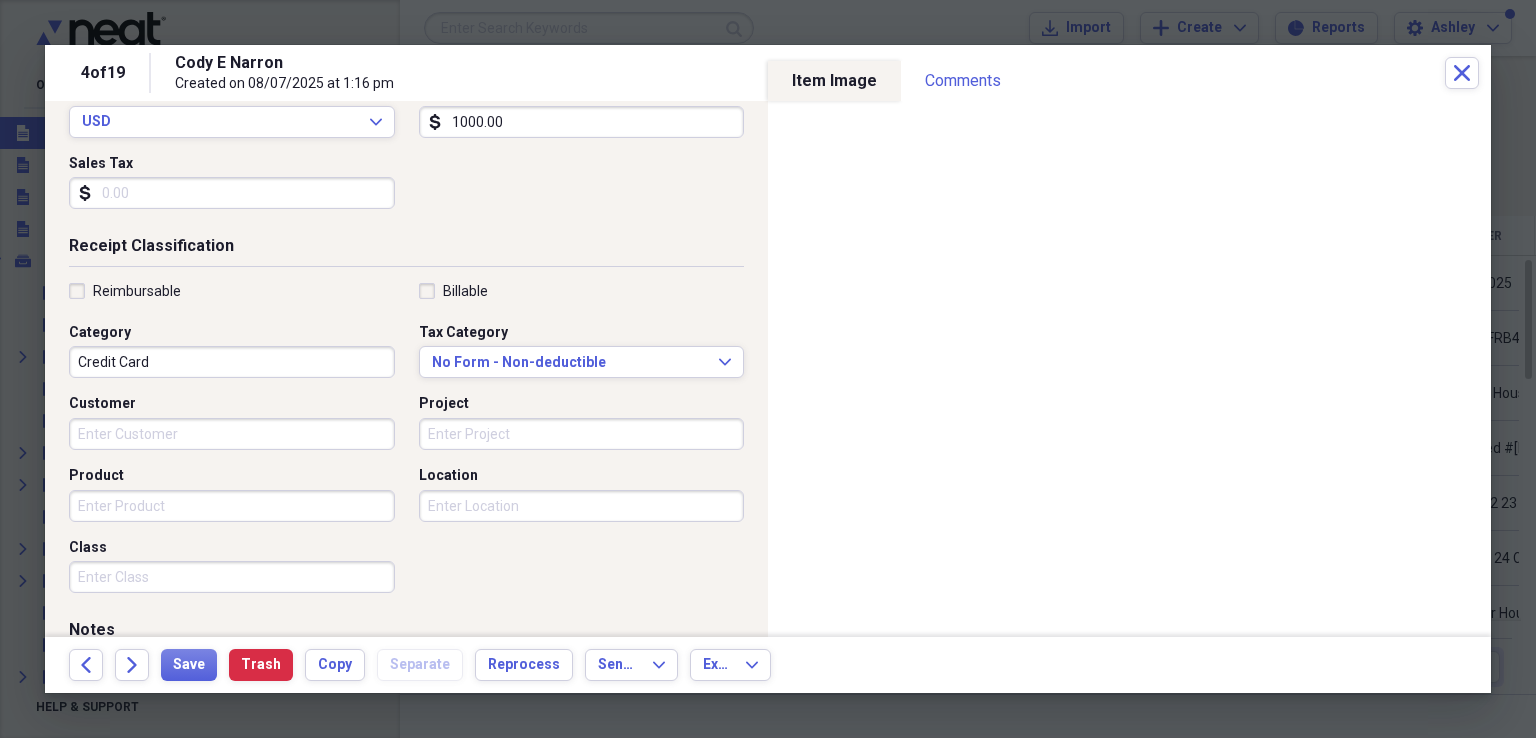 scroll, scrollTop: 315, scrollLeft: 0, axis: vertical 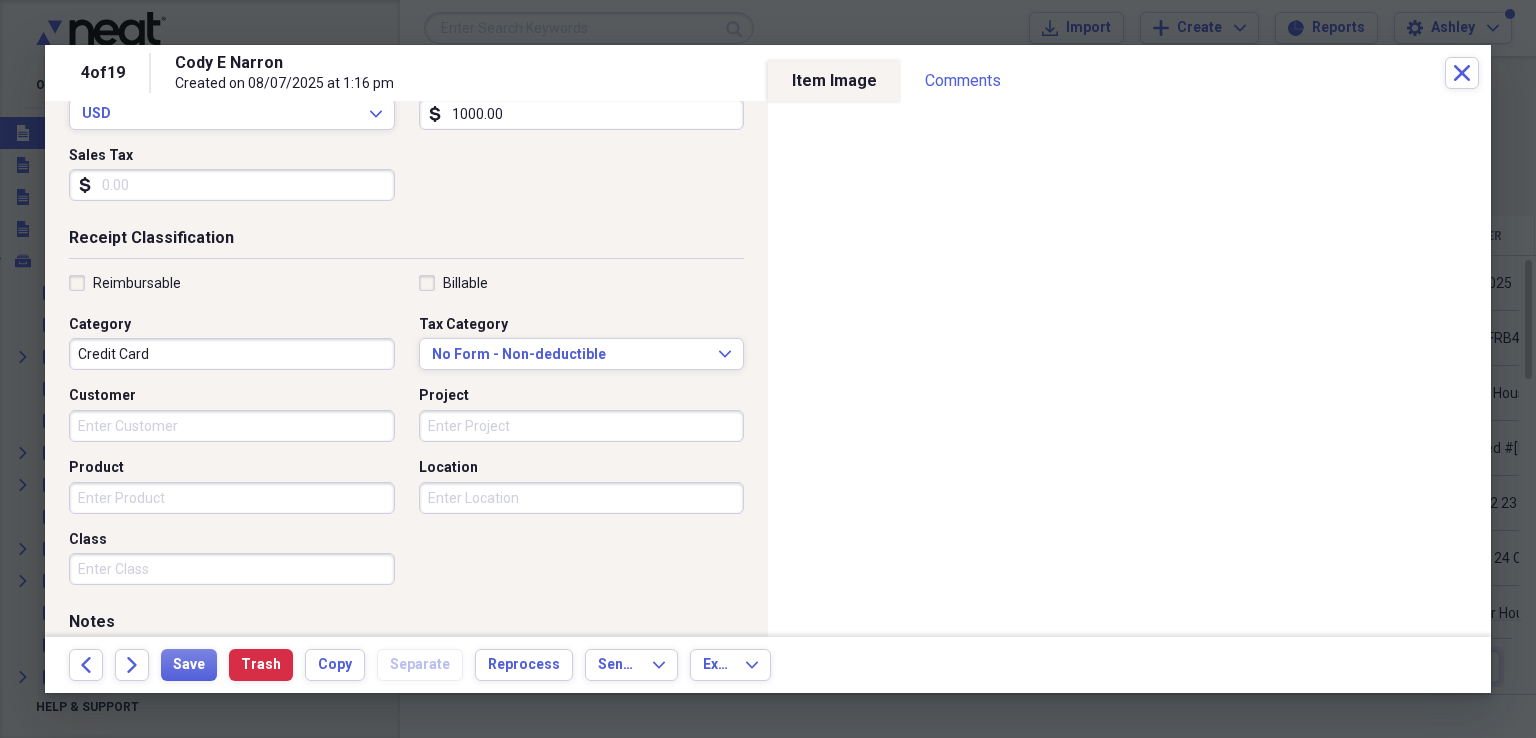 click on "Product" at bounding box center (232, 498) 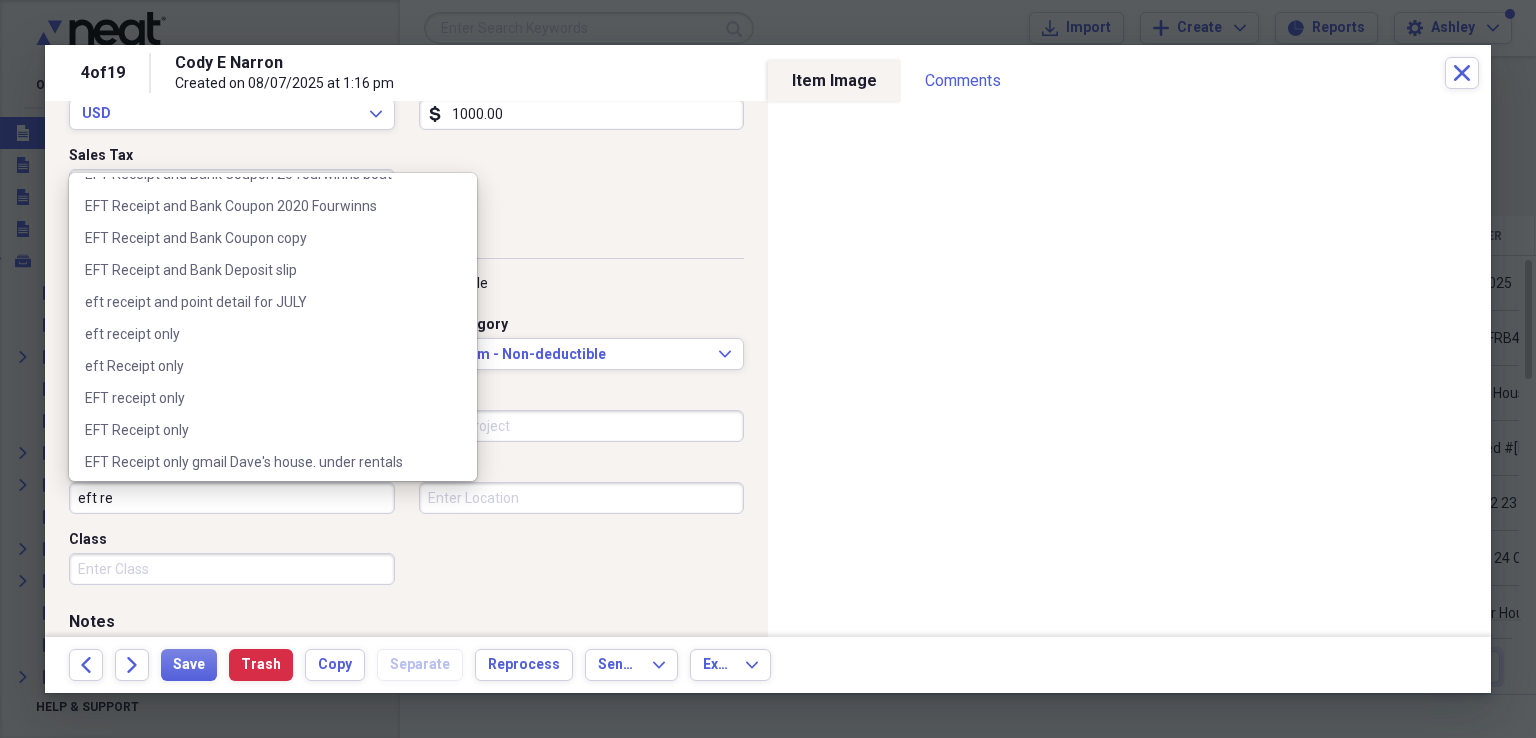 scroll, scrollTop: 348, scrollLeft: 0, axis: vertical 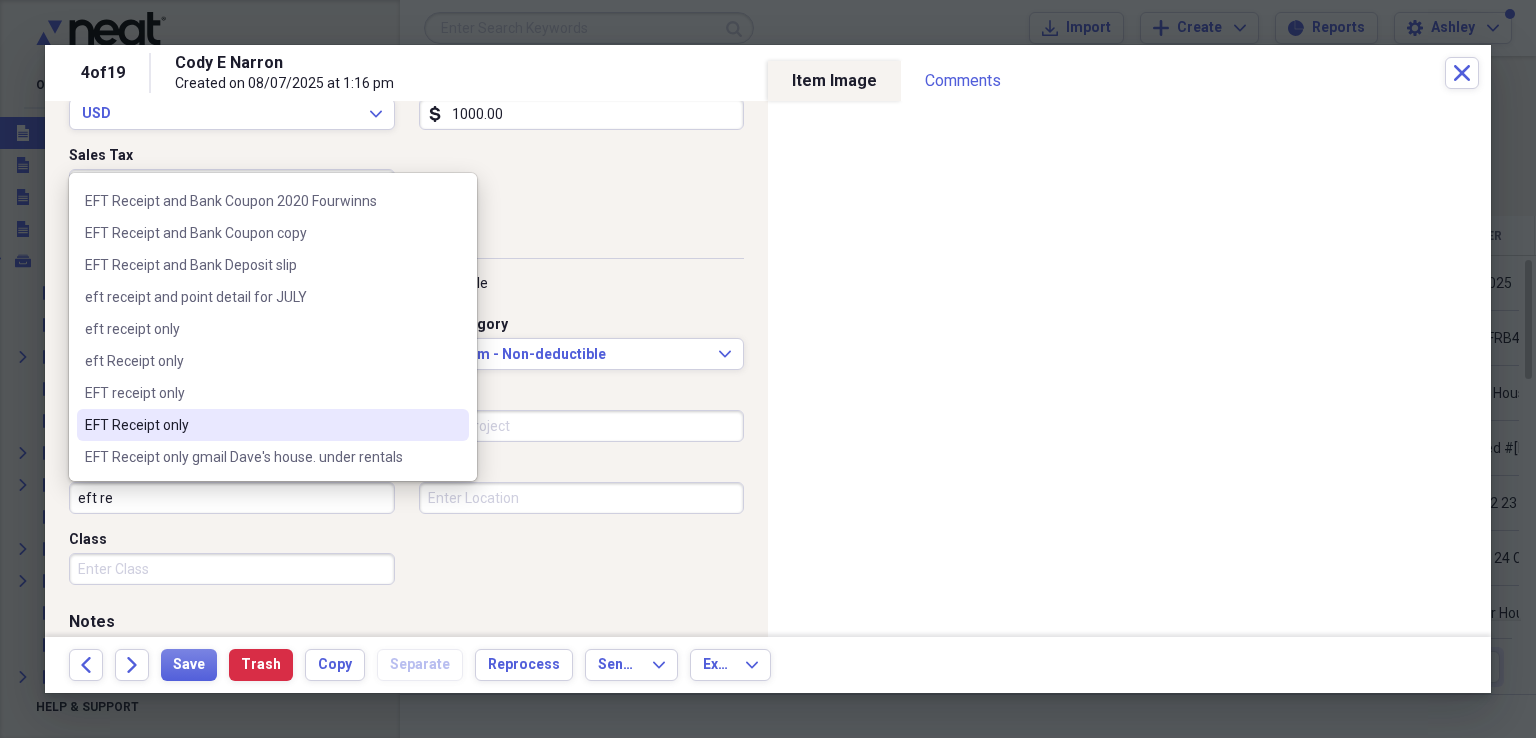 click on "EFT Receipt only" at bounding box center [261, 425] 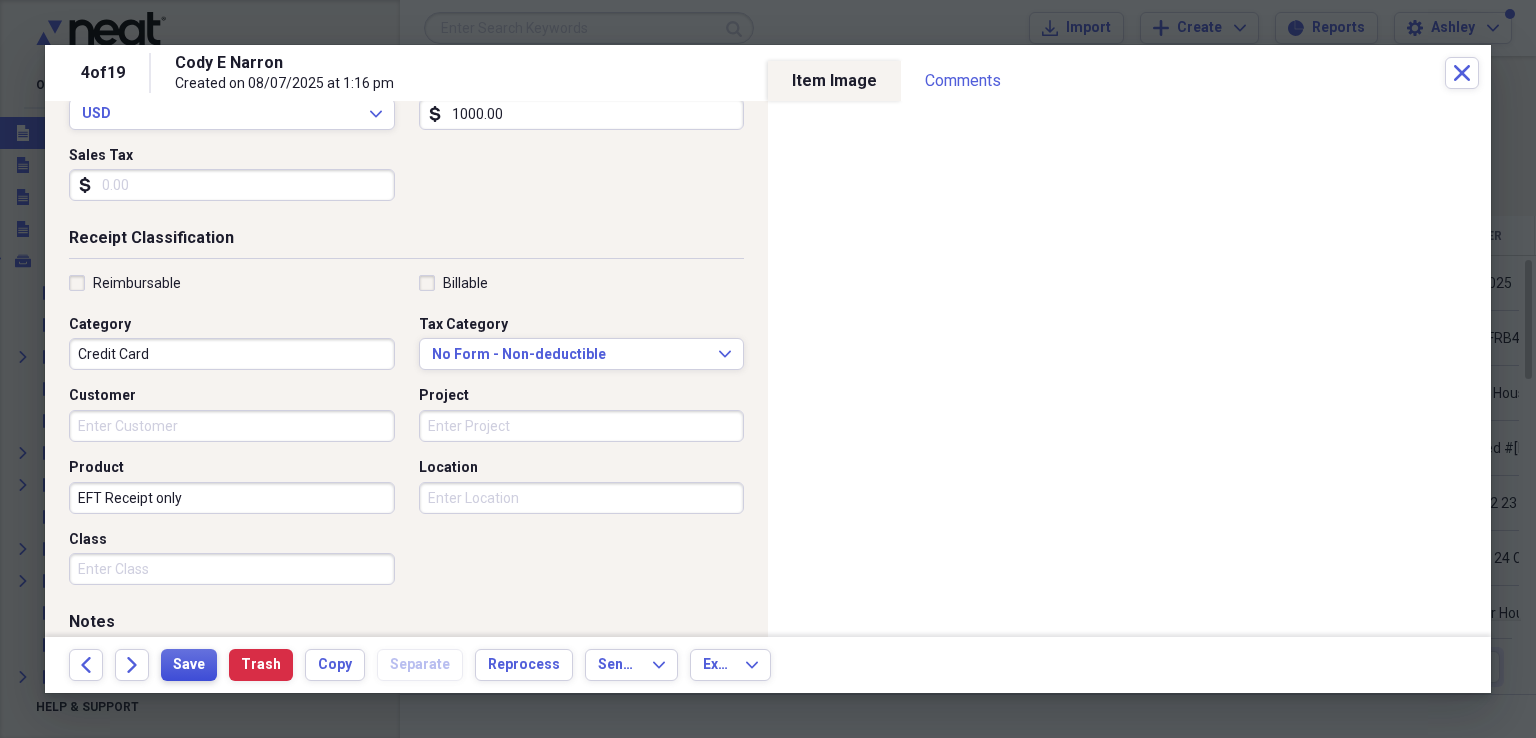 click on "Save" at bounding box center (189, 665) 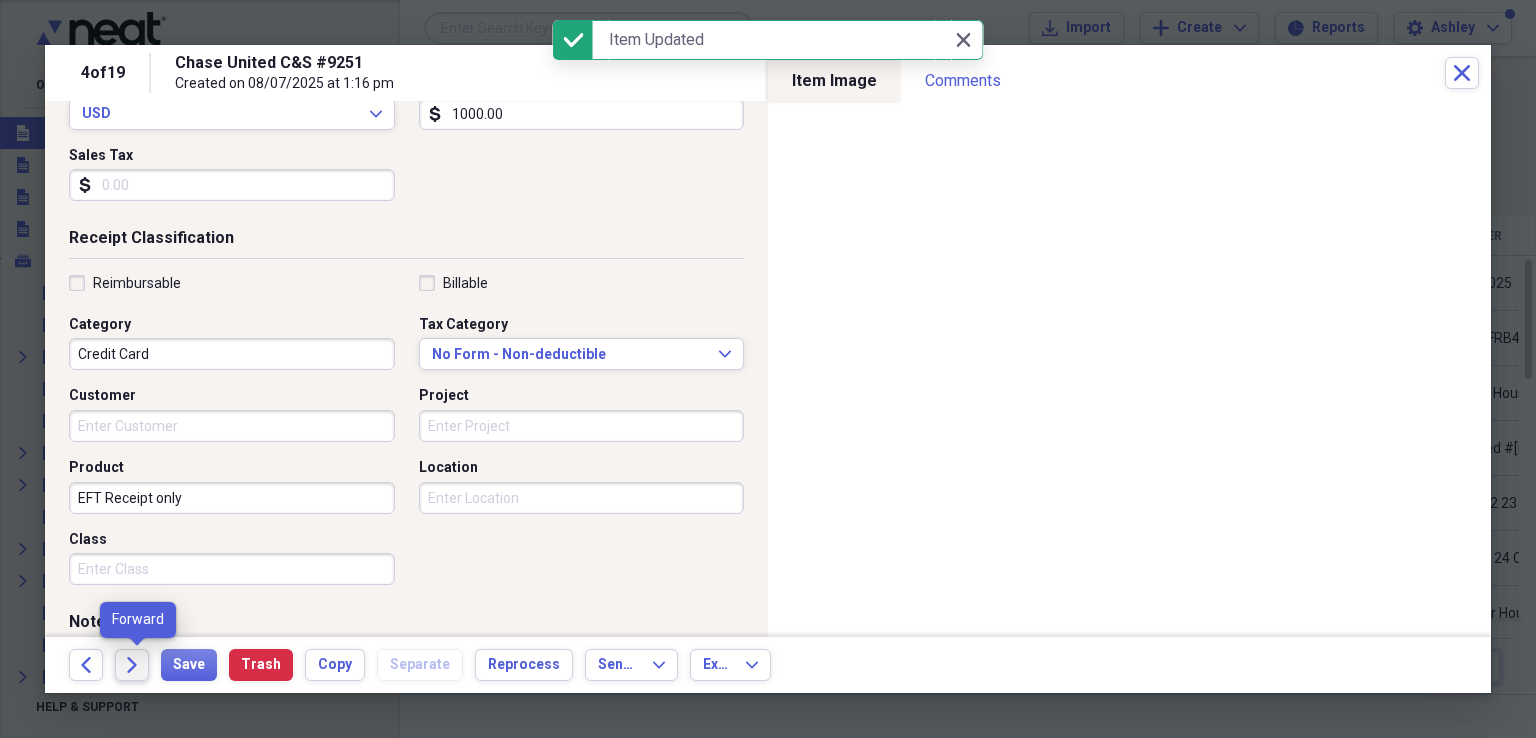 click on "Forward" 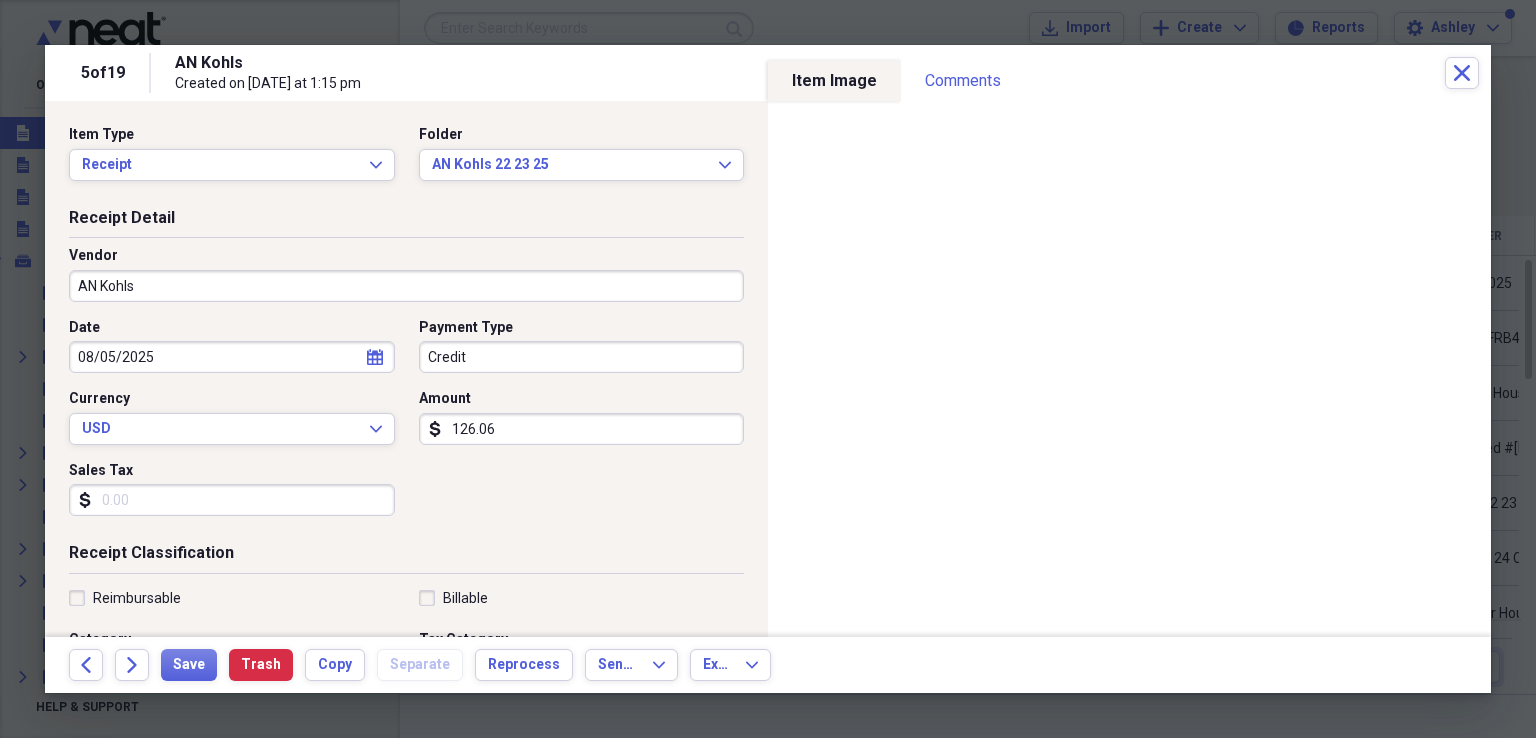 click on "Credit" at bounding box center (582, 357) 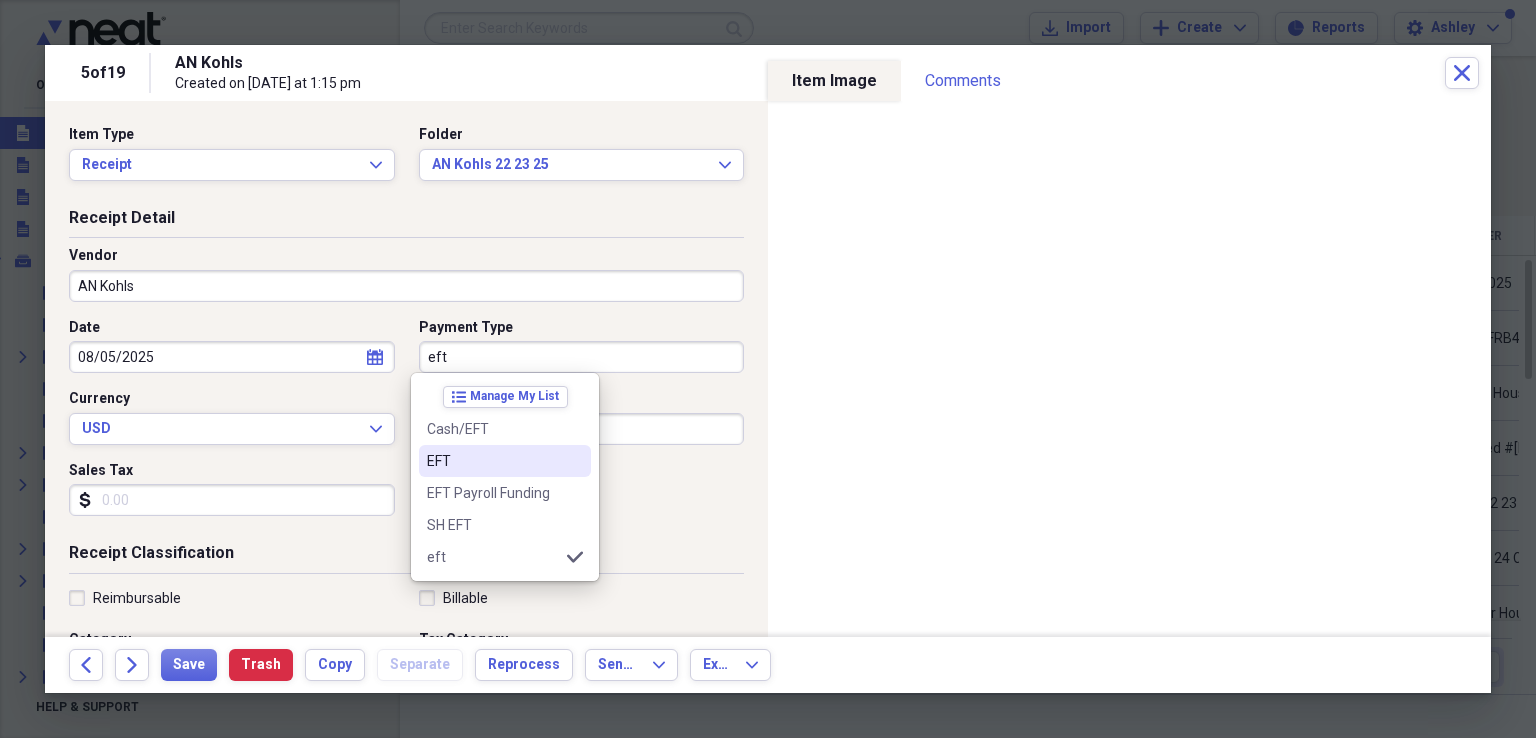 click on "EFT" at bounding box center [493, 461] 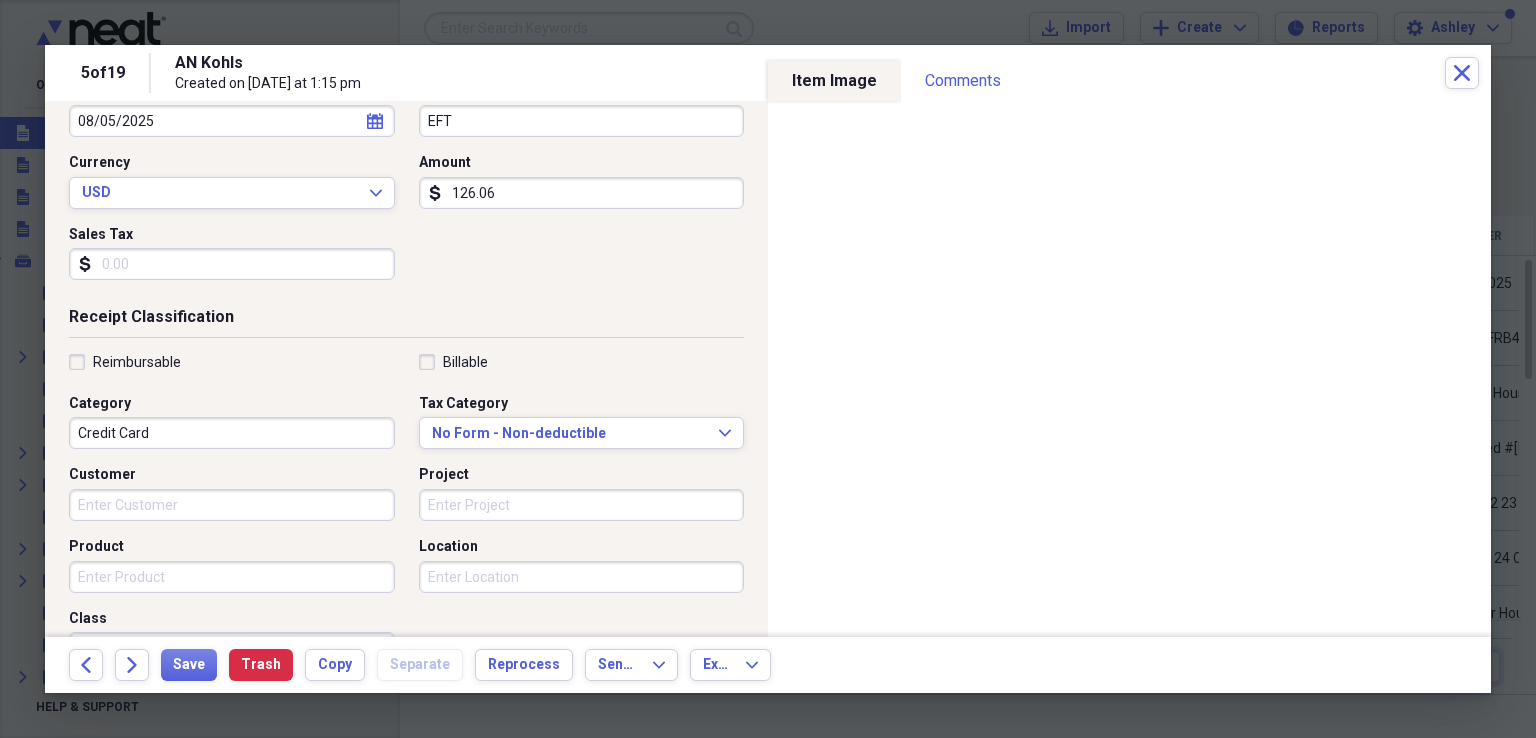 scroll, scrollTop: 274, scrollLeft: 0, axis: vertical 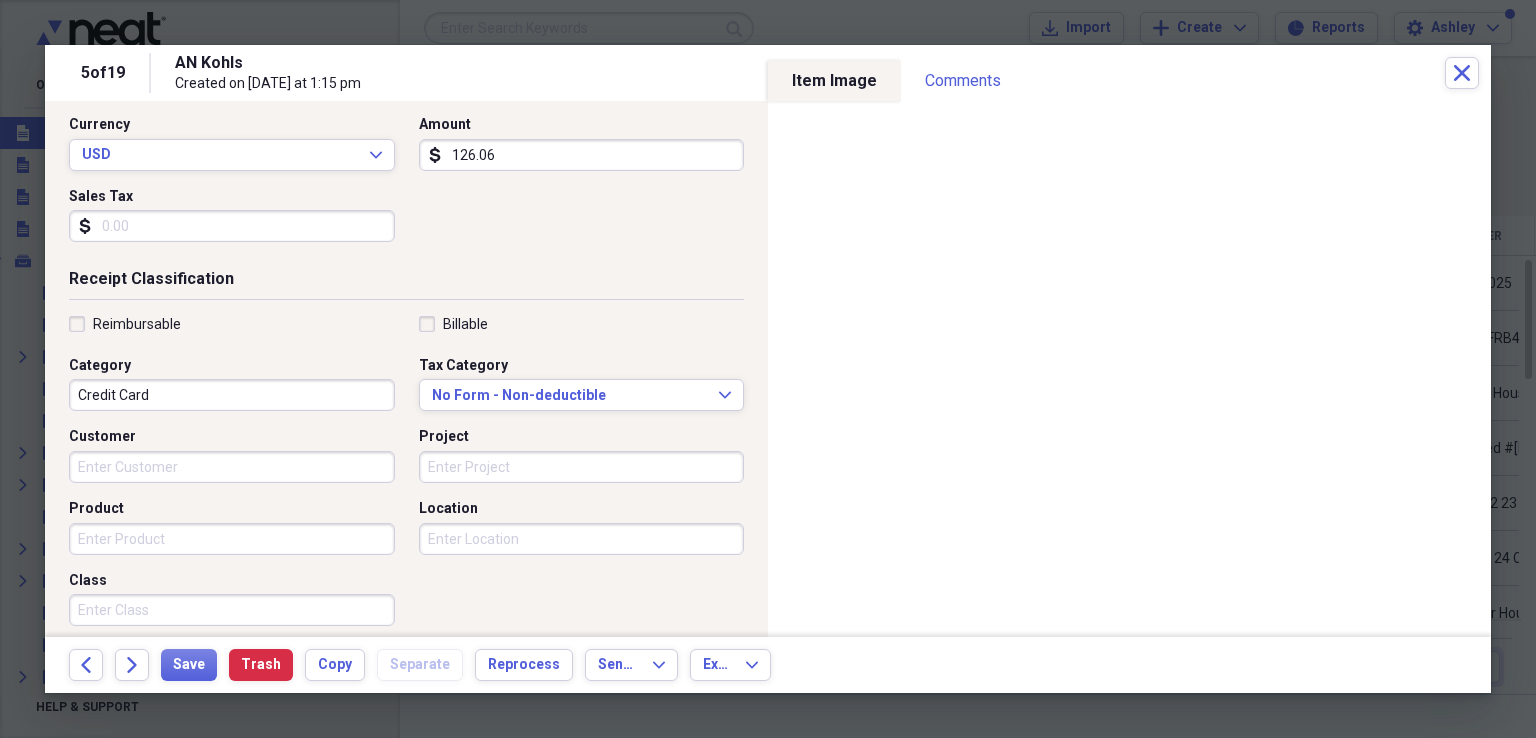 click on "Product" at bounding box center (232, 539) 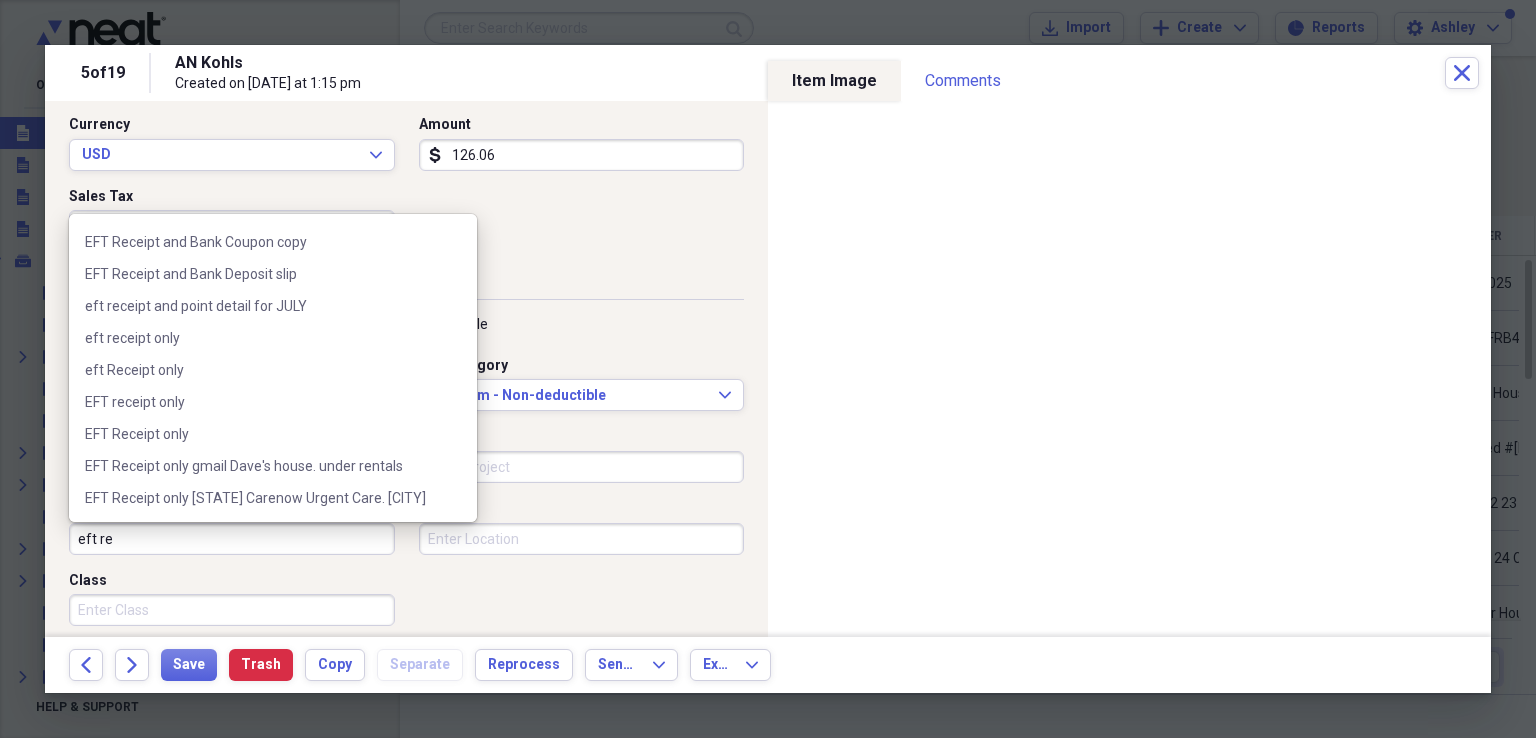 scroll, scrollTop: 407, scrollLeft: 0, axis: vertical 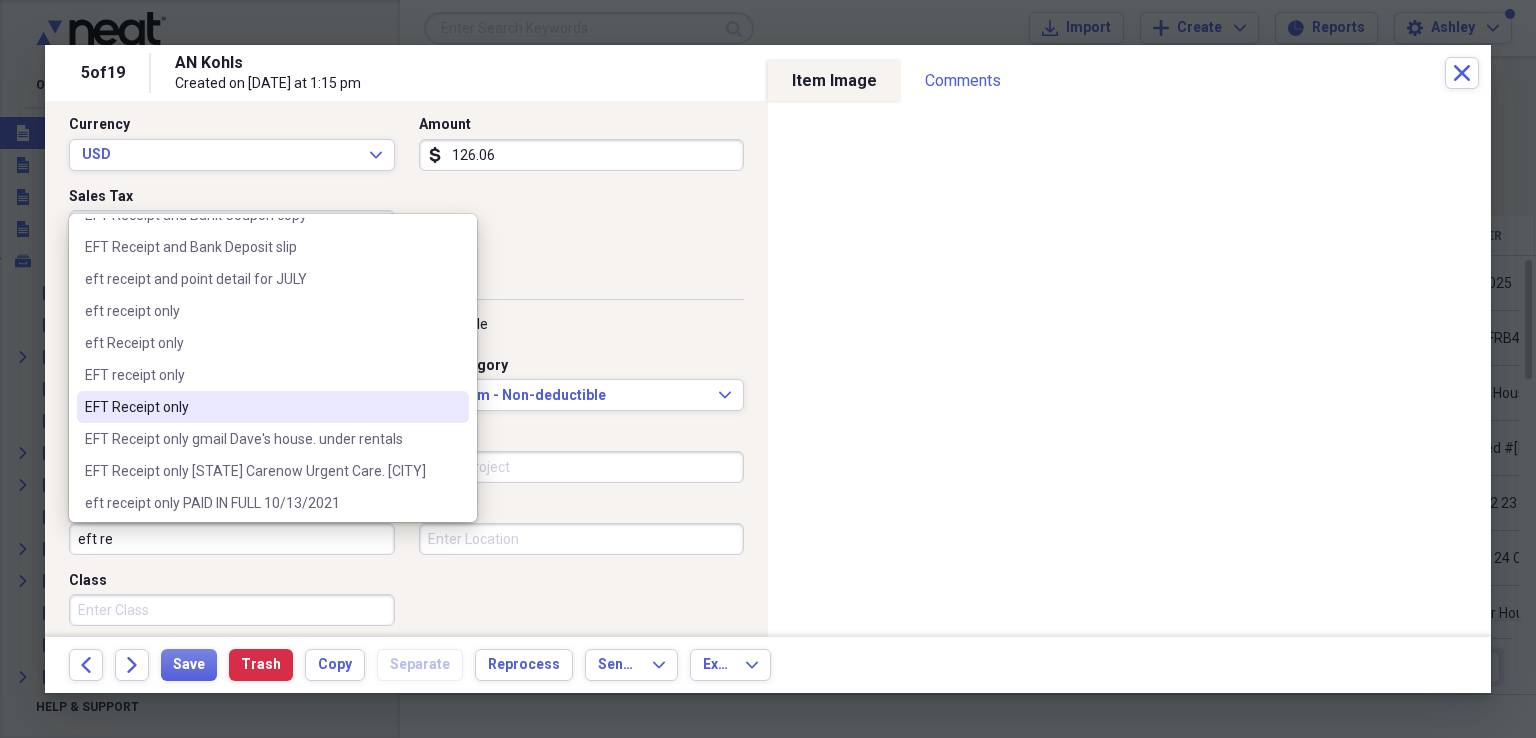 click on "EFT Receipt only" at bounding box center [261, 407] 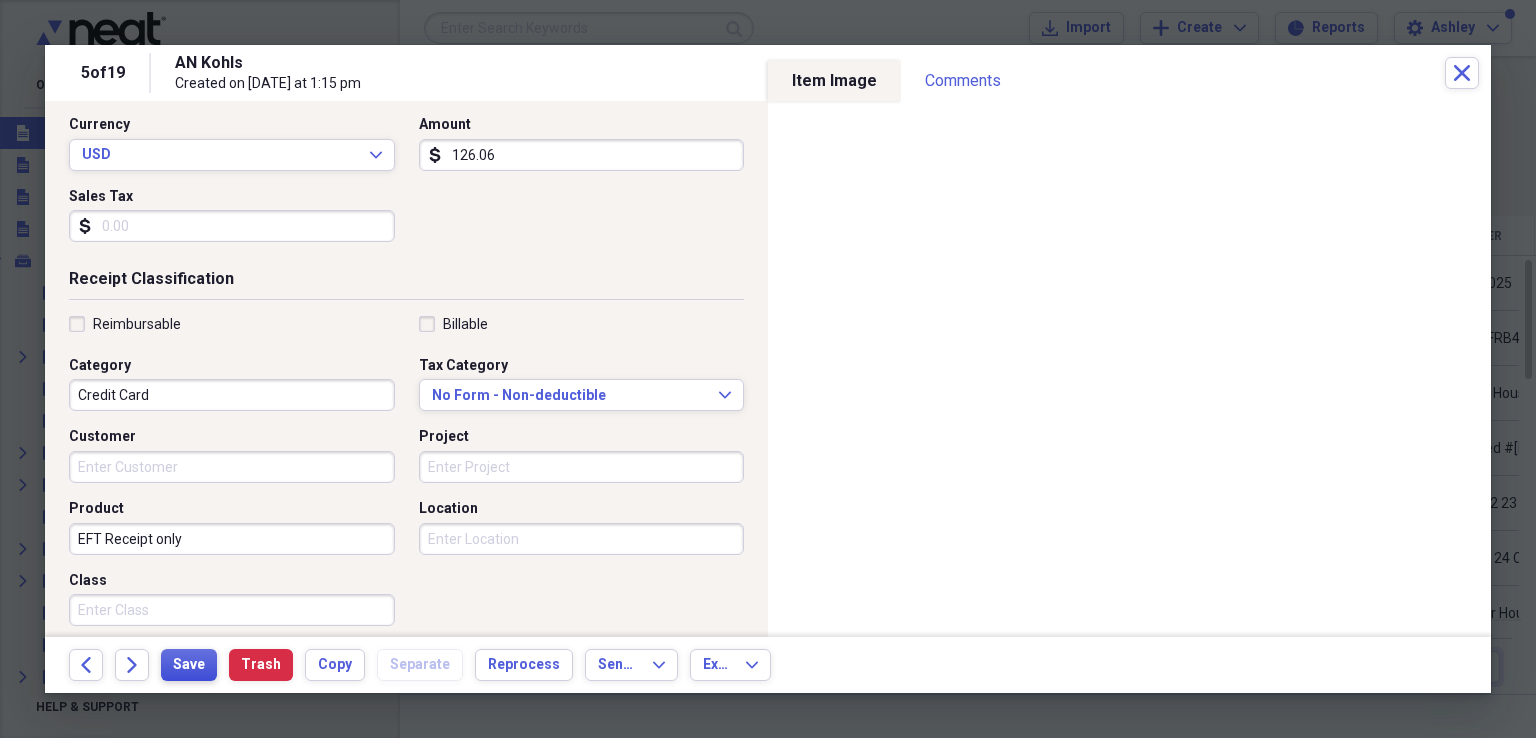click on "Save" at bounding box center (189, 665) 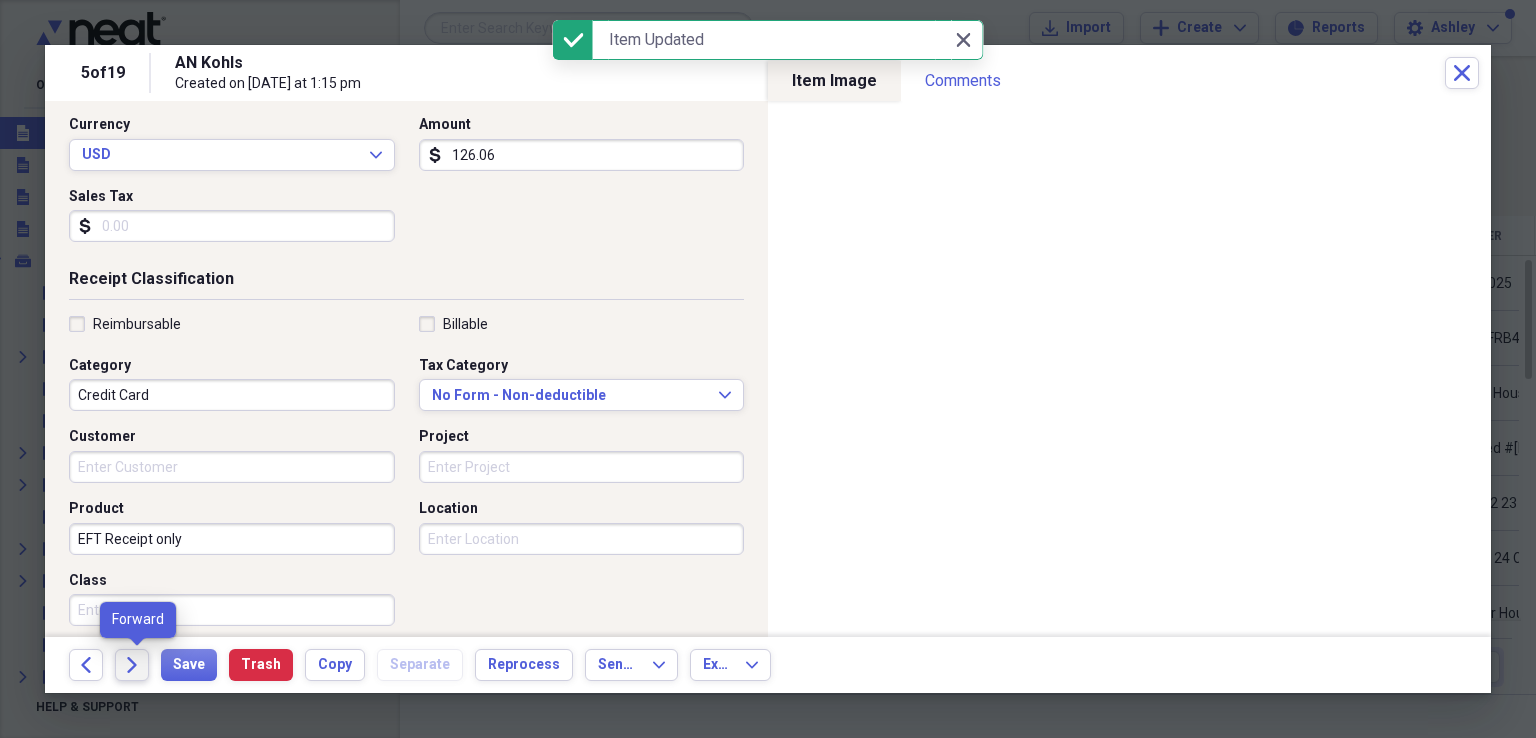 click on "Forward" 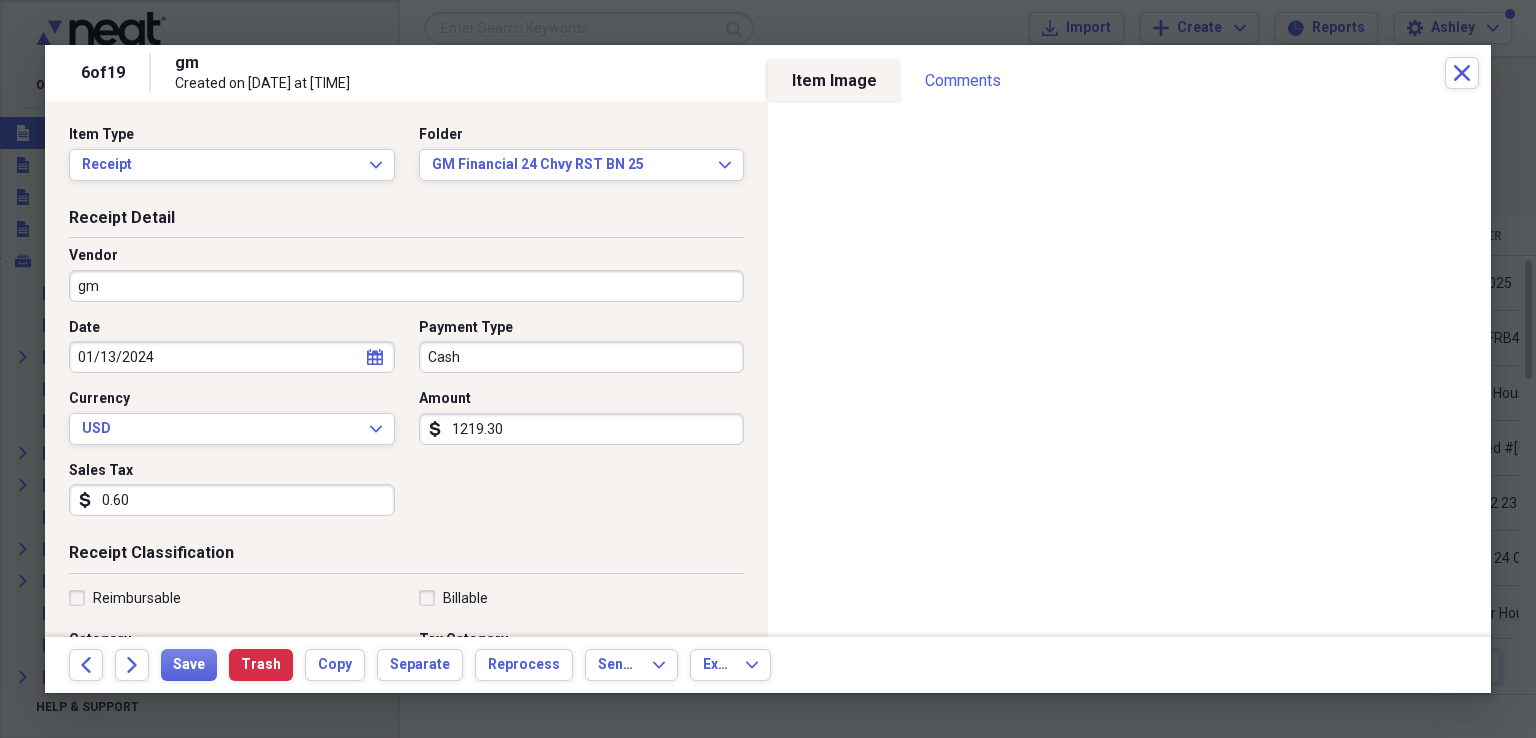 click on "gm" at bounding box center (406, 286) 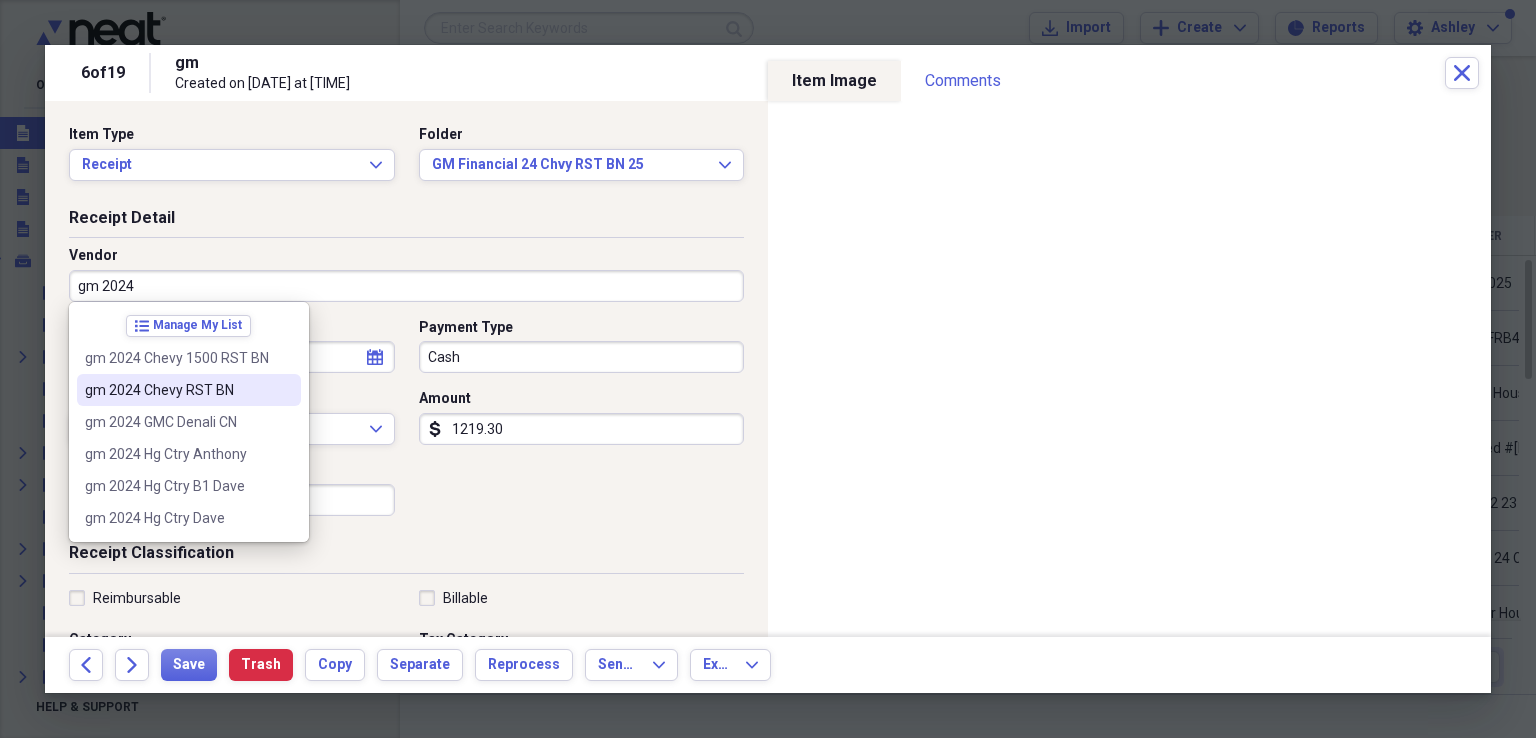 click on "gm 2024 Chevy RST BN" at bounding box center [177, 390] 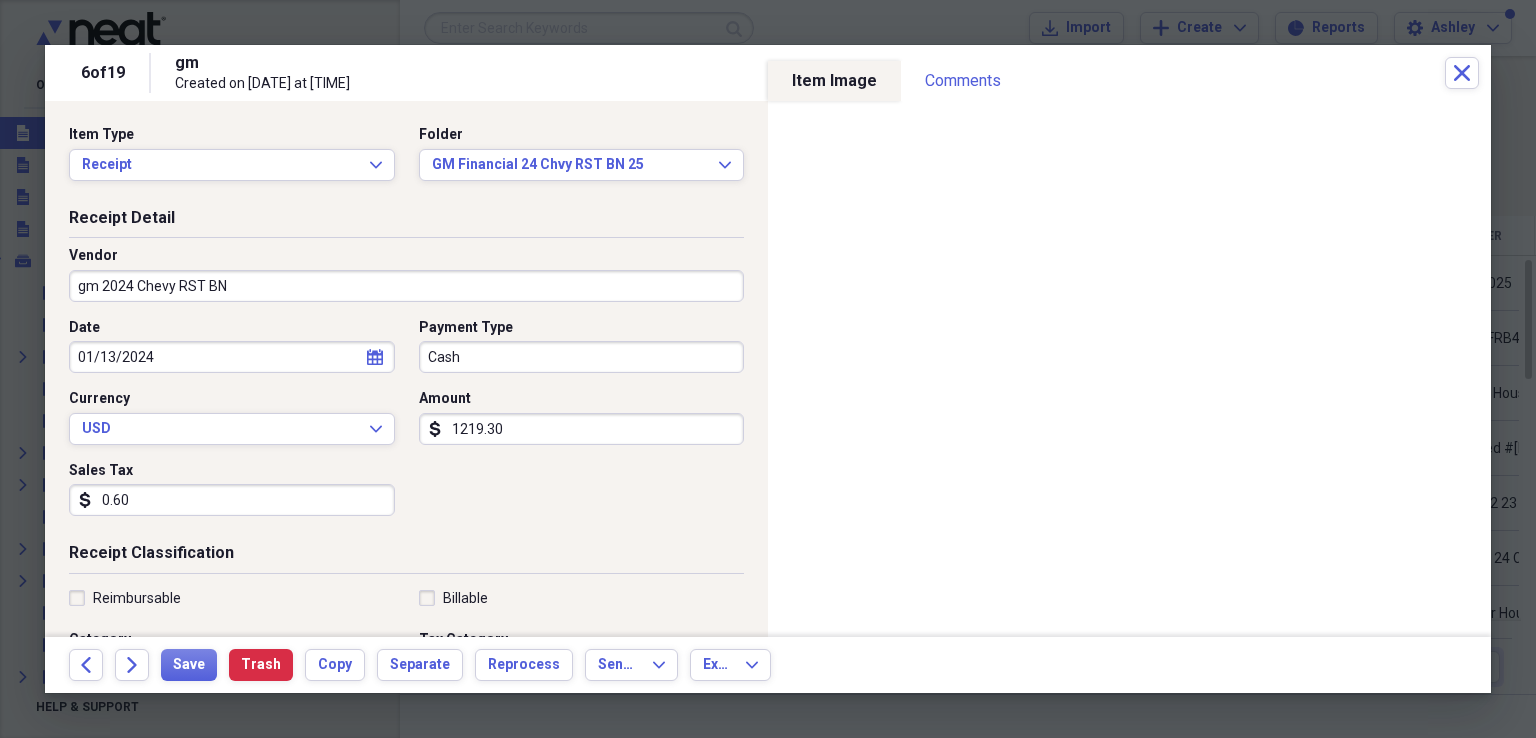 type on "Auto Loan Payment" 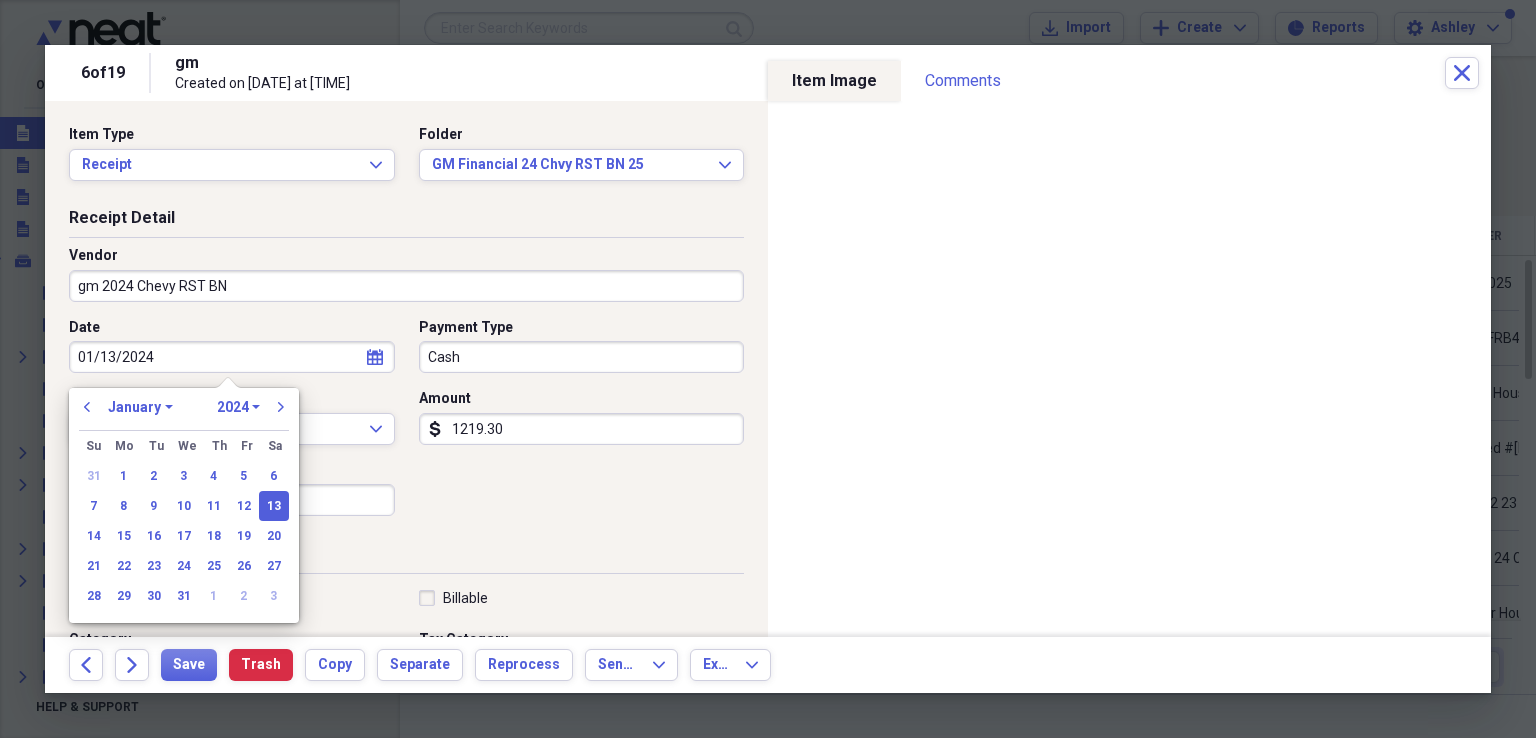 click on "January February March April May June July August September October November December" at bounding box center (140, 407) 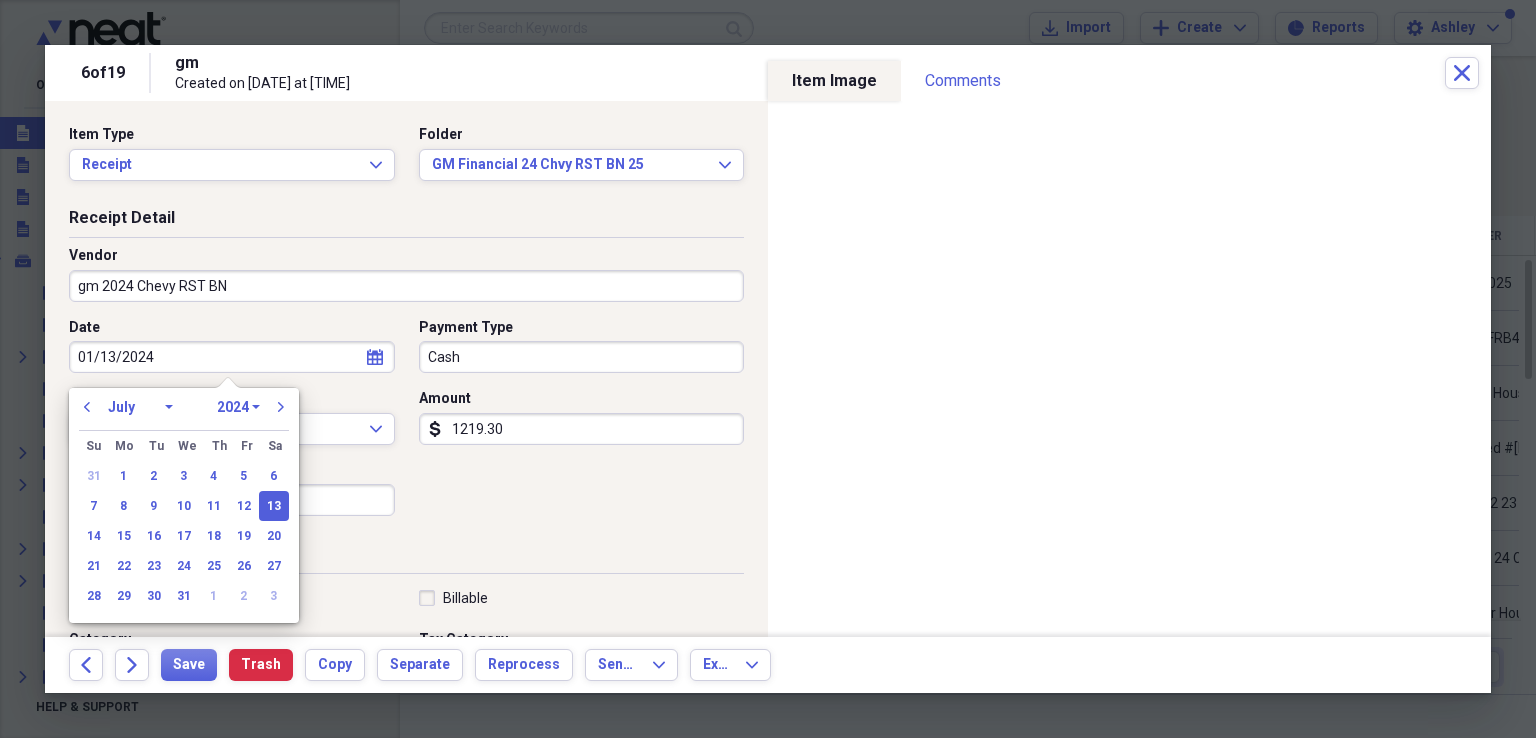 click on "January February March April May June July August September October November December" at bounding box center (140, 407) 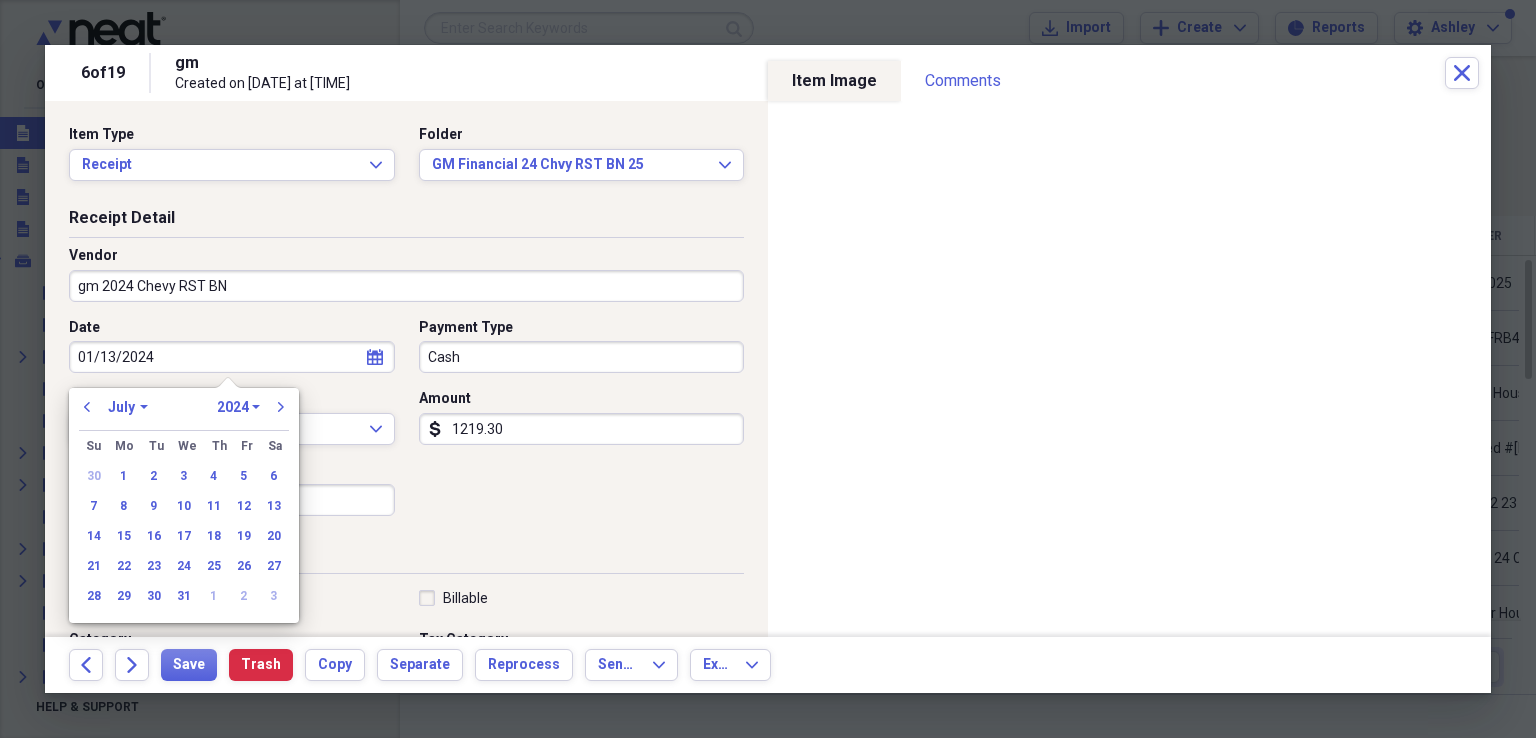 click on "1970 1971 1972 1973 1974 1975 1976 1977 1978 1979 1980 1981 1982 1983 1984 1985 1986 1987 1988 1989 1990 1991 1992 1993 1994 1995 1996 1997 1998 1999 2000 2001 2002 2003 2004 2005 2006 2007 2008 2009 2010 2011 2012 2013 2014 2015 2016 2017 2018 2019 2020 2021 2022 2023 2024 2025 2026 2027 2028 2029 2030 2031 2032 2033 2034 2035" at bounding box center [238, 407] 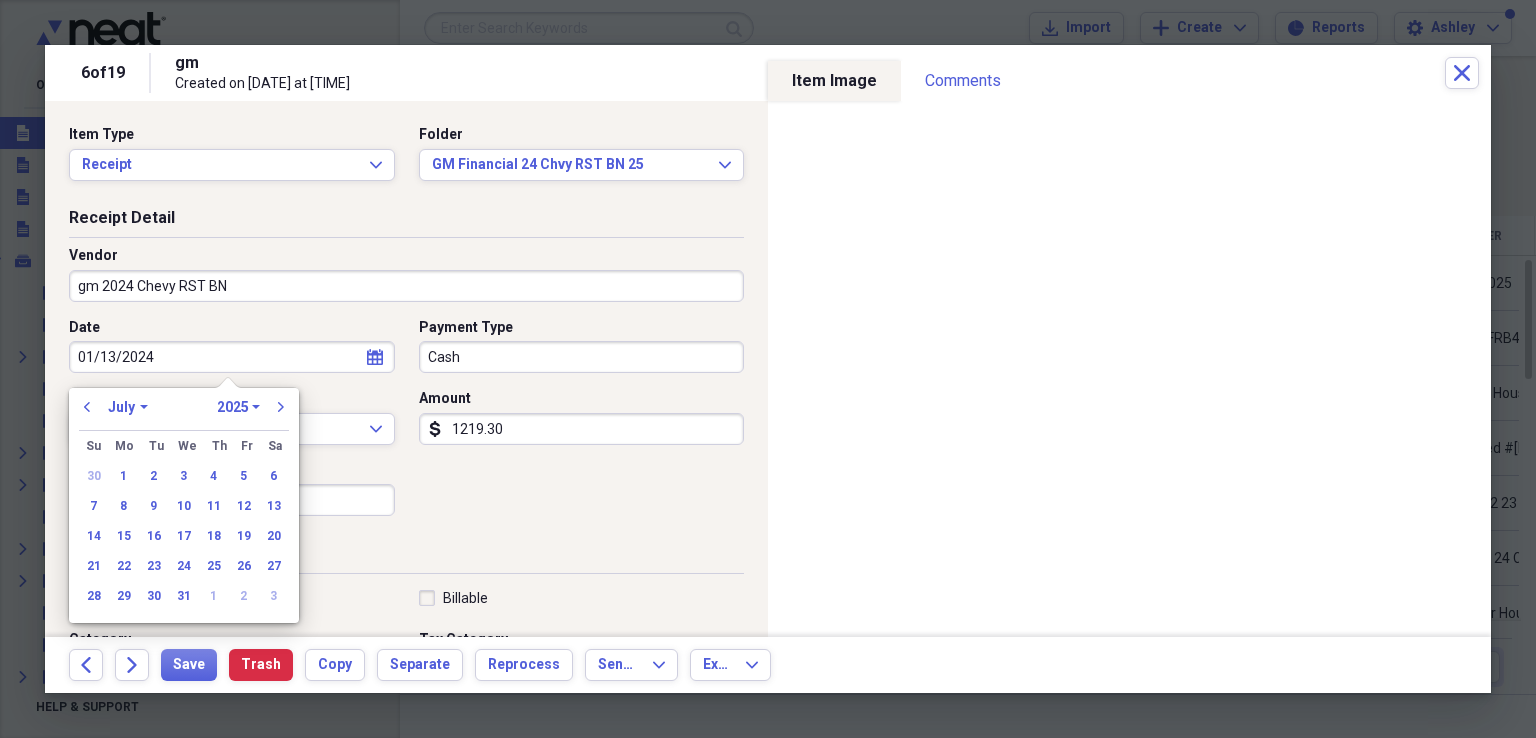 click on "1970 1971 1972 1973 1974 1975 1976 1977 1978 1979 1980 1981 1982 1983 1984 1985 1986 1987 1988 1989 1990 1991 1992 1993 1994 1995 1996 1997 1998 1999 2000 2001 2002 2003 2004 2005 2006 2007 2008 2009 2010 2011 2012 2013 2014 2015 2016 2017 2018 2019 2020 2021 2022 2023 2024 2025 2026 2027 2028 2029 2030 2031 2032 2033 2034 2035" at bounding box center [238, 407] 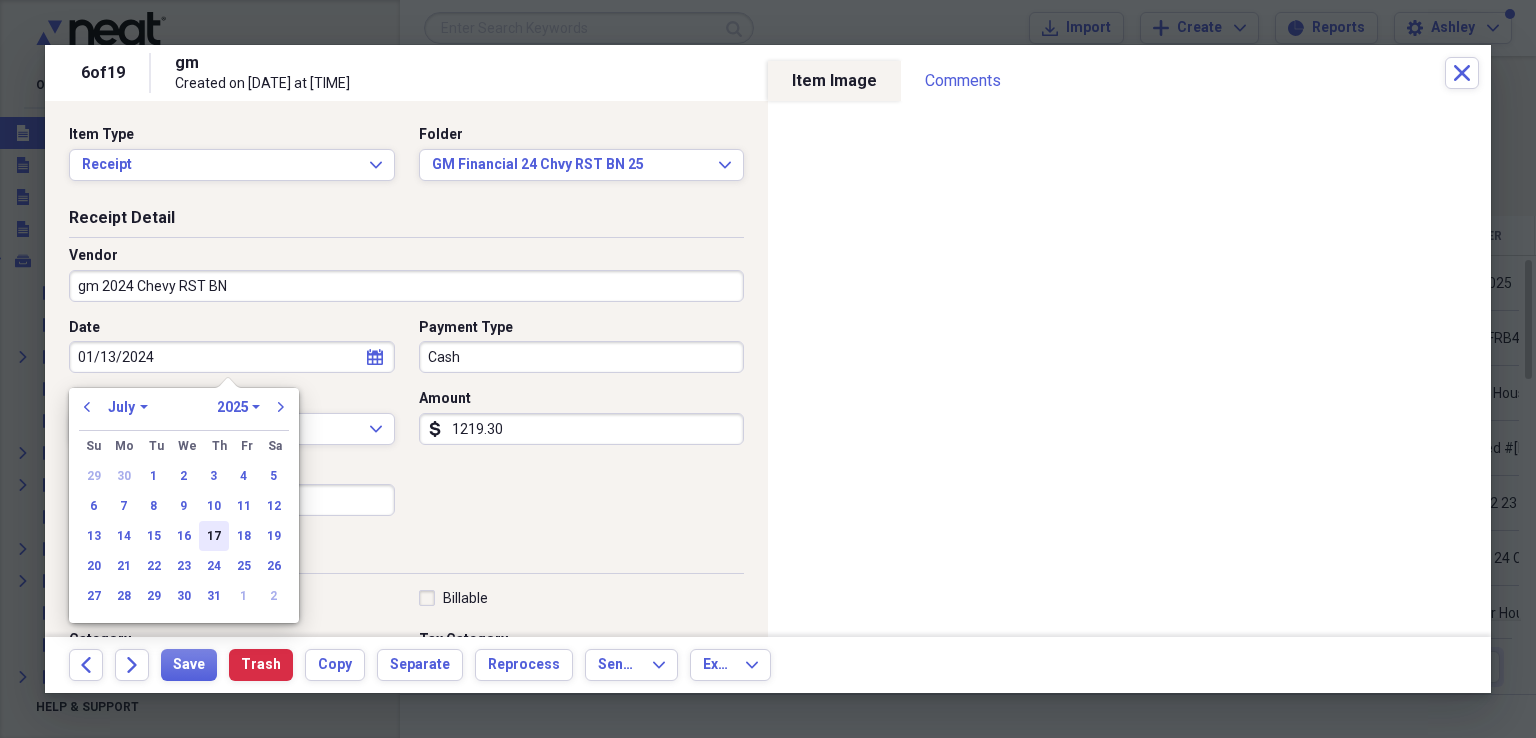 click on "17" at bounding box center [214, 536] 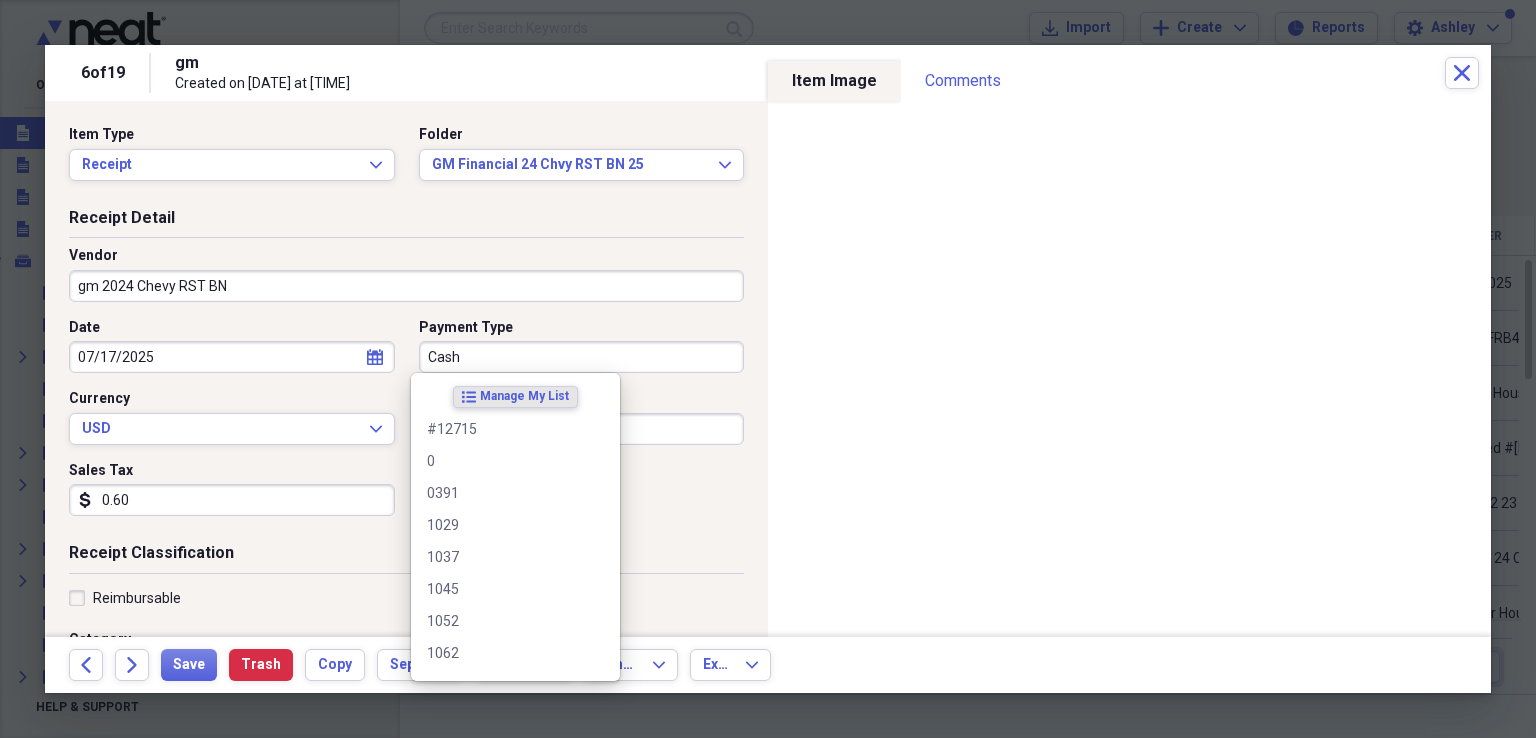 click on "Cash" at bounding box center [582, 357] 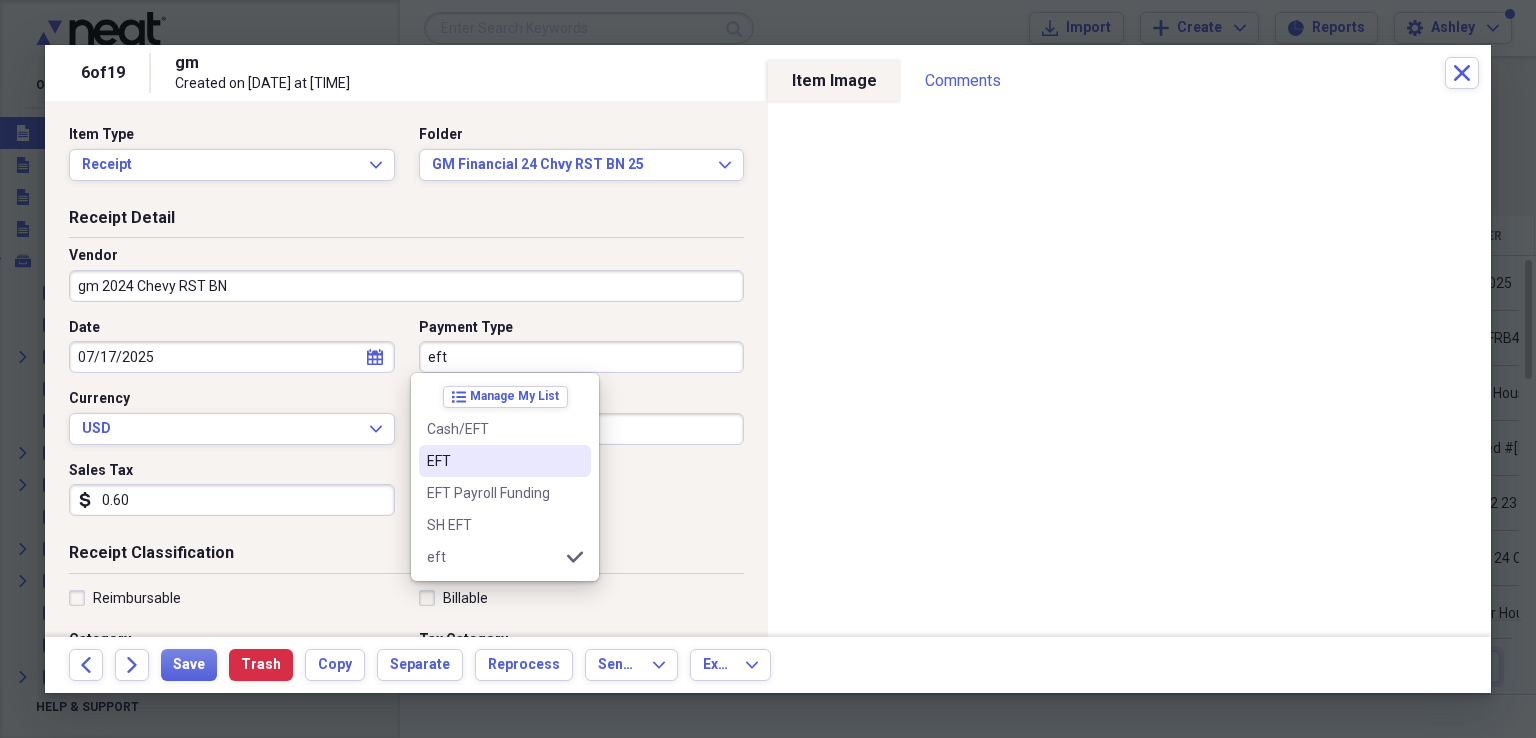 click on "EFT" at bounding box center [493, 461] 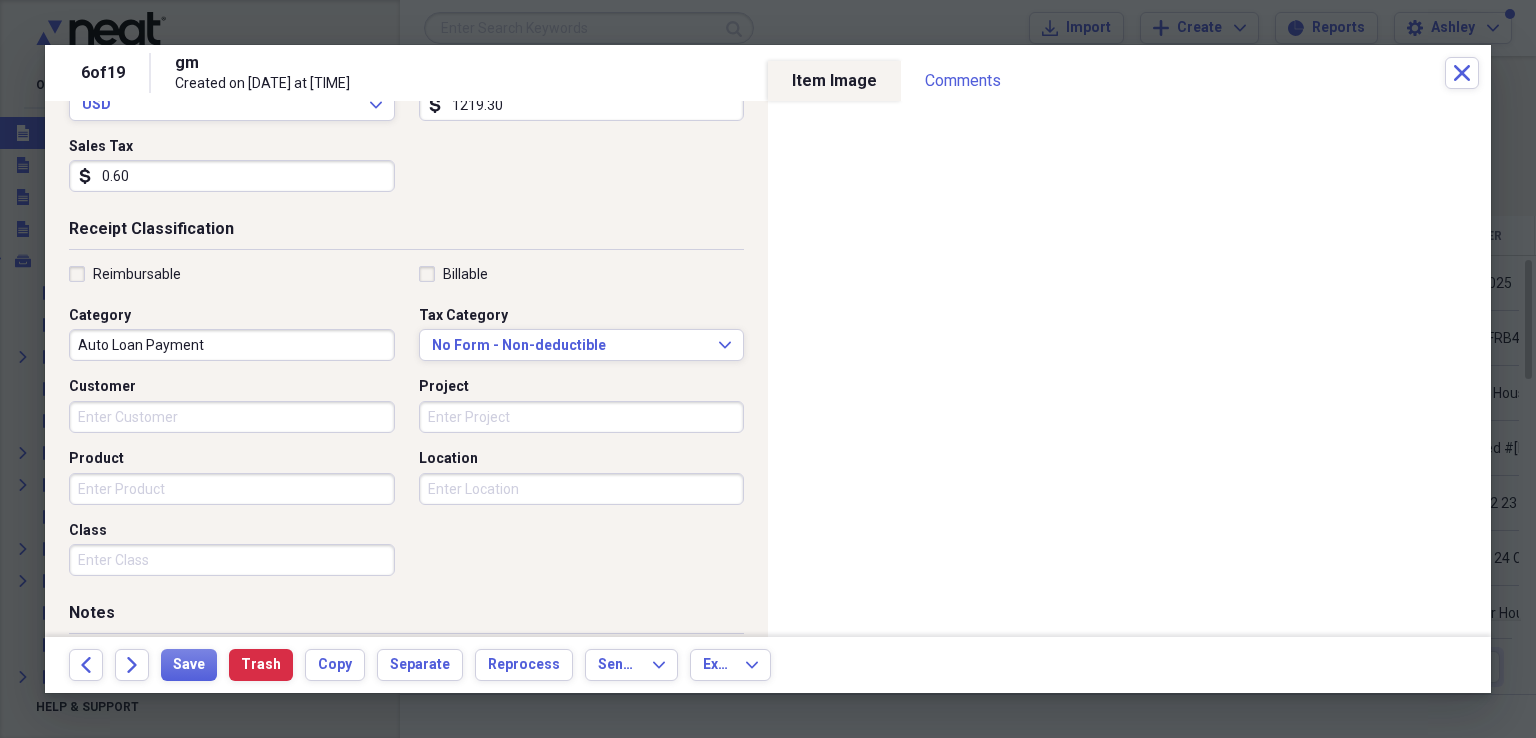 scroll, scrollTop: 365, scrollLeft: 0, axis: vertical 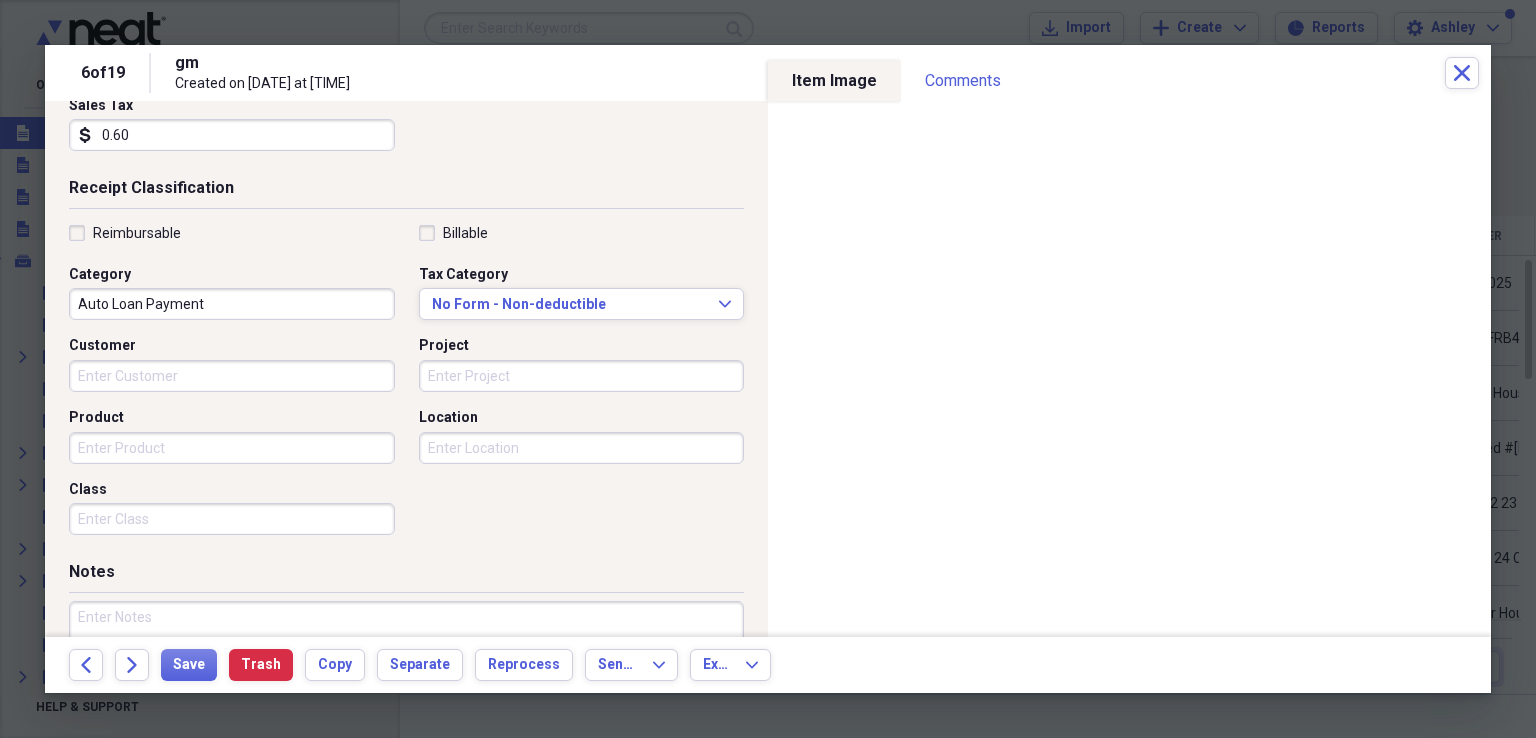 click on "Product" at bounding box center [232, 448] 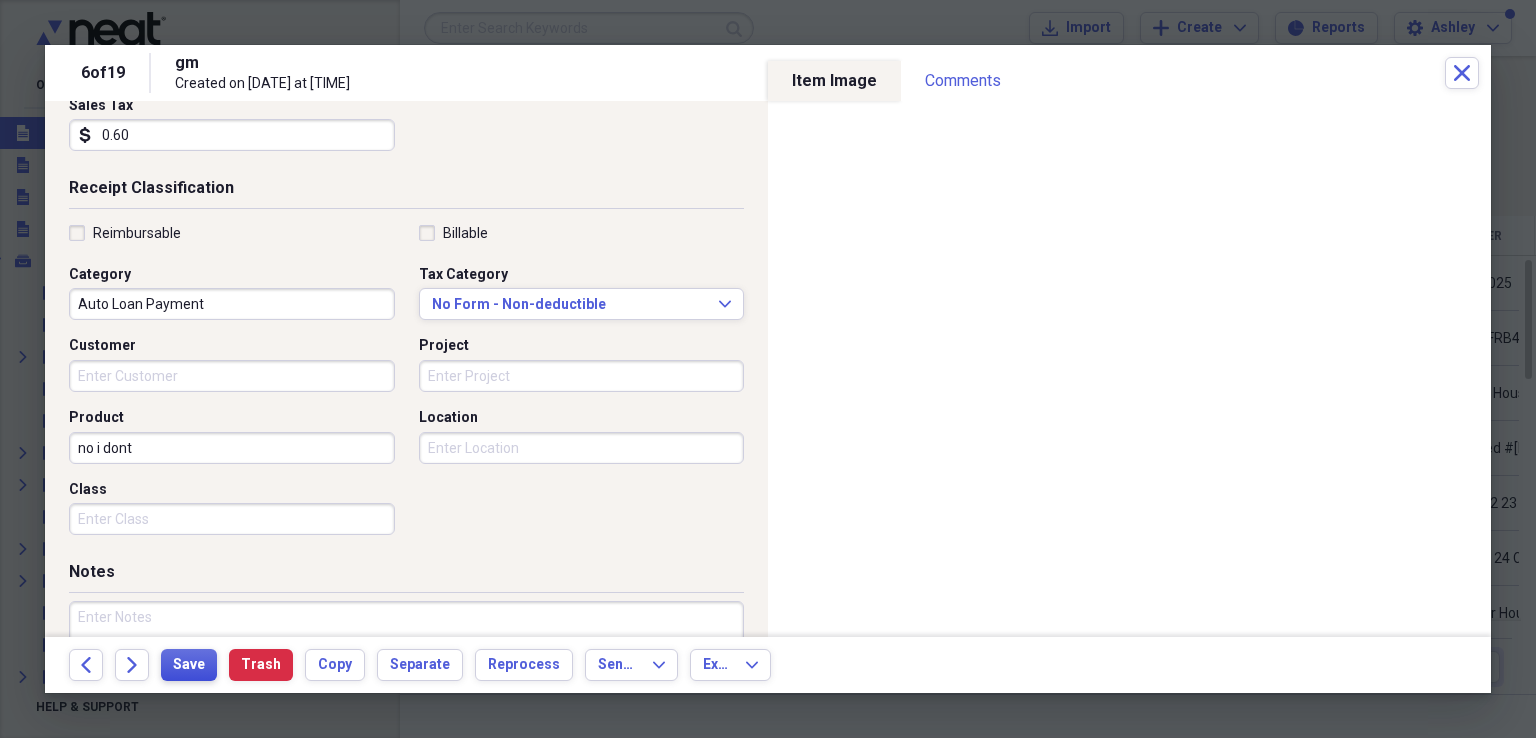 type on "no i dont" 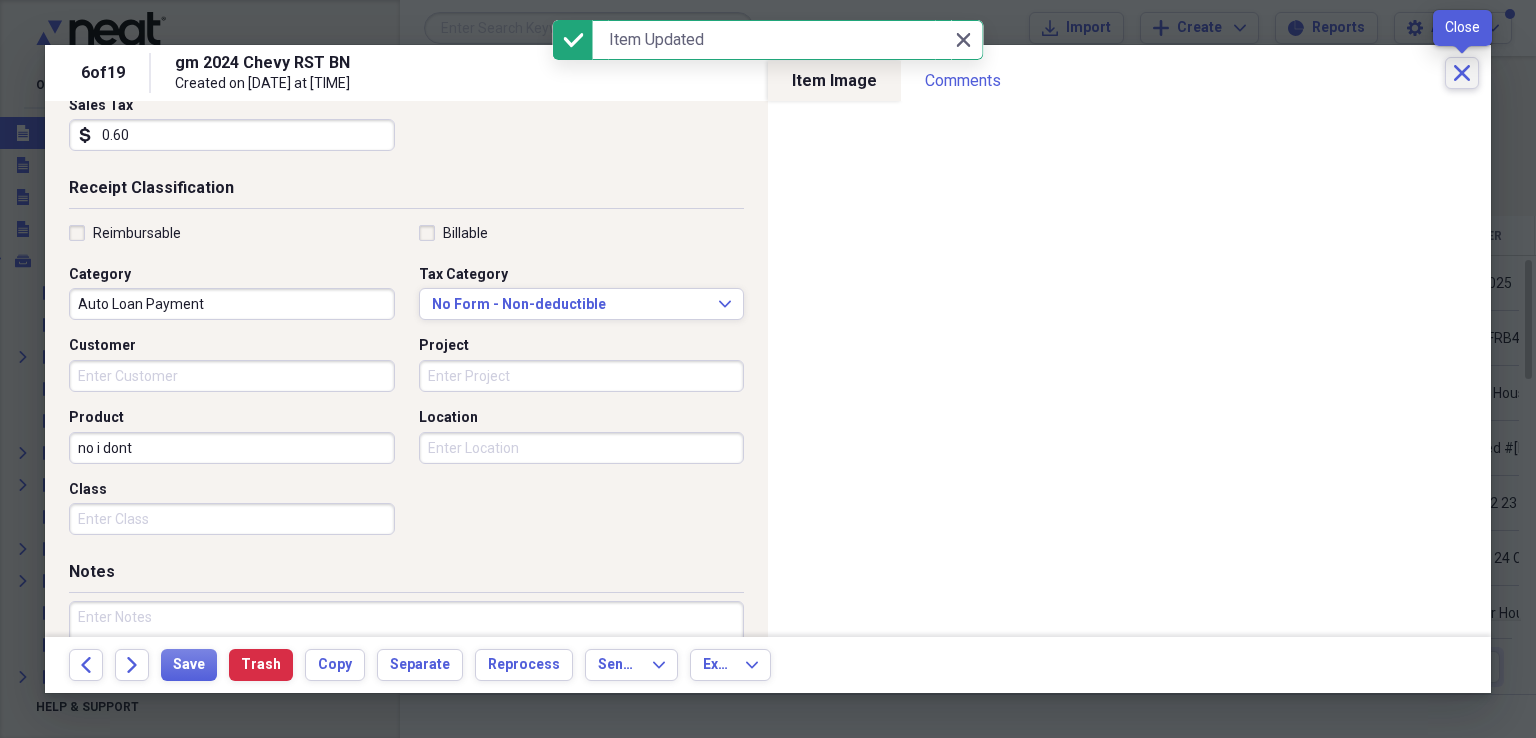 click on "Close" 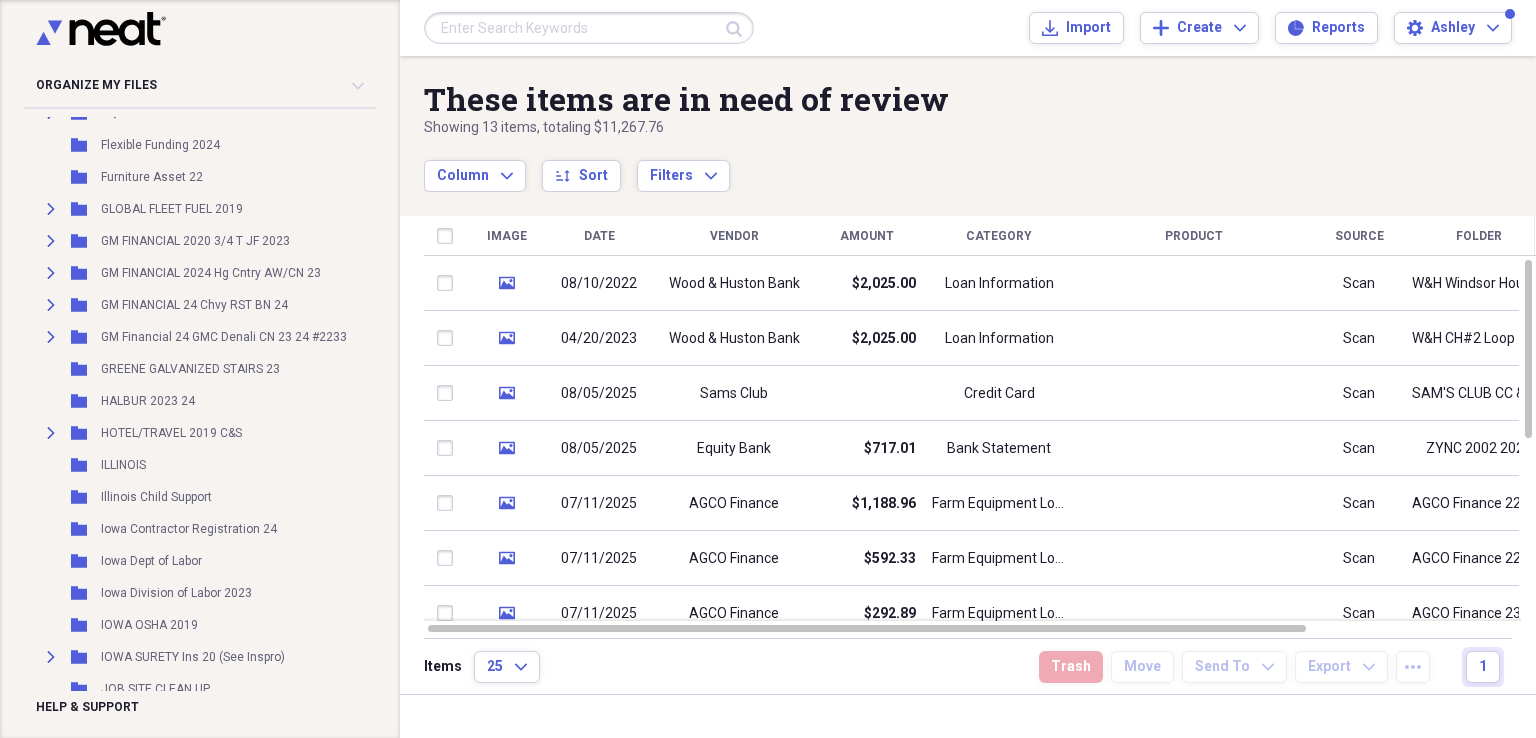 scroll, scrollTop: 2092, scrollLeft: 21, axis: both 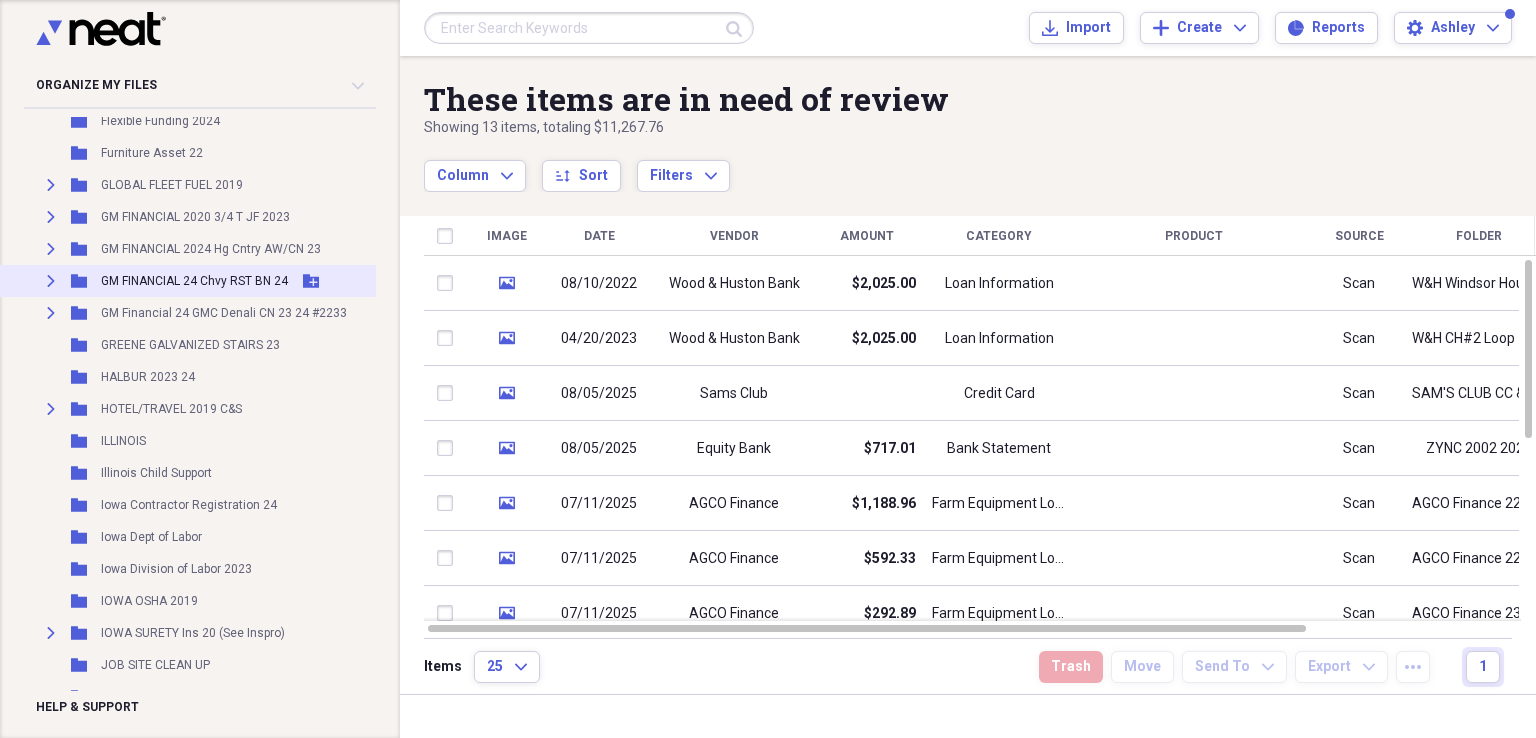 click on "Expand" 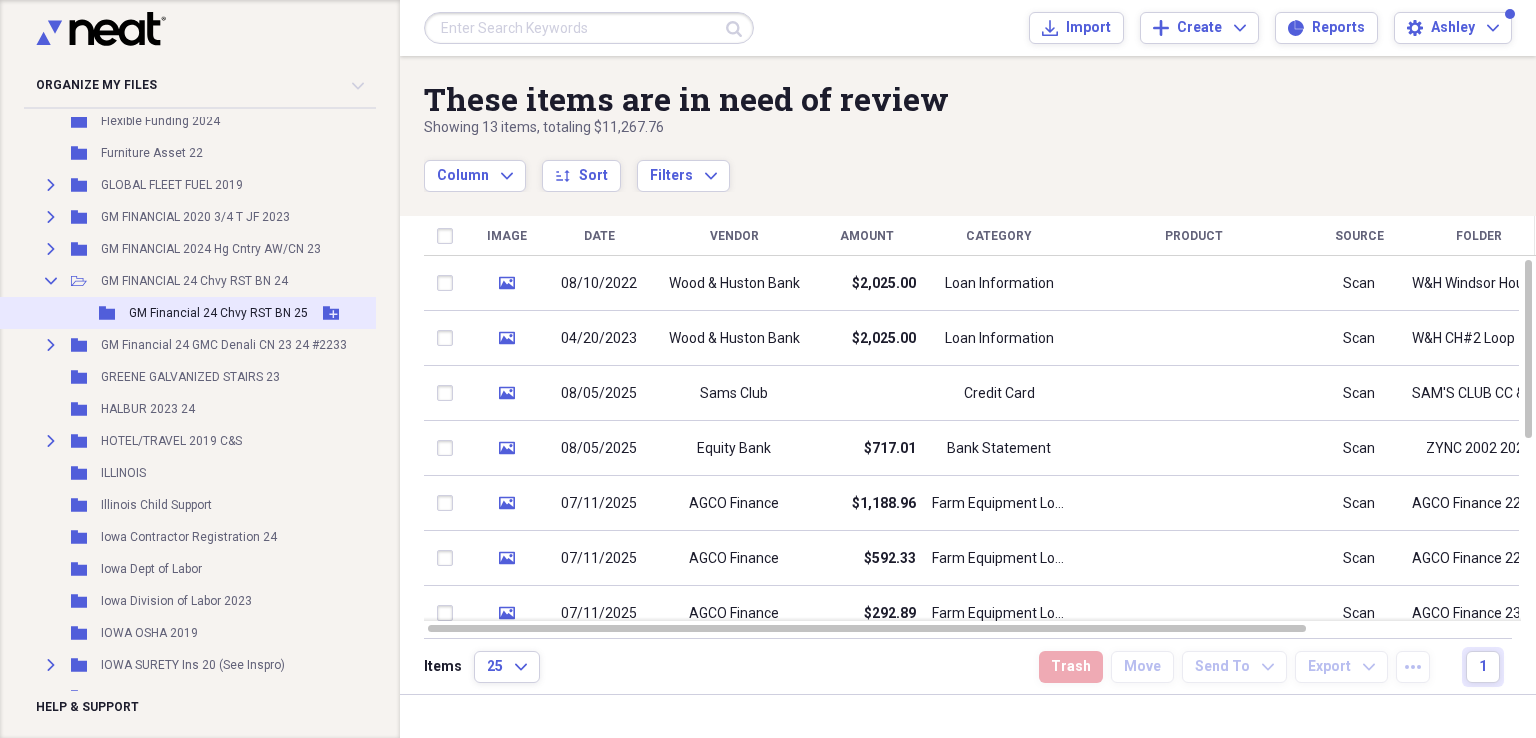 click on "GM Financial 24 Chvy RST BN 25" at bounding box center [218, 313] 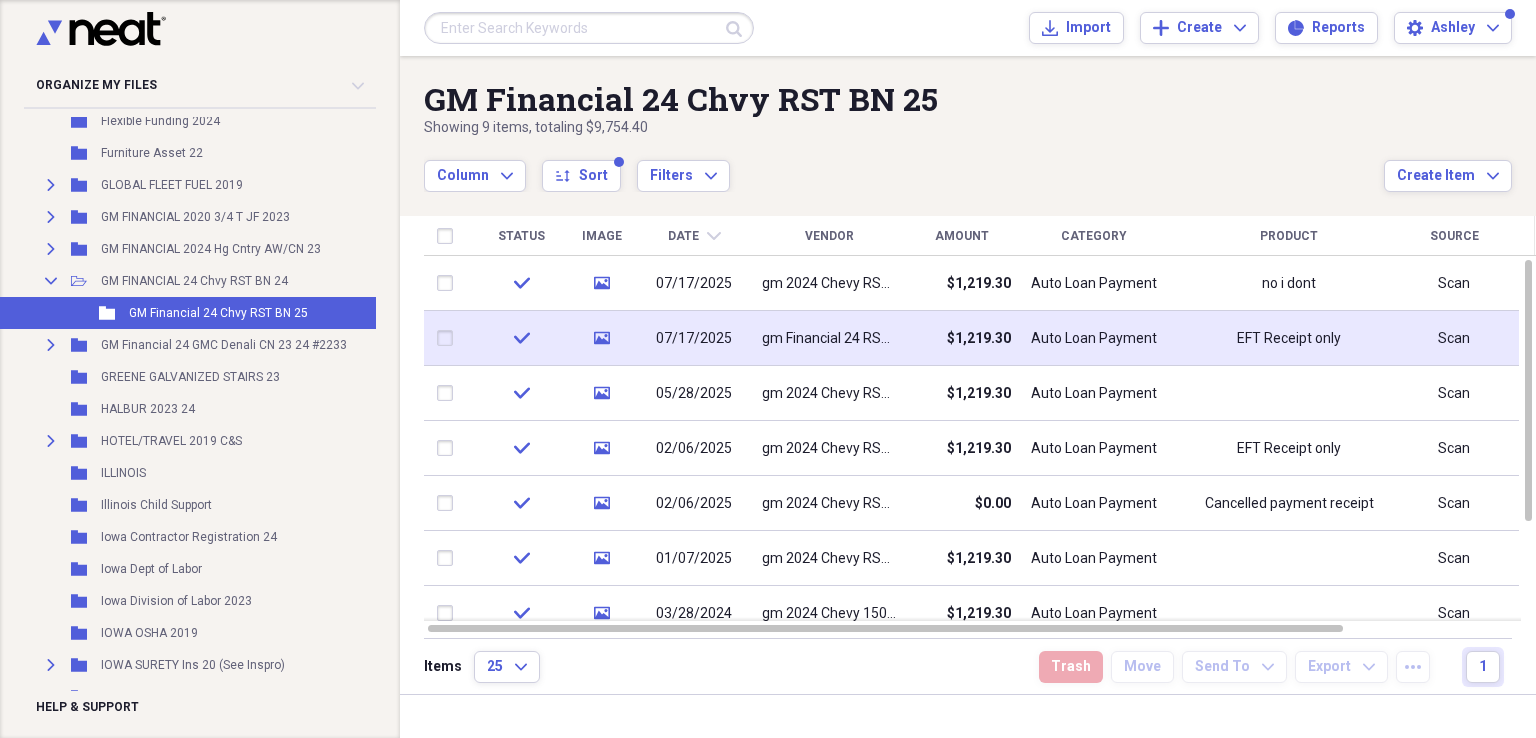 click on "$1,219.30" at bounding box center (961, 338) 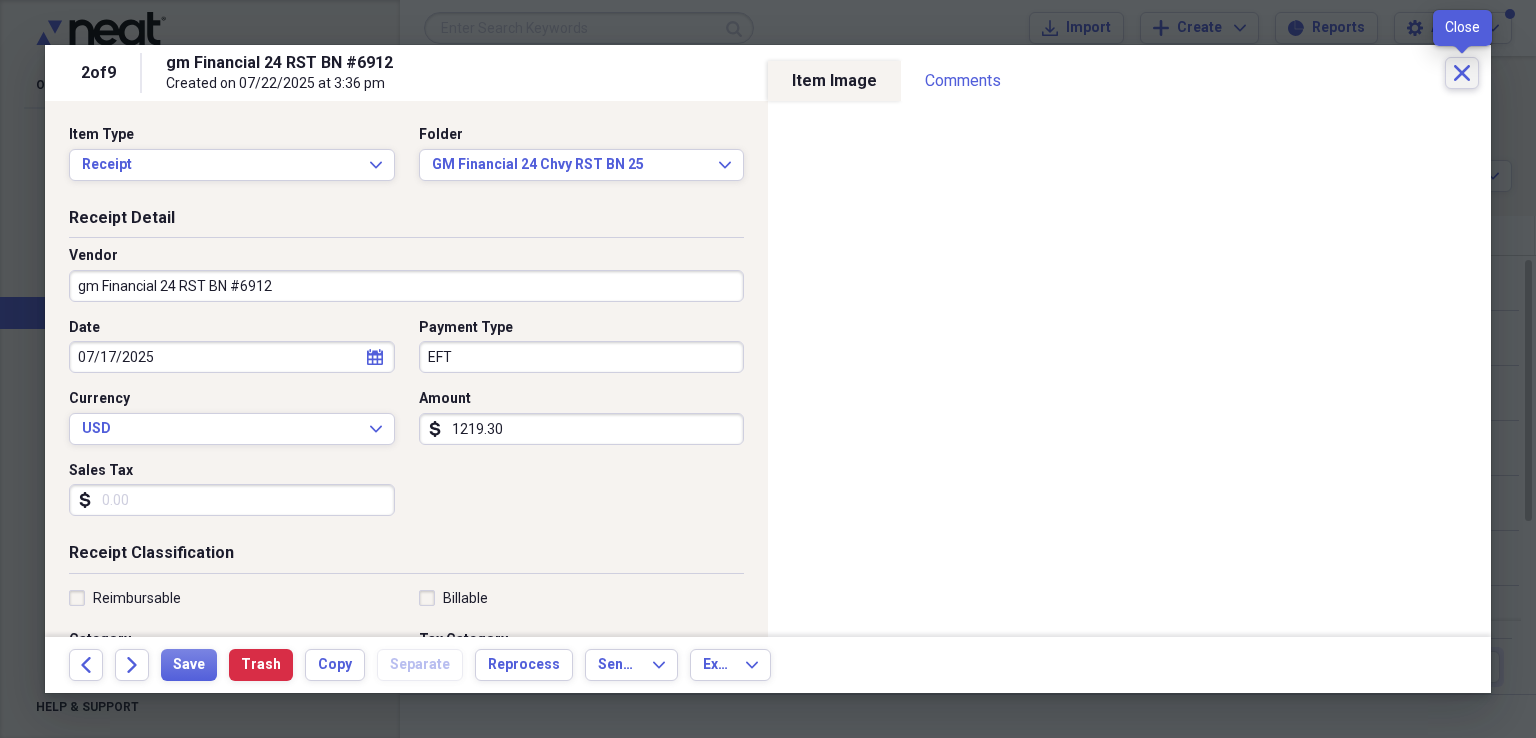 click 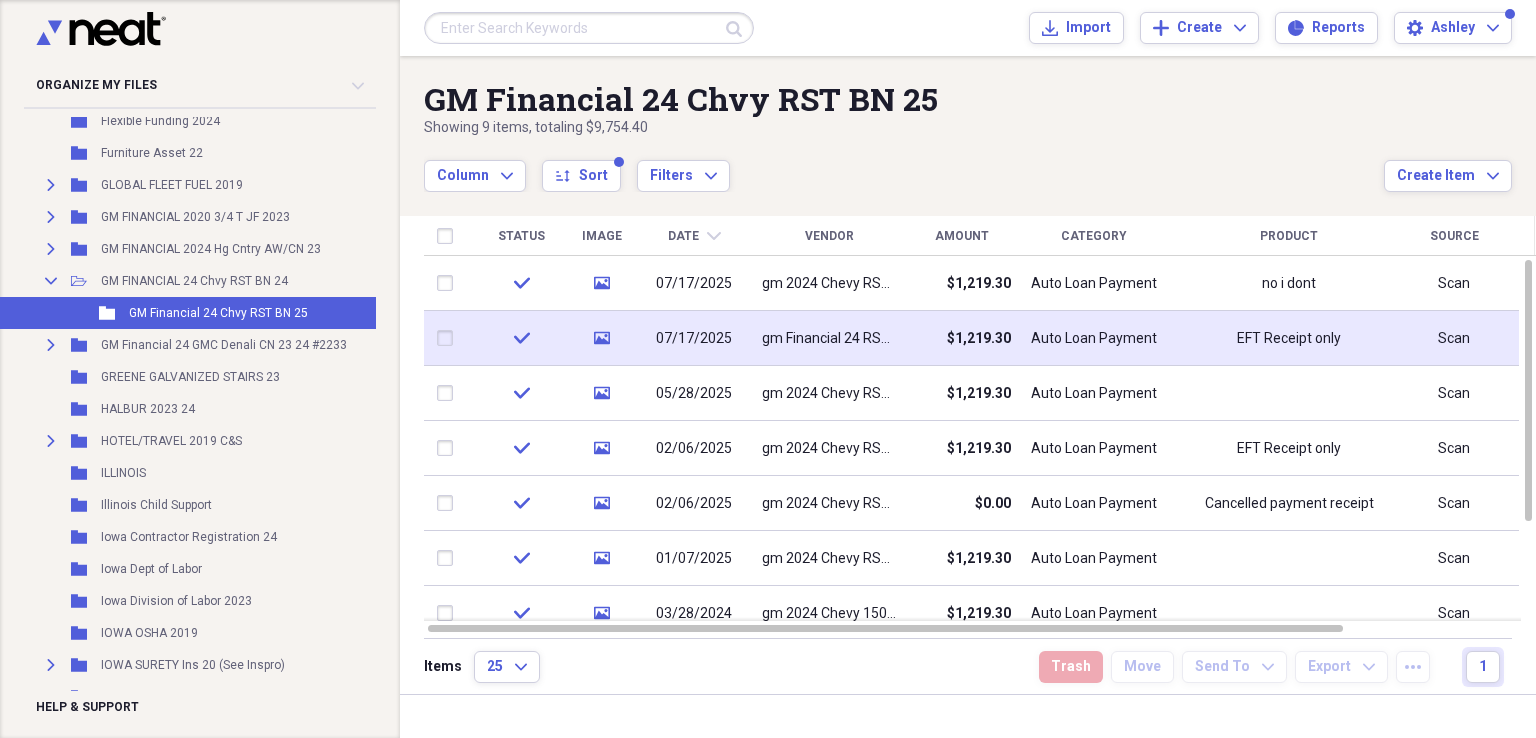 click on "$1,219.30" at bounding box center [961, 338] 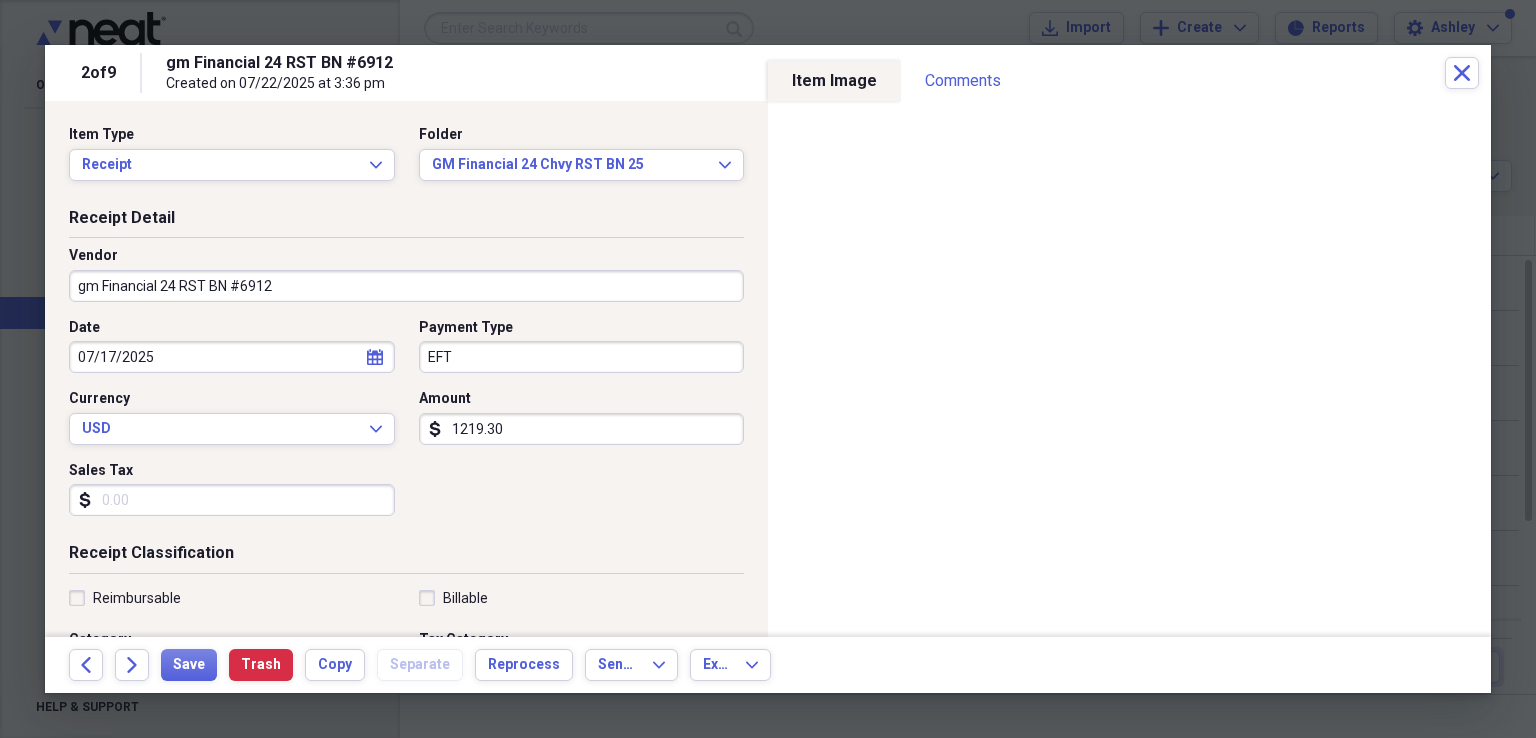click on "1219.30" at bounding box center [582, 429] 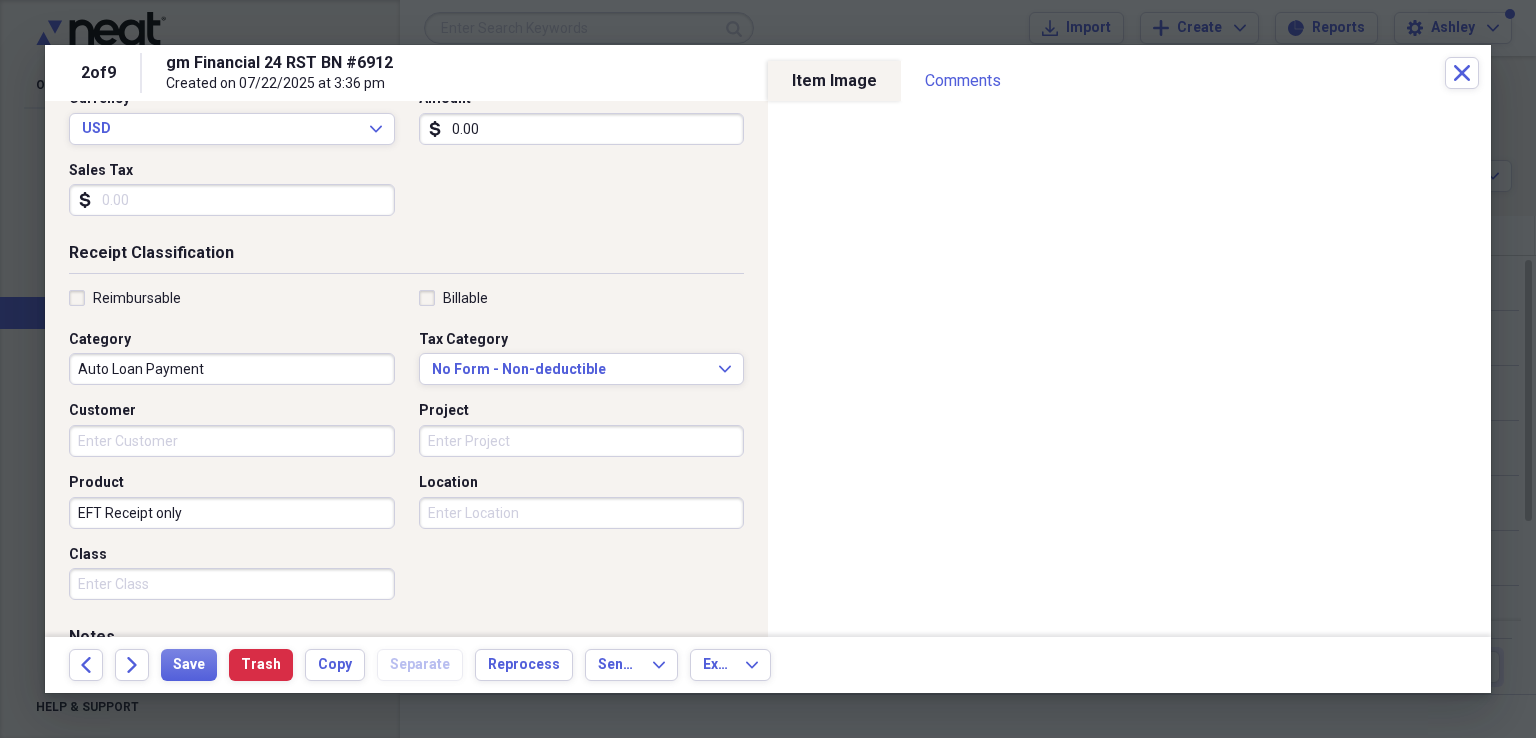 scroll, scrollTop: 313, scrollLeft: 0, axis: vertical 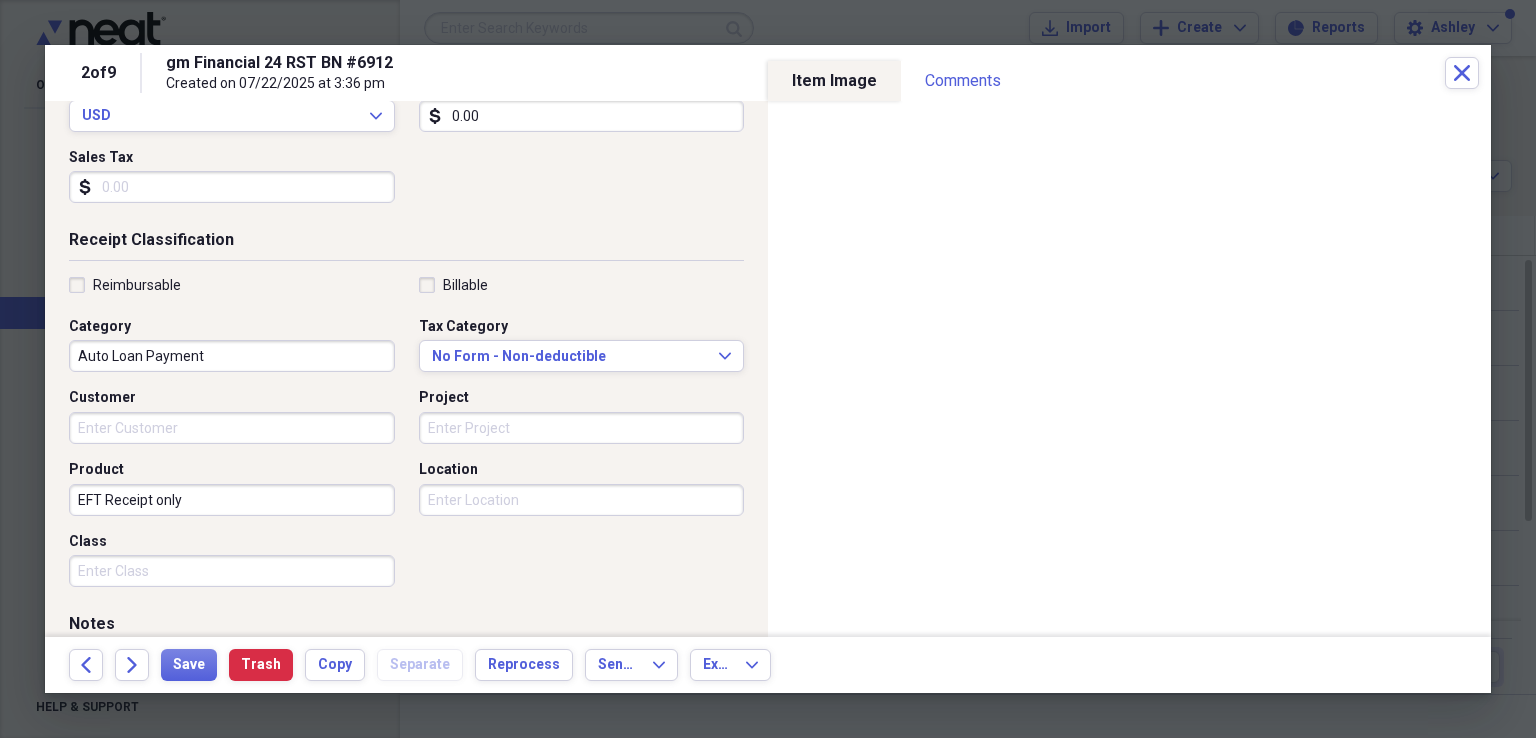 type on "0.00" 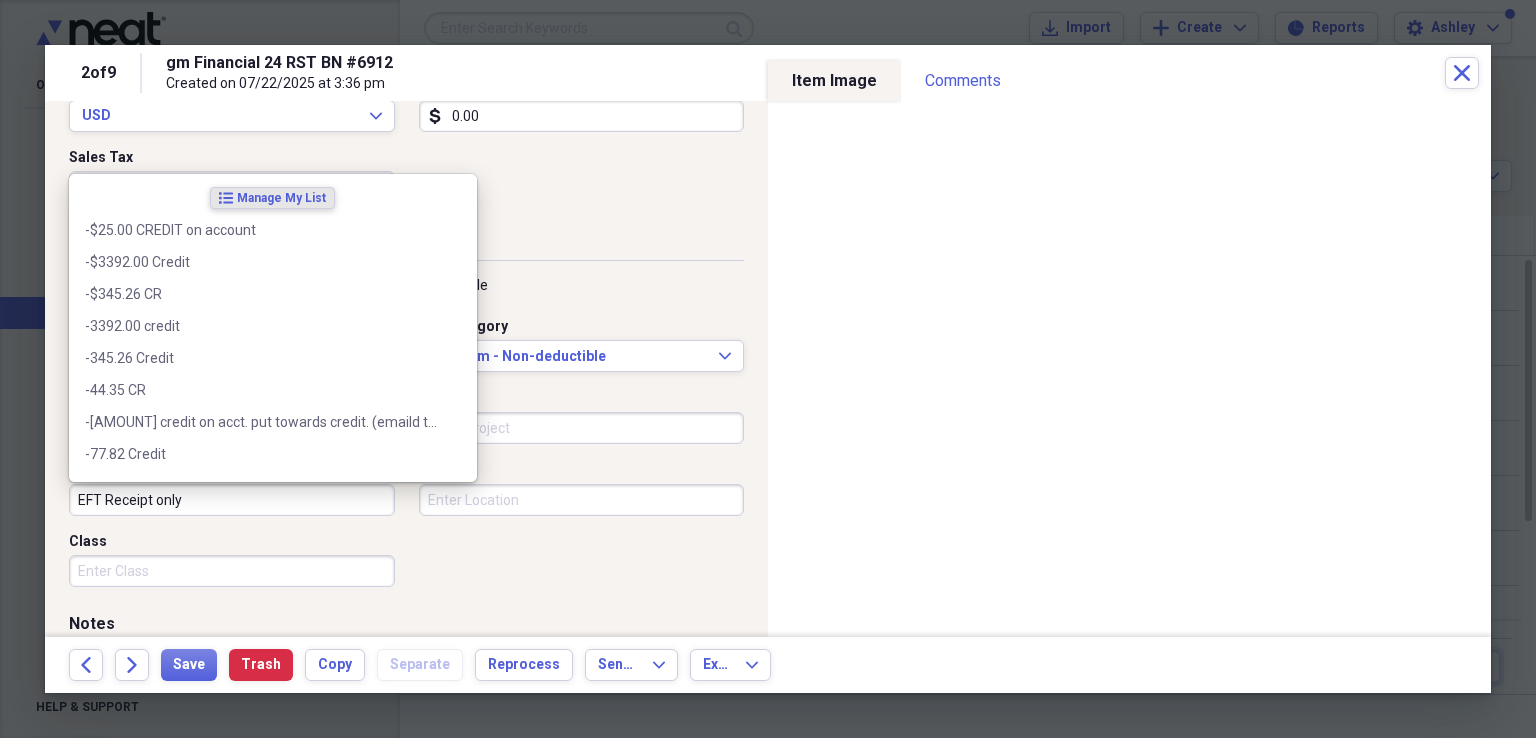 click on "EFT Receipt only" at bounding box center (232, 500) 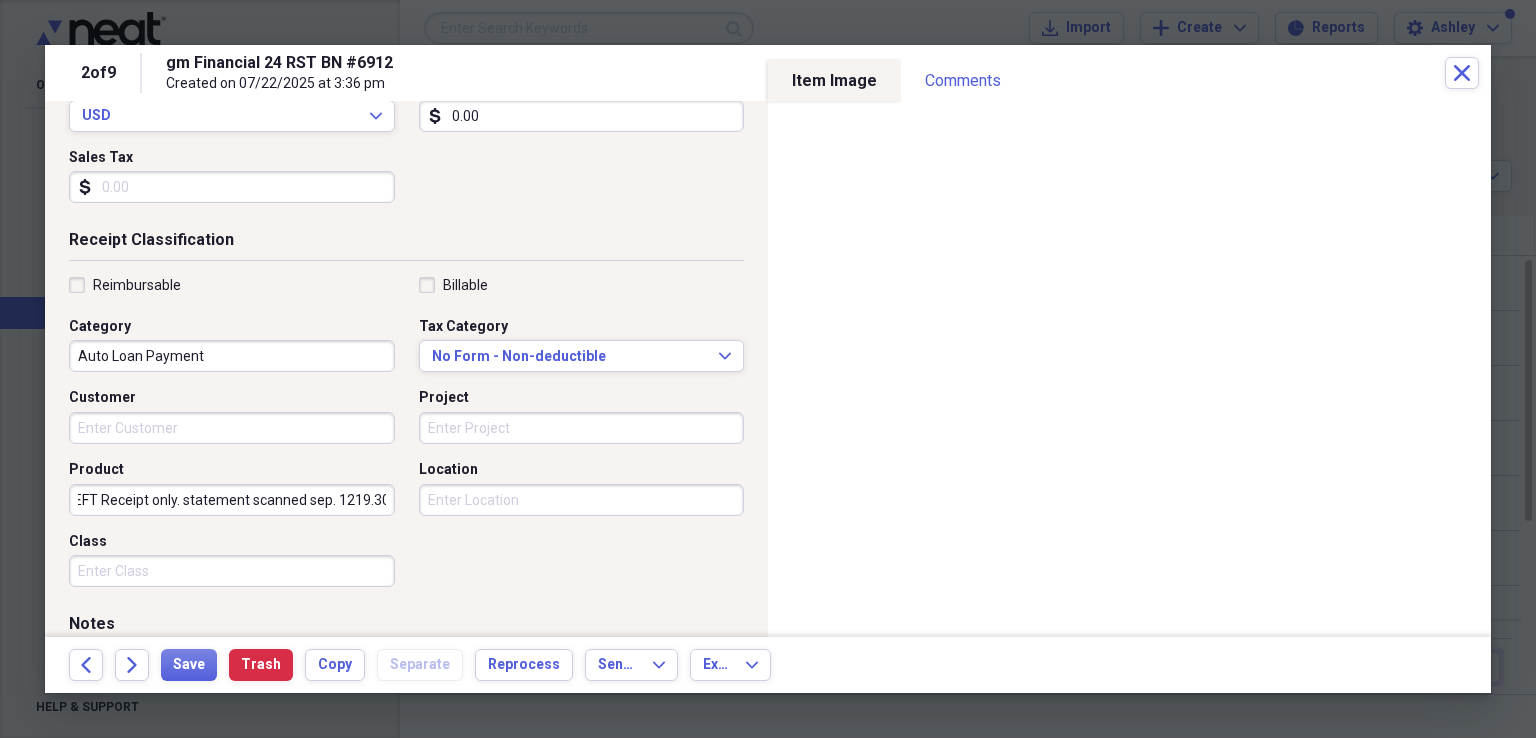 scroll, scrollTop: 0, scrollLeft: 12, axis: horizontal 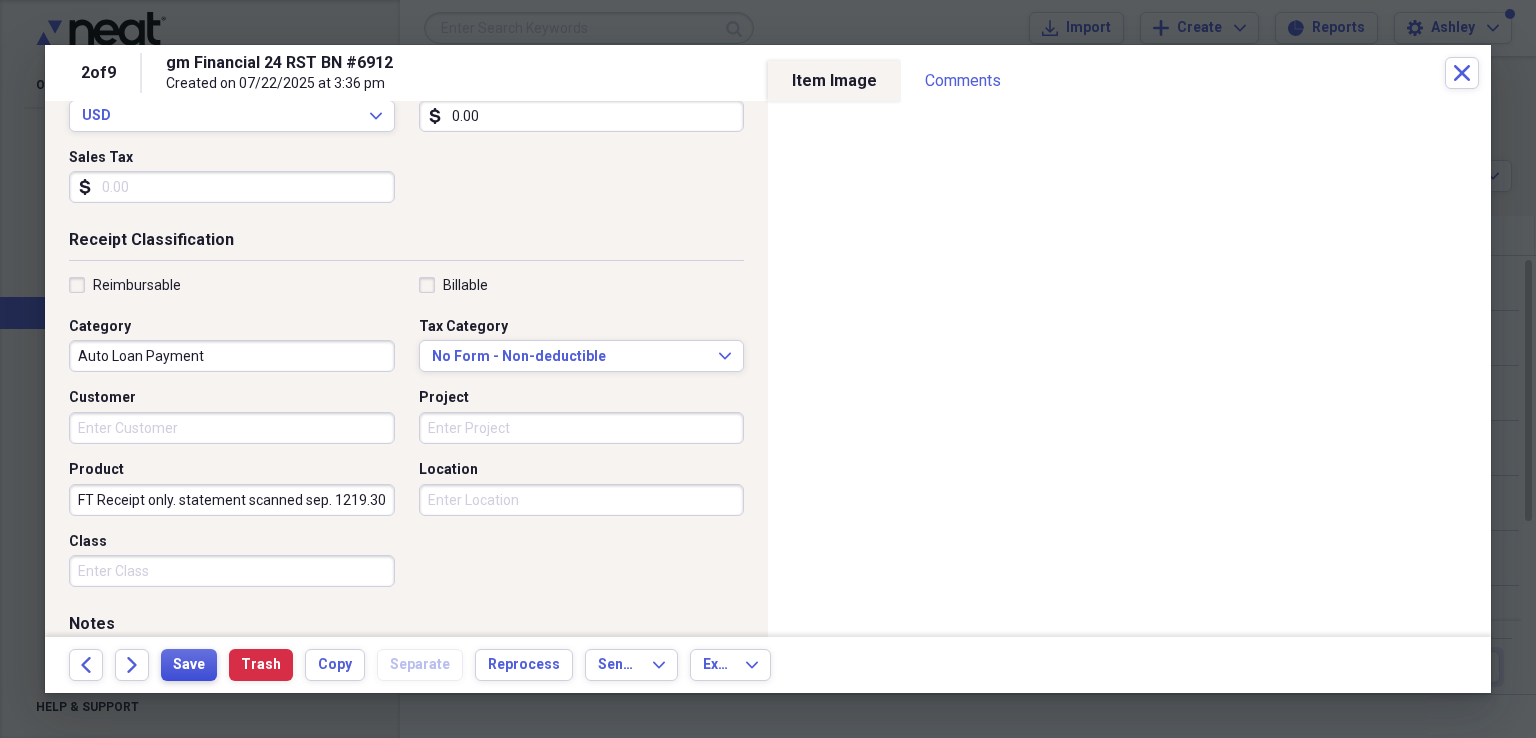 type on "EFT Receipt only. statement scanned sep. 1219.30" 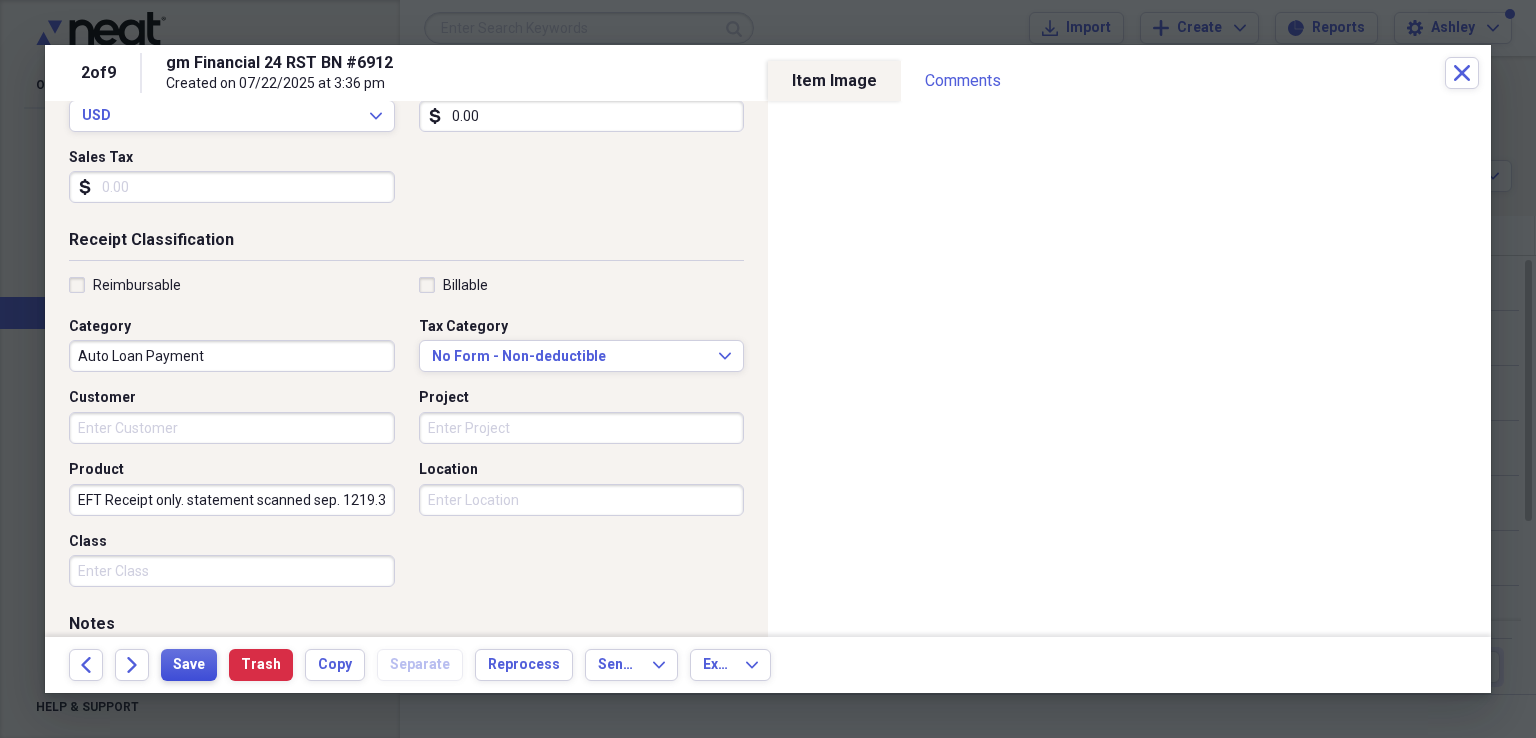 click on "Save" at bounding box center (189, 665) 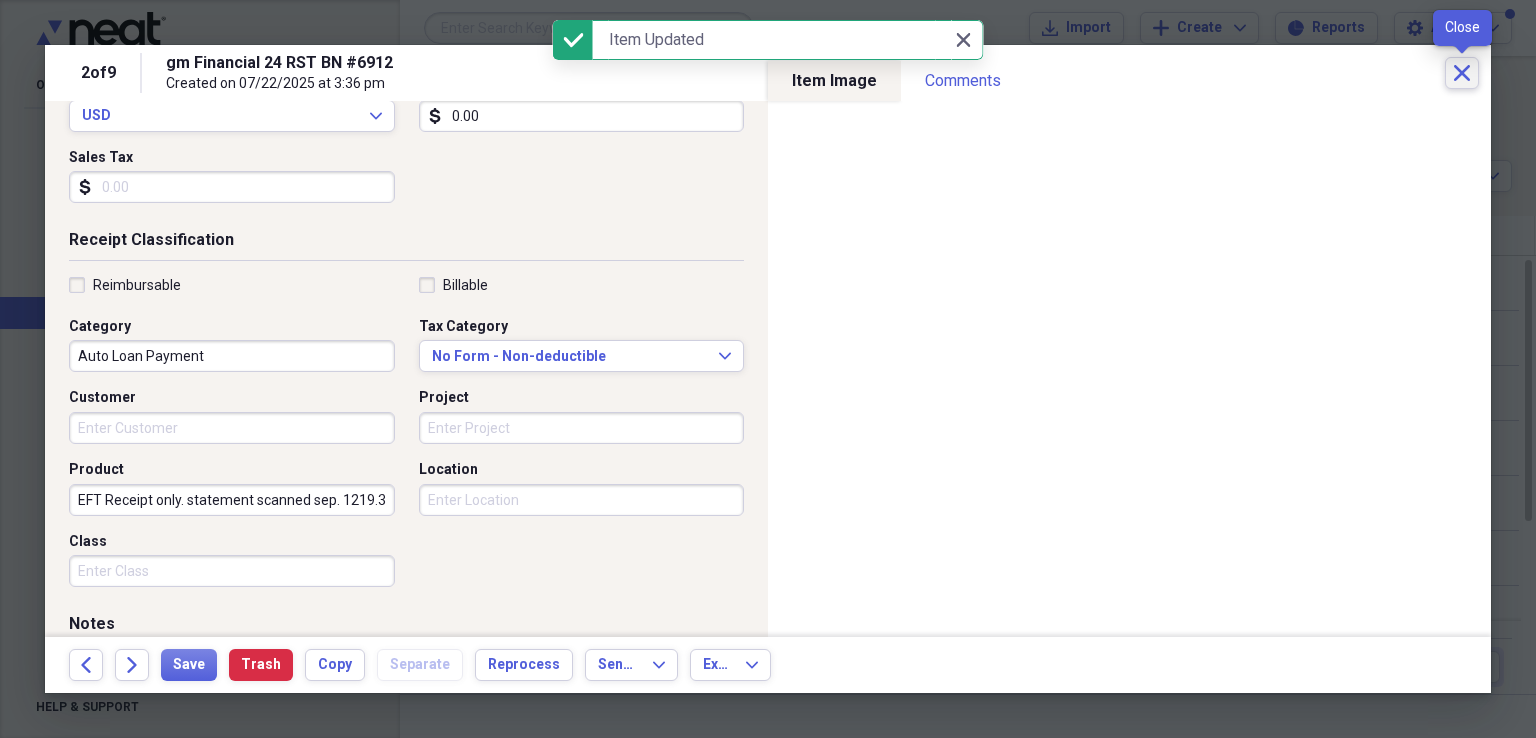 click 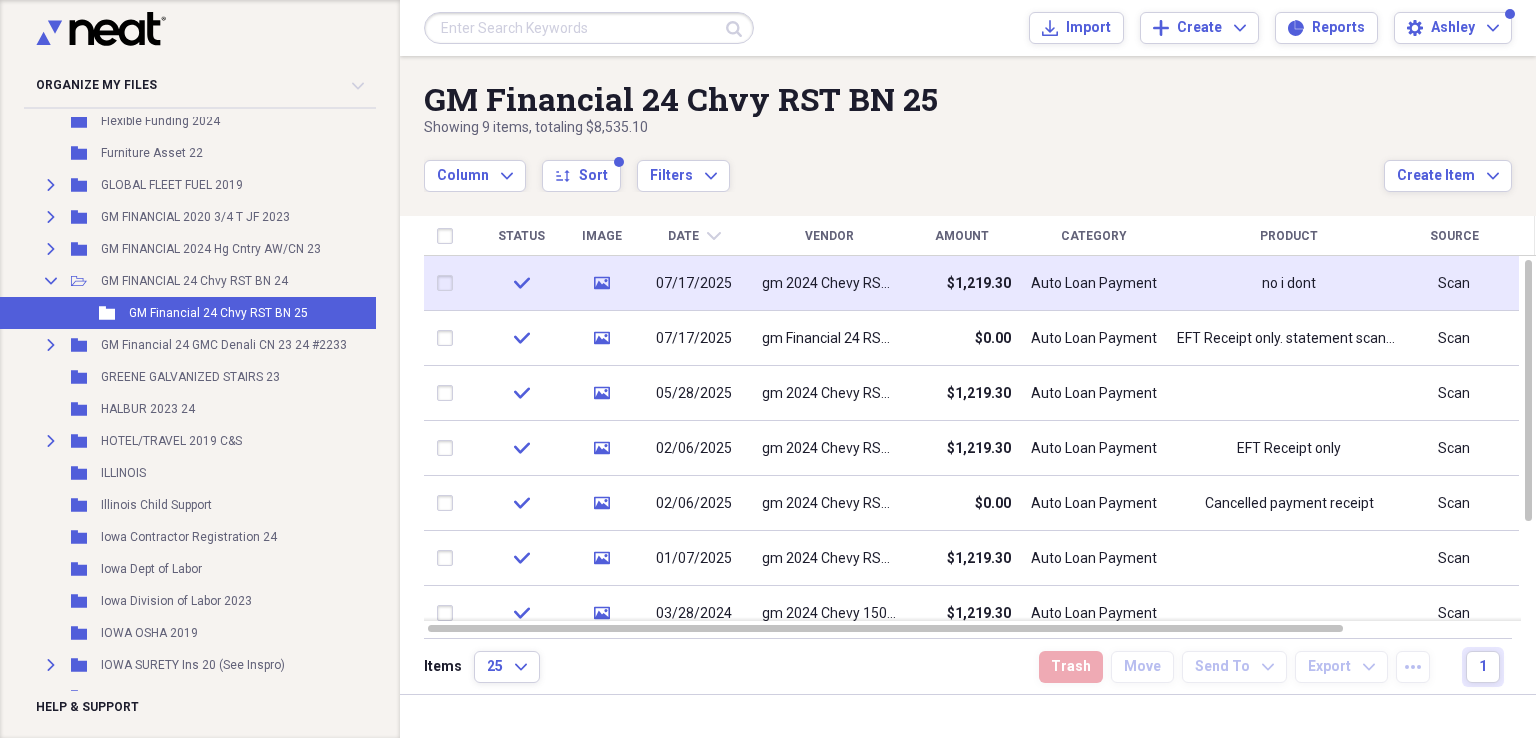 click on "$1,219.30" at bounding box center (961, 283) 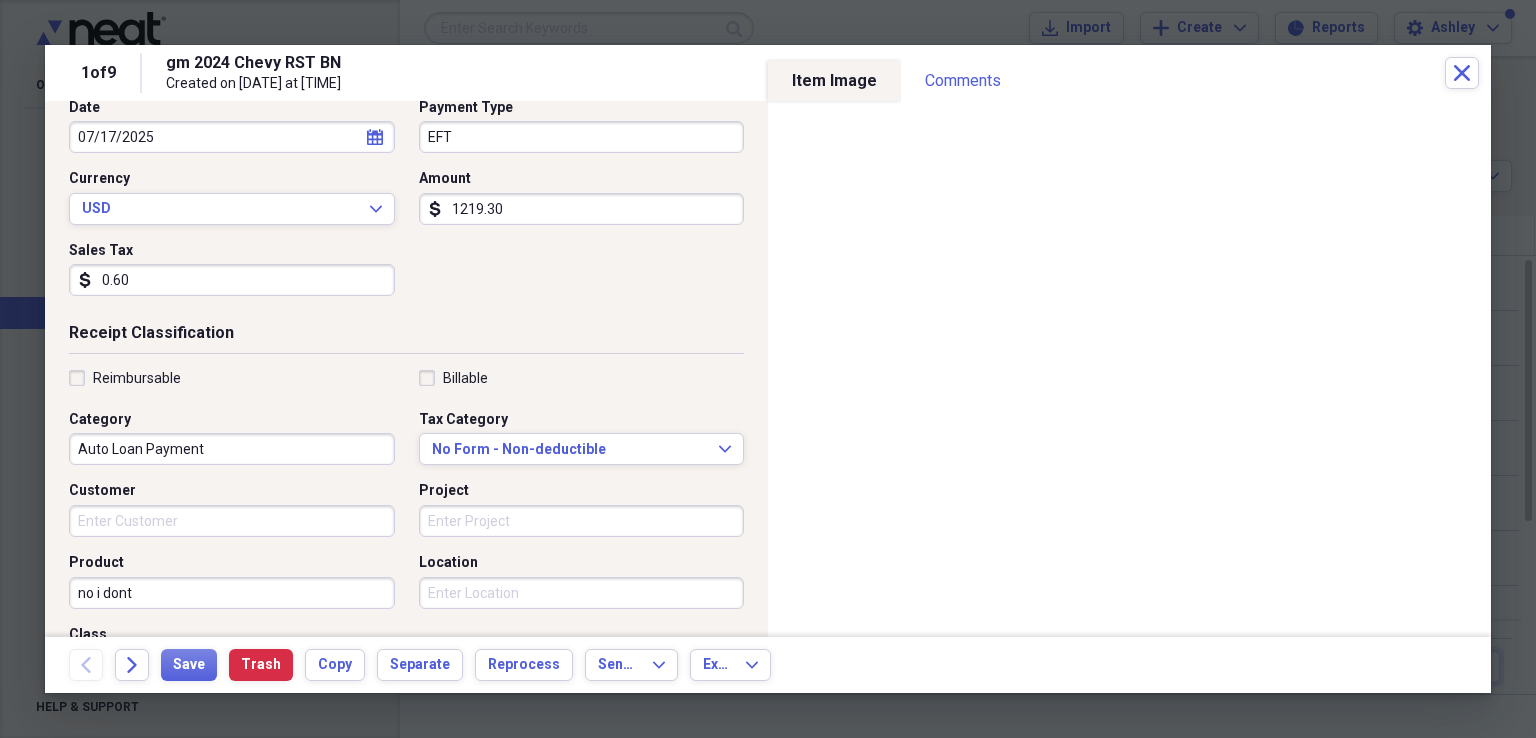 scroll, scrollTop: 243, scrollLeft: 0, axis: vertical 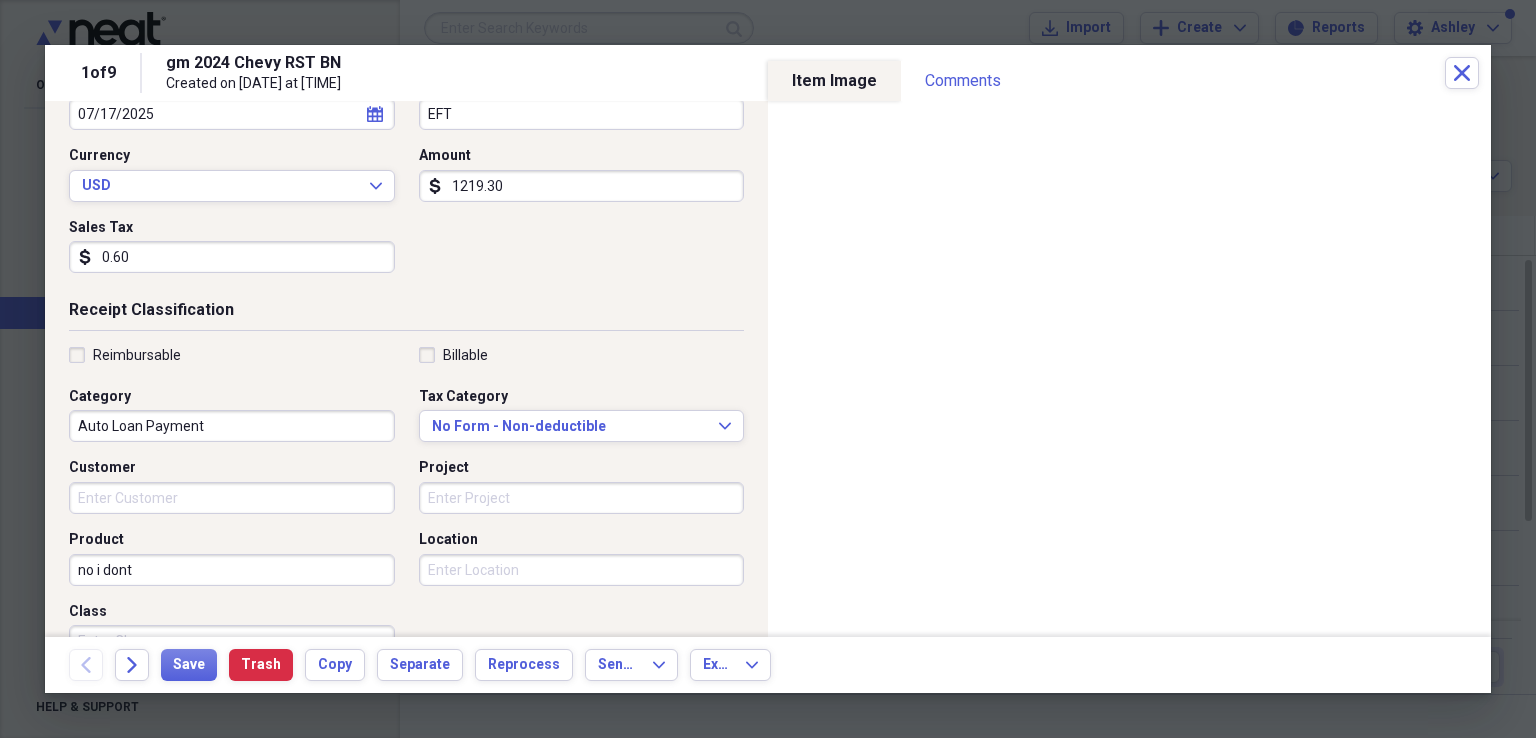 click on "no i dont" at bounding box center [232, 570] 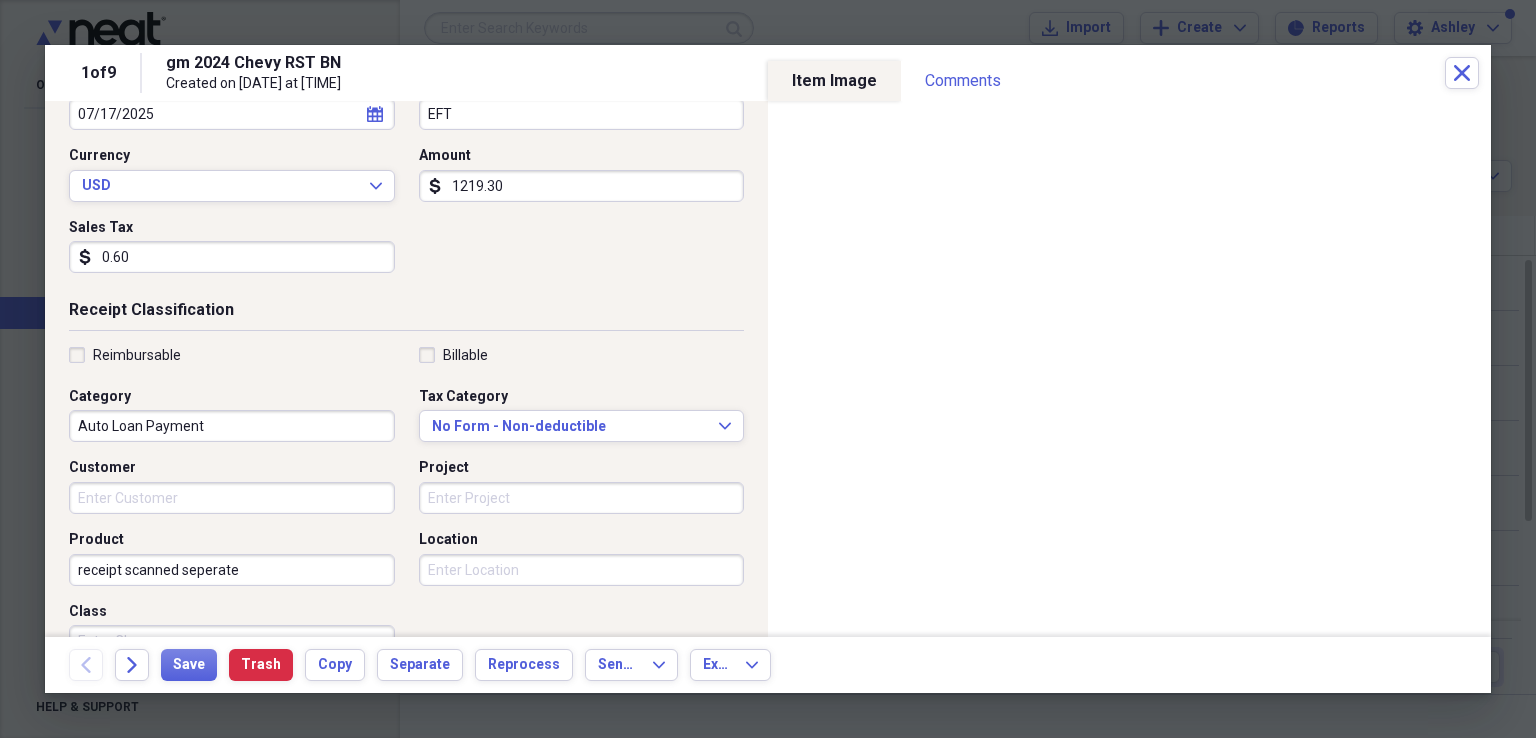 click on "Reimbursable Billable Category Auto Loan Payment Tax Category No Form - Non-deductible Expand Customer Project Product receipt scanned seperate Location Class" at bounding box center (406, 506) 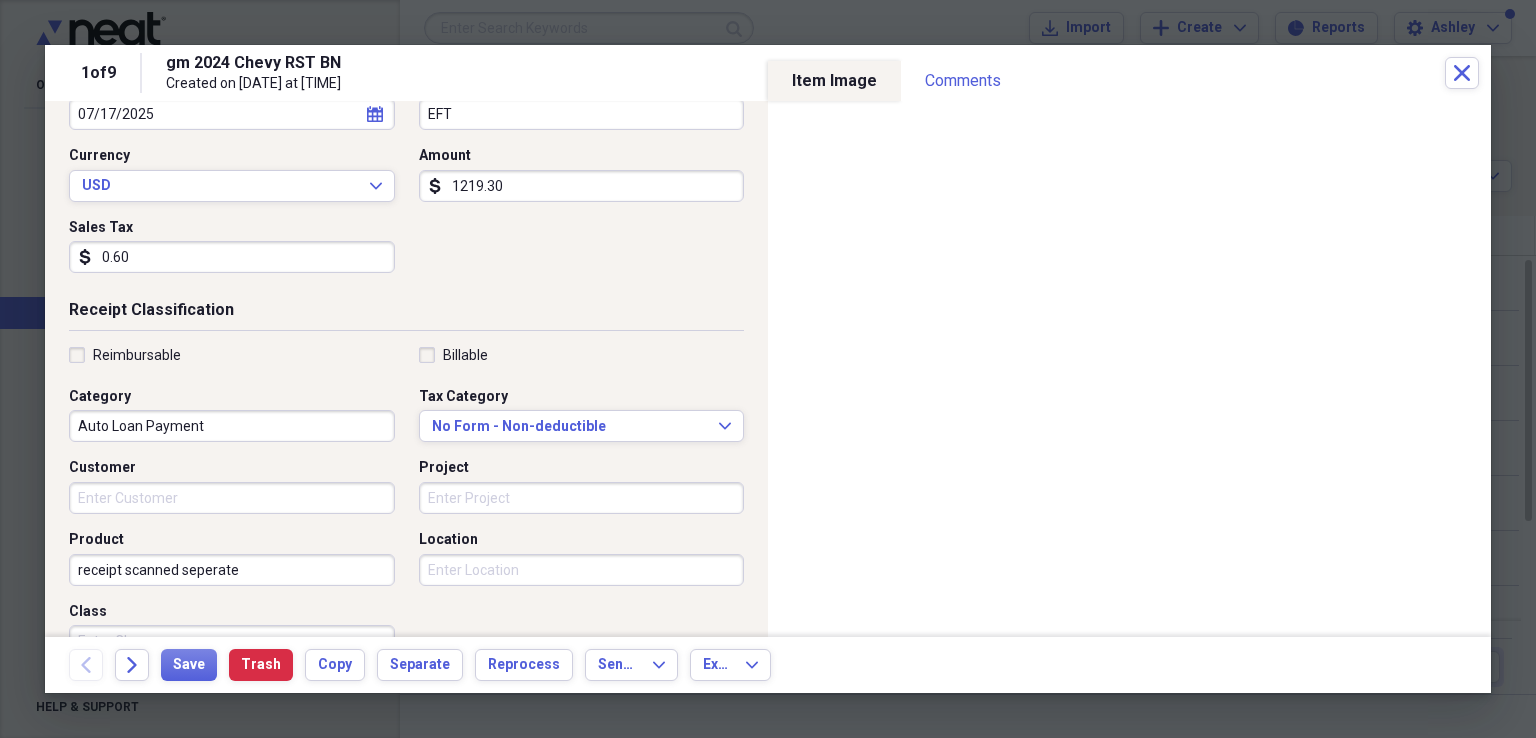 click on "receipt scanned seperate" at bounding box center [232, 570] 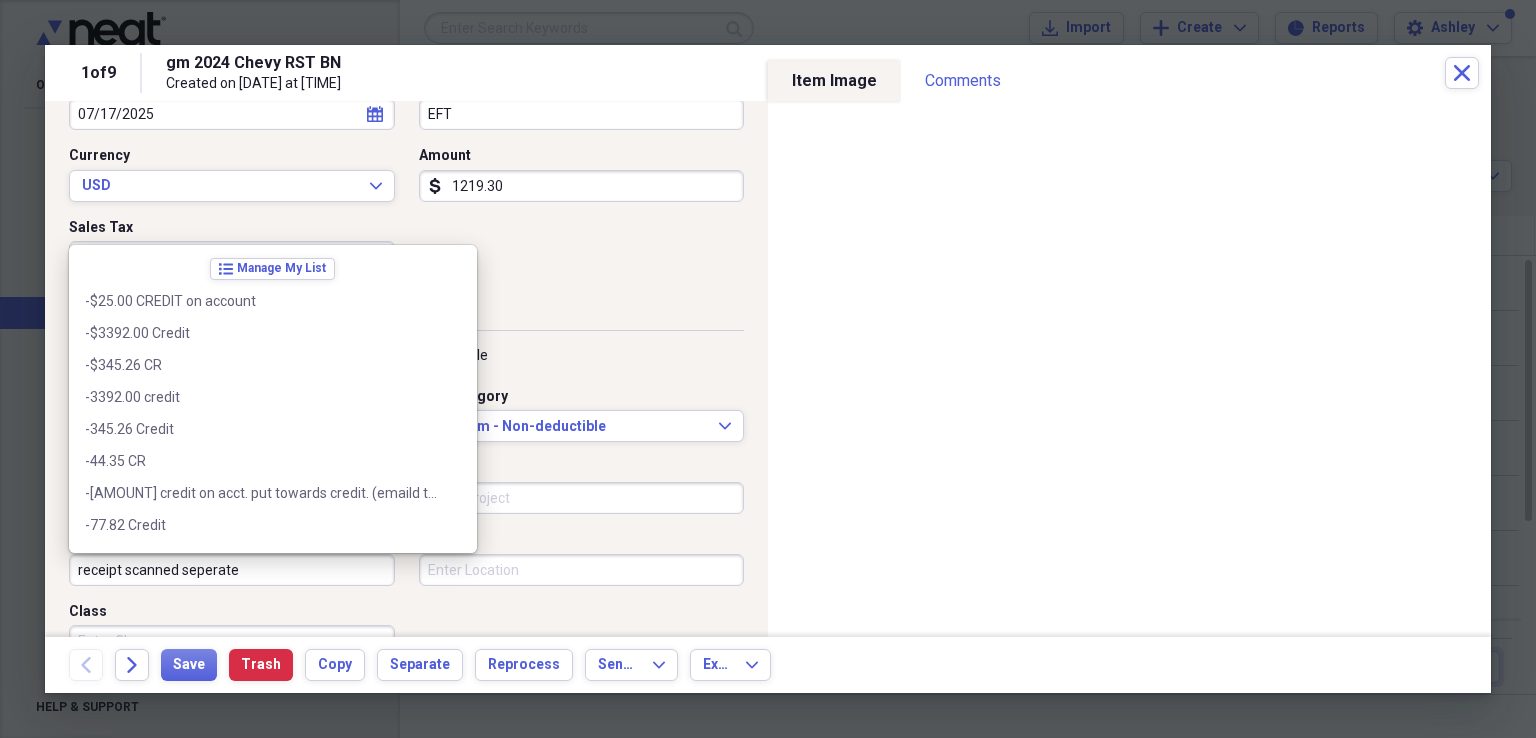 scroll, scrollTop: 149980, scrollLeft: 0, axis: vertical 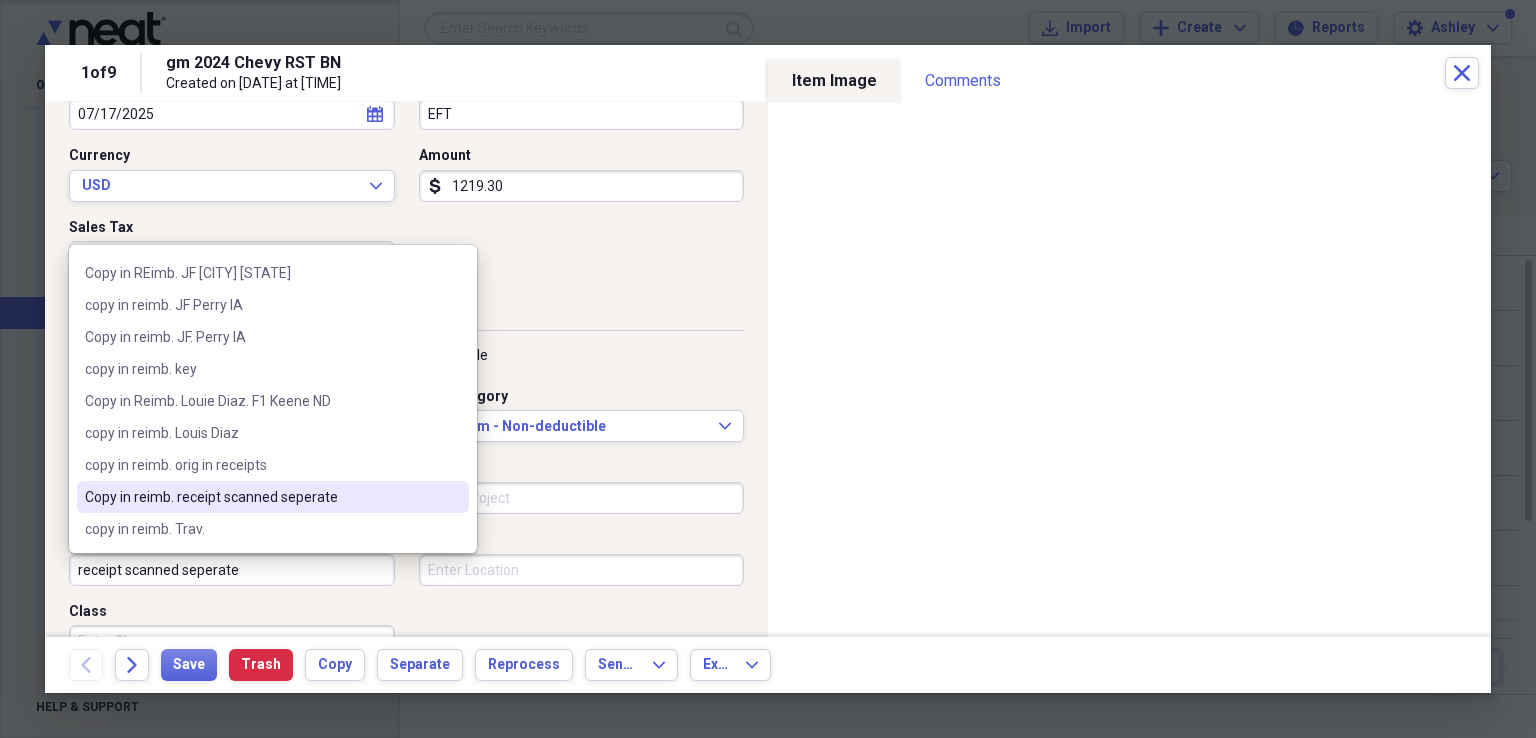 drag, startPoint x: 236, startPoint y: 569, endPoint x: 177, endPoint y: 575, distance: 59.3043 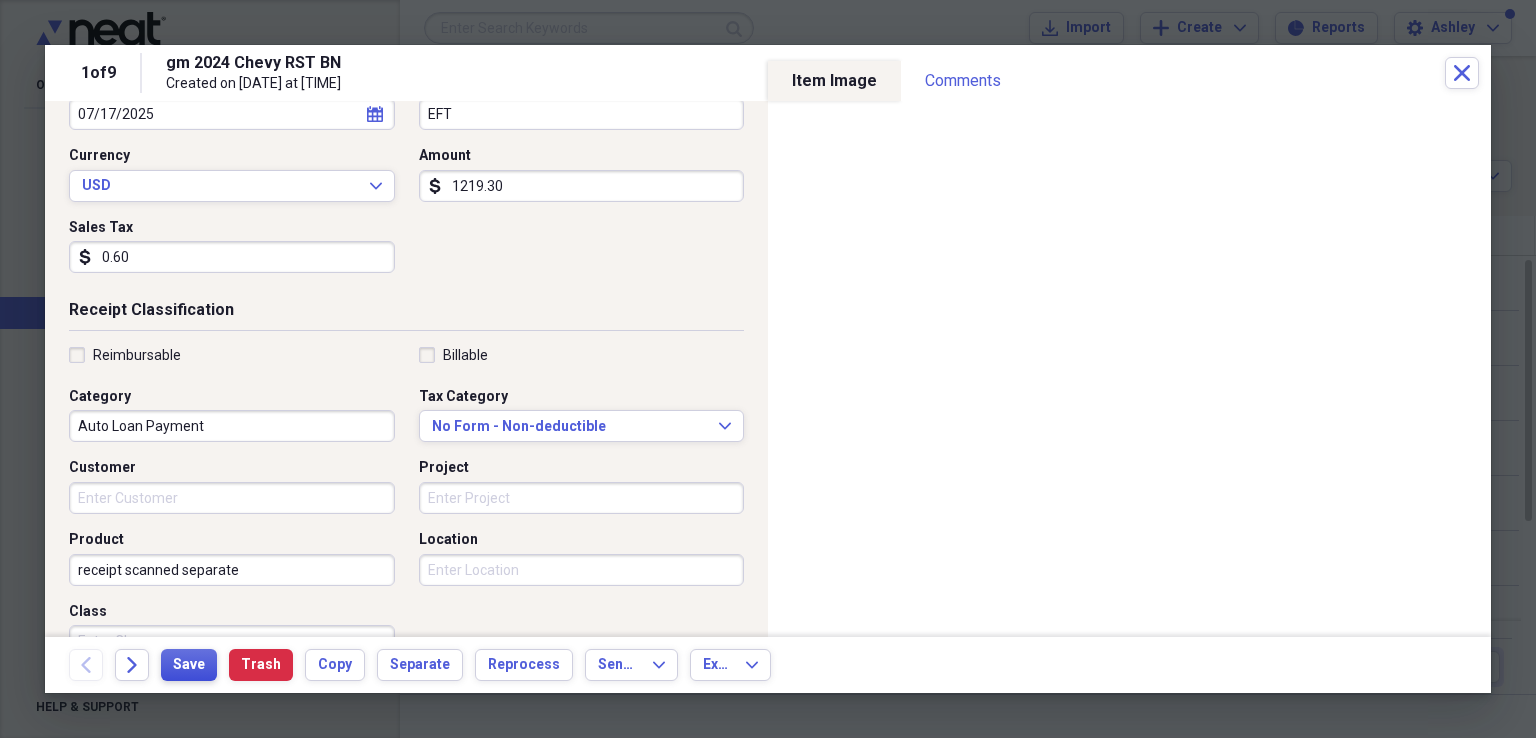type on "receipt scanned separate" 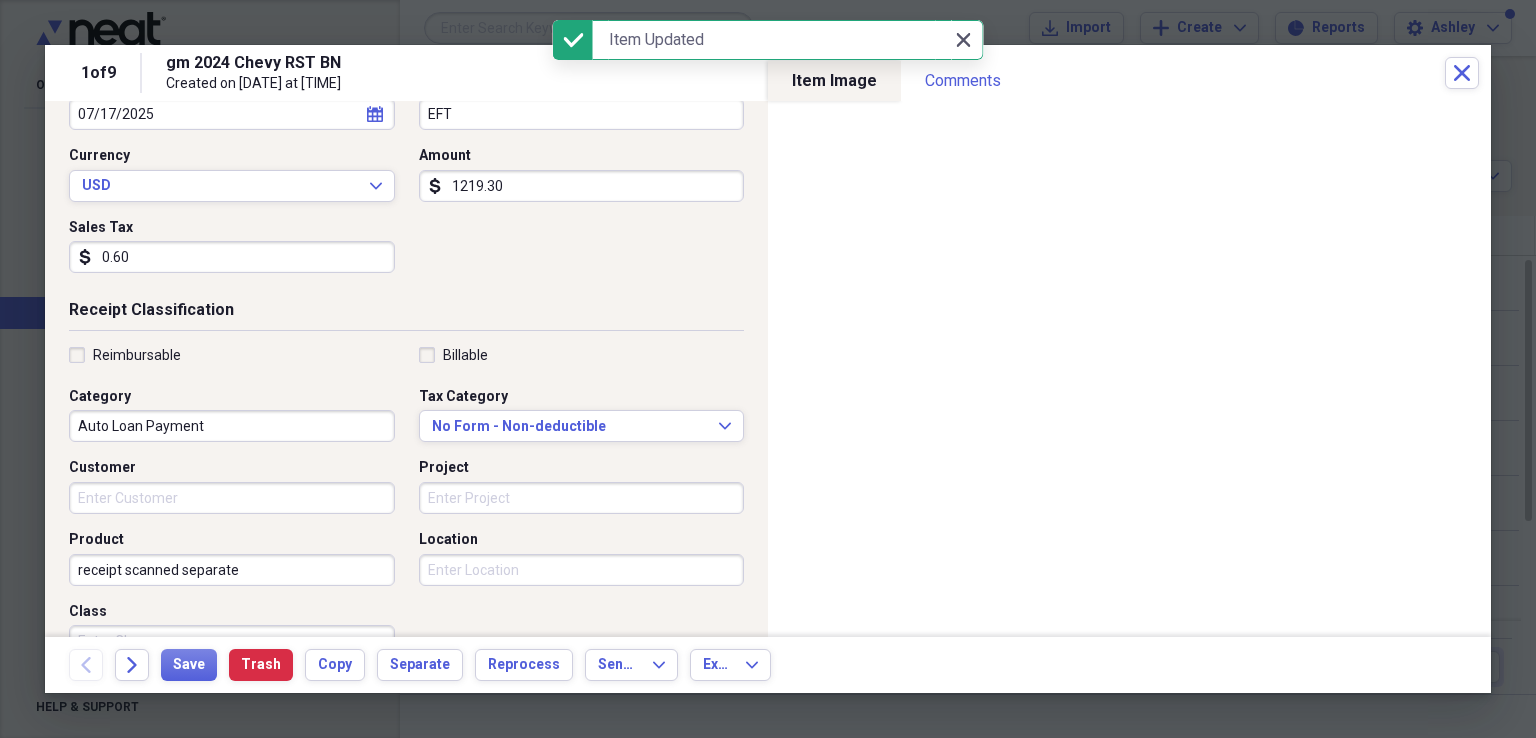 click 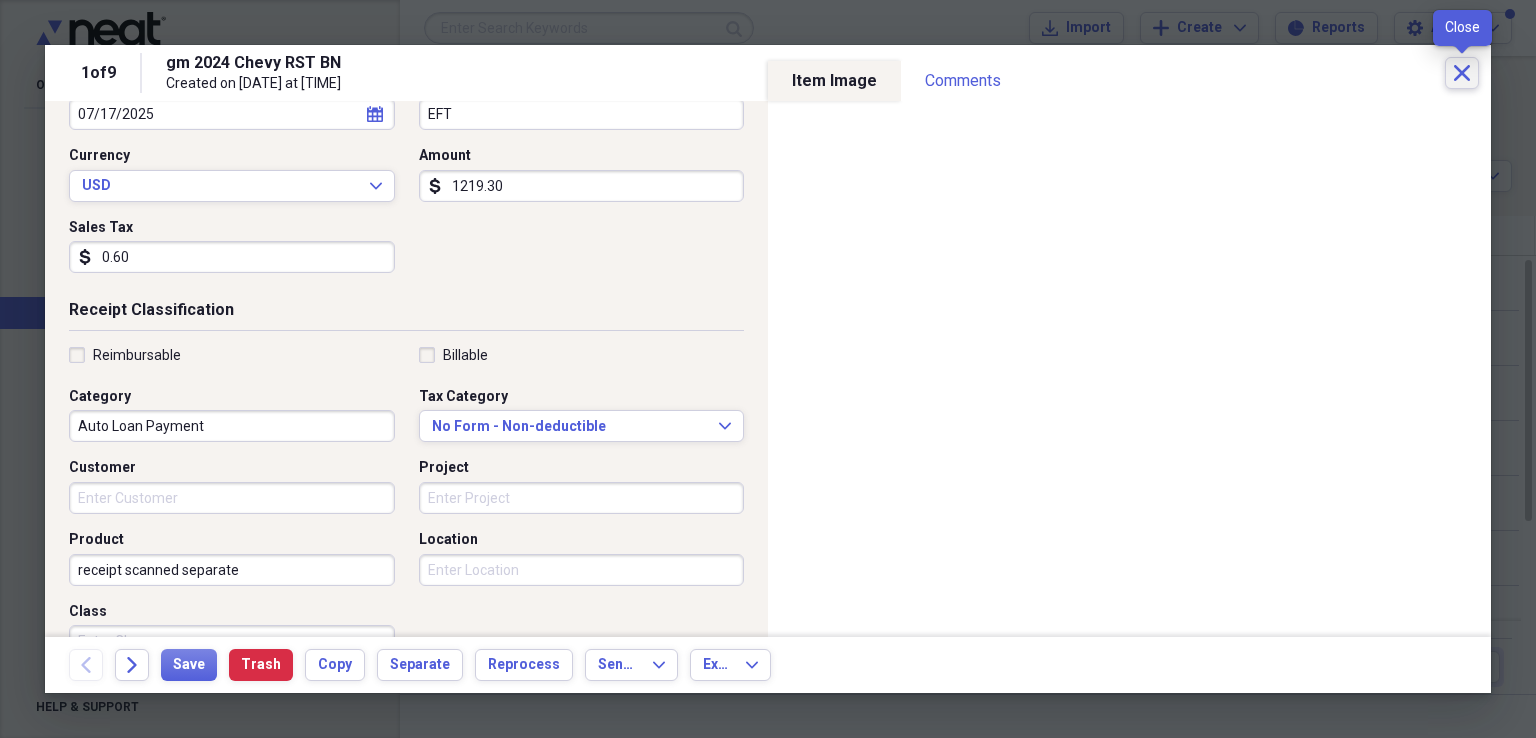click on "Close" 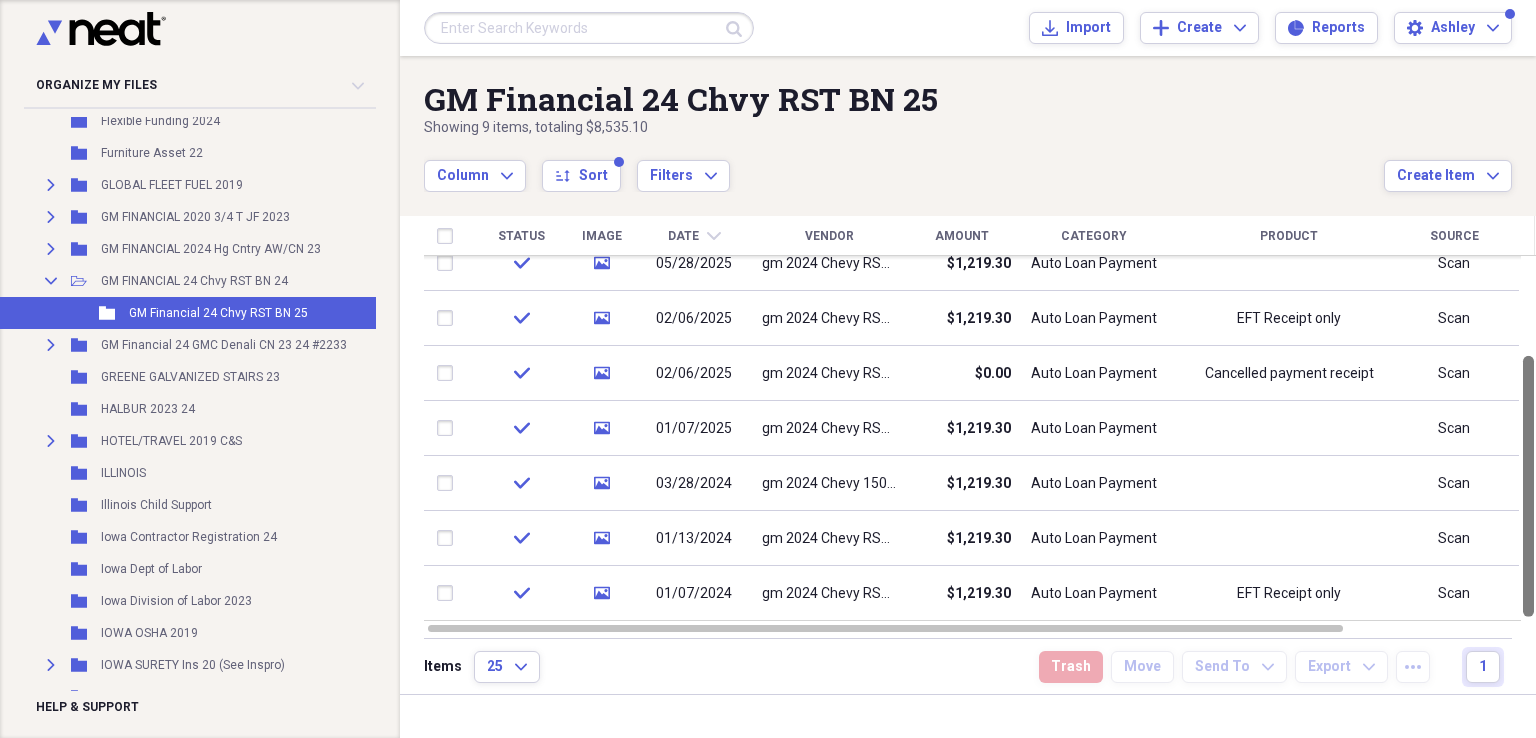 drag, startPoint x: 1524, startPoint y: 278, endPoint x: 1535, endPoint y: 412, distance: 134.45073 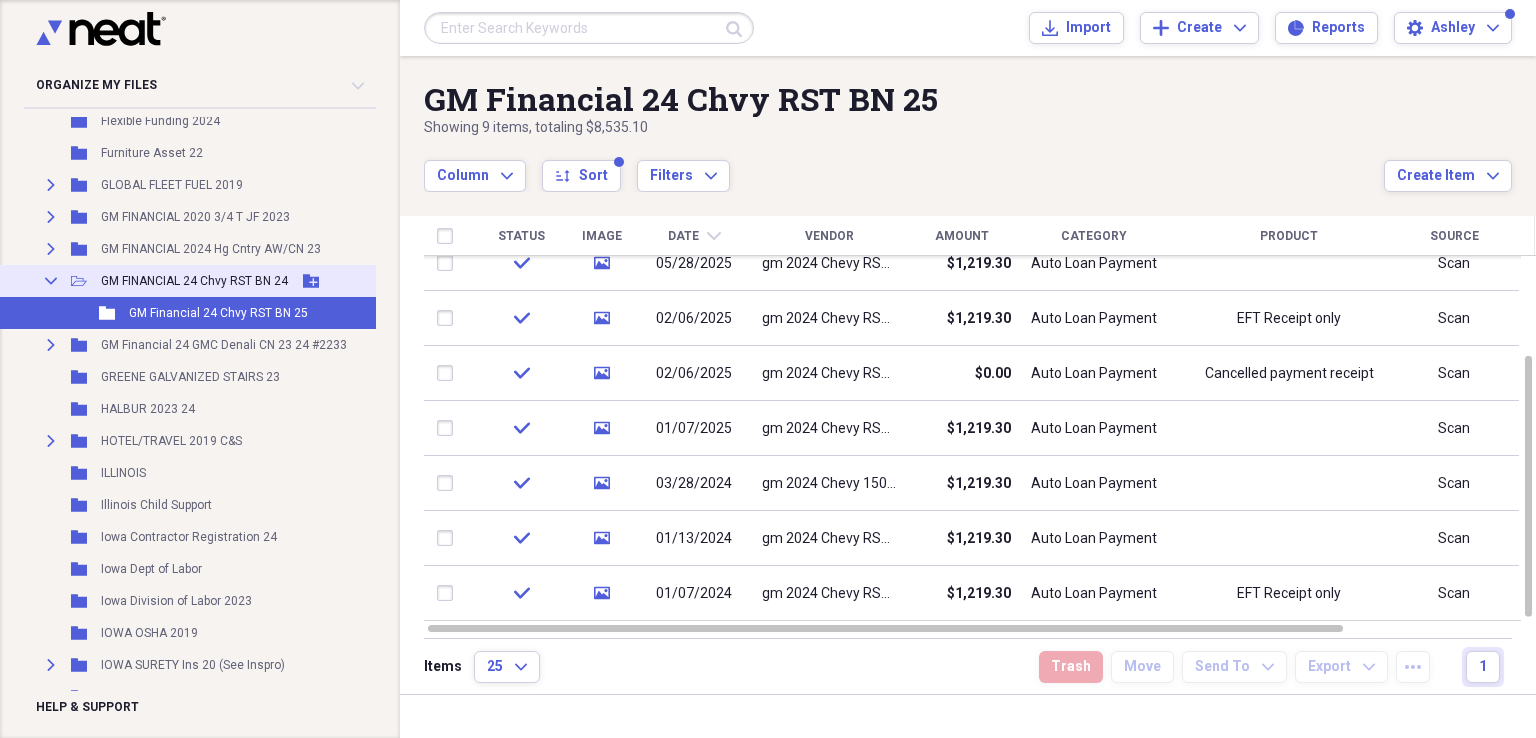 click on "GM FINANCIAL 24 Chvy RST BN 24" at bounding box center (194, 281) 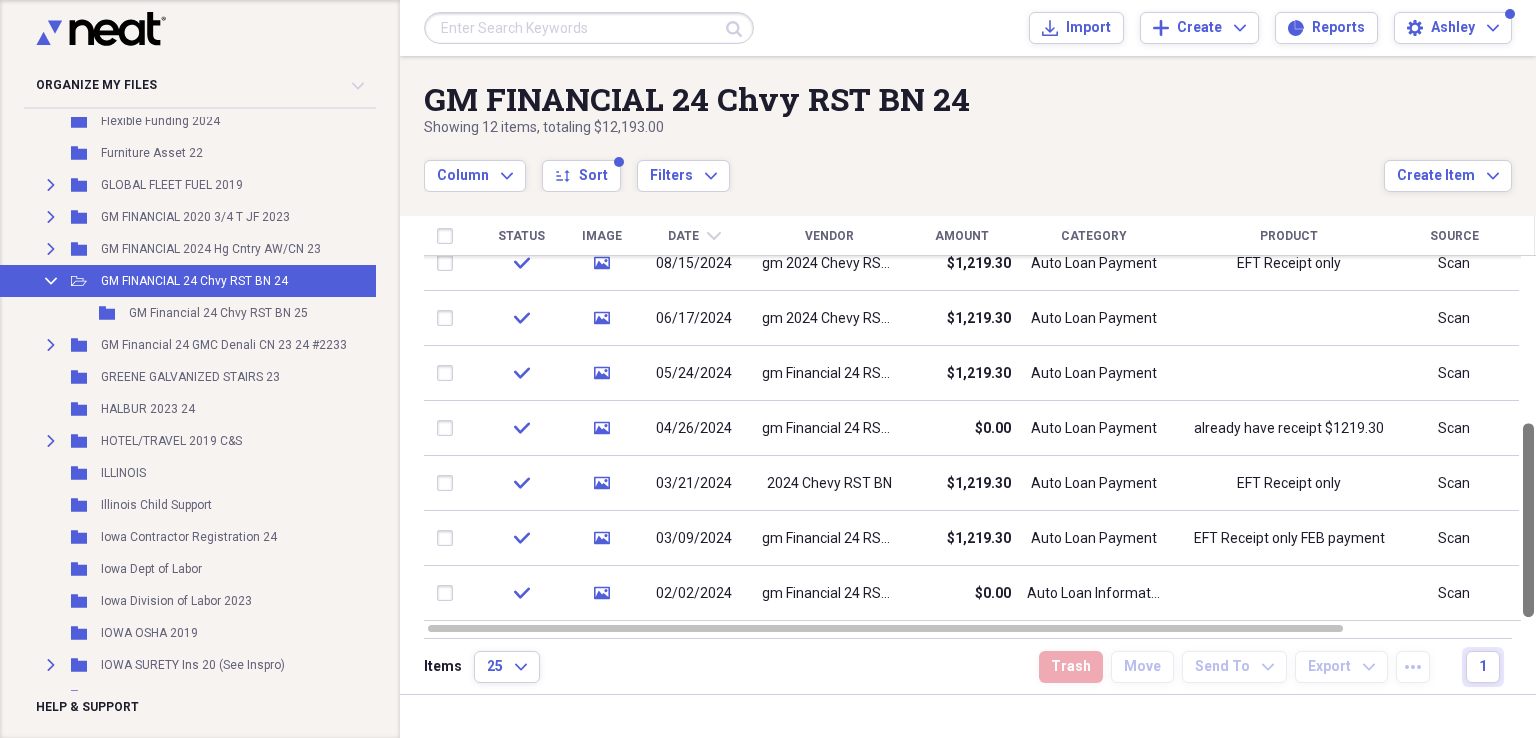 drag, startPoint x: 1526, startPoint y: 289, endPoint x: 1535, endPoint y: 489, distance: 200.2024 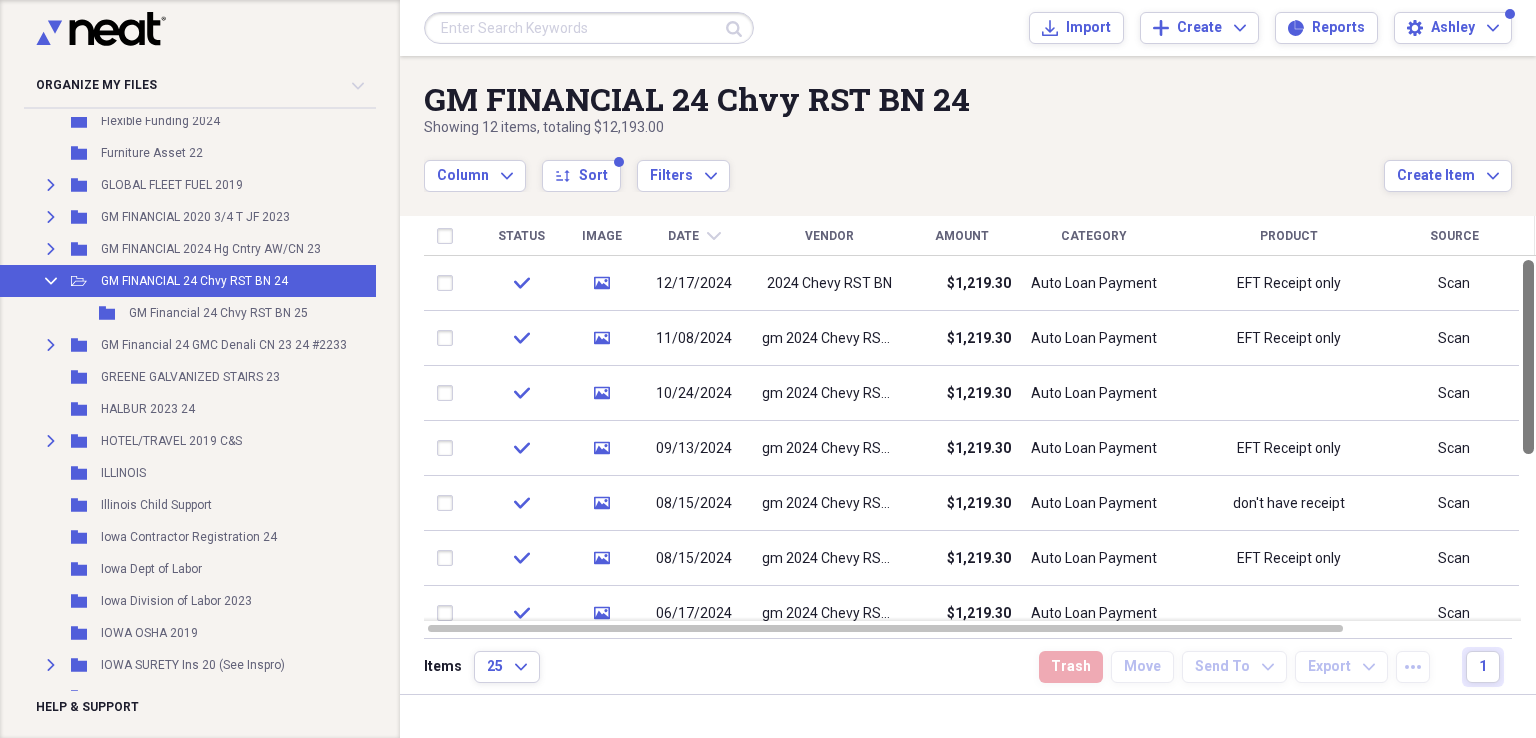 drag, startPoint x: 1530, startPoint y: 468, endPoint x: 1535, endPoint y: 168, distance: 300.04166 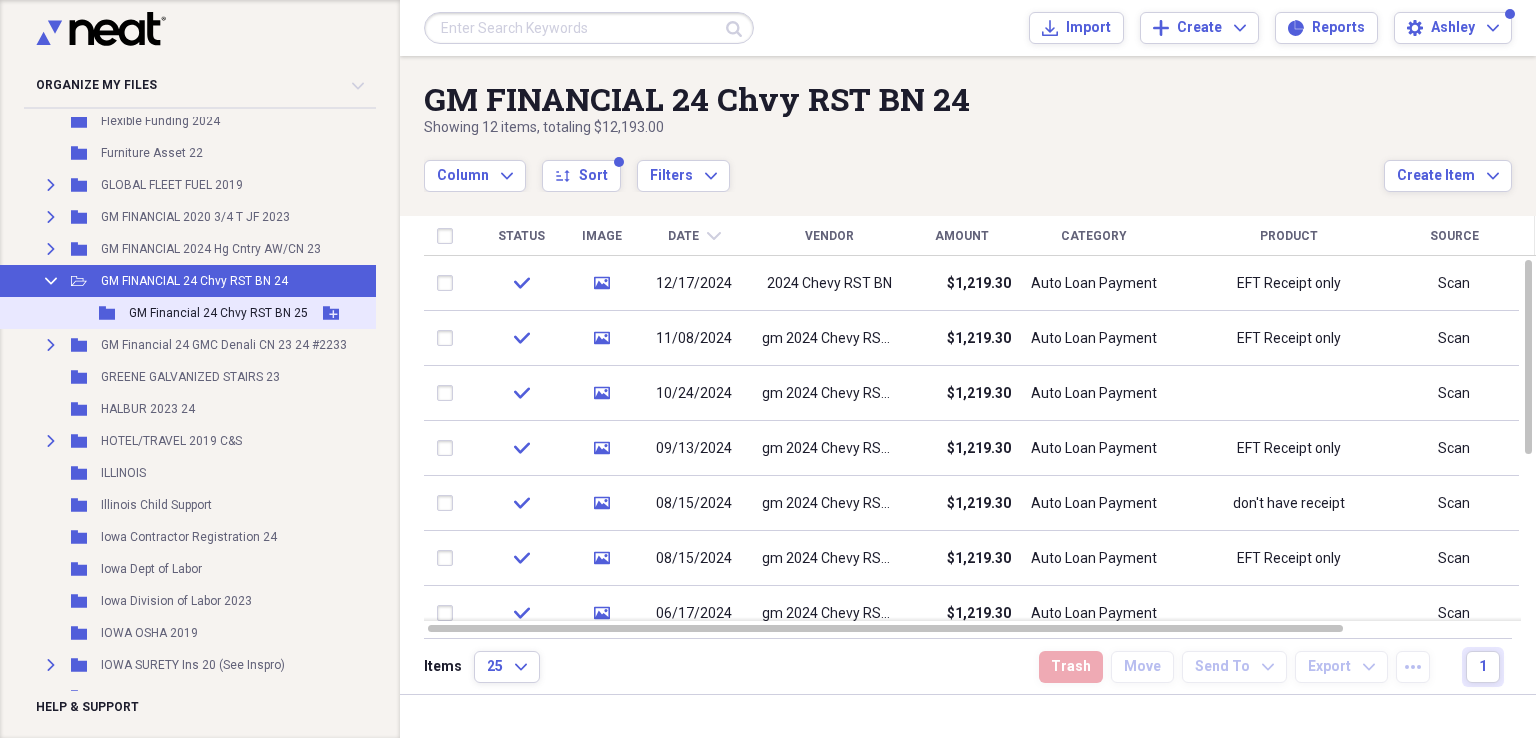 click on "GM Financial 24 Chvy RST BN 25" at bounding box center [218, 313] 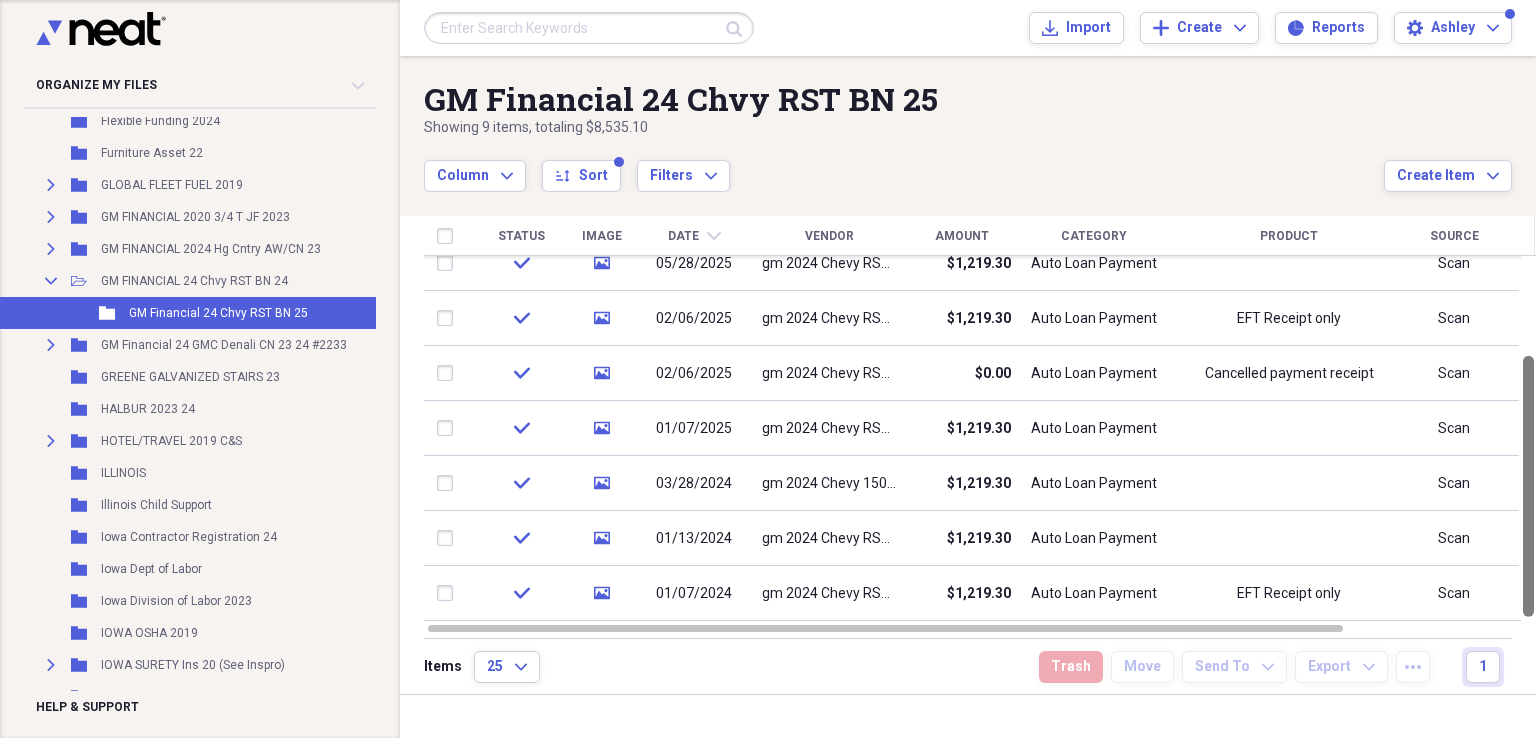 drag, startPoint x: 1529, startPoint y: 353, endPoint x: 1535, endPoint y: 531, distance: 178.10109 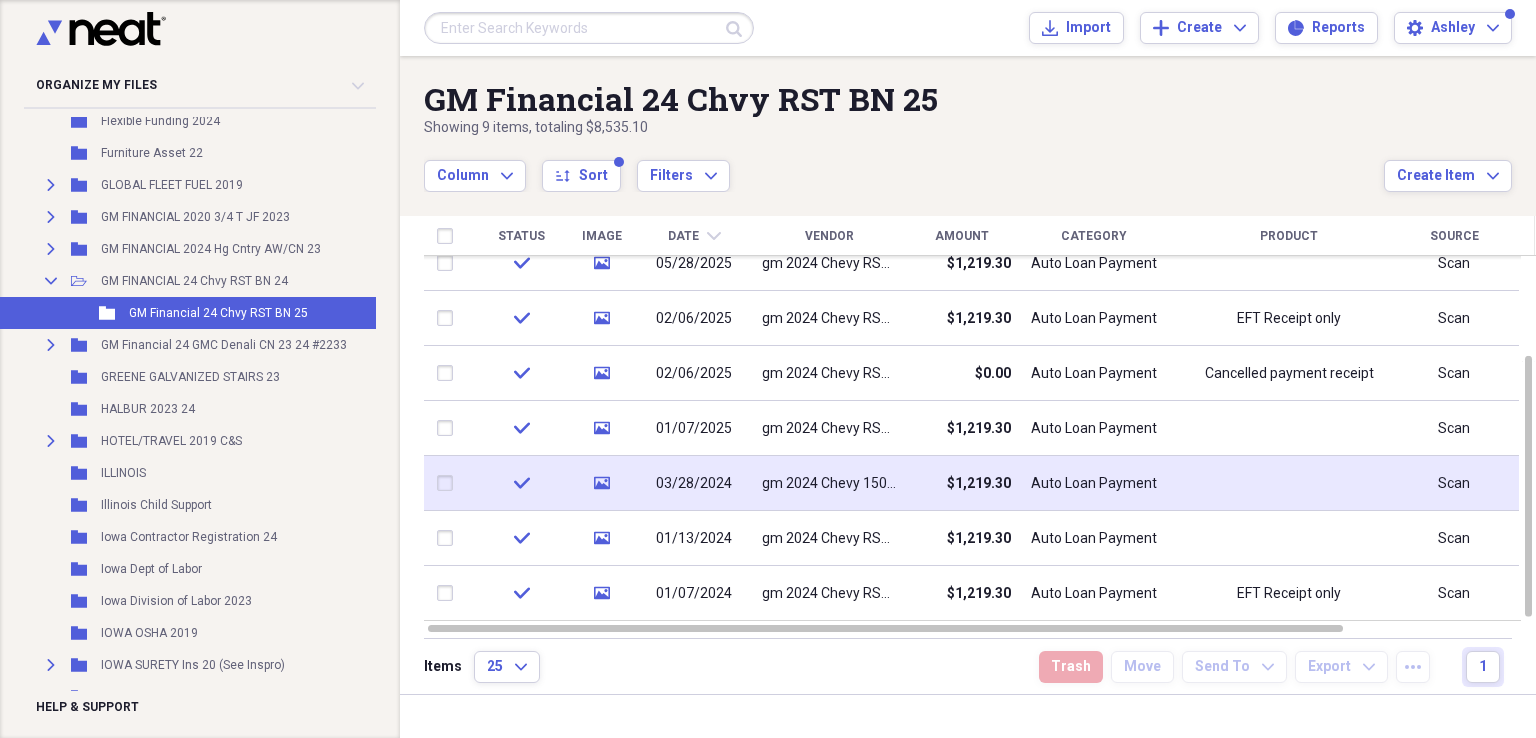 click at bounding box center [449, 483] 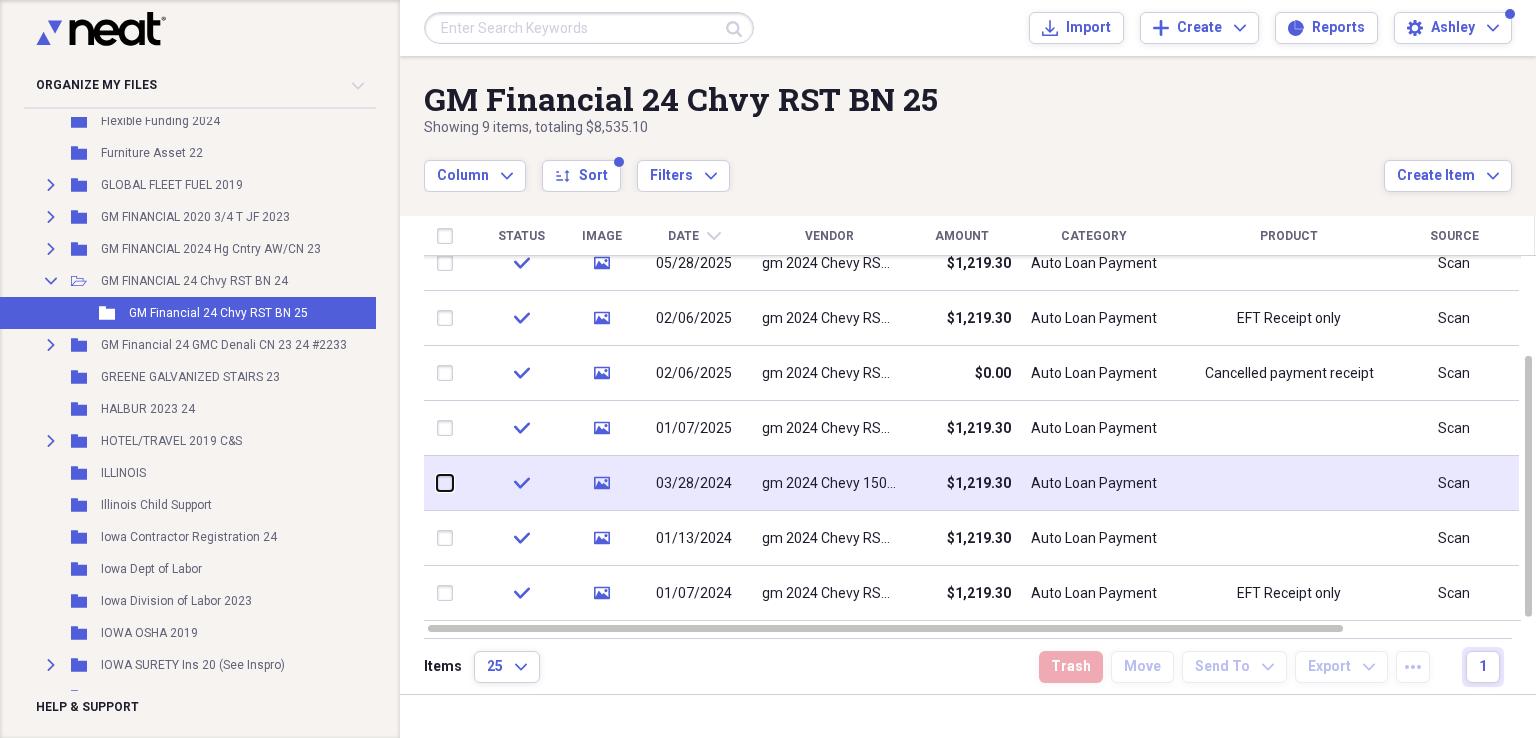 click at bounding box center [437, 483] 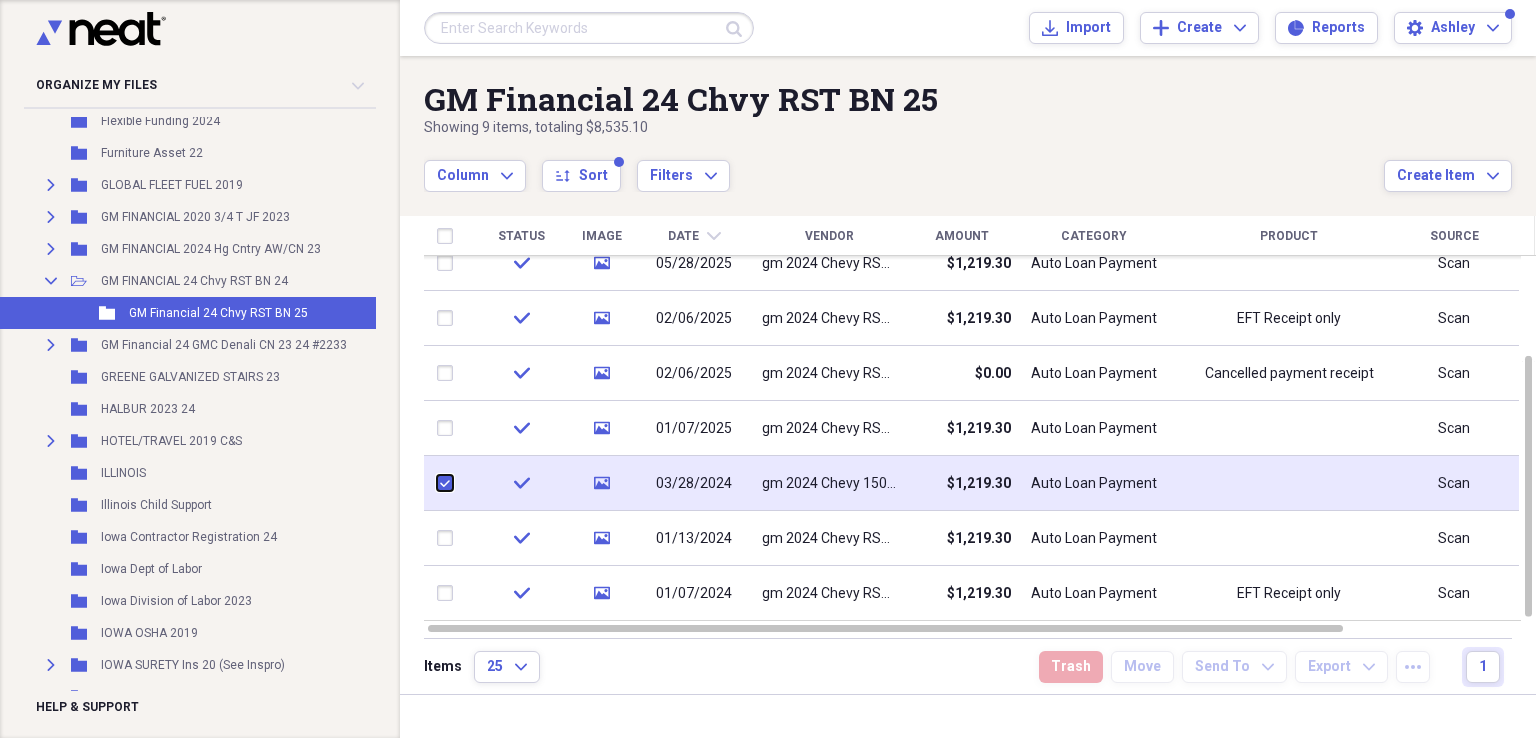 checkbox on "true" 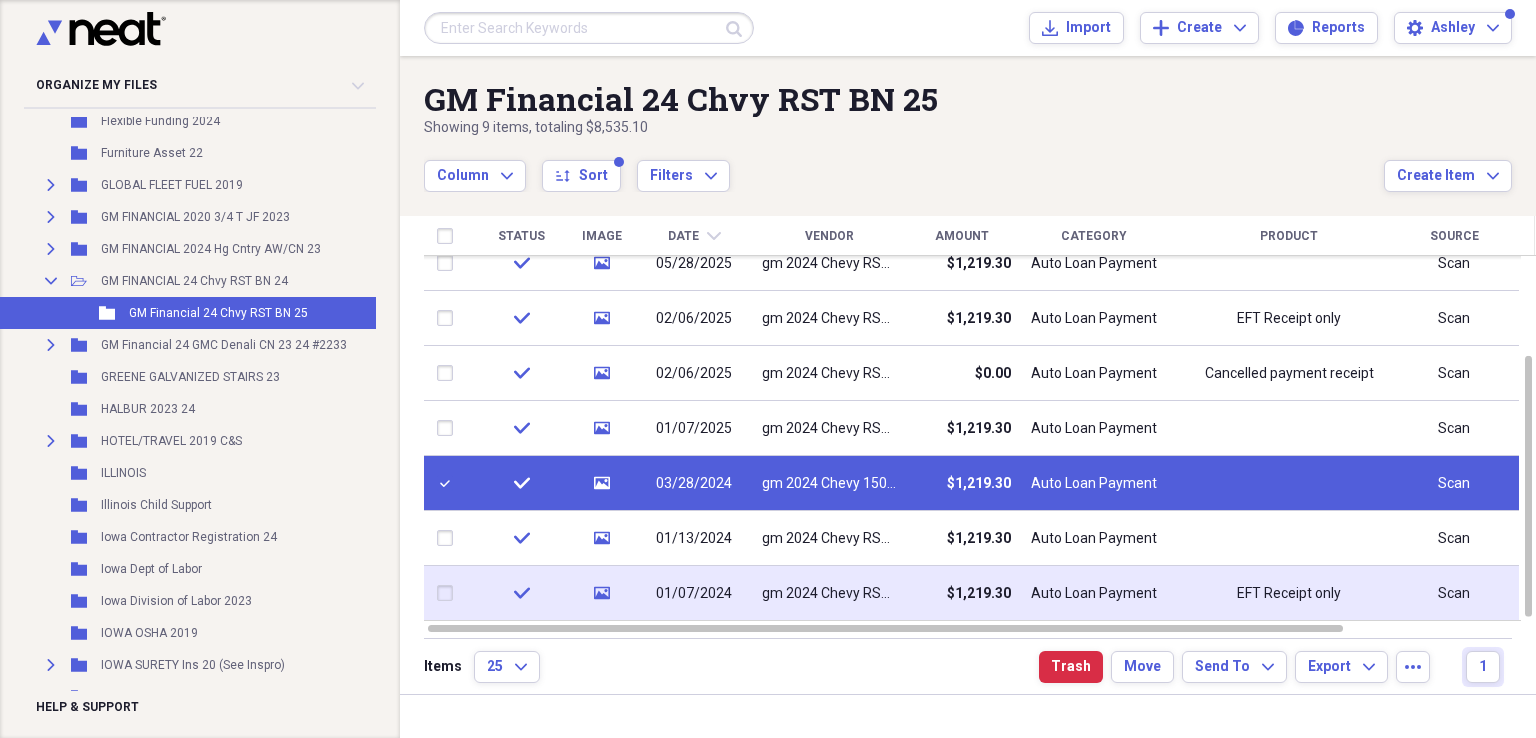 click at bounding box center (449, 593) 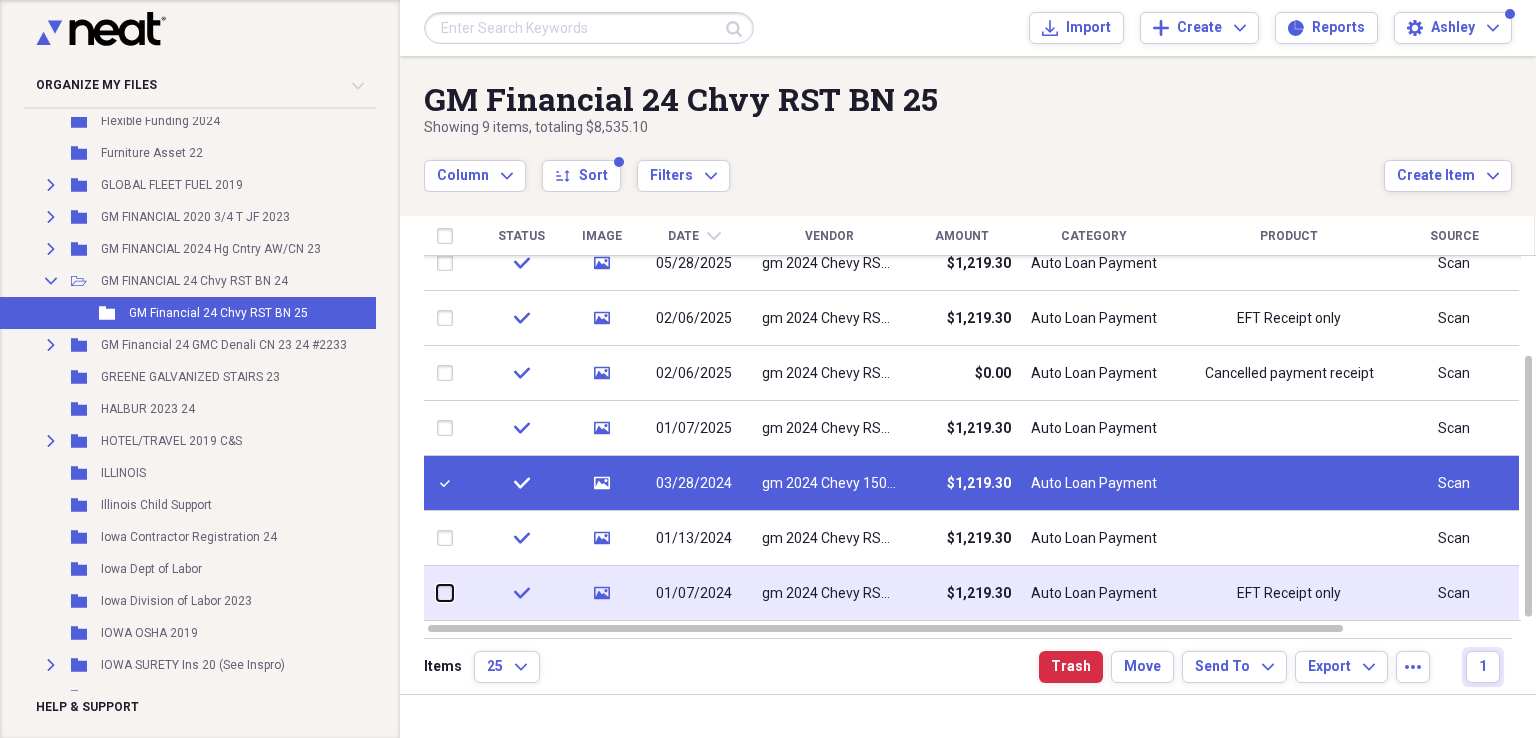 click at bounding box center [437, 593] 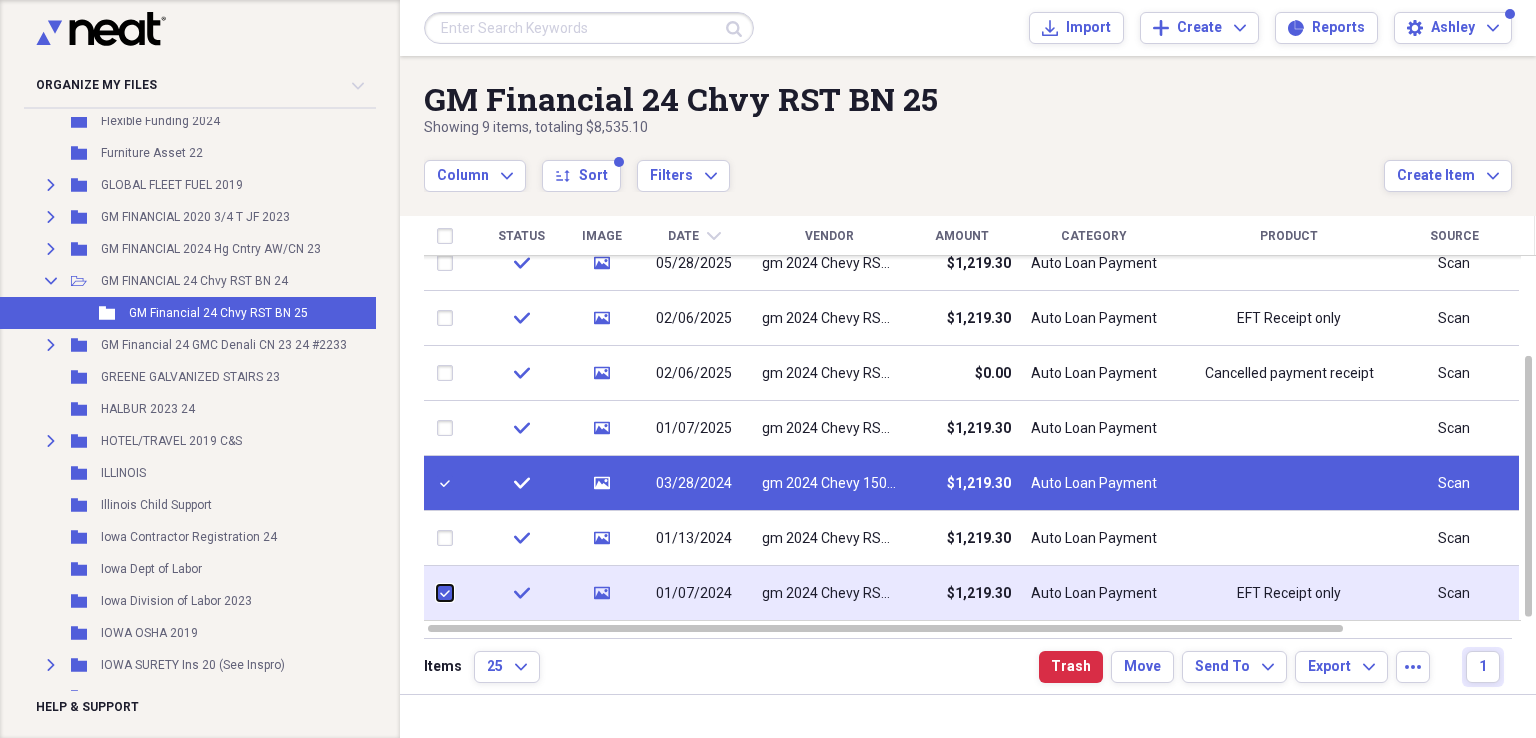 checkbox on "true" 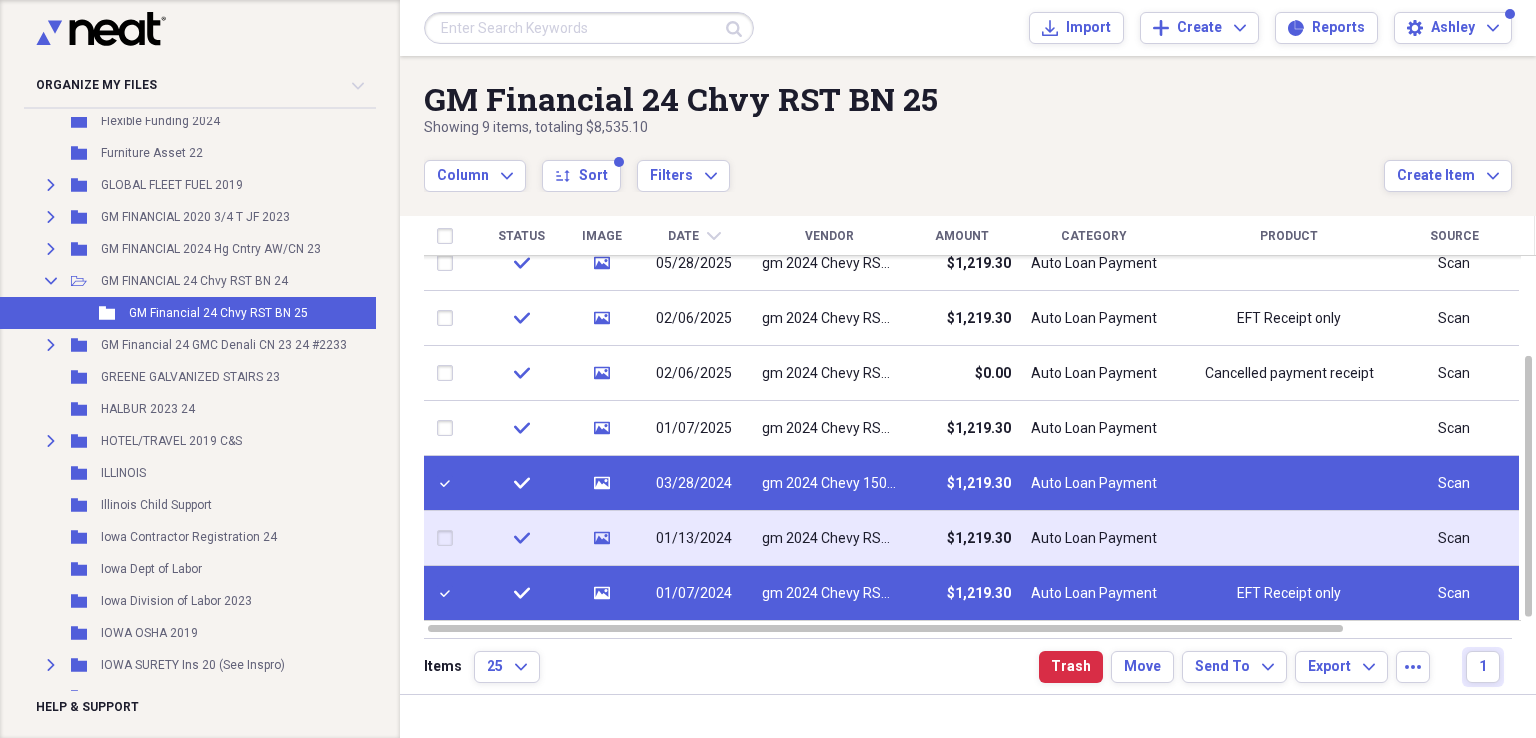 click at bounding box center [449, 538] 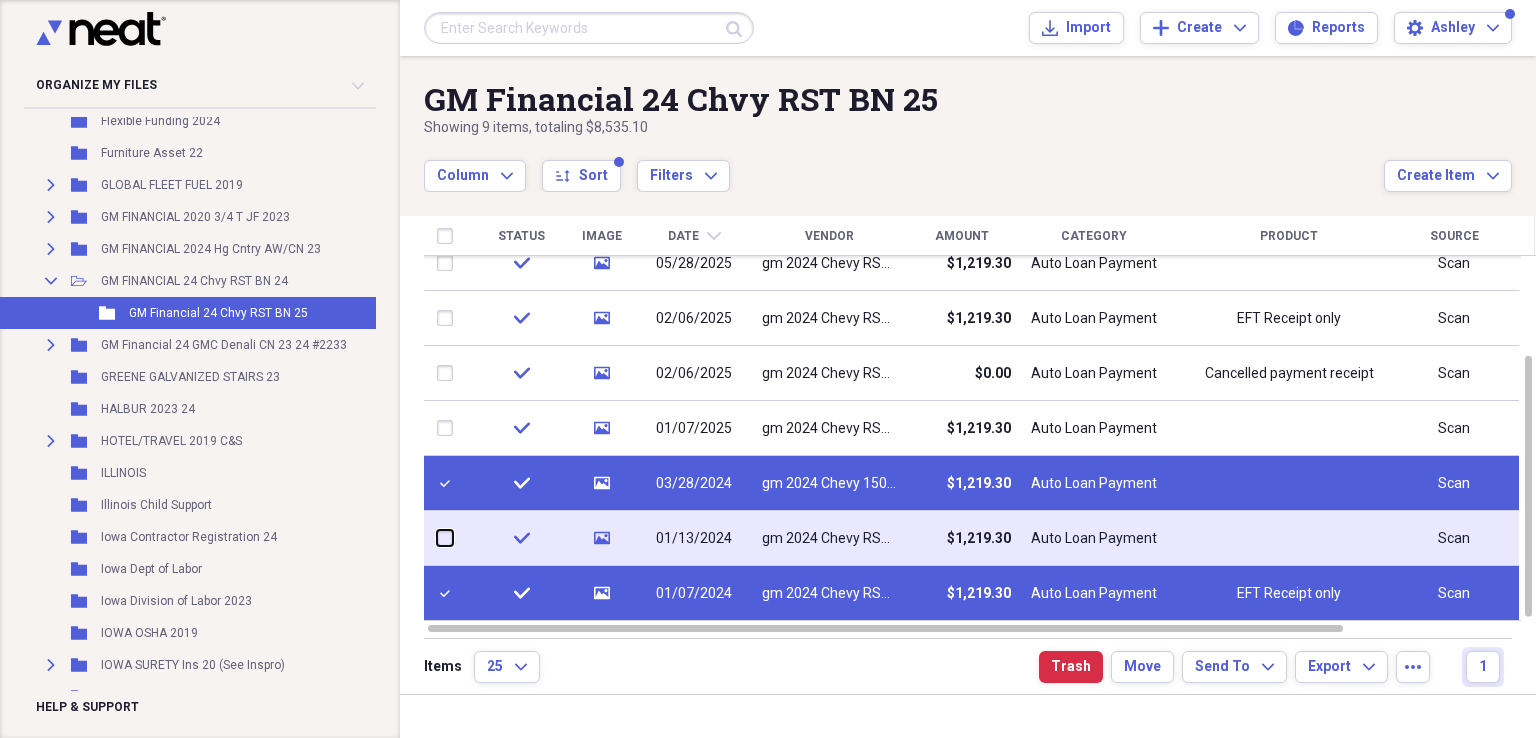click at bounding box center (437, 538) 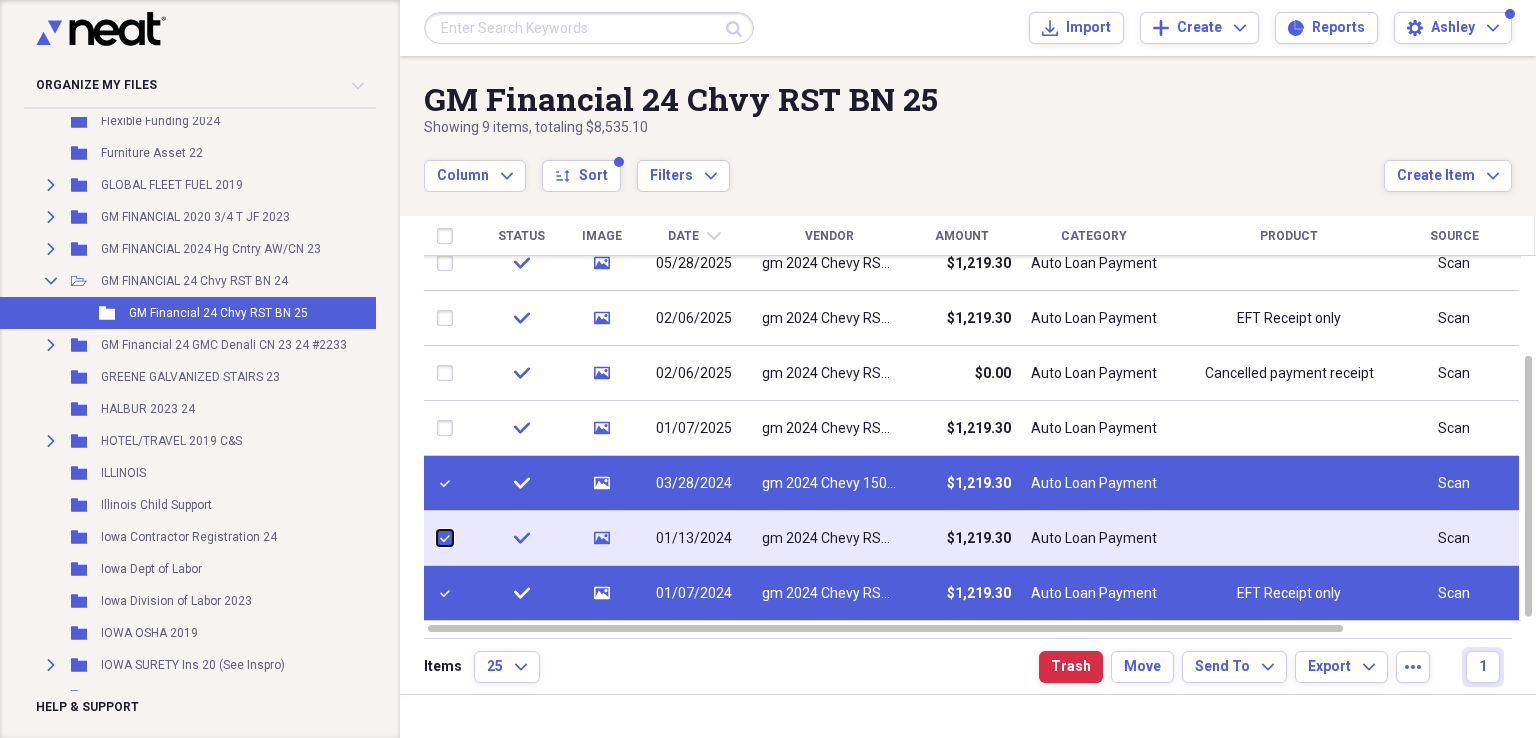 checkbox on "true" 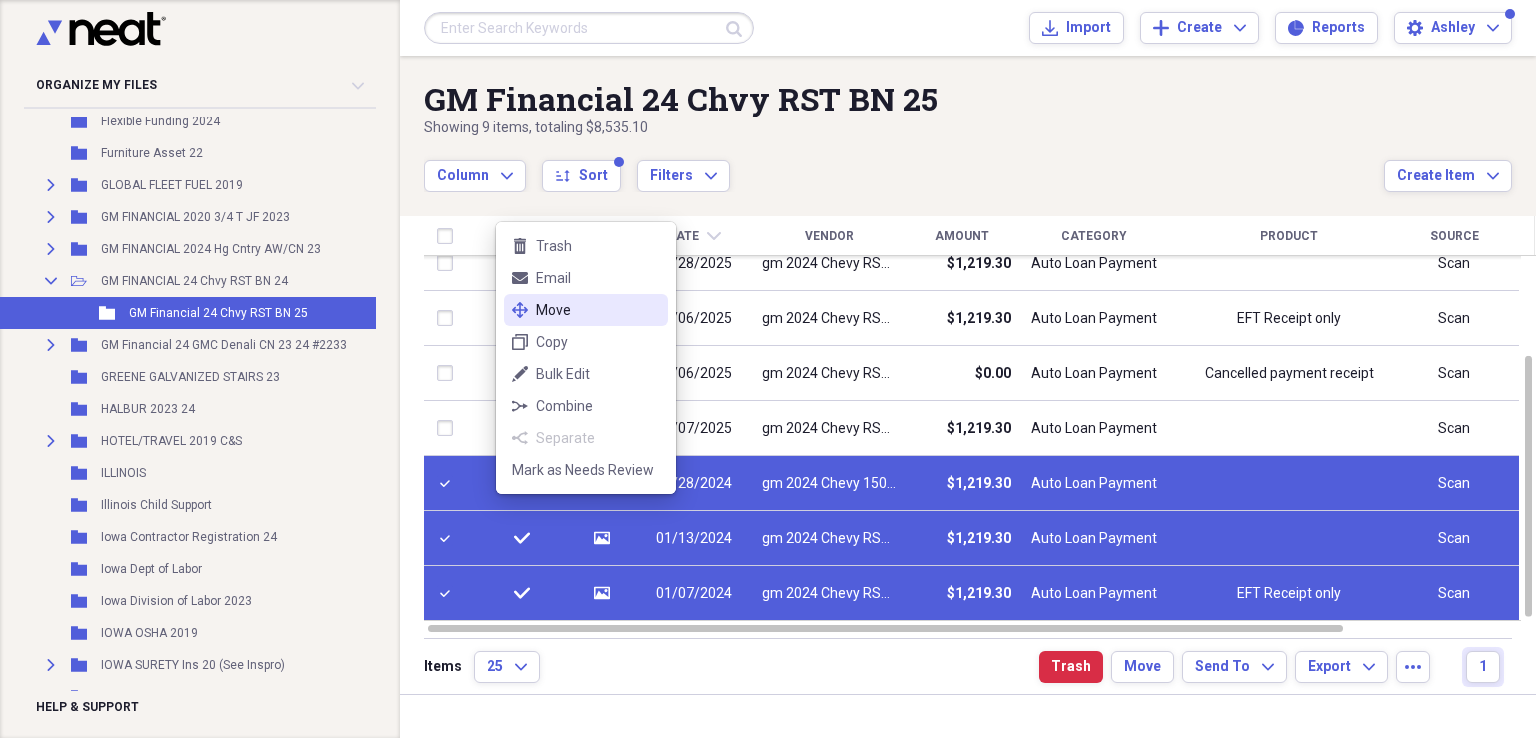 click on "Move" at bounding box center (598, 310) 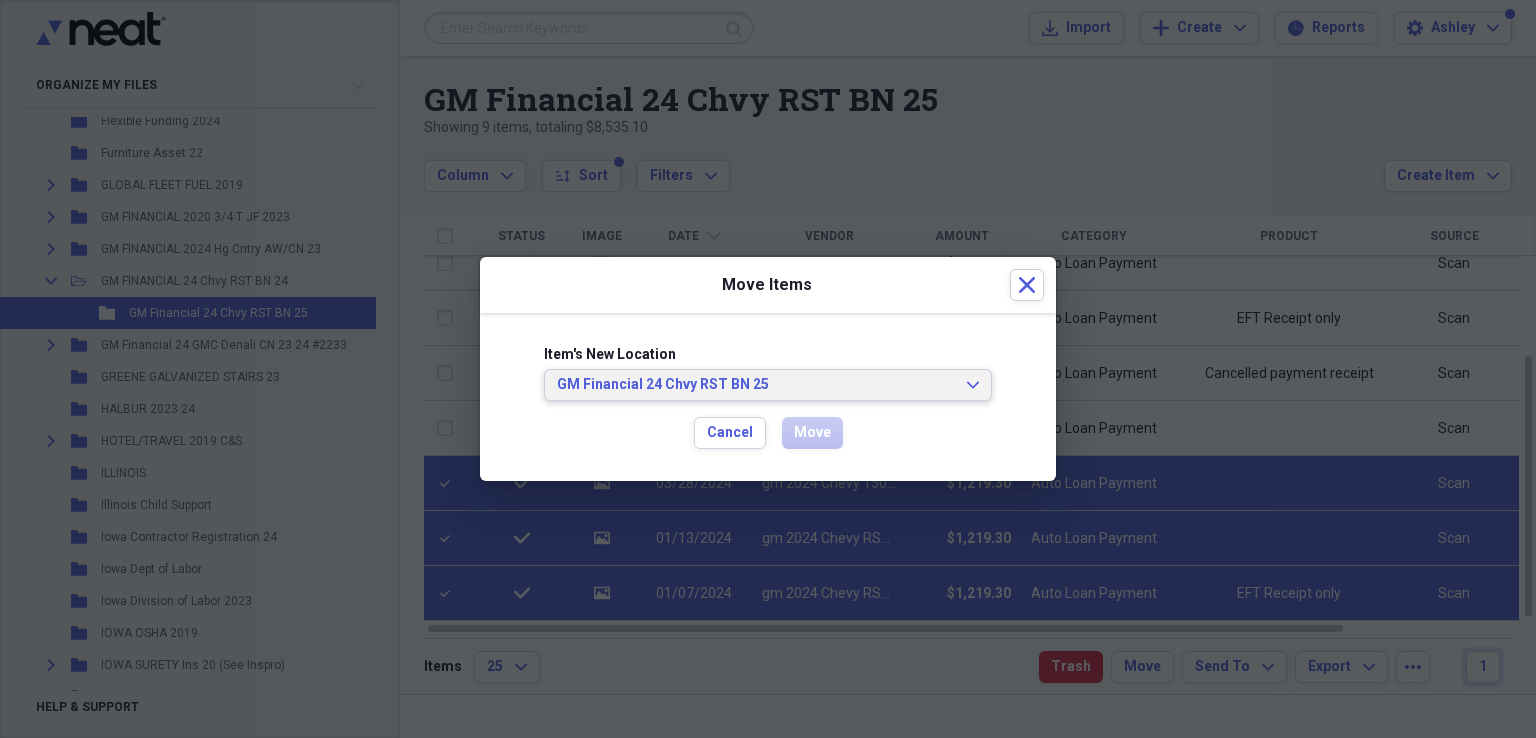 click on "Expand" 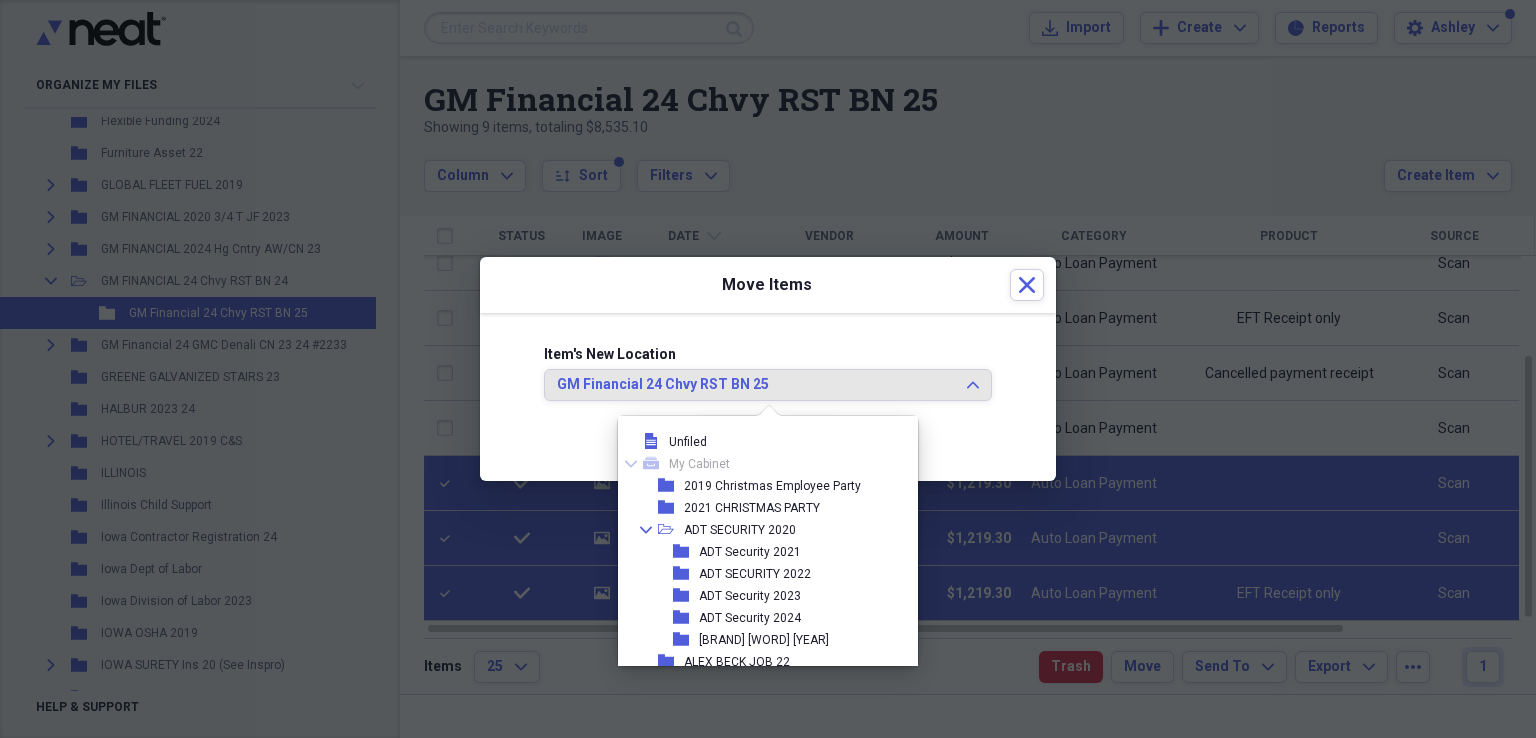 click on "GM FINANCIAL 24 Chvy RST BN 24" at bounding box center [792, 6932] 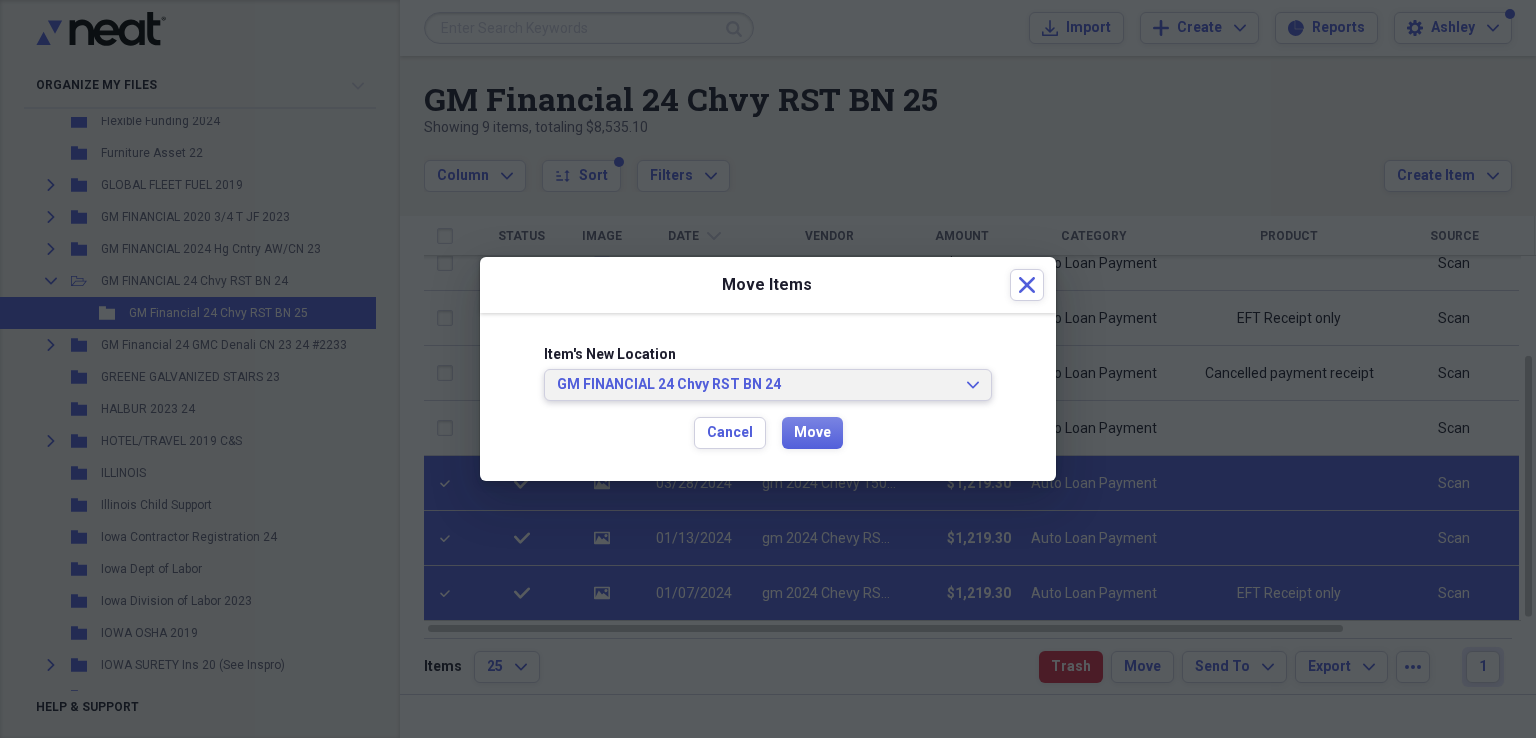scroll, scrollTop: 6420, scrollLeft: 0, axis: vertical 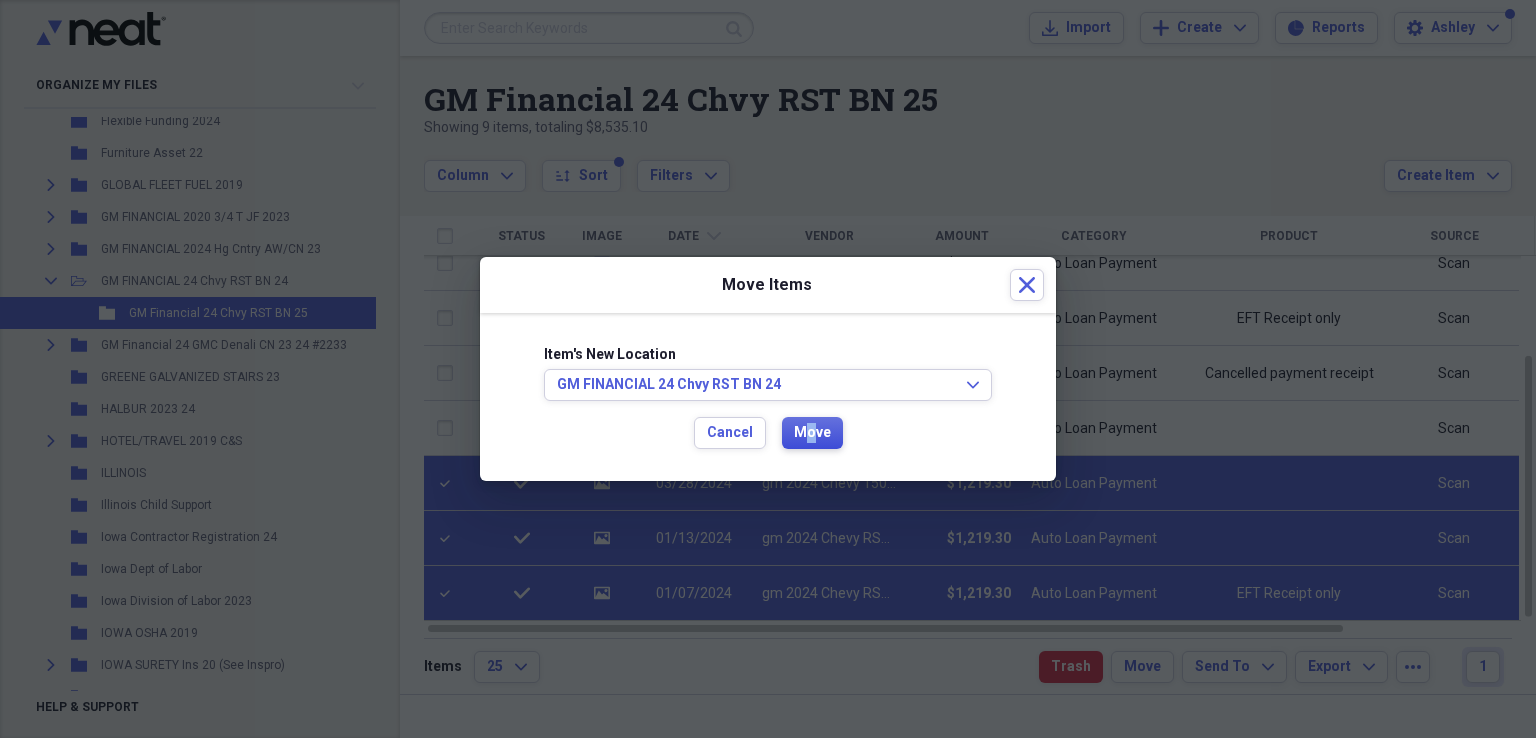click on "Move" at bounding box center [812, 433] 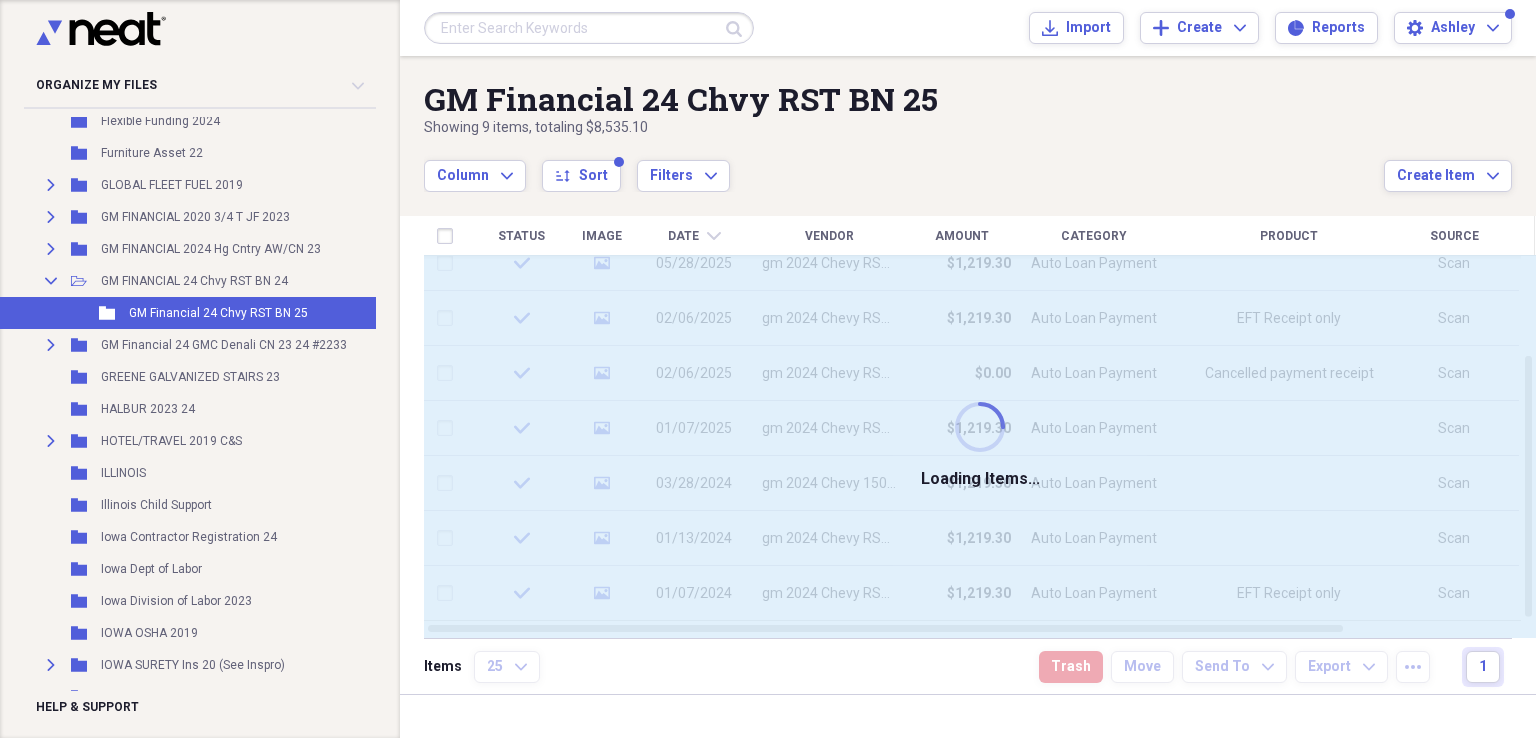 checkbox on "false" 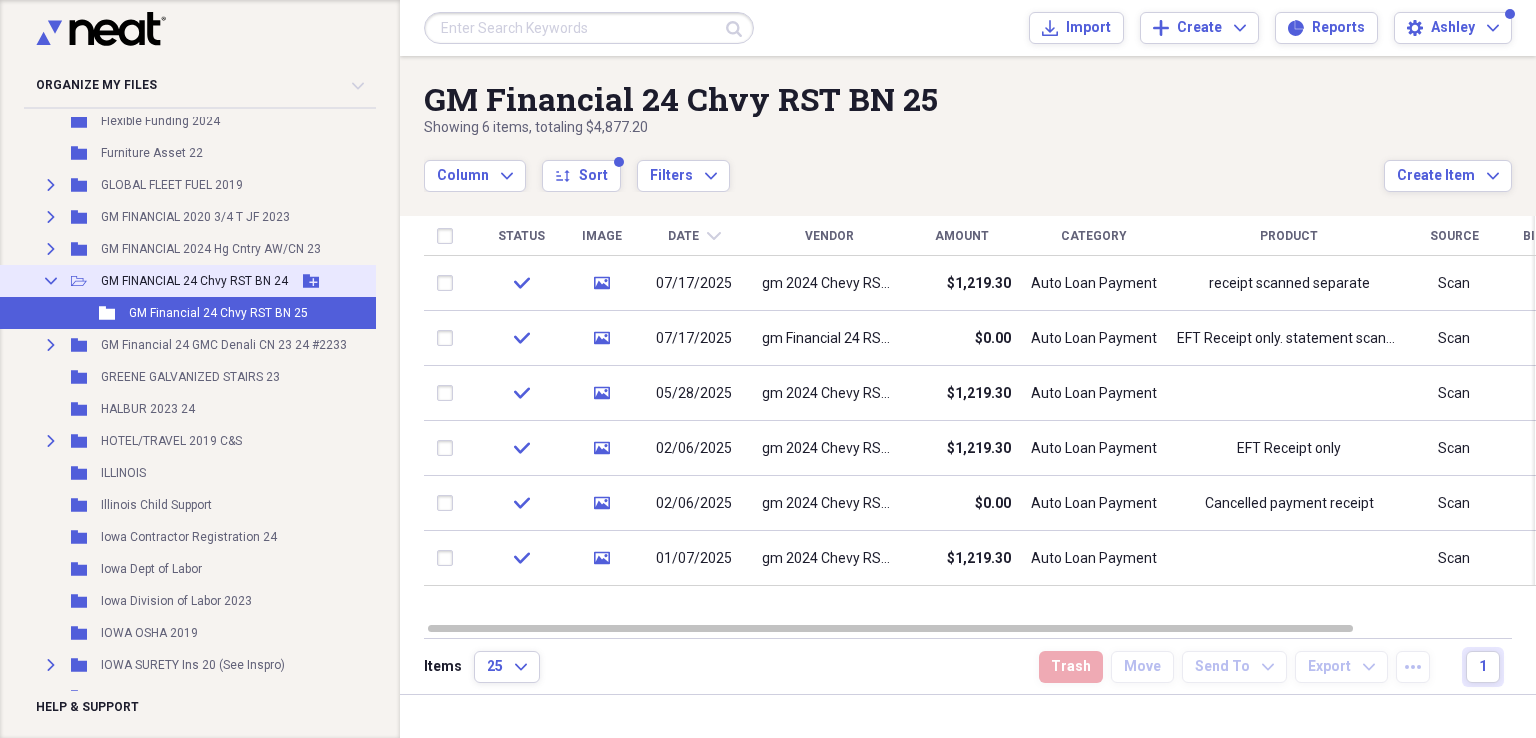 click on "Collapse" 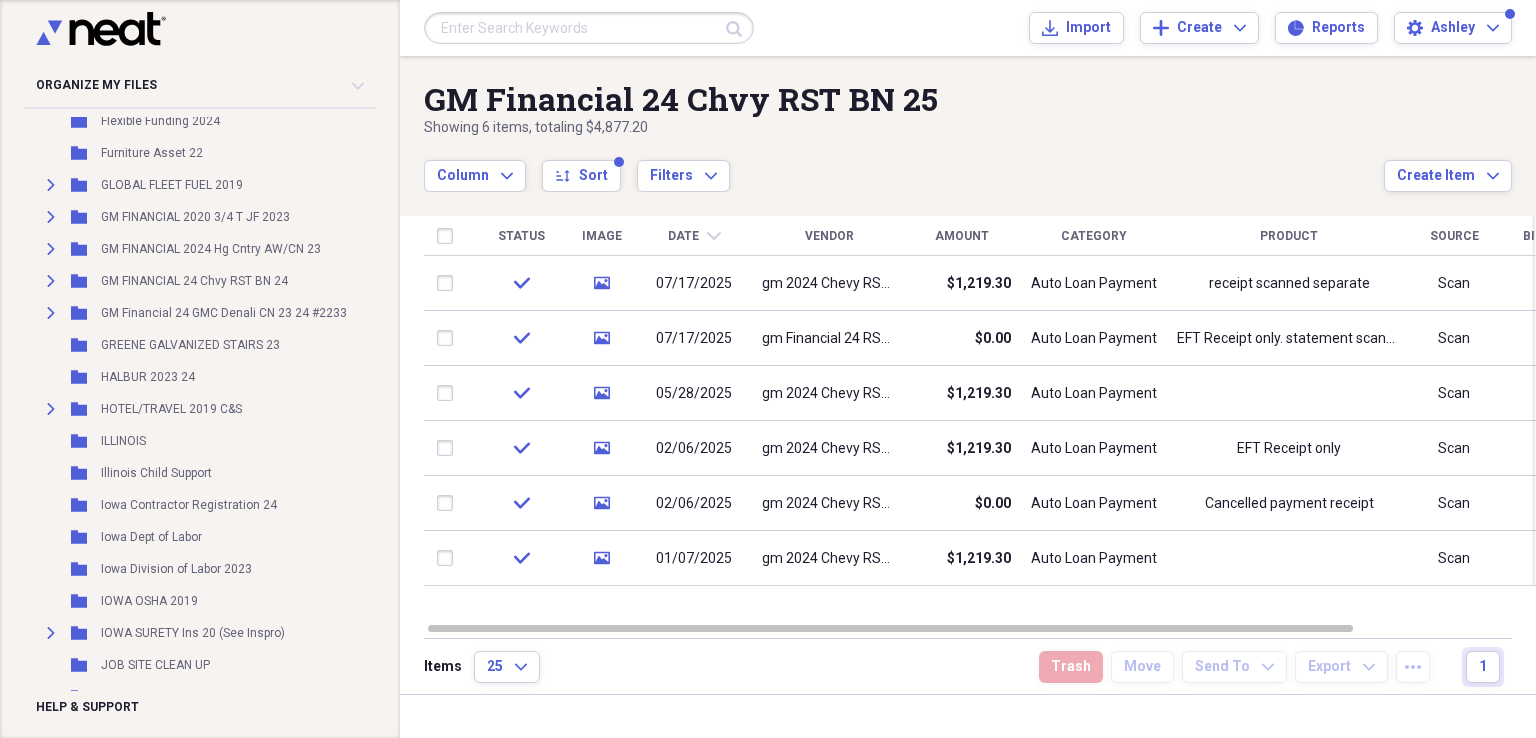 scroll, scrollTop: 0, scrollLeft: 21, axis: horizontal 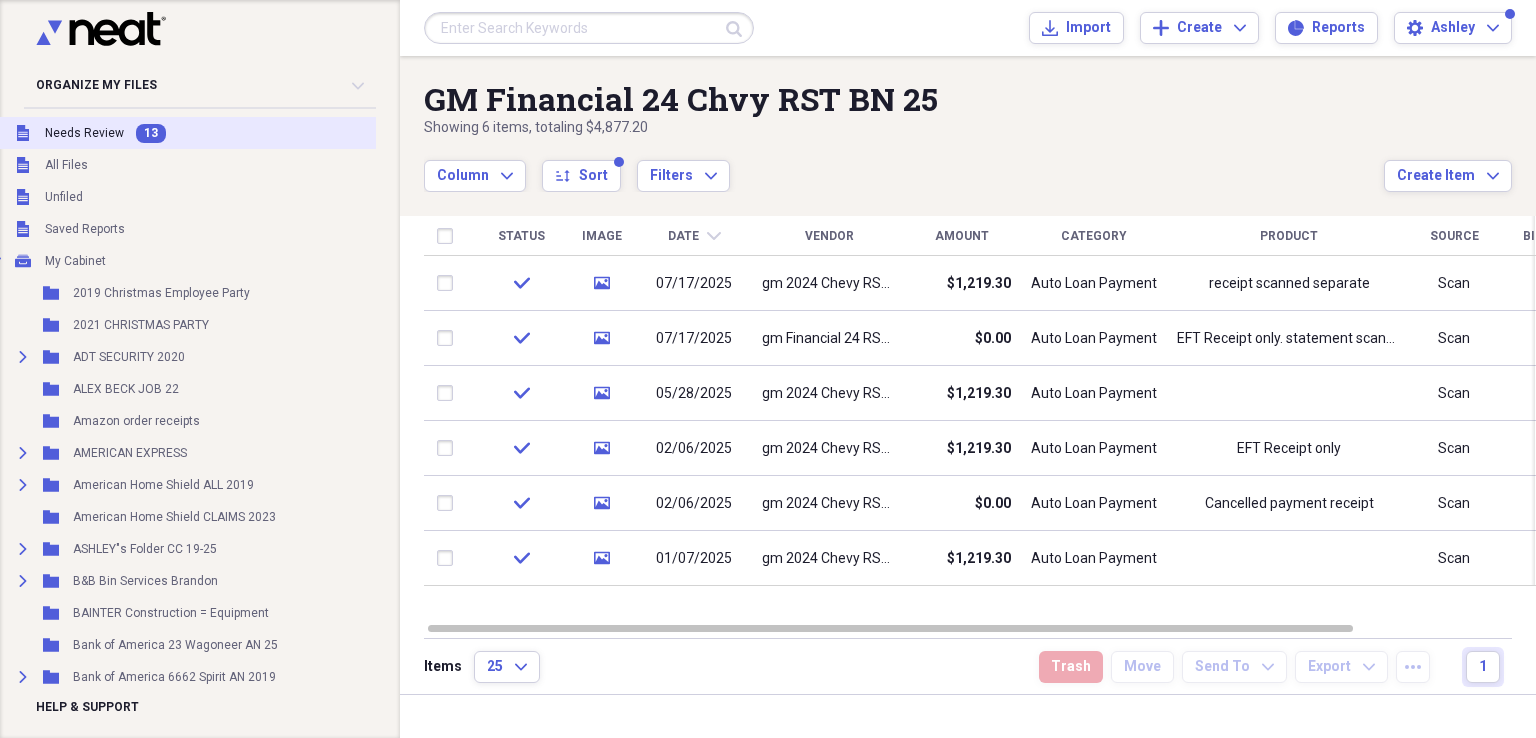 click on "Needs Review" at bounding box center (84, 133) 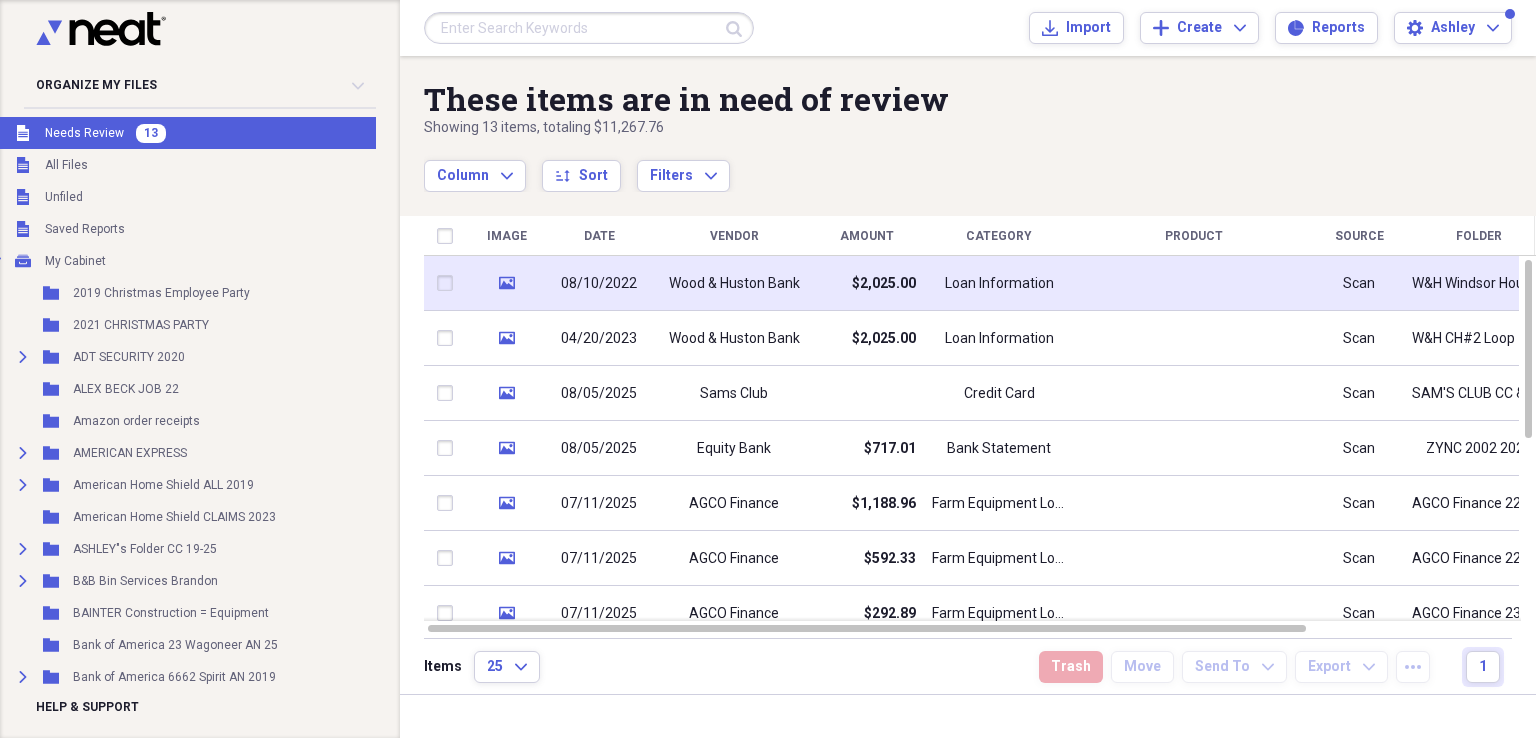 click on "$2,025.00" at bounding box center [866, 283] 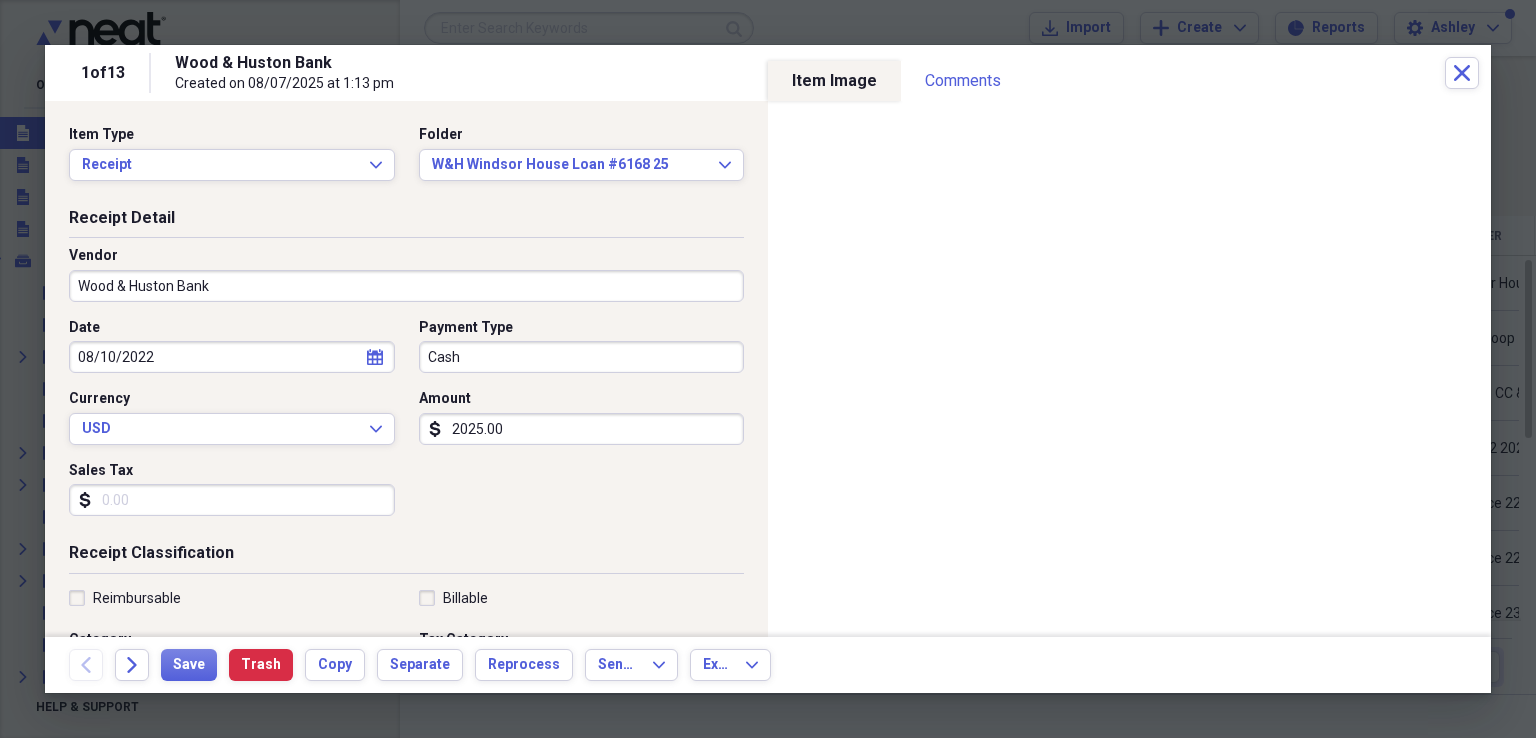 click on "Wood & Huston Bank" at bounding box center [406, 286] 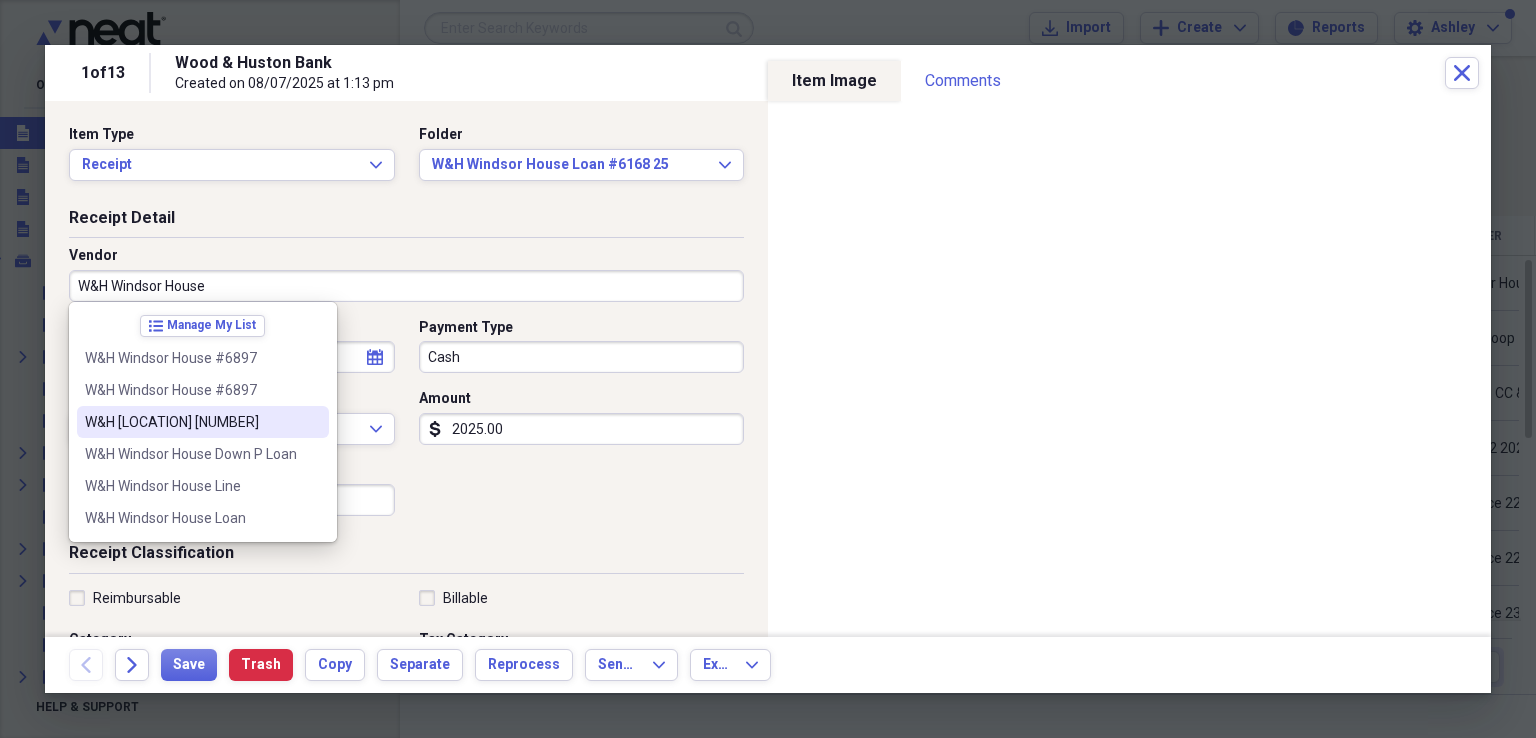 click on "W&H [LOCATION] [NUMBER]" at bounding box center [191, 422] 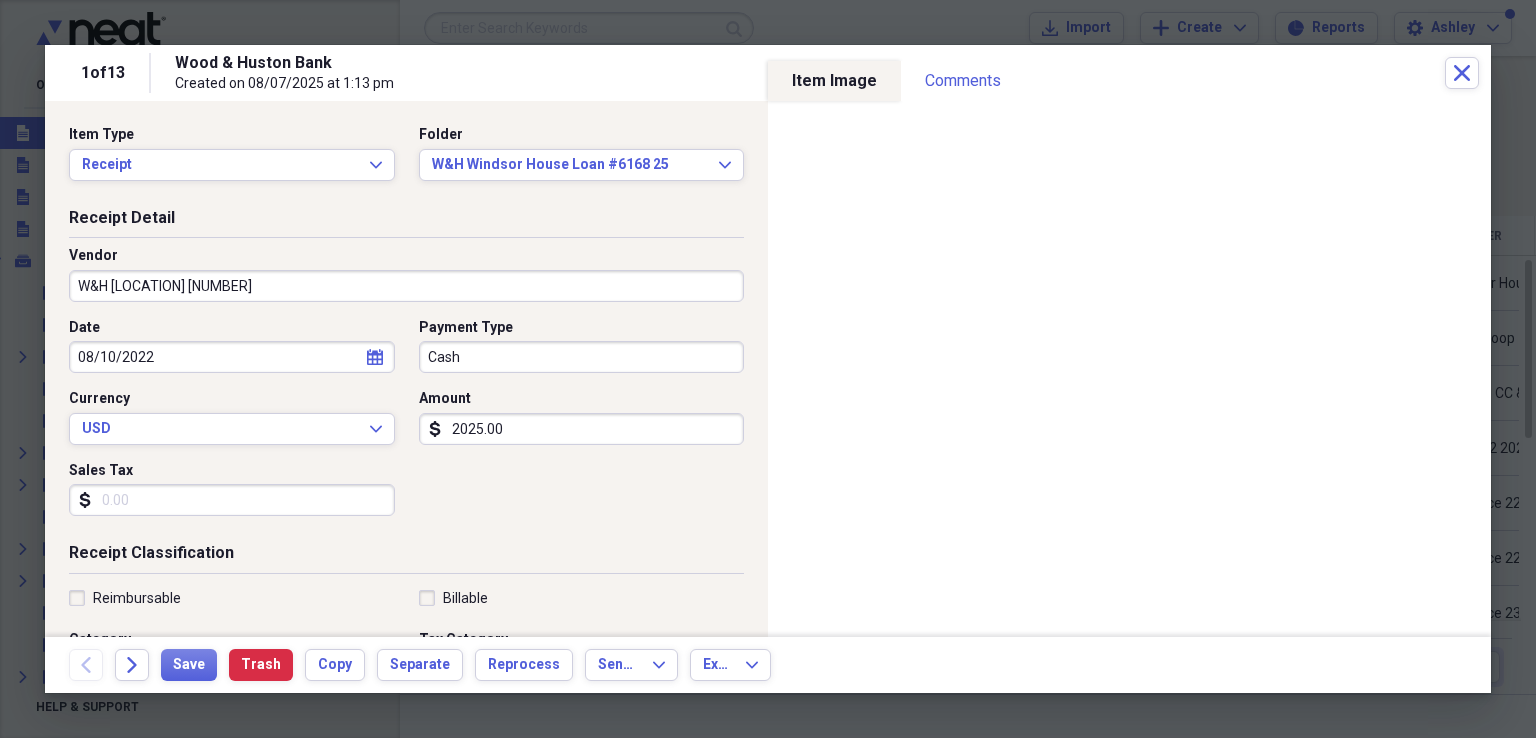 type on "Windsor House Loan Payment" 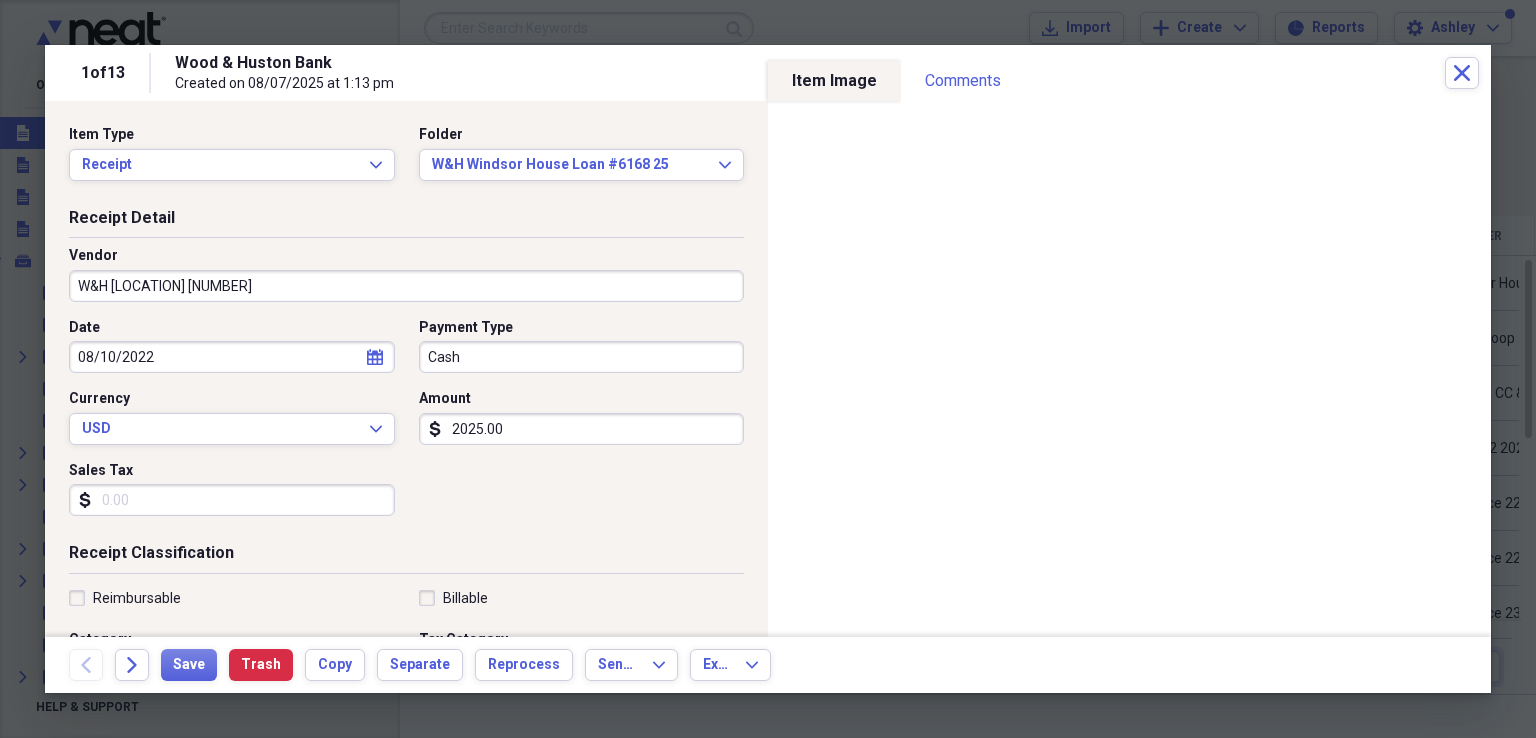 click on "08/10/2022" at bounding box center [232, 357] 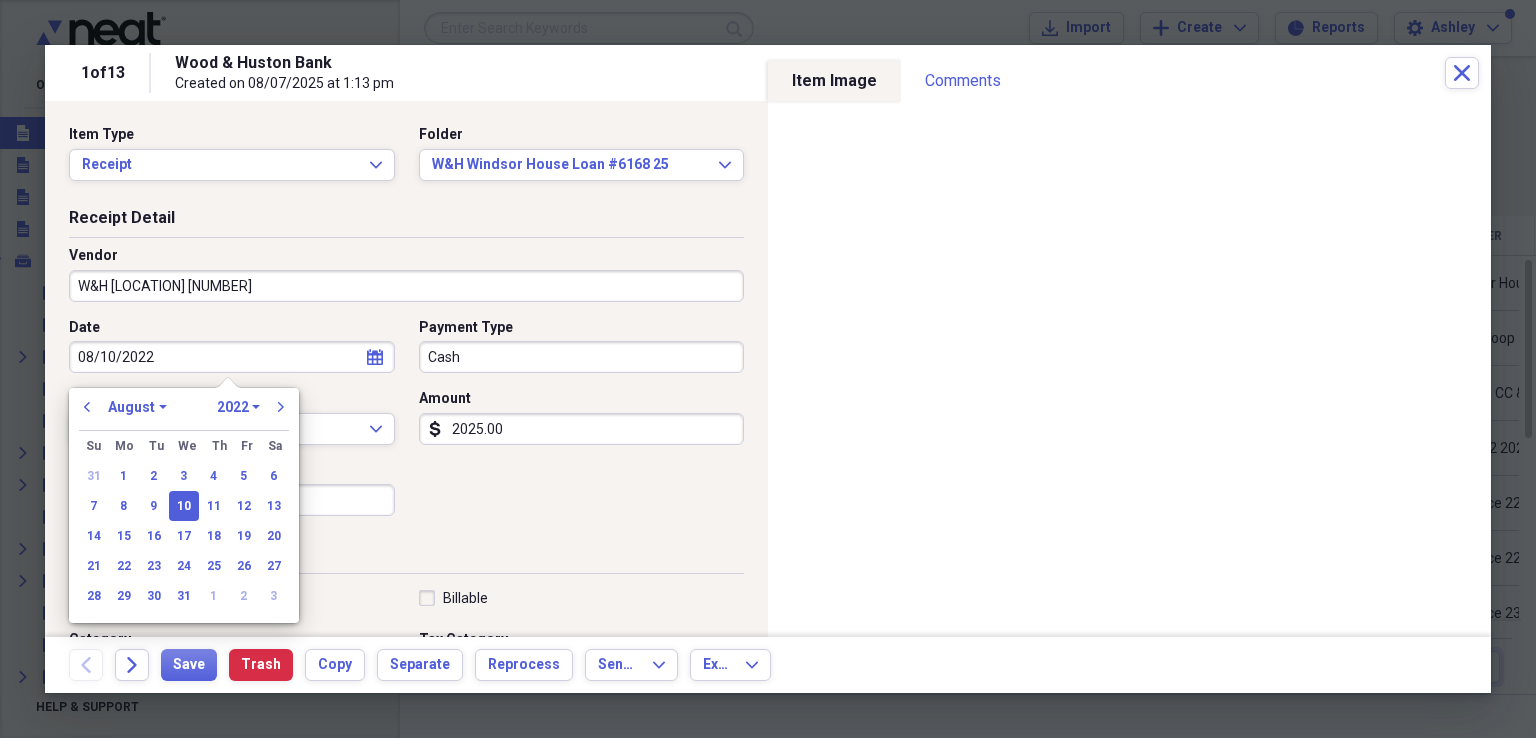 click on "1970 1971 1972 1973 1974 1975 1976 1977 1978 1979 1980 1981 1982 1983 1984 1985 1986 1987 1988 1989 1990 1991 1992 1993 1994 1995 1996 1997 1998 1999 2000 2001 2002 2003 2004 2005 2006 2007 2008 2009 2010 2011 2012 2013 2014 2015 2016 2017 2018 2019 2020 2021 2022 2023 2024 2025 2026 2027 2028 2029 2030 2031 2032 2033 2034 2035" at bounding box center [238, 407] 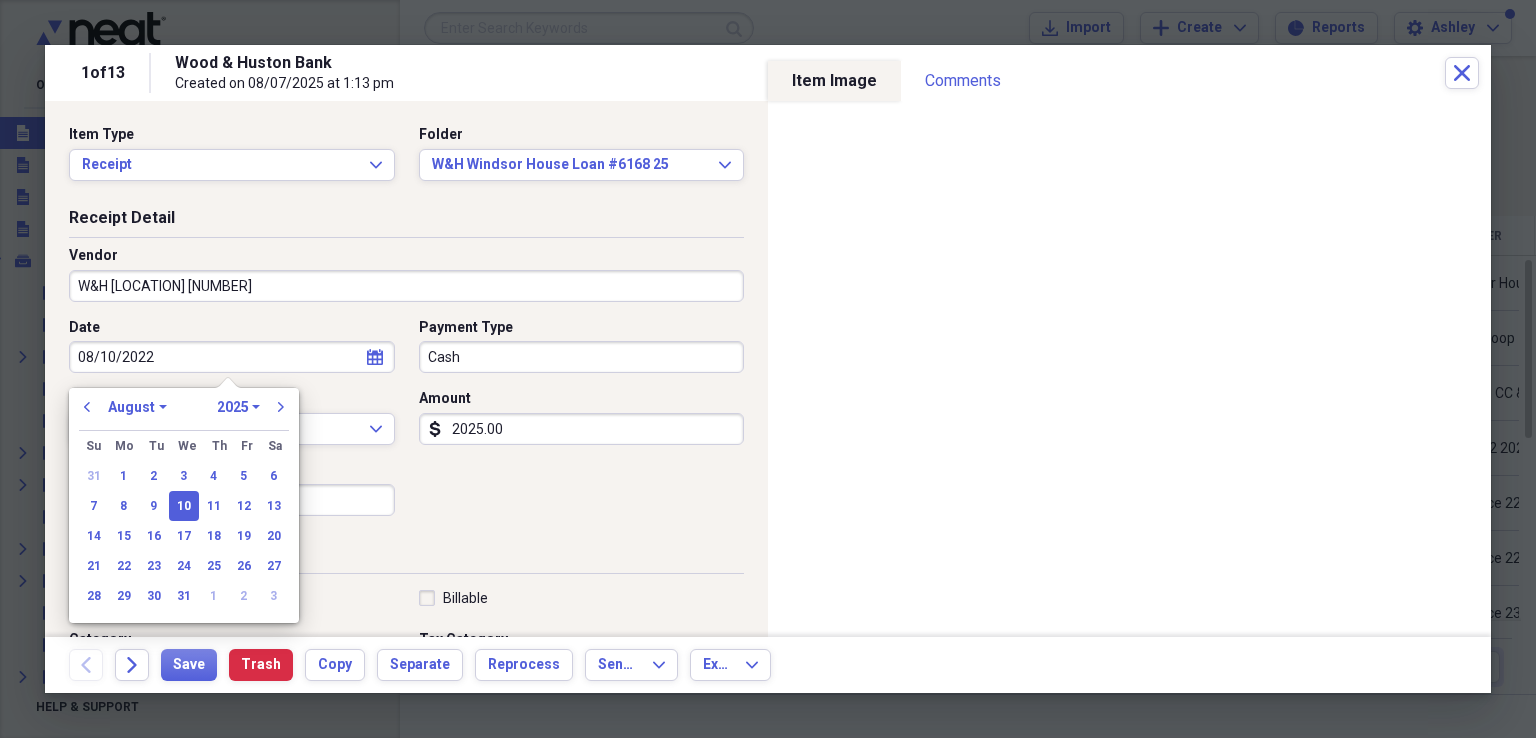 click on "1970 1971 1972 1973 1974 1975 1976 1977 1978 1979 1980 1981 1982 1983 1984 1985 1986 1987 1988 1989 1990 1991 1992 1993 1994 1995 1996 1997 1998 1999 2000 2001 2002 2003 2004 2005 2006 2007 2008 2009 2010 2011 2012 2013 2014 2015 2016 2017 2018 2019 2020 2021 2022 2023 2024 2025 2026 2027 2028 2029 2030 2031 2032 2033 2034 2035" at bounding box center [238, 407] 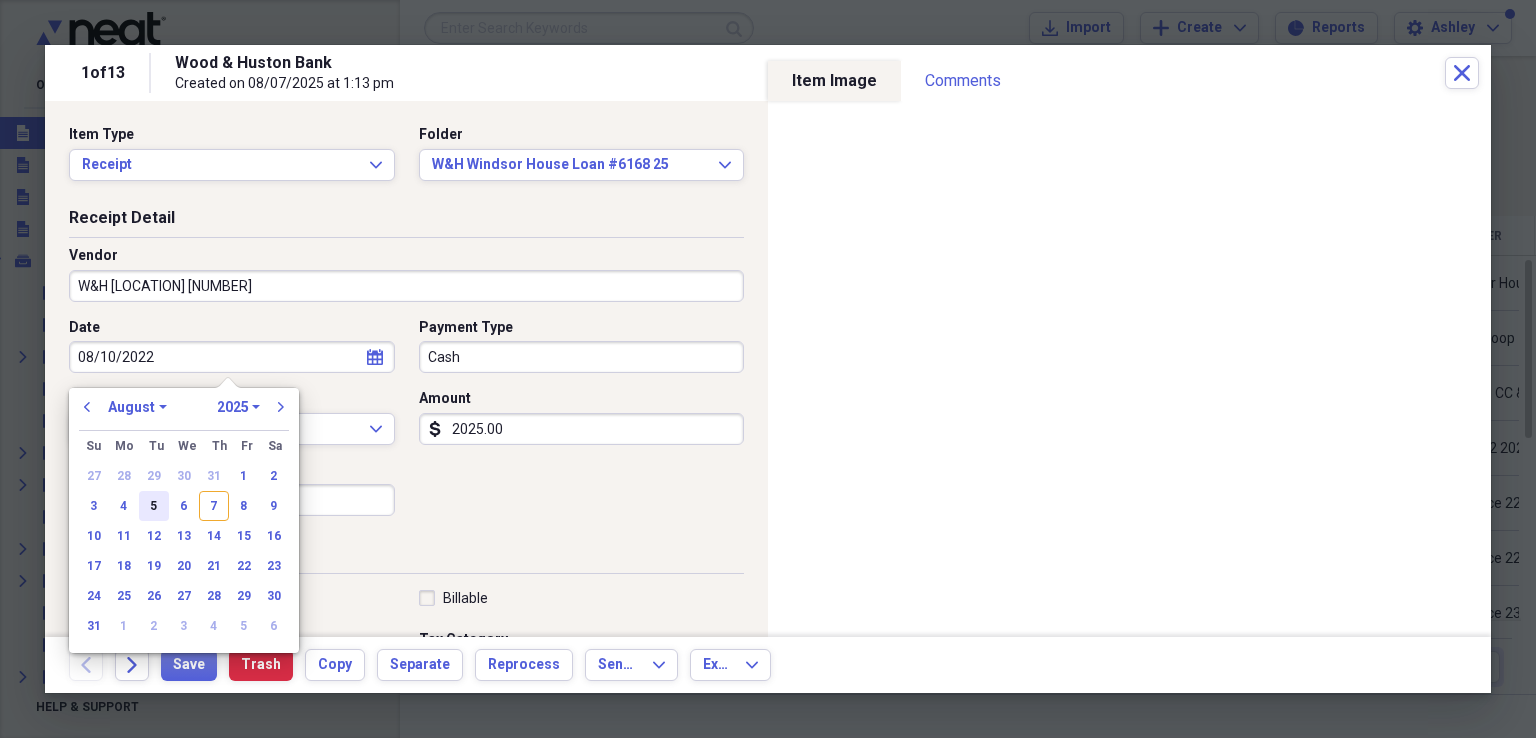click on "5" at bounding box center [154, 506] 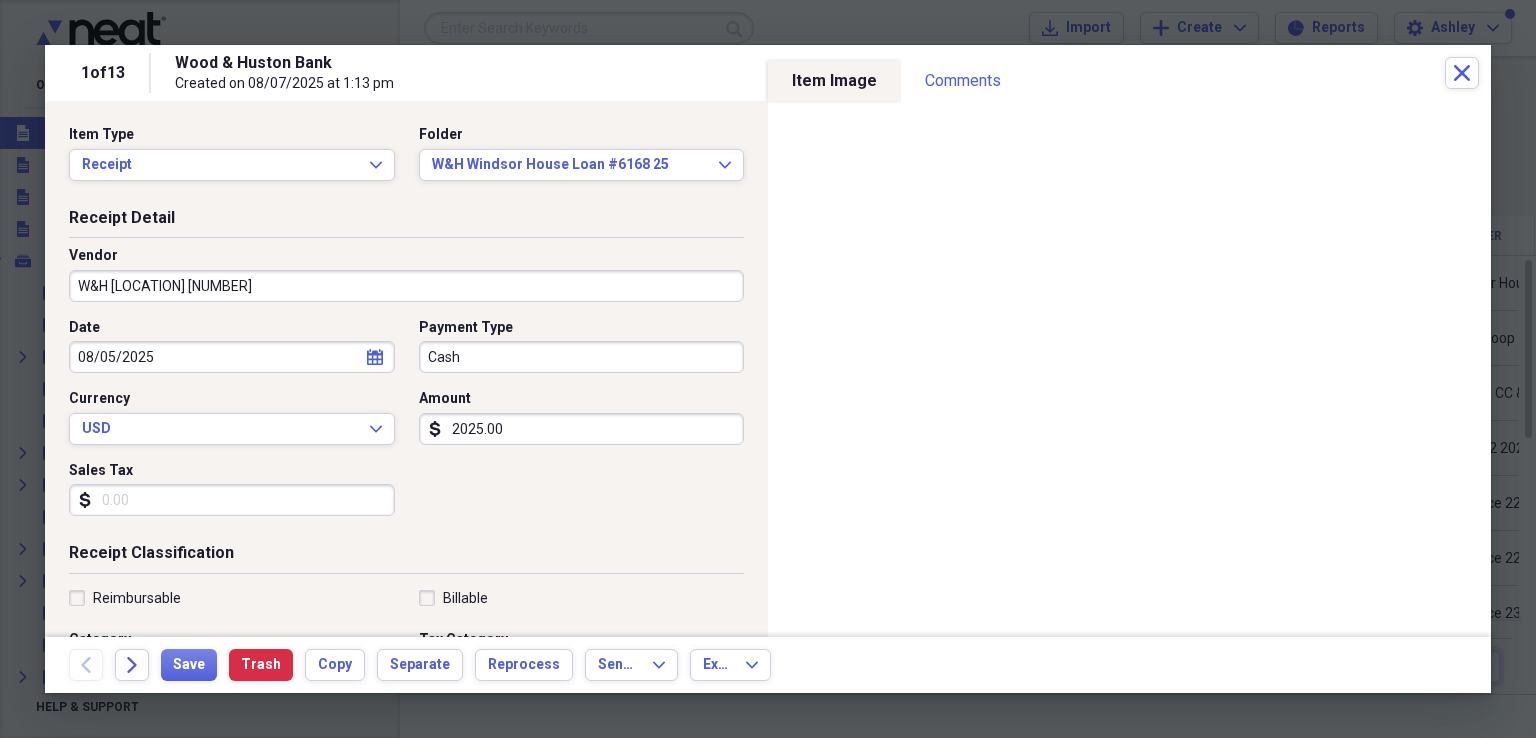 click on "Cash" at bounding box center [582, 357] 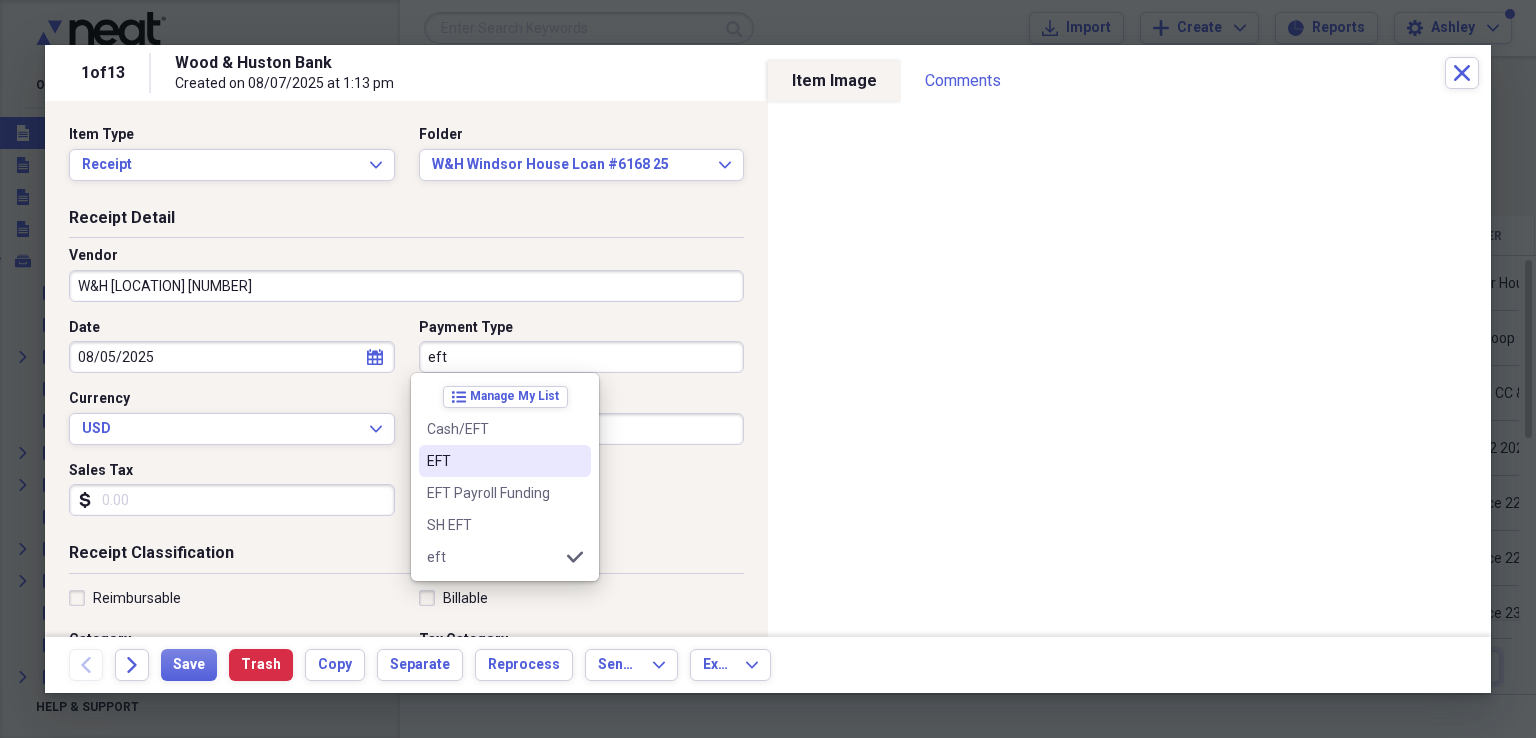 click on "EFT" at bounding box center (493, 461) 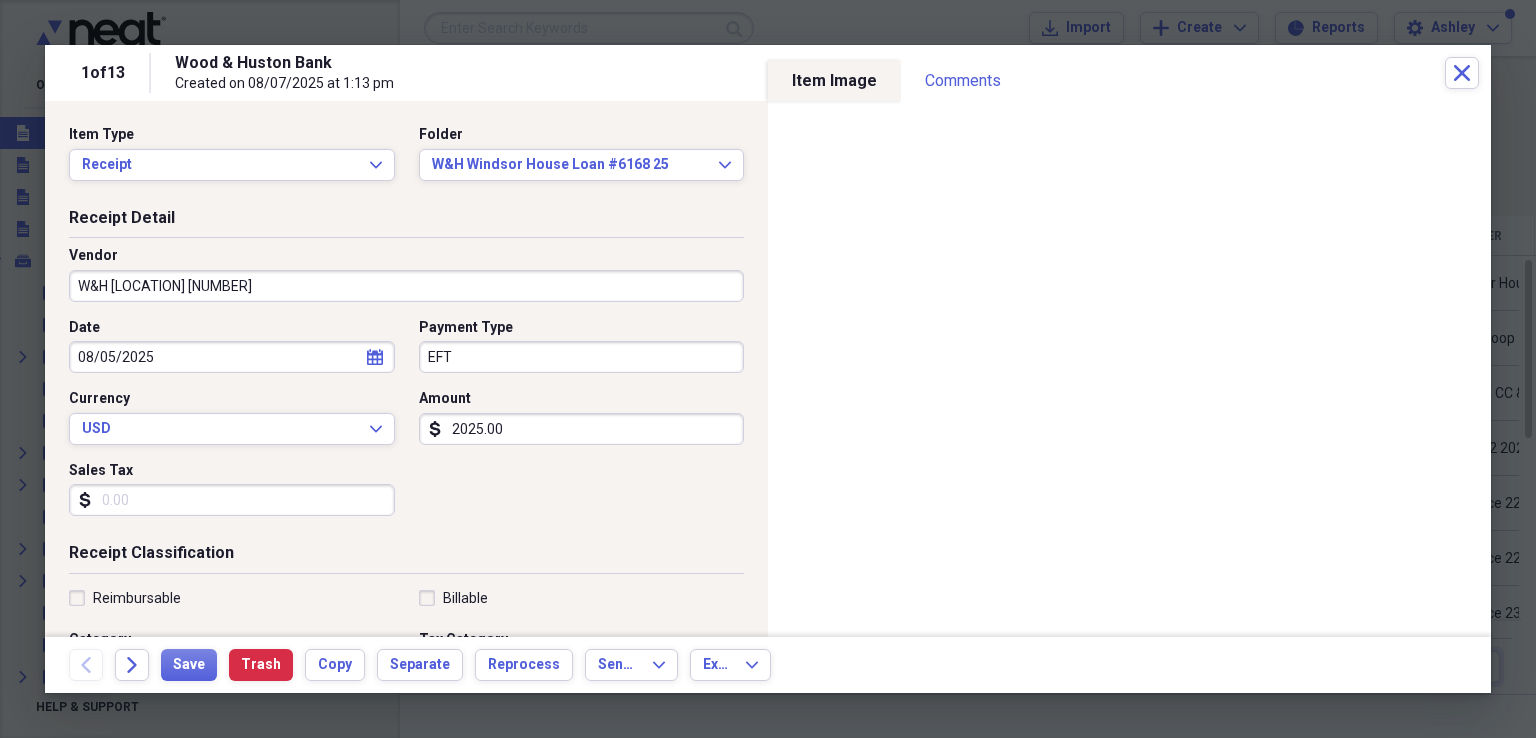 click on "2025.00" at bounding box center (582, 429) 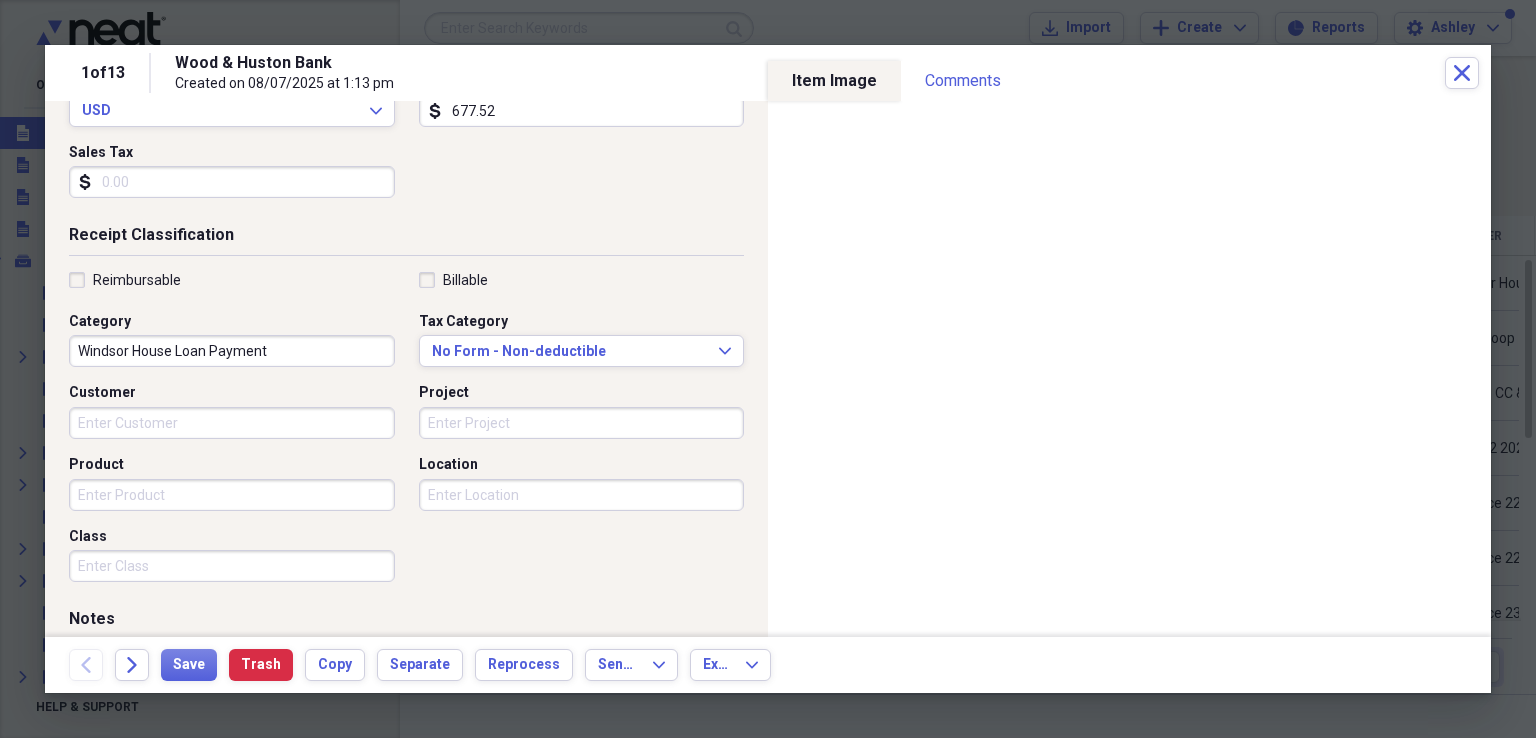 scroll, scrollTop: 326, scrollLeft: 0, axis: vertical 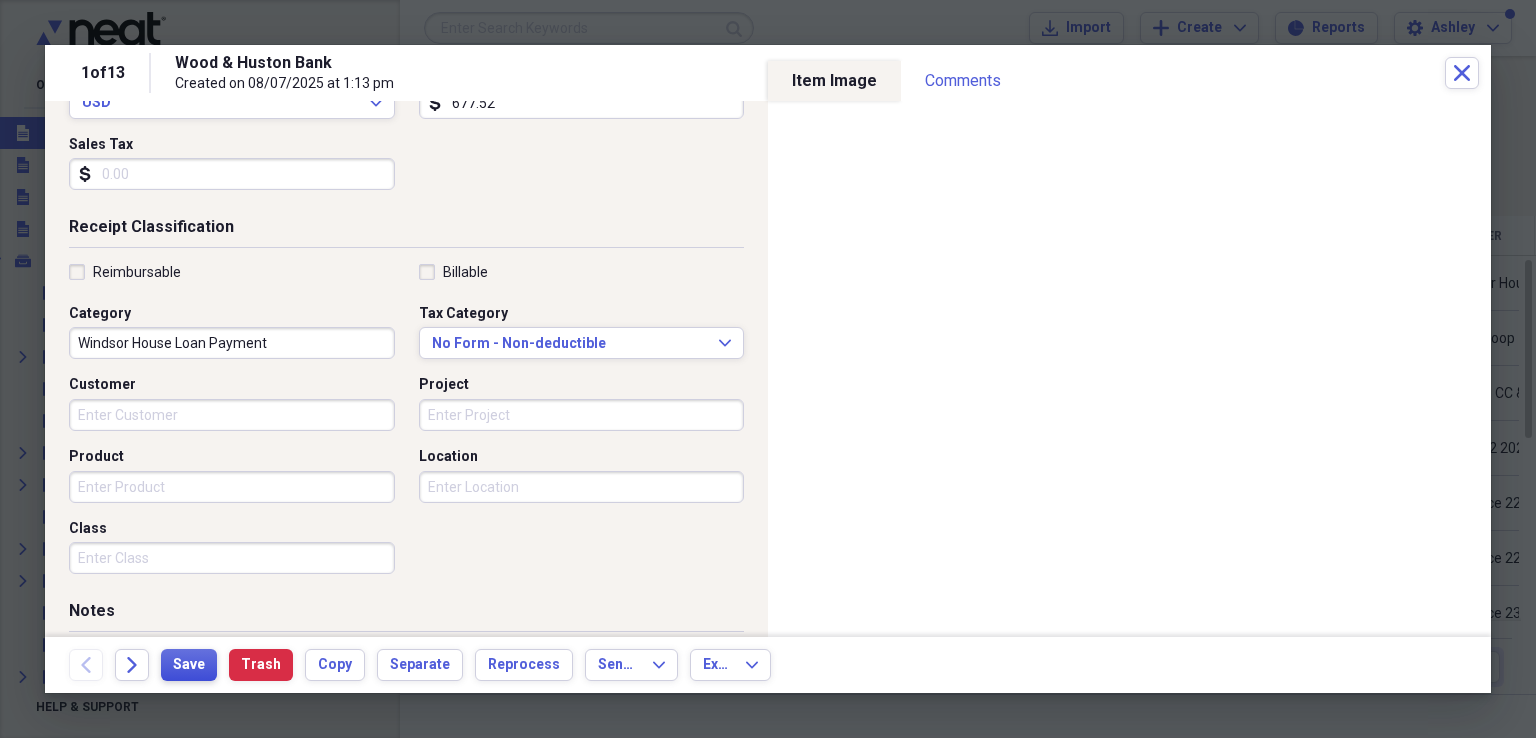 type on "677.52" 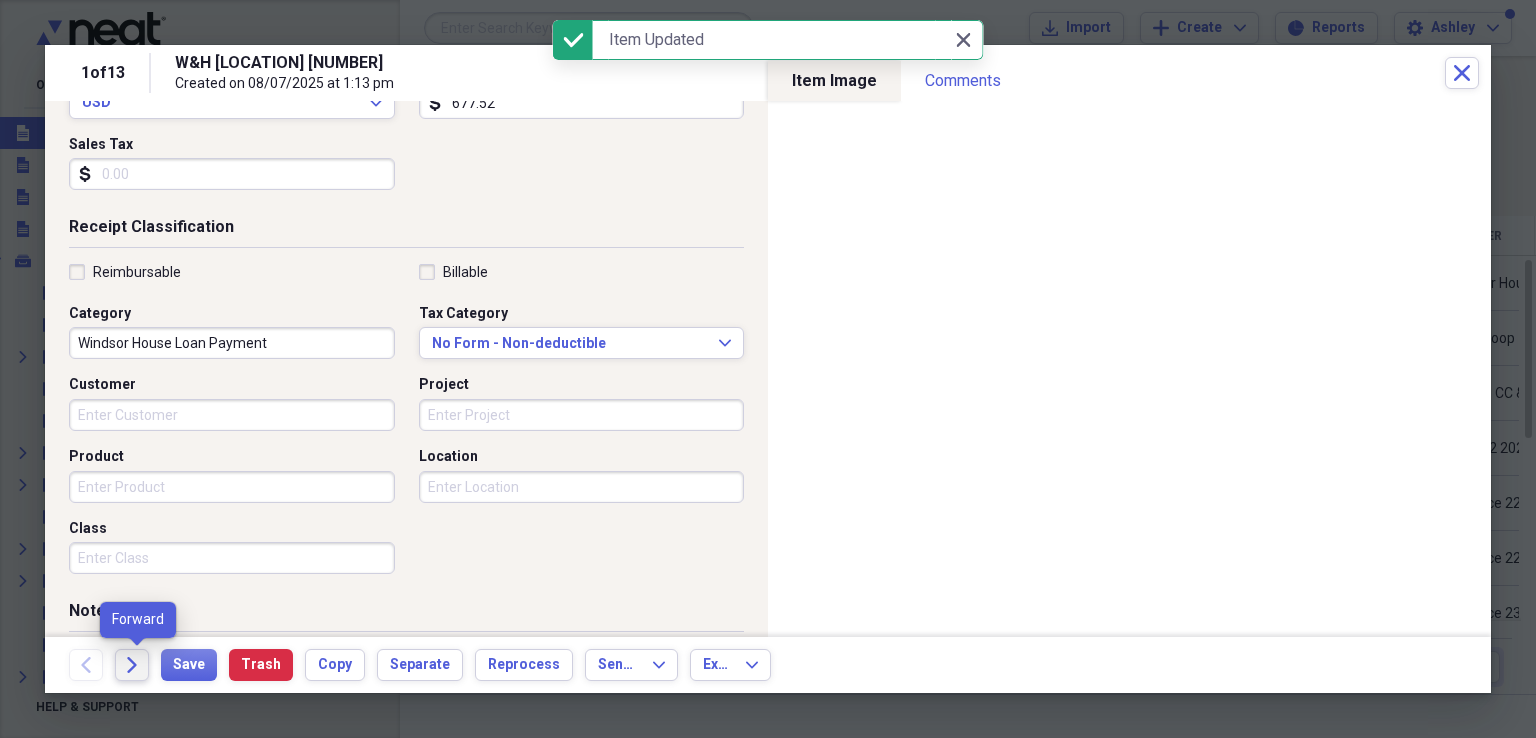 click on "Forward" at bounding box center [132, 665] 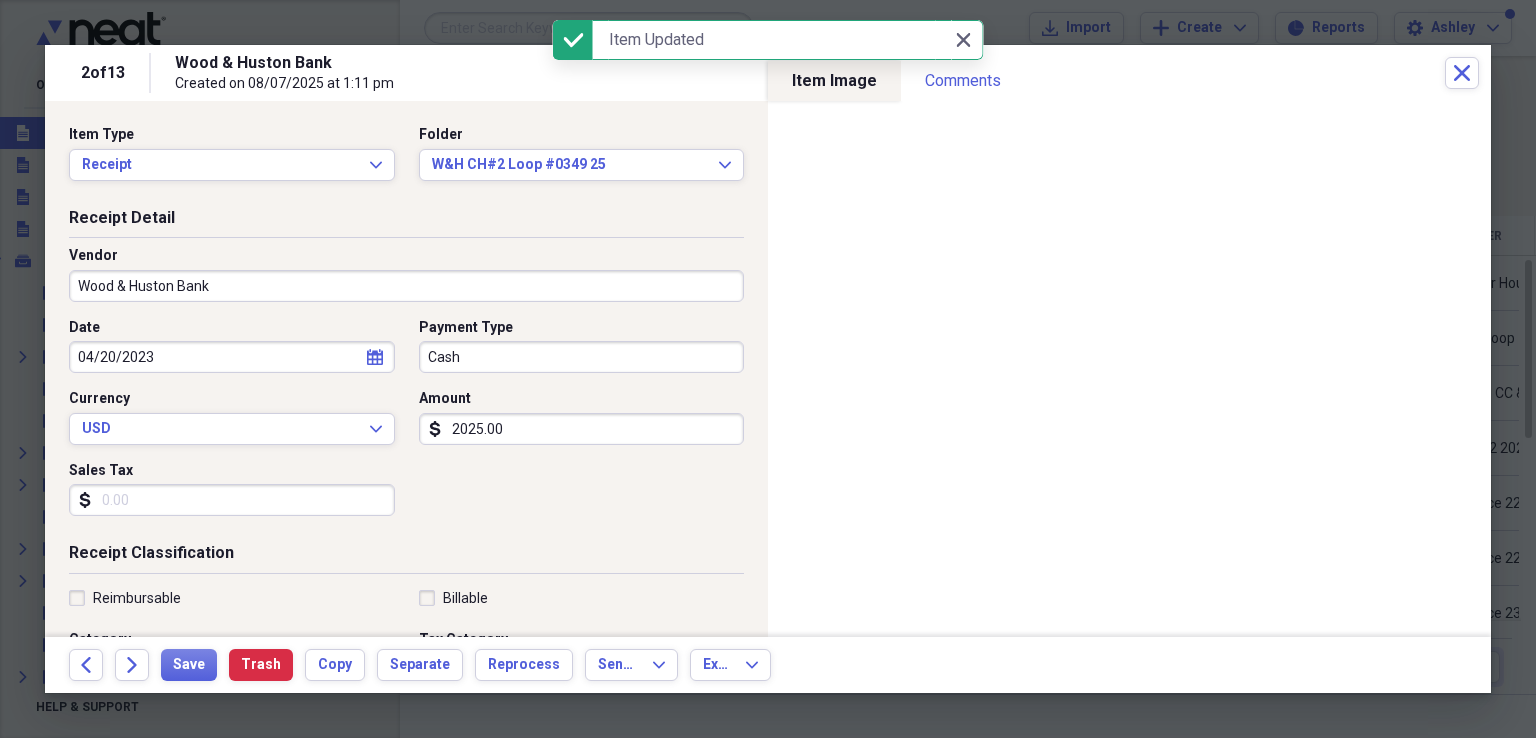 click on "Wood & Huston Bank" at bounding box center (406, 286) 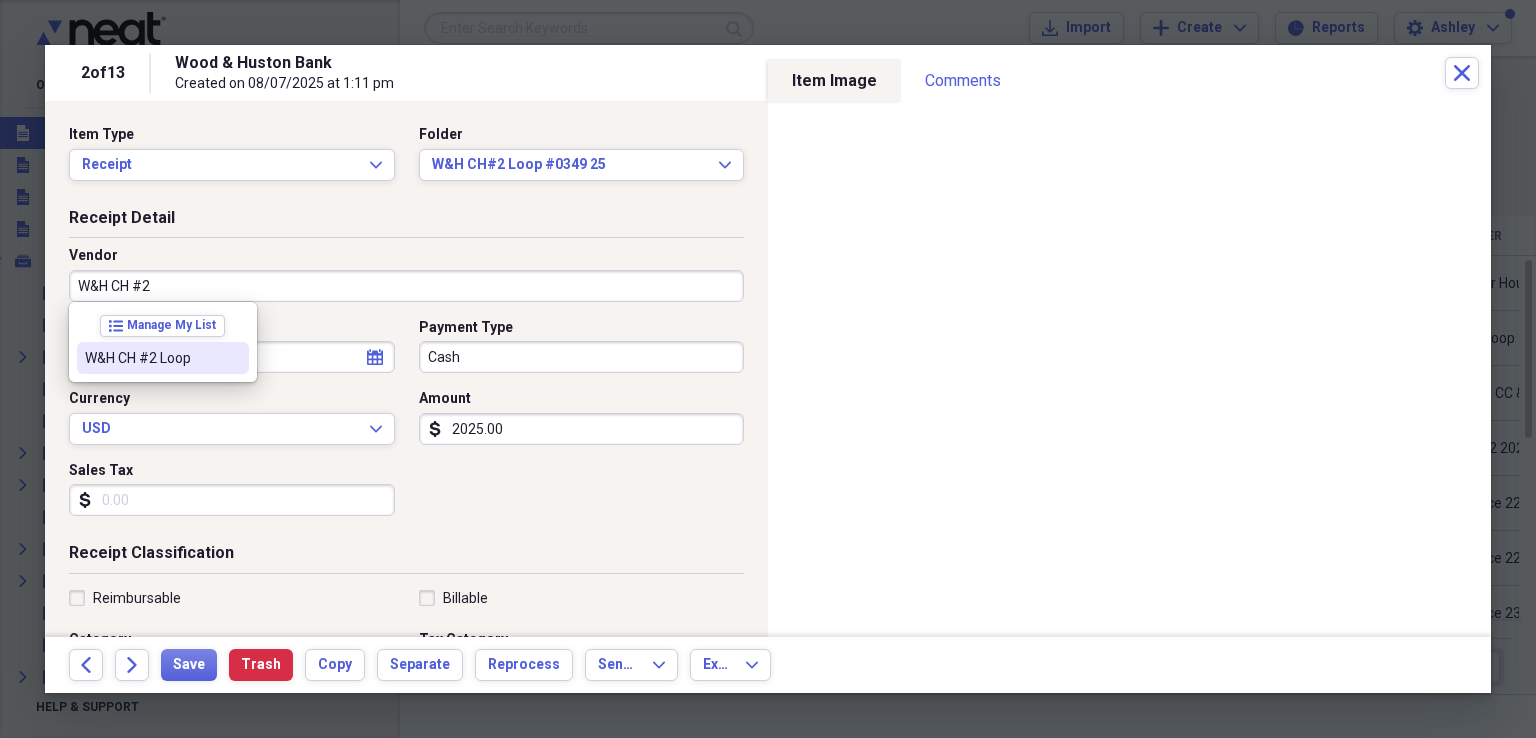 click on "W&H CH #2 Loop" at bounding box center [151, 358] 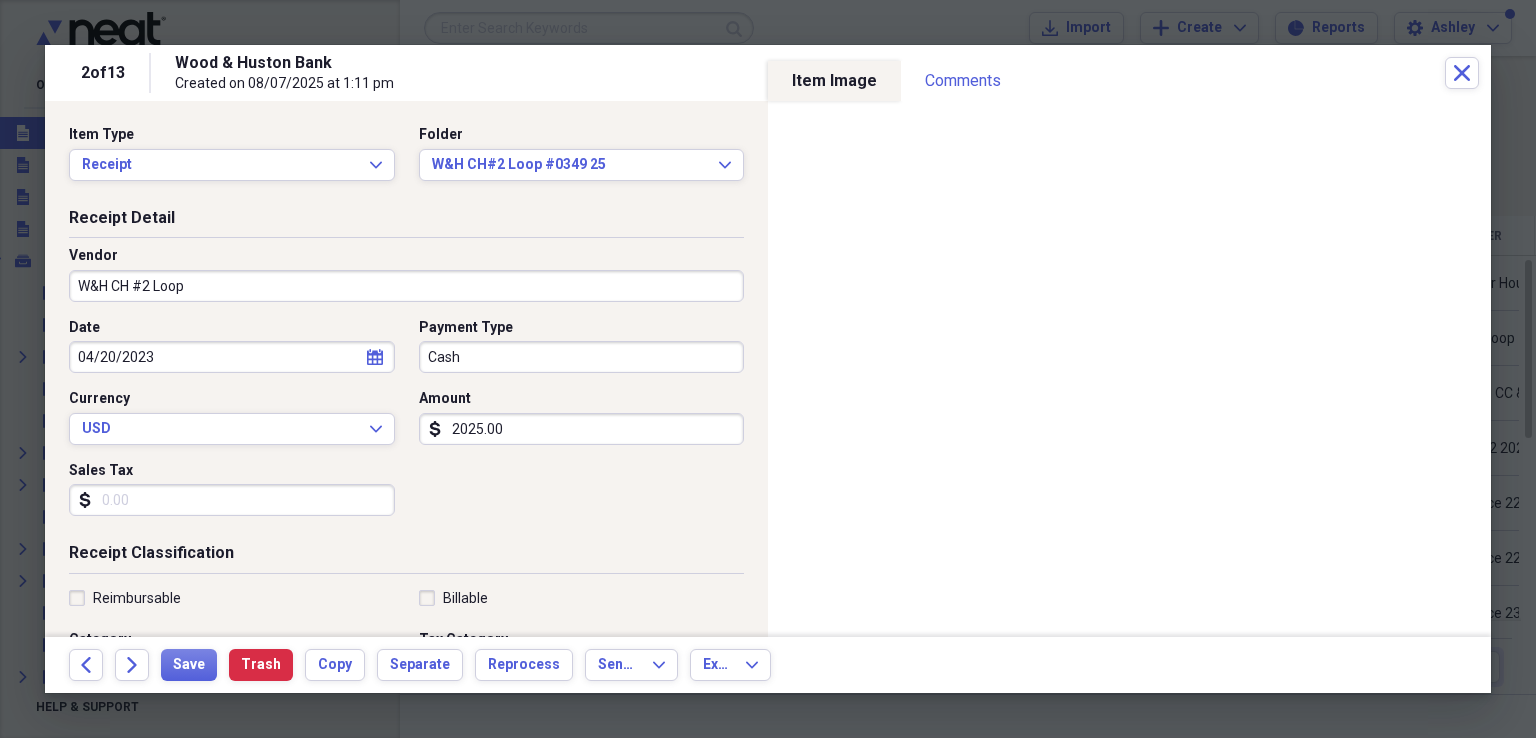 type on "W&H CH #2 Loop Payment" 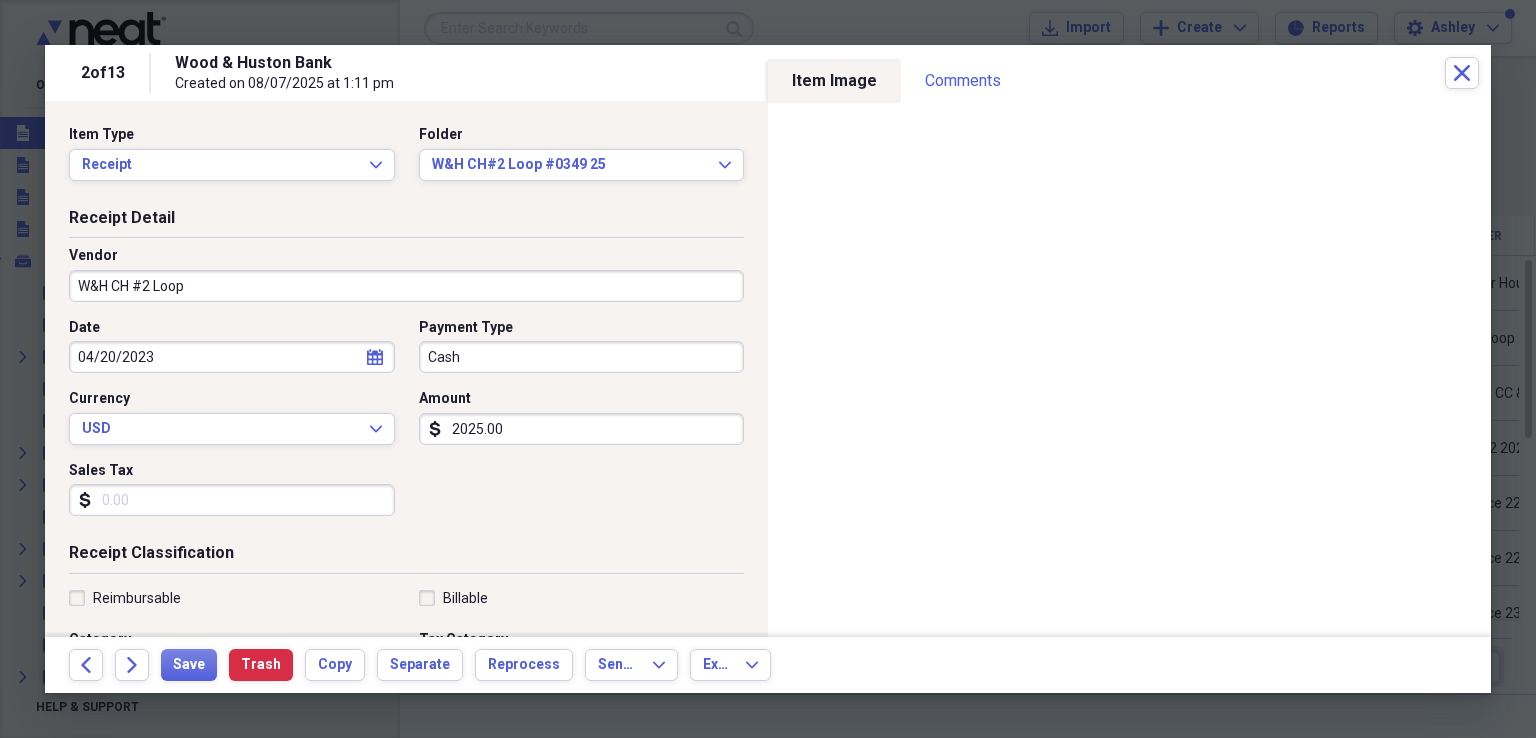 select on "3" 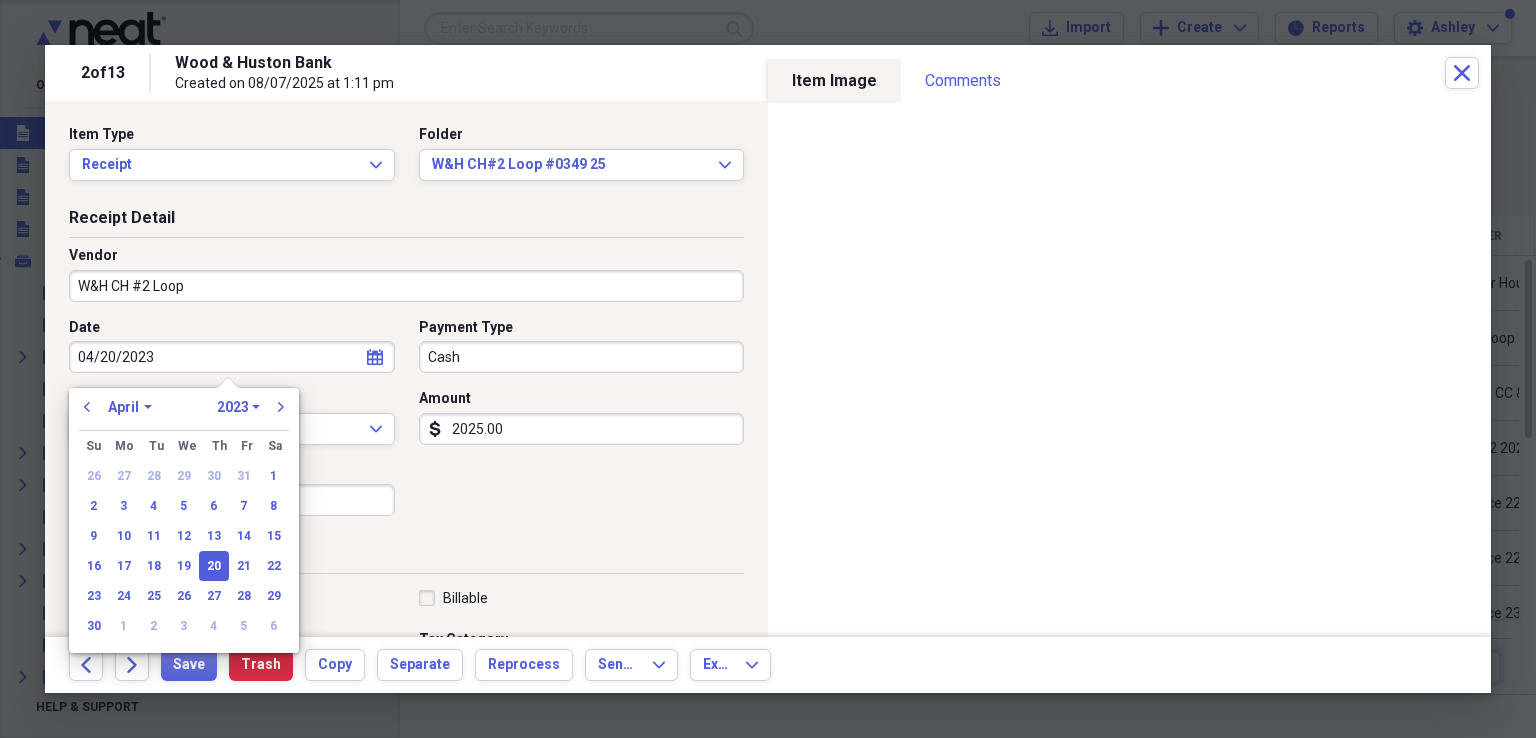 drag, startPoint x: 164, startPoint y: 351, endPoint x: 0, endPoint y: 346, distance: 164.0762 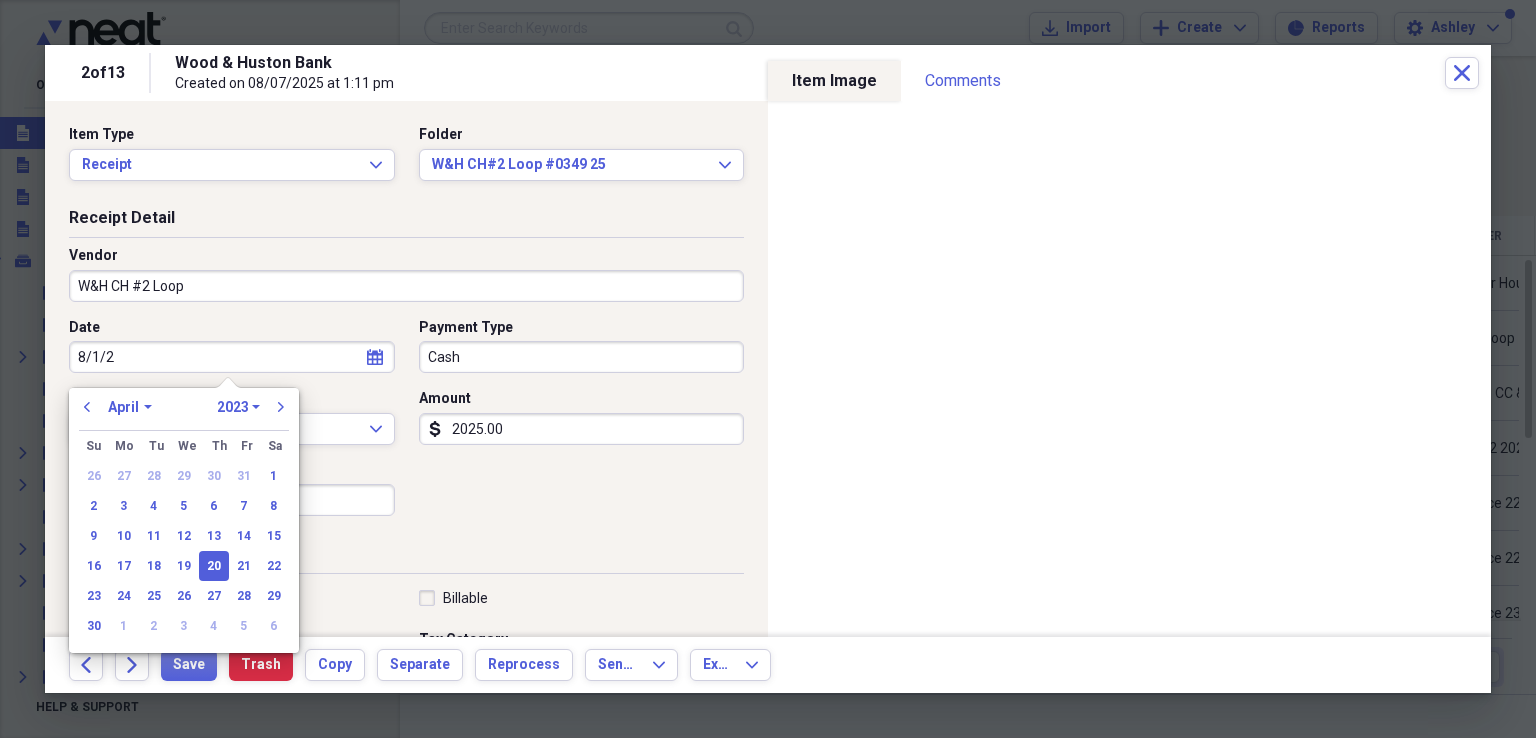 type on "8/1/25" 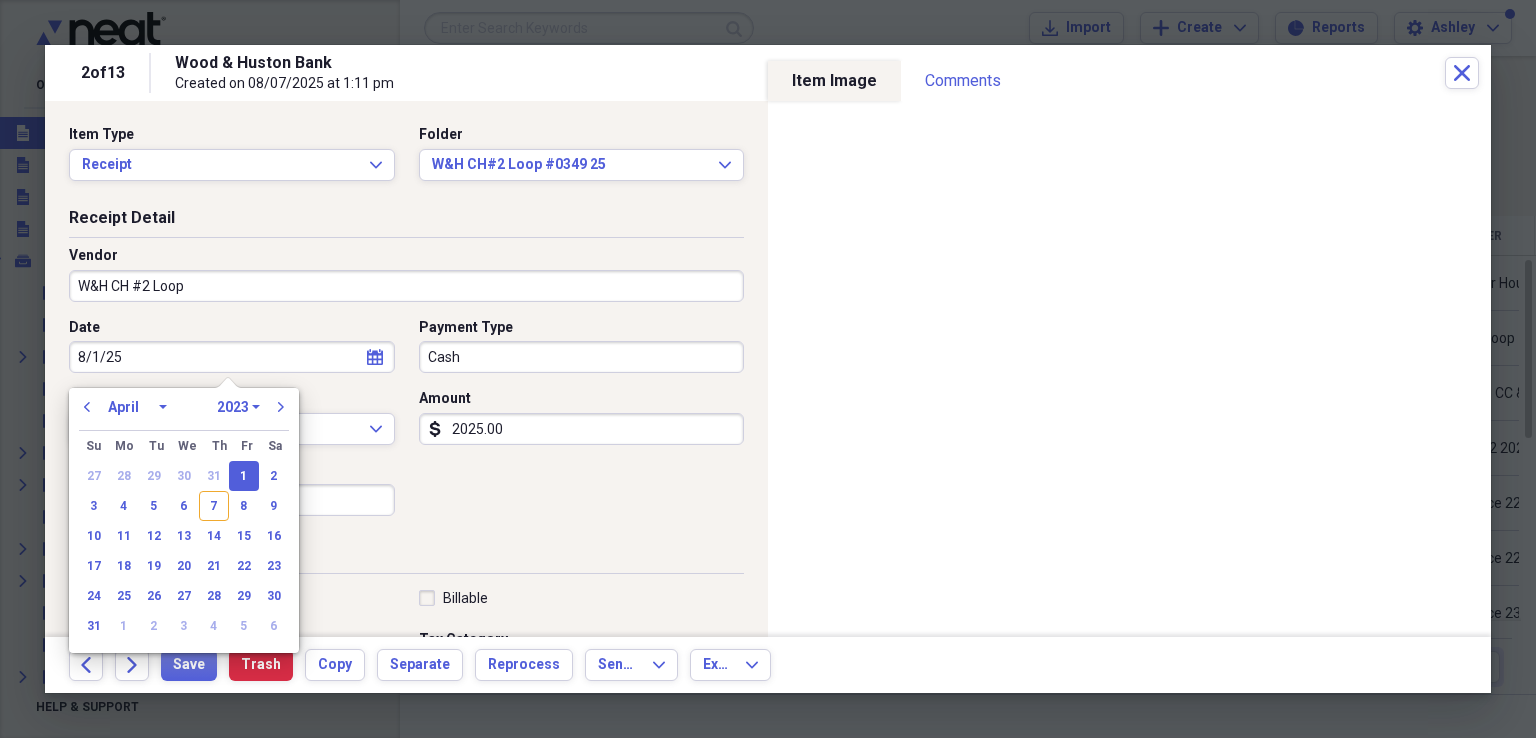 select on "7" 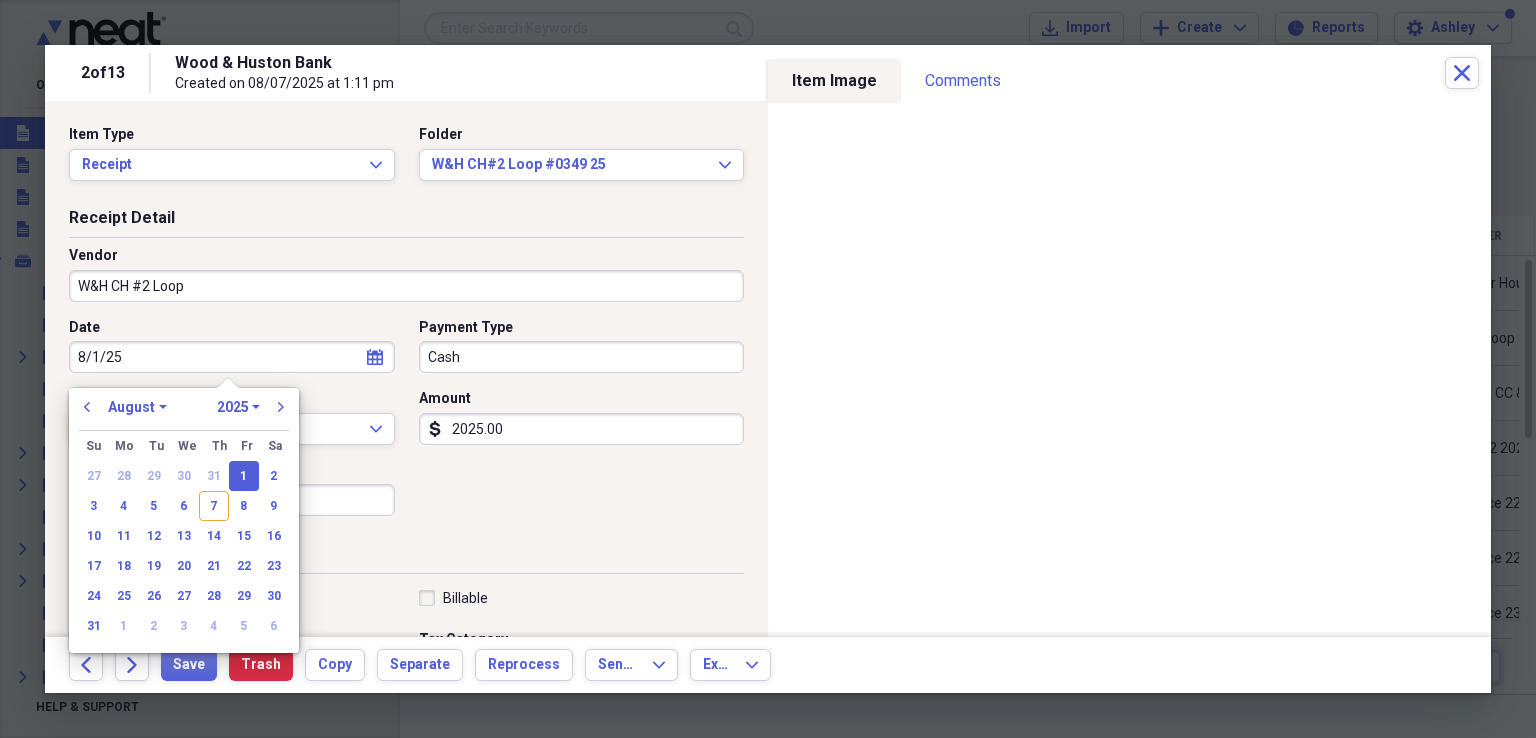 type on "08/01/2025" 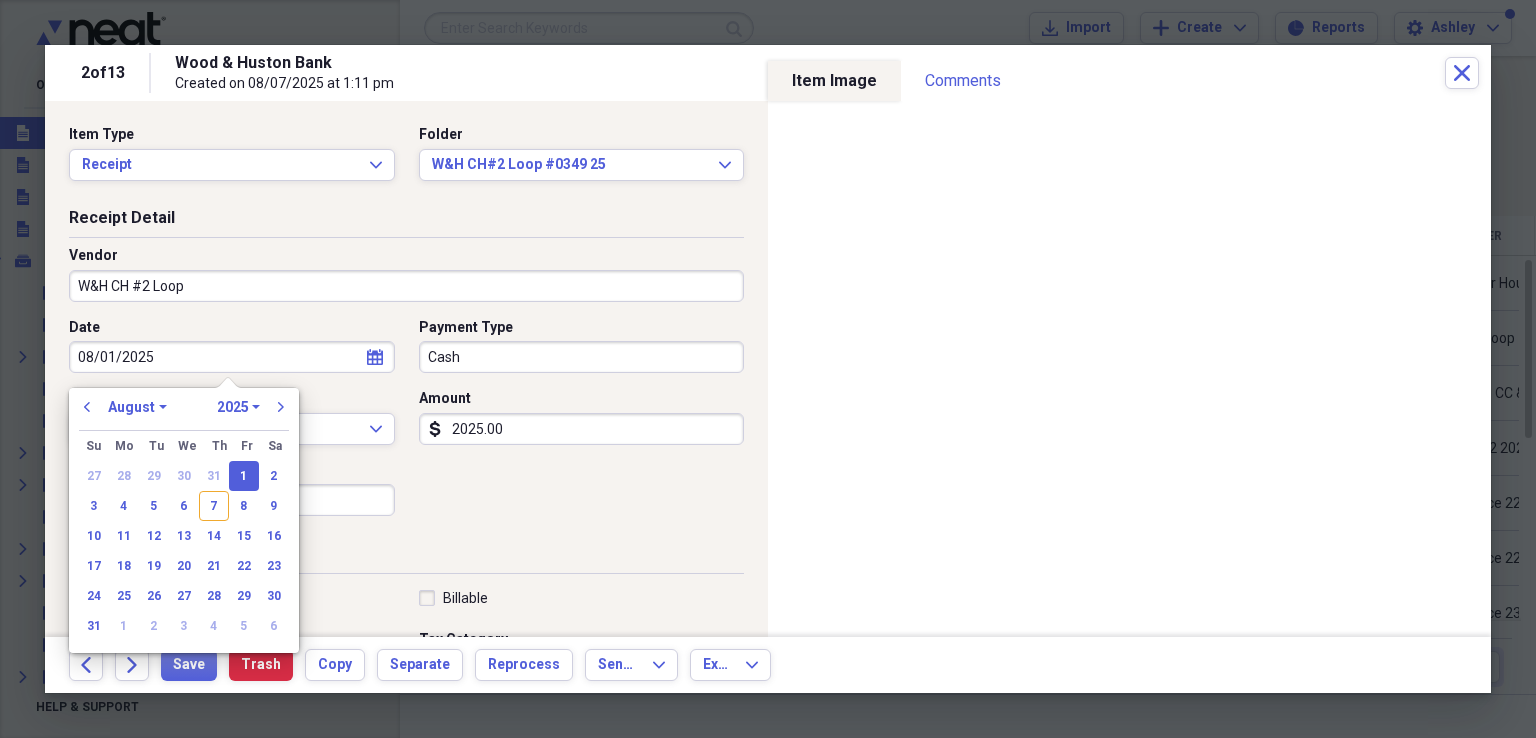click on "1" at bounding box center [244, 476] 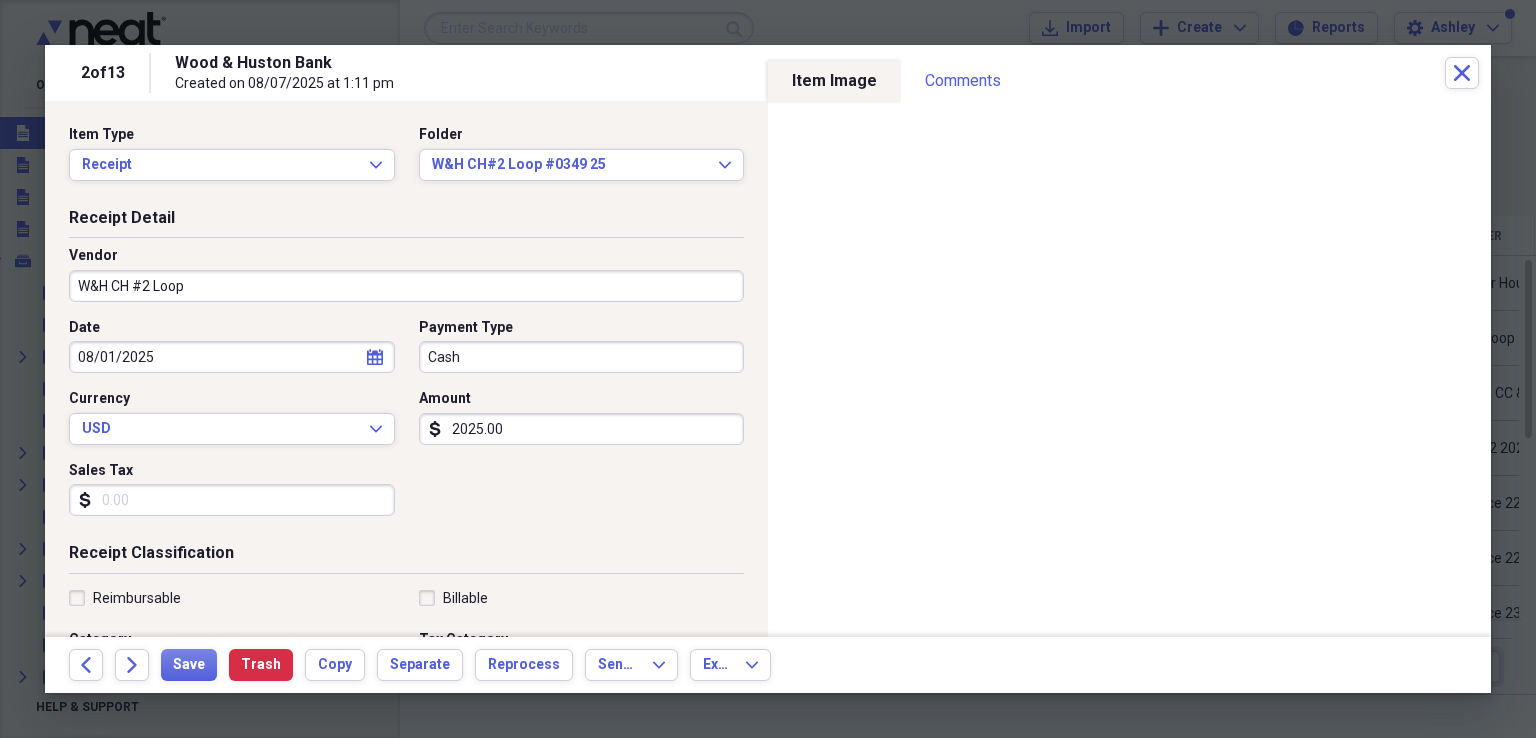 click on "Cash" at bounding box center (582, 357) 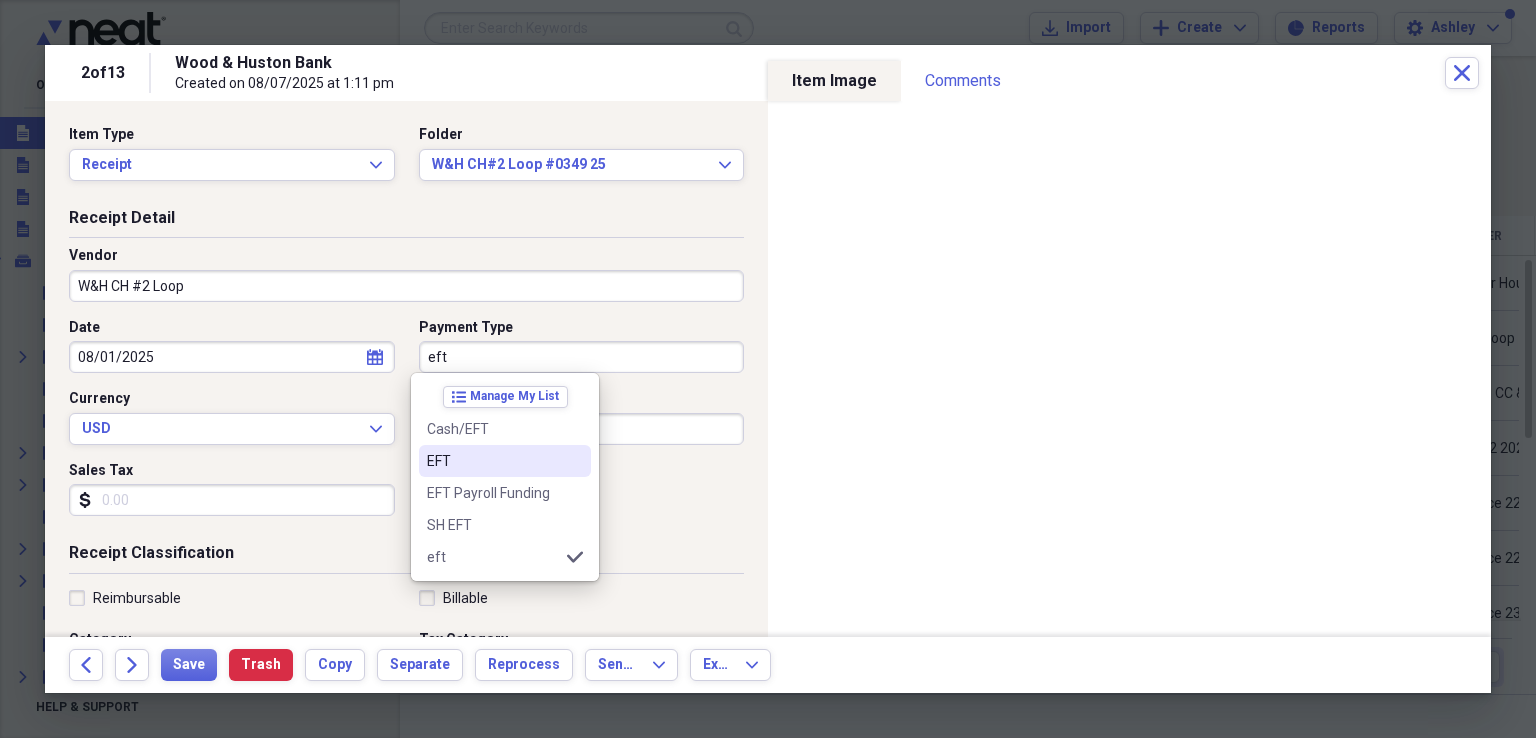 drag, startPoint x: 444, startPoint y: 451, endPoint x: 516, endPoint y: 440, distance: 72.835434 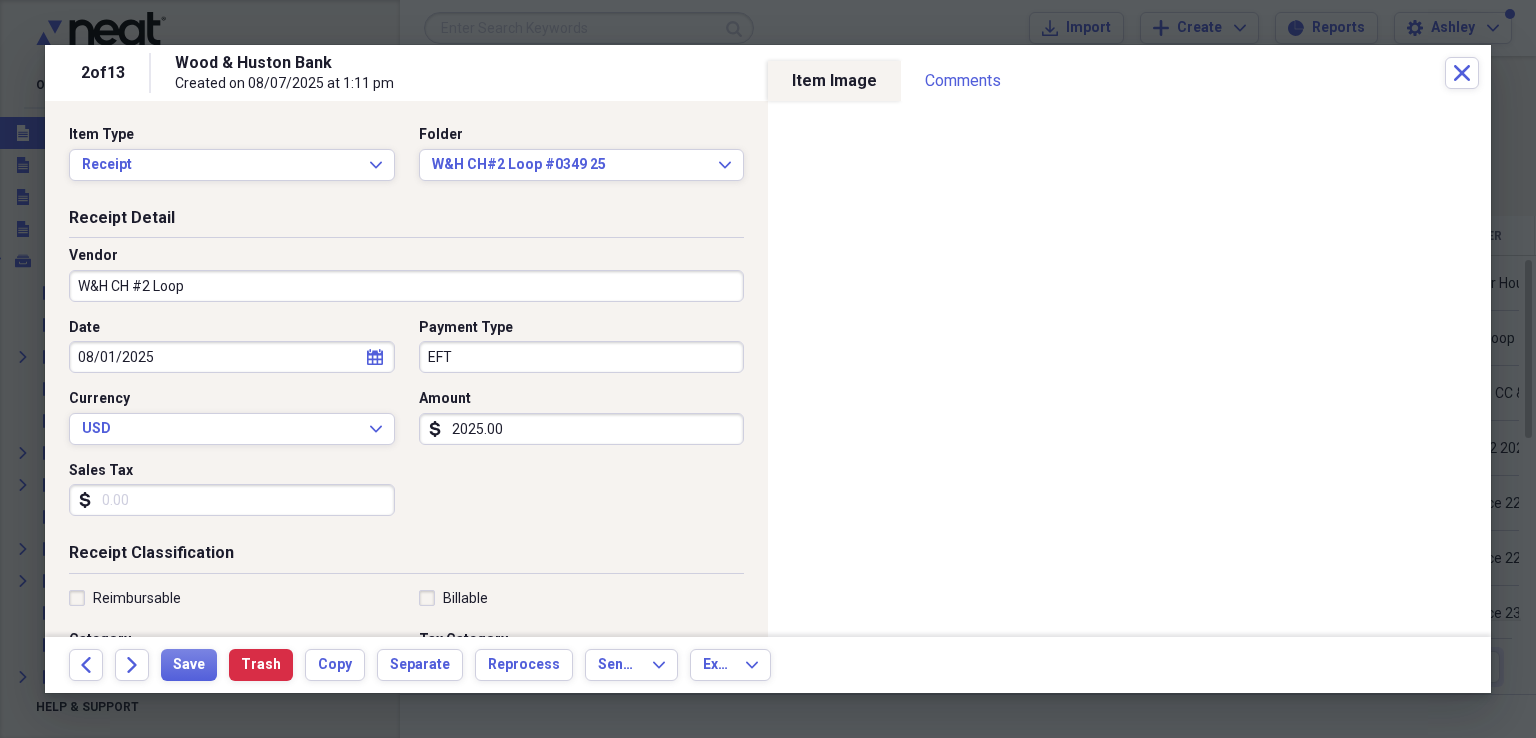 click on "2025.00" at bounding box center [582, 429] 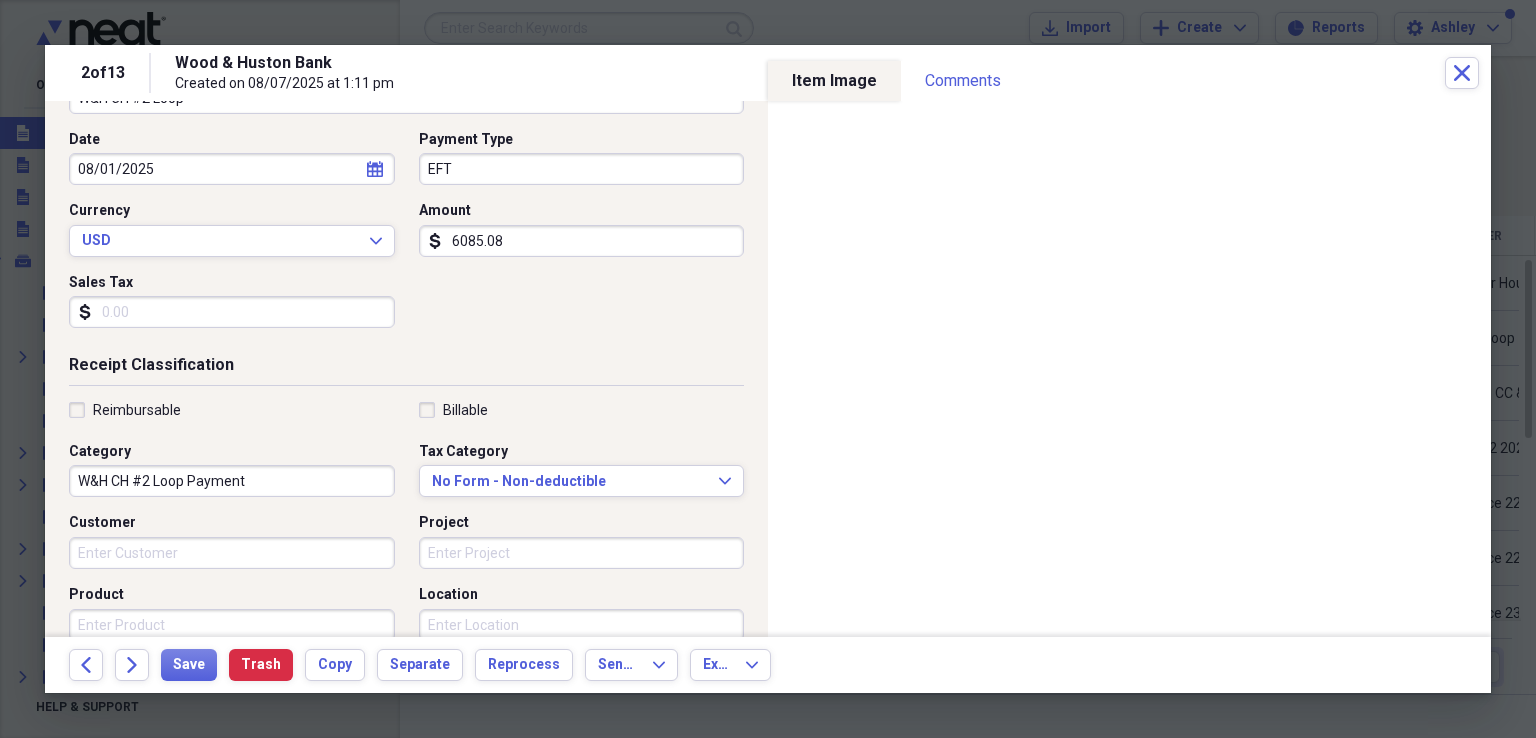 scroll, scrollTop: 308, scrollLeft: 0, axis: vertical 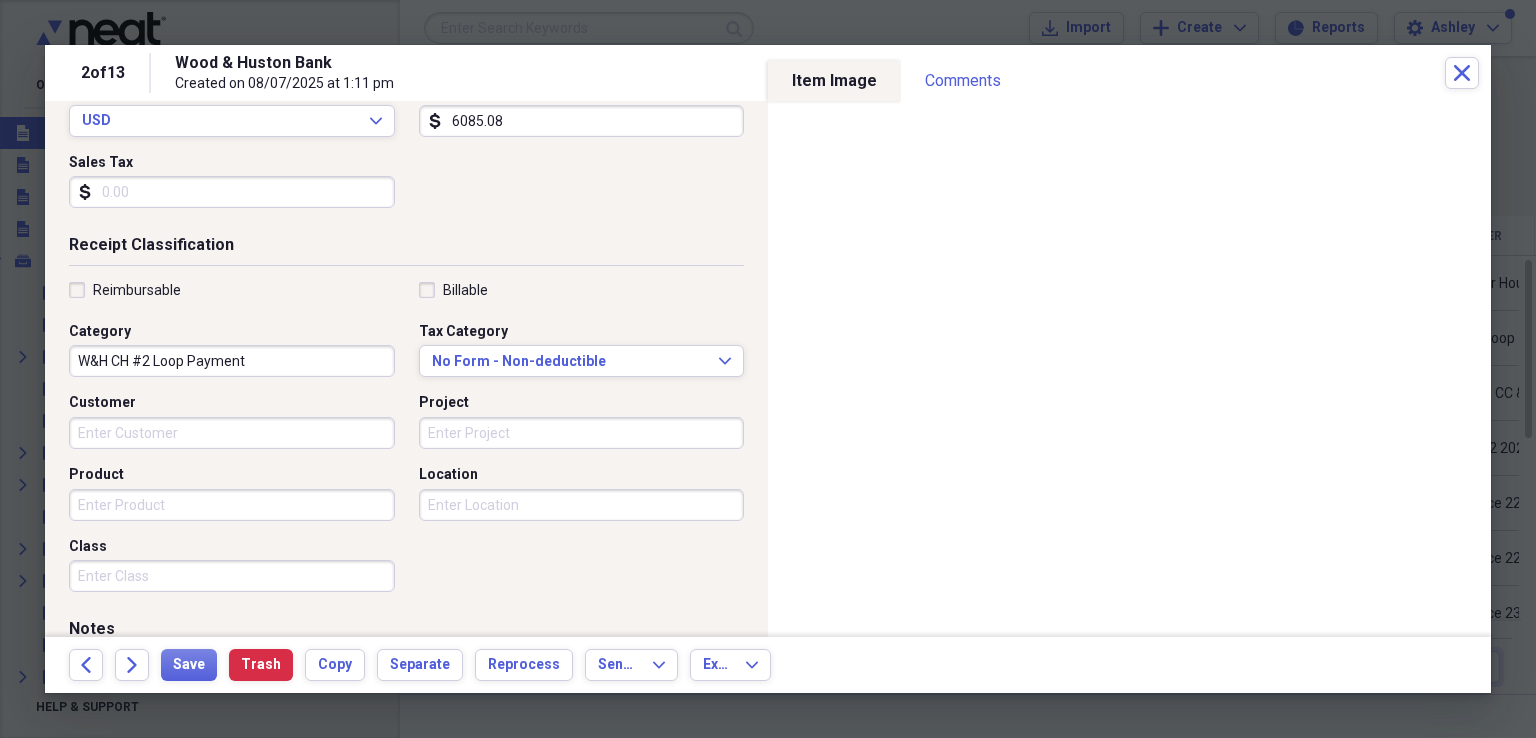 type on "6085.08" 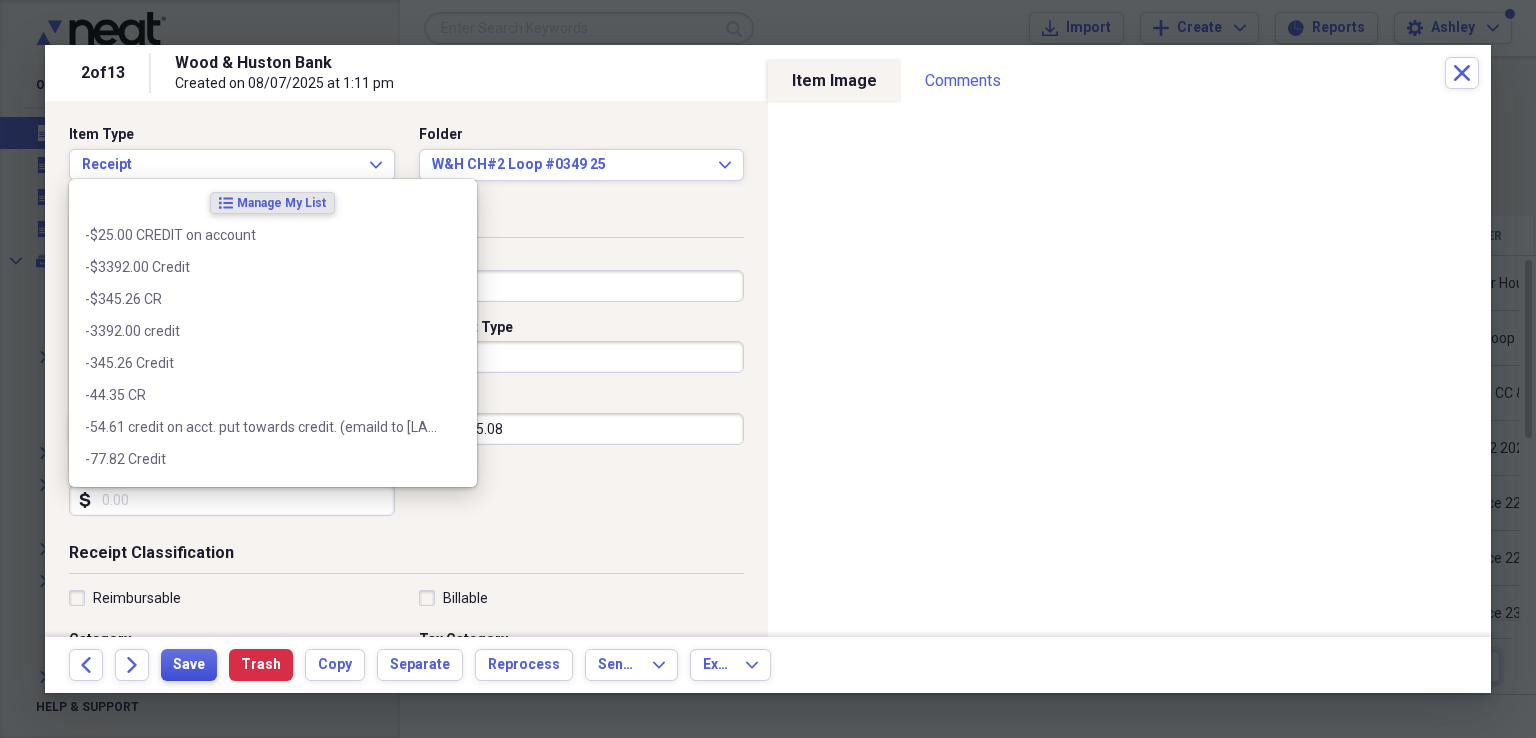 click on "Save" at bounding box center (189, 665) 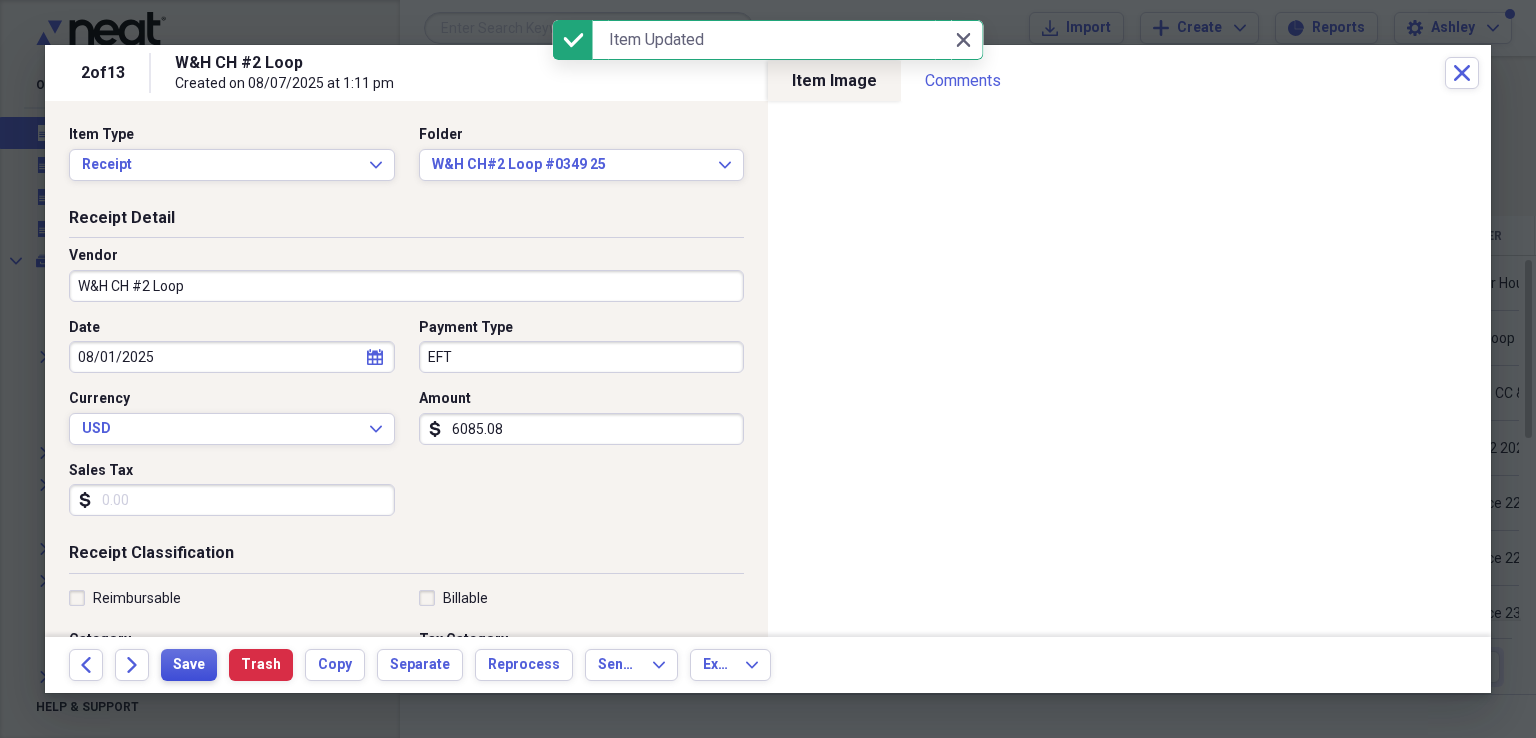 scroll, scrollTop: 0, scrollLeft: 0, axis: both 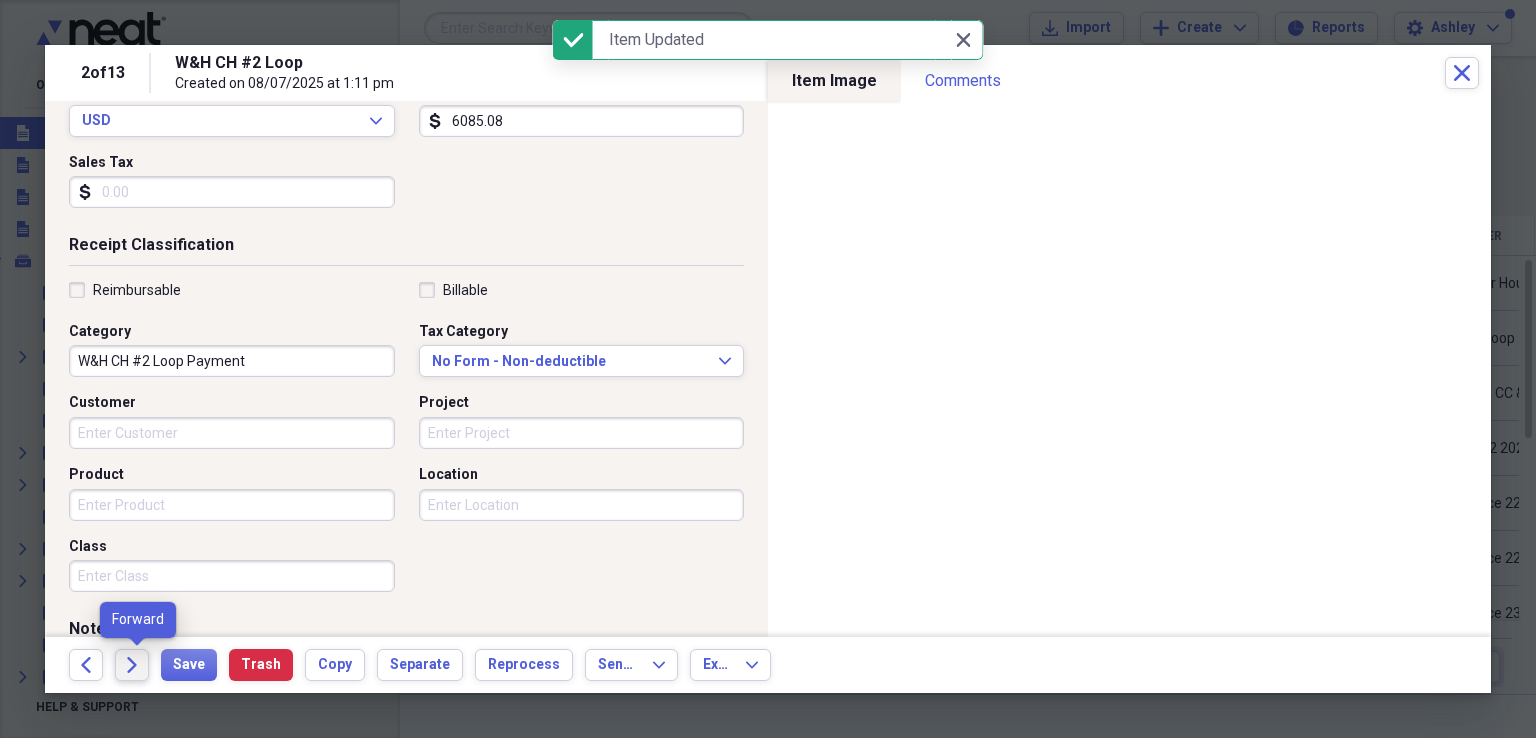 click on "Forward" 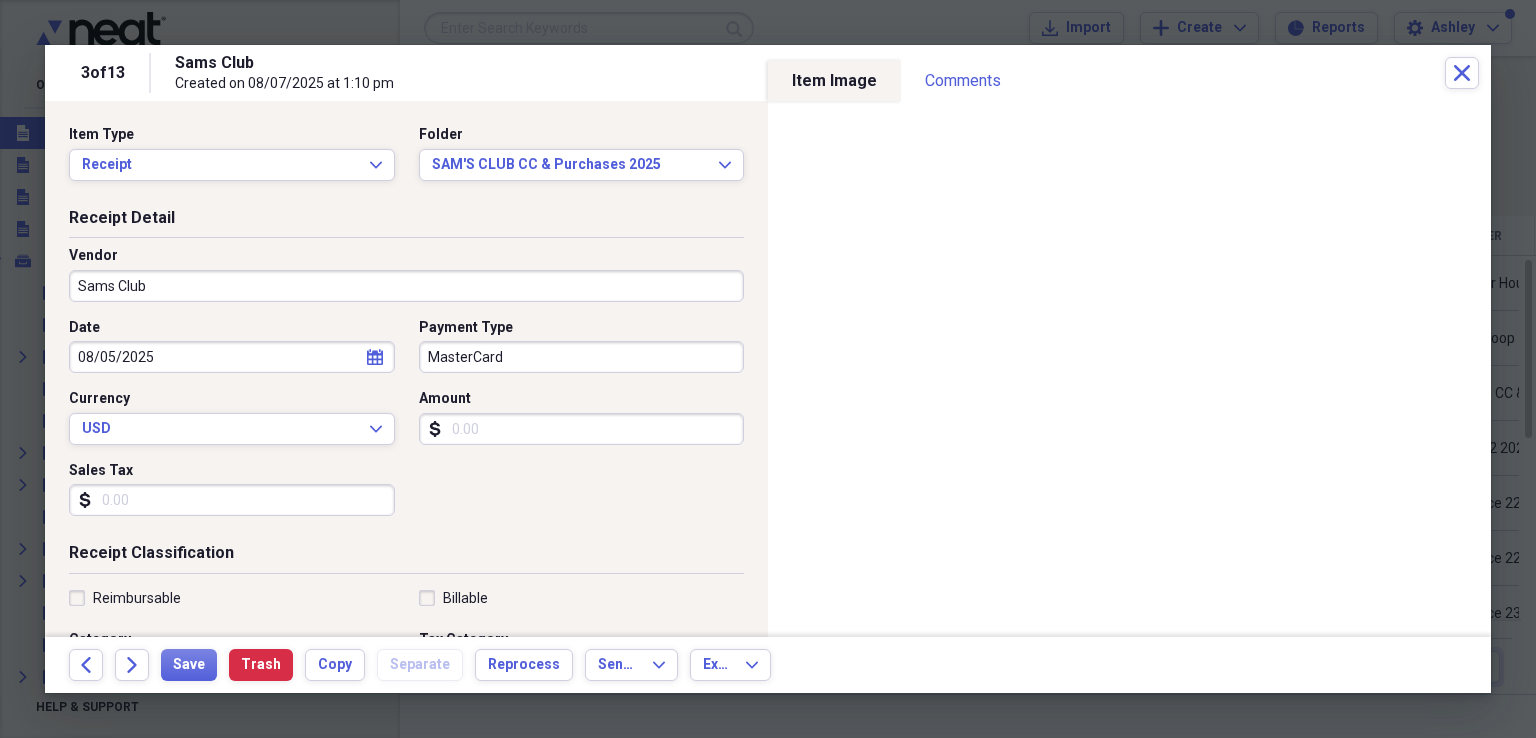 click on "Sams Club" at bounding box center (406, 286) 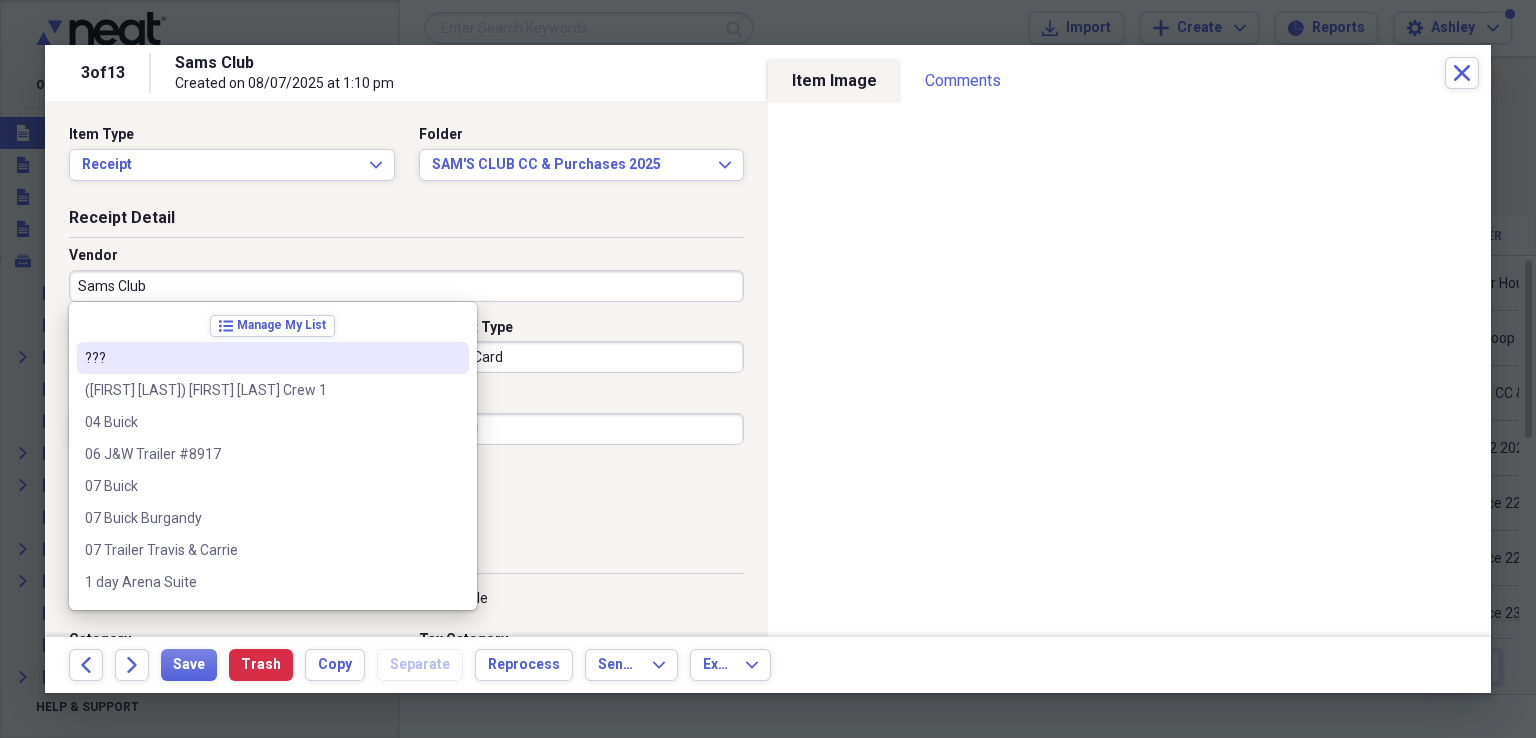 click on "Date 08/05/2025 calendar Calendar Payment Type MasterCard Currency USD Expand Amount dollar-sign Sales Tax dollar-sign" at bounding box center (406, 425) 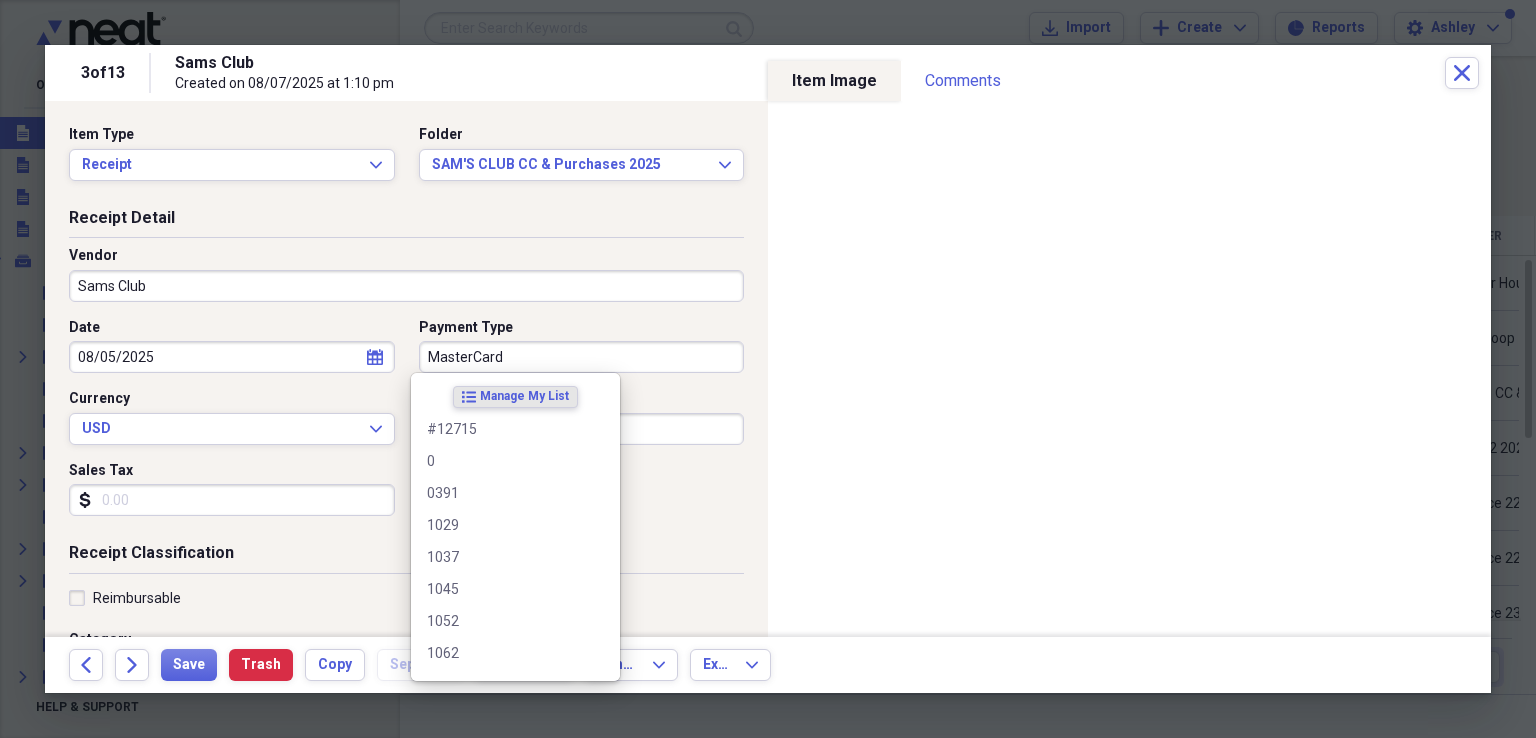 click on "MasterCard" at bounding box center (582, 357) 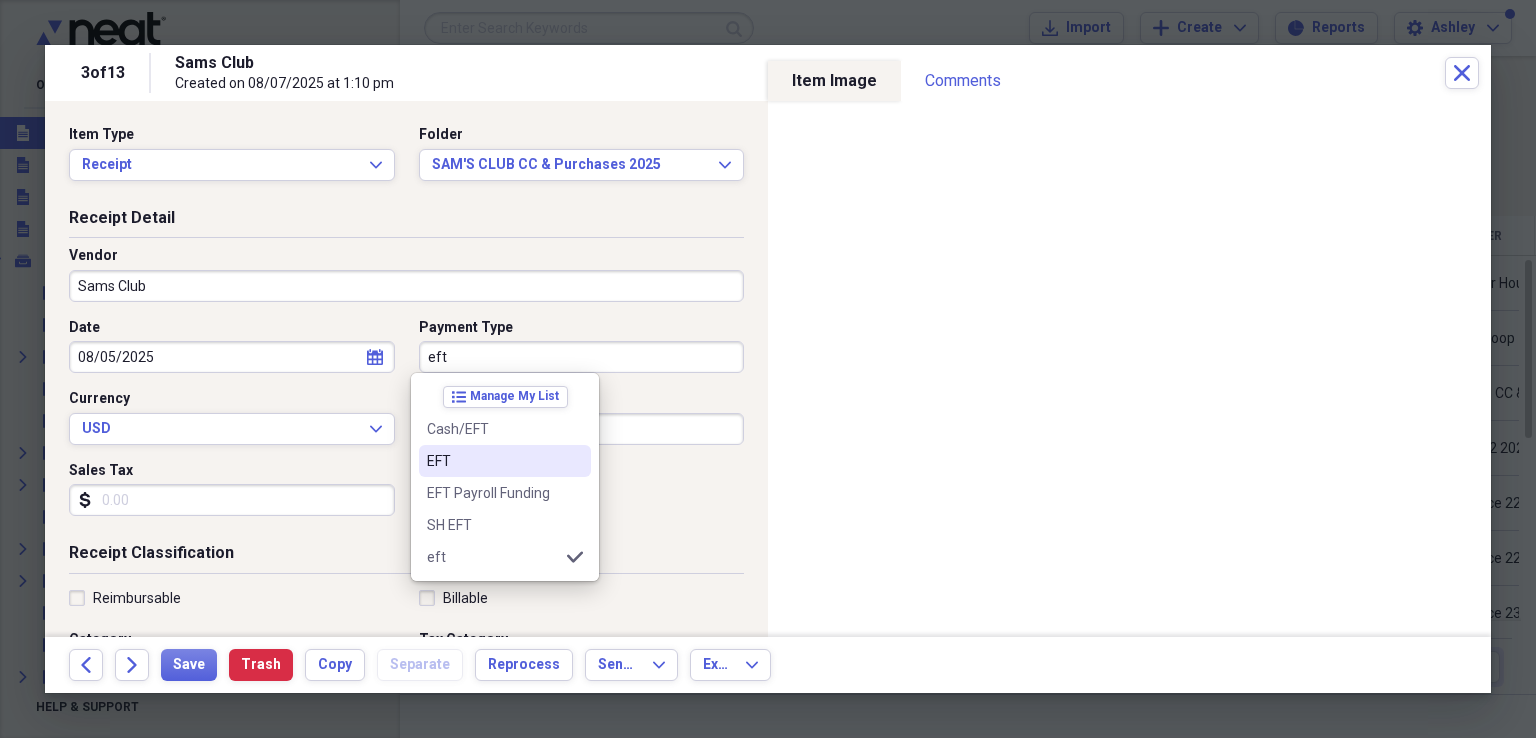 click on "EFT" at bounding box center (493, 461) 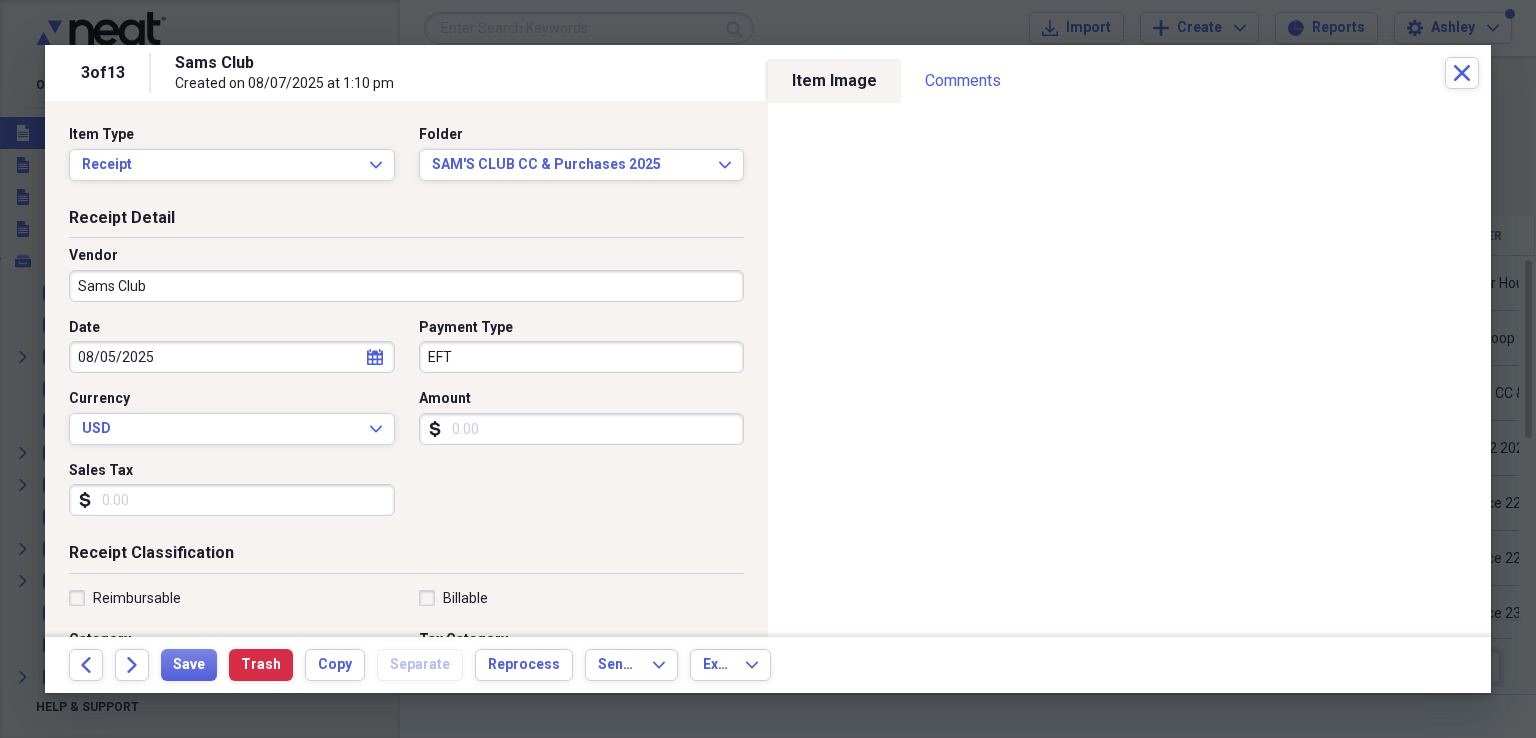 click on "Amount" at bounding box center [582, 429] 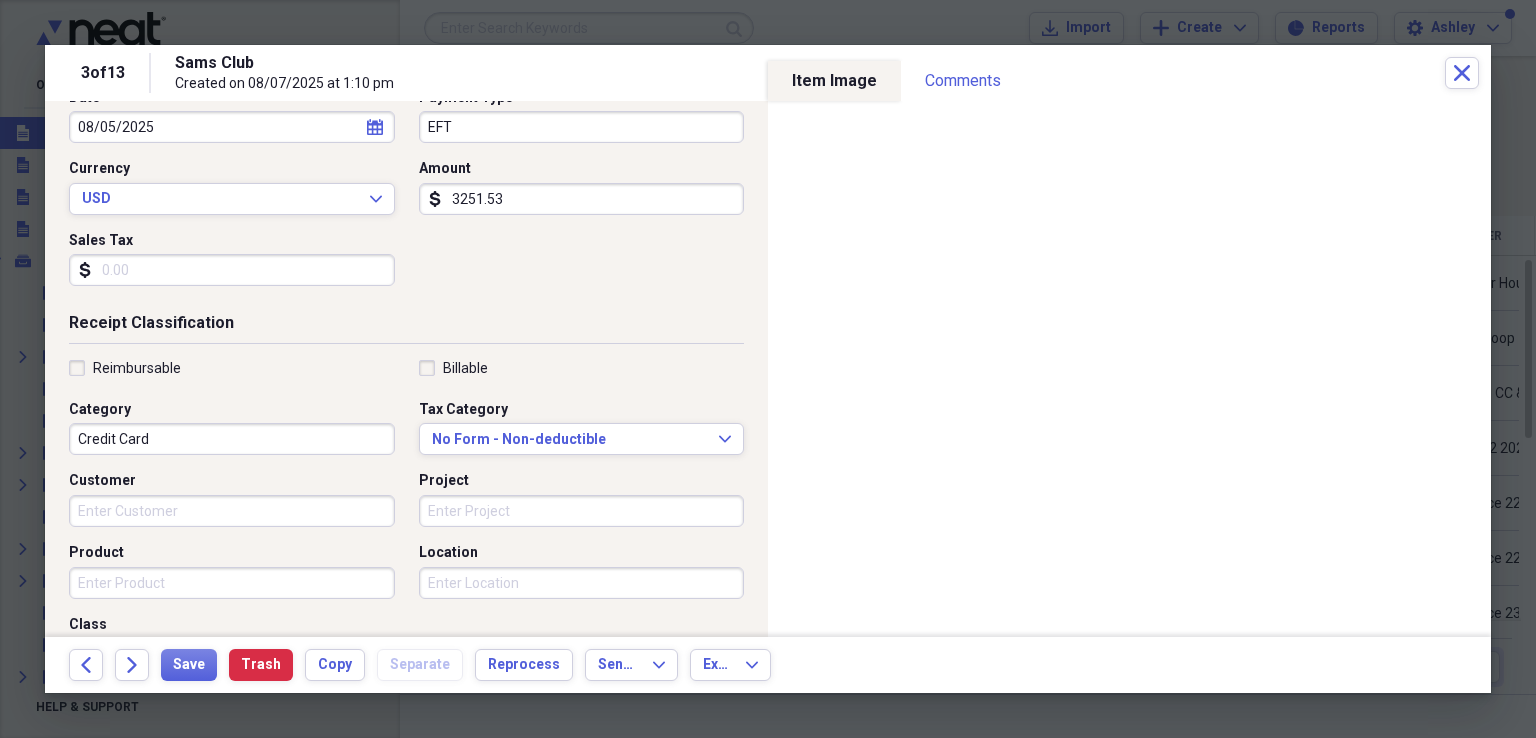 scroll, scrollTop: 274, scrollLeft: 0, axis: vertical 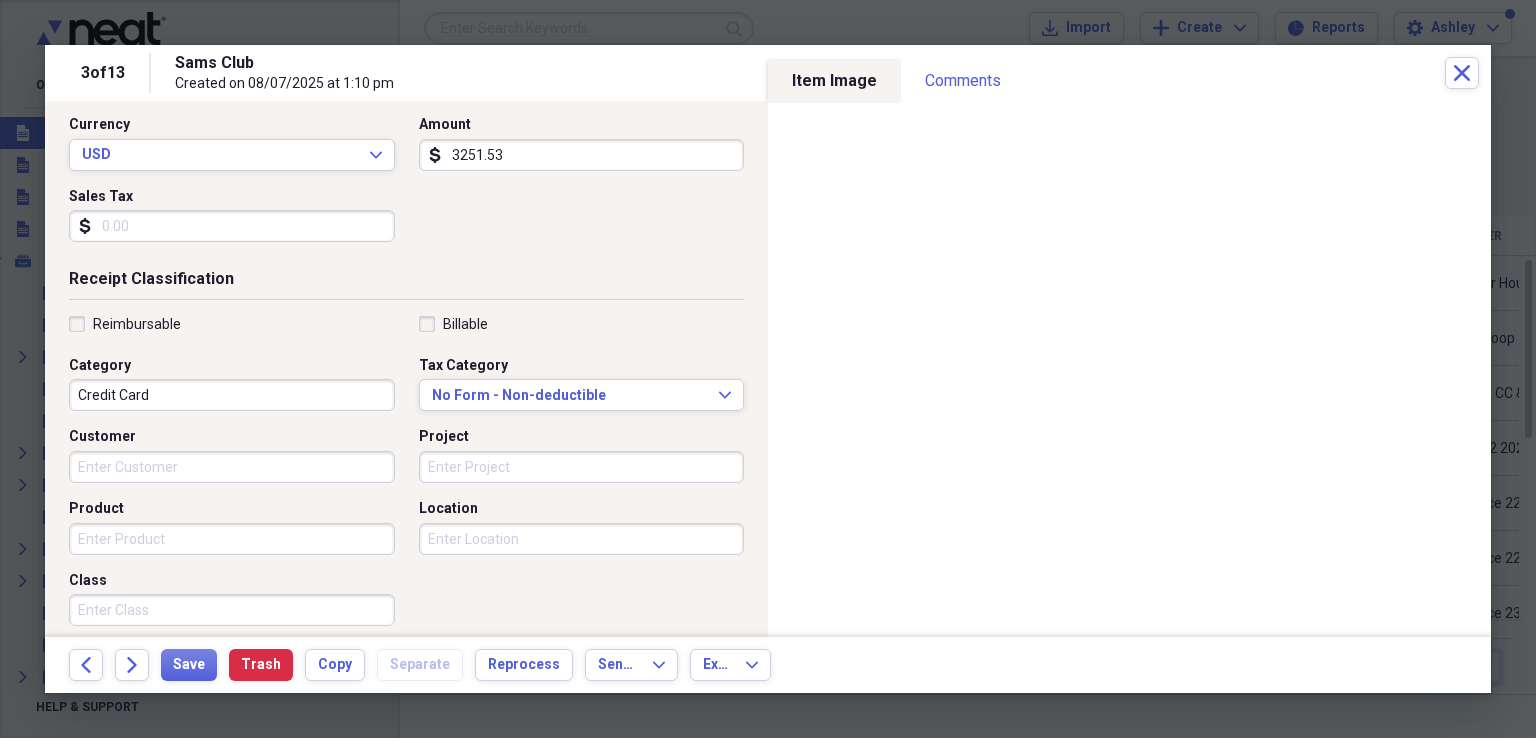 type on "3251.53" 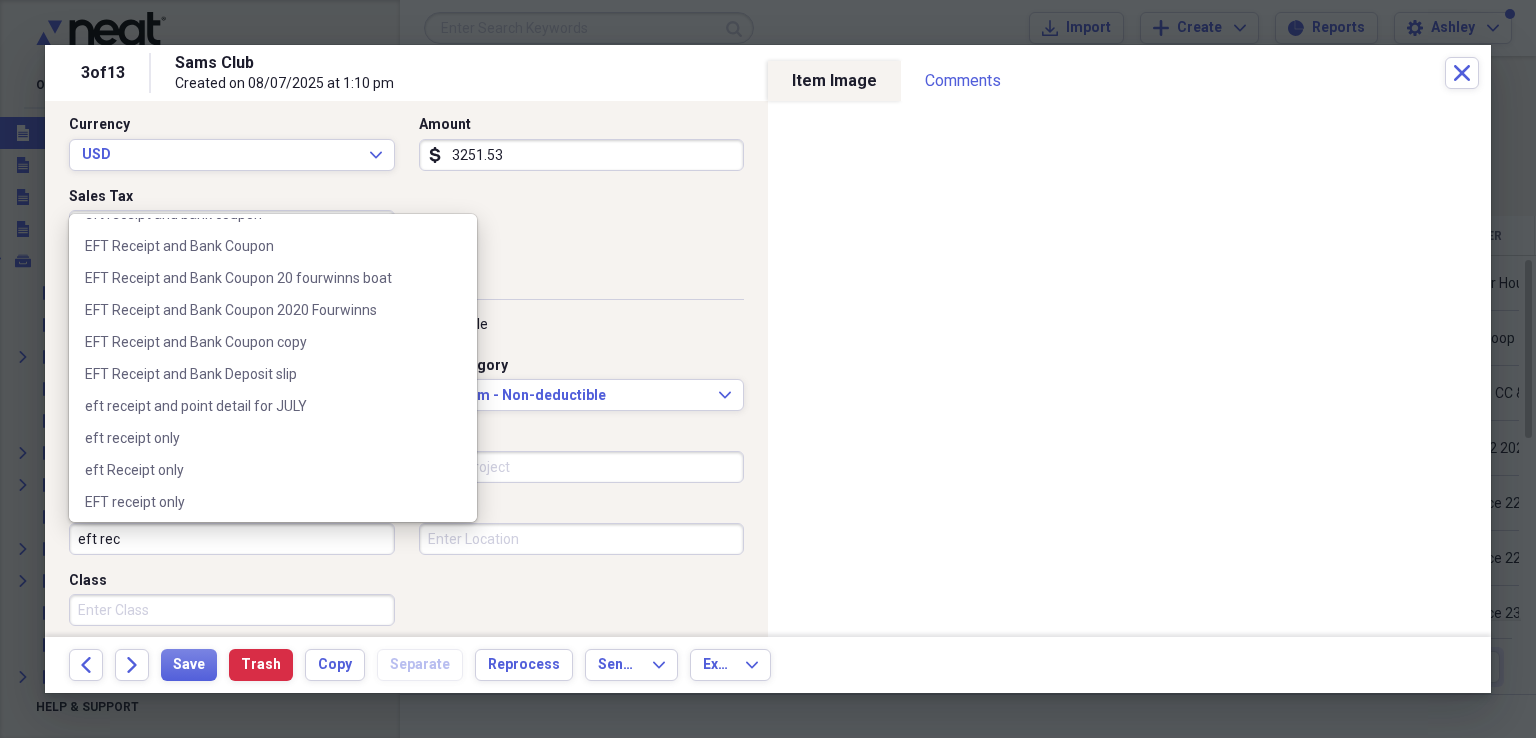 scroll, scrollTop: 327, scrollLeft: 0, axis: vertical 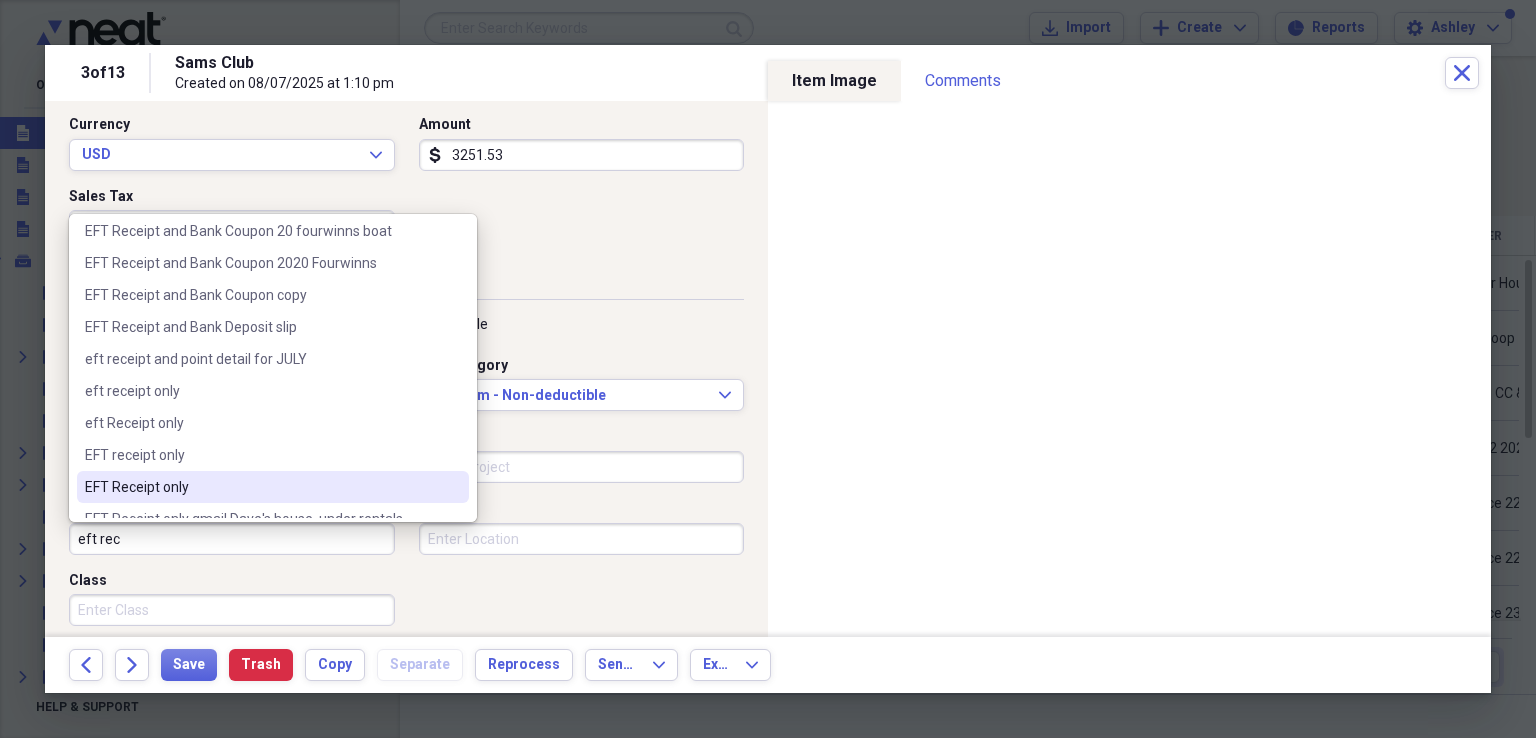 click on "EFT Receipt only" at bounding box center (261, 487) 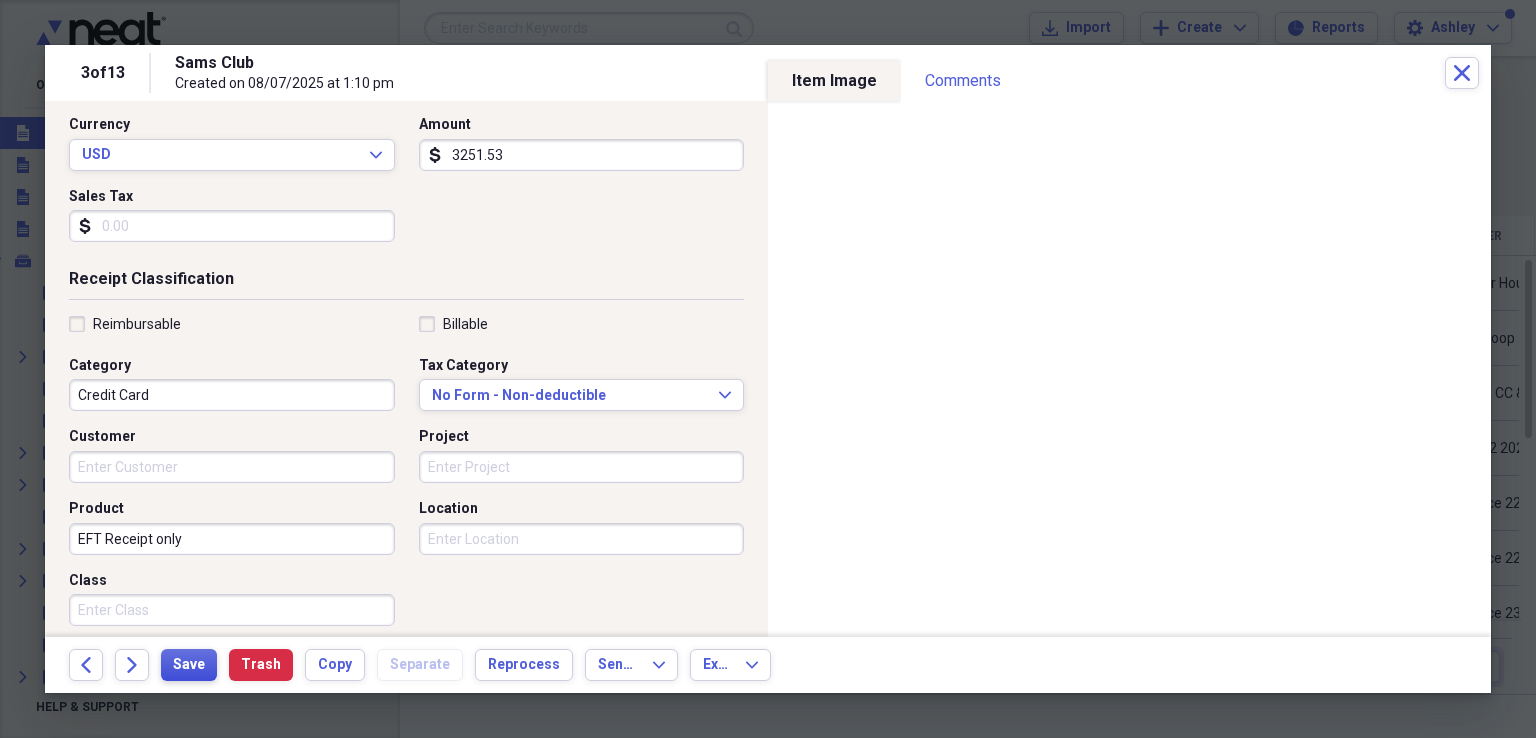 click on "Save" at bounding box center (189, 665) 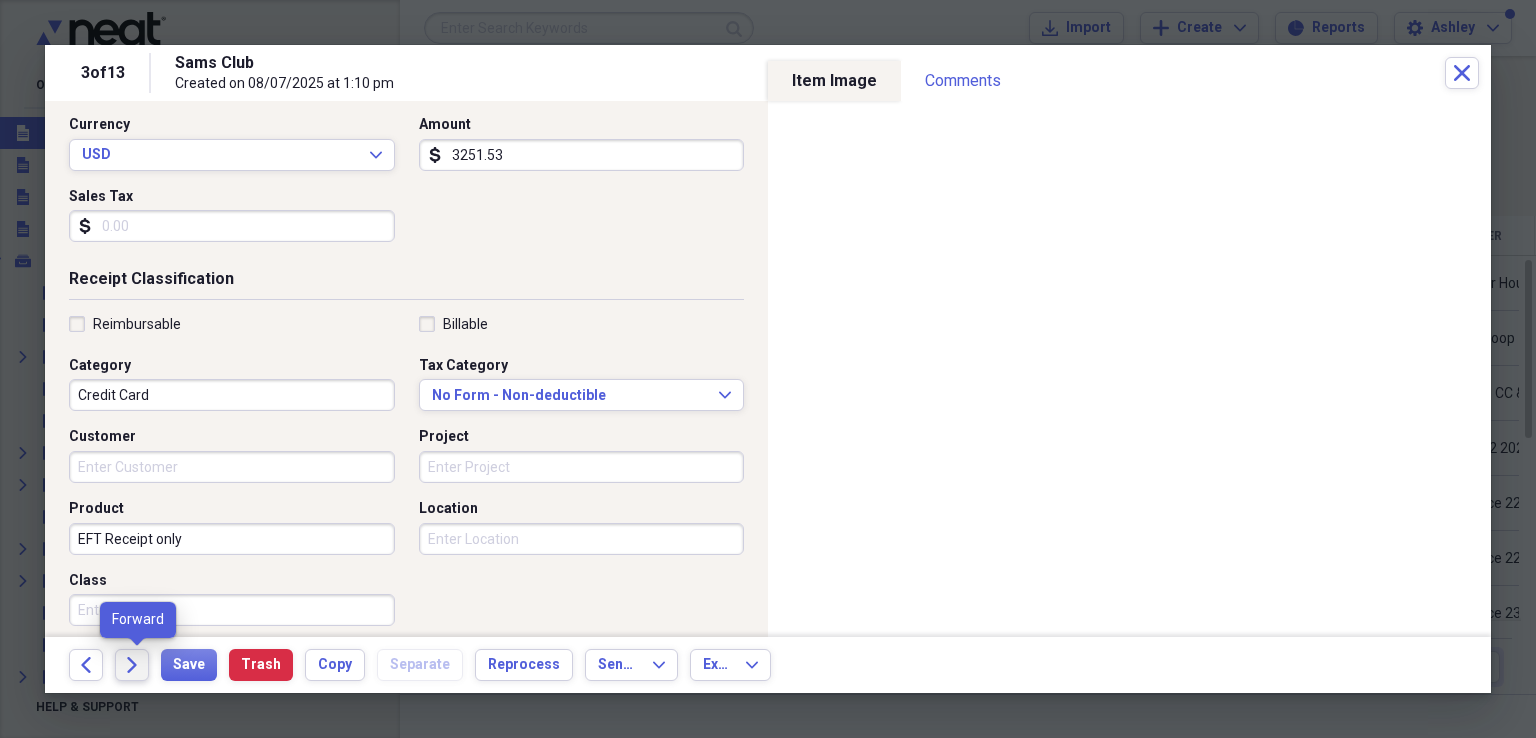 click on "Forward" 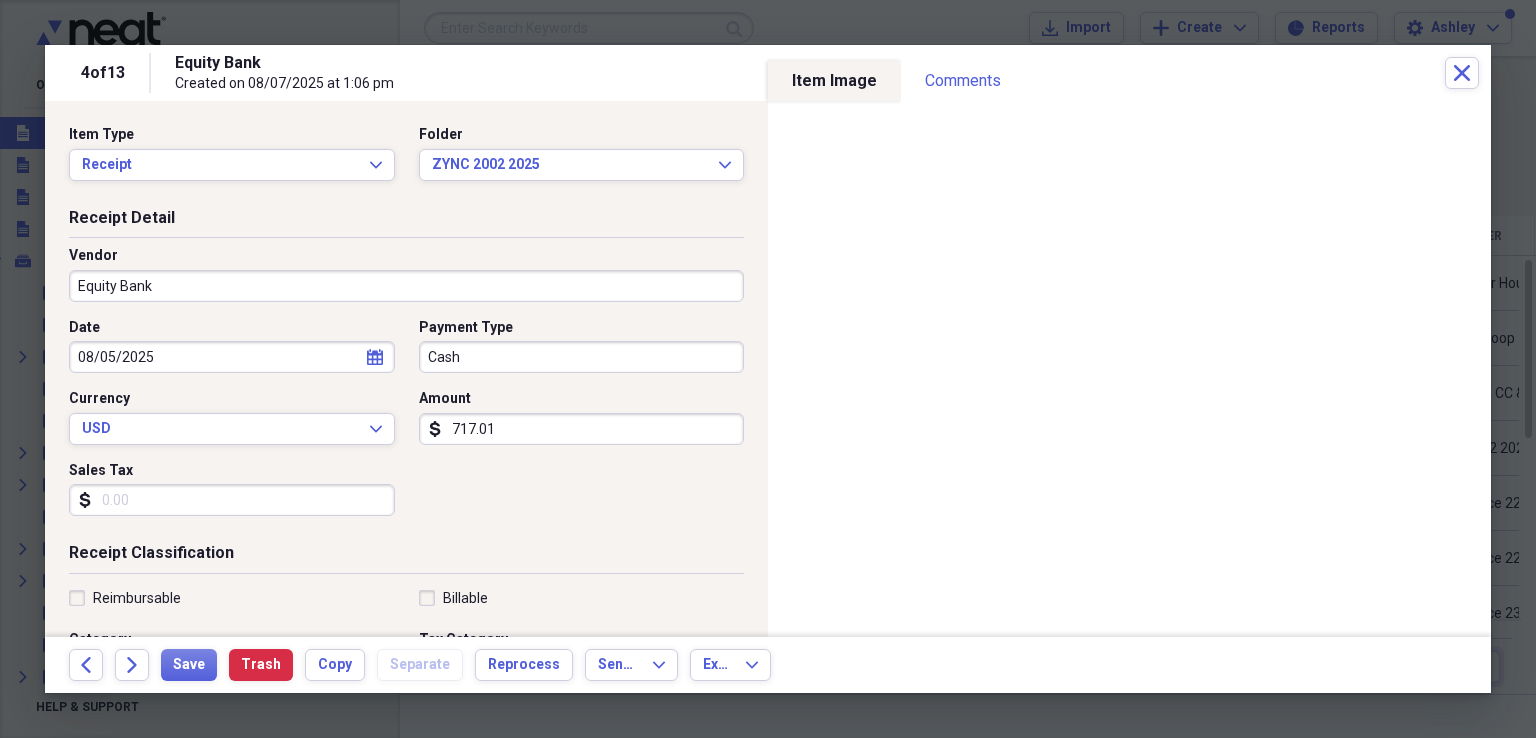click on "Equity Bank" at bounding box center [406, 286] 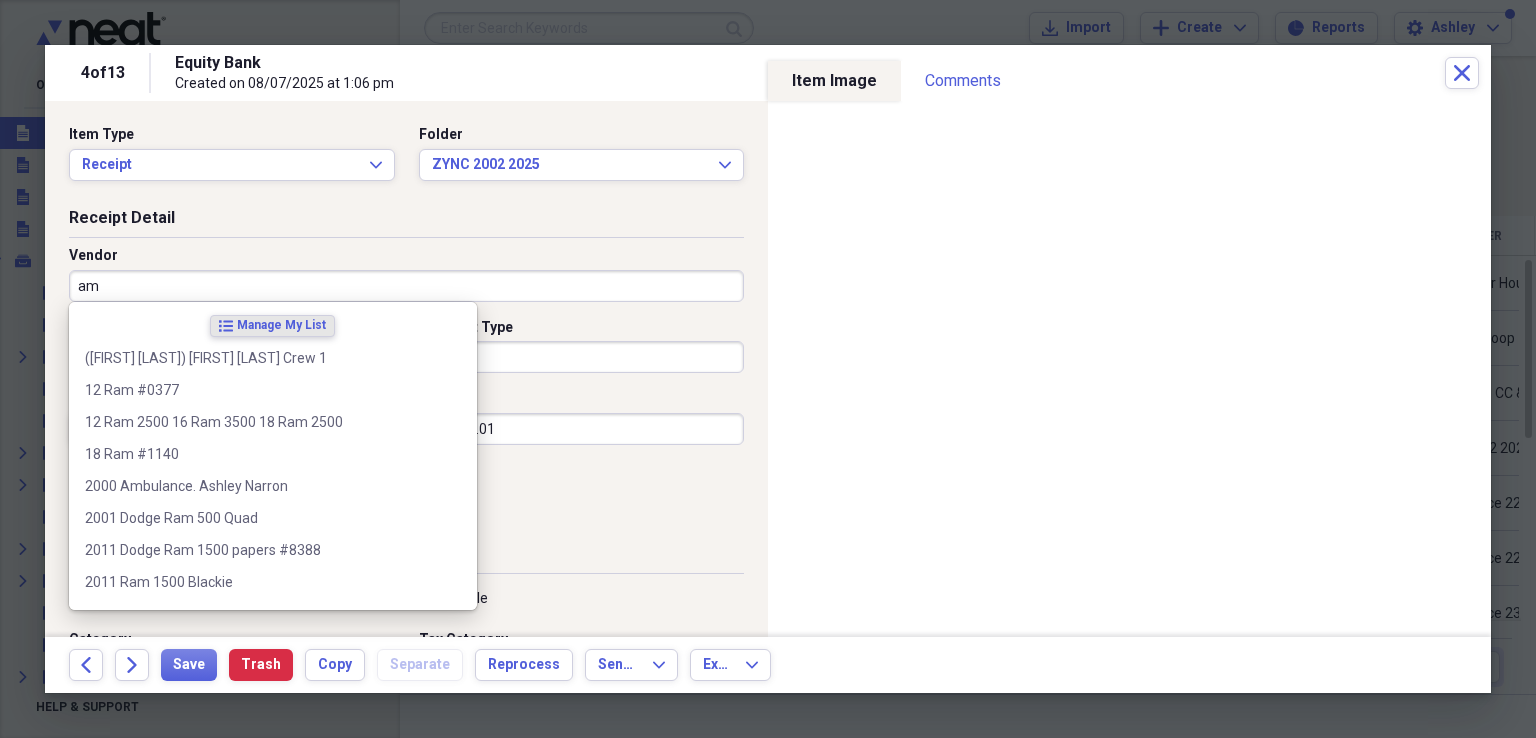 type on "a" 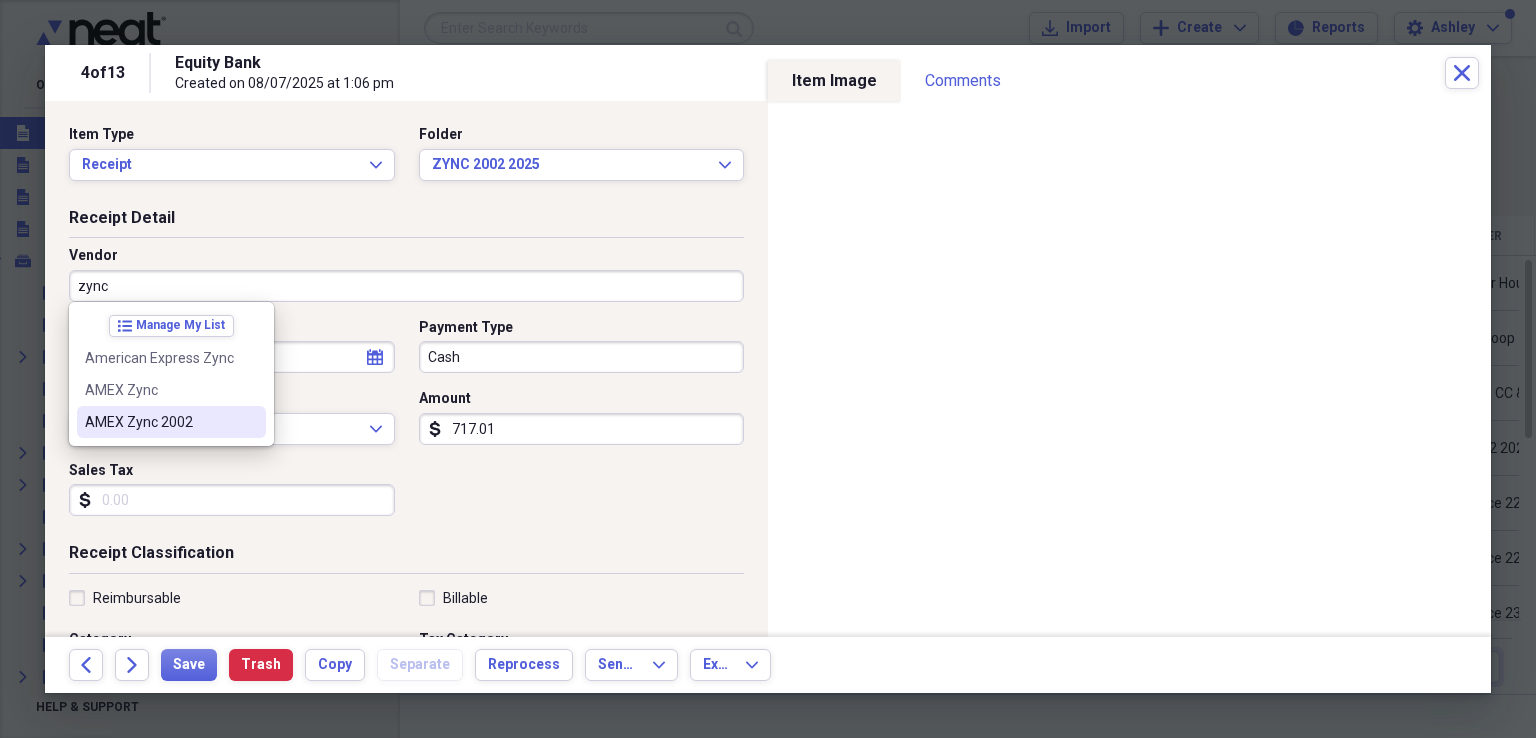 click on "AMEX Zync 2002" at bounding box center [159, 422] 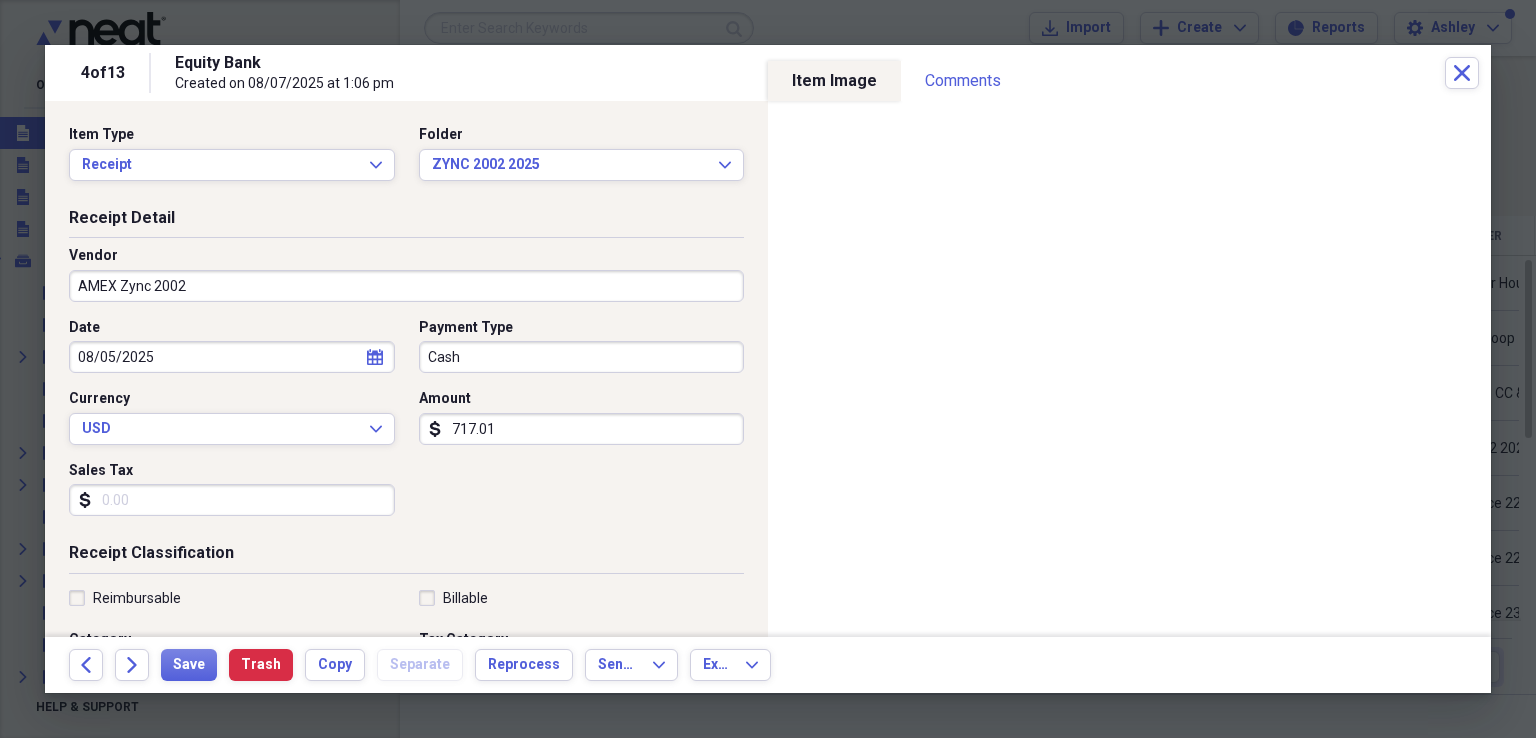 type on "Credit Card" 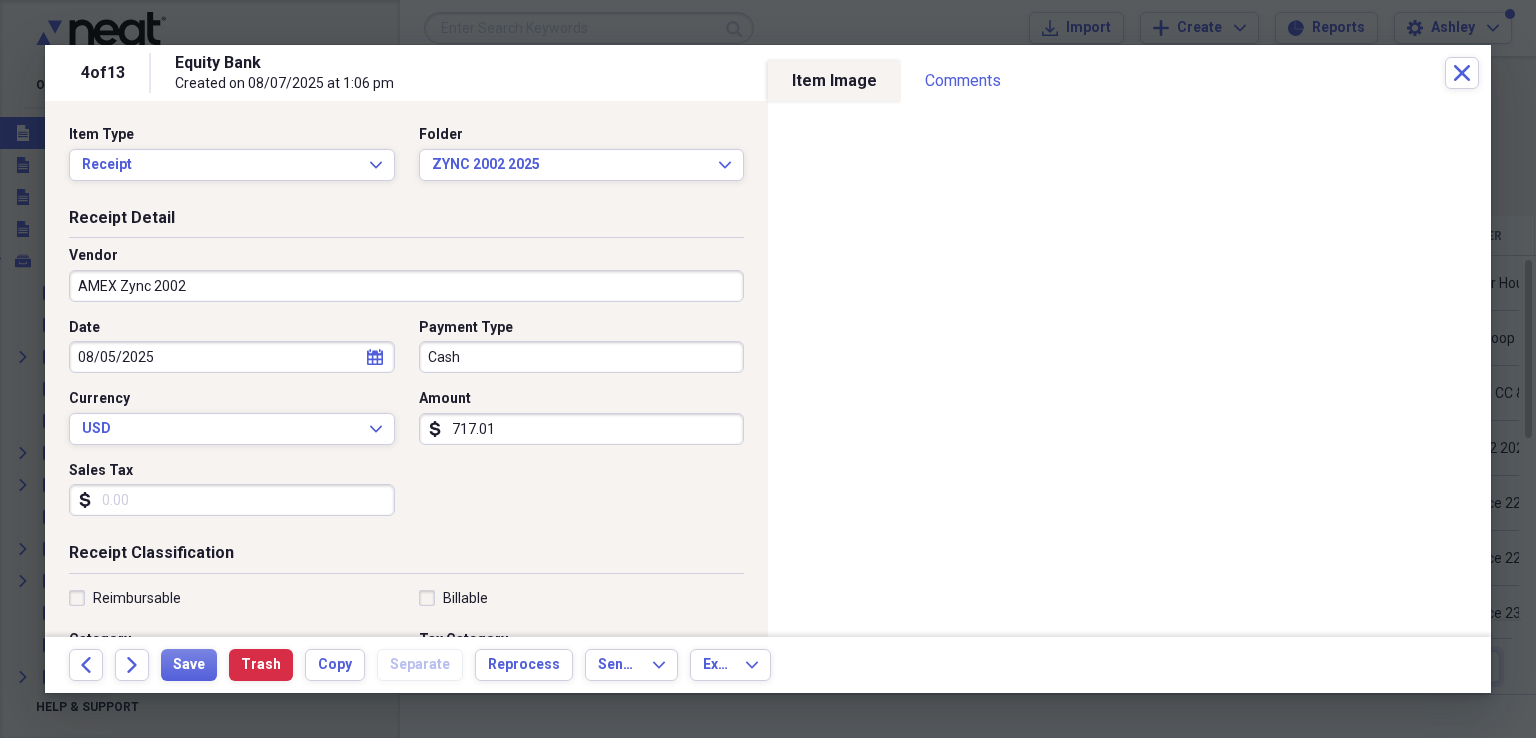 click on "Cash" at bounding box center (582, 357) 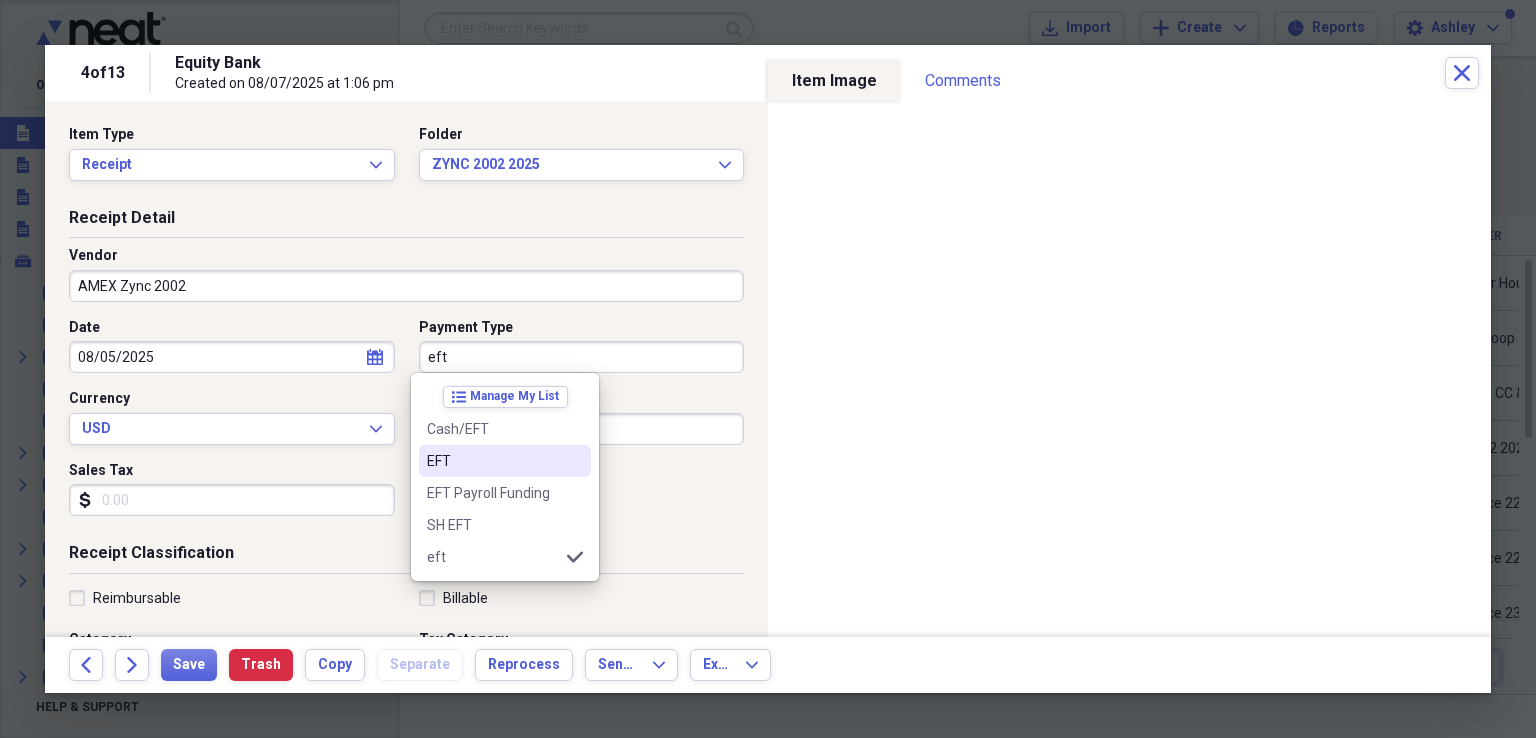 drag, startPoint x: 444, startPoint y: 458, endPoint x: 473, endPoint y: 439, distance: 34.669872 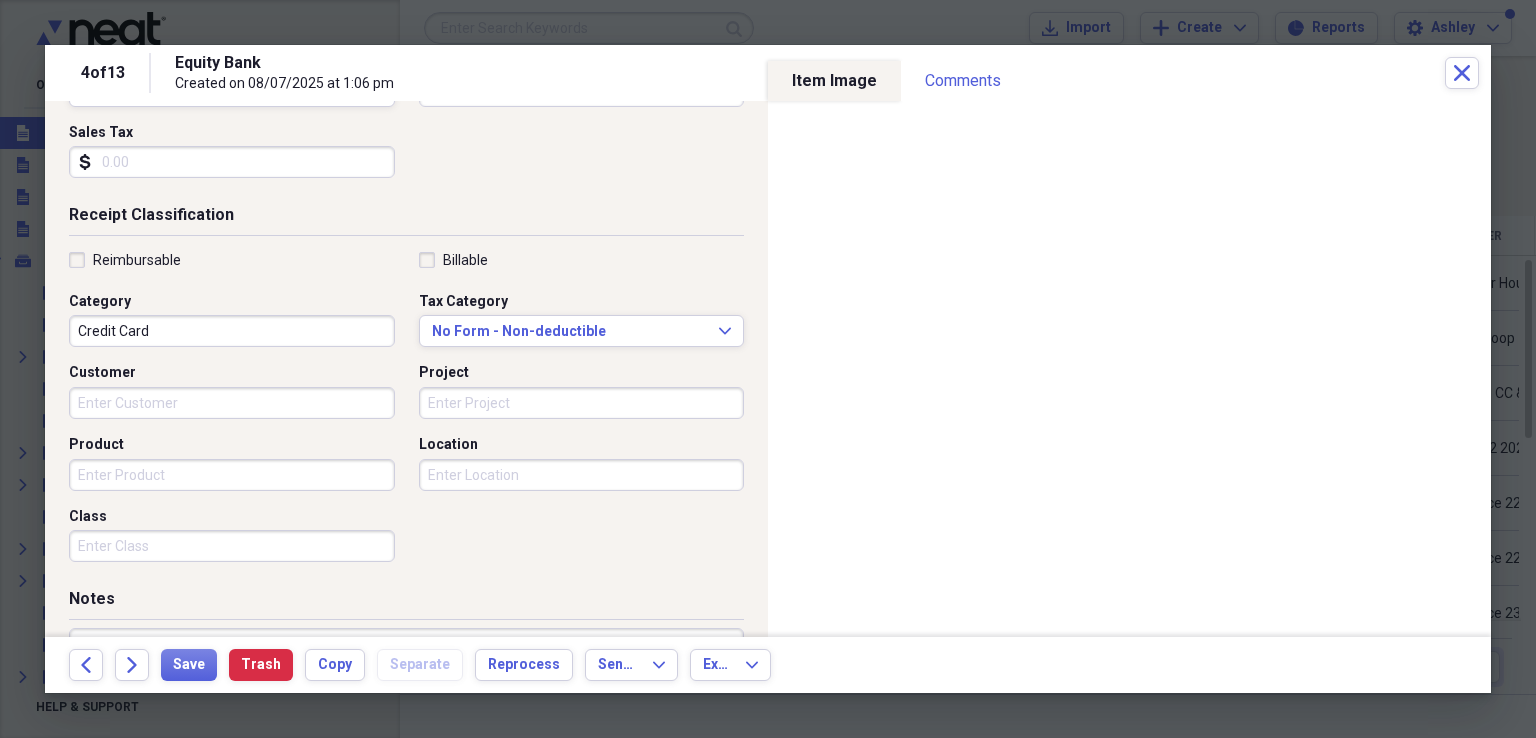 scroll, scrollTop: 370, scrollLeft: 0, axis: vertical 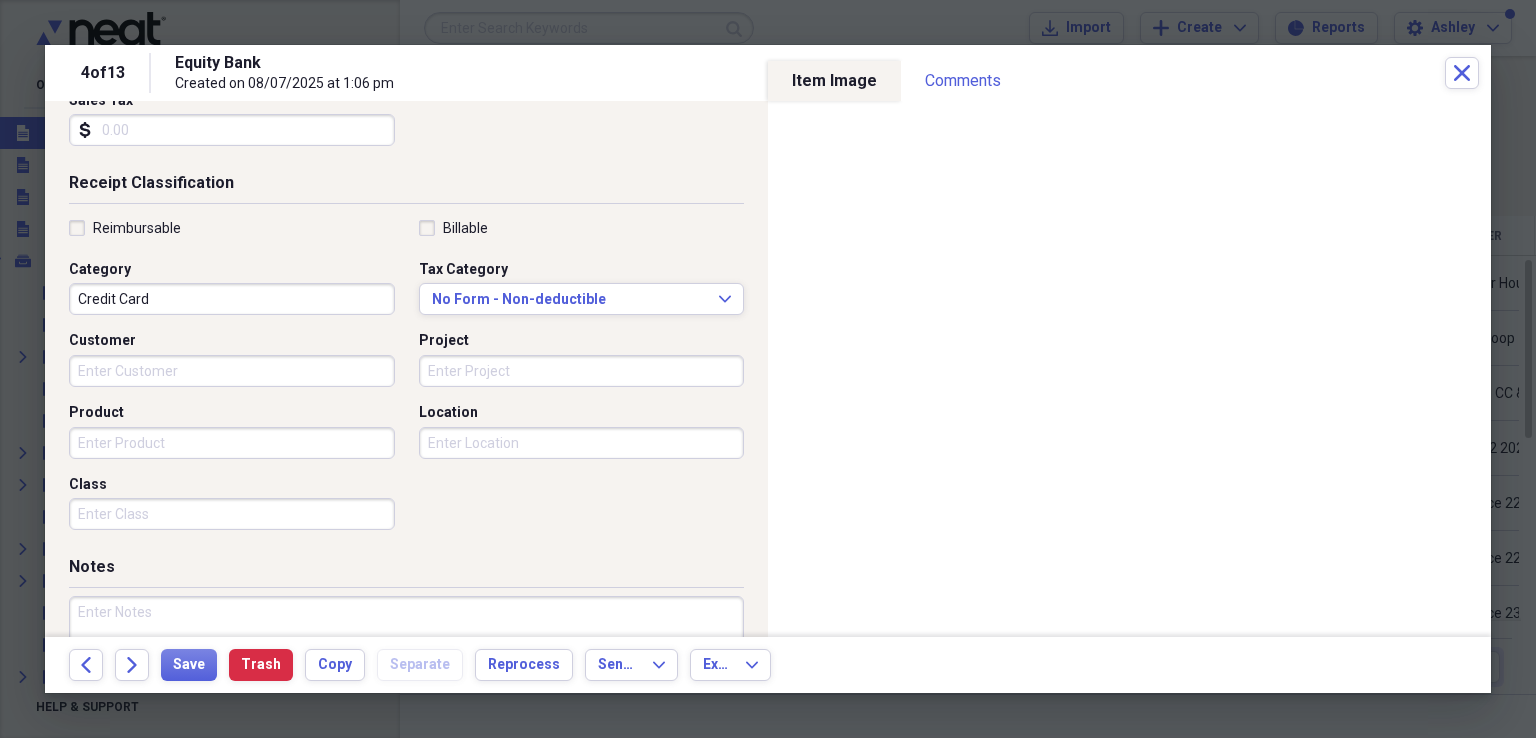 click on "Product" at bounding box center (232, 443) 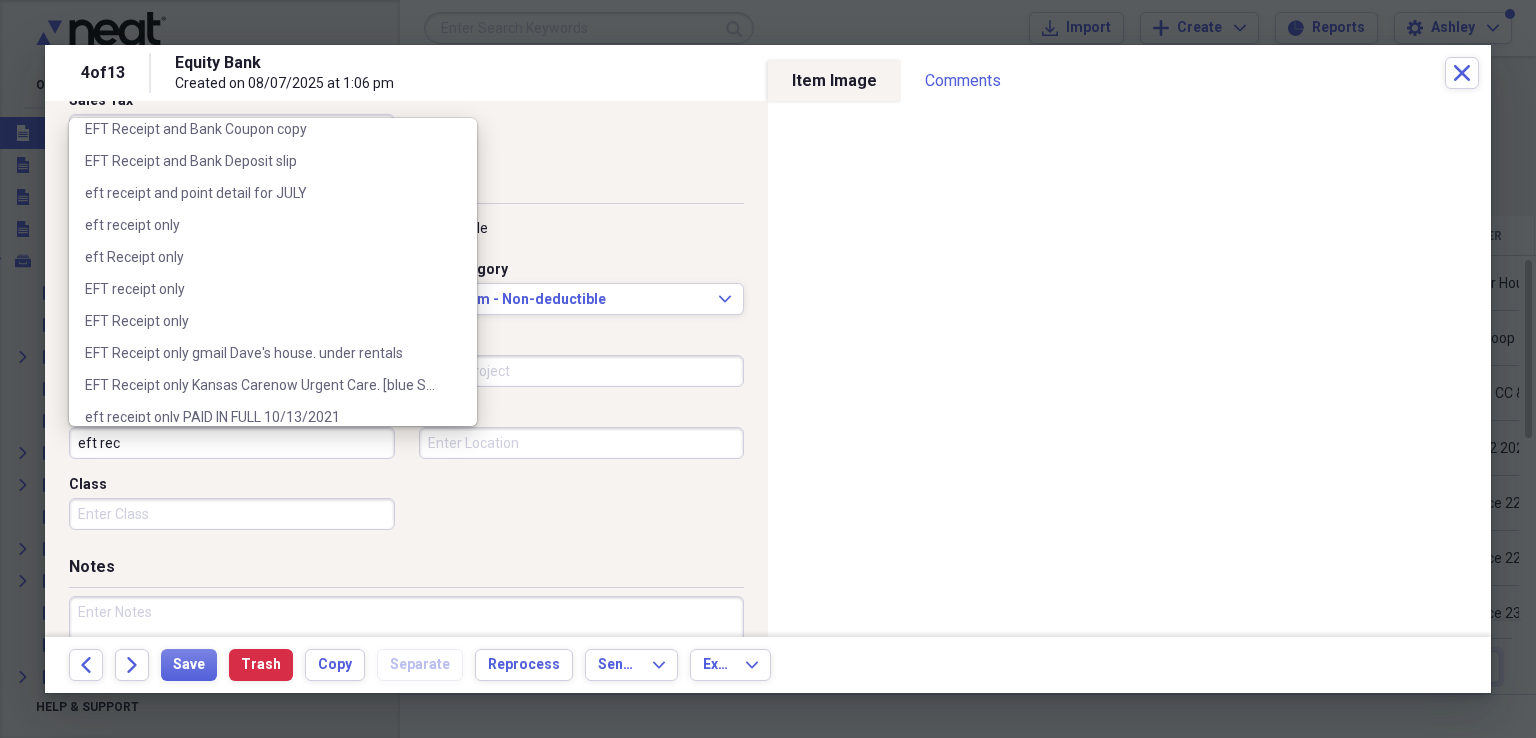 scroll, scrollTop: 435, scrollLeft: 0, axis: vertical 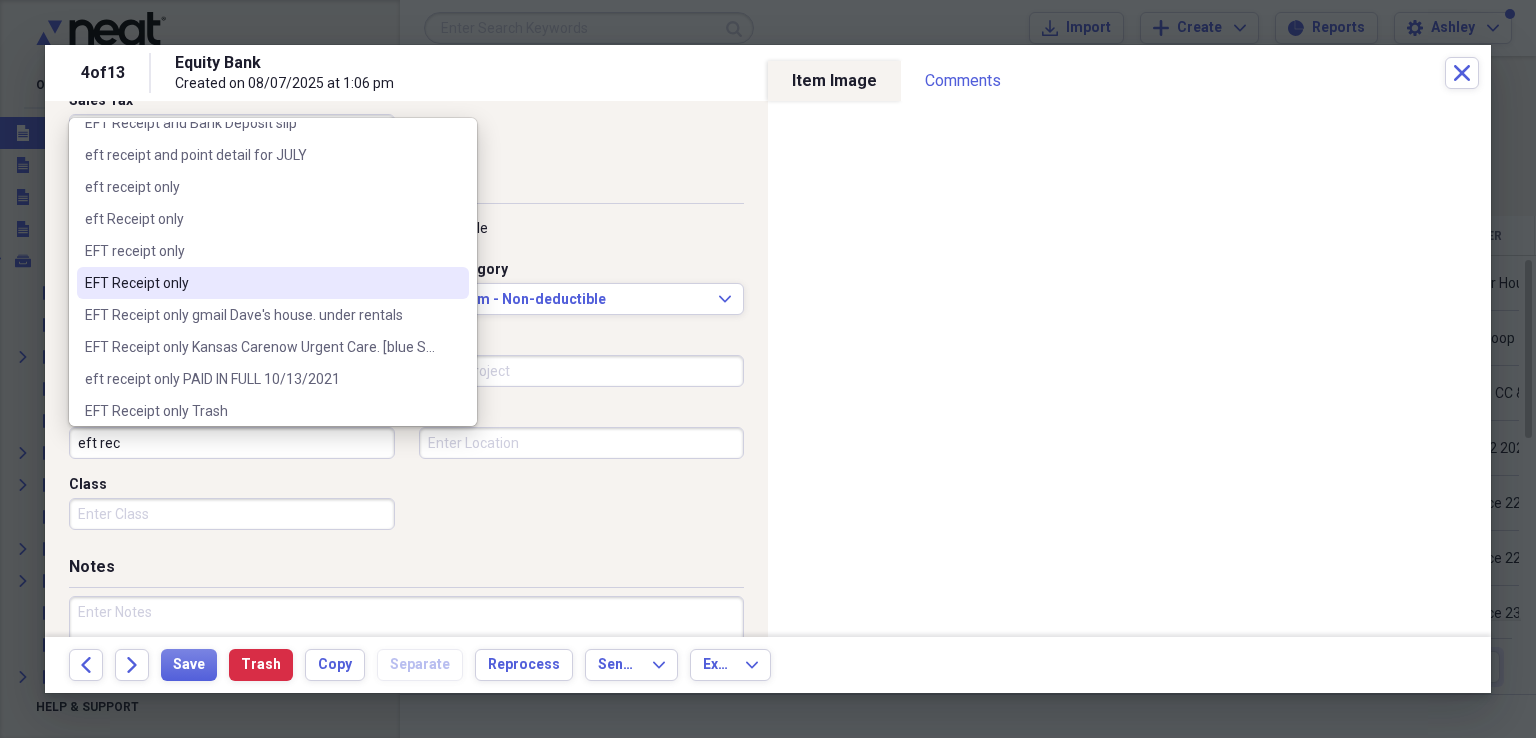 drag, startPoint x: 148, startPoint y: 280, endPoint x: 166, endPoint y: 294, distance: 22.803509 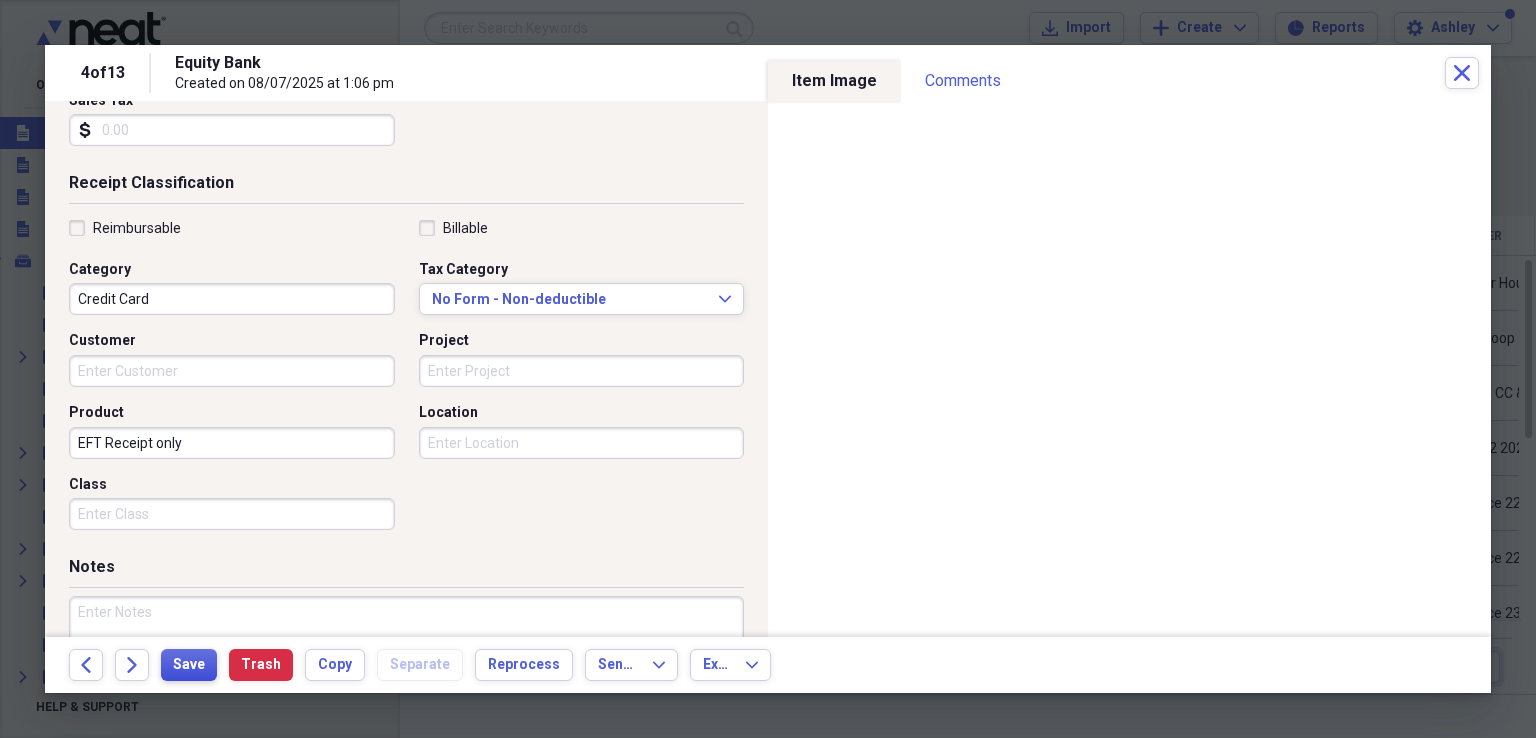 click on "Save" at bounding box center [189, 665] 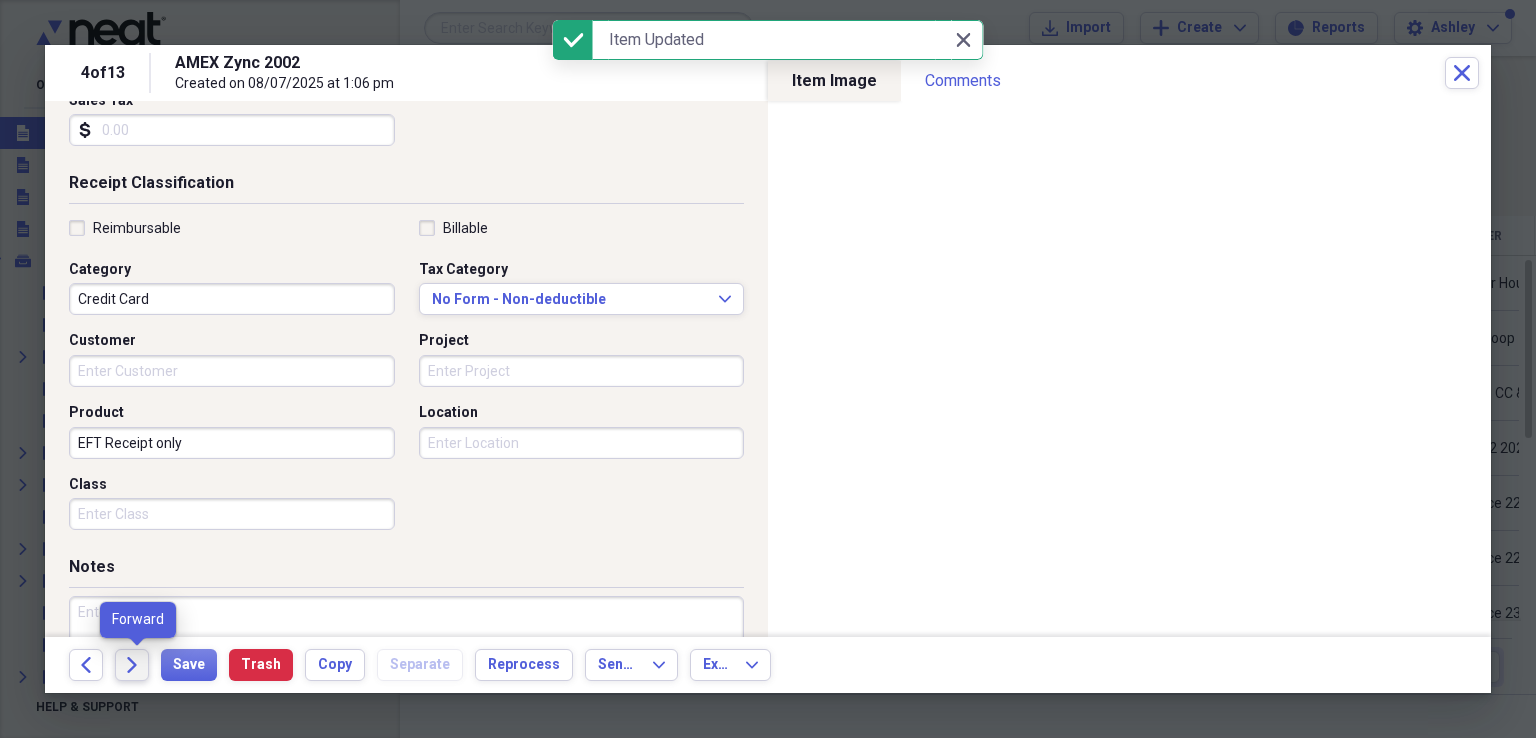 click on "Forward" 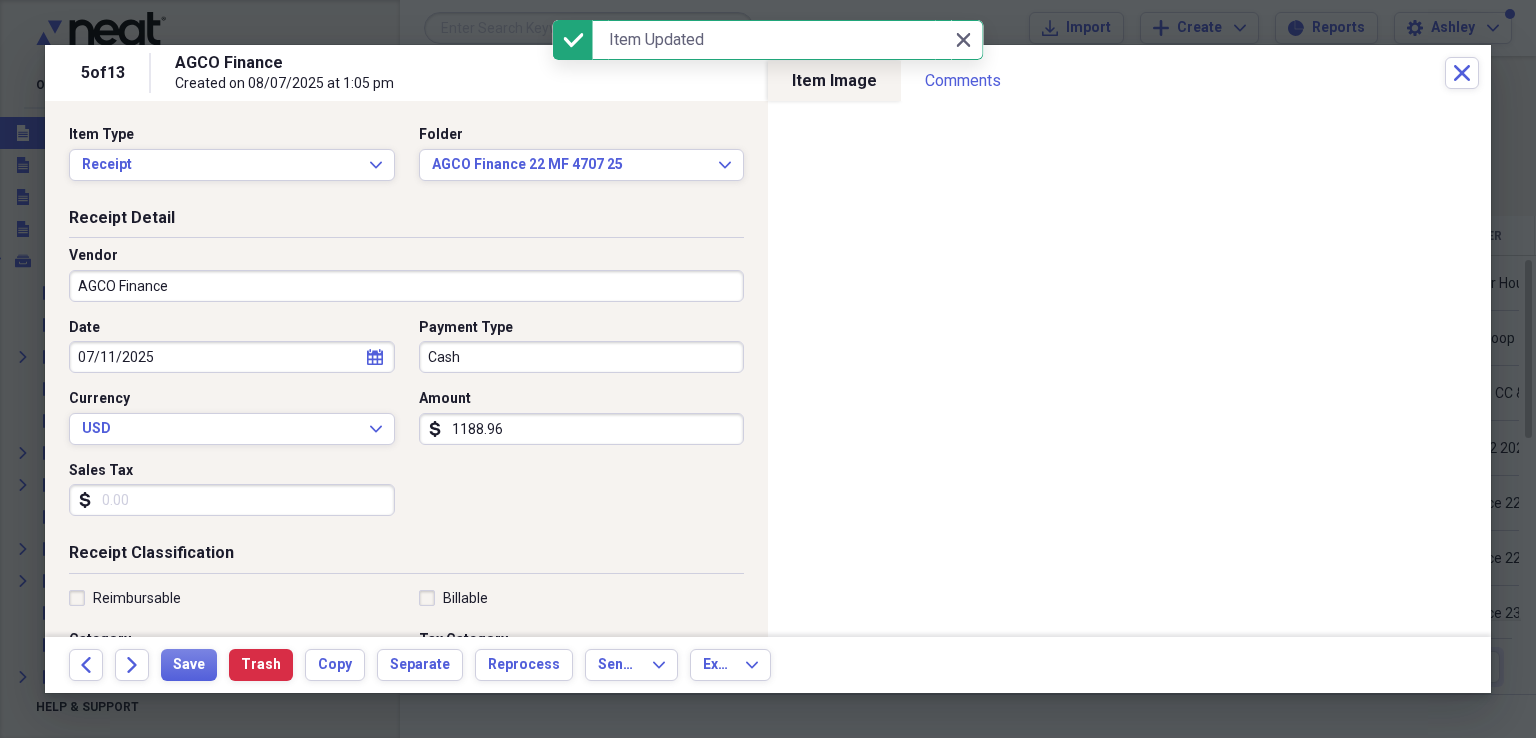 click on "AGCO Finance" at bounding box center (406, 286) 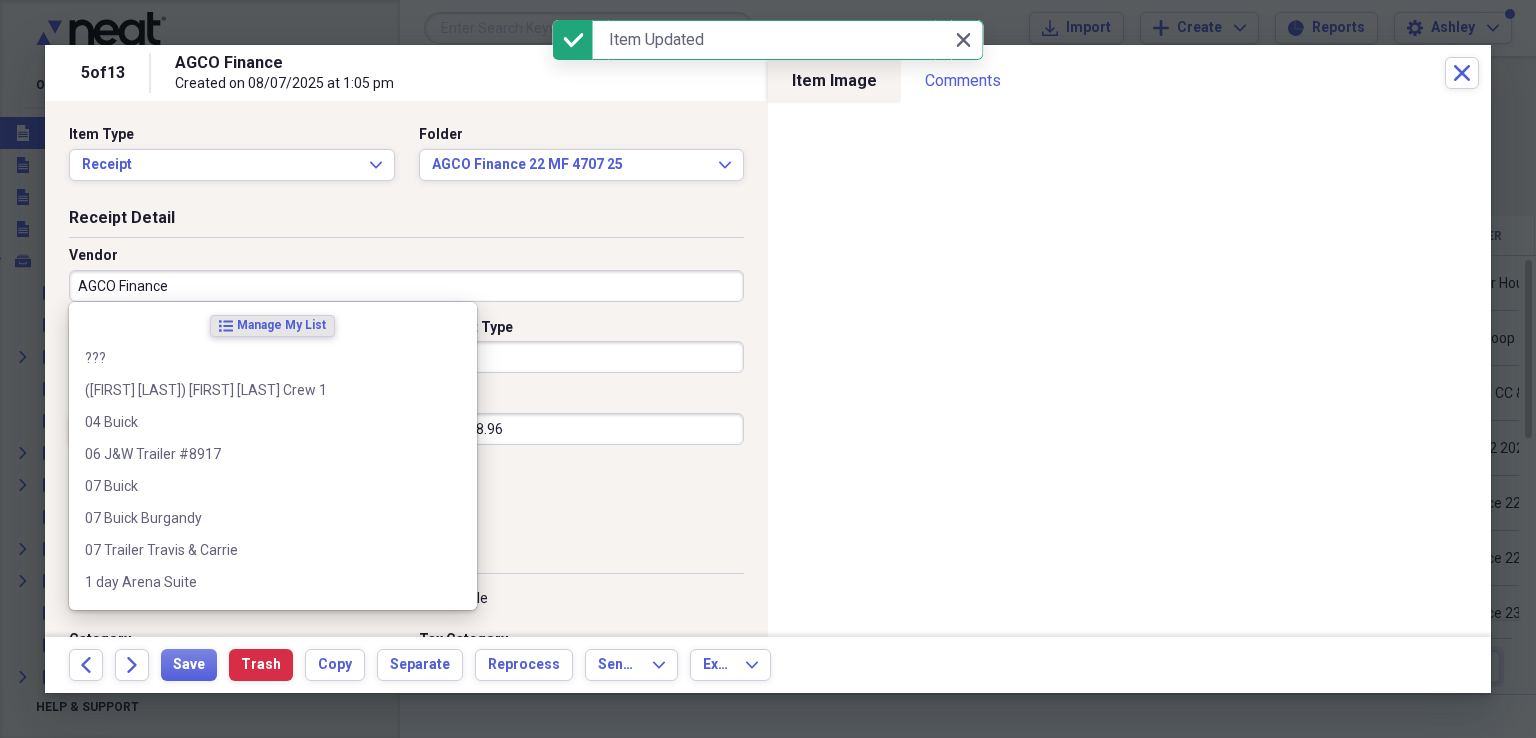 click on "AGCO Finance" at bounding box center [406, 286] 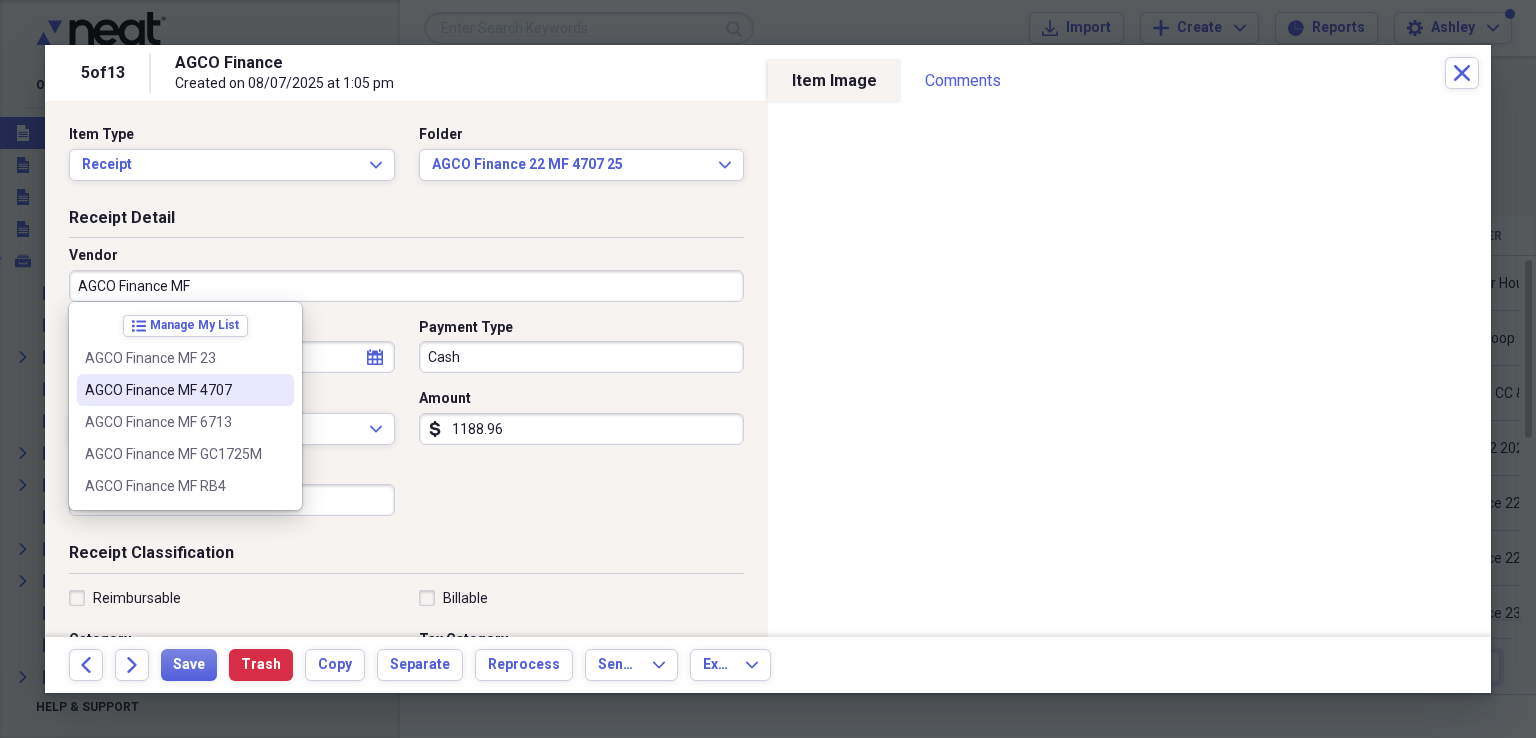 click on "AGCO Finance MF 4707" at bounding box center (173, 390) 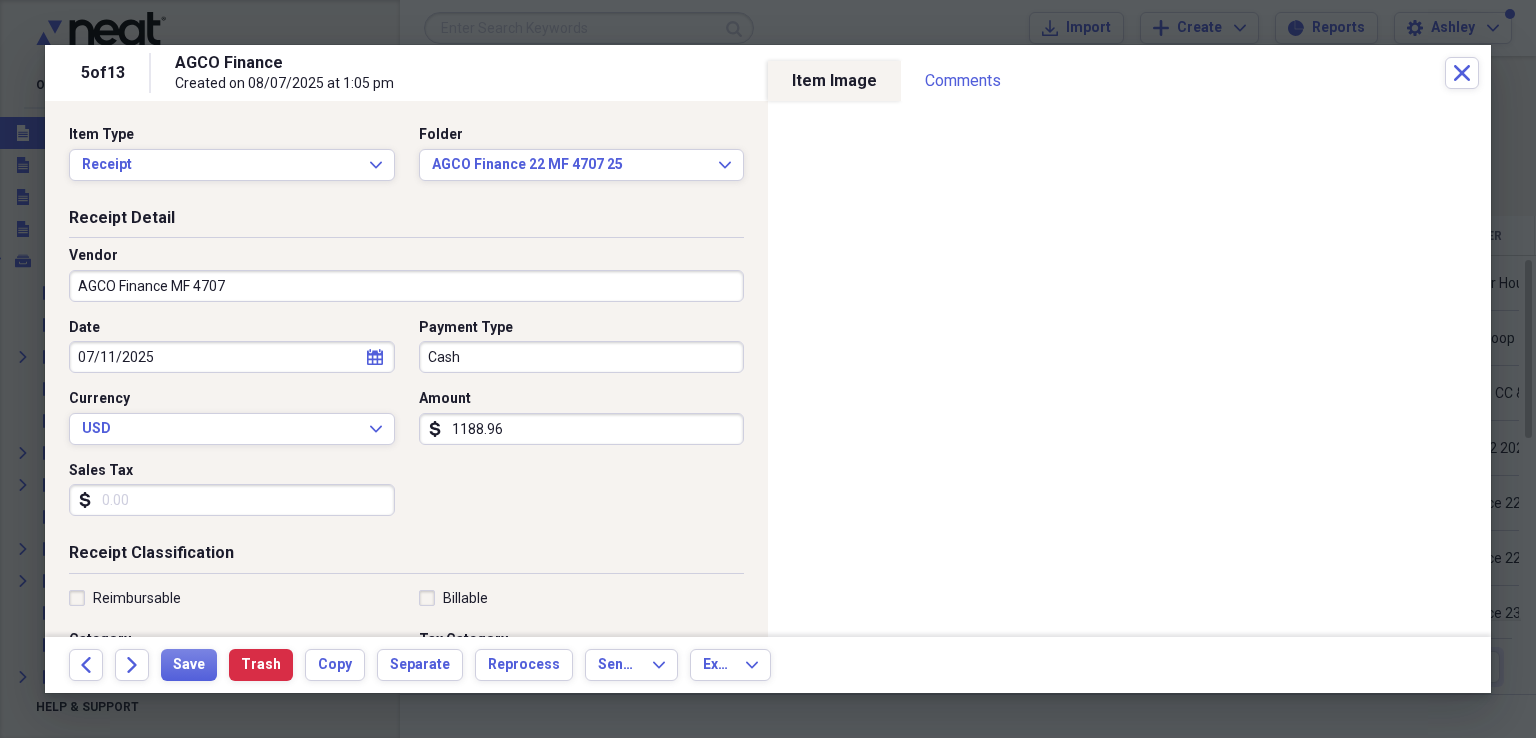 type on "Farm Equipment Loan" 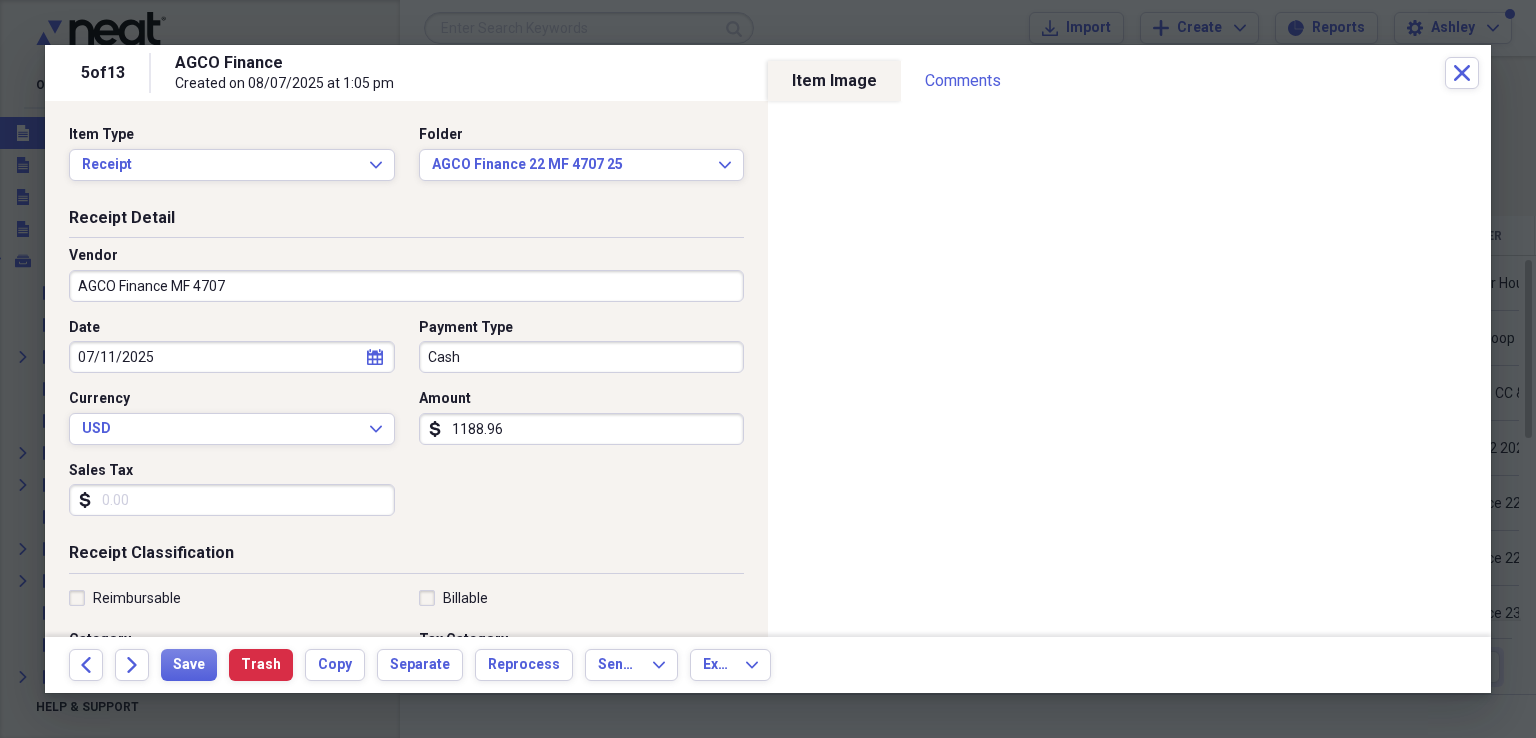 click on "07/11/2025" at bounding box center (232, 357) 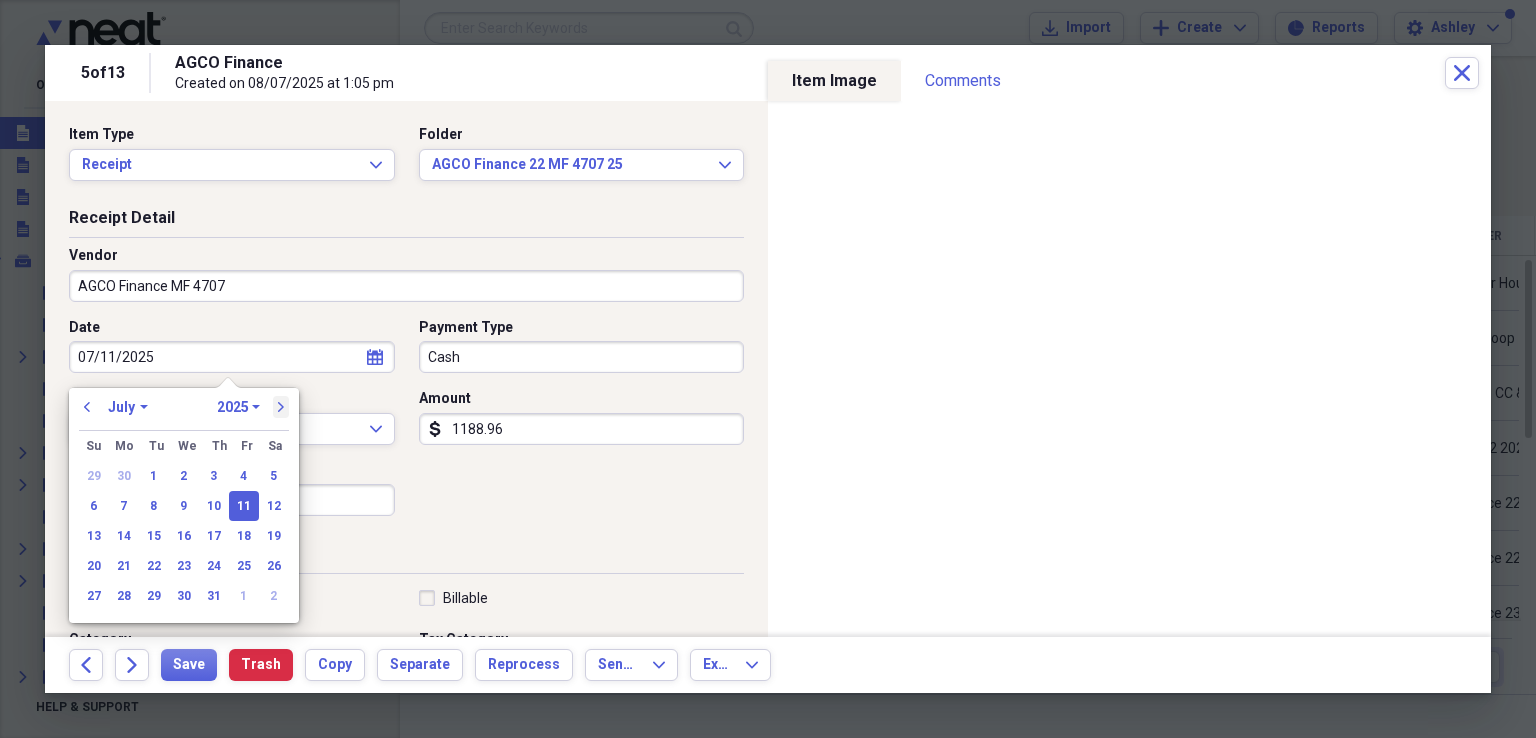 click on "next" at bounding box center (281, 407) 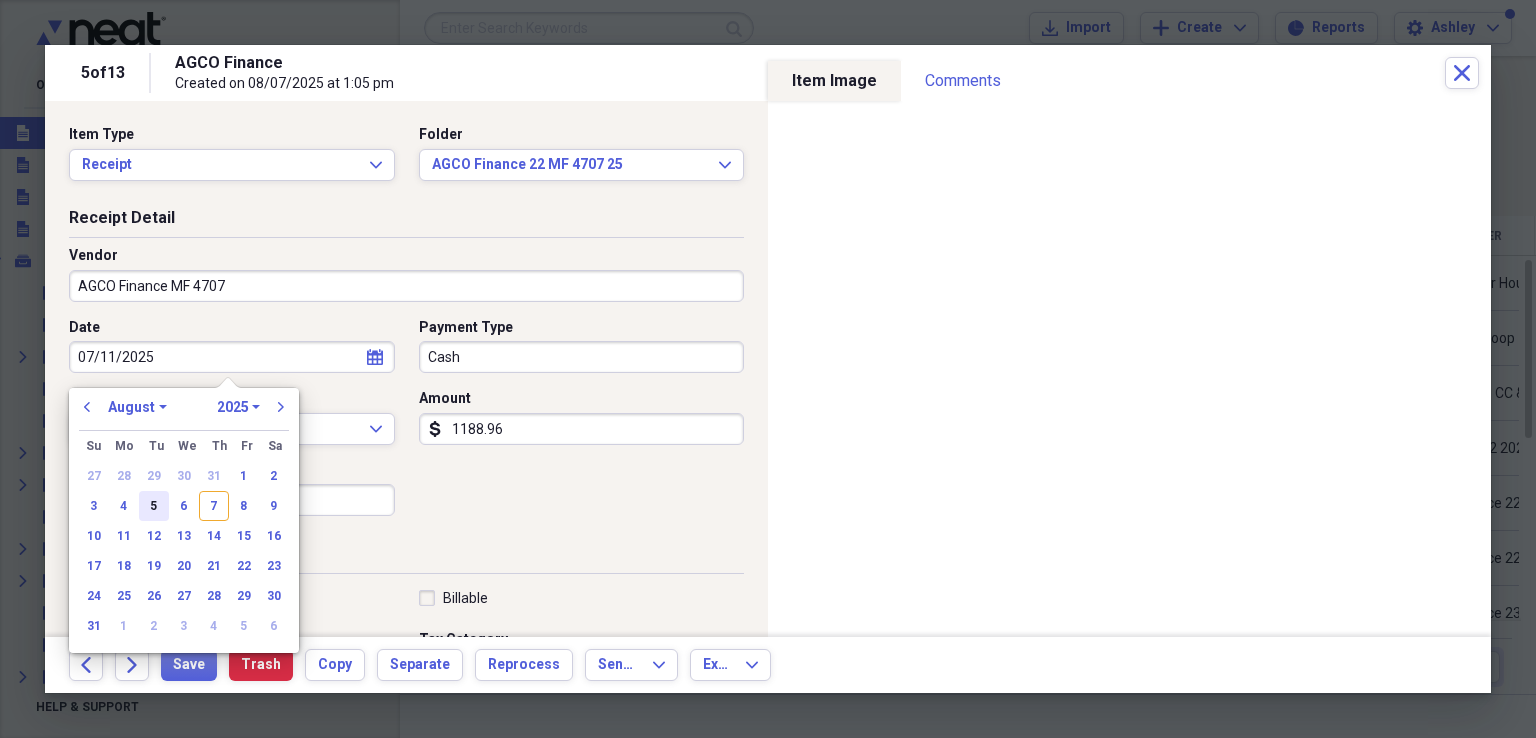 click on "5" at bounding box center (154, 506) 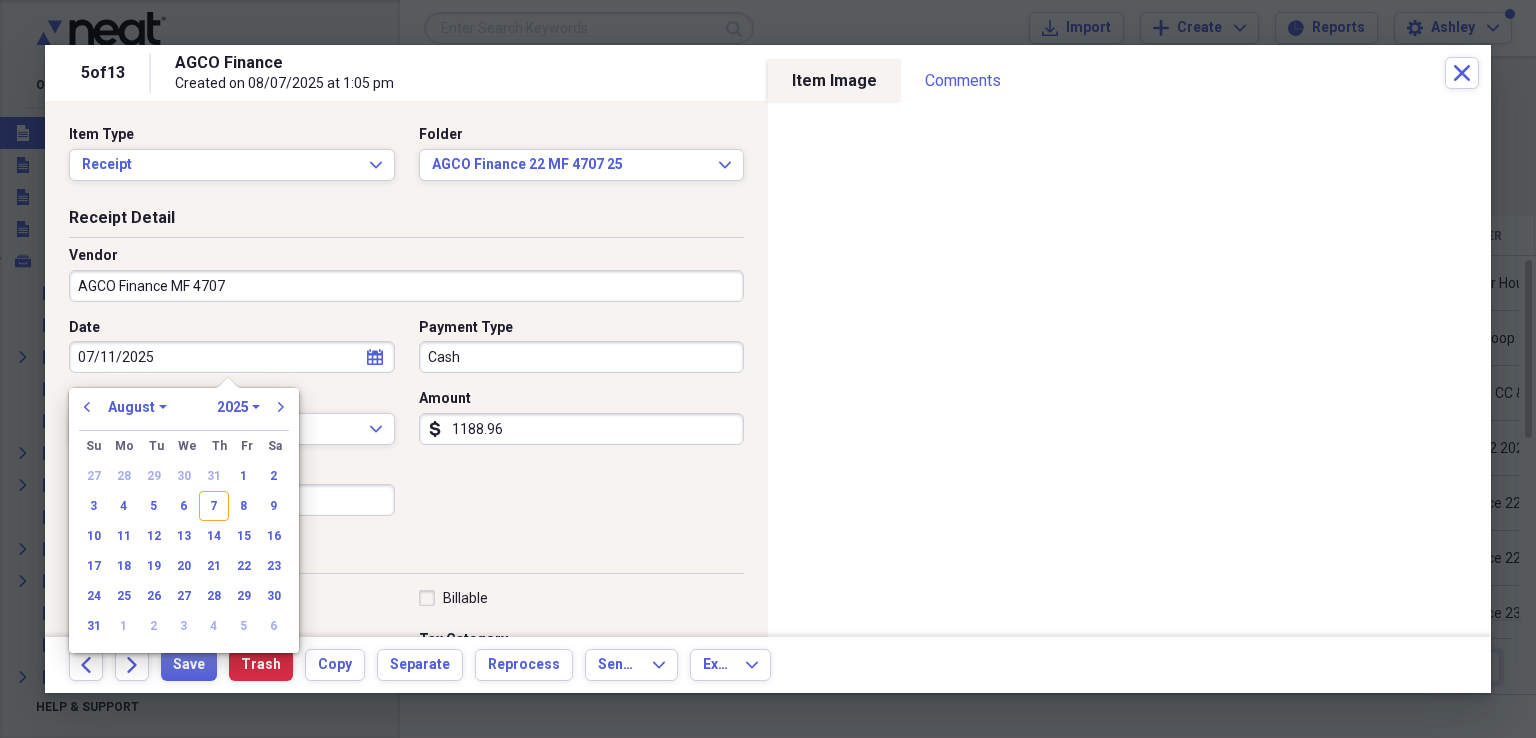 type on "08/05/2025" 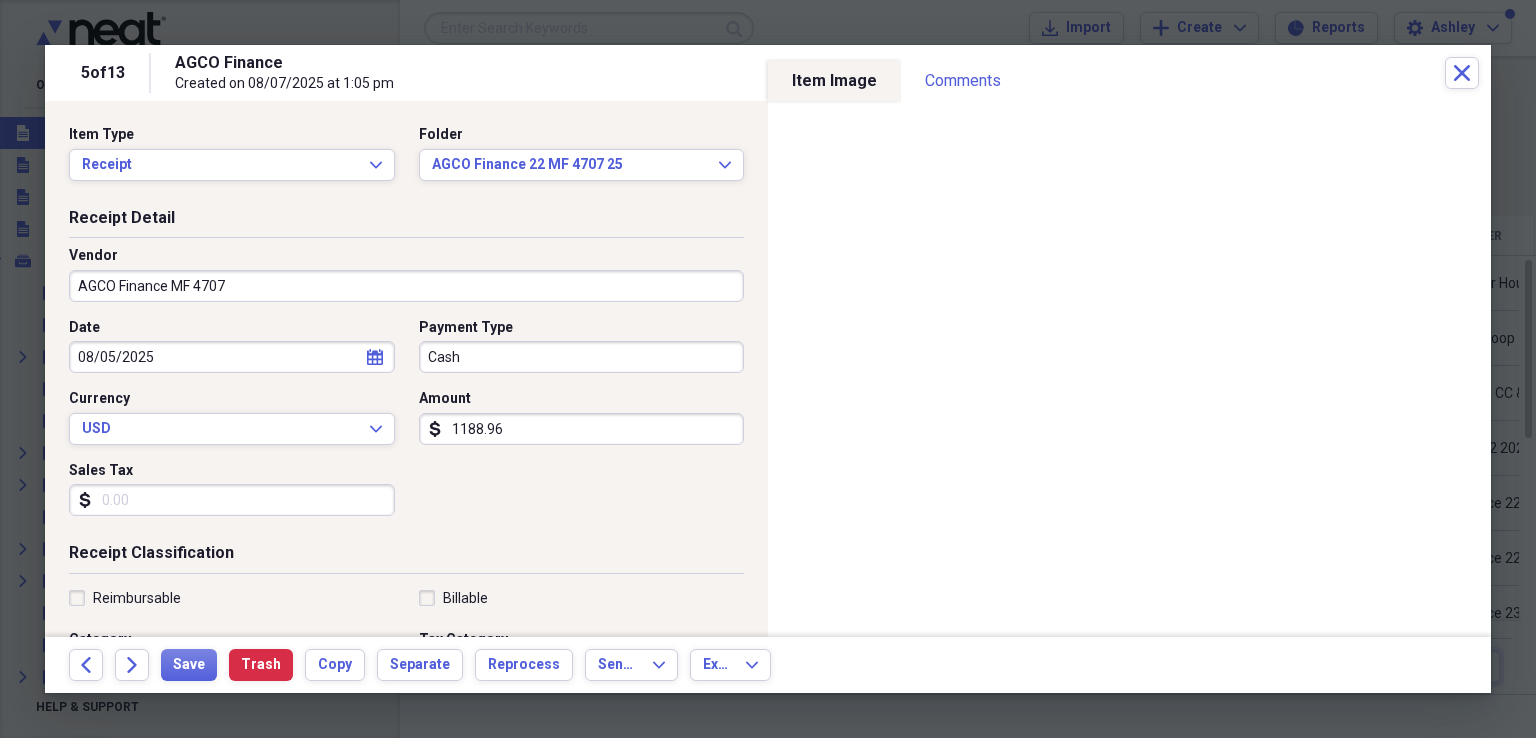 click on "Cash" at bounding box center [582, 357] 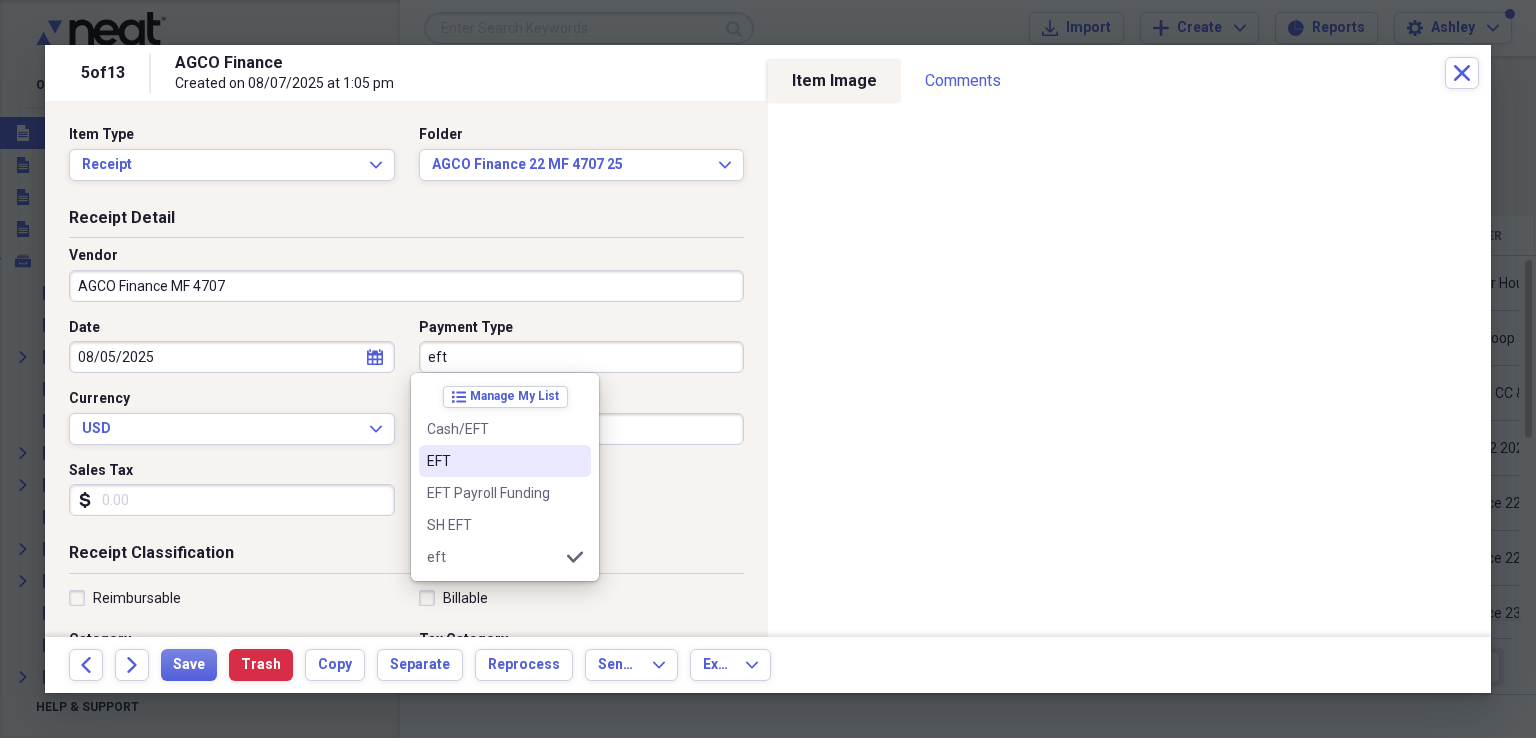 click on "EFT" at bounding box center [493, 461] 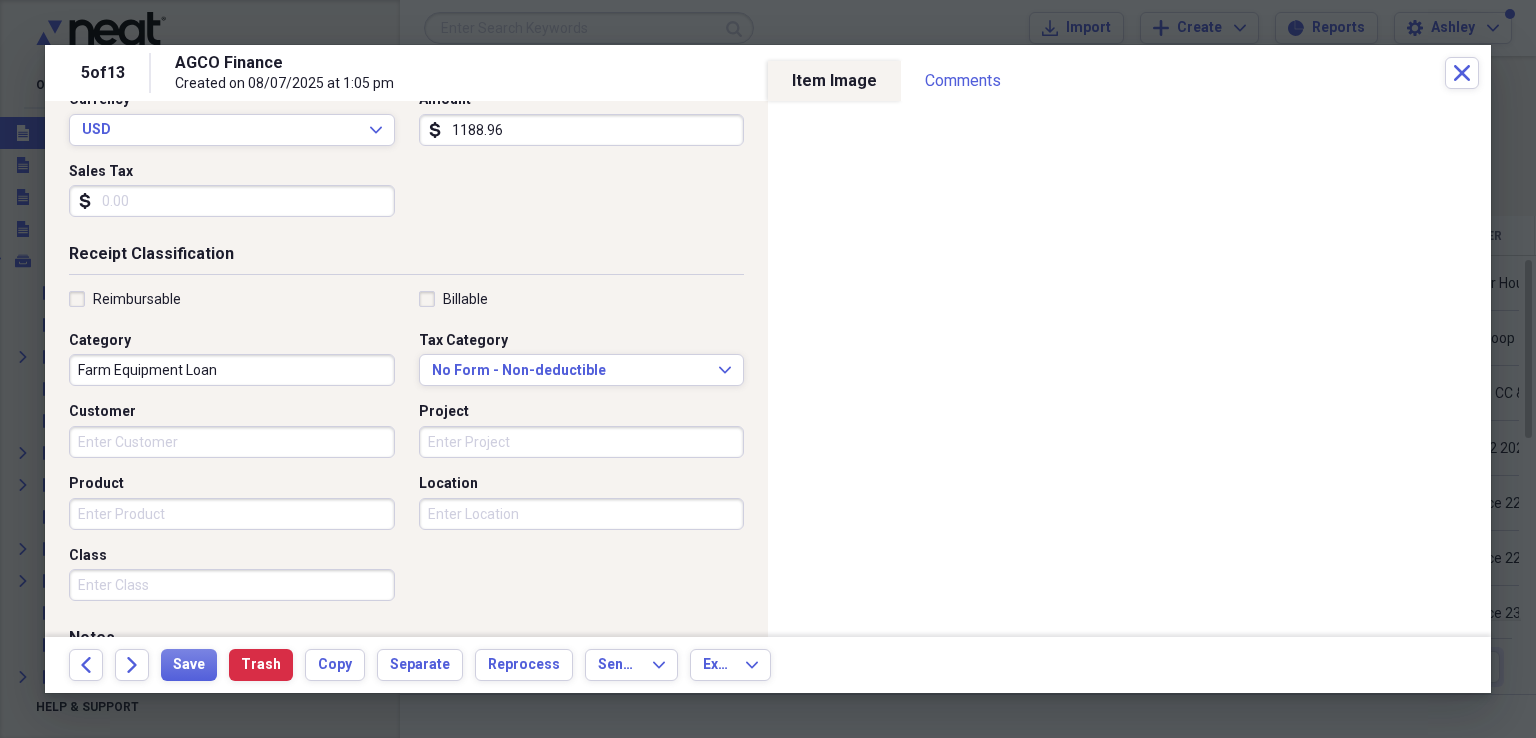 scroll, scrollTop: 341, scrollLeft: 0, axis: vertical 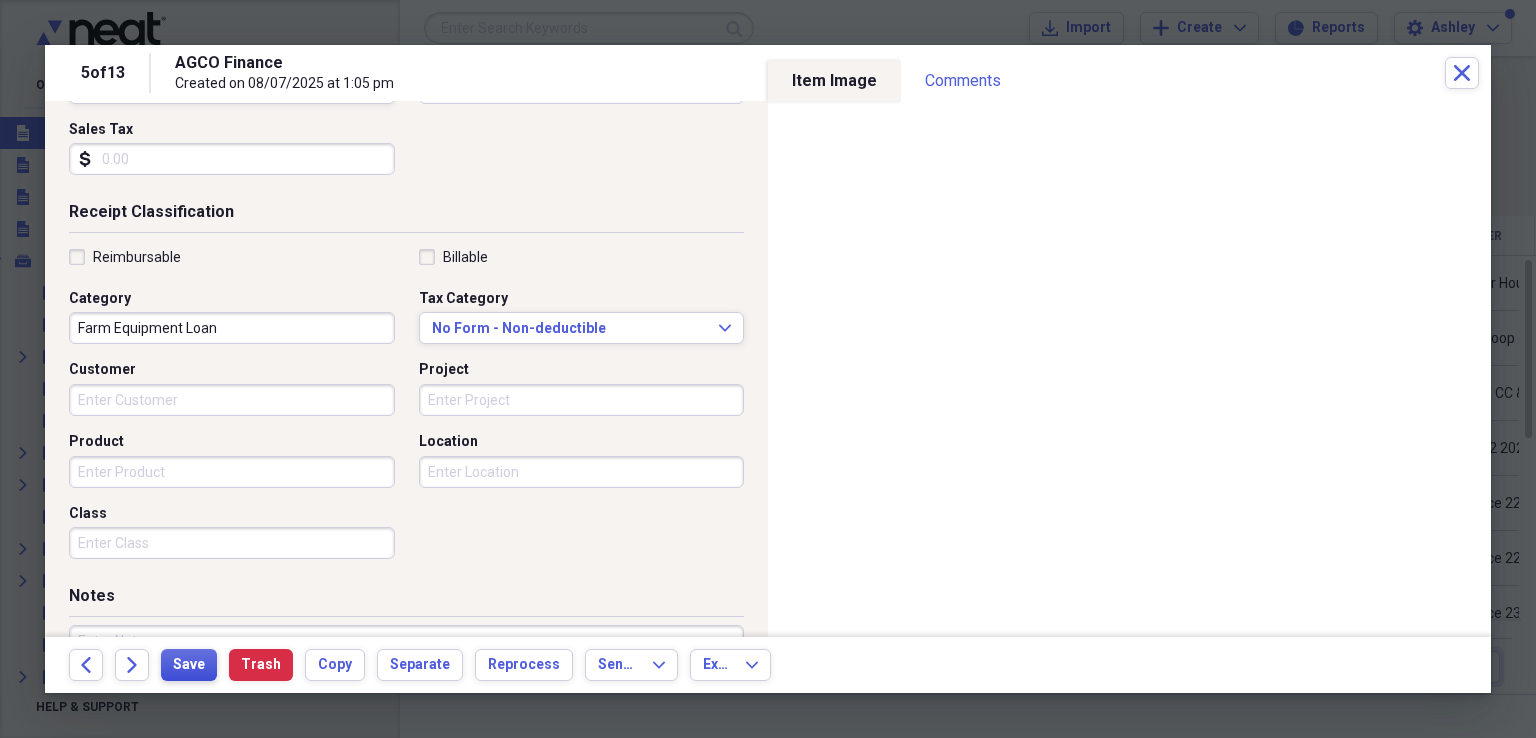click on "Save" at bounding box center (189, 665) 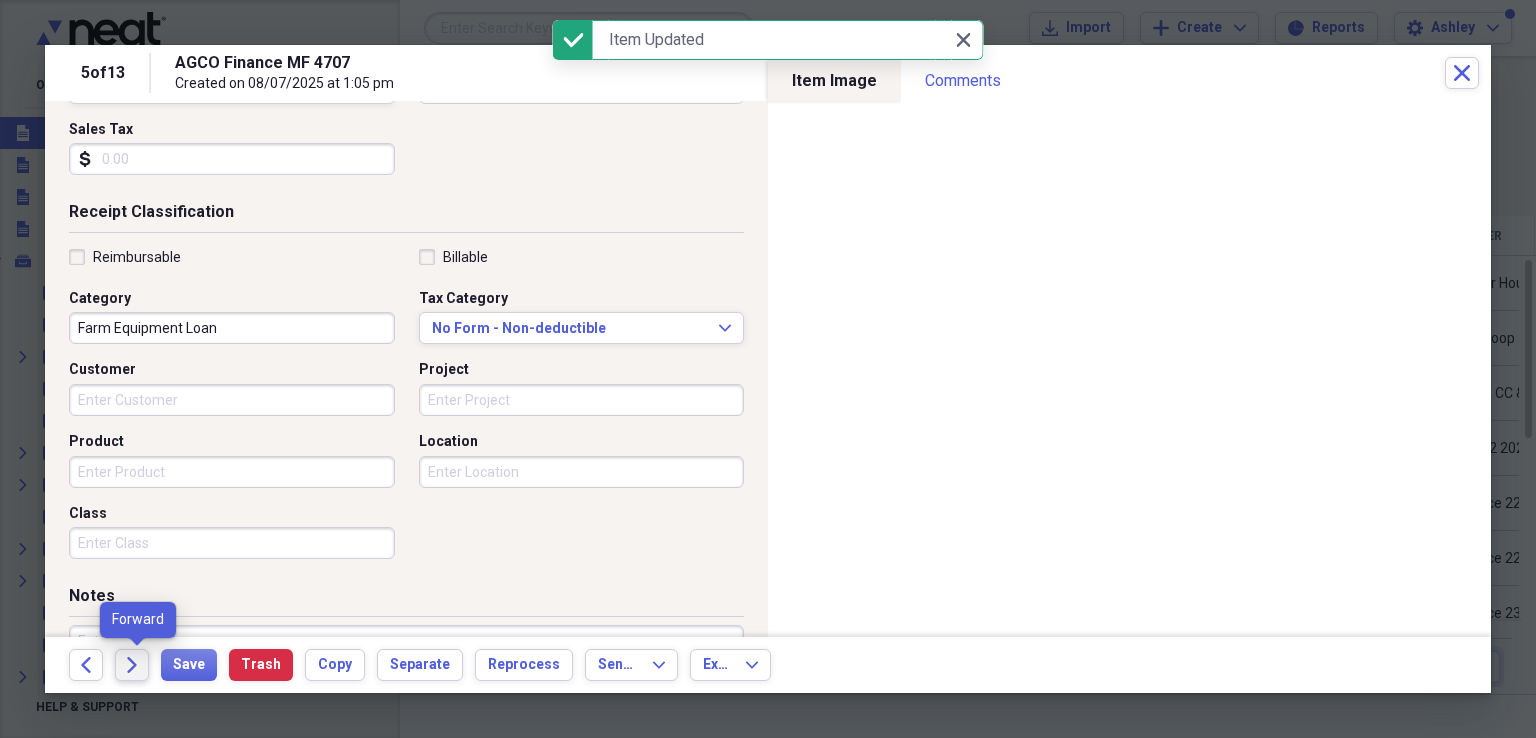 click on "Forward" 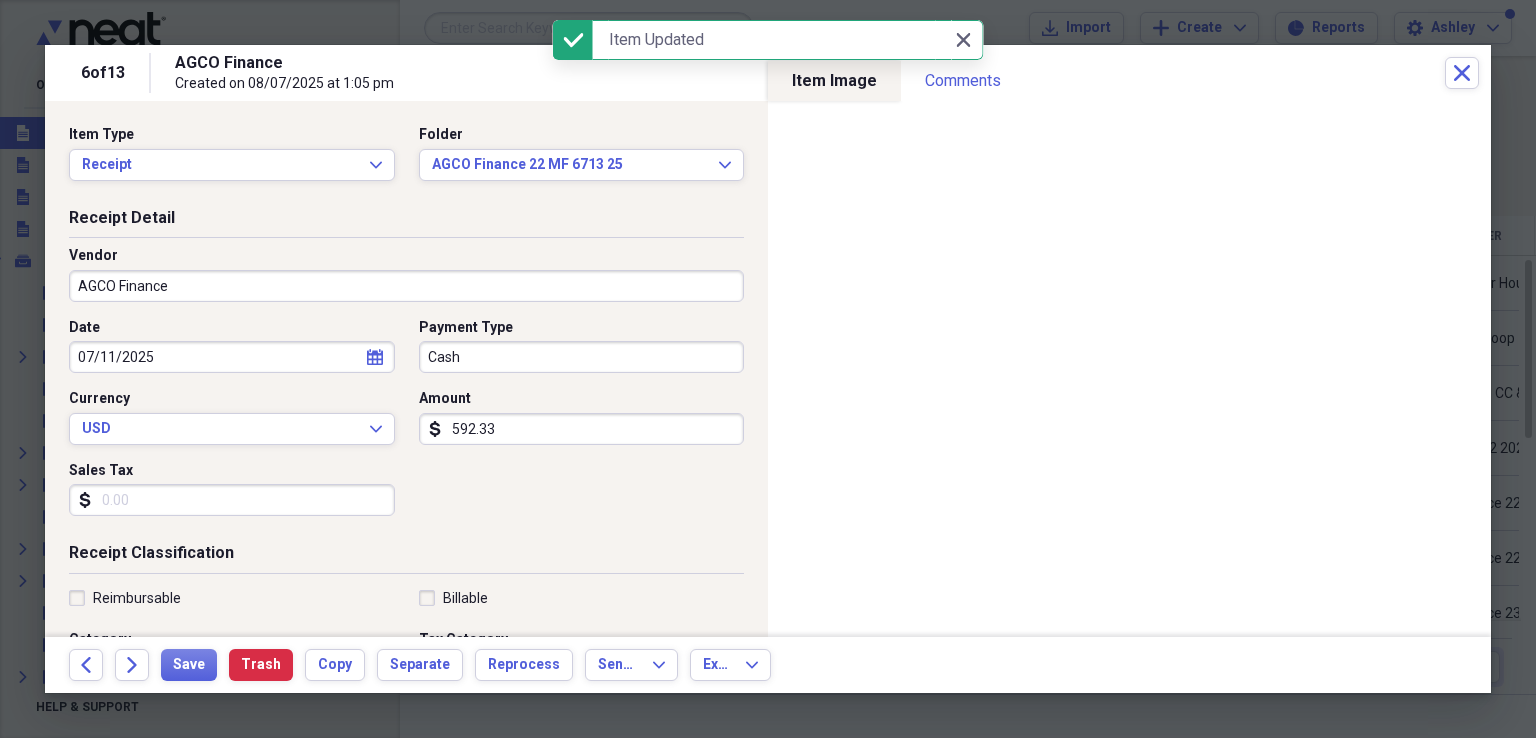 click on "AGCO Finance" at bounding box center (406, 286) 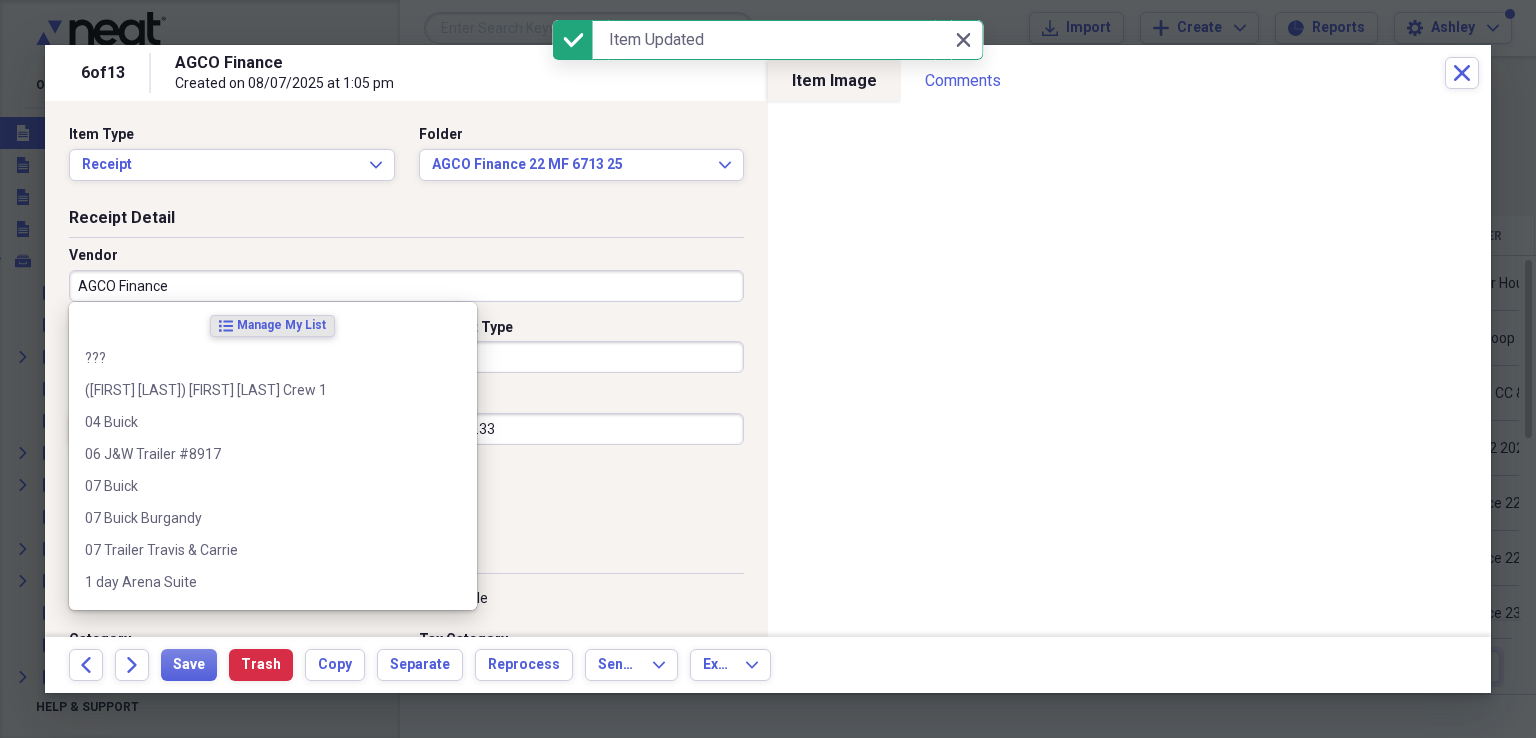 click on "AGCO Finance" at bounding box center (406, 286) 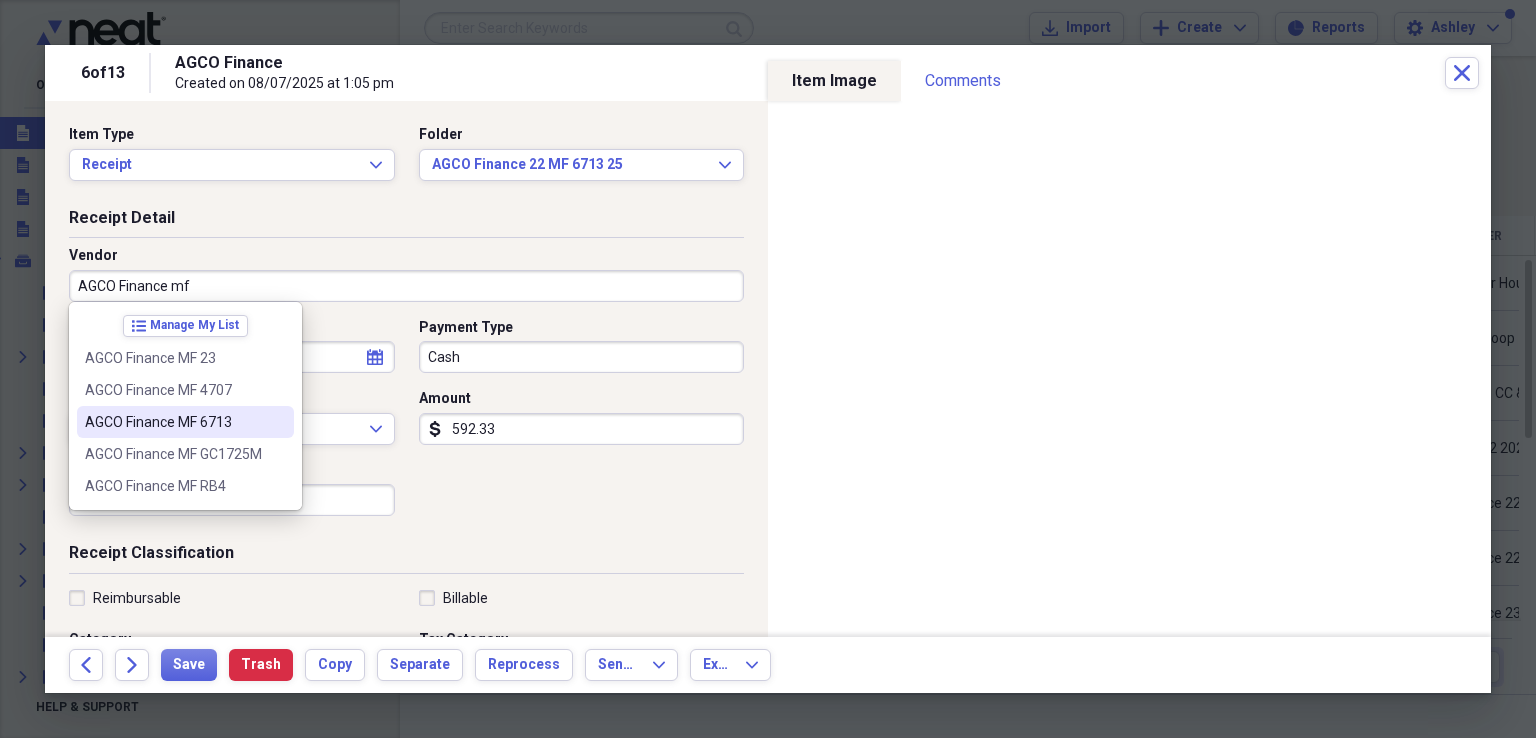 click on "AGCO Finance MF 6713" at bounding box center [173, 422] 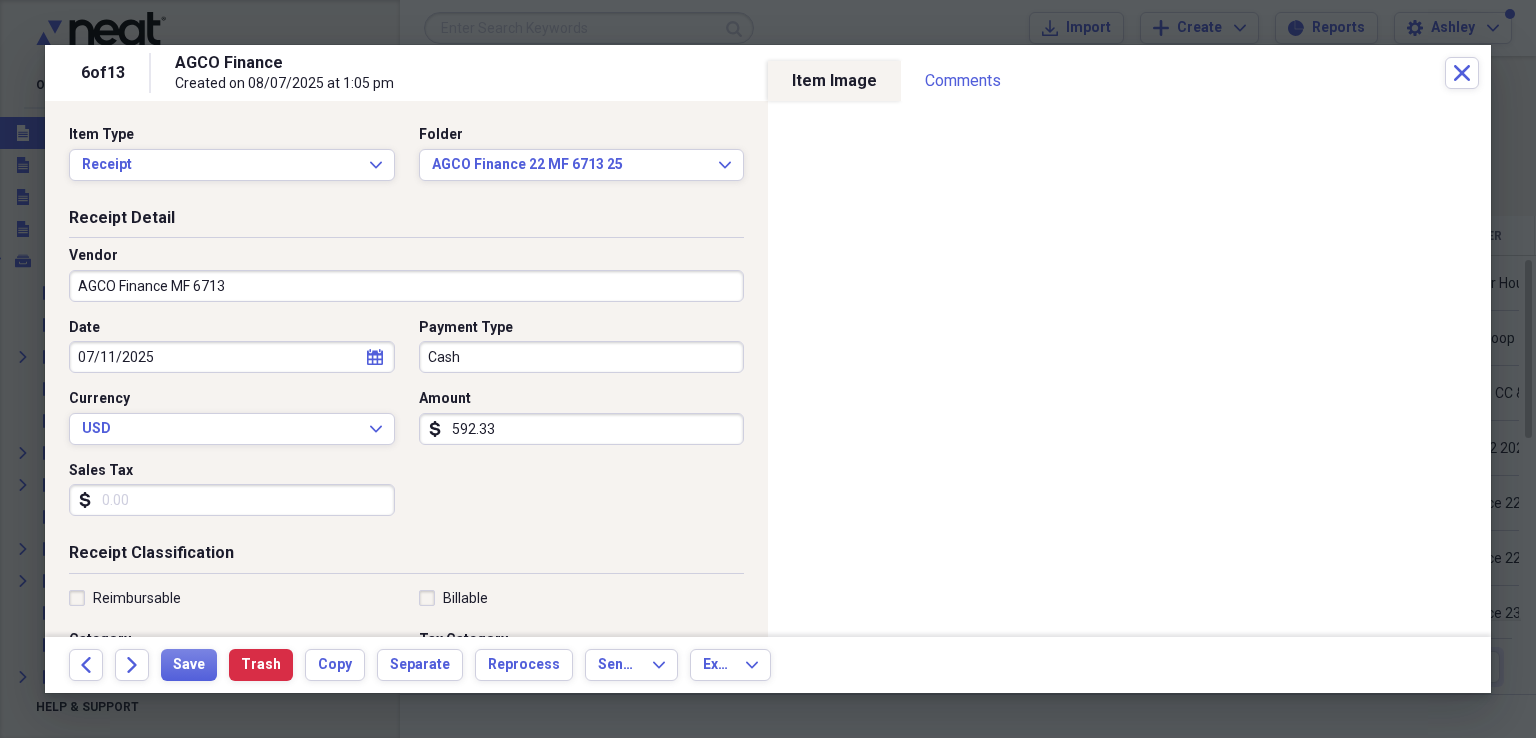 type on "Farm Equipment Loan" 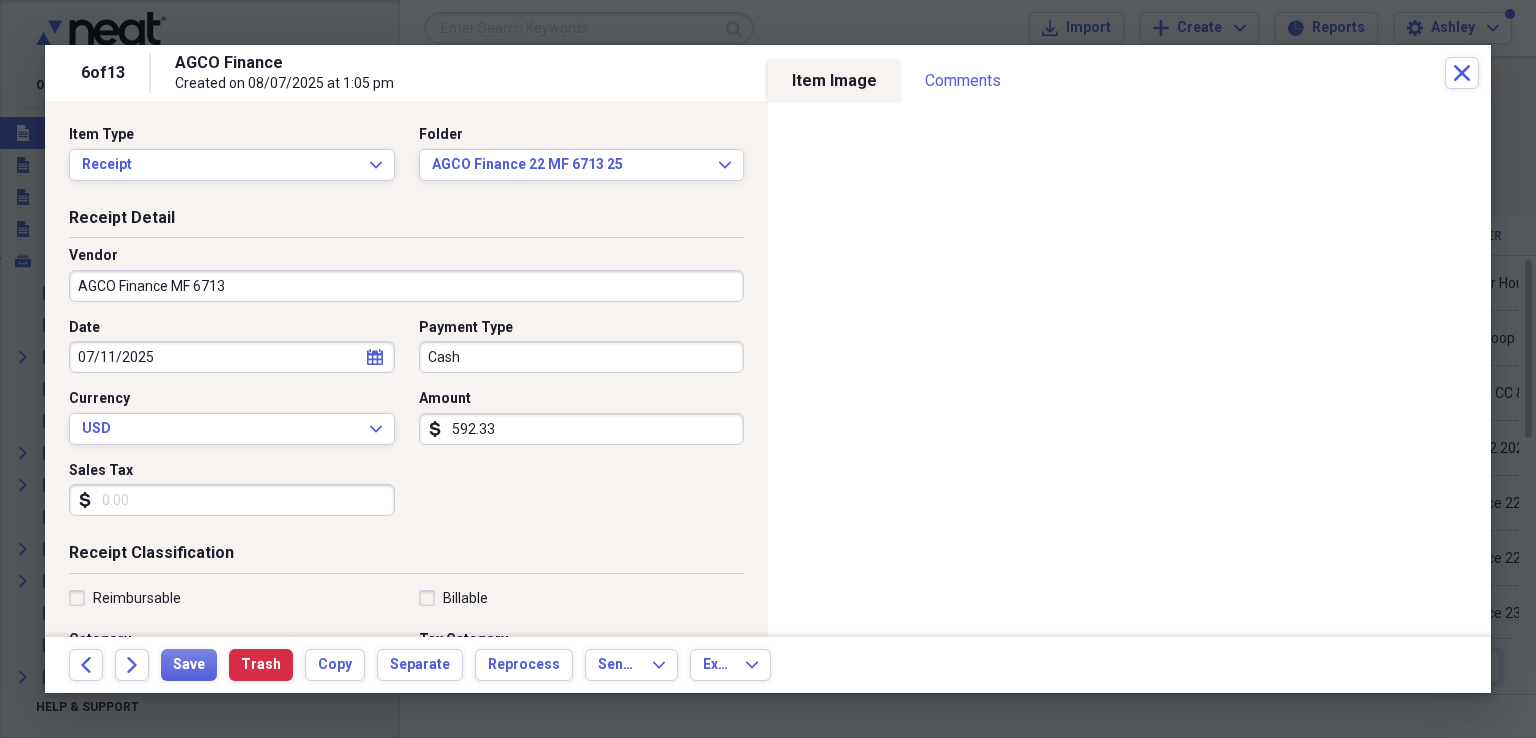 click on "07/11/2025" at bounding box center (232, 357) 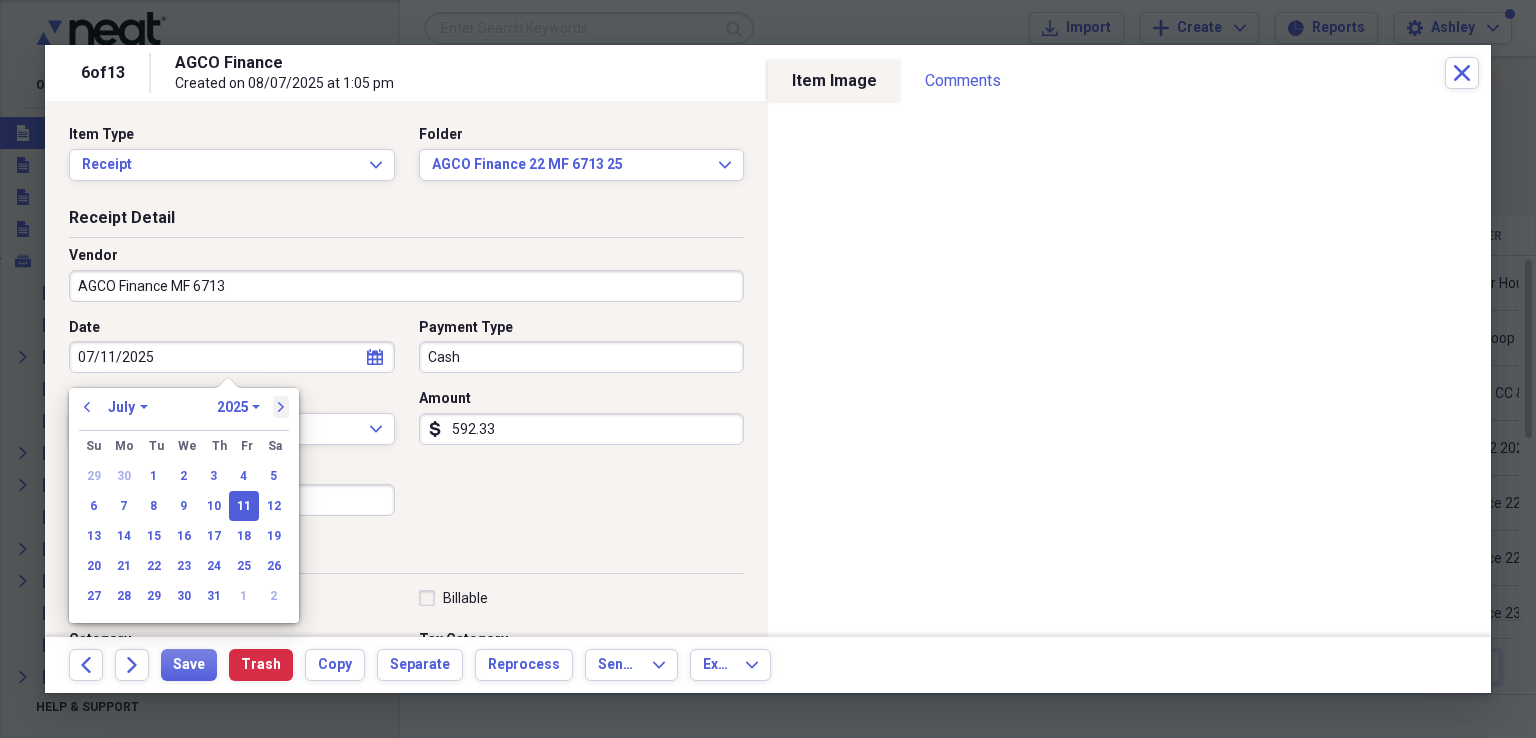 click on "next" at bounding box center [281, 407] 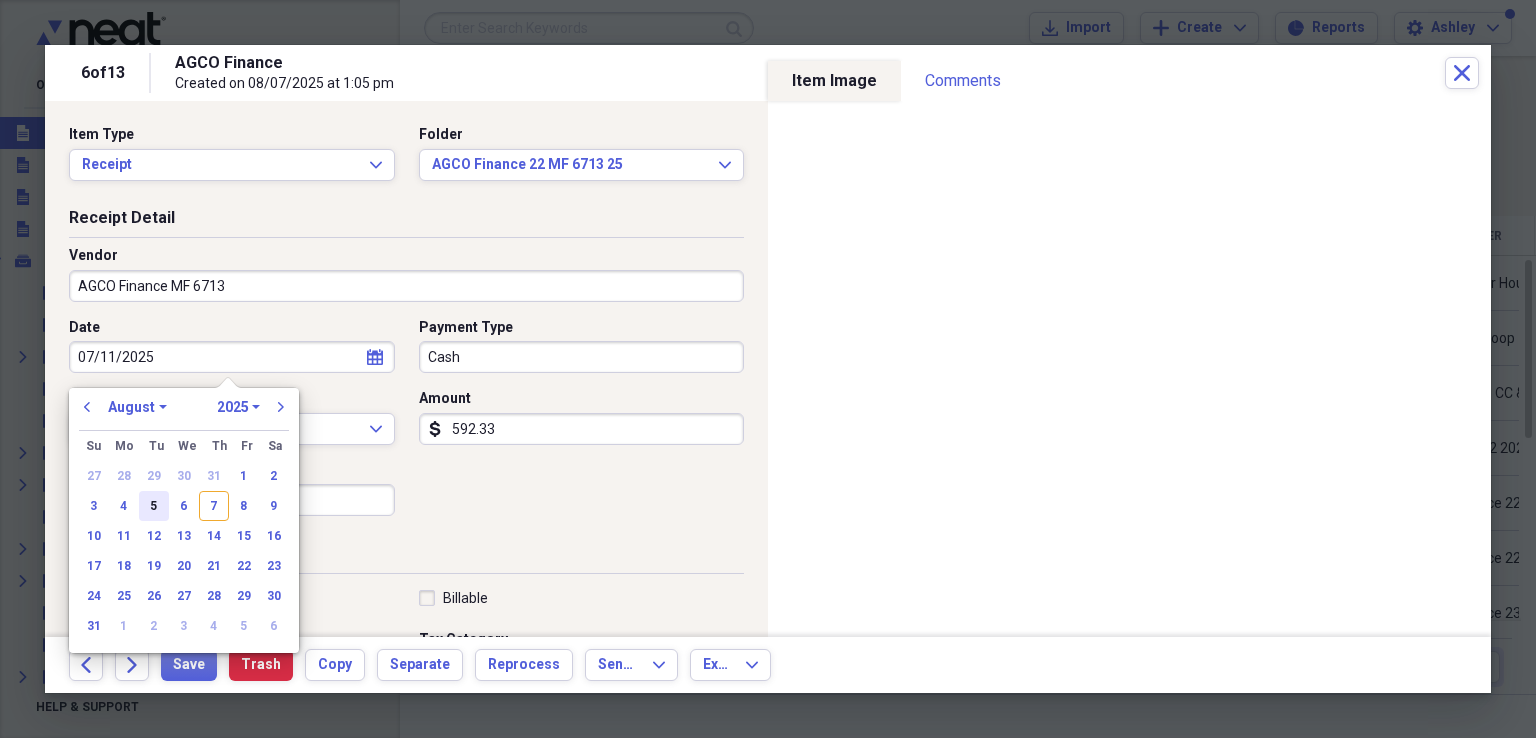 click on "5" at bounding box center [154, 506] 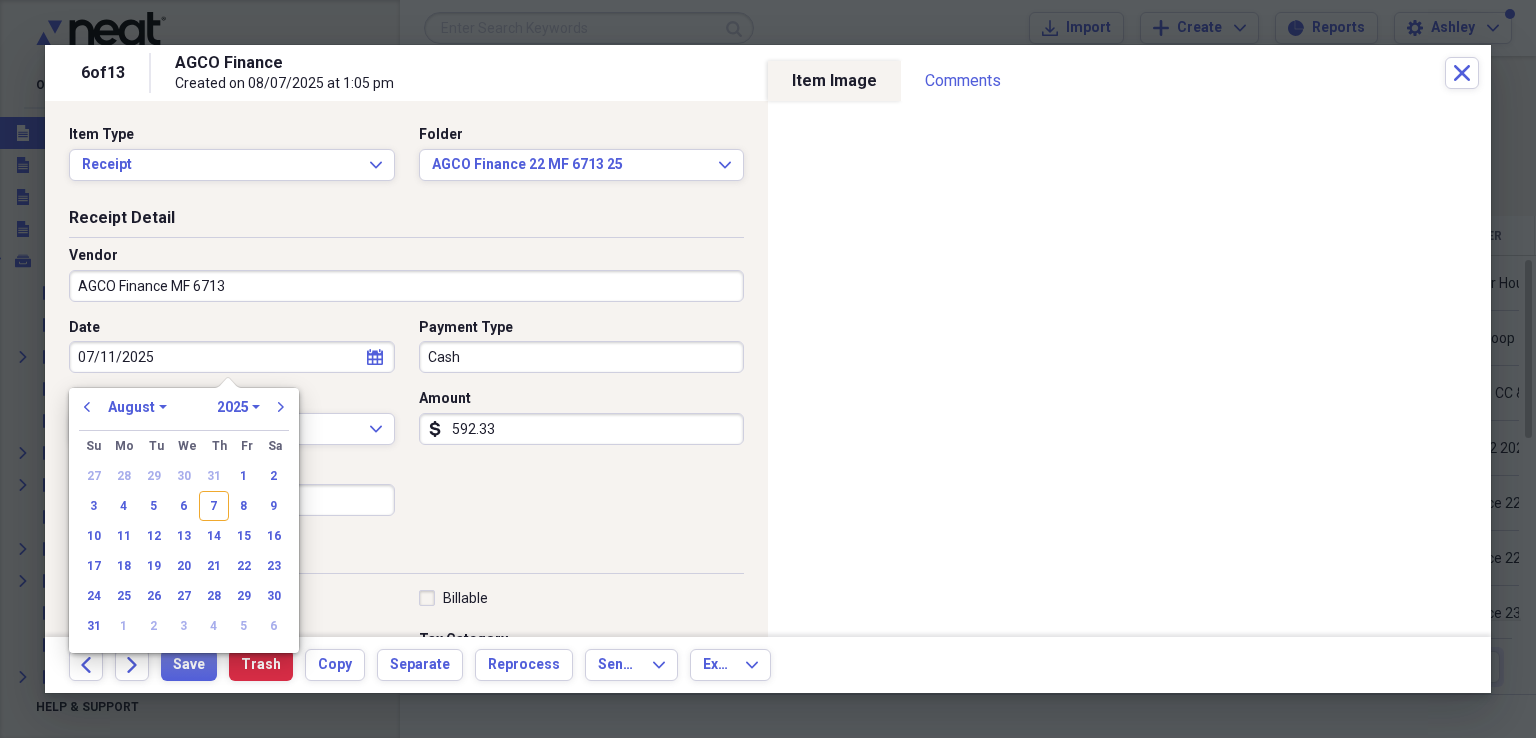type on "08/05/2025" 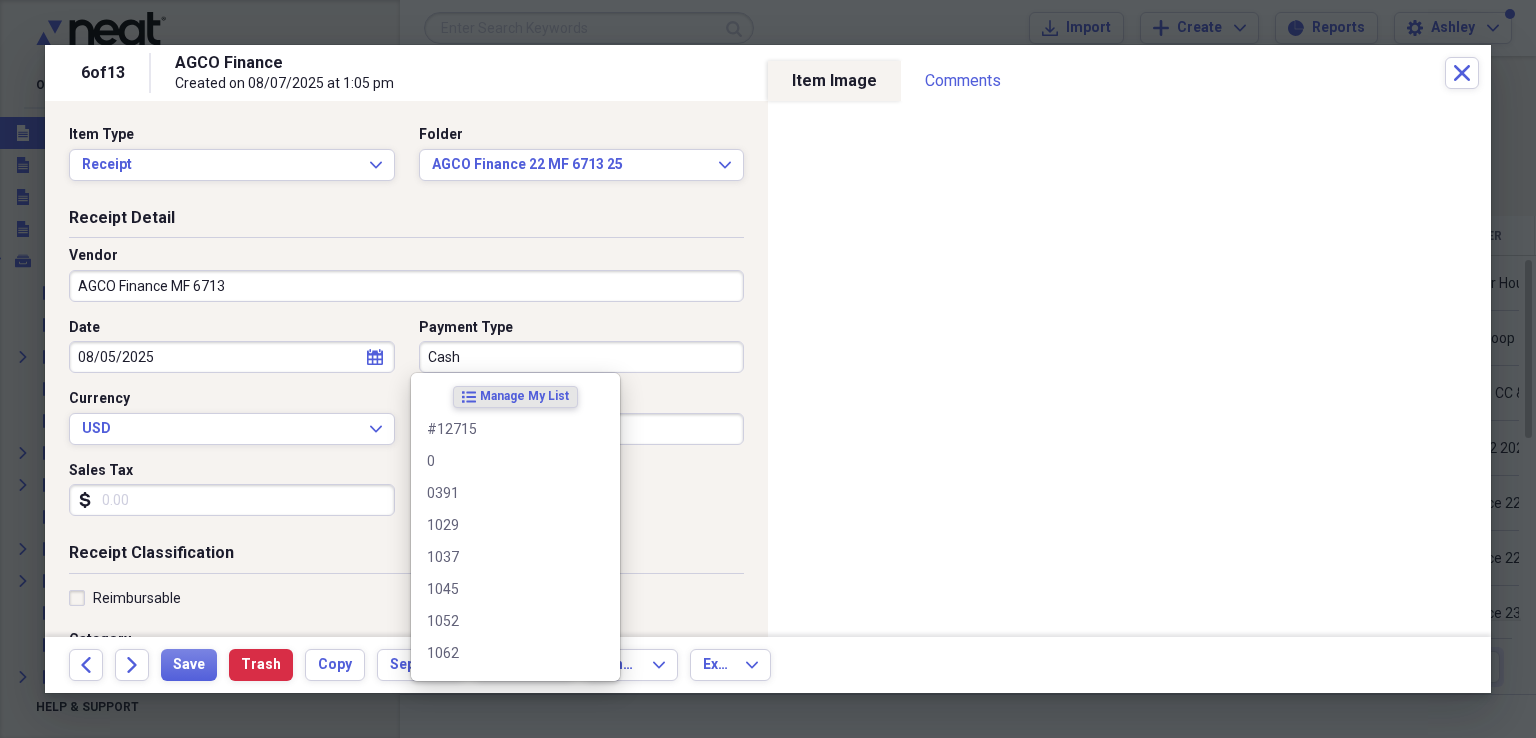 click on "Cash" at bounding box center (582, 357) 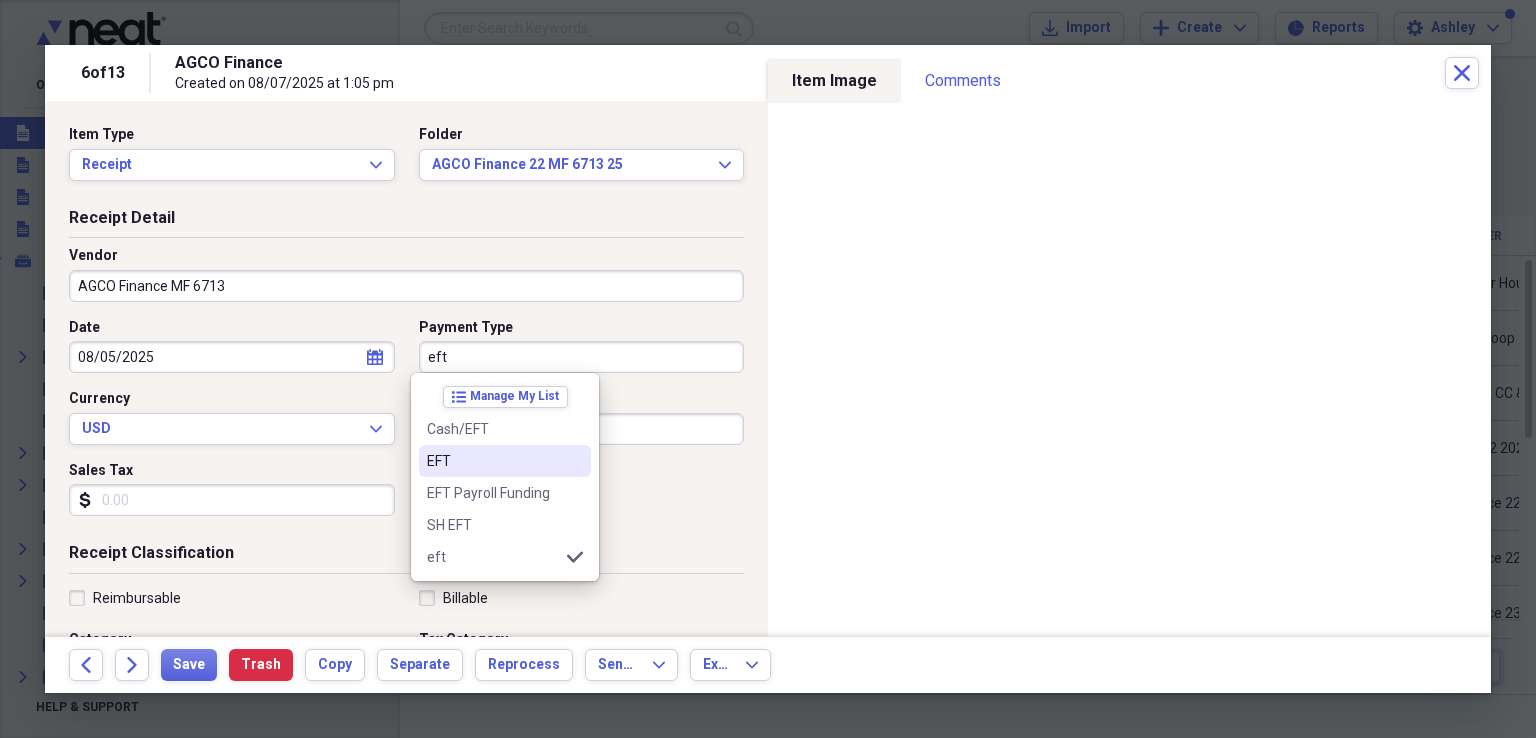 click on "EFT" at bounding box center (493, 461) 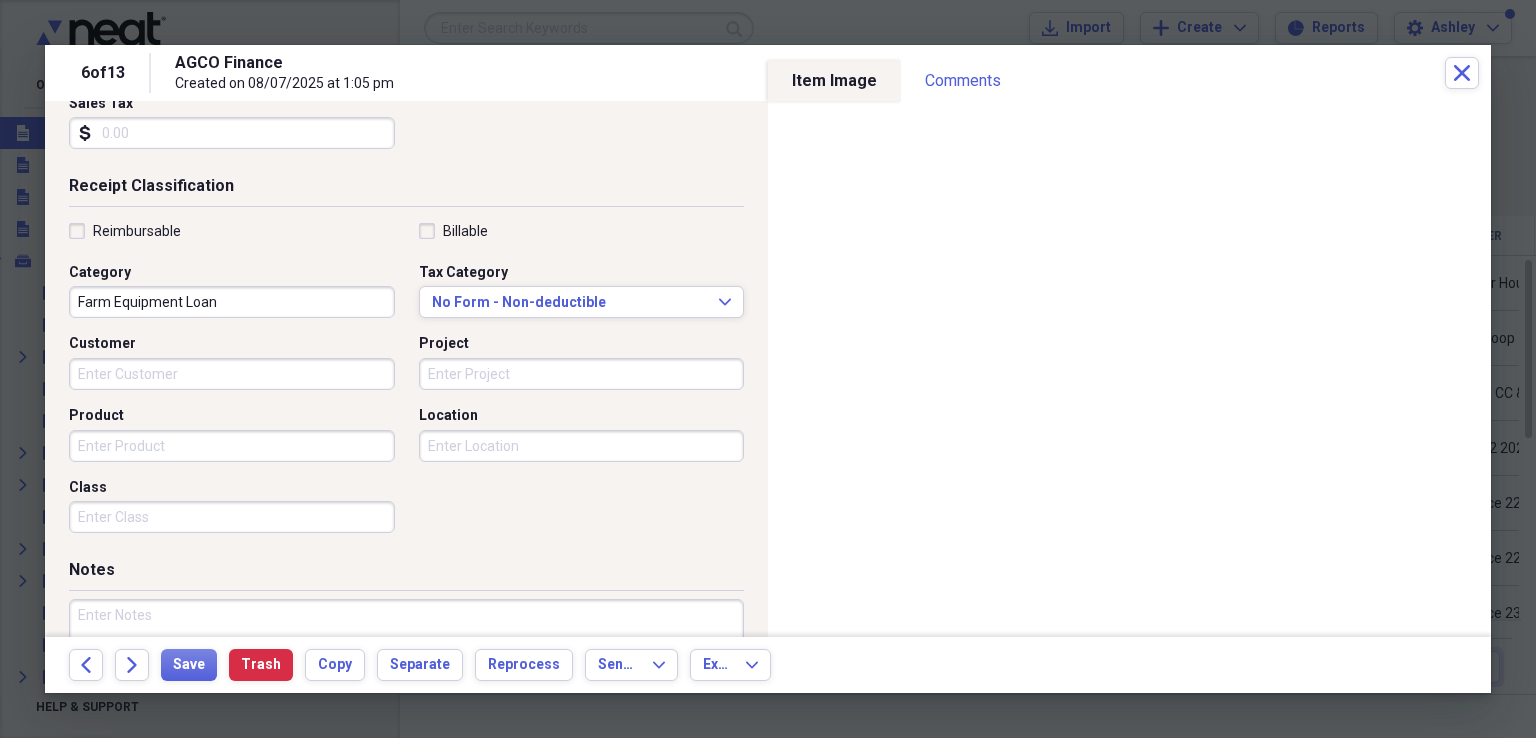 scroll, scrollTop: 393, scrollLeft: 0, axis: vertical 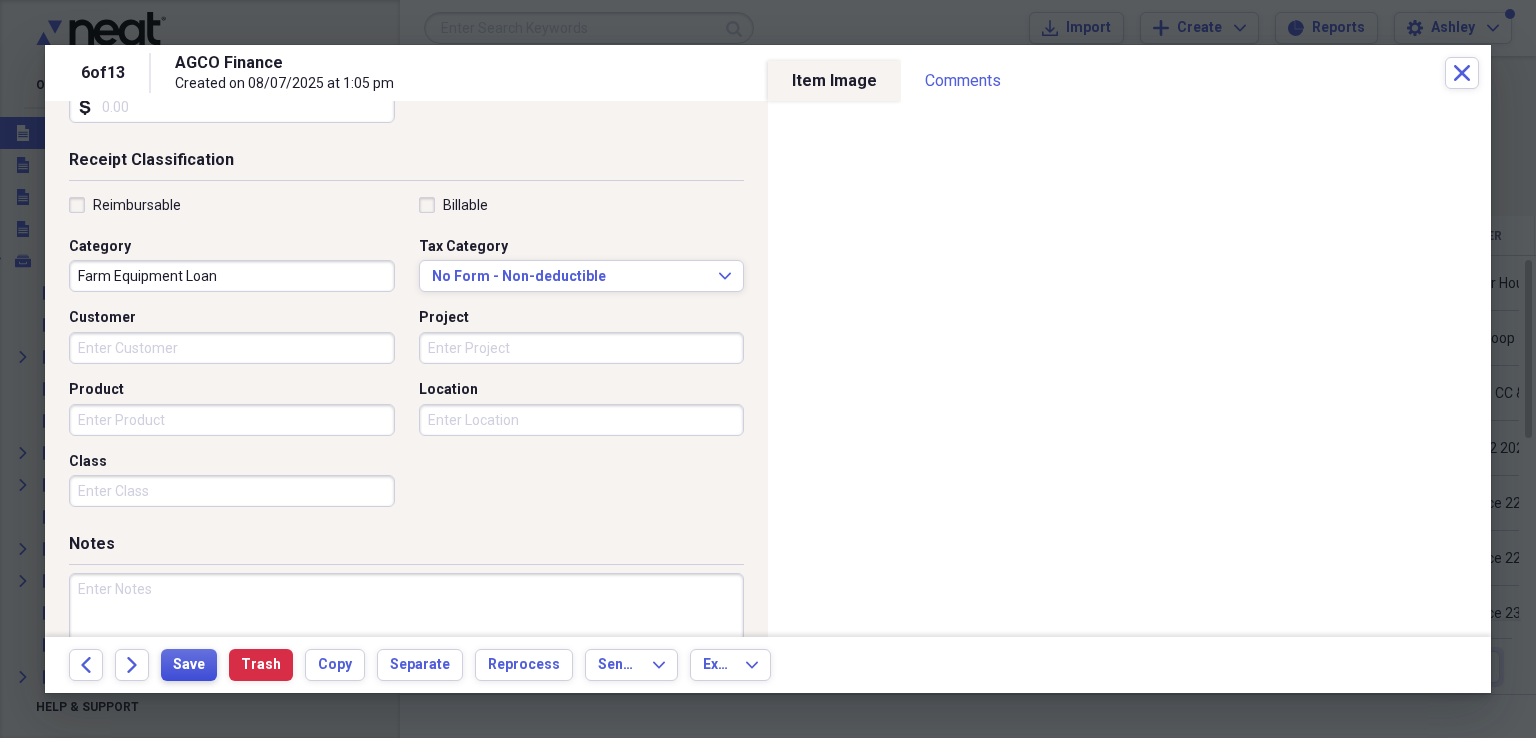 click on "Save" at bounding box center [189, 665] 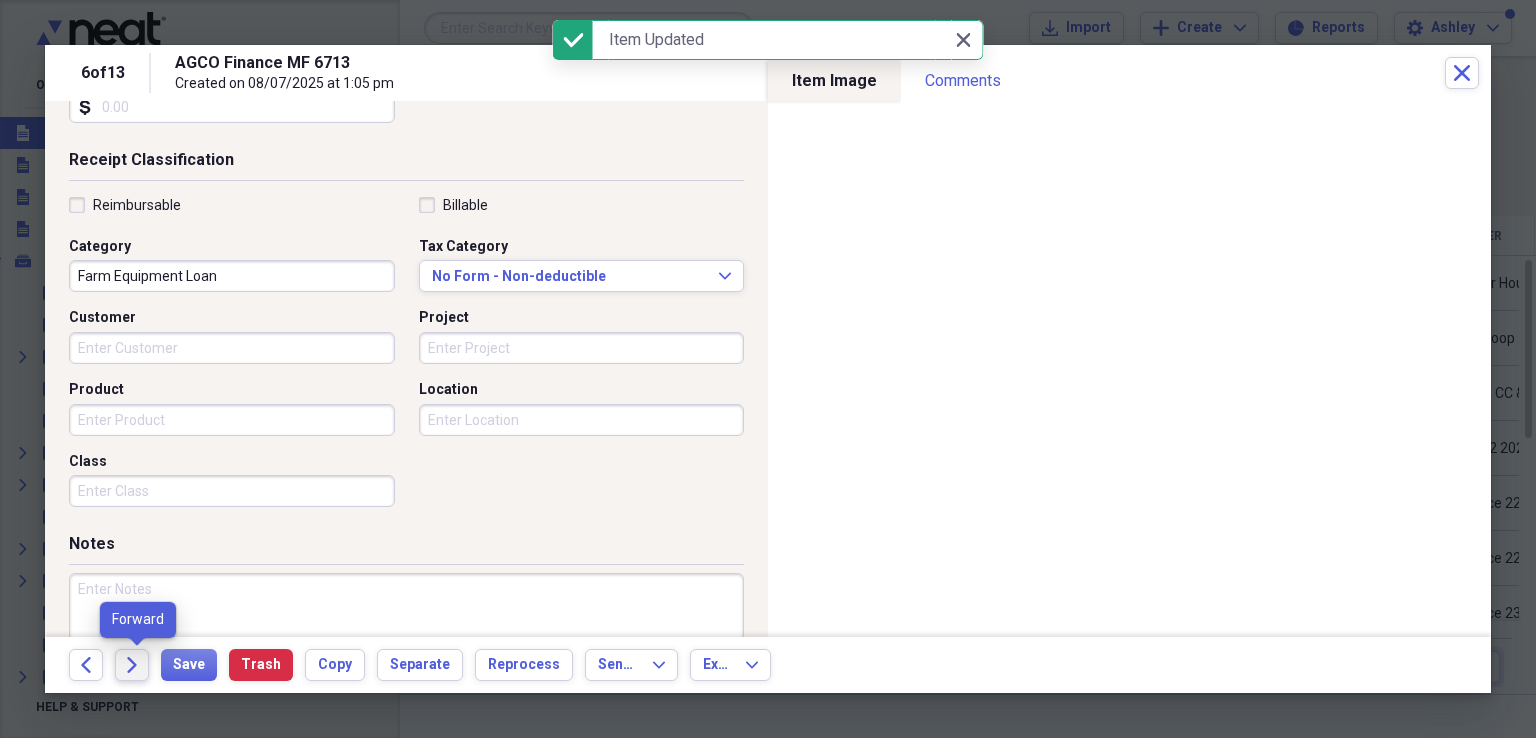 click on "Forward" 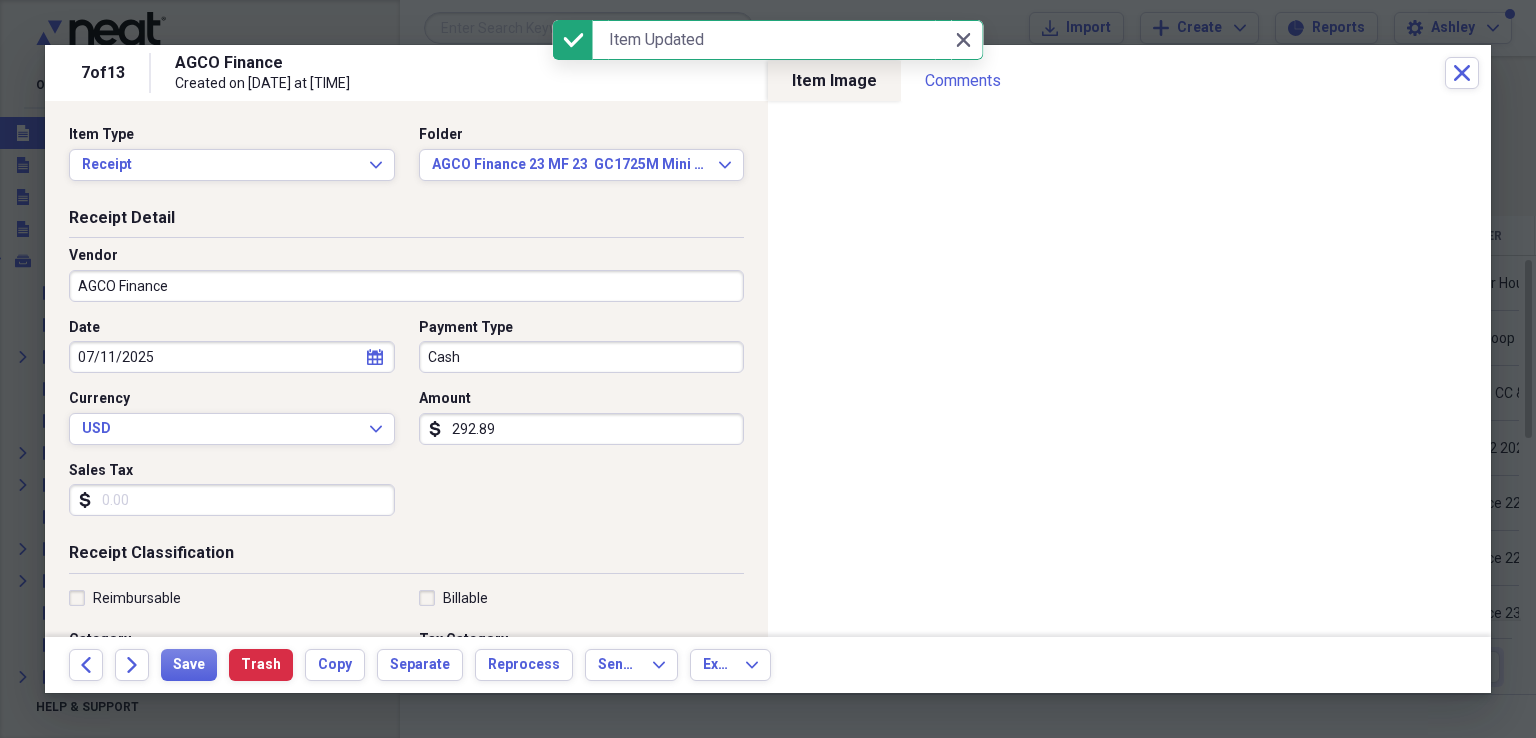 click on "AGCO Finance" at bounding box center (406, 286) 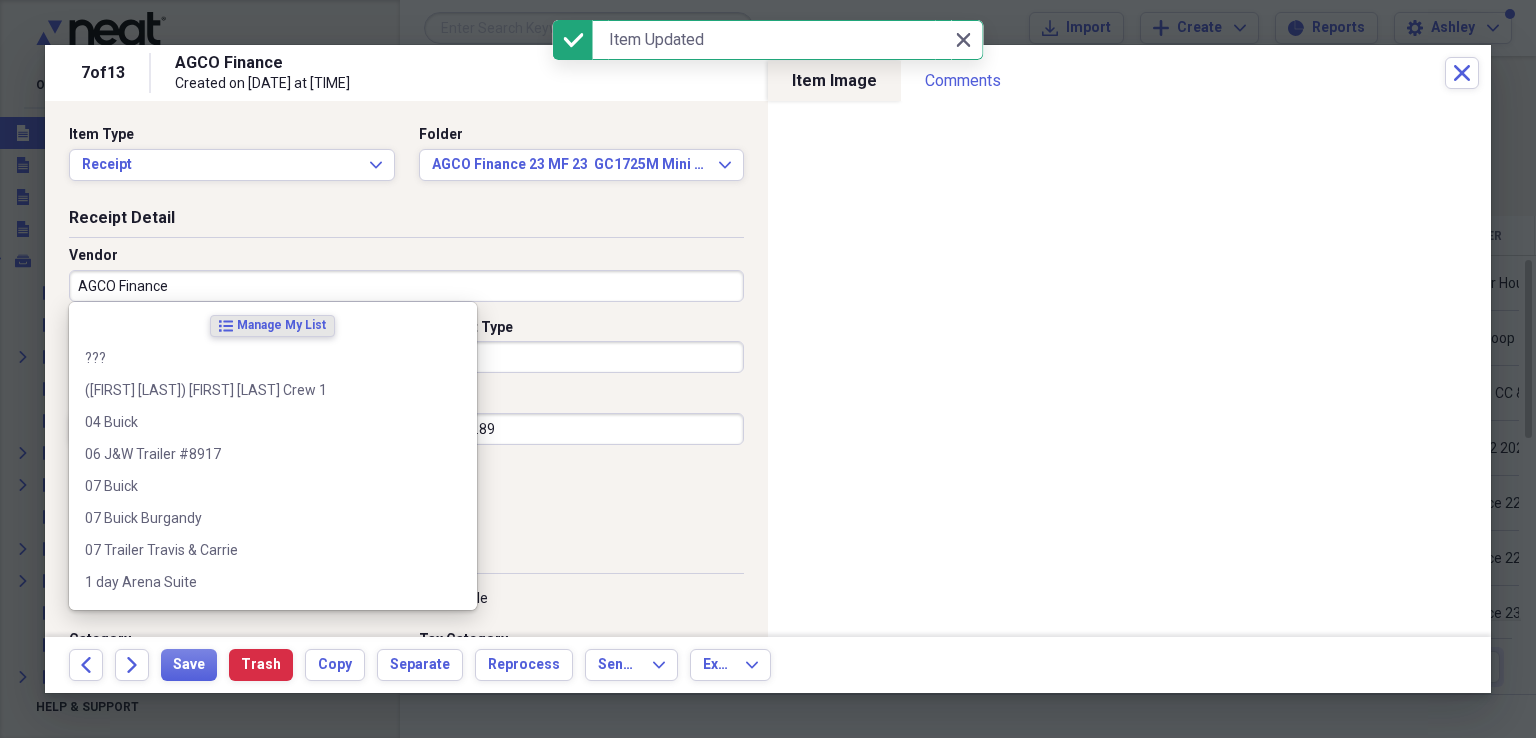 click on "AGCO Finance" at bounding box center (406, 286) 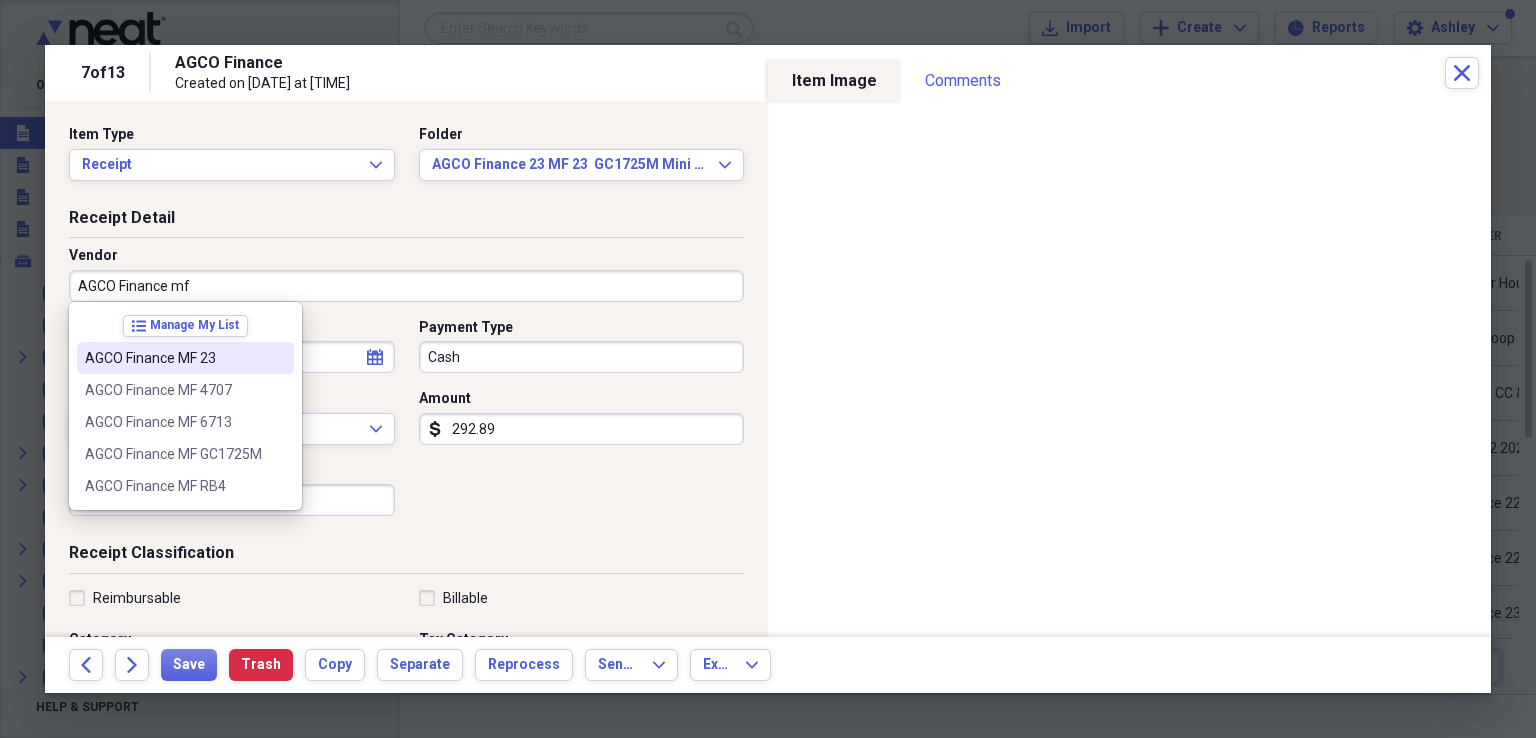 click on "AGCO Finance MF 23" at bounding box center (173, 358) 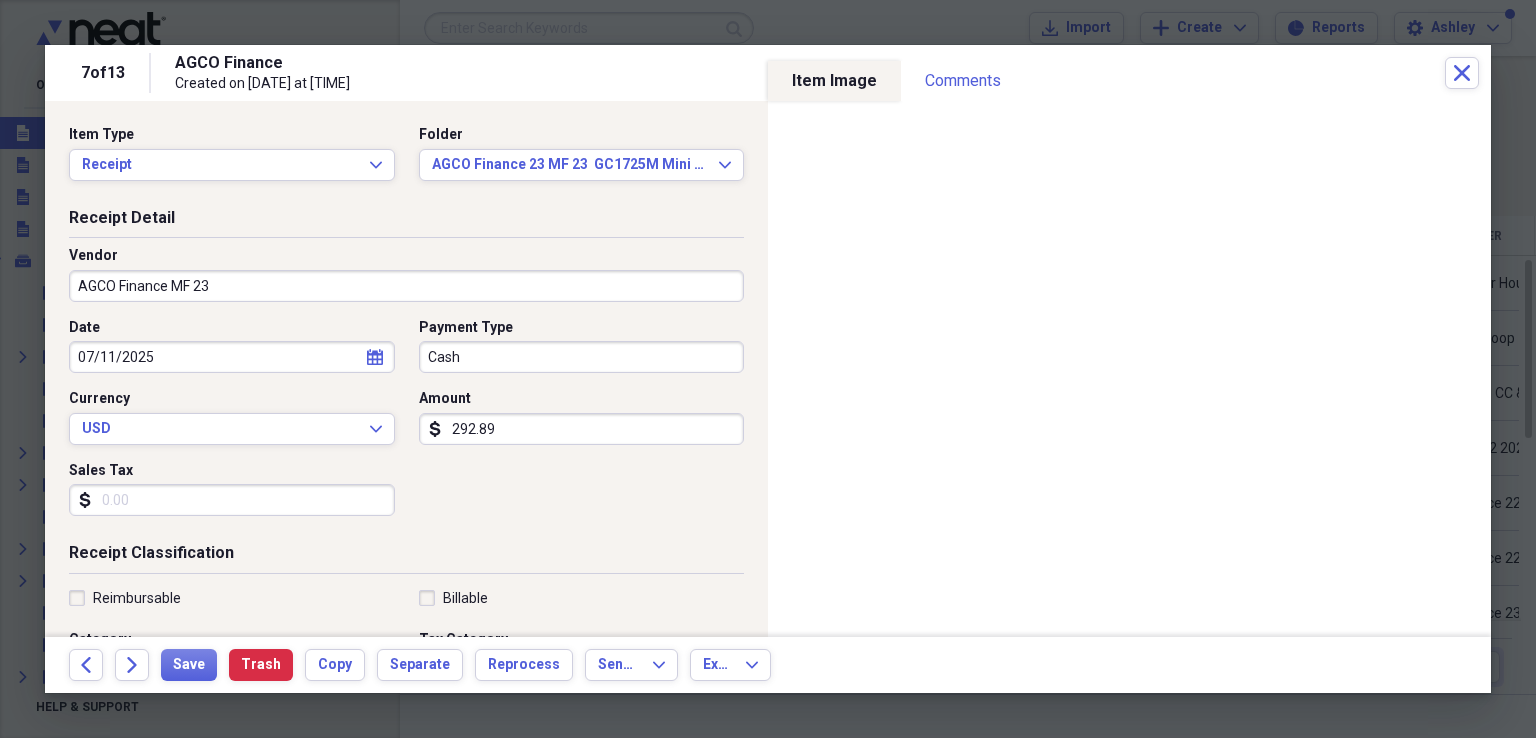 type on "Farm Equip Loan Payment" 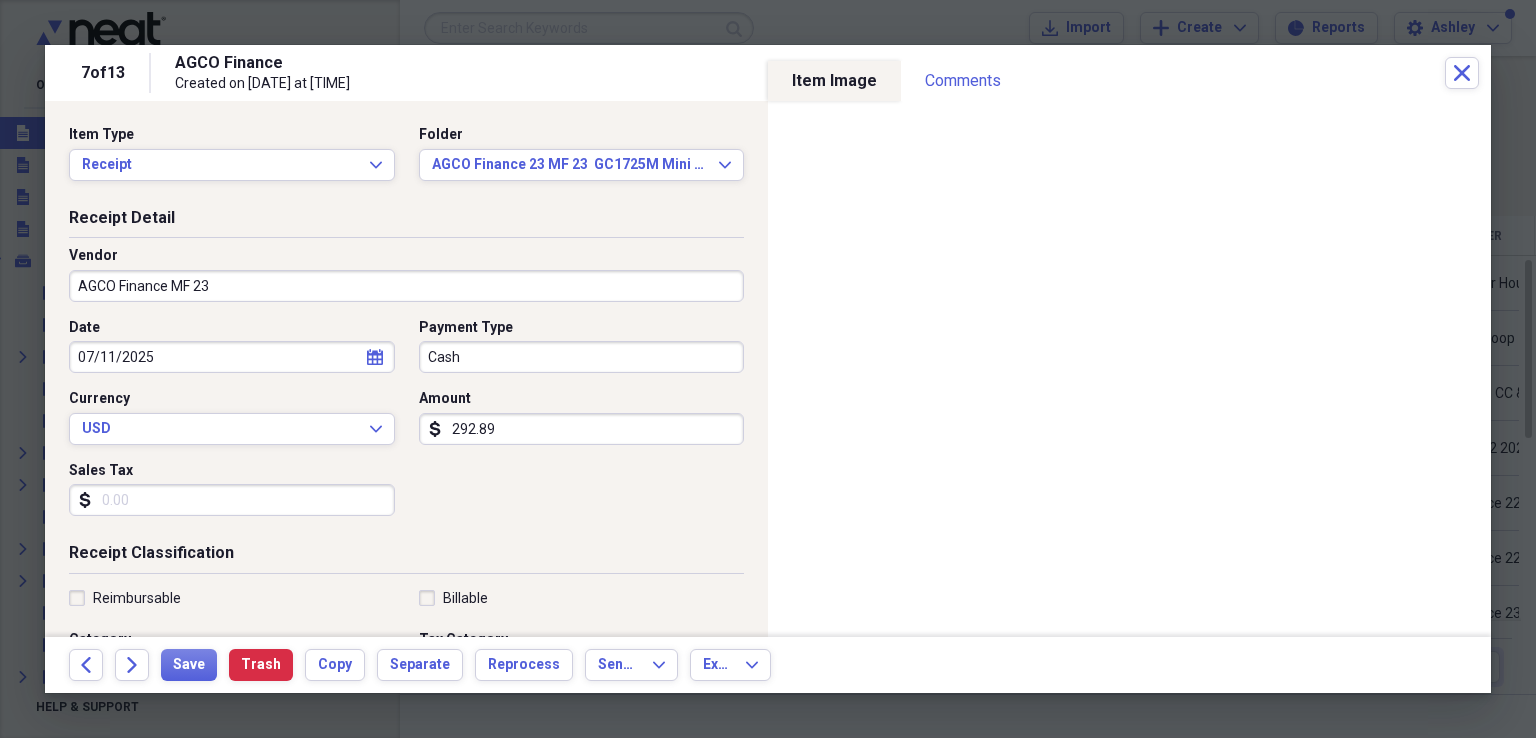 click on "07/11/2025" at bounding box center (232, 357) 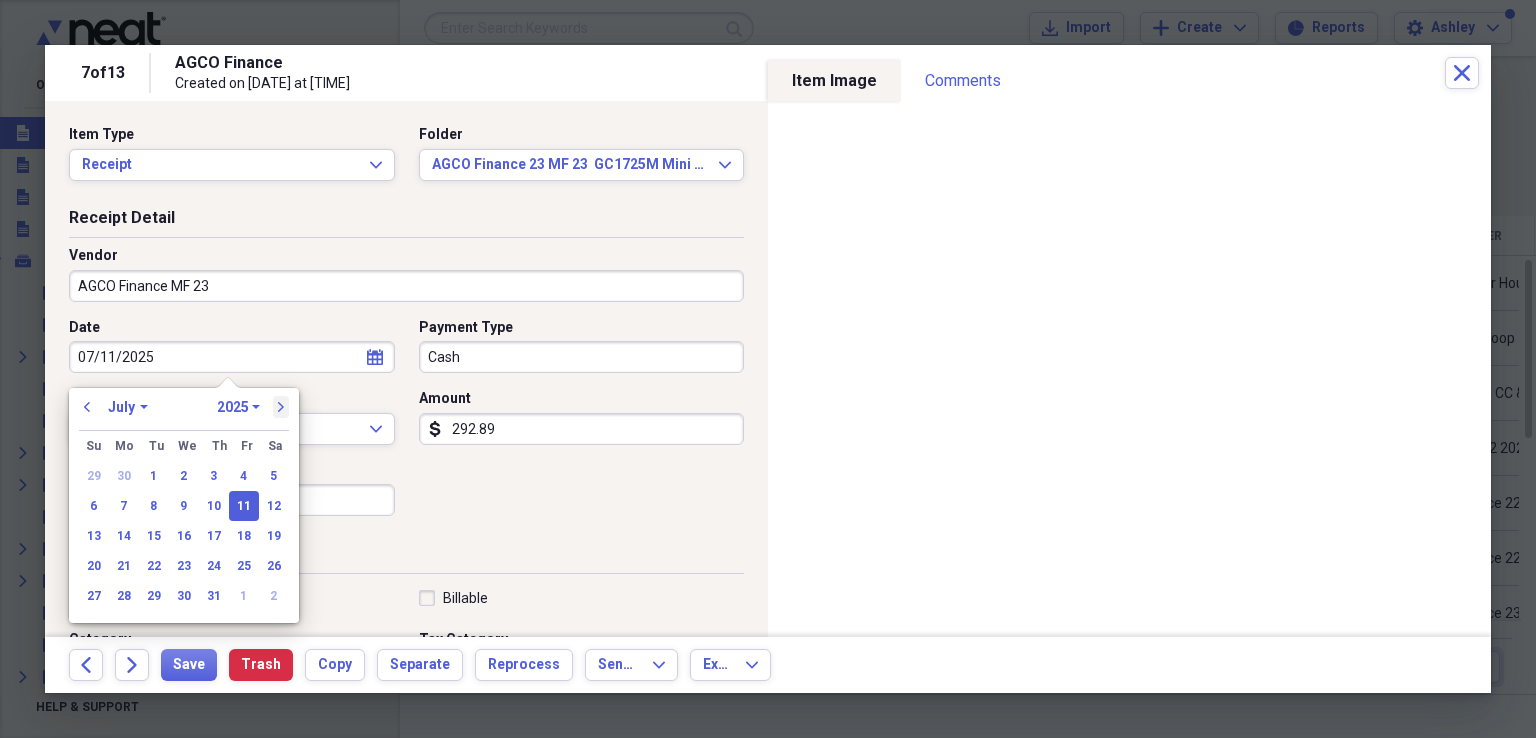 click on "next" at bounding box center (281, 407) 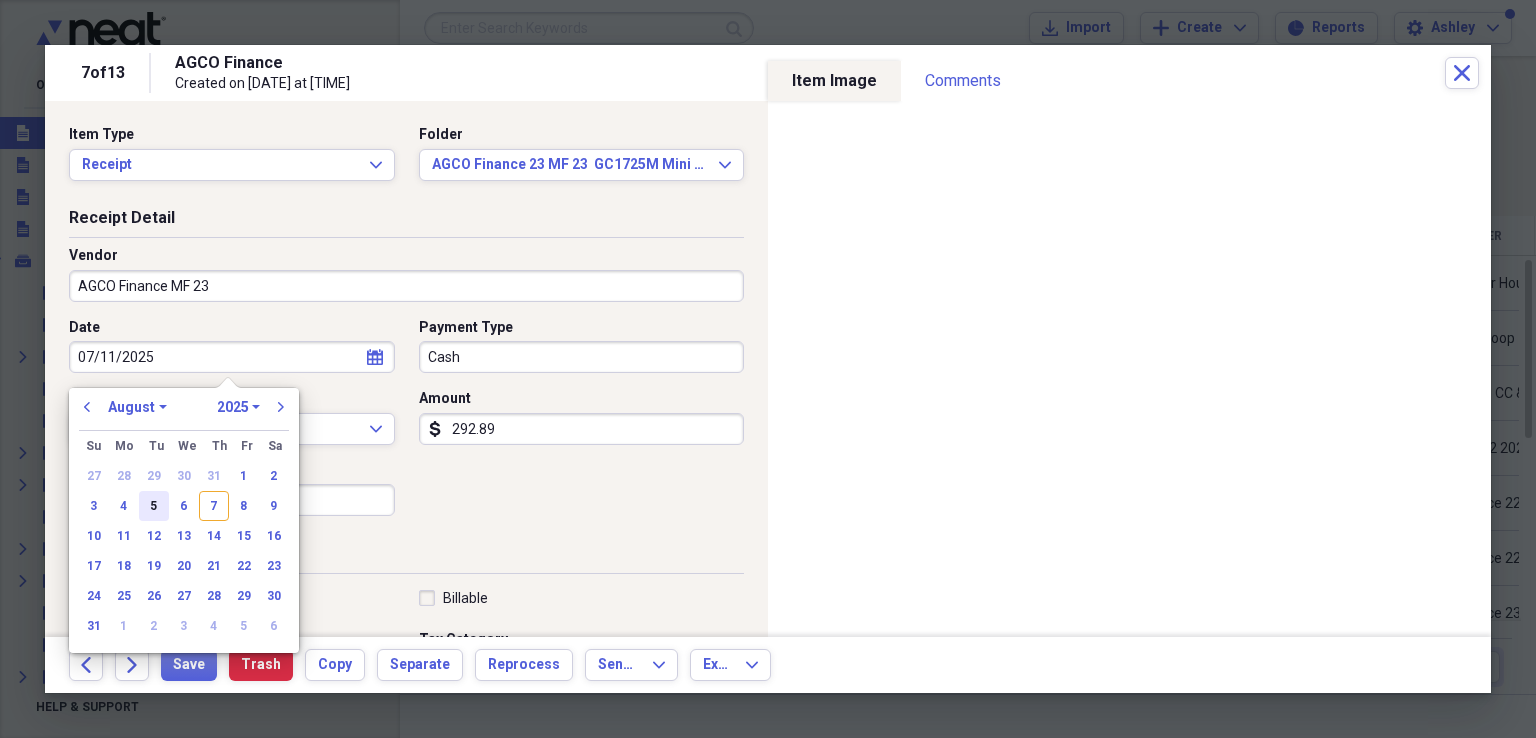 click on "5" at bounding box center (154, 506) 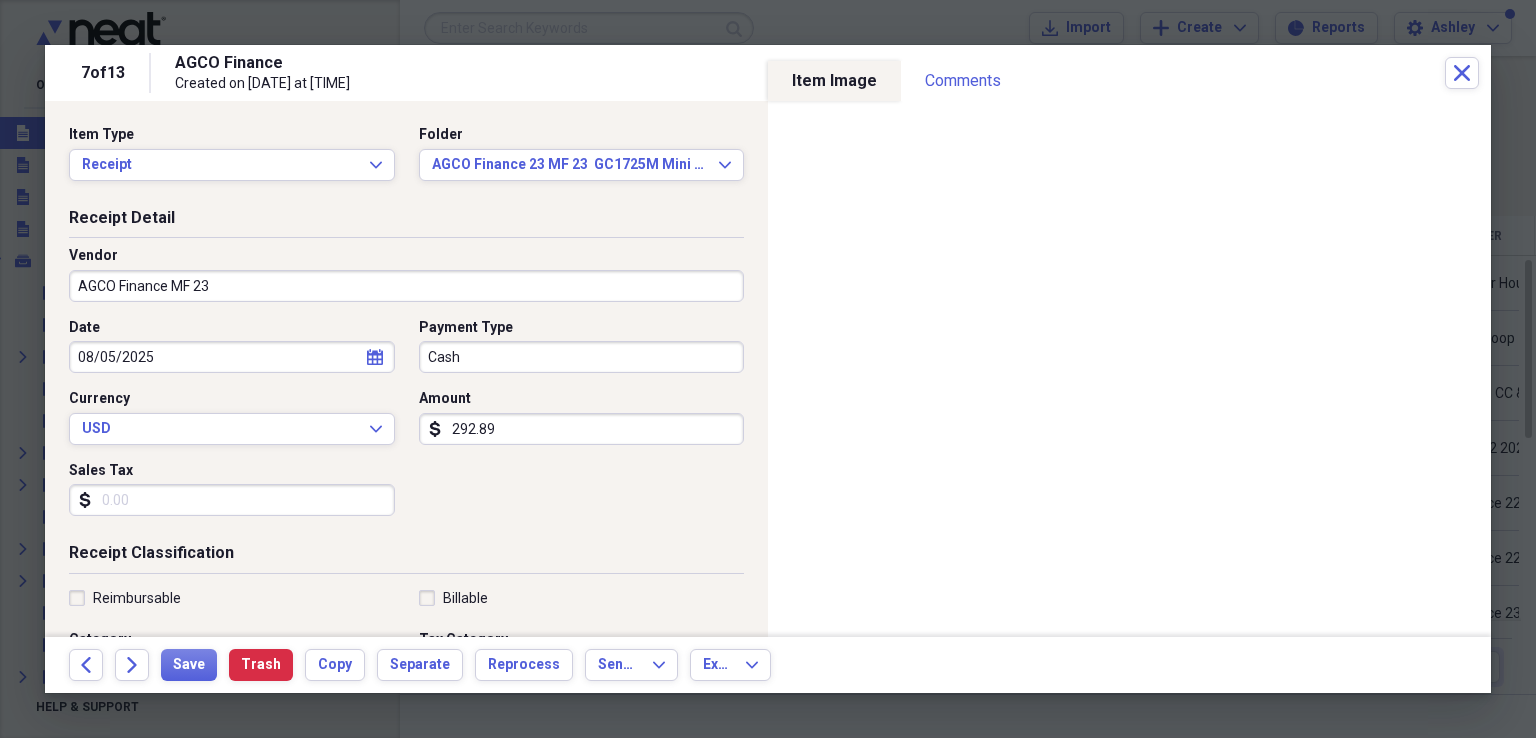 click on "Cash" at bounding box center [582, 357] 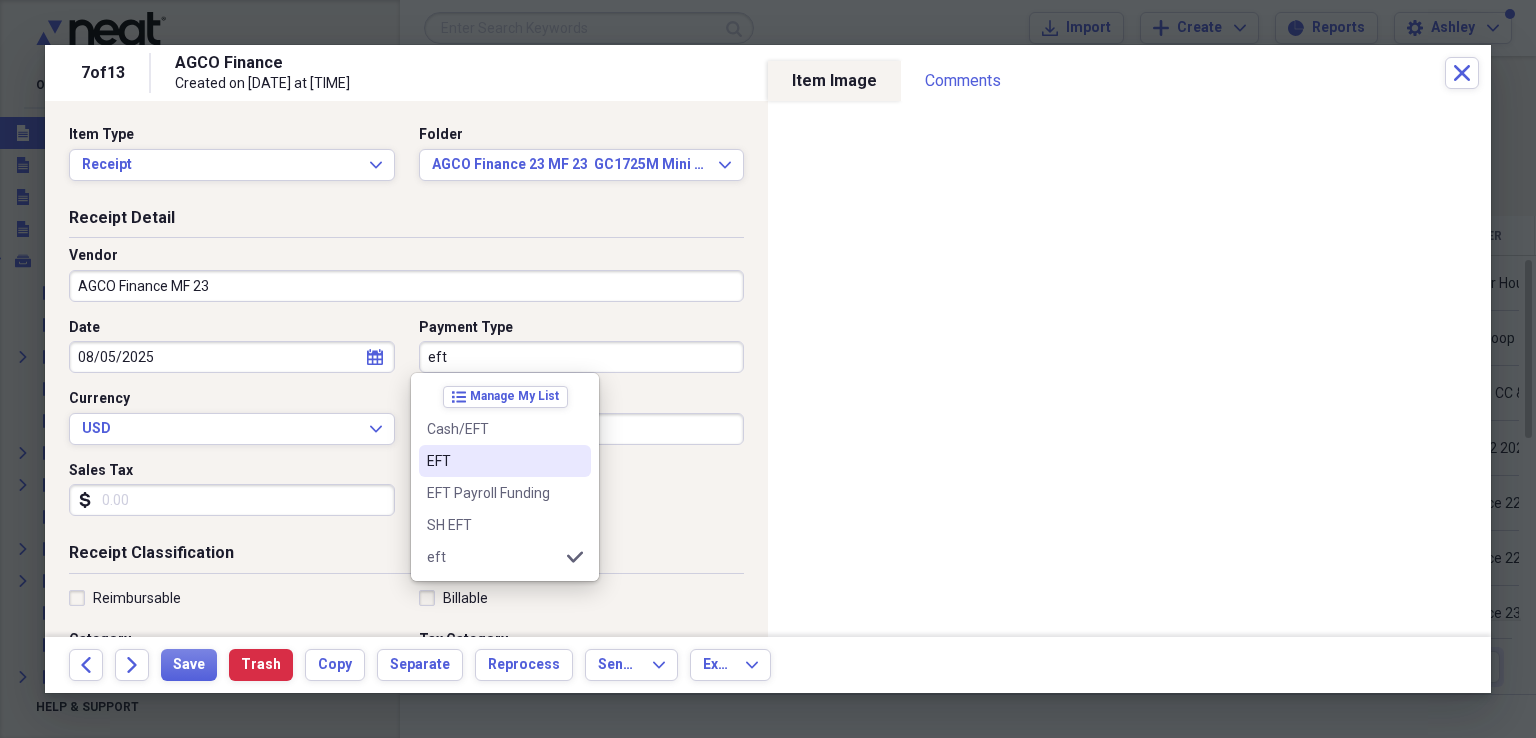 click on "EFT" at bounding box center (493, 461) 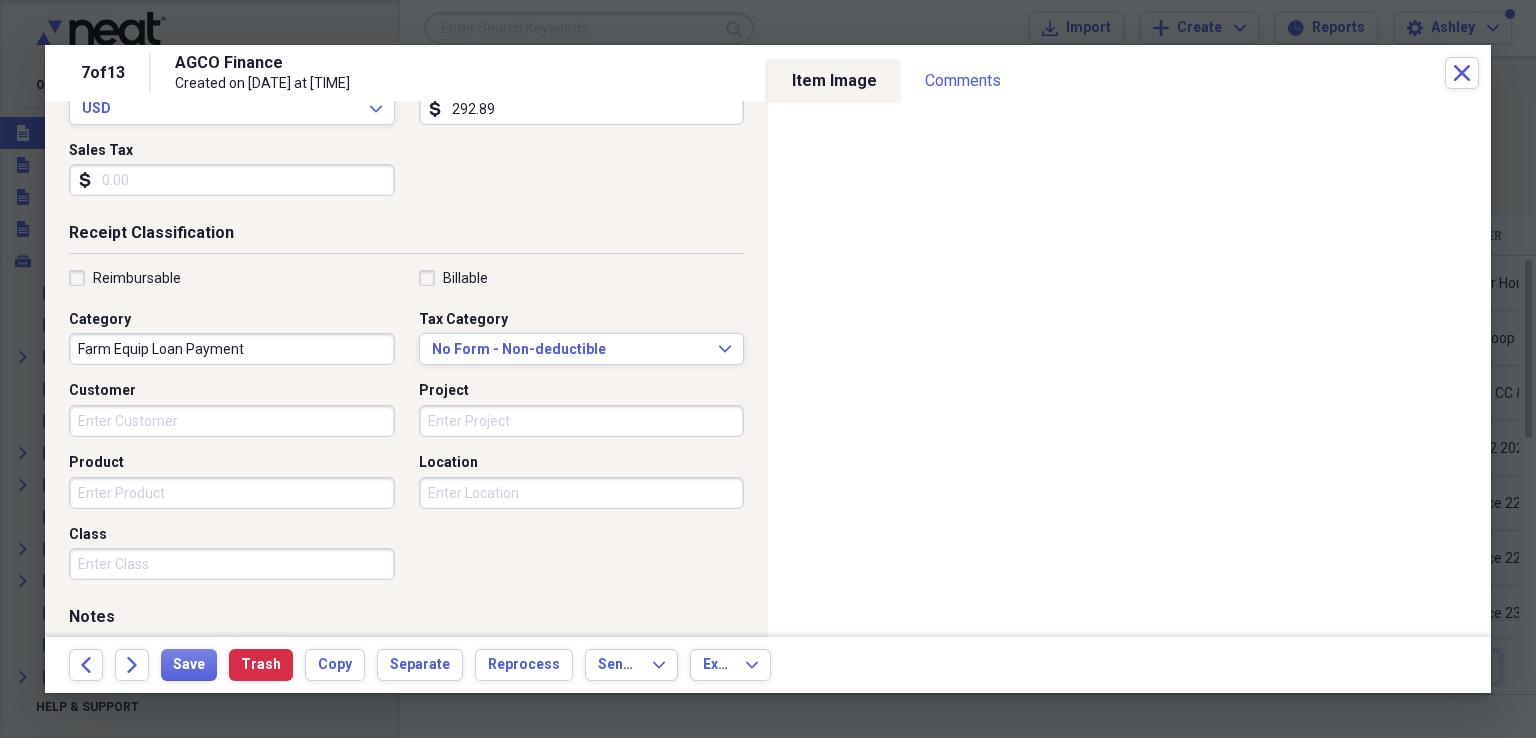 scroll, scrollTop: 328, scrollLeft: 0, axis: vertical 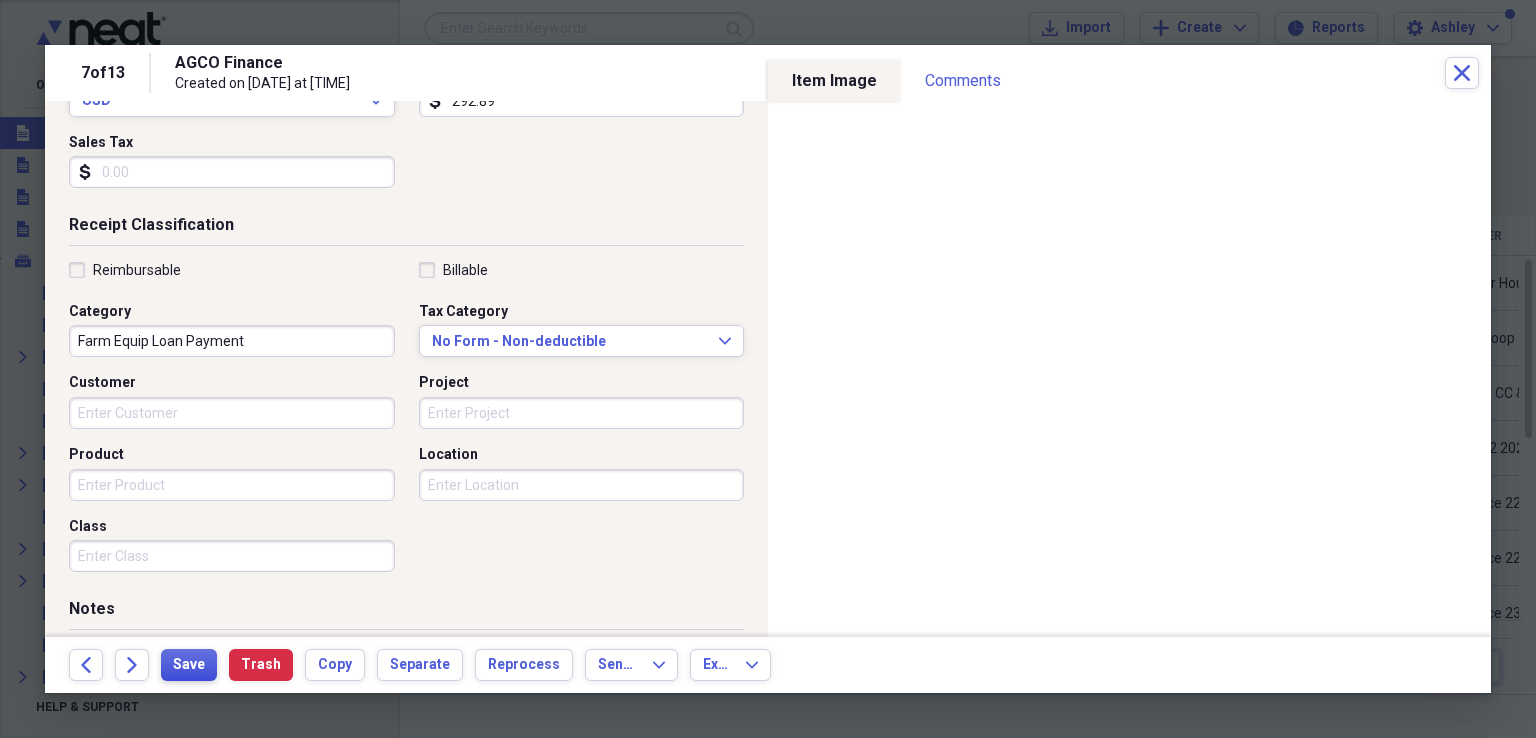 click on "Save" at bounding box center [189, 665] 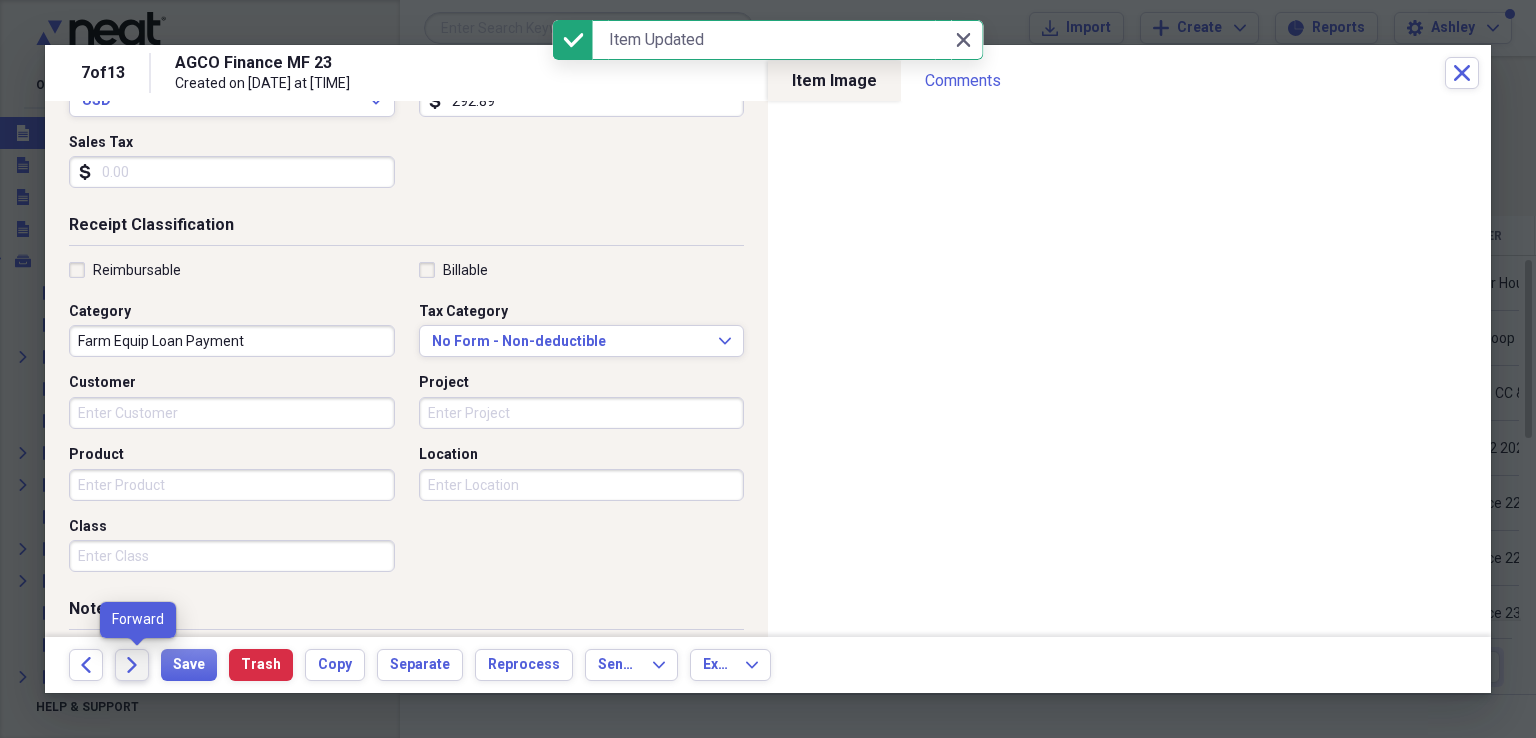 click on "Forward" 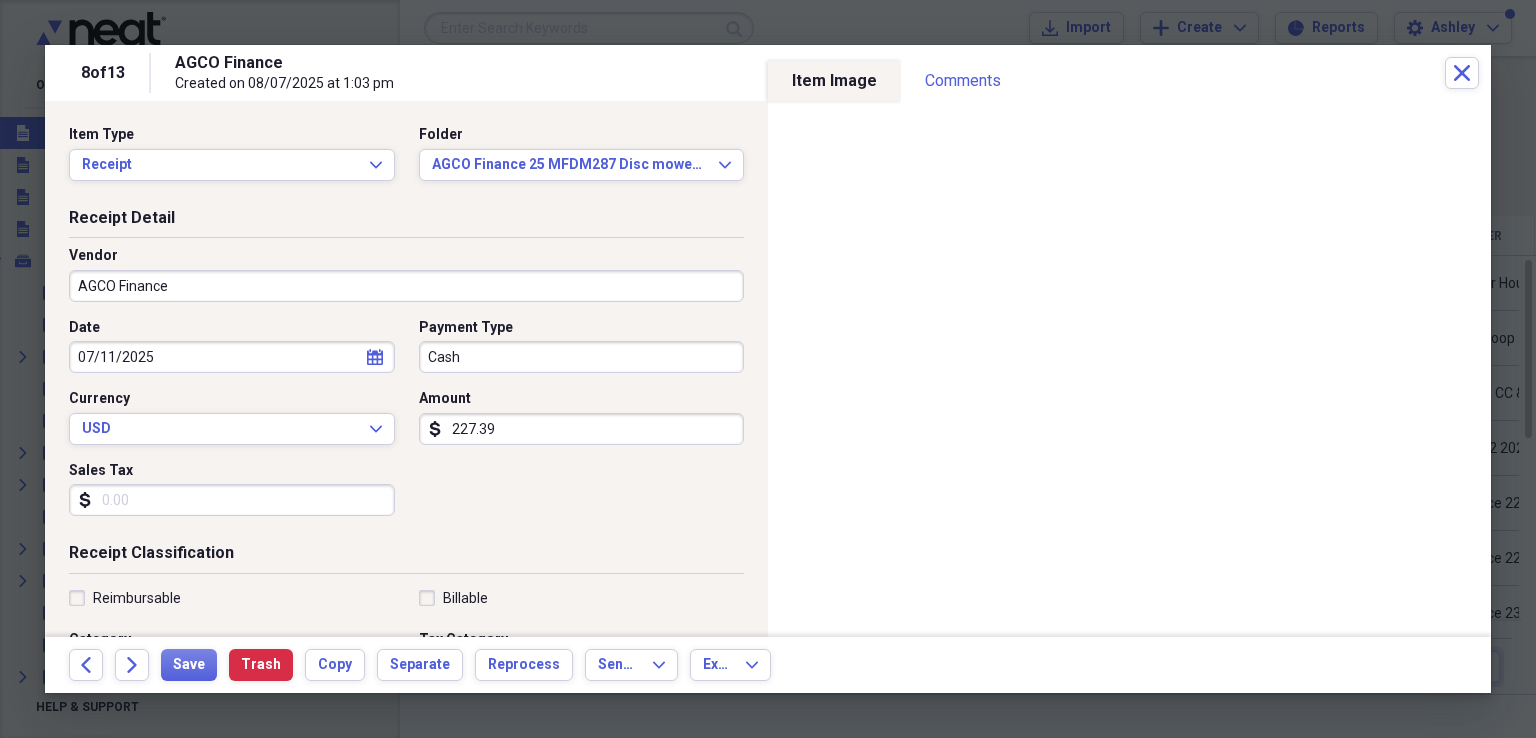 click on "AGCO Finance" at bounding box center (406, 286) 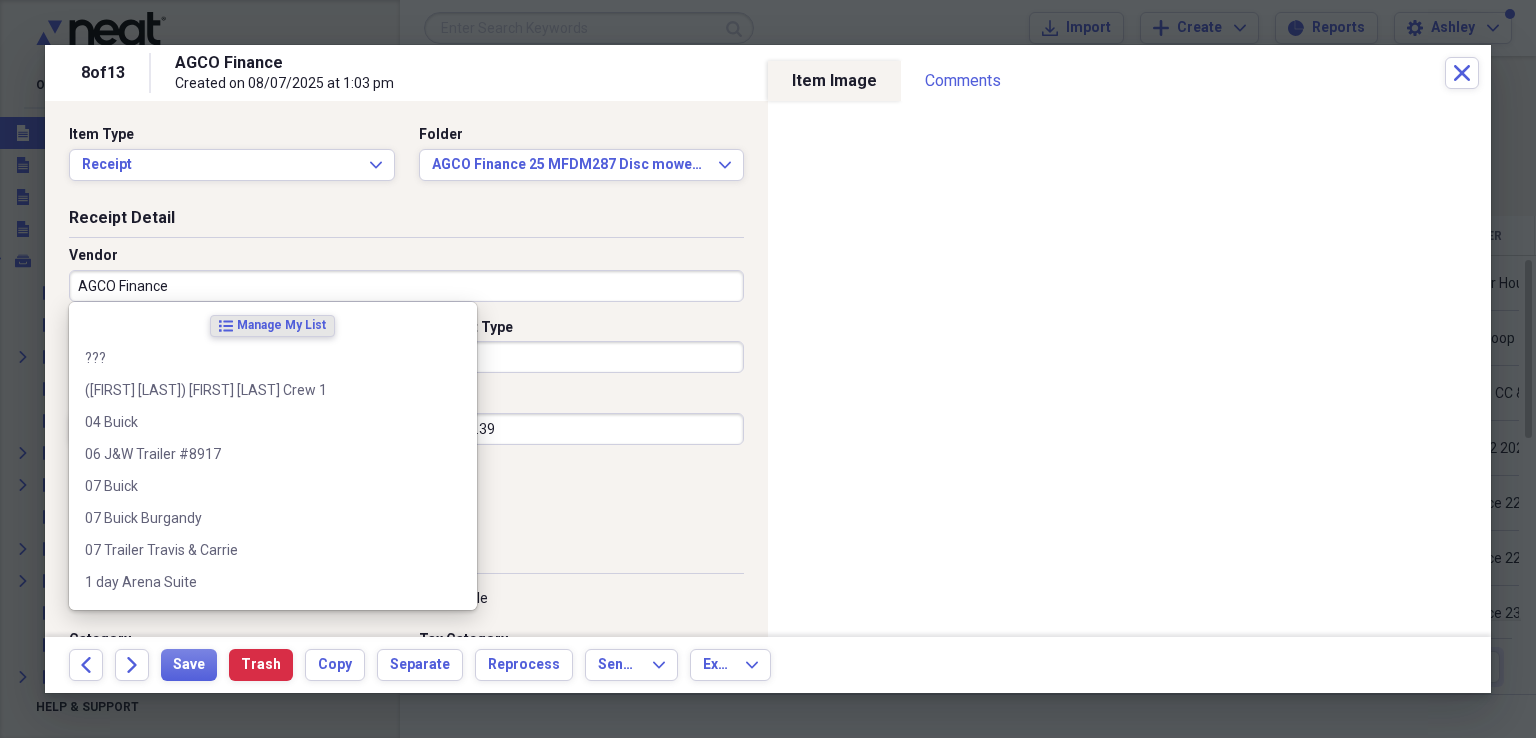 click on "AGCO Finance" at bounding box center [406, 286] 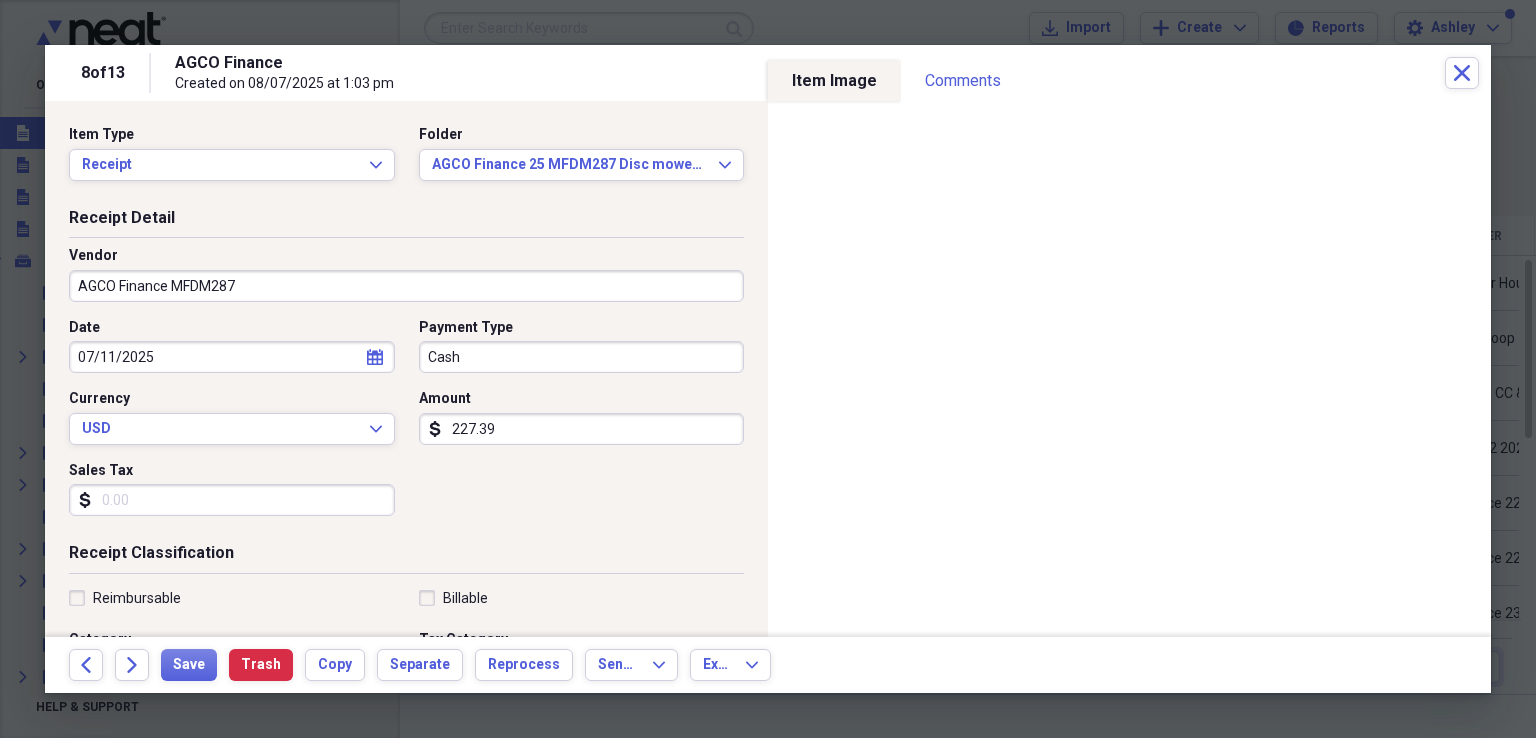 type on "AGCO Finance MFDM287" 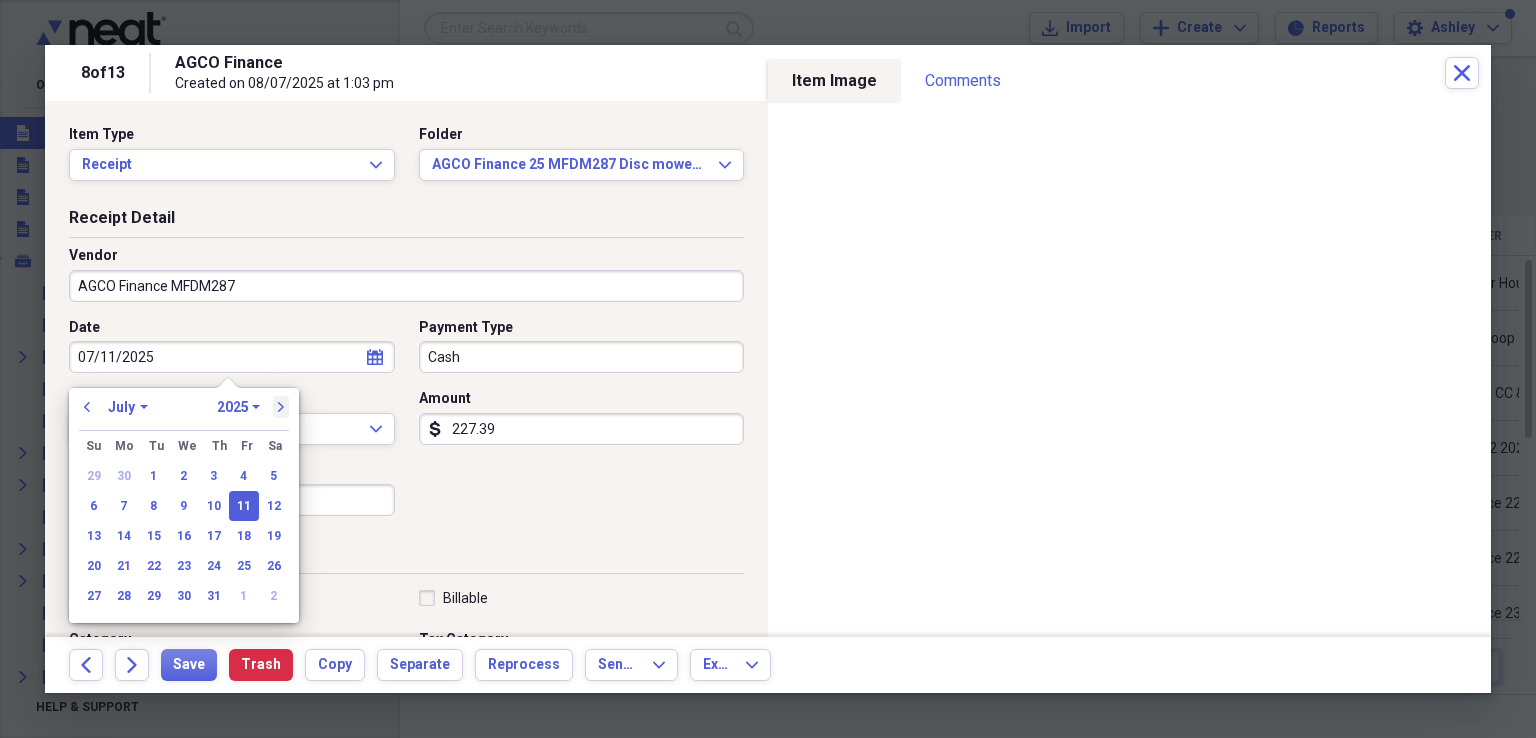 click on "next" at bounding box center (281, 407) 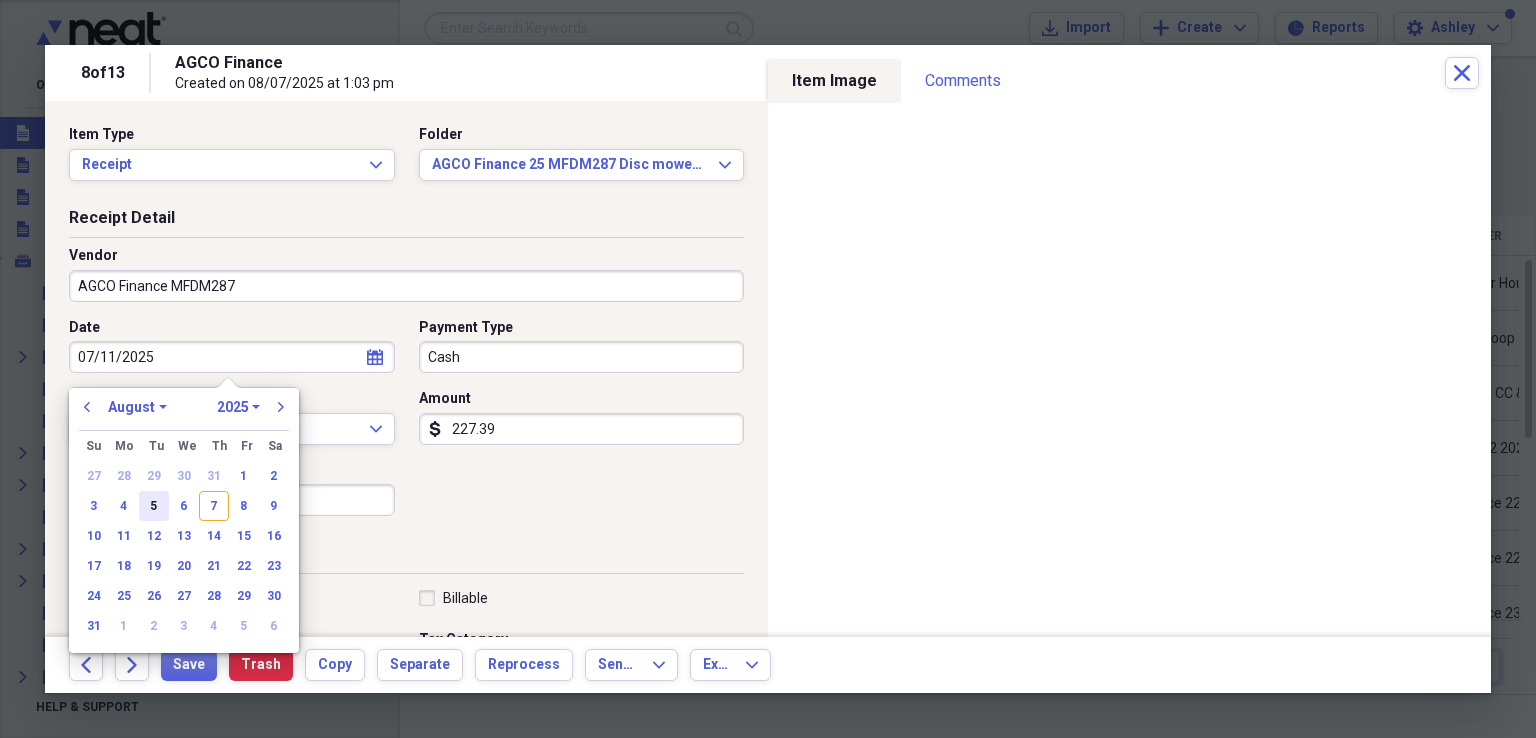 click on "5" at bounding box center (154, 506) 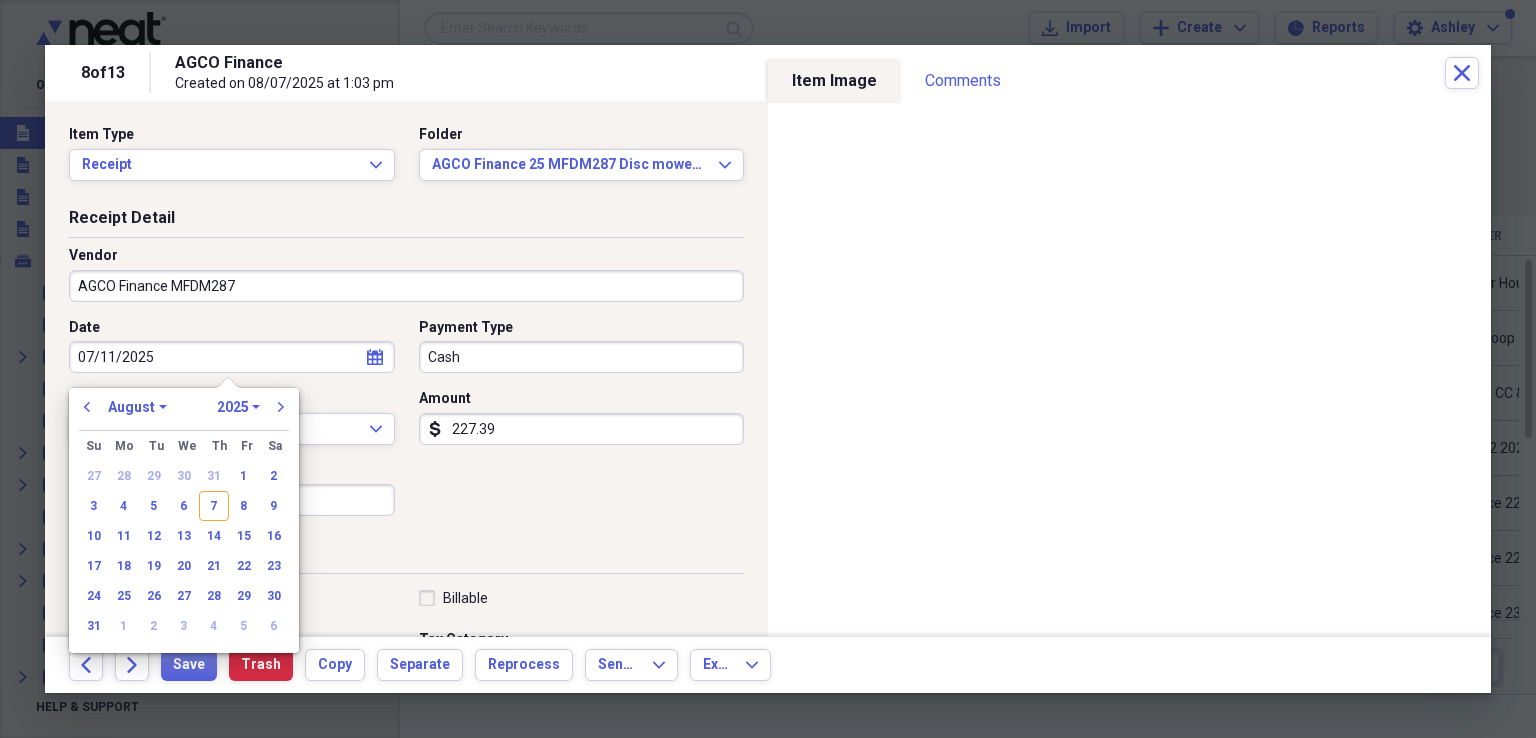 type on "08/05/2025" 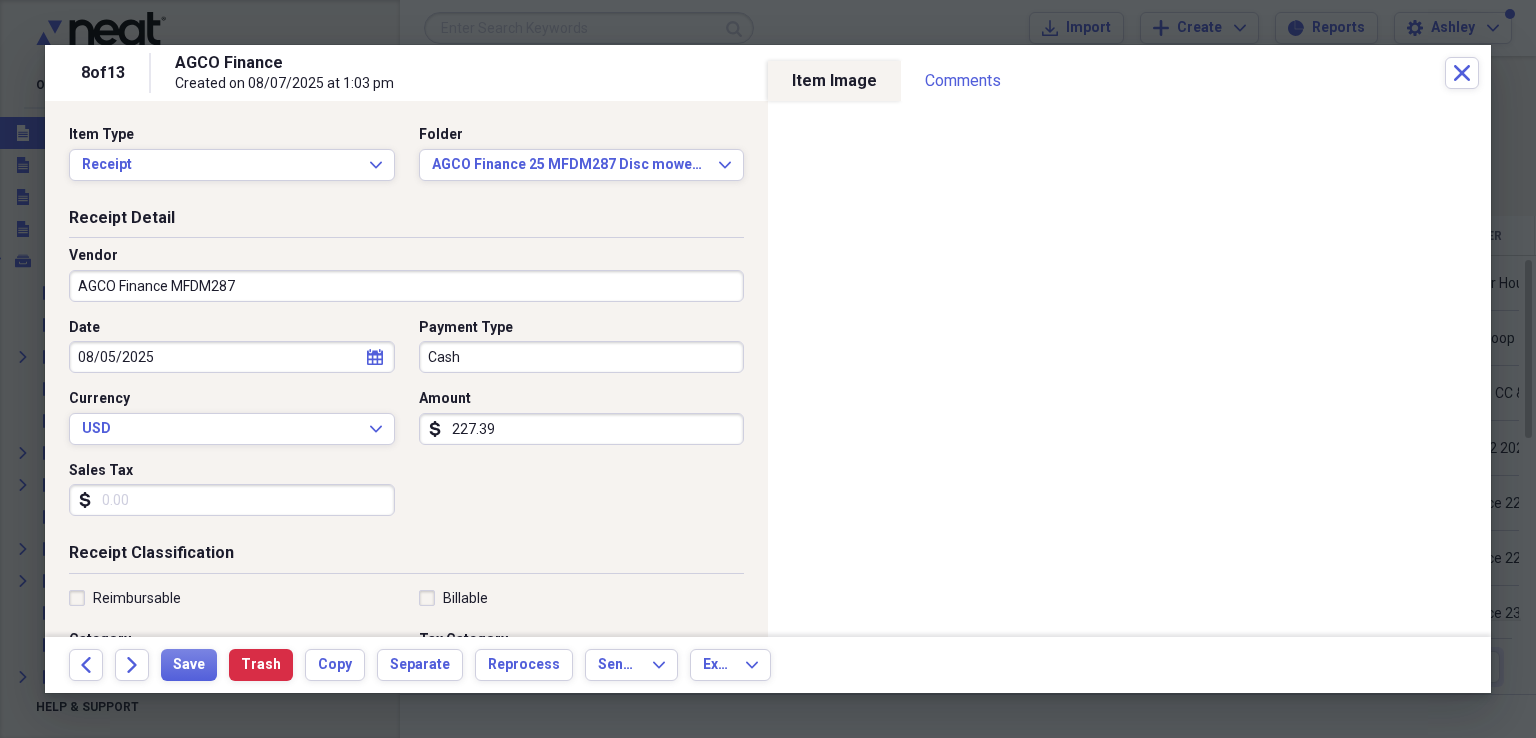 click on "Cash" at bounding box center (582, 357) 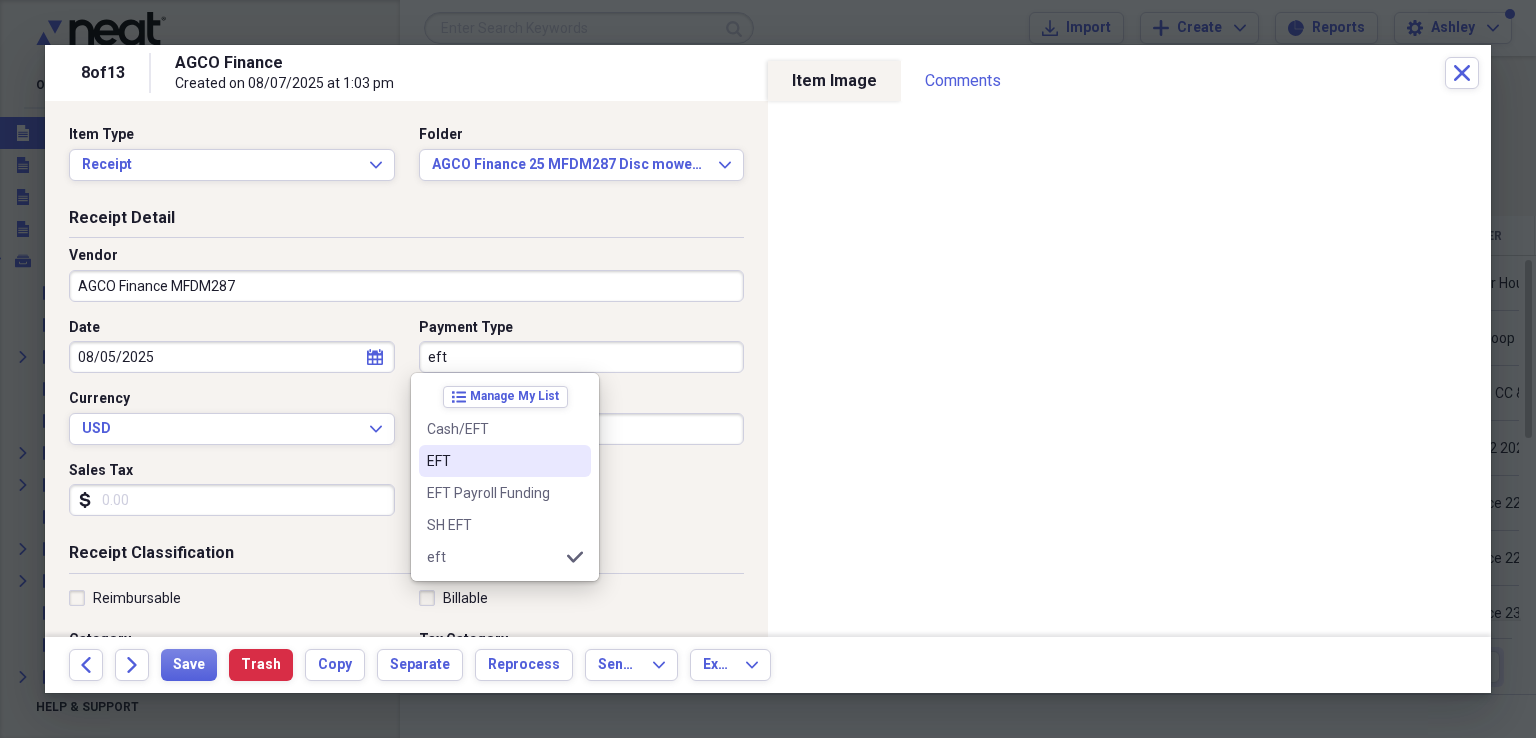 click on "EFT" at bounding box center [493, 461] 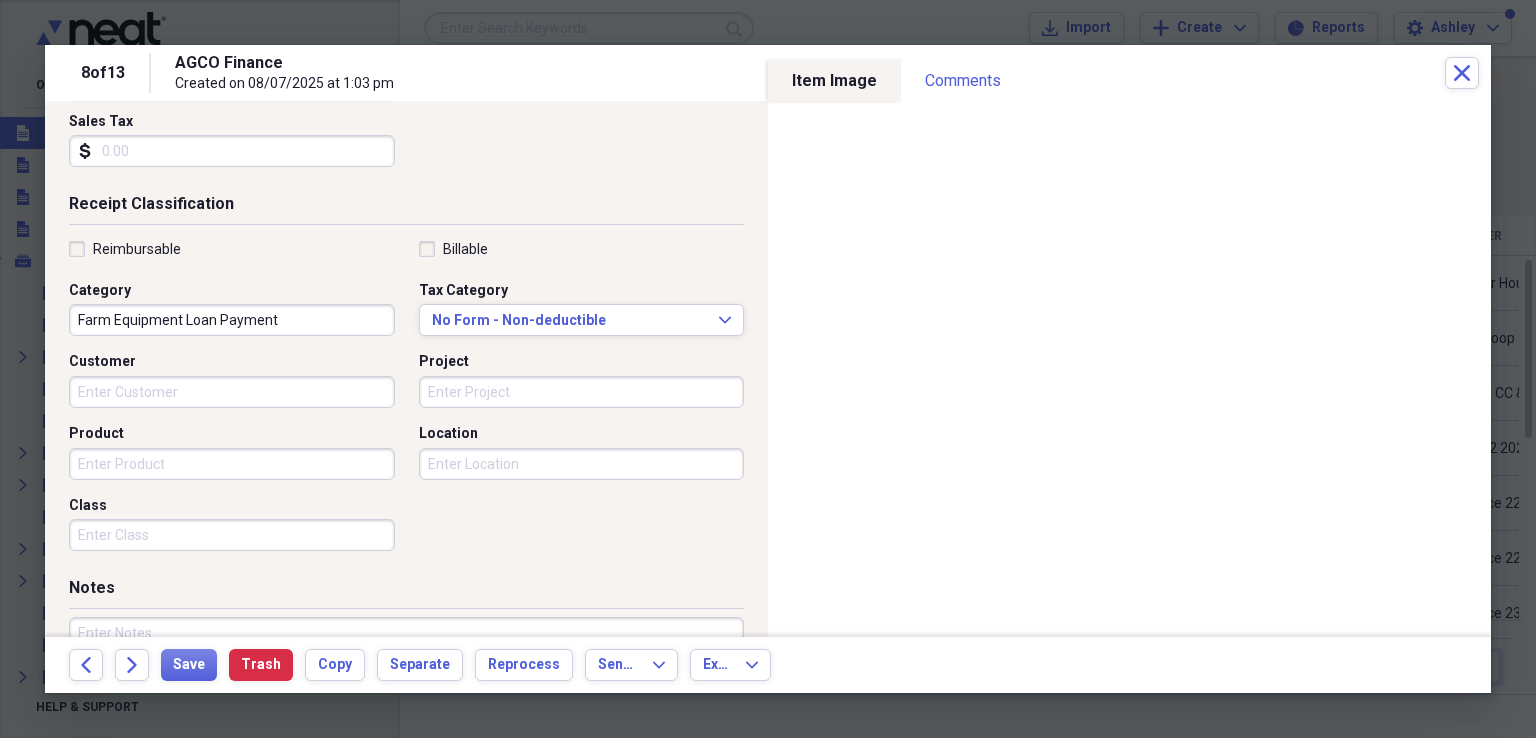 scroll, scrollTop: 392, scrollLeft: 0, axis: vertical 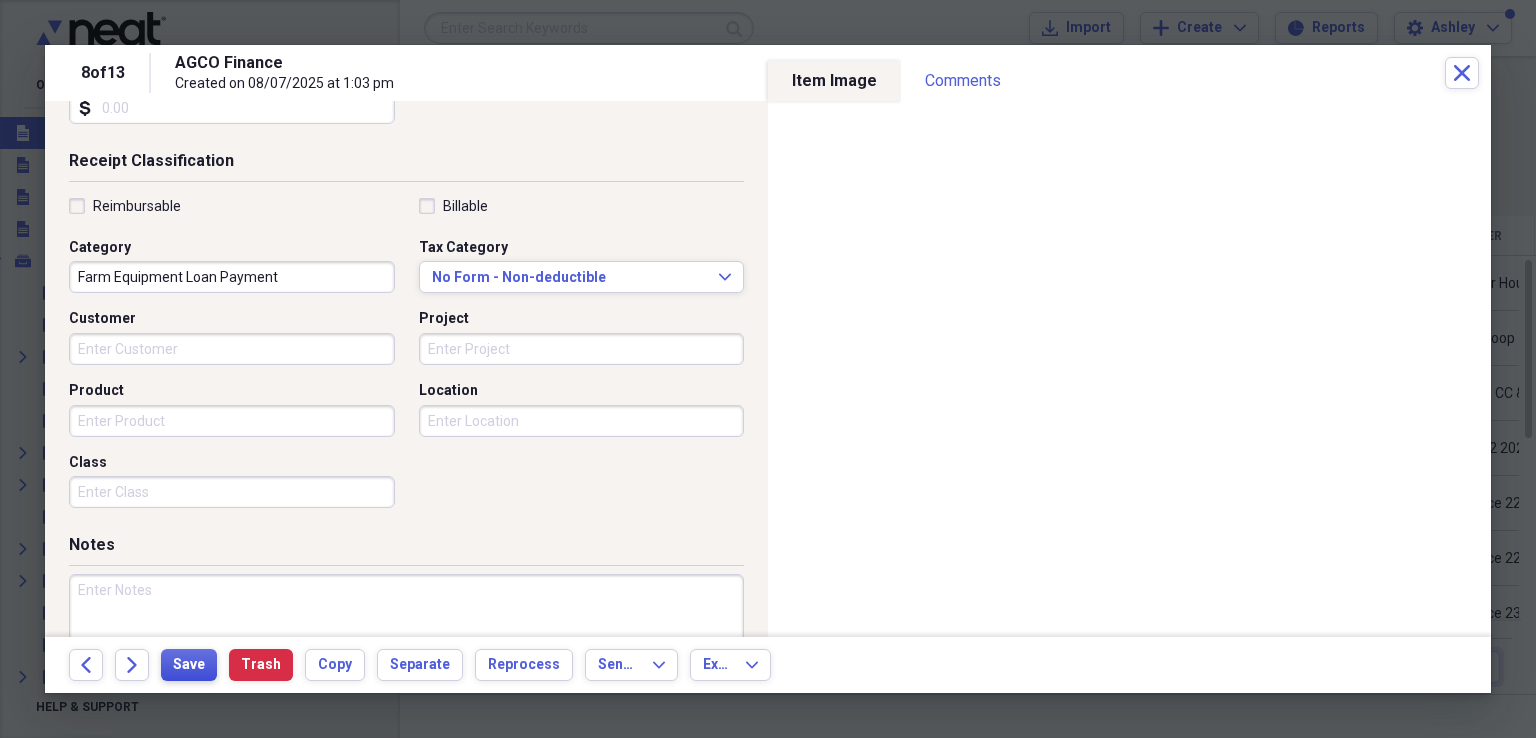click on "Save" at bounding box center [189, 665] 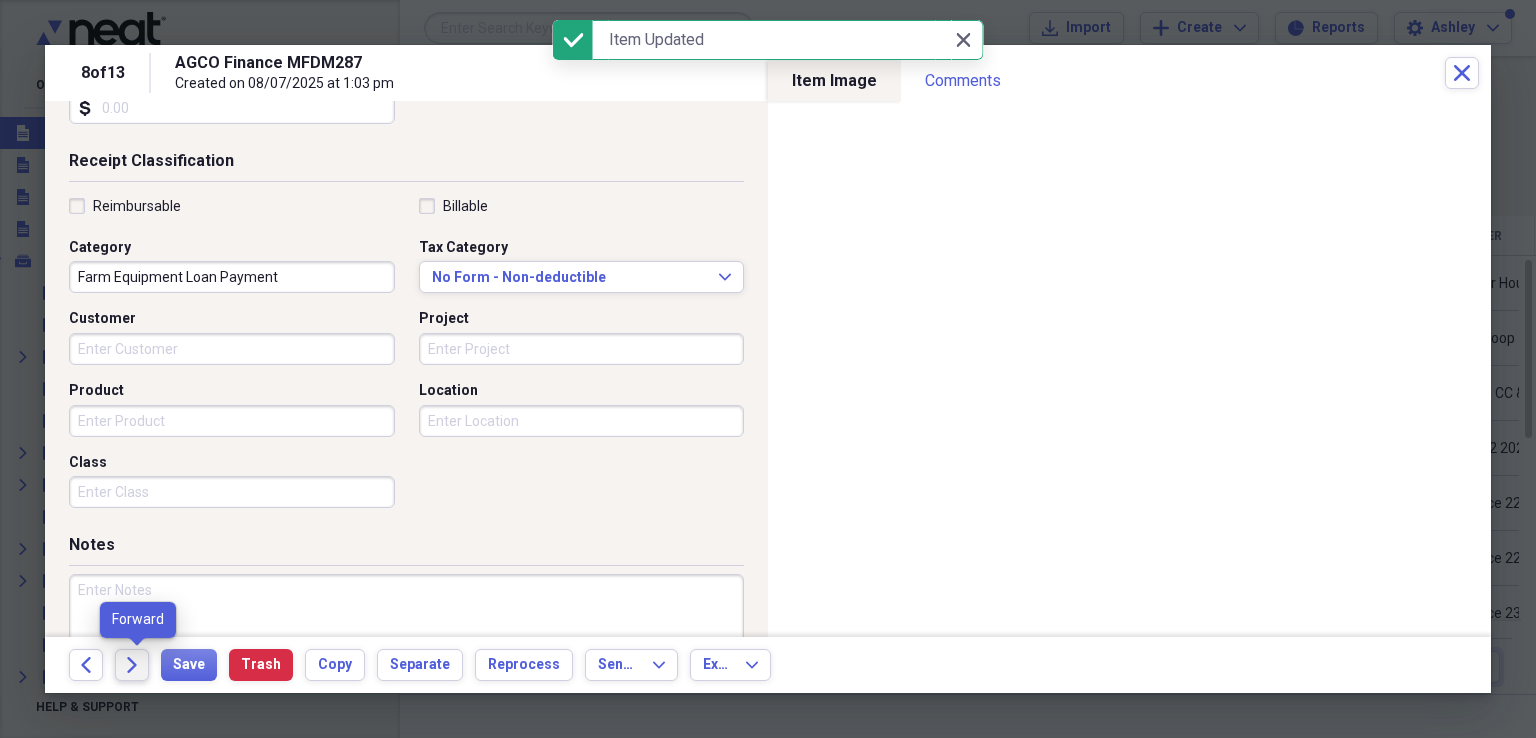 click on "Forward" 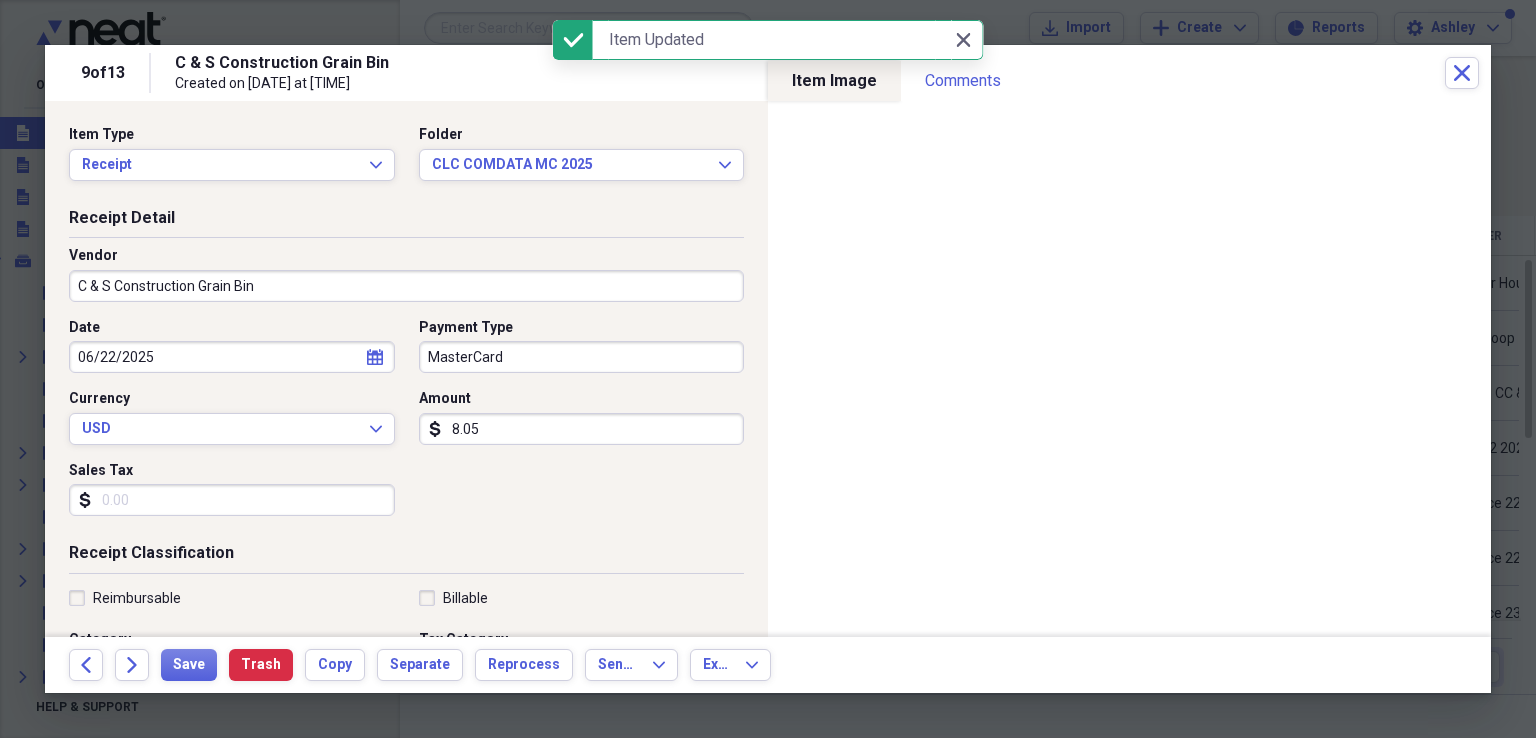 click on "C & S Construction Grain Bin" at bounding box center [406, 286] 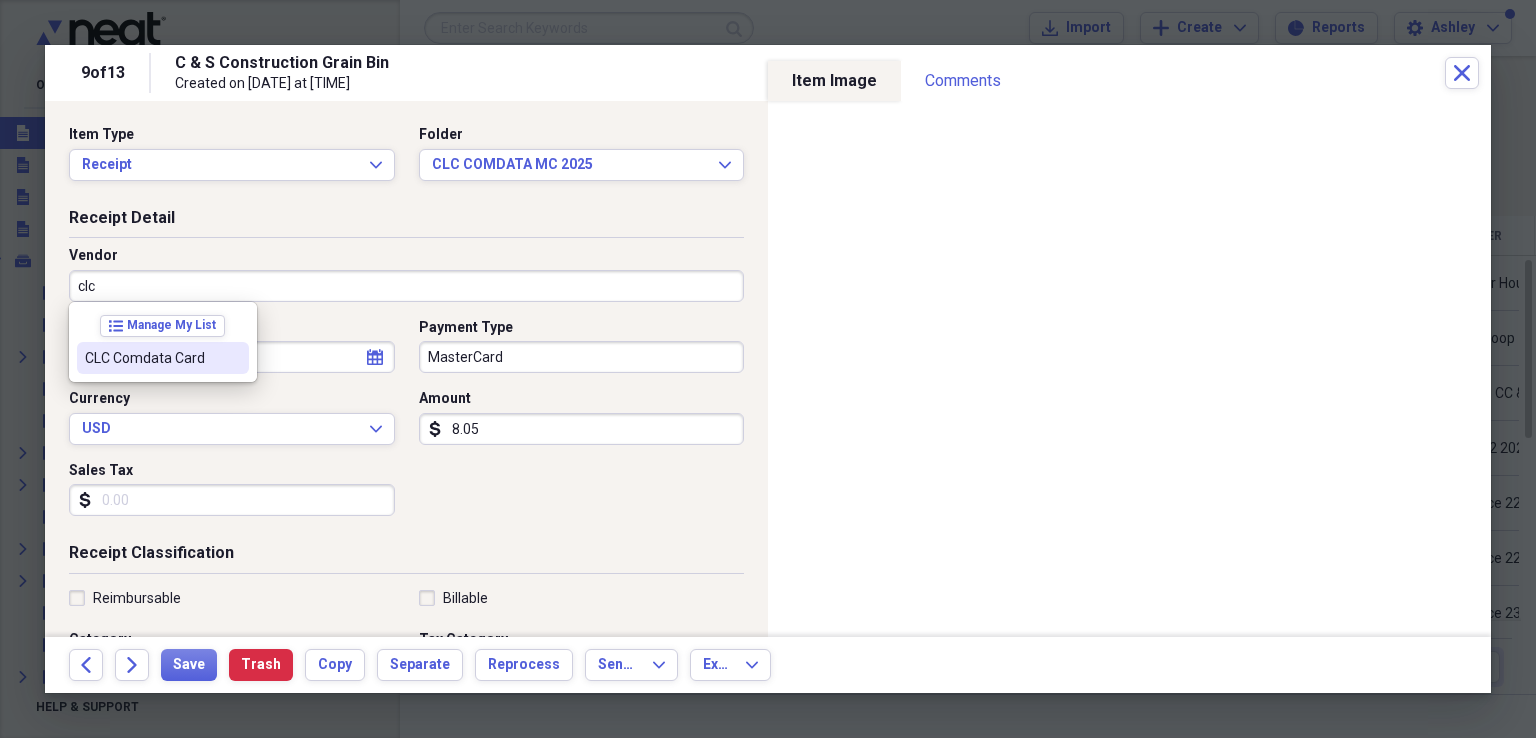 type on "CLC Comdata Card" 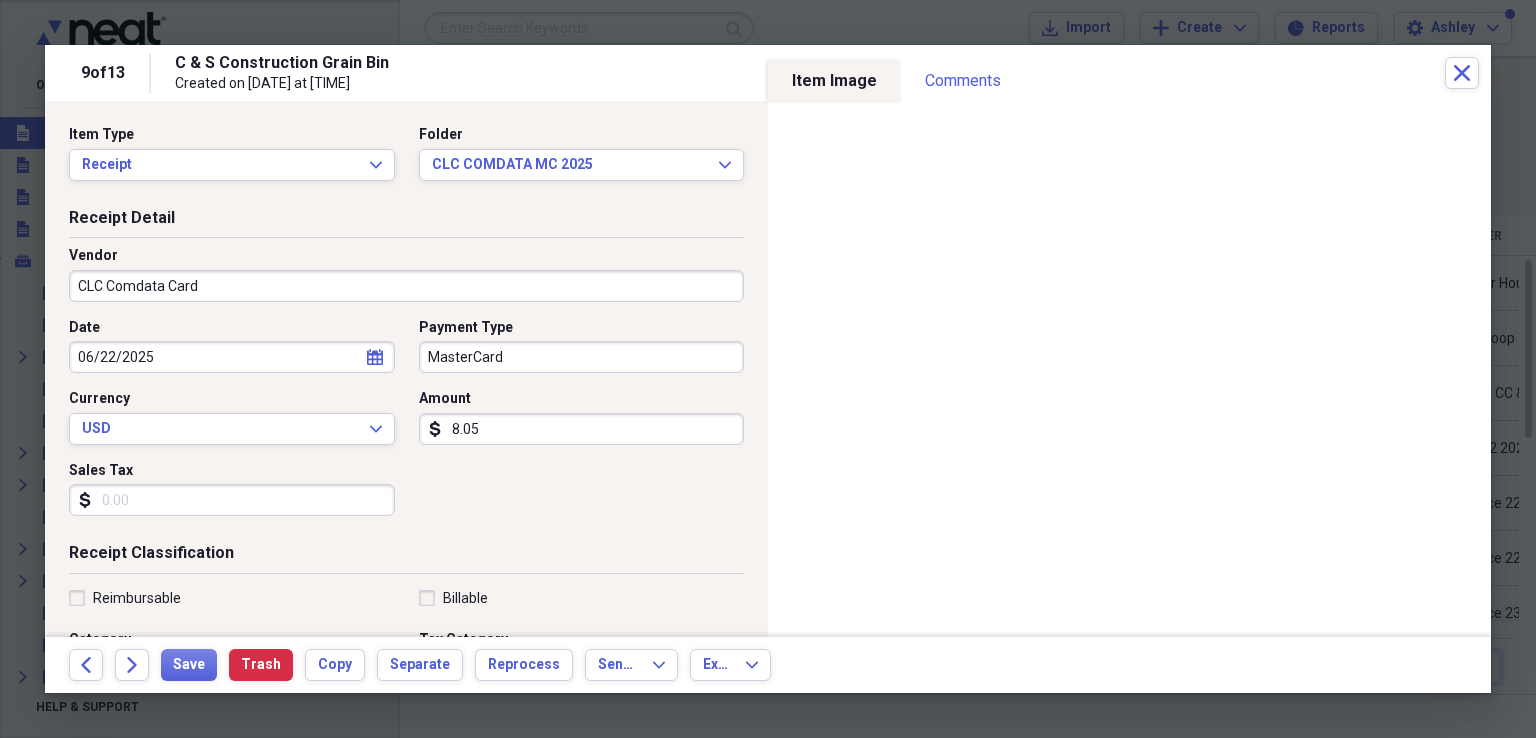 type on "CLC MC Hotel Card" 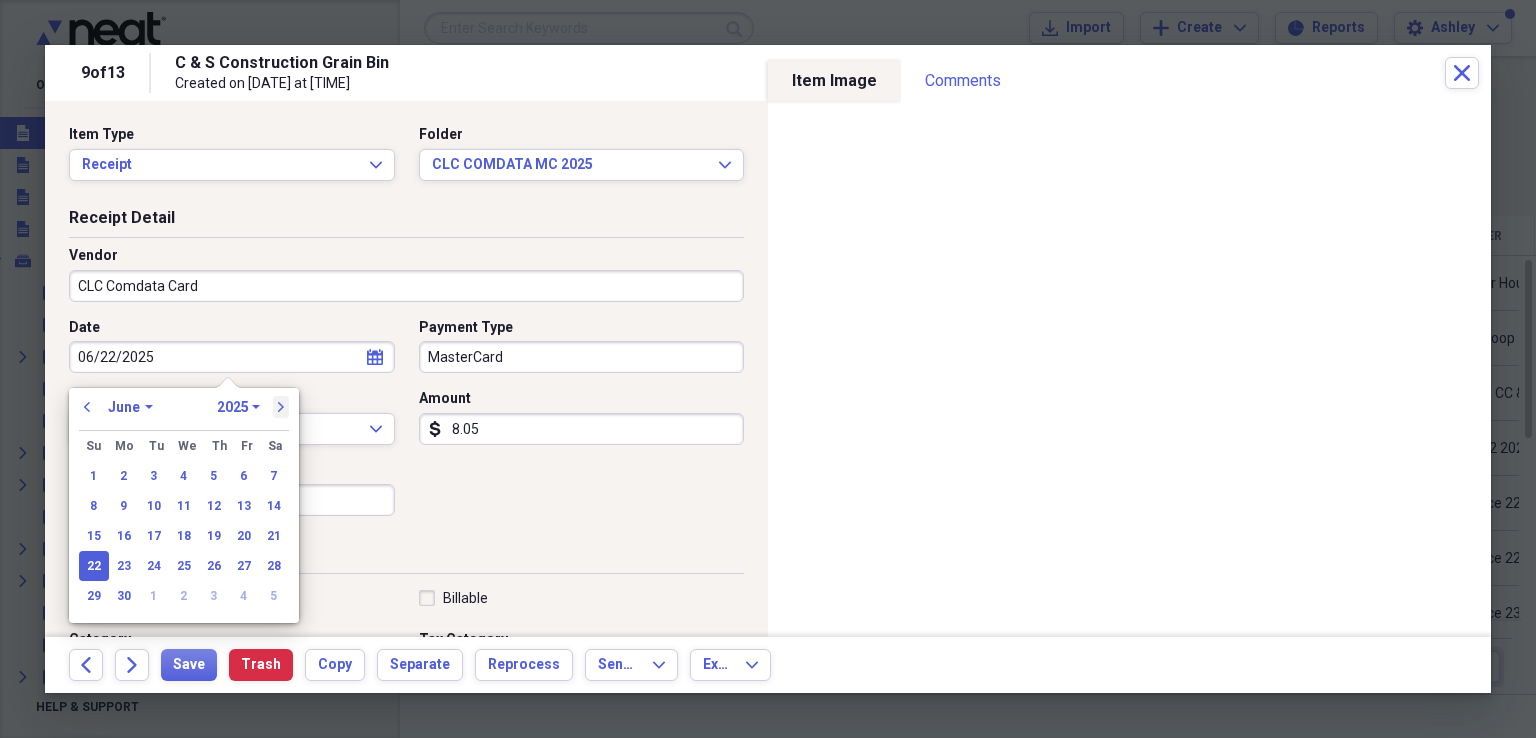 click on "next" at bounding box center (281, 407) 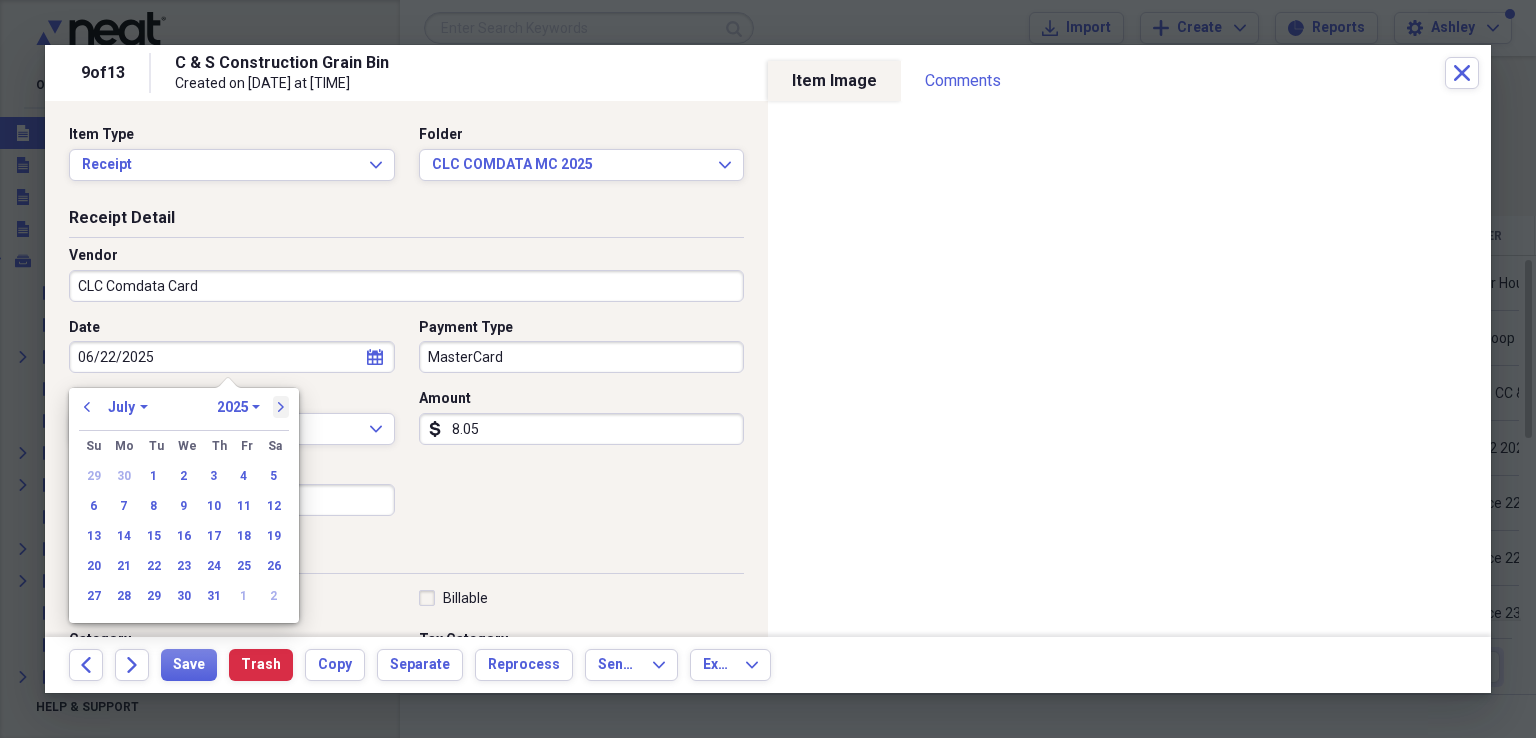 click on "next" at bounding box center [281, 407] 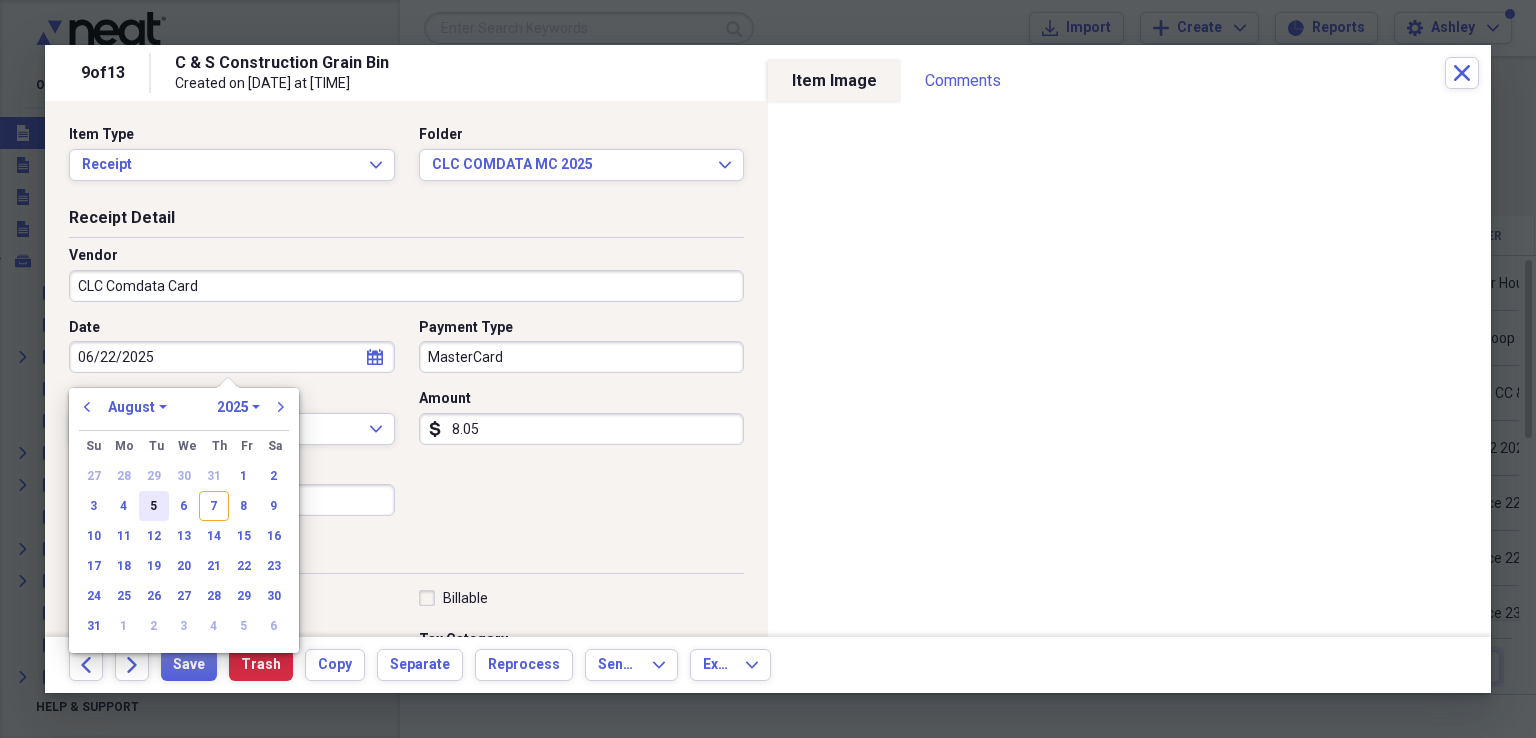 click on "5" at bounding box center (154, 506) 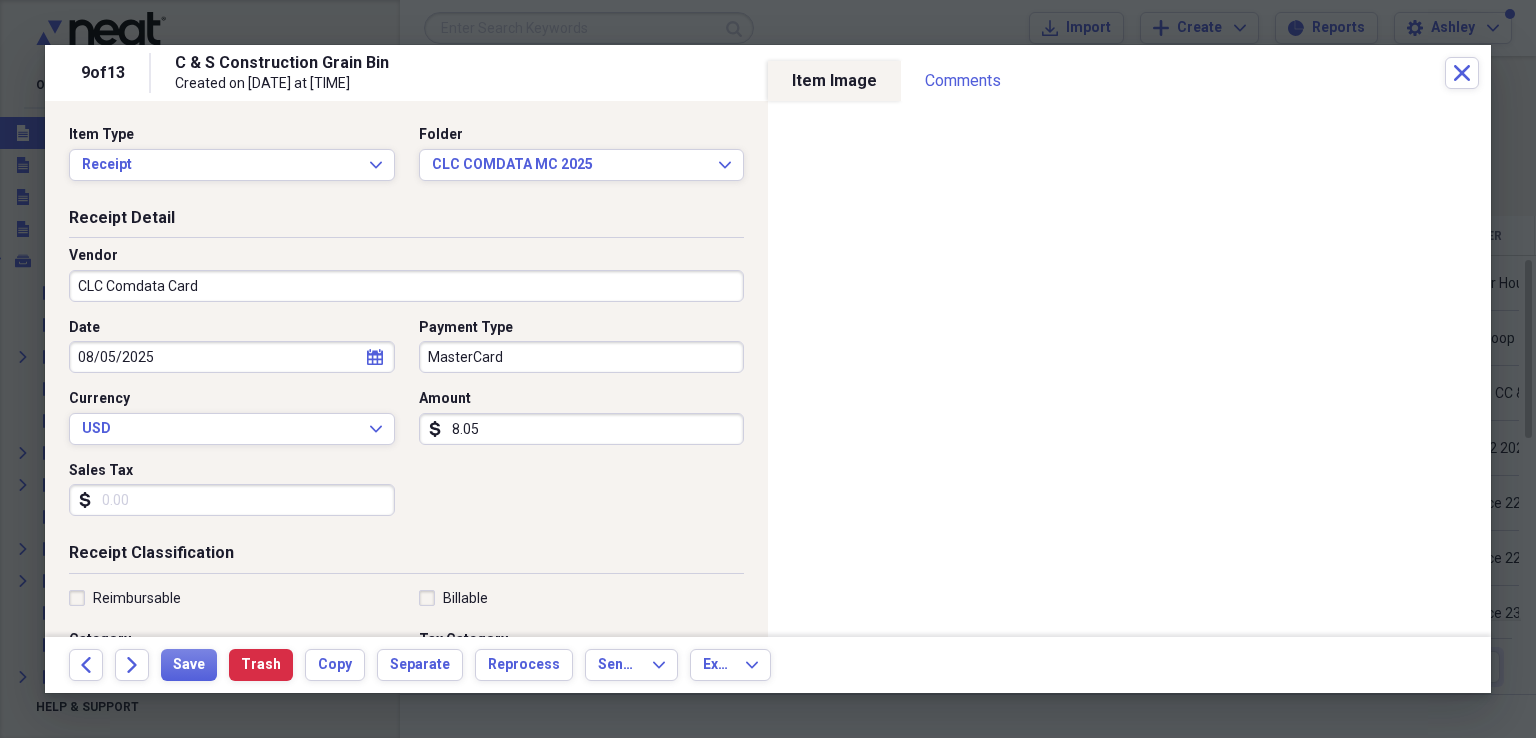 click on "MasterCard" at bounding box center [582, 357] 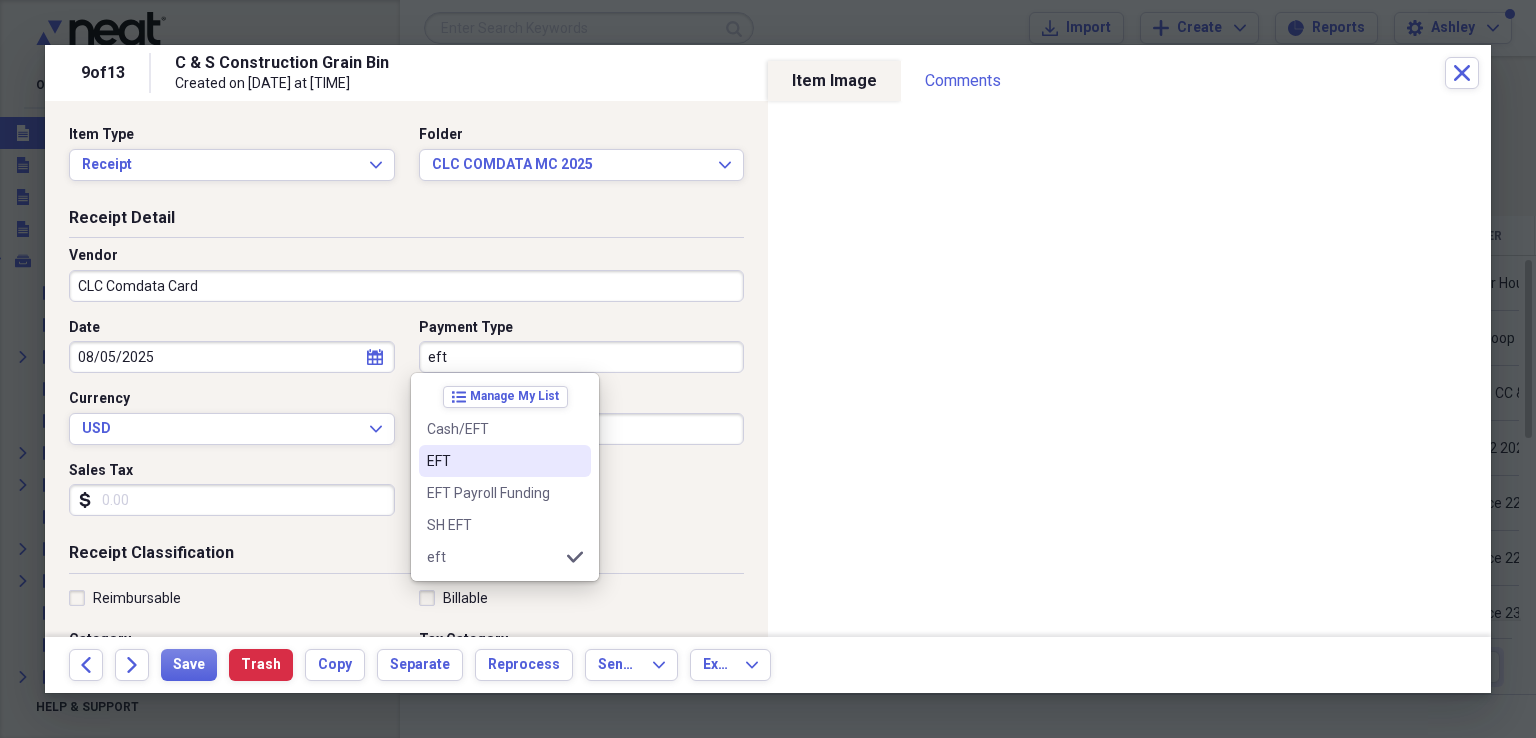 click on "EFT" at bounding box center [493, 461] 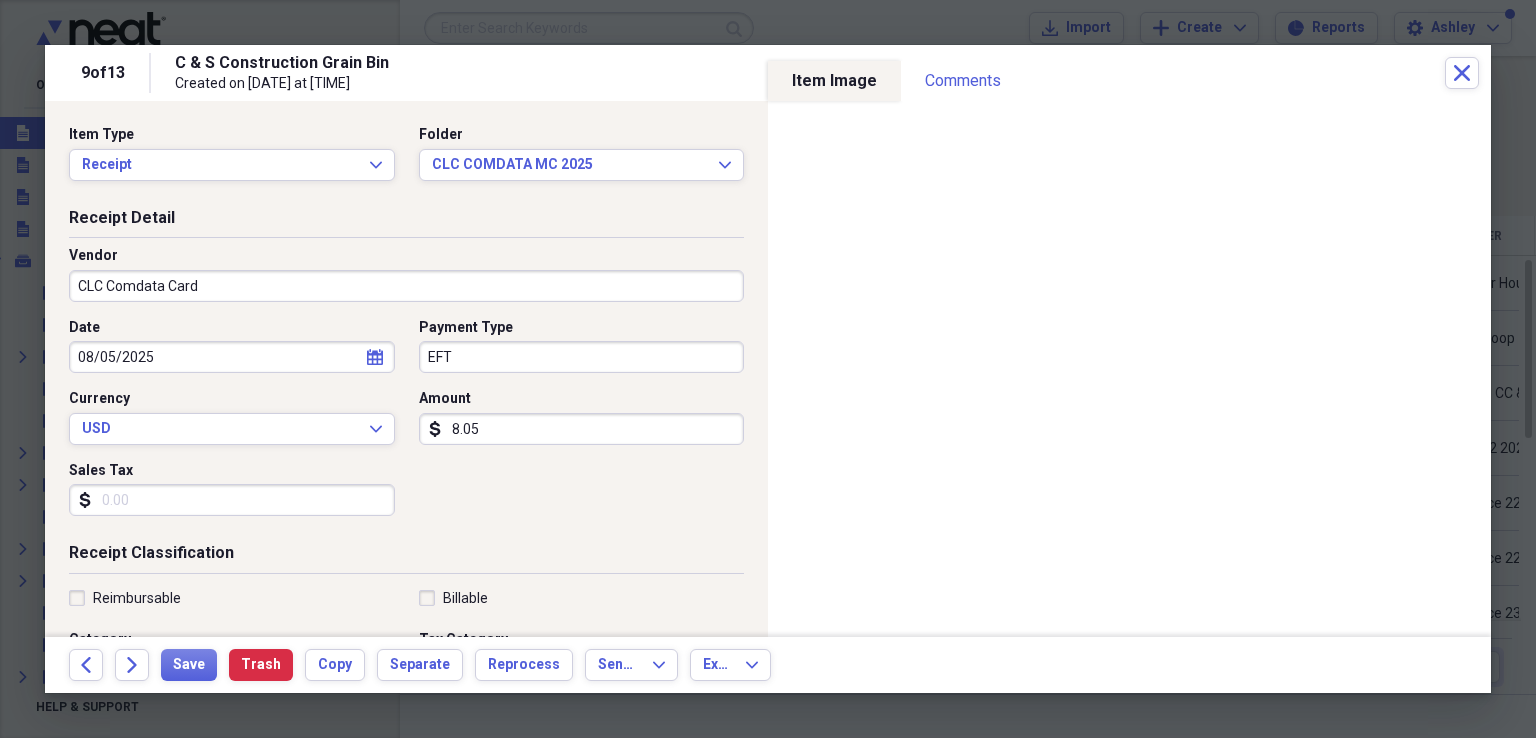 click on "8.05" at bounding box center [582, 429] 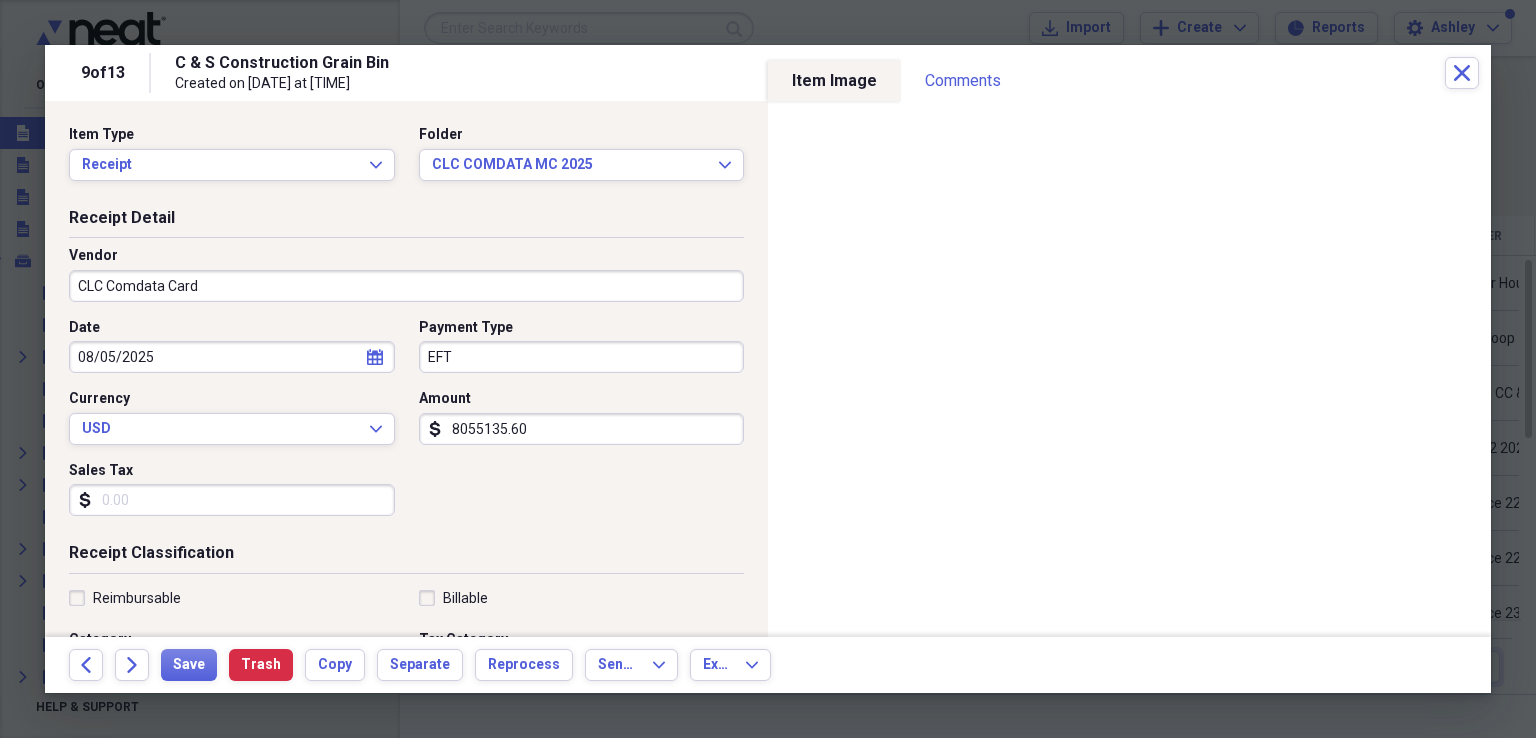 drag, startPoint x: 516, startPoint y: 425, endPoint x: 404, endPoint y: 432, distance: 112.21854 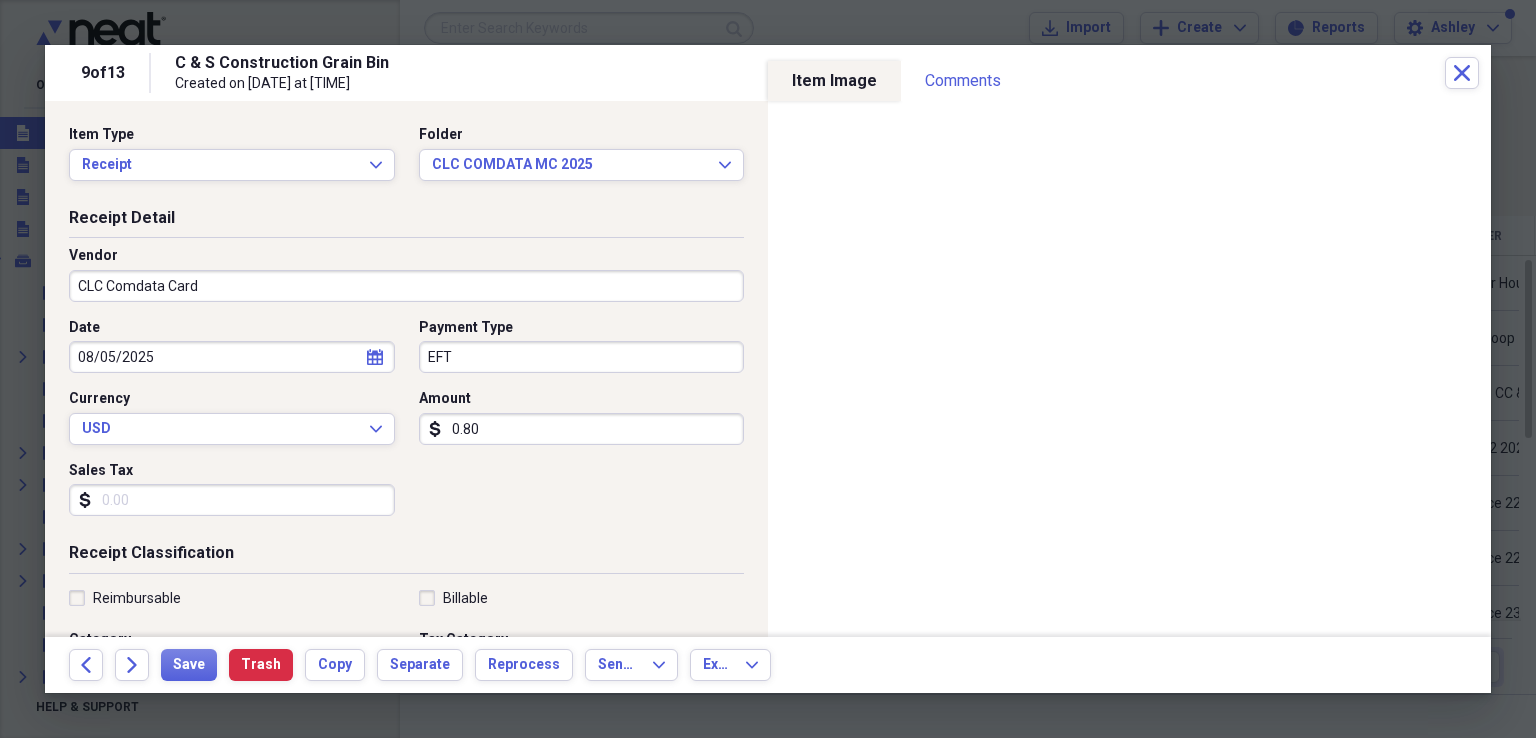 type on "0.08" 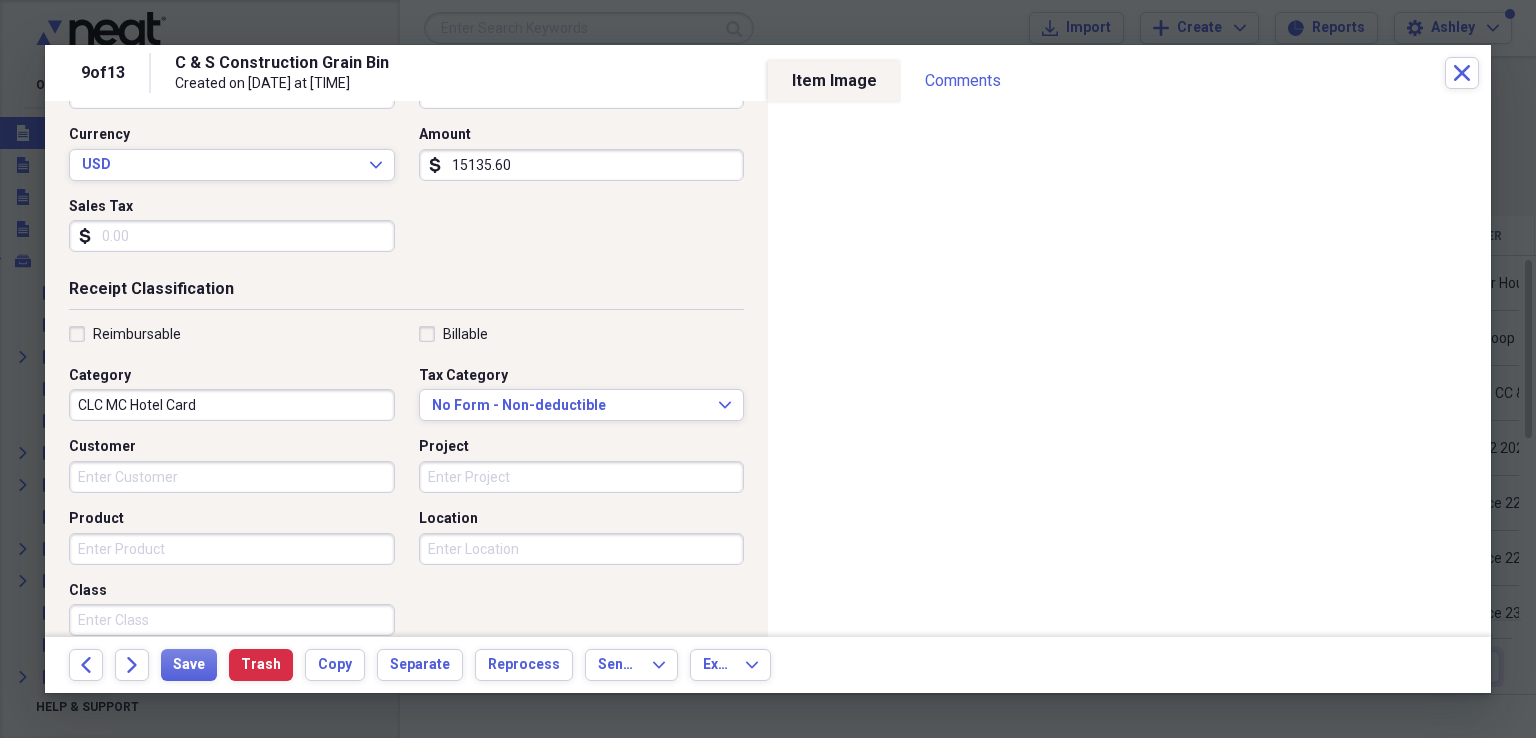 scroll, scrollTop: 272, scrollLeft: 0, axis: vertical 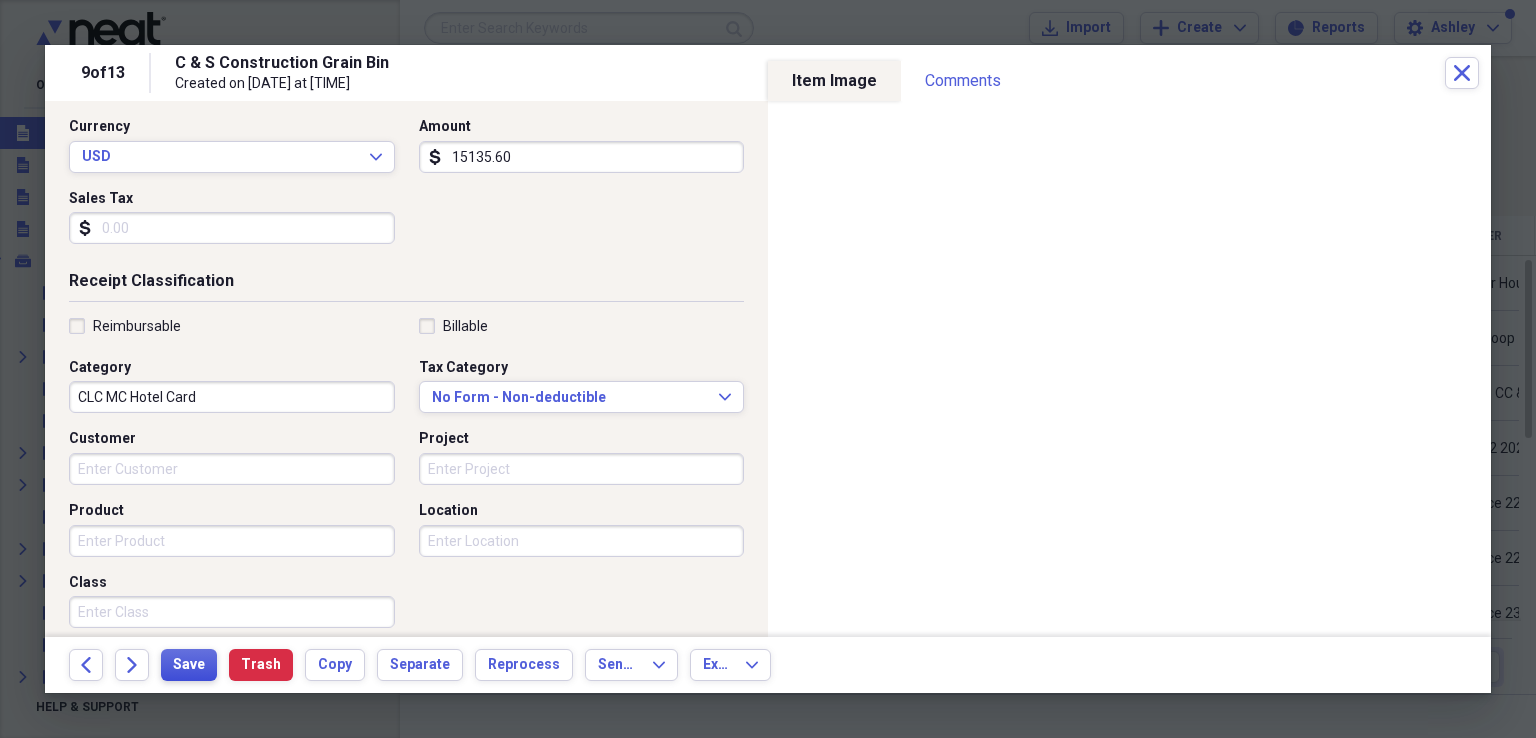 type on "15135.60" 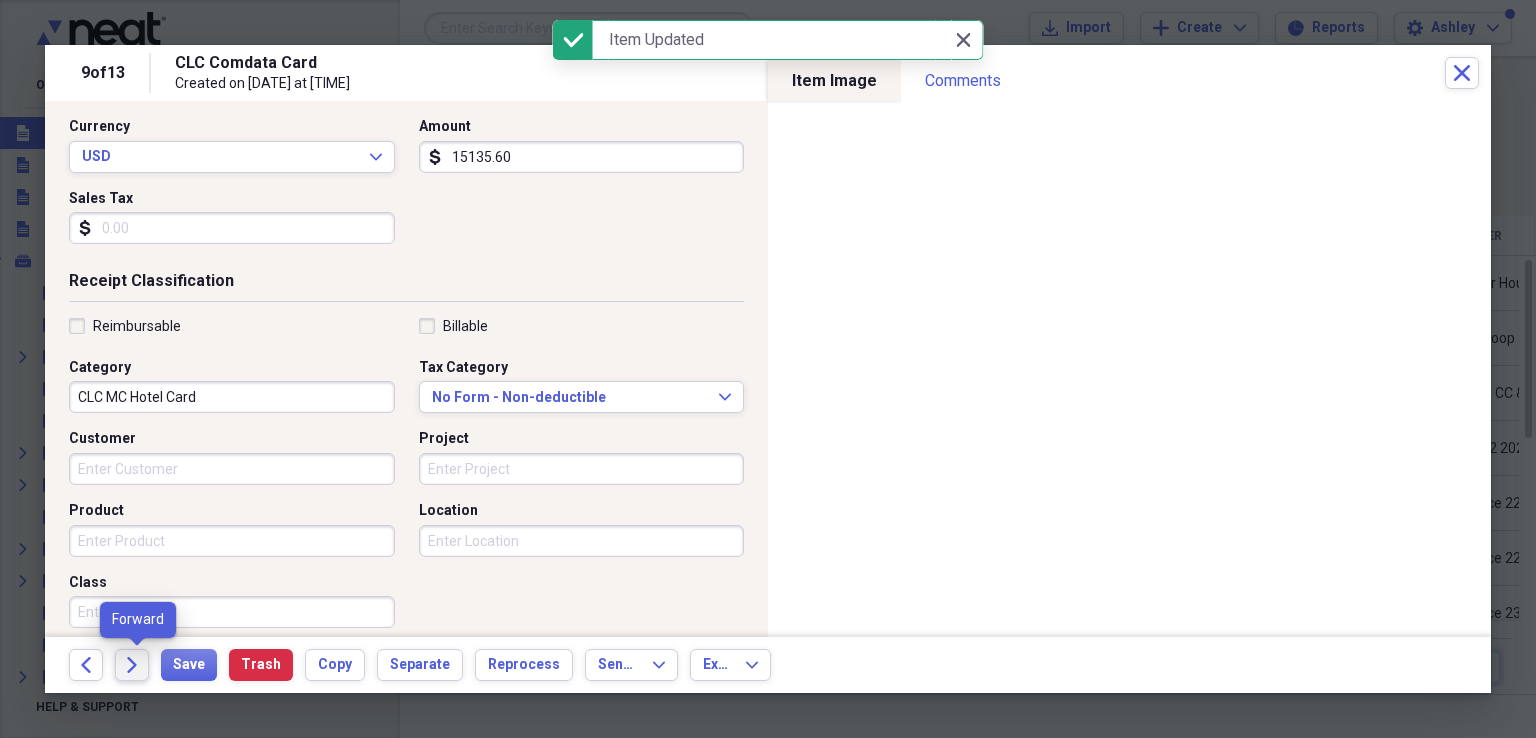 click on "Forward" 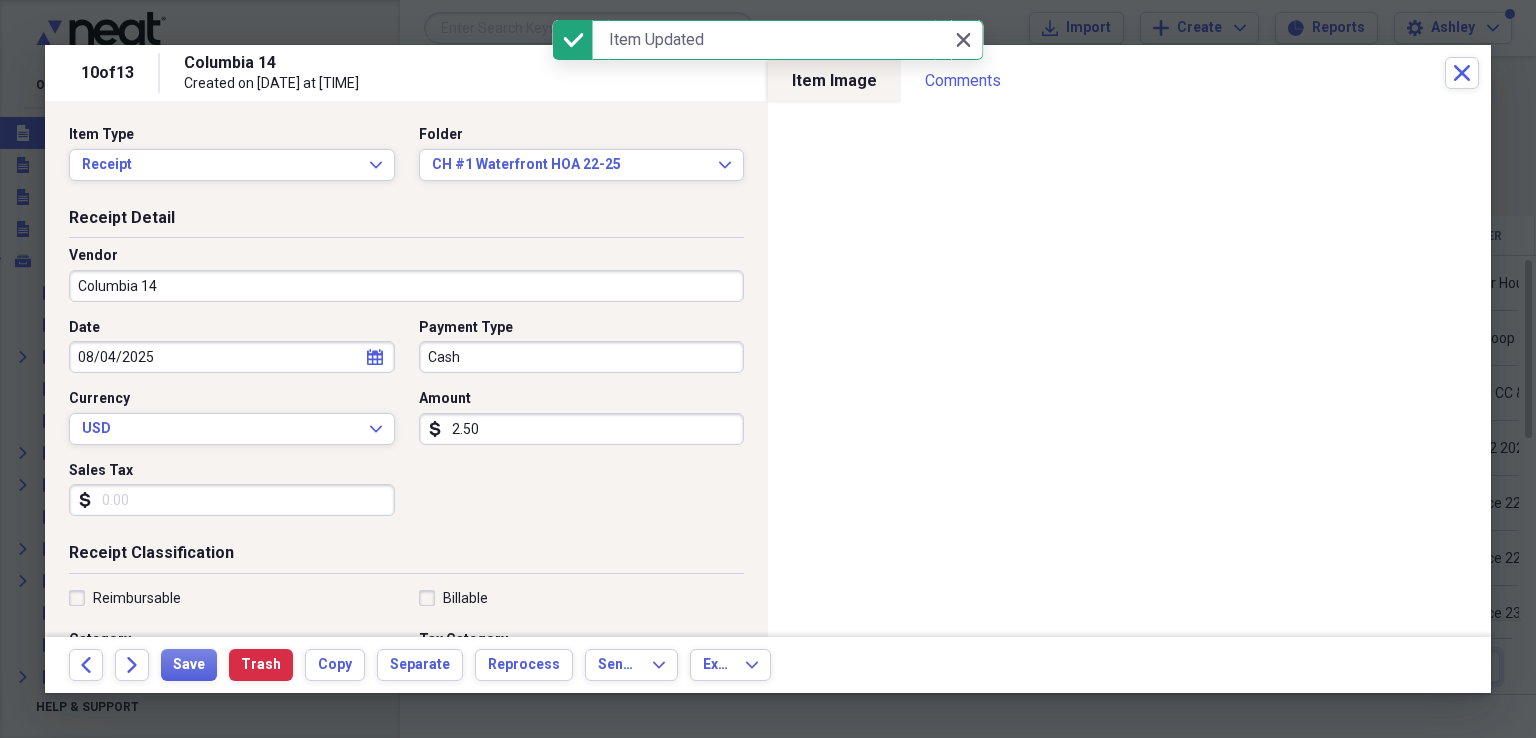 click on "Columbia 14" at bounding box center [406, 286] 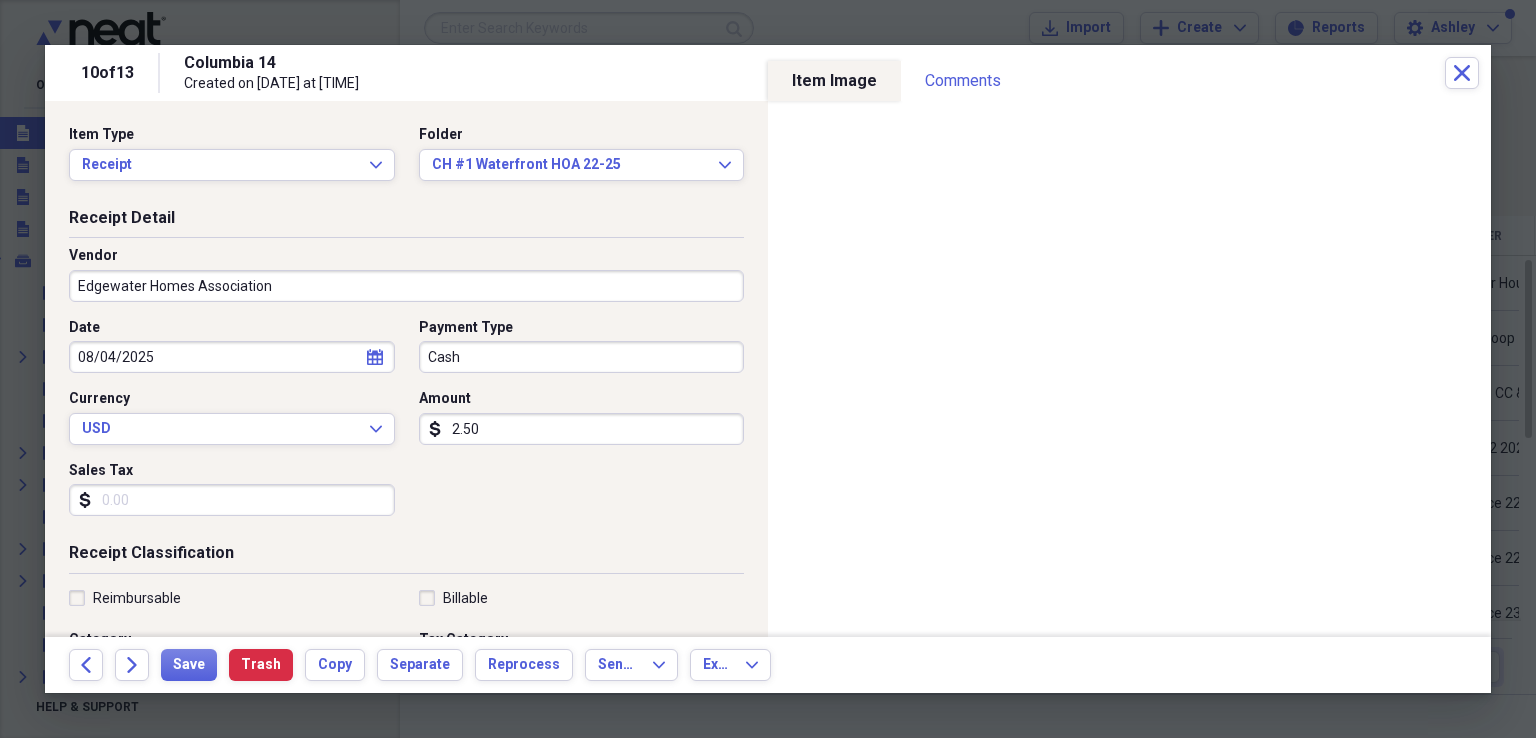 type on "Edgewater Homes Association" 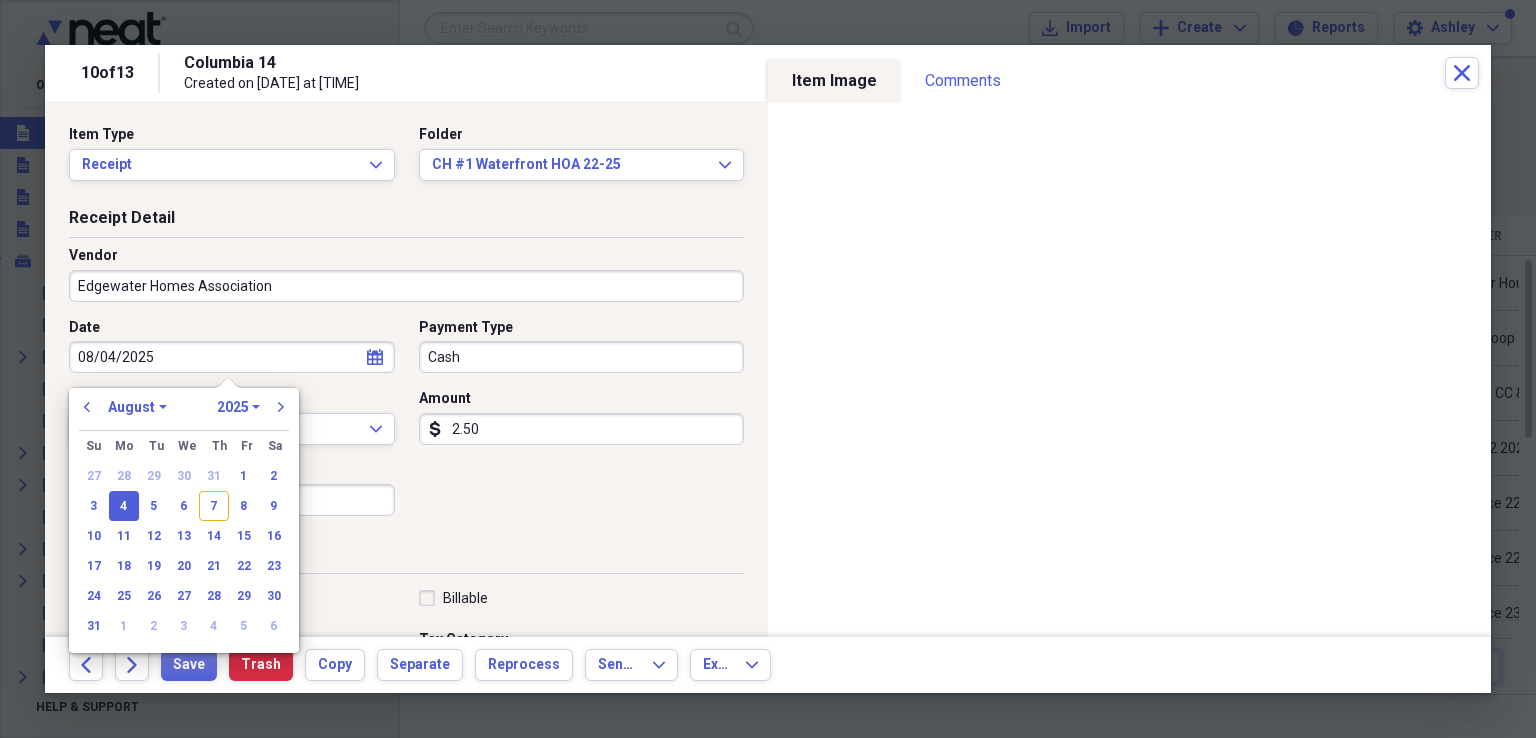 click on "08/04/2025" at bounding box center [232, 357] 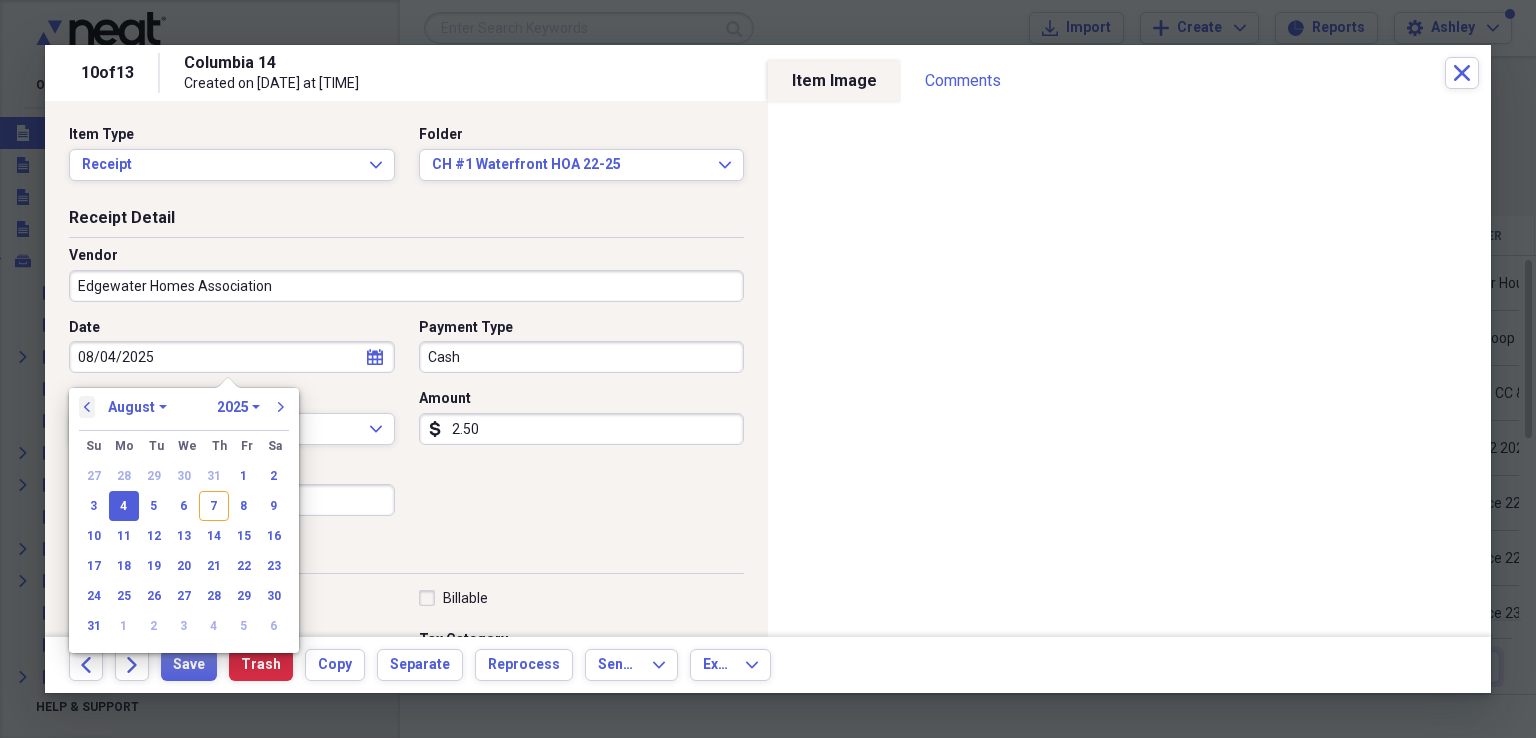click on "previous" at bounding box center [87, 407] 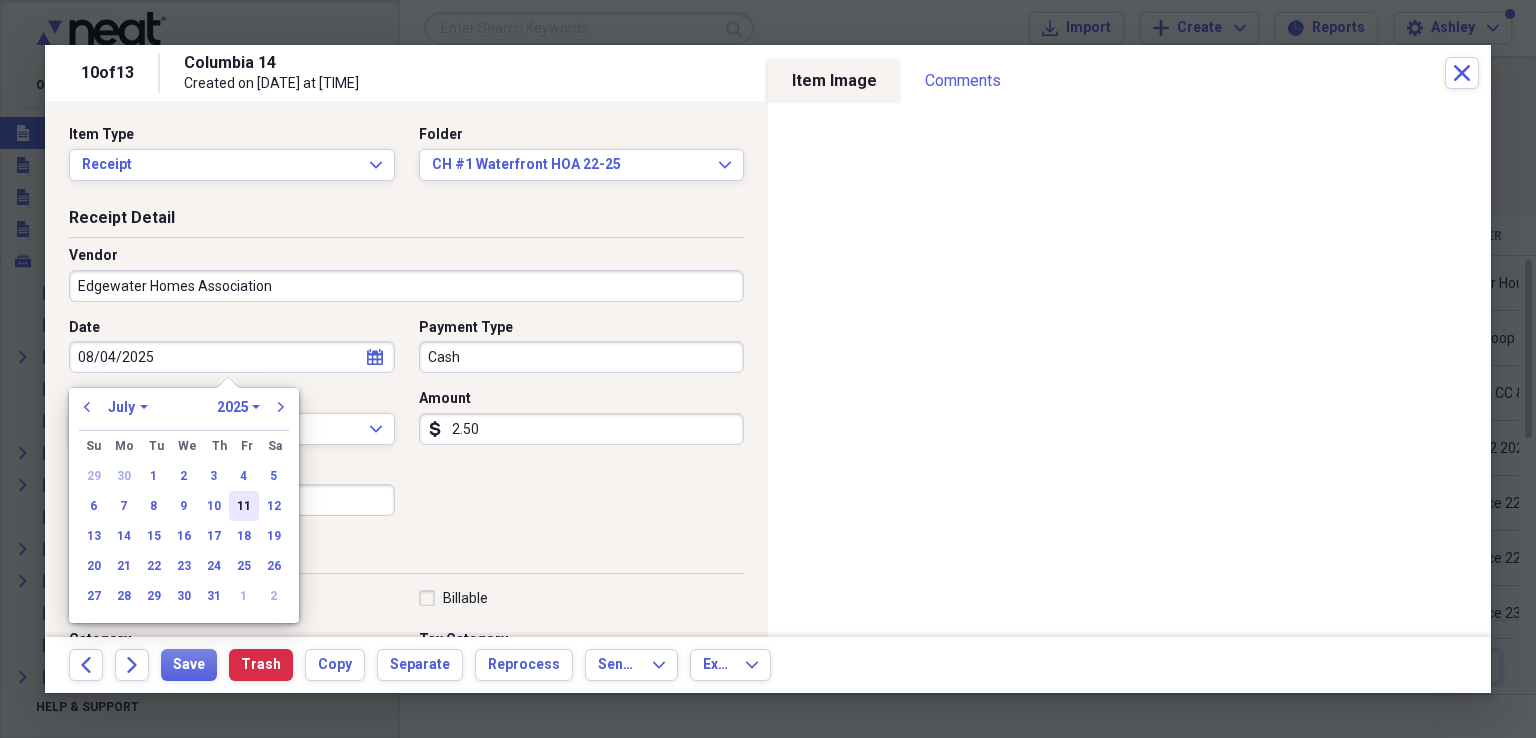 click on "11" at bounding box center (244, 506) 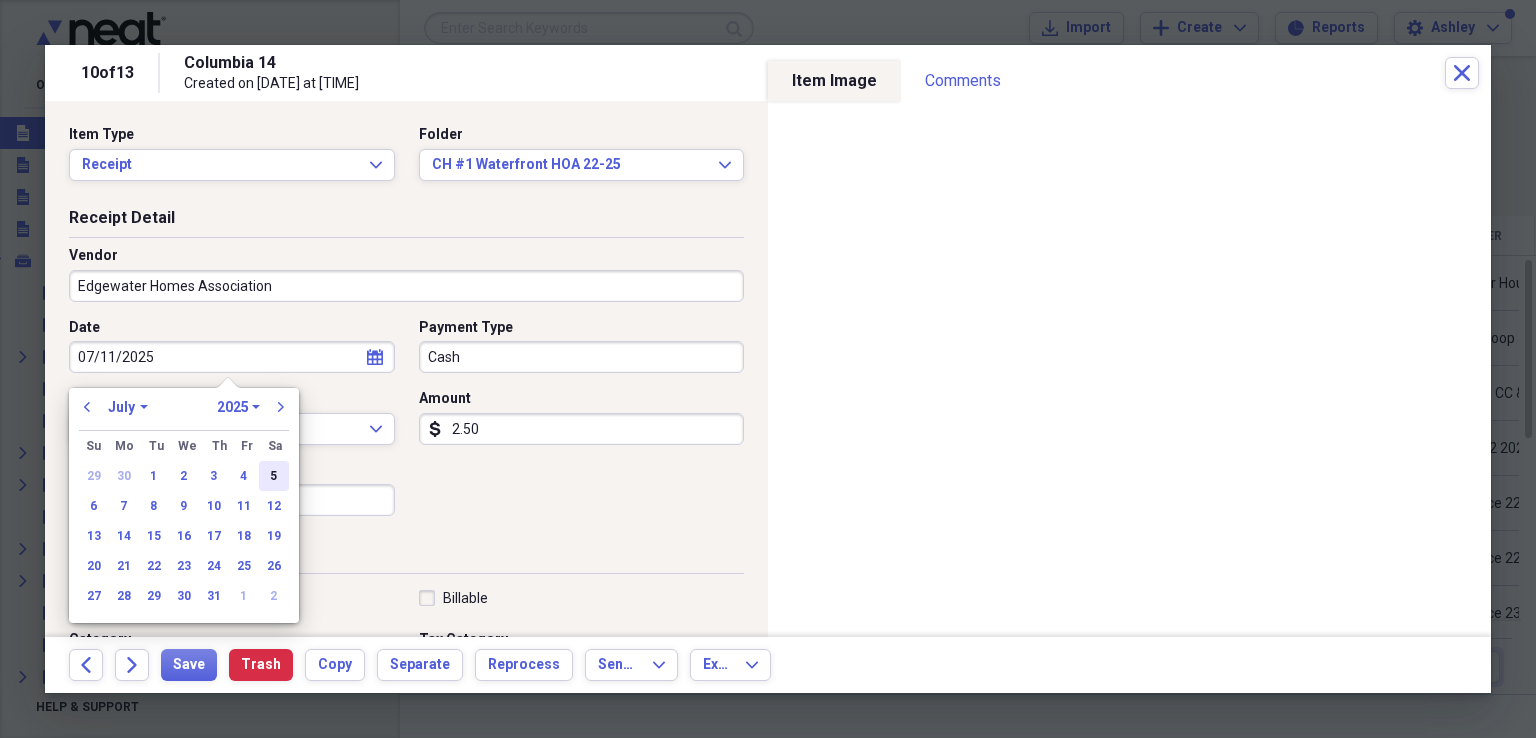 type on "07/11/2025" 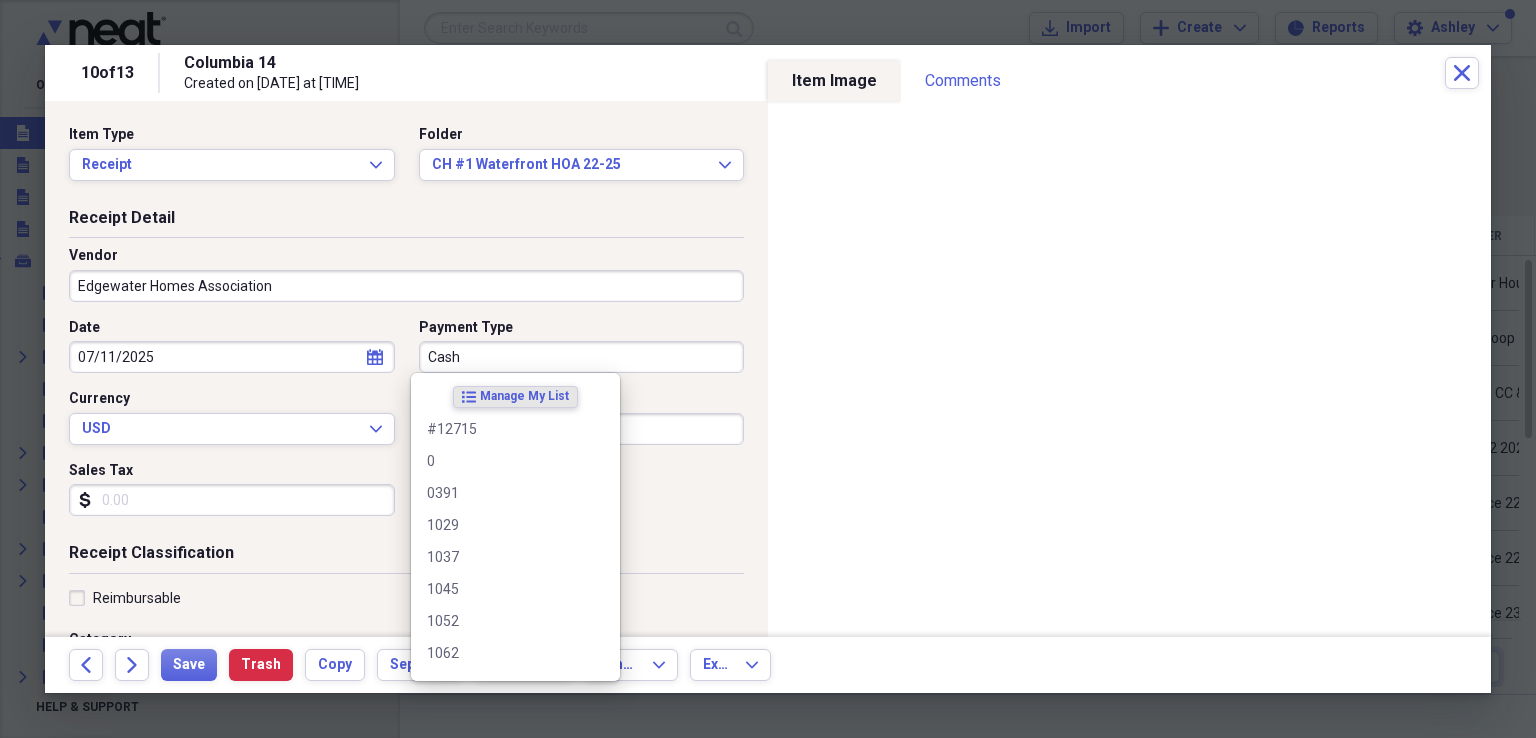 click on "Cash" at bounding box center (582, 357) 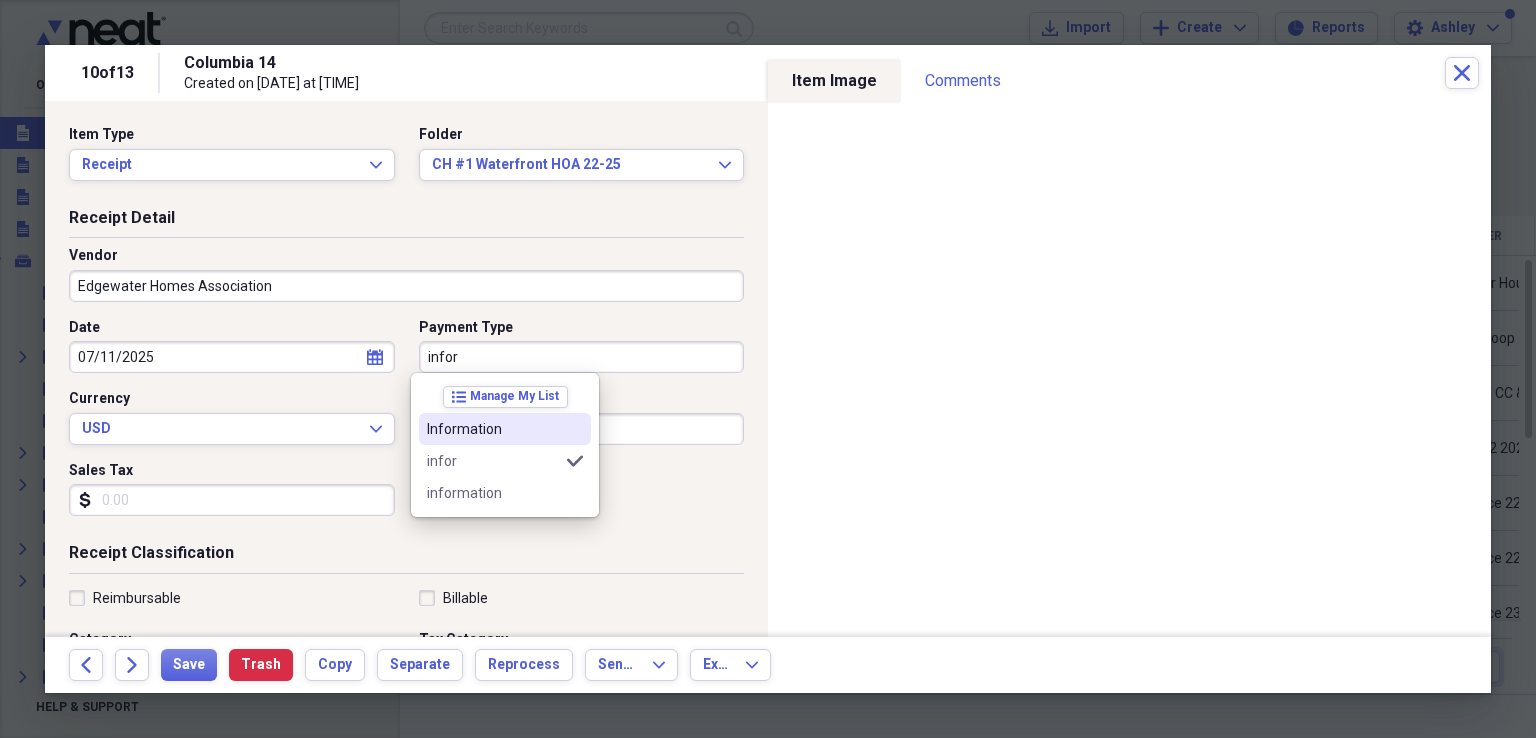 click on "Information" at bounding box center (493, 429) 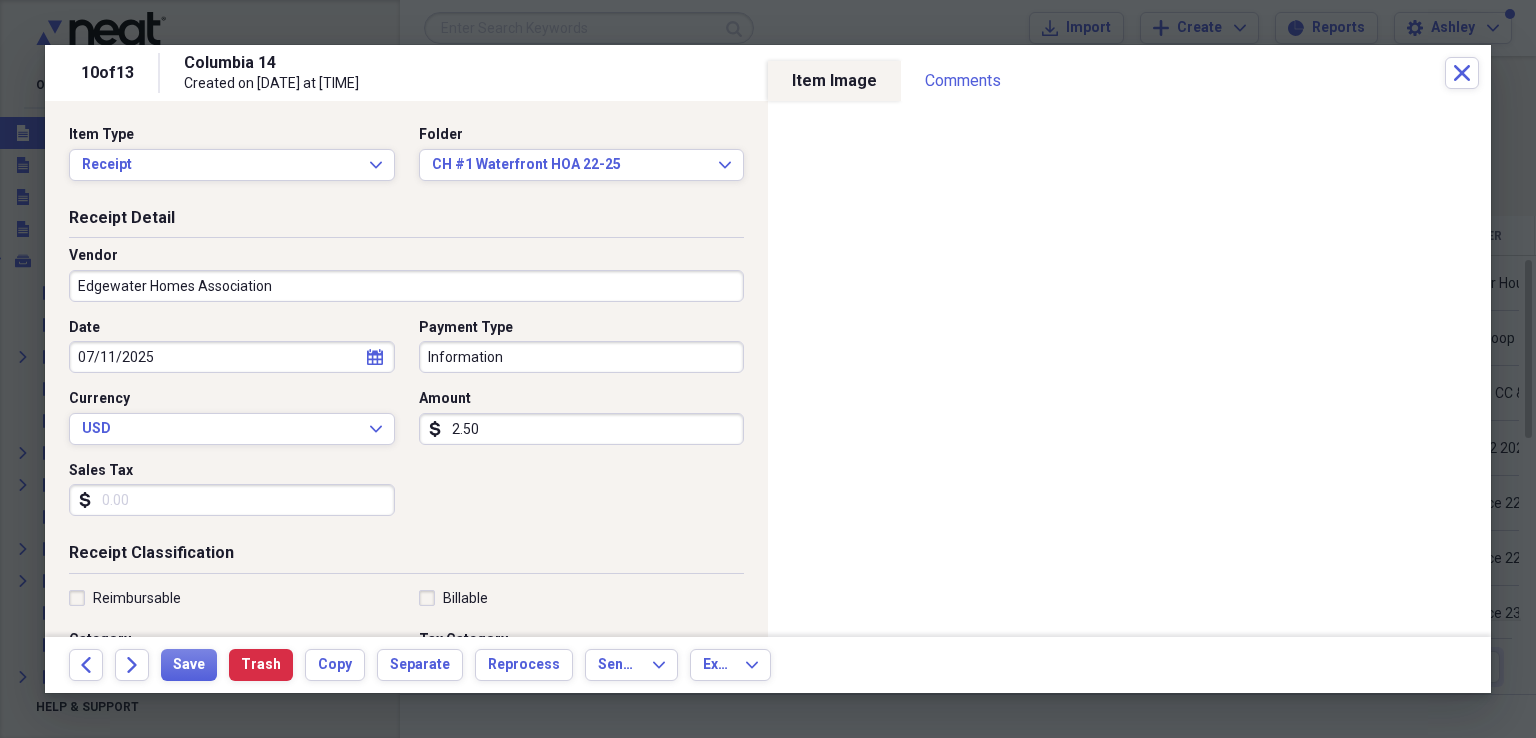 click on "2.50" at bounding box center [582, 429] 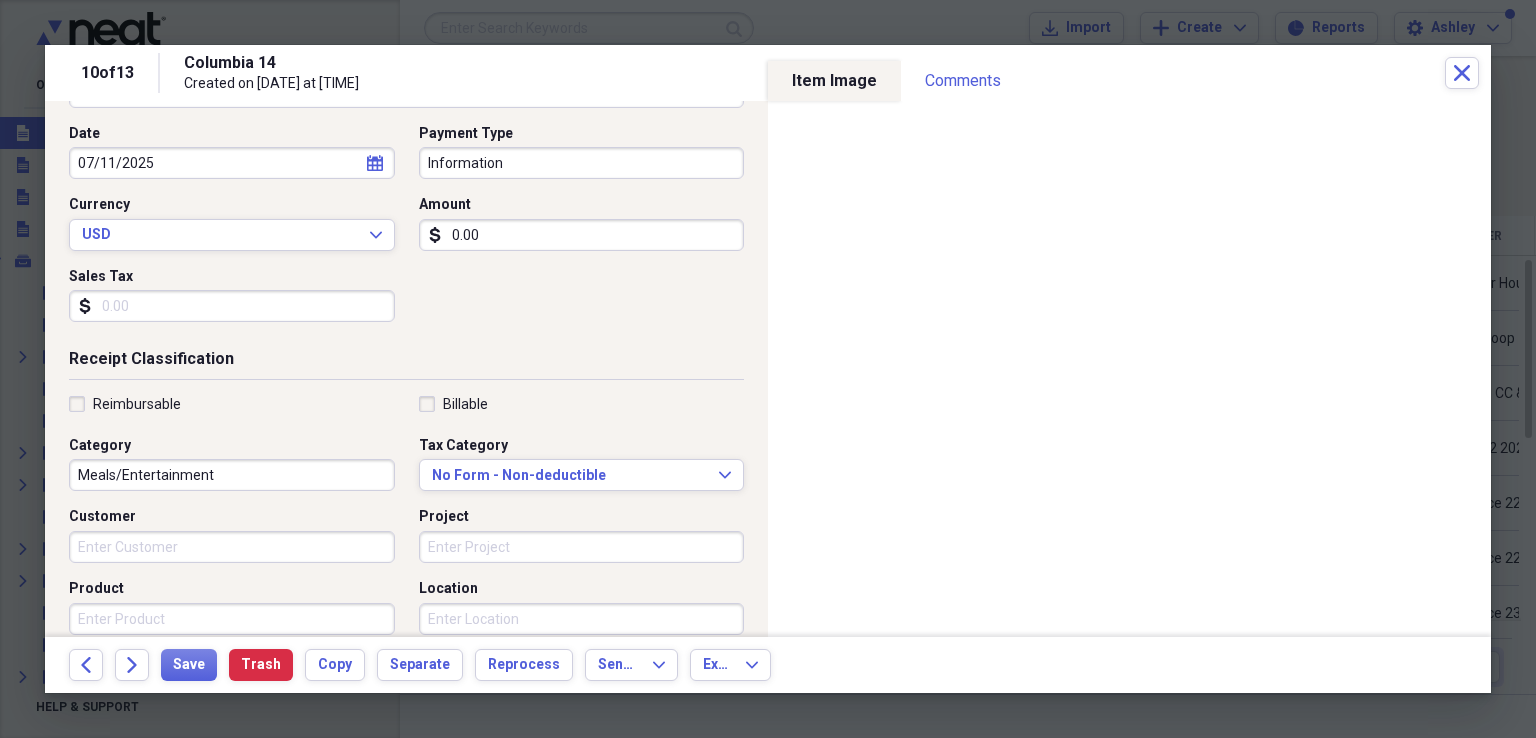 scroll, scrollTop: 257, scrollLeft: 0, axis: vertical 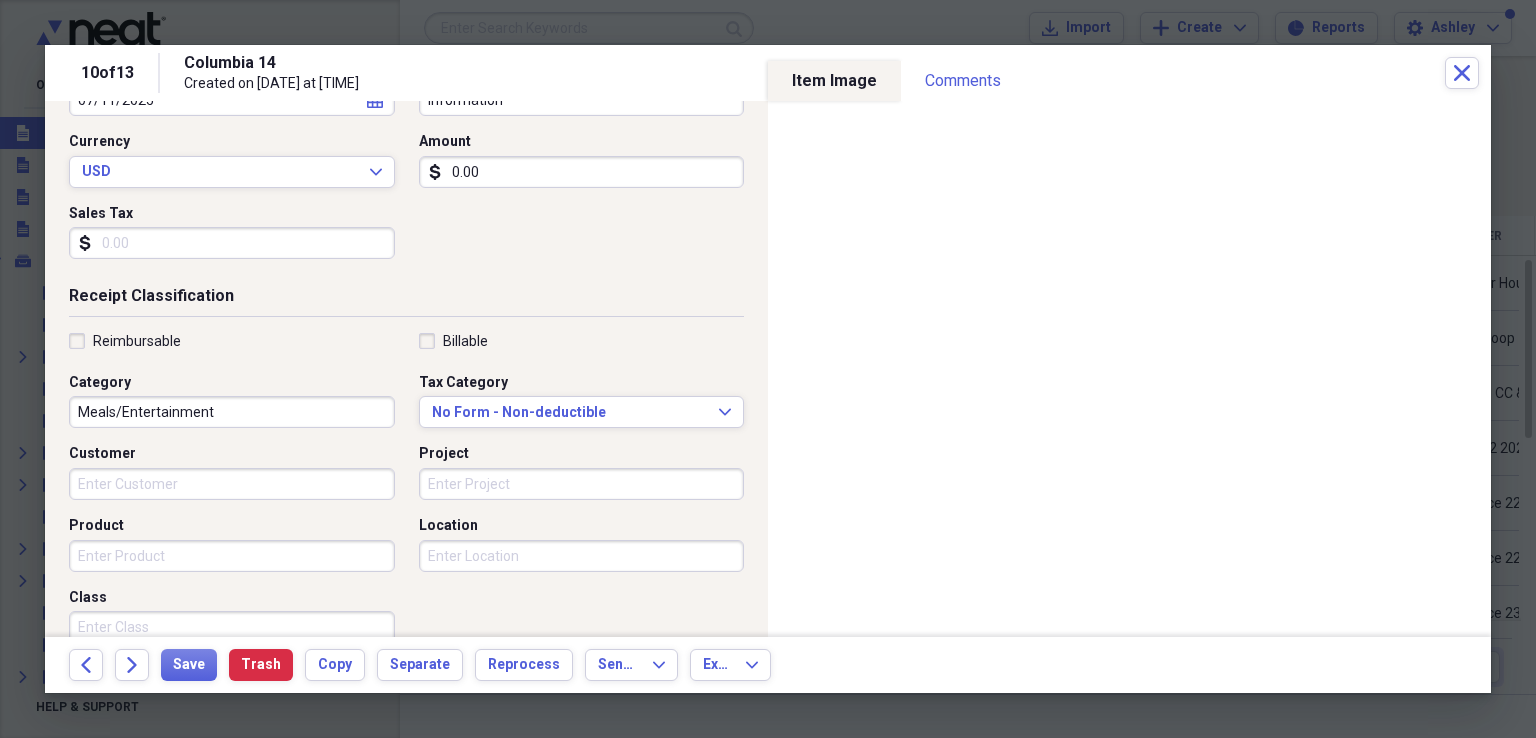 type on "0.00" 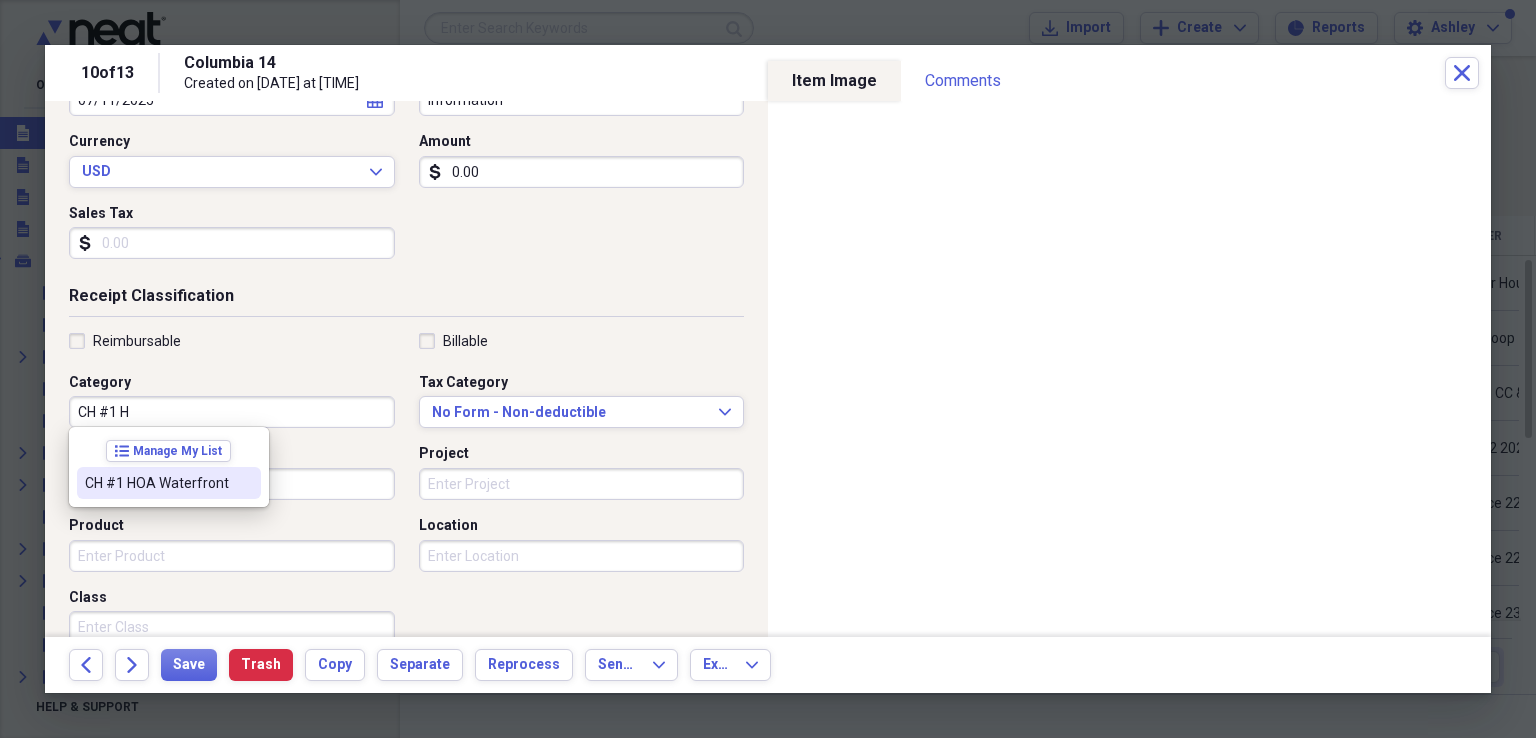 click on "CH #1 HOA Waterfront" at bounding box center (157, 483) 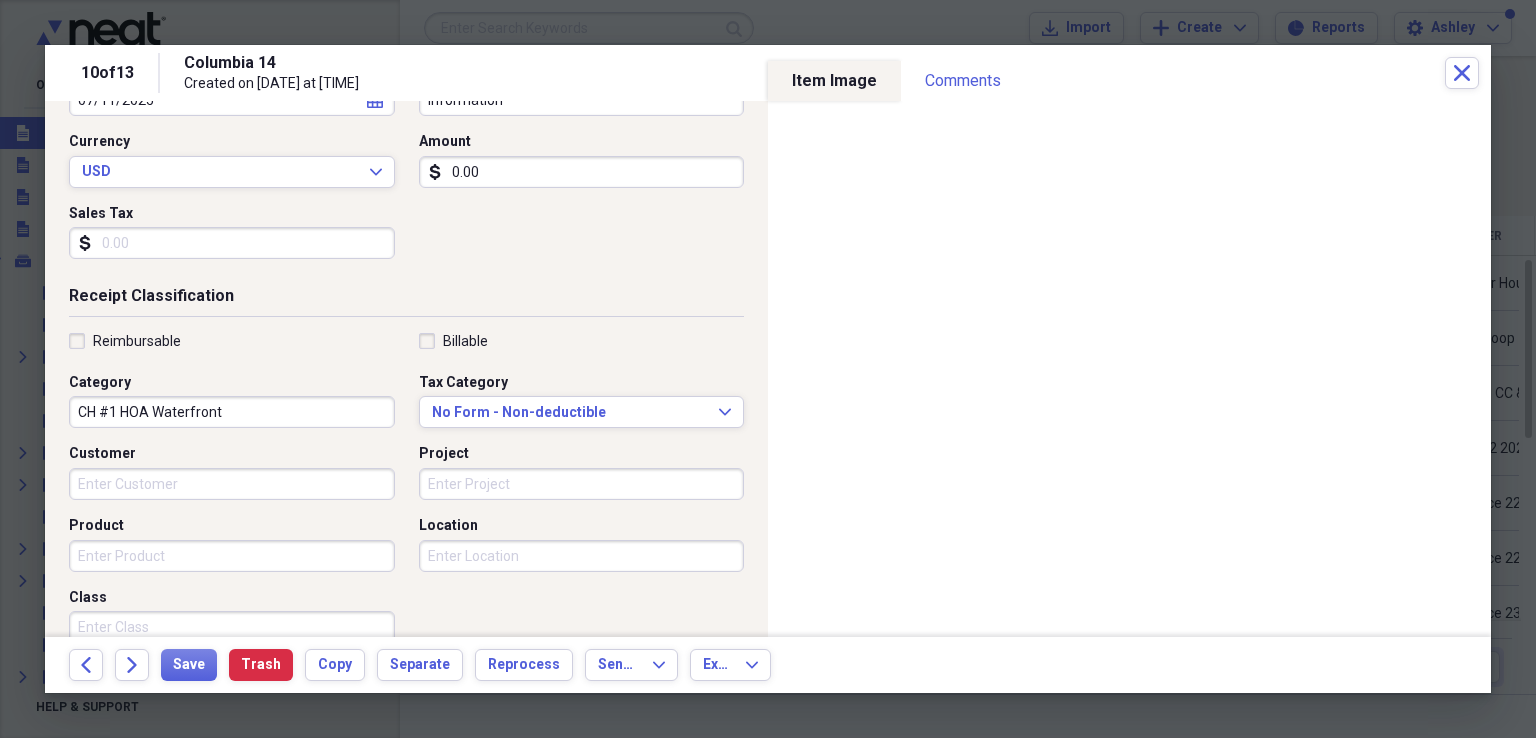 click on "Product" at bounding box center [232, 556] 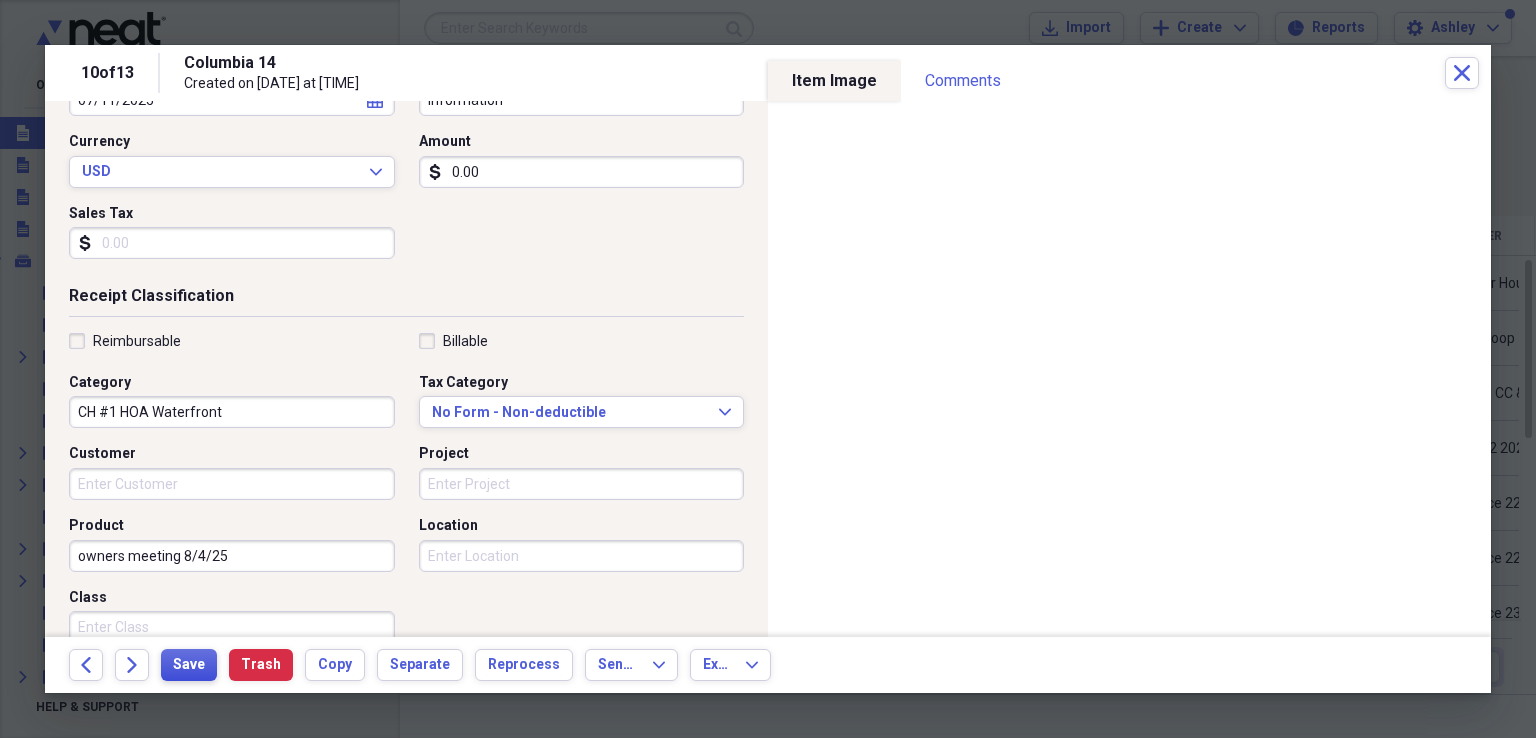 type on "owners meeting 8/4/25" 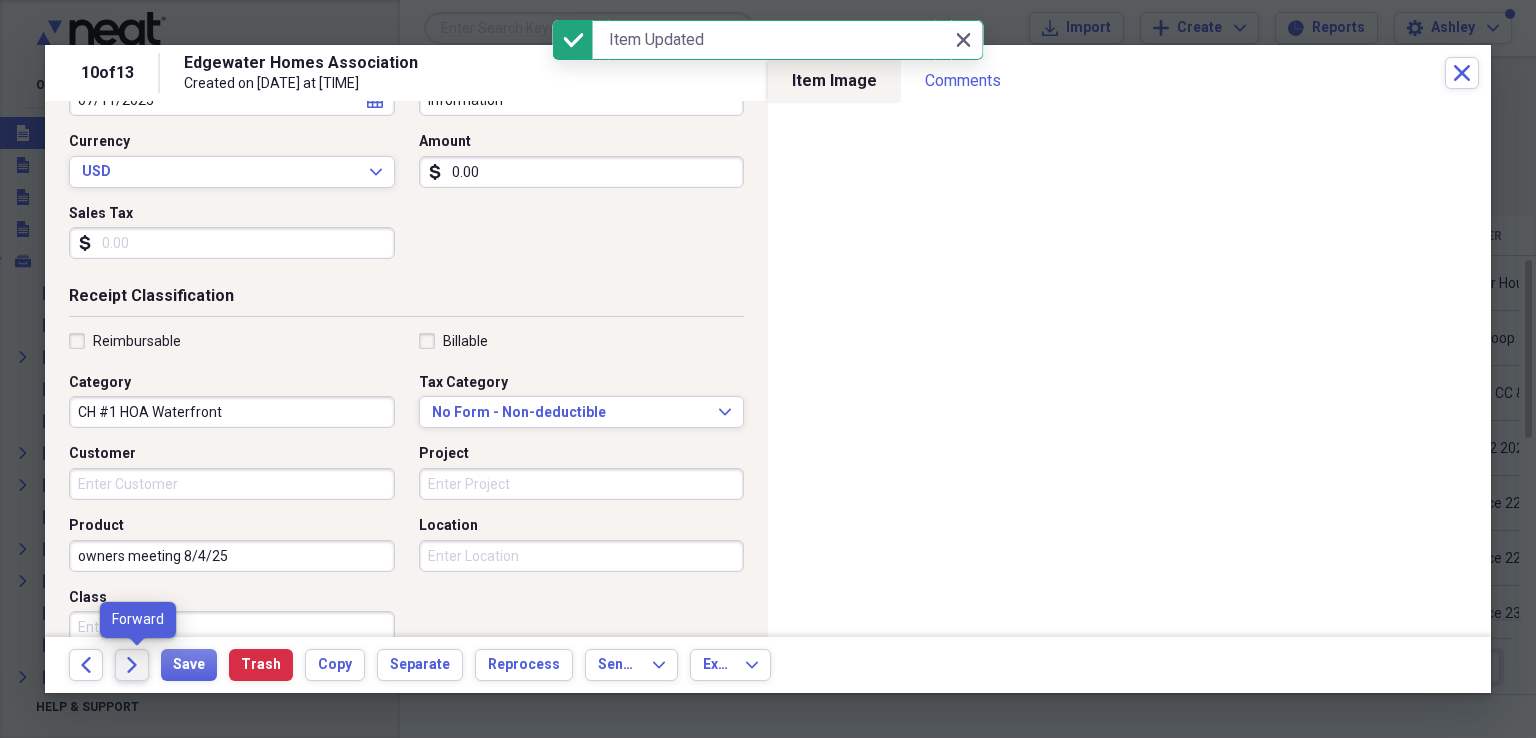 click on "Forward" 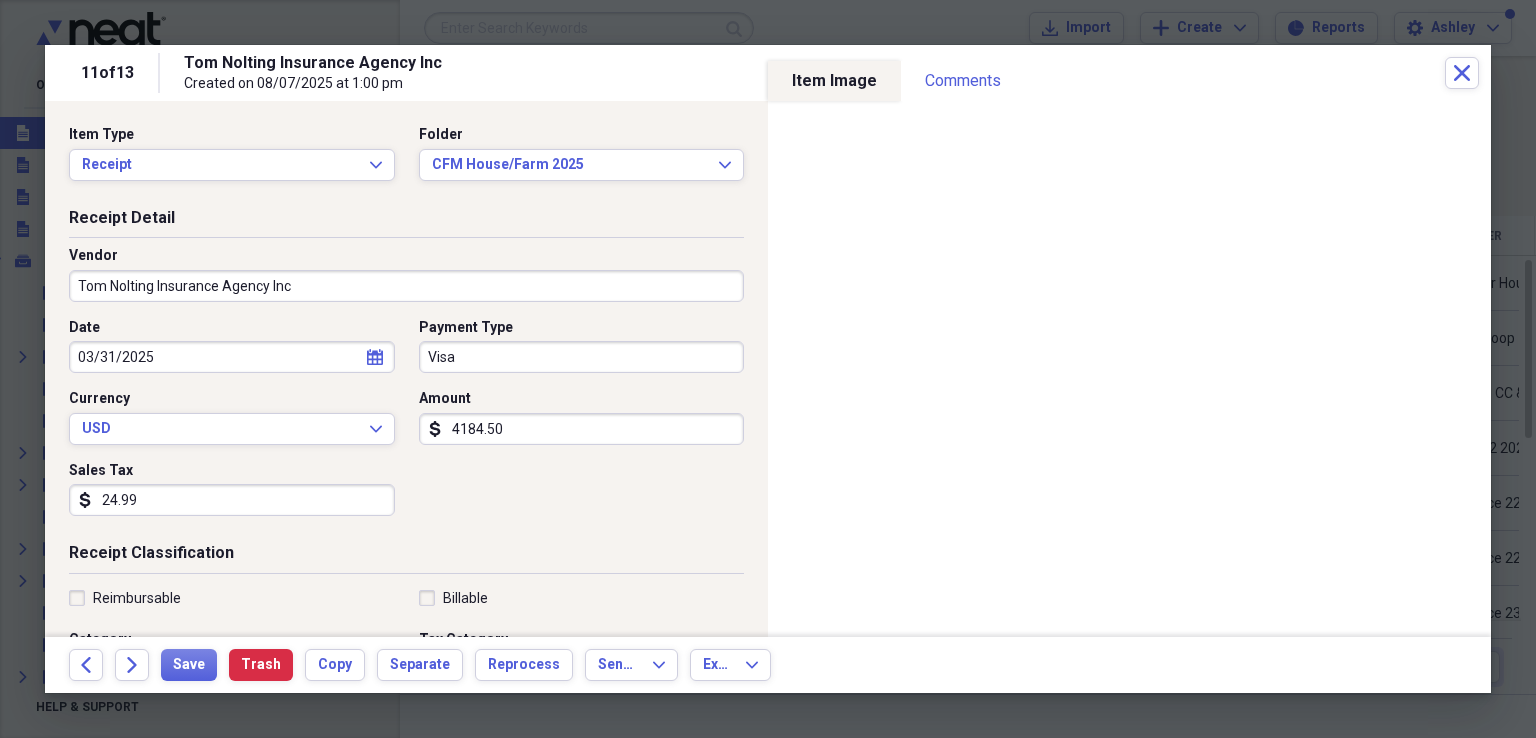 click on "Tom Nolting Insurance Agency Inc" at bounding box center (406, 286) 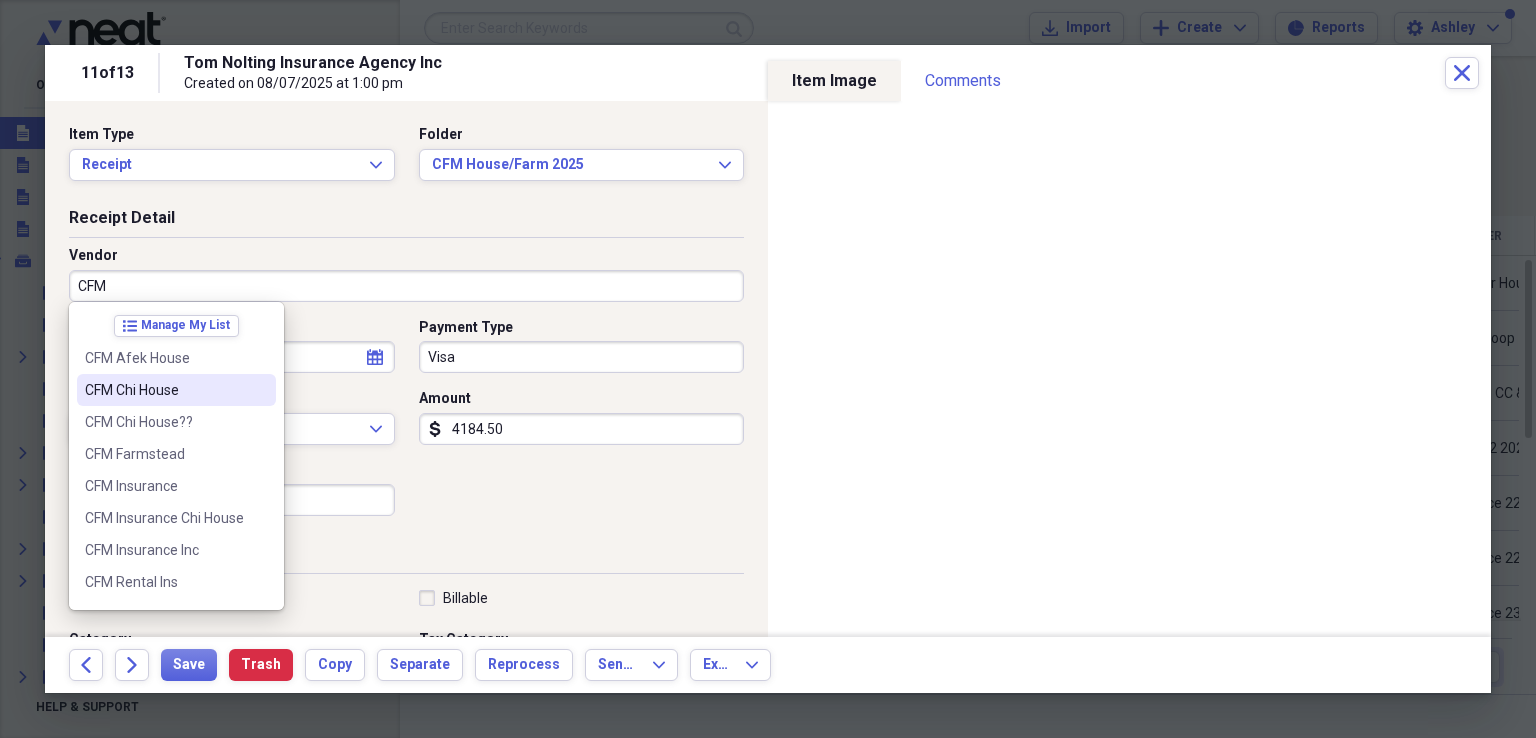 click on "CFM Chi House" at bounding box center (164, 390) 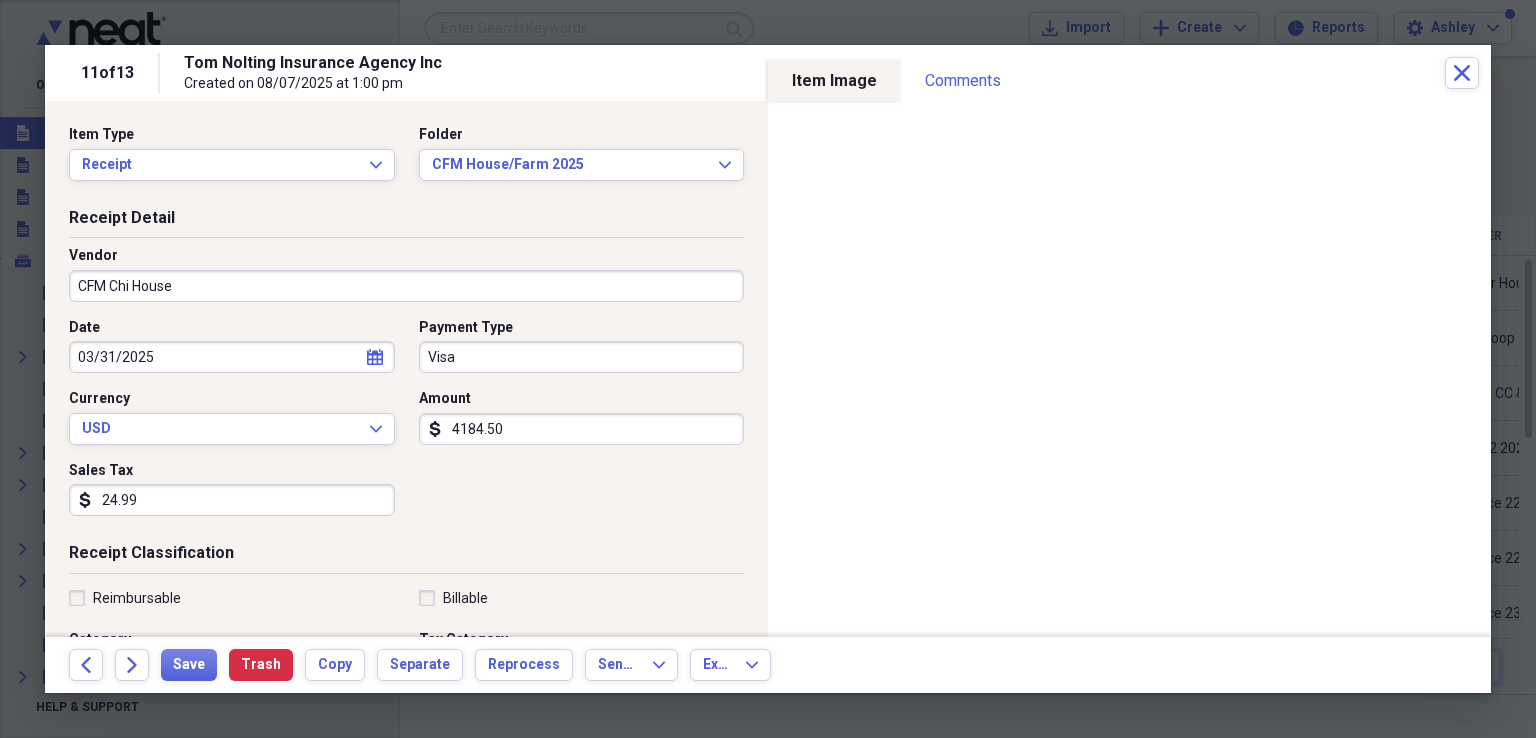 type on "Insurance Chi House" 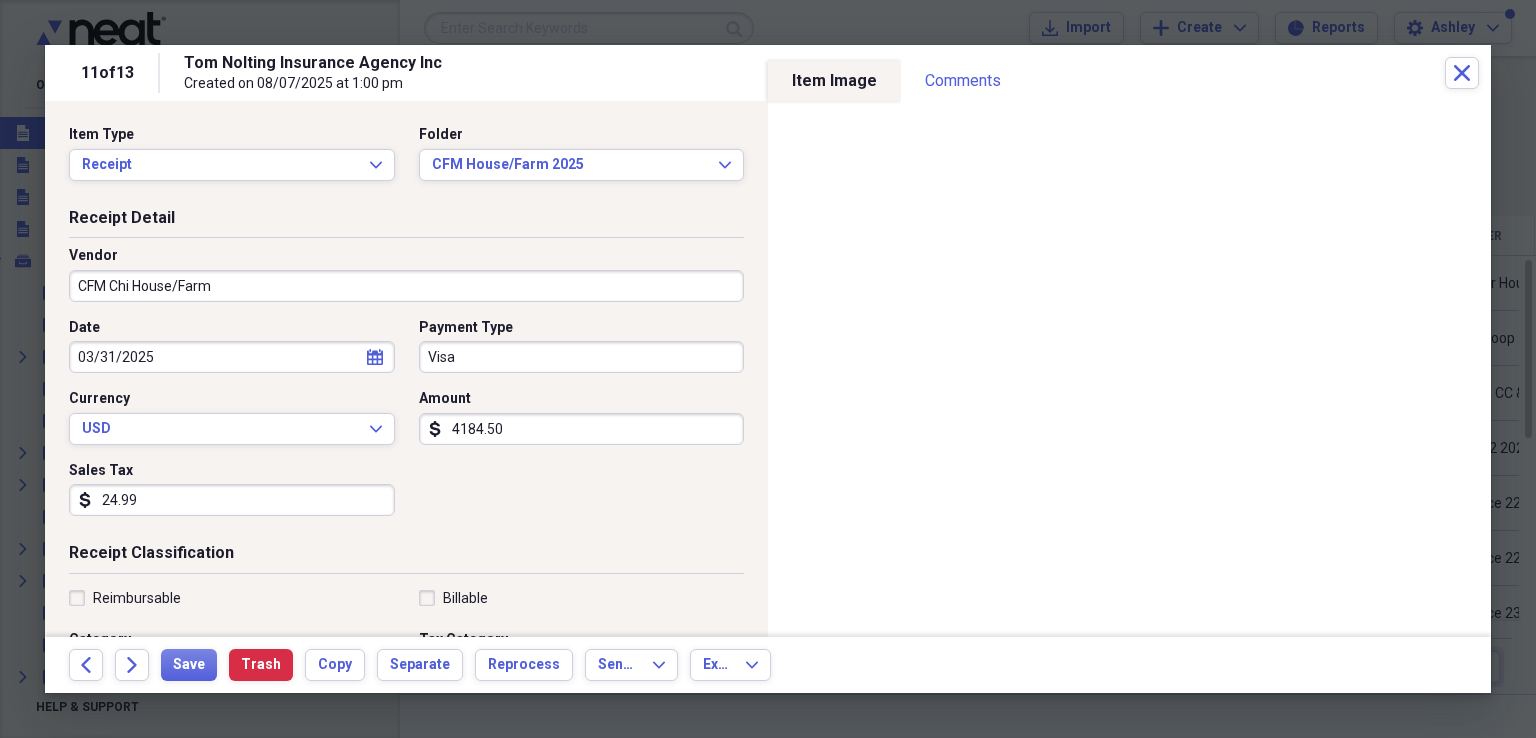 type on "CFM Chi House/Farm" 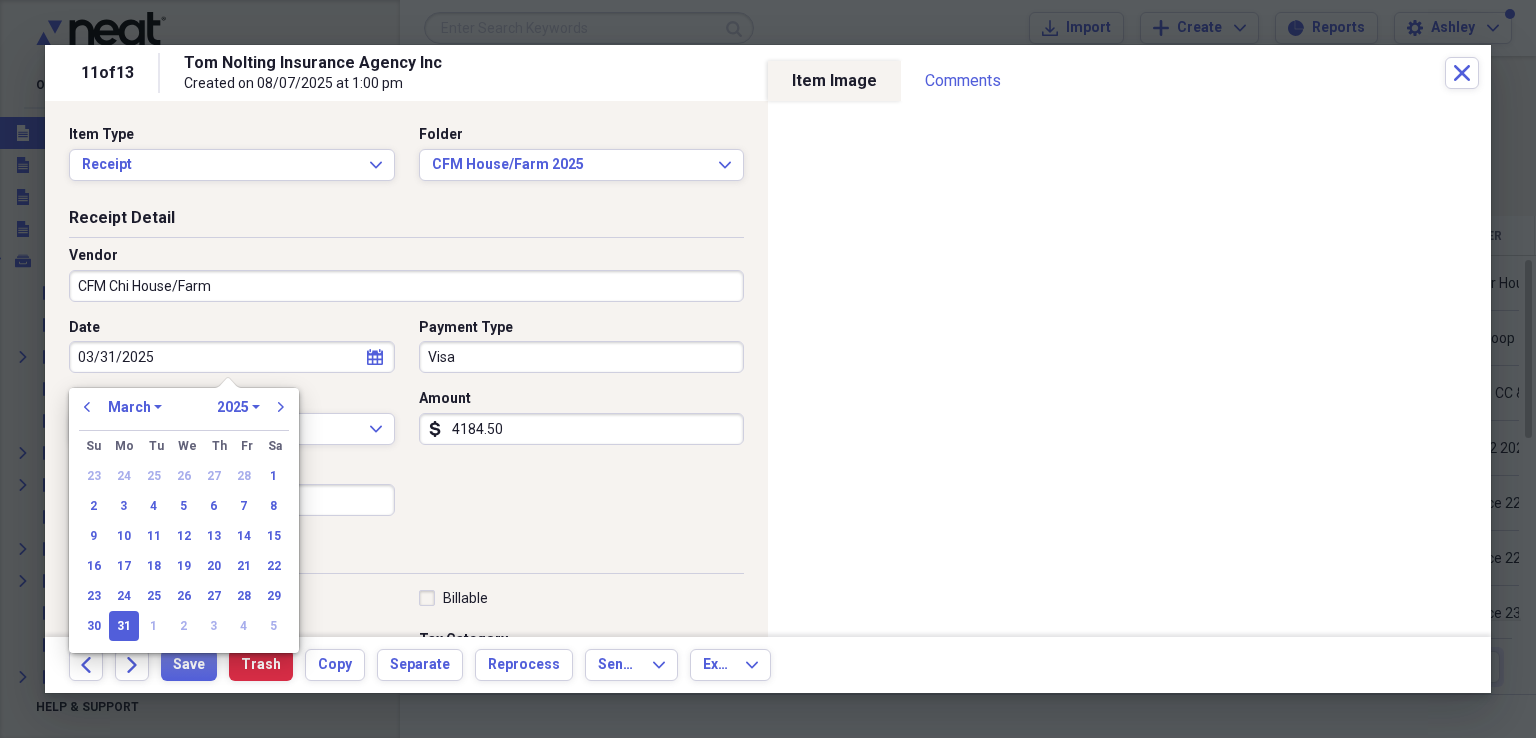 click on "January February March April May June July August September October November December" at bounding box center [135, 407] 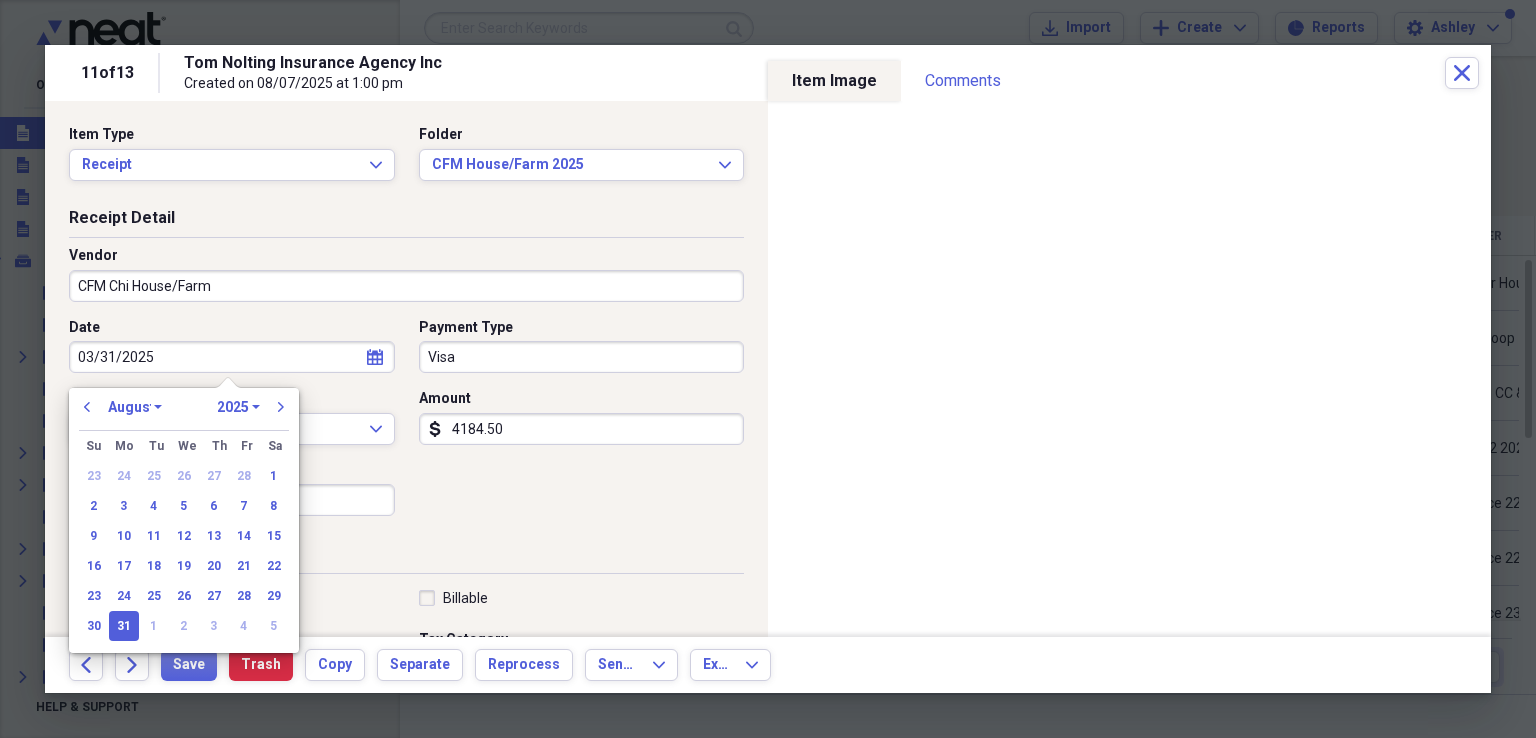 click on "January February March April May June July August September October November December" at bounding box center (135, 407) 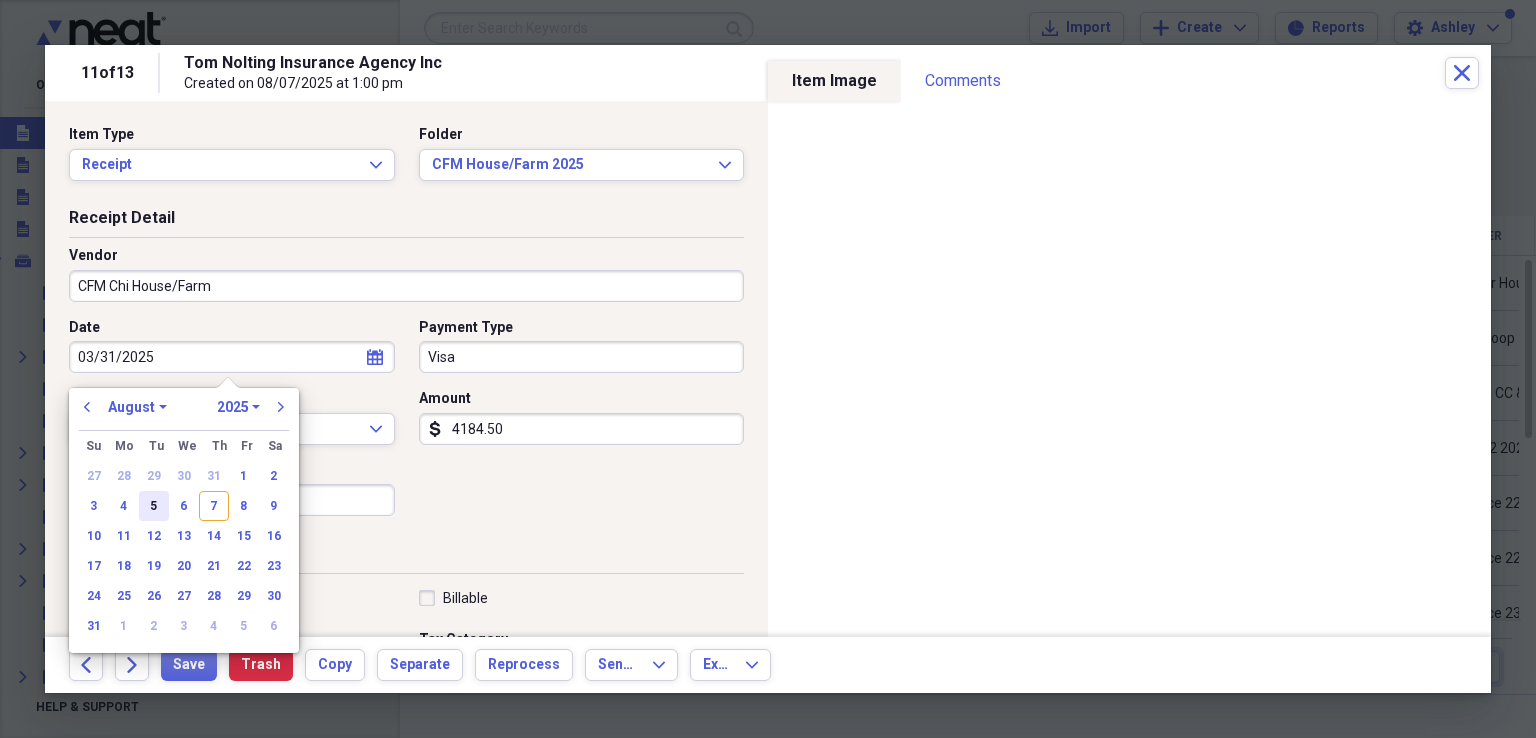 click on "5" at bounding box center (154, 506) 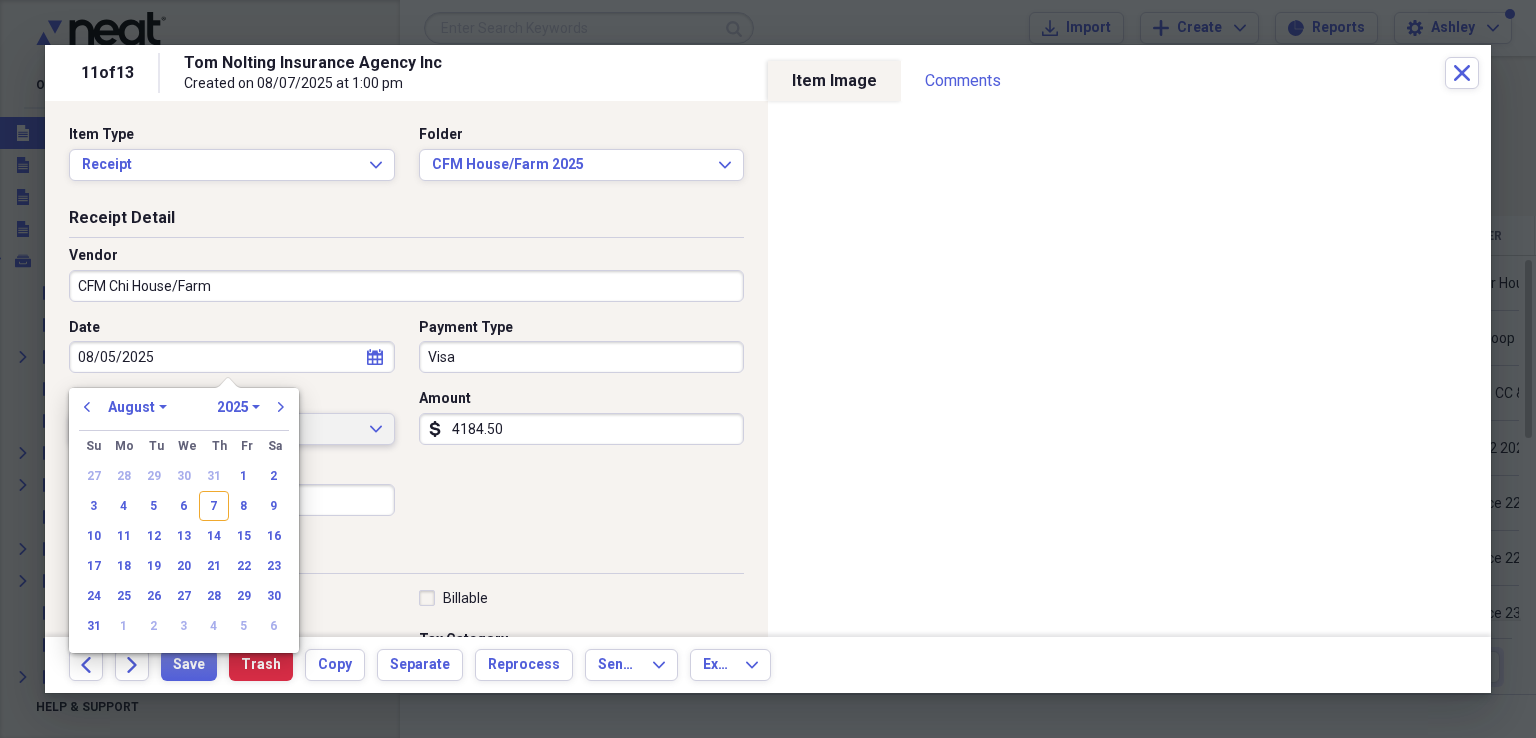 type on "08/05/2025" 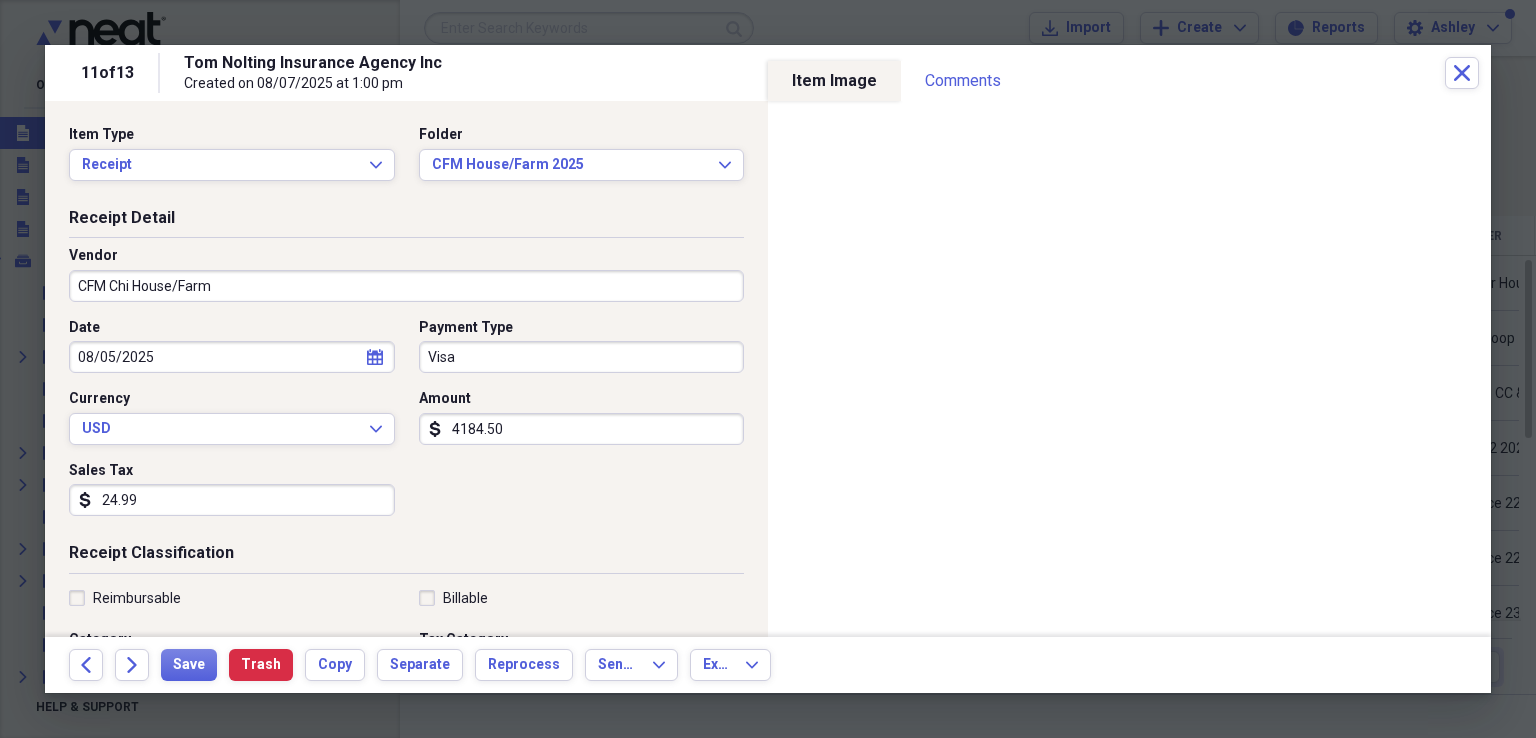 click on "Visa" at bounding box center [582, 357] 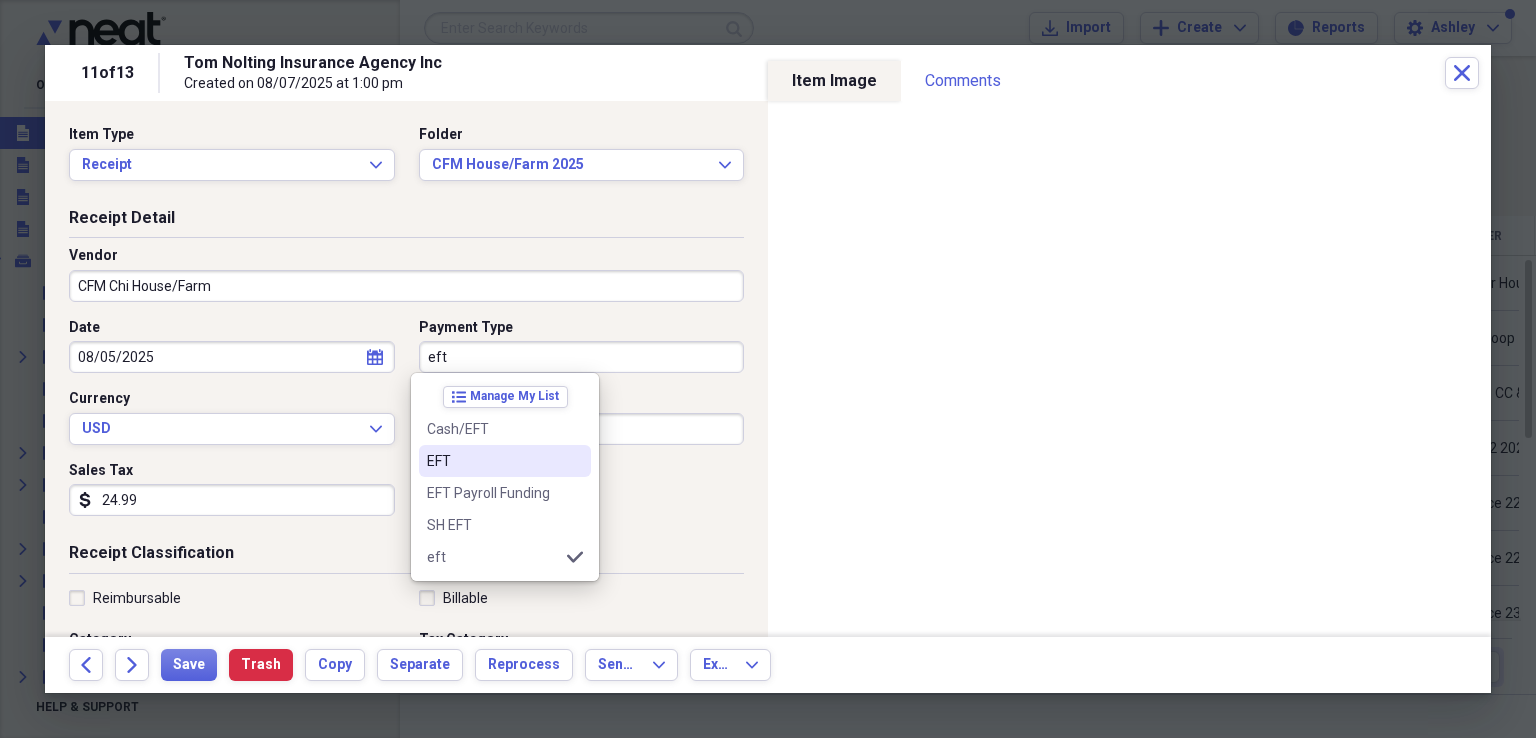 click on "EFT" at bounding box center (493, 461) 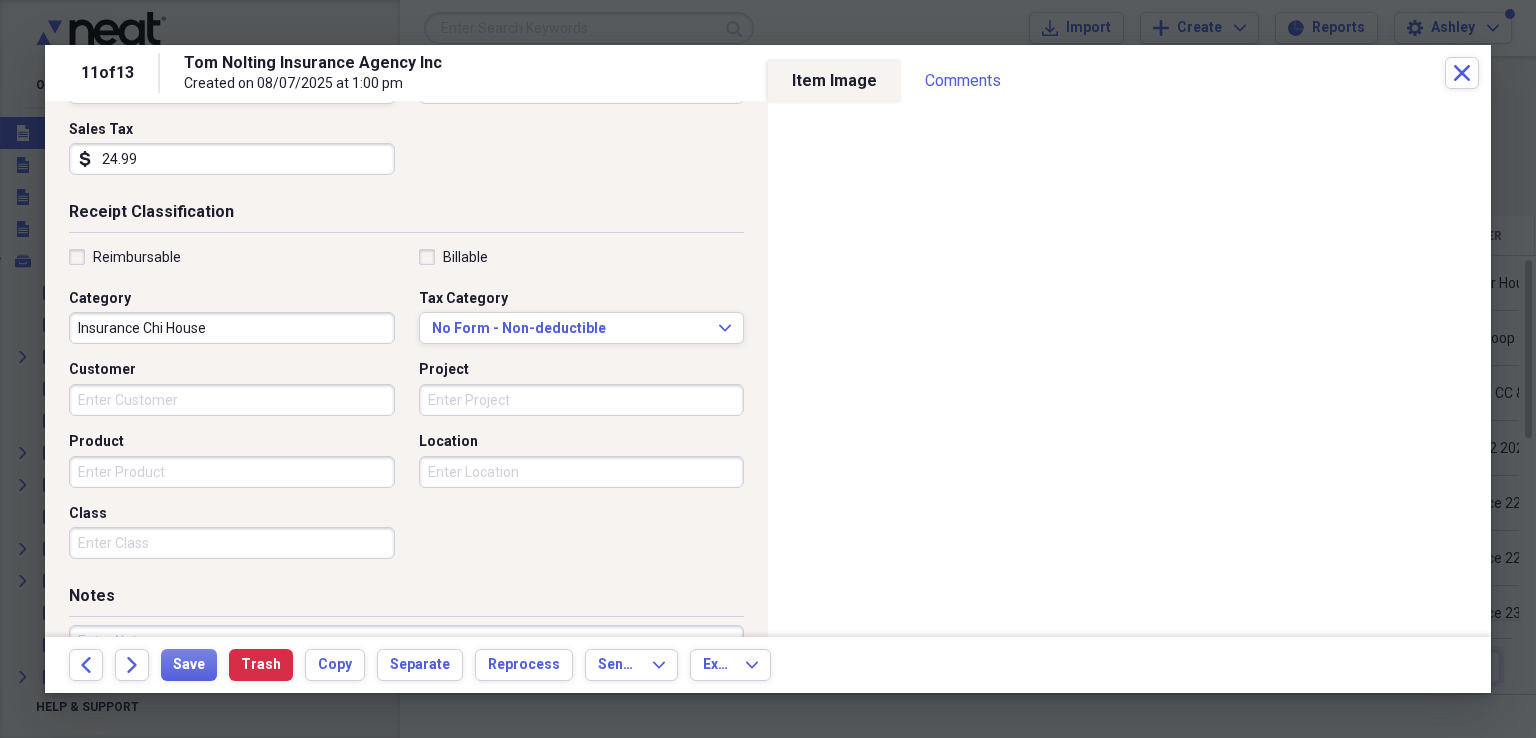 scroll, scrollTop: 348, scrollLeft: 0, axis: vertical 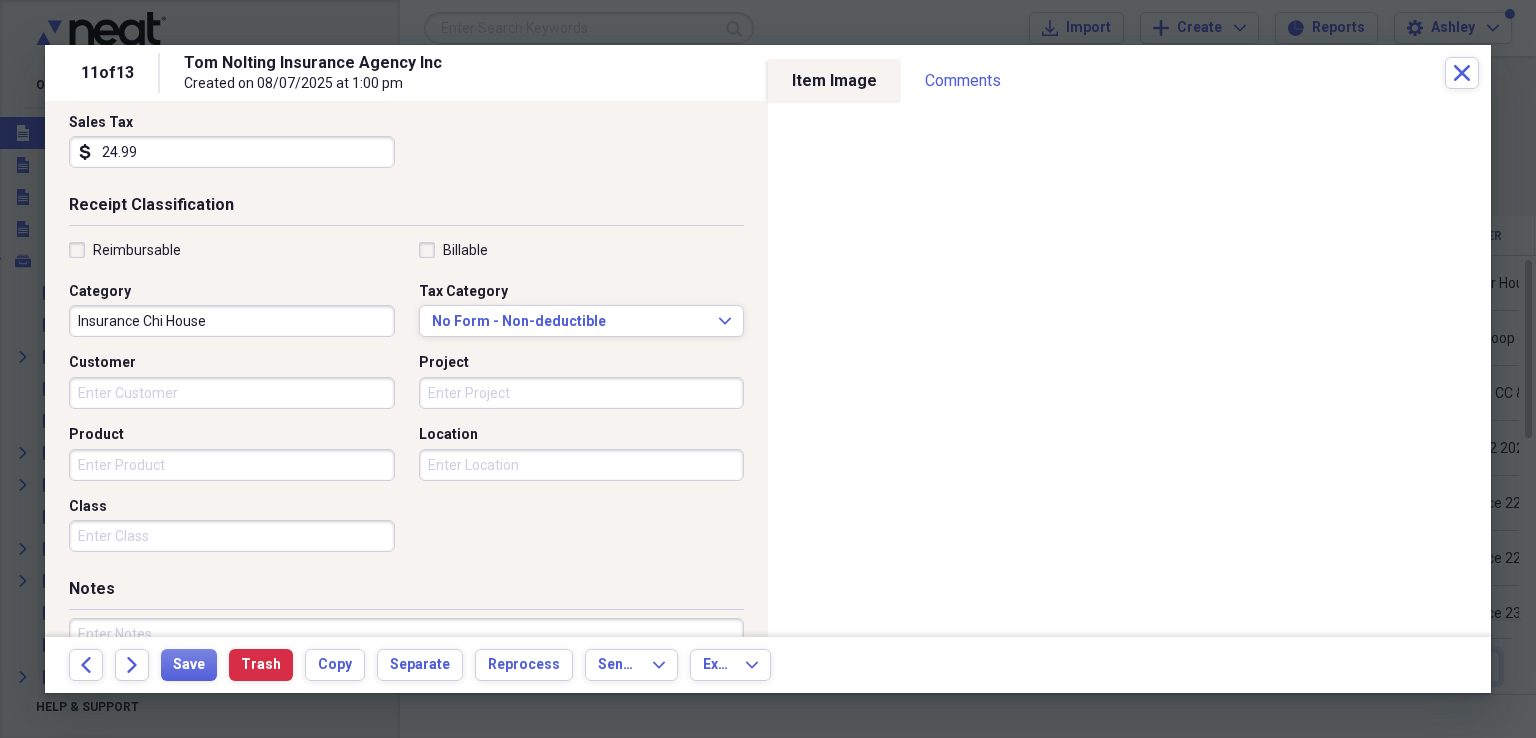 type on "26.99" 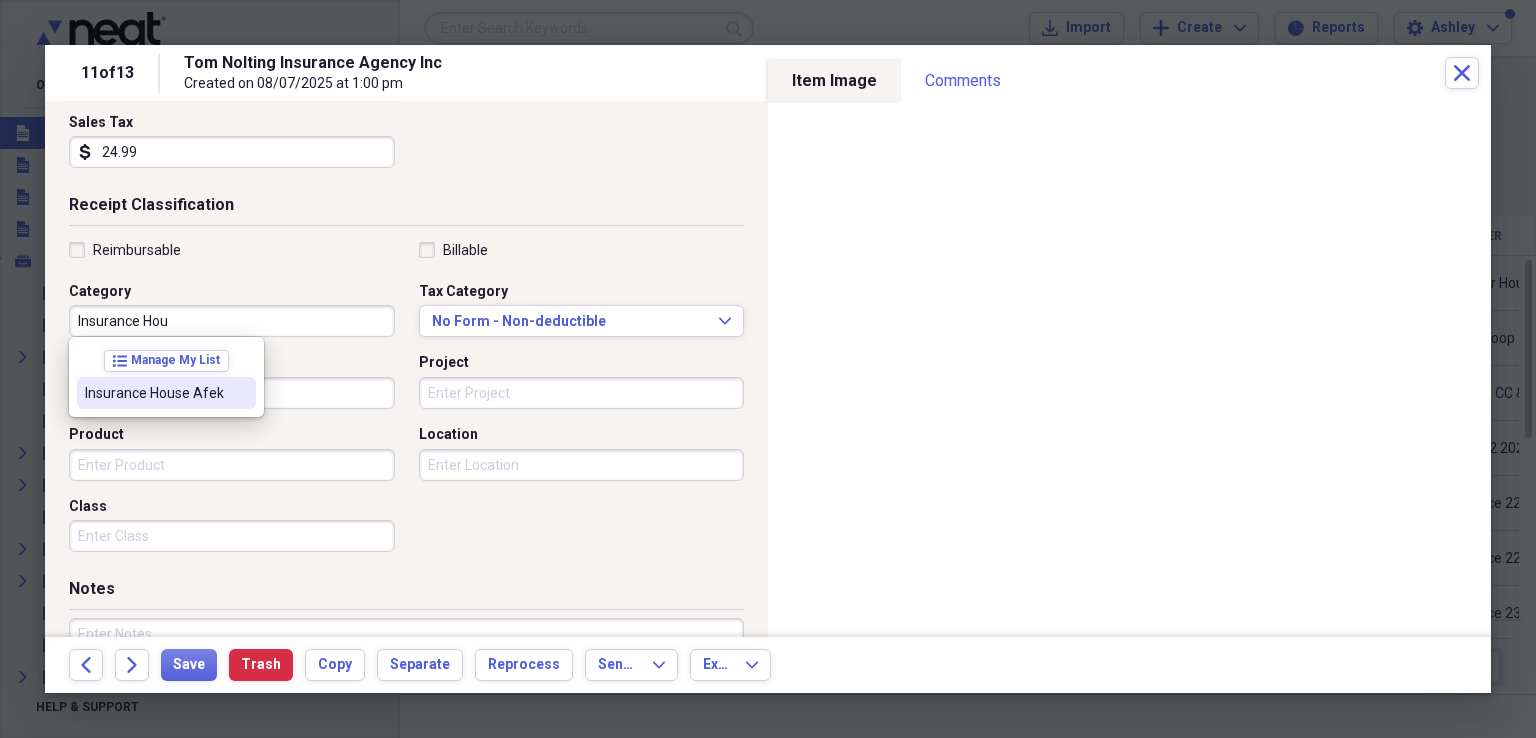 click on "Insurance House Afek" at bounding box center (154, 393) 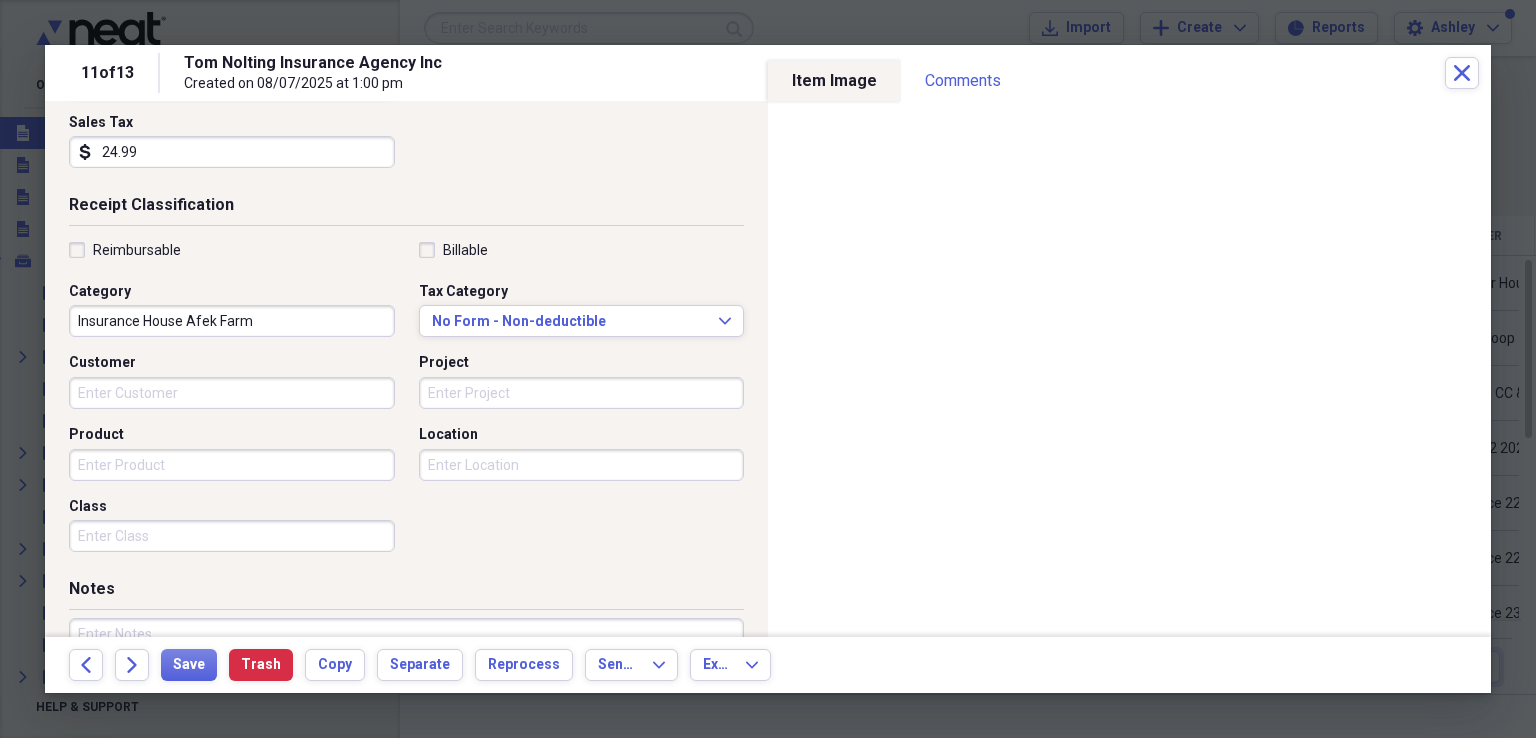 type on "Insurance House Afek Farm" 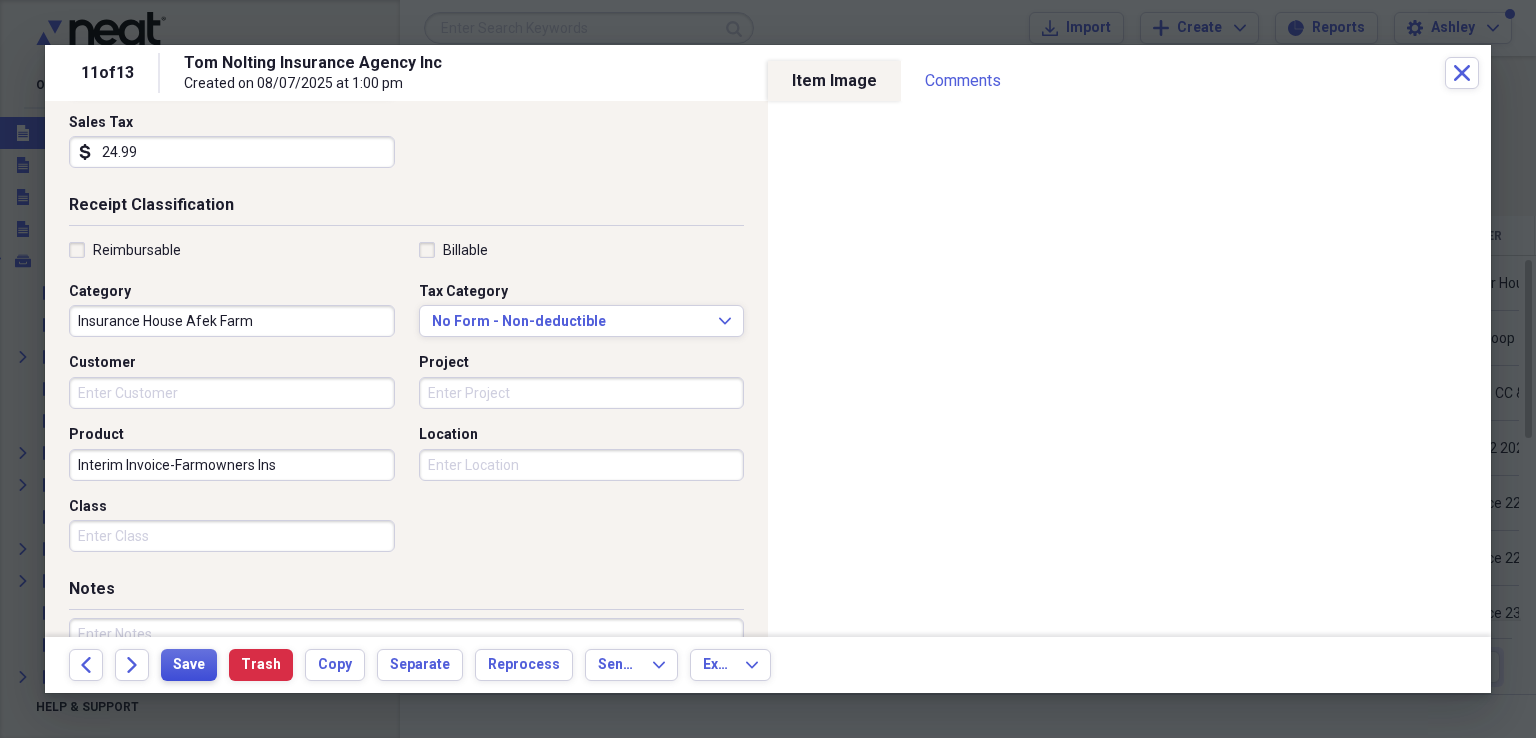 type on "Interim Invoice-Farmowners Ins" 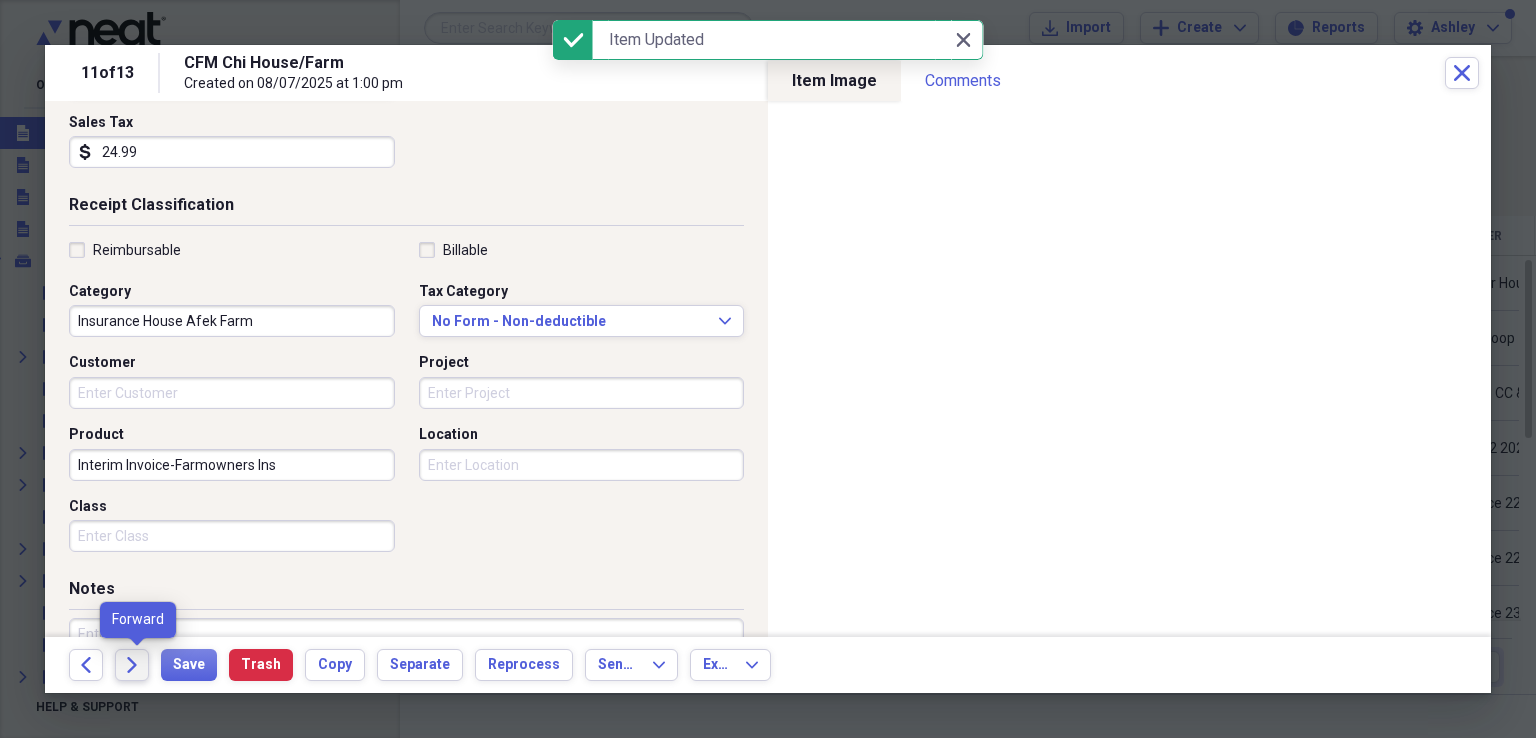click on "Forward" at bounding box center [132, 665] 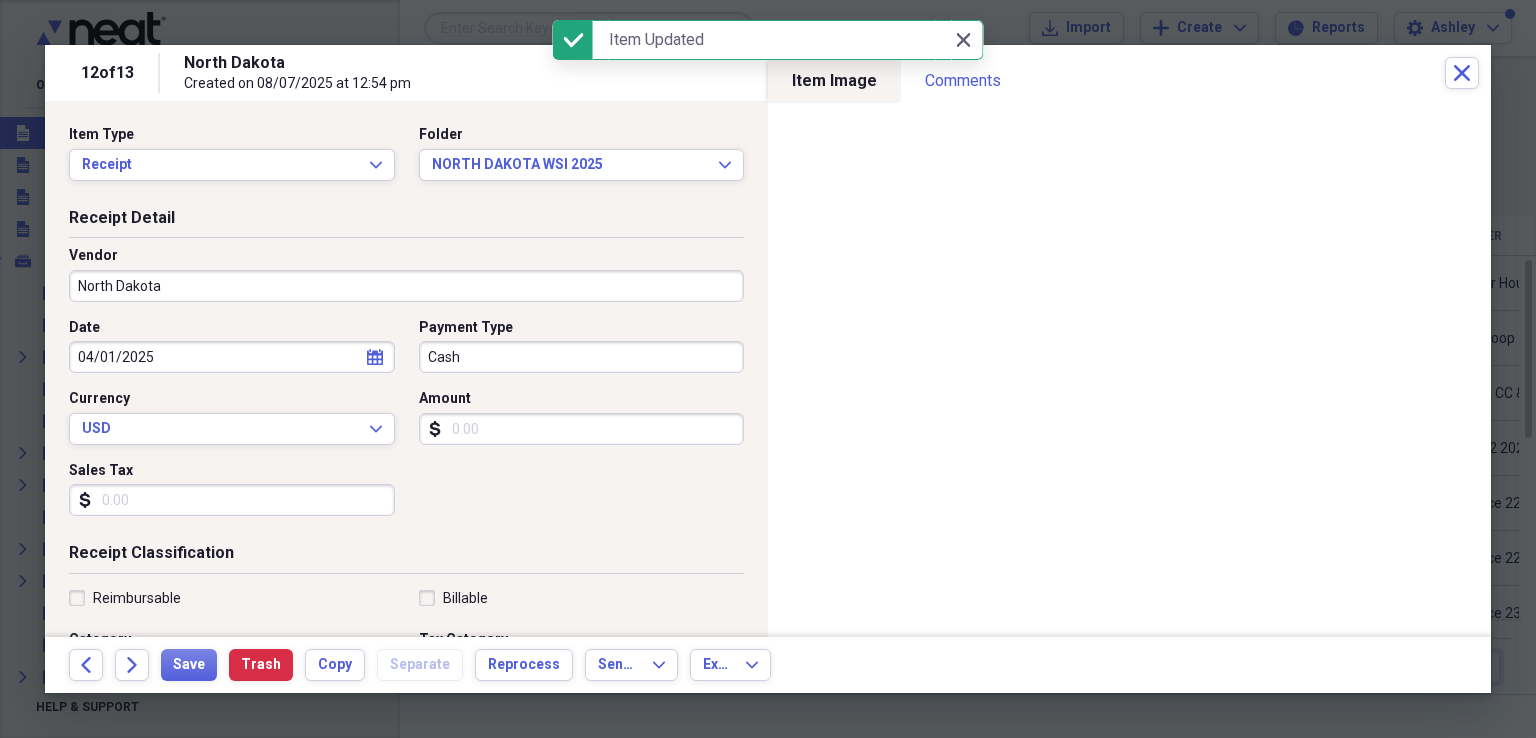 click on "North Dakota" at bounding box center [406, 286] 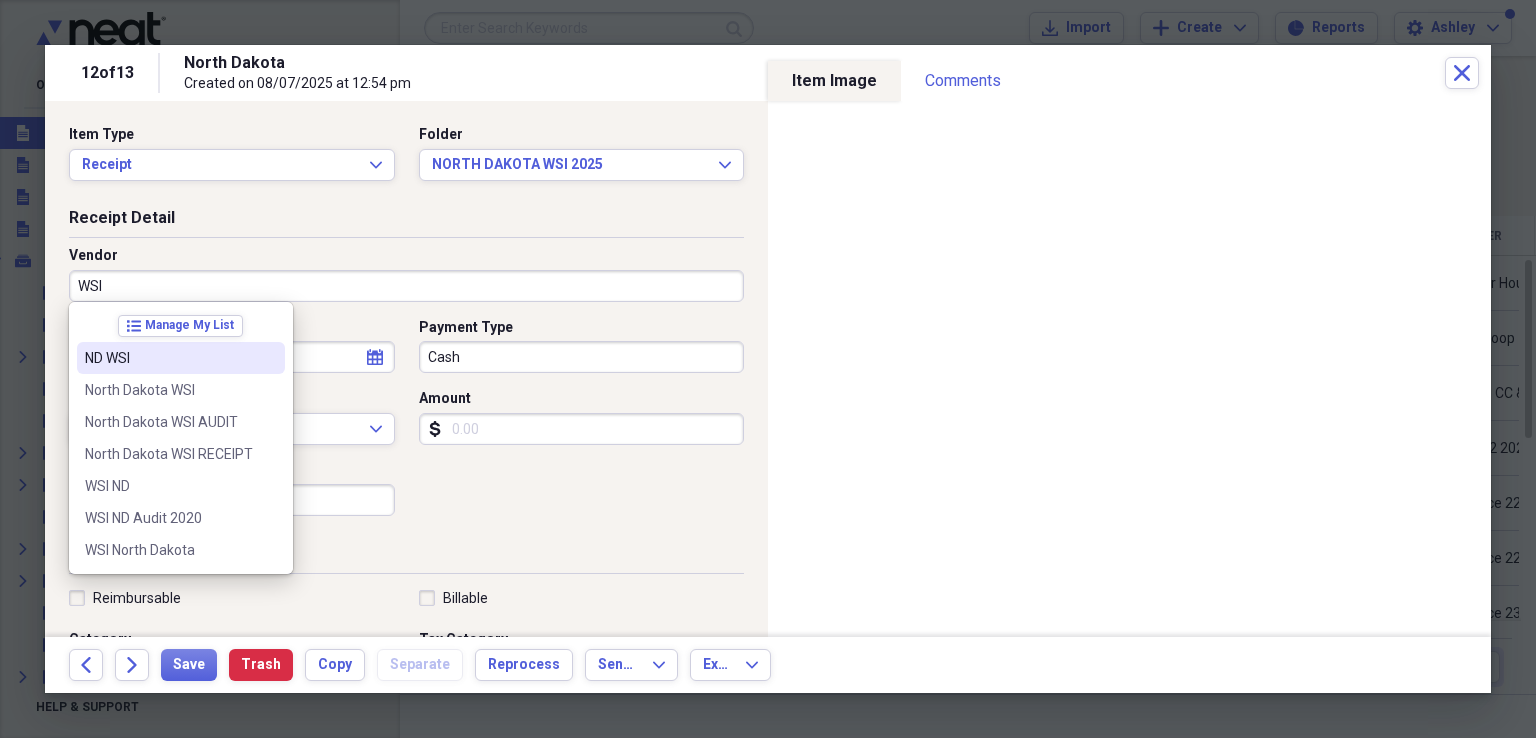 click on "ND WSI" at bounding box center (169, 358) 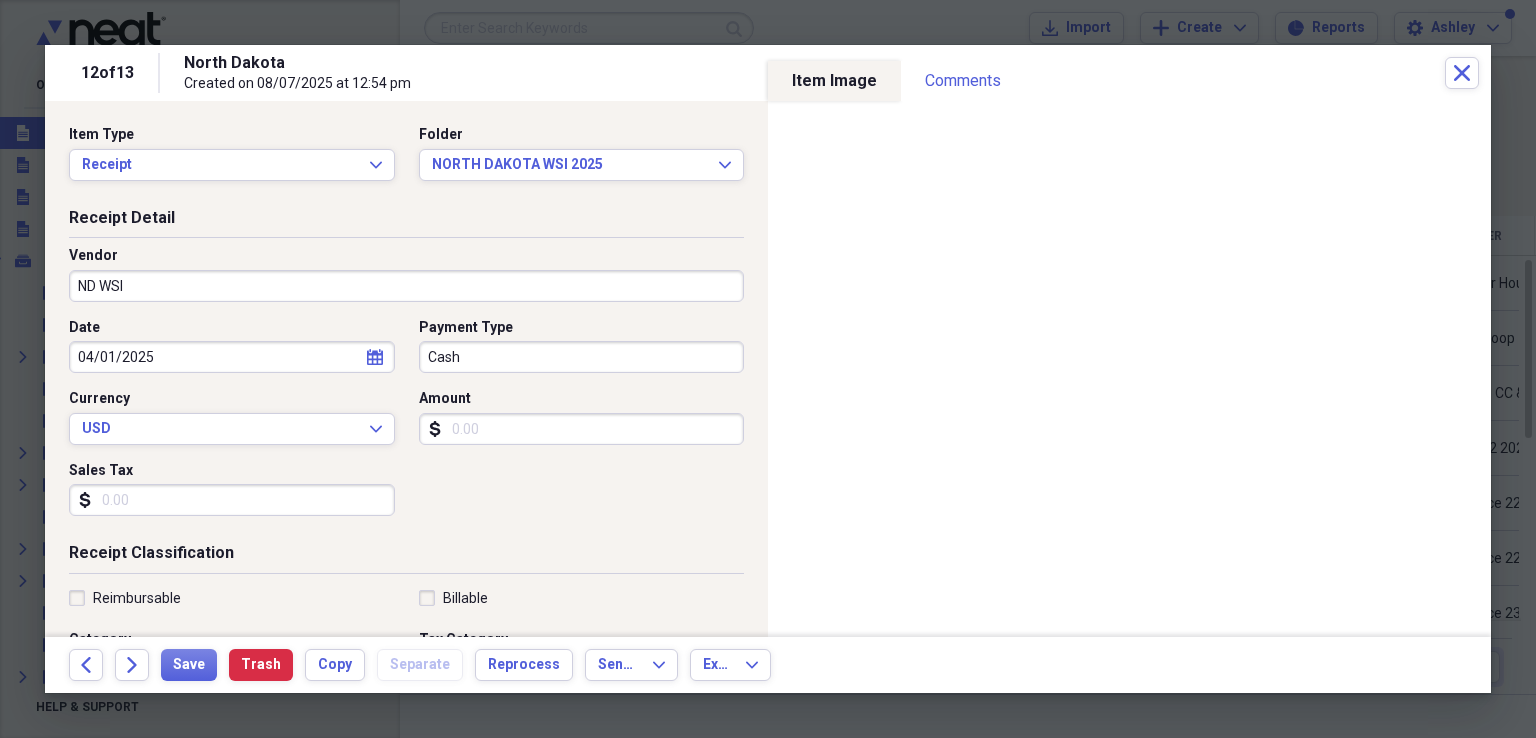 select on "3" 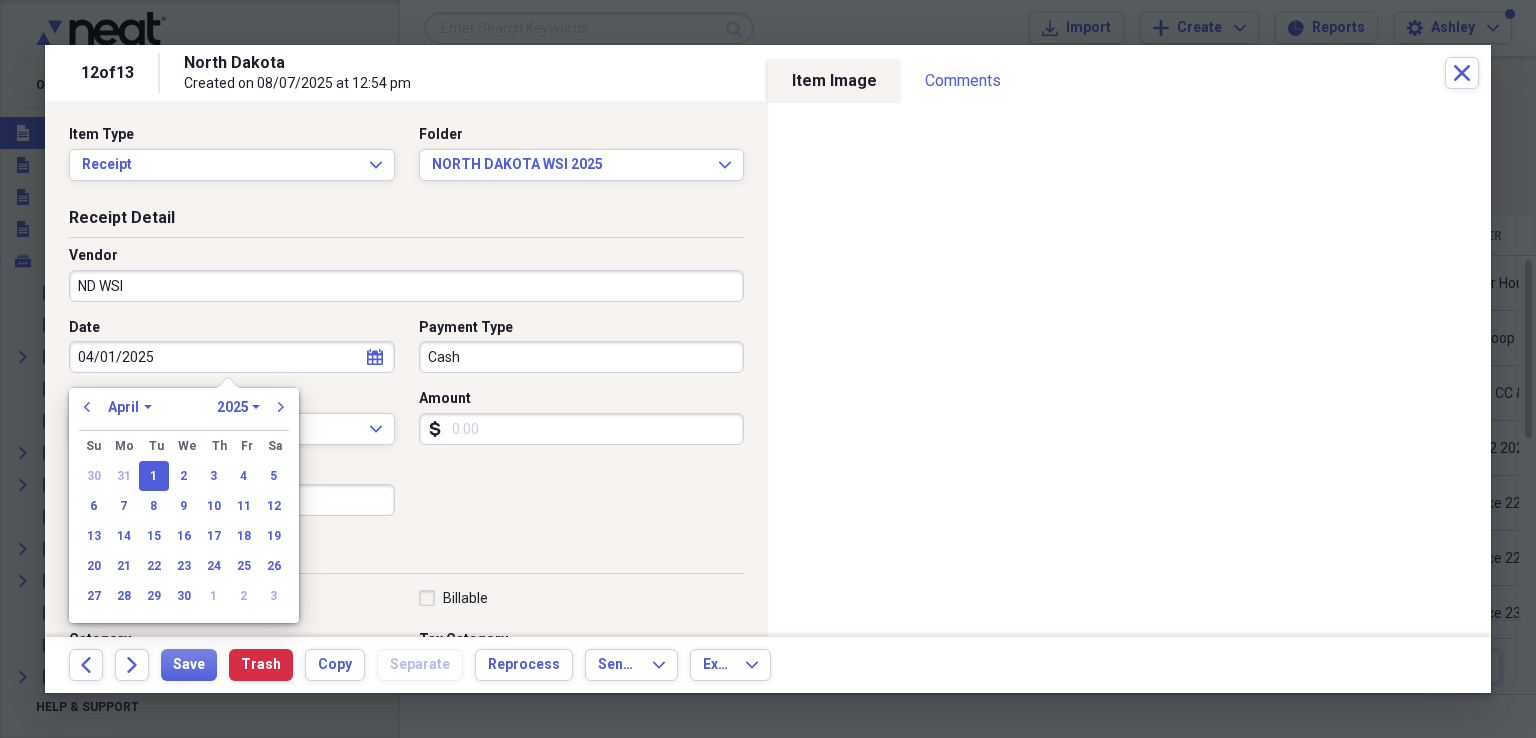 click on "04/01/2025" at bounding box center (232, 357) 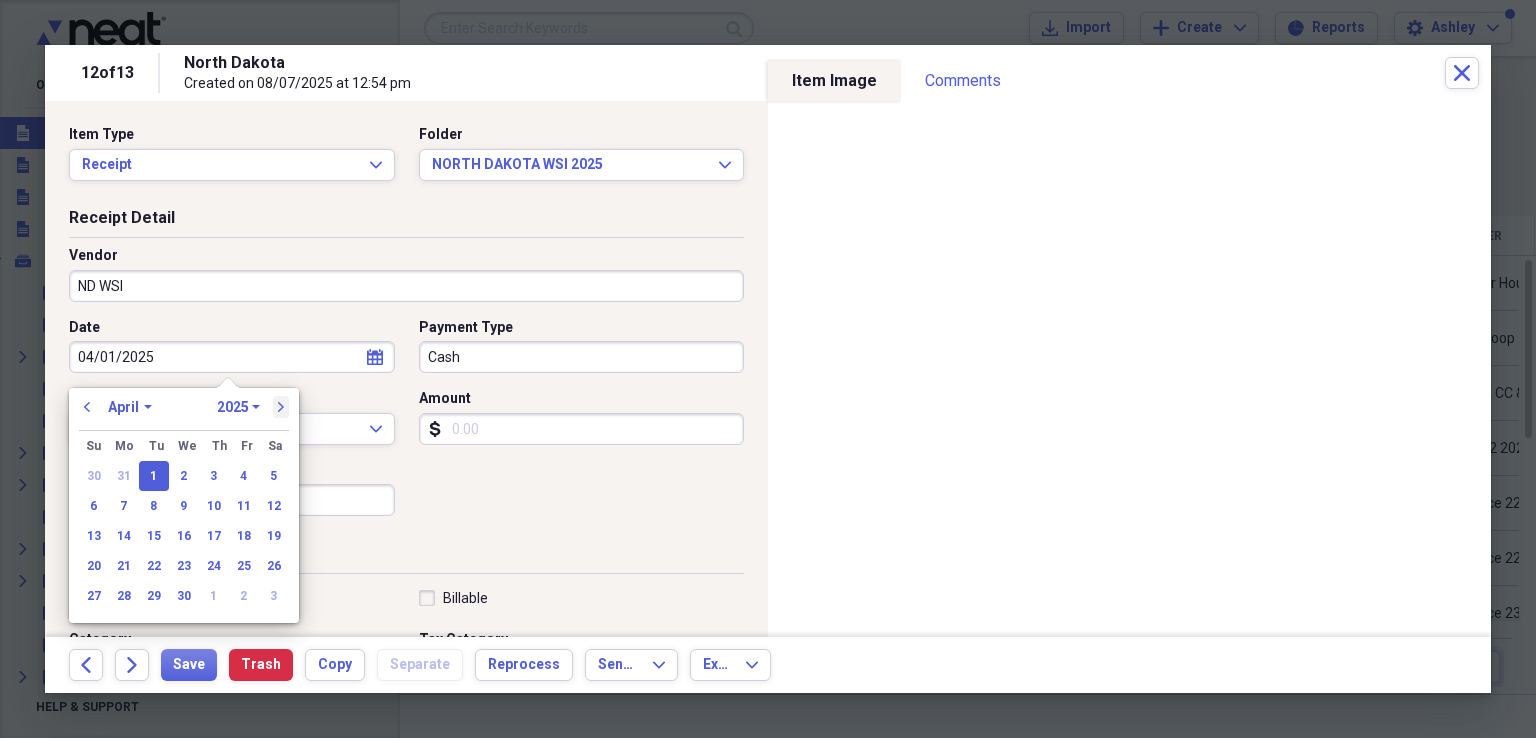 click on "next" at bounding box center (281, 407) 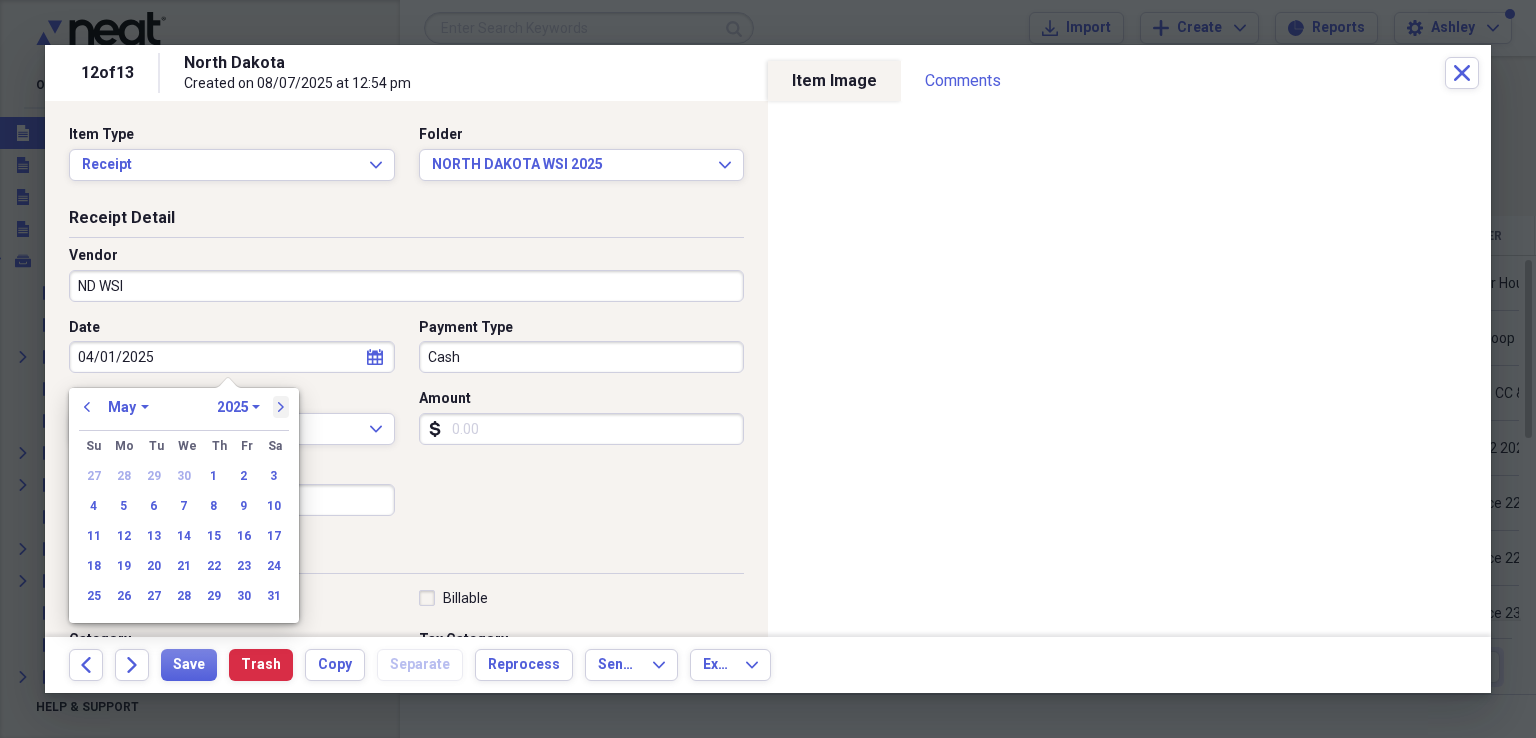 click on "next" at bounding box center [281, 407] 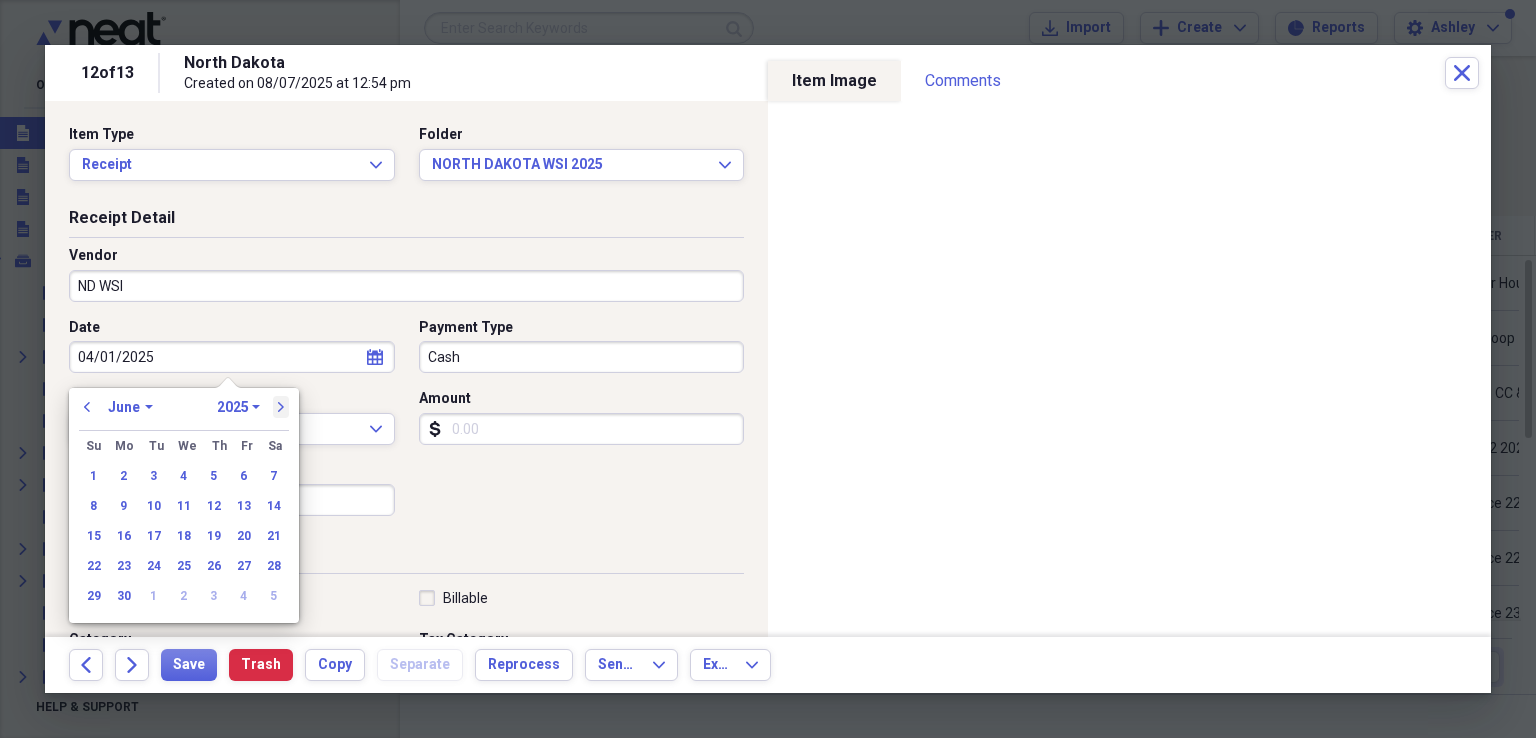 click on "next" at bounding box center (281, 407) 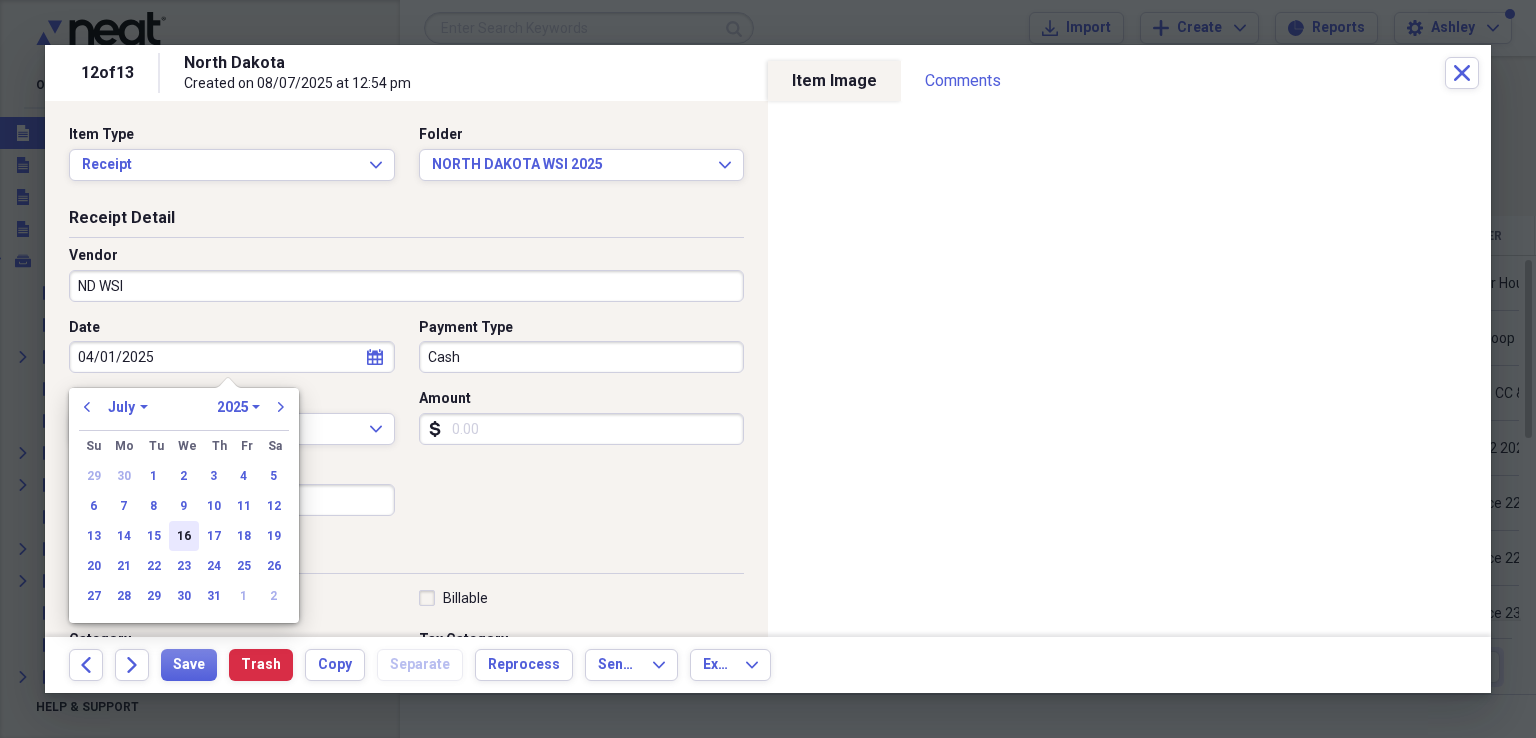 click on "16" at bounding box center [184, 536] 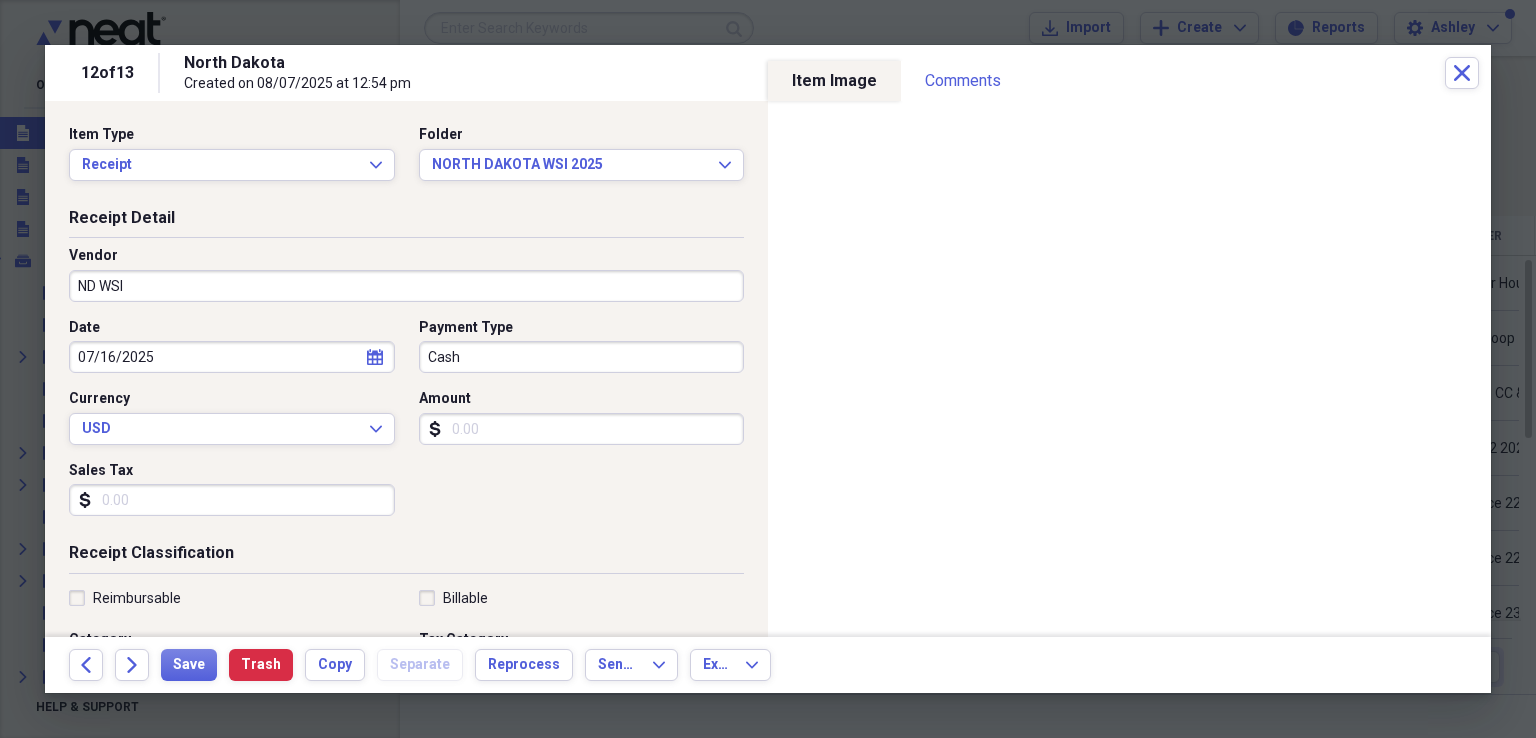 click on "Cash" at bounding box center [582, 357] 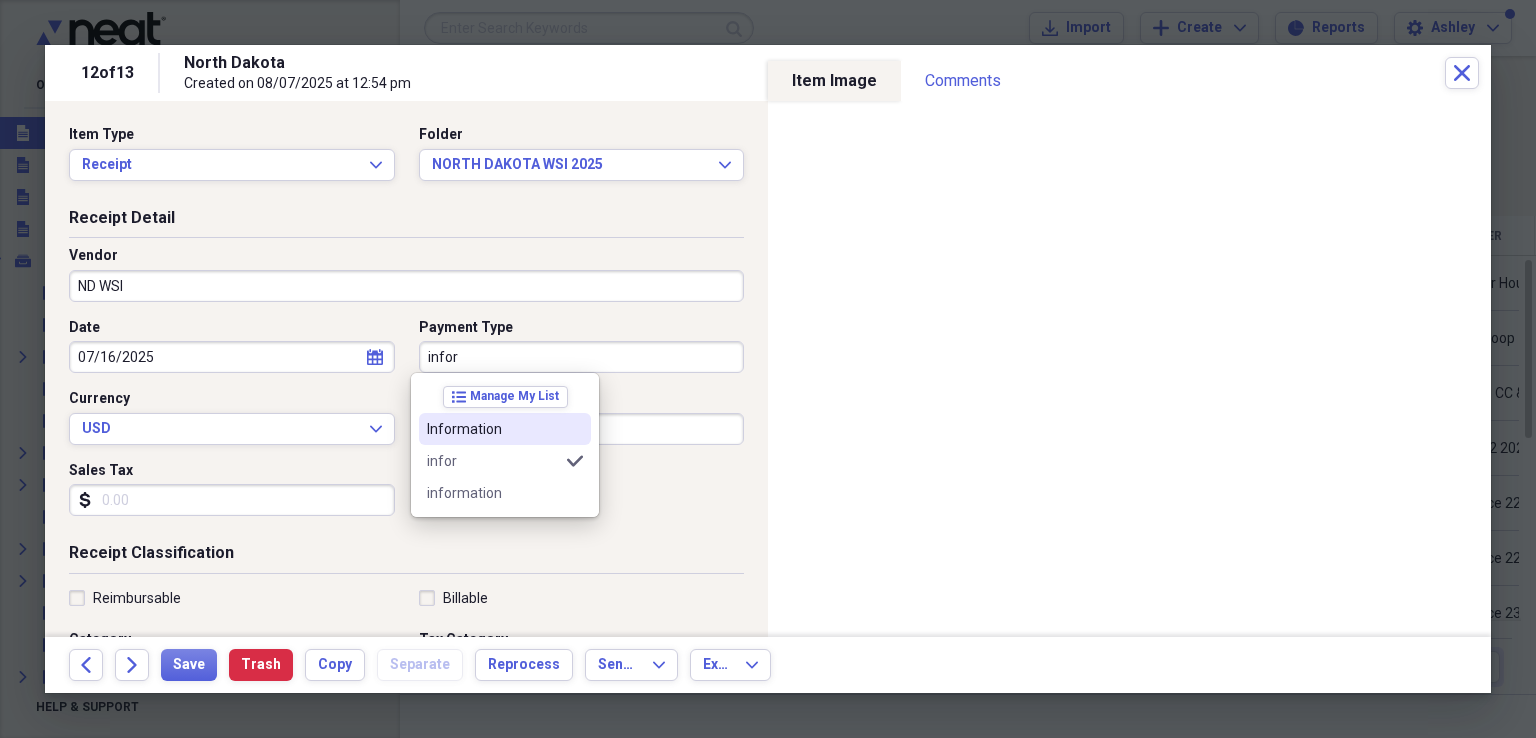 click on "Information" at bounding box center [493, 429] 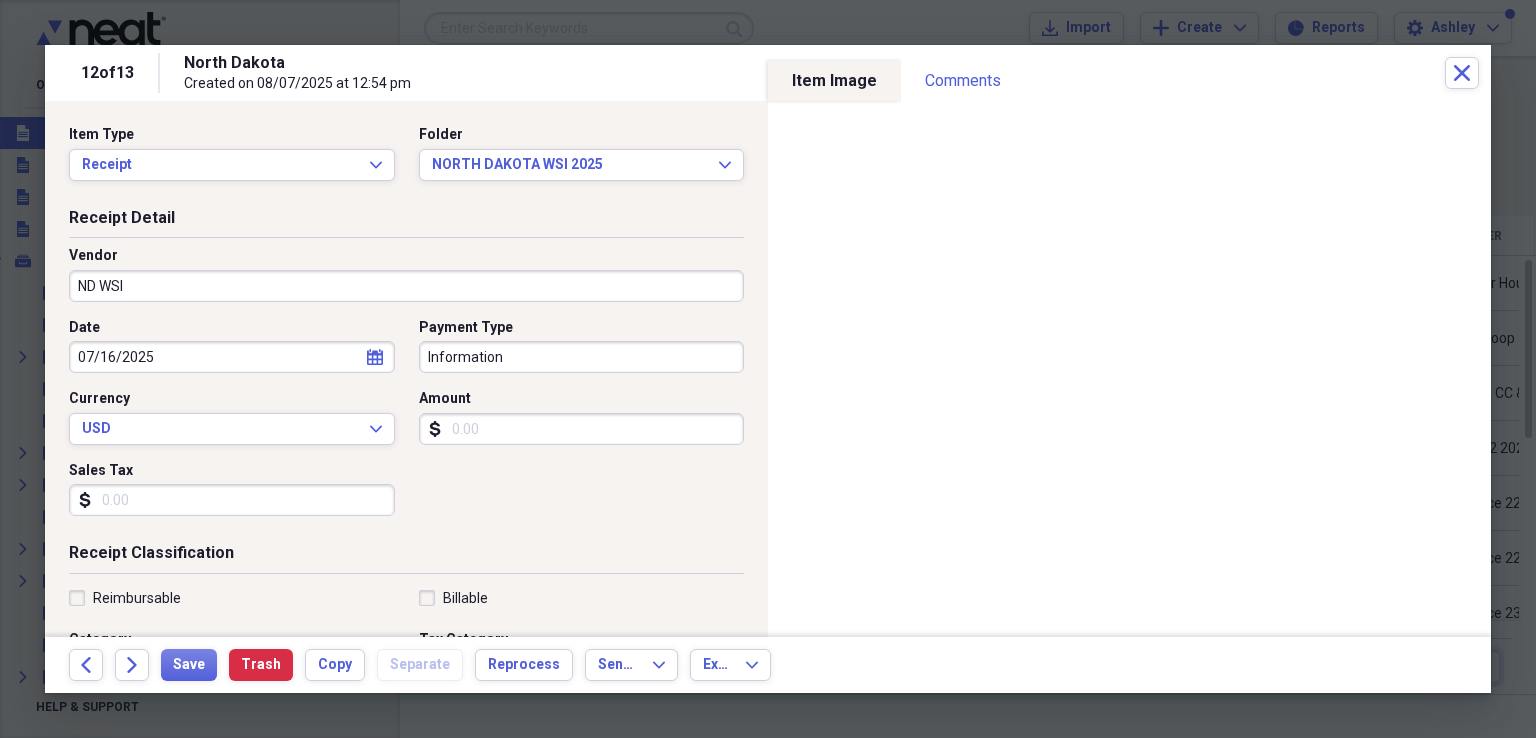 click on "Amount" at bounding box center [582, 429] 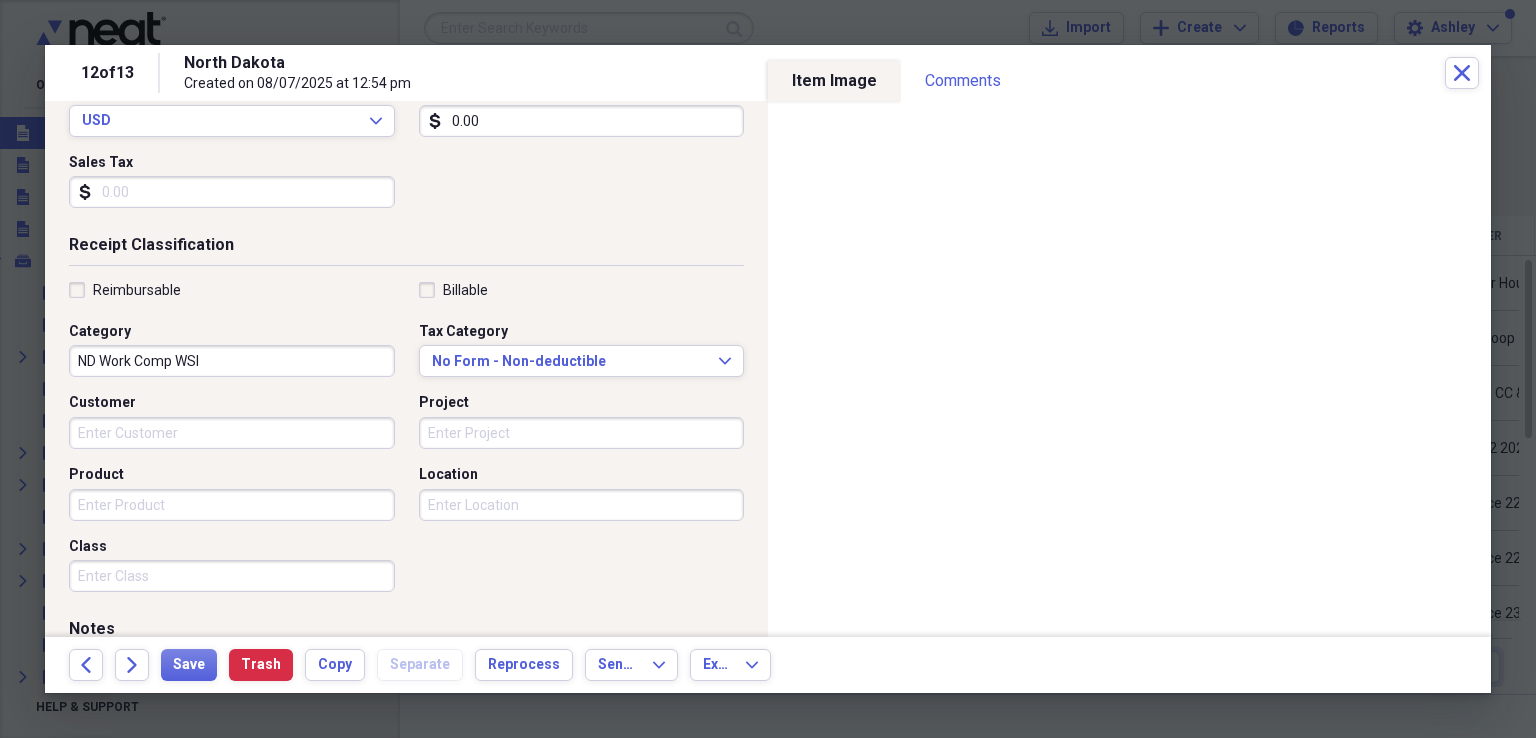 scroll, scrollTop: 324, scrollLeft: 0, axis: vertical 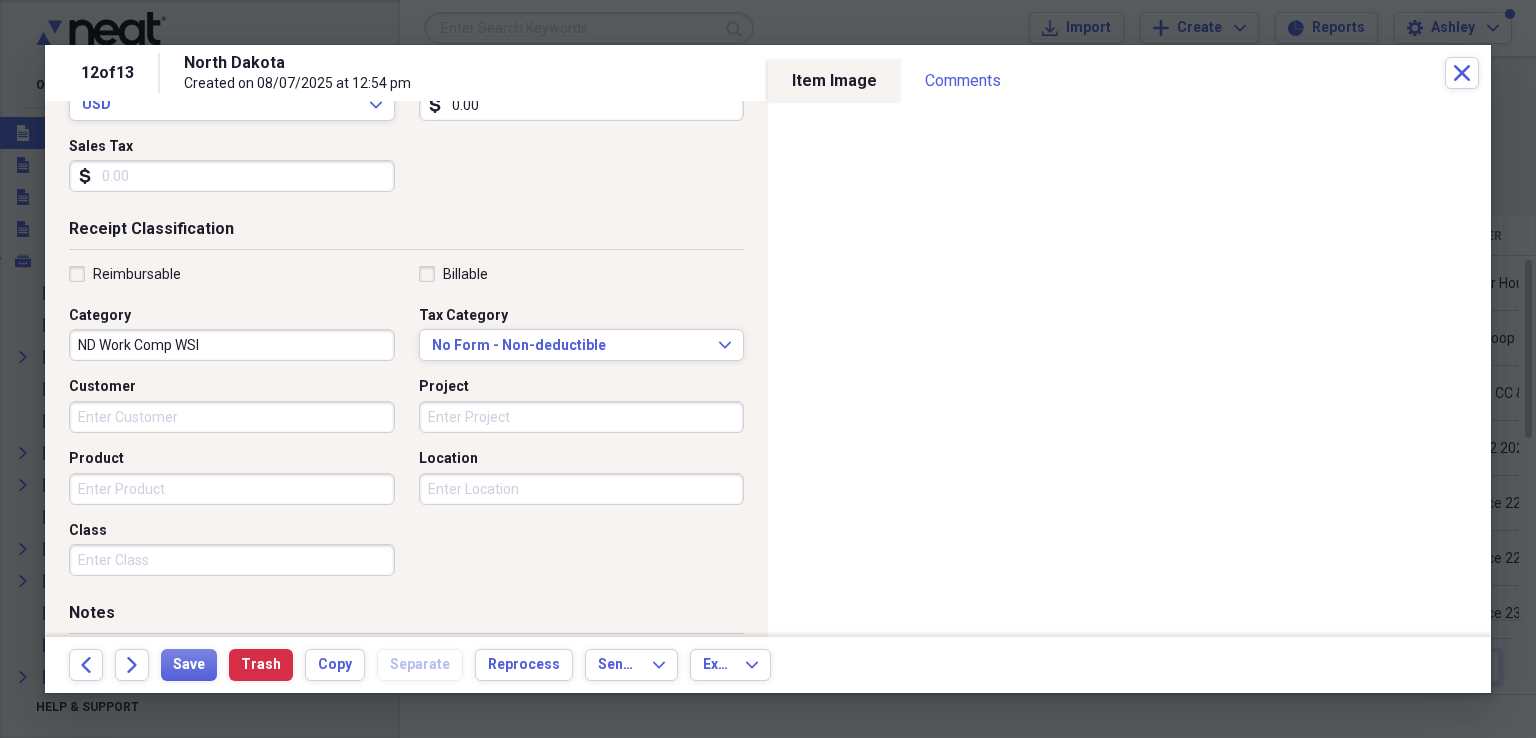 type on "0.00" 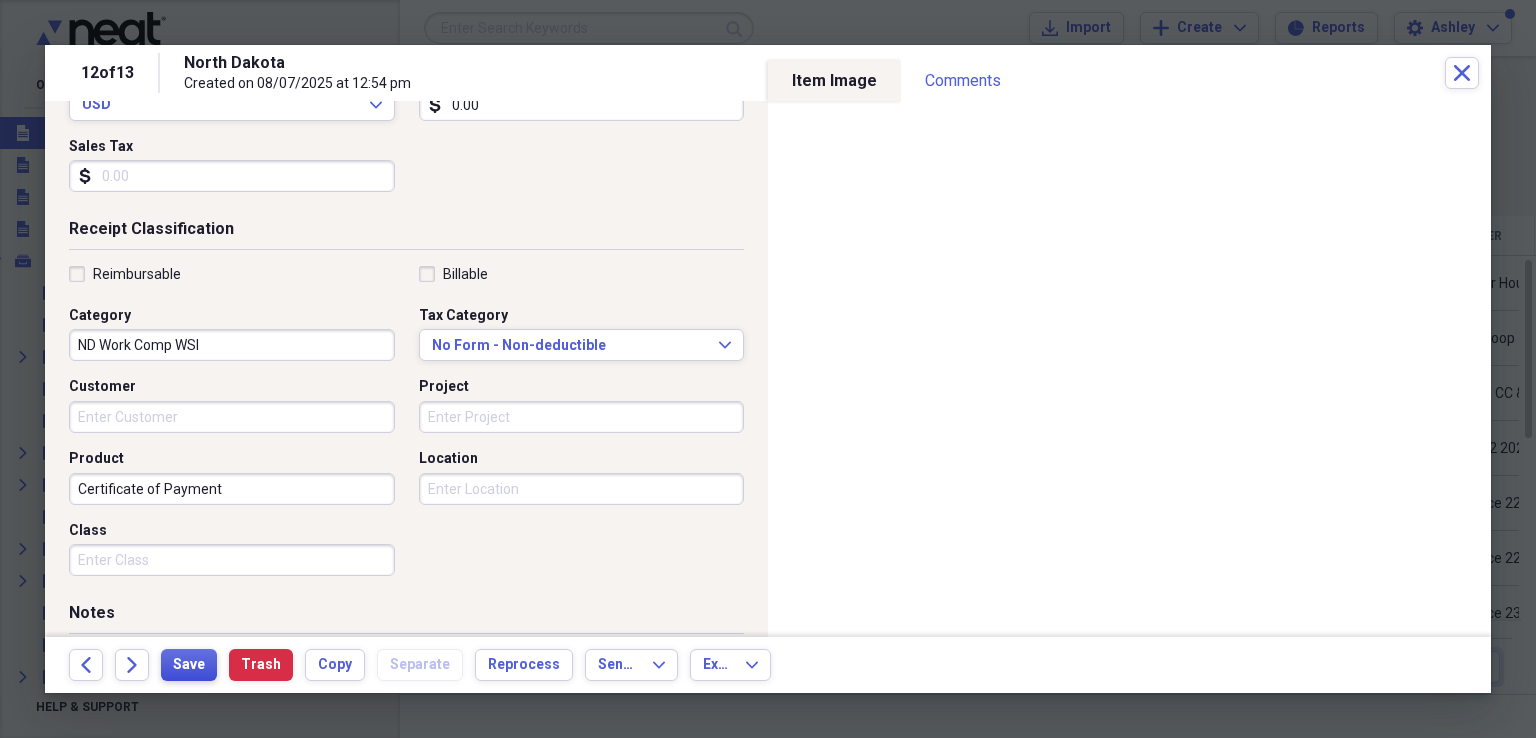 type on "Certificate of Payment" 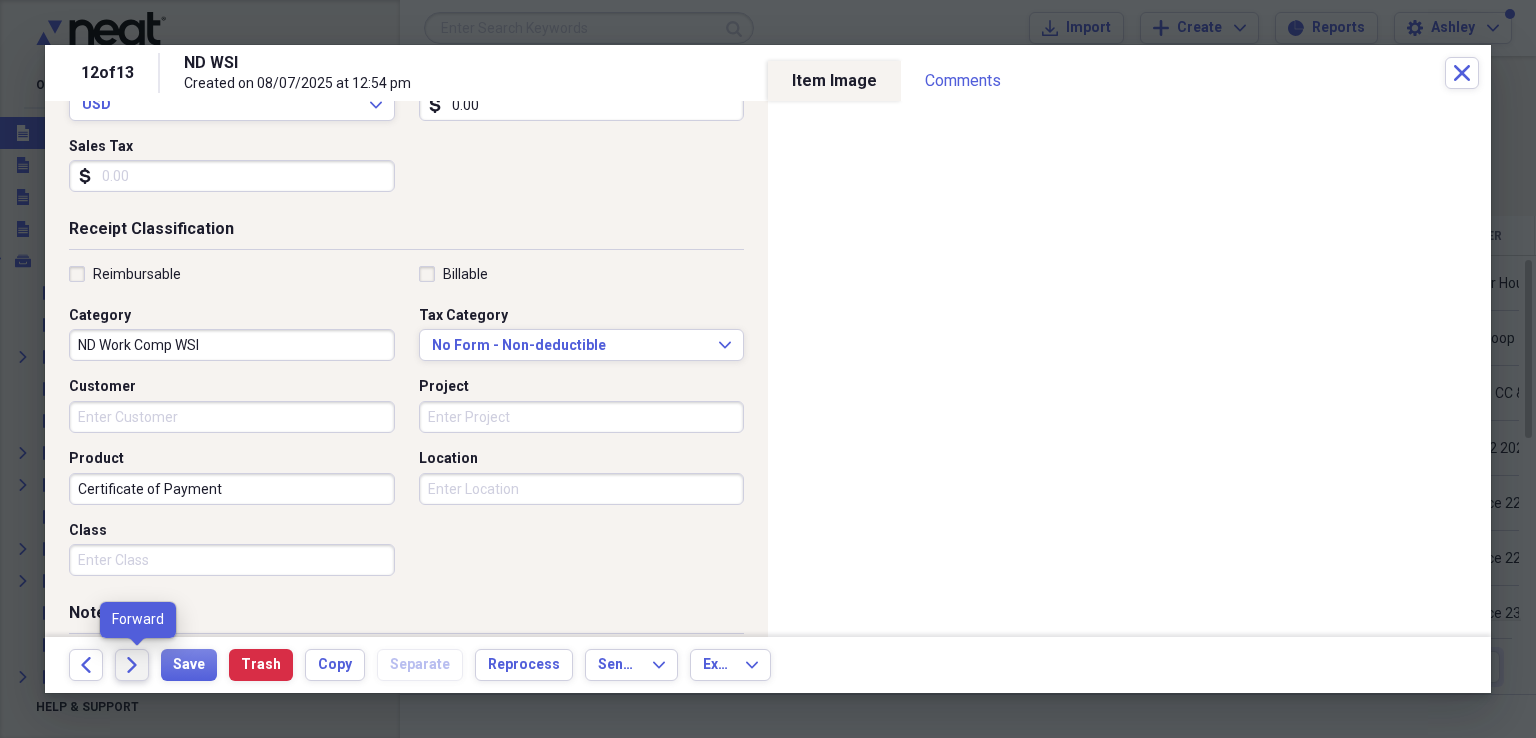 click on "Forward" 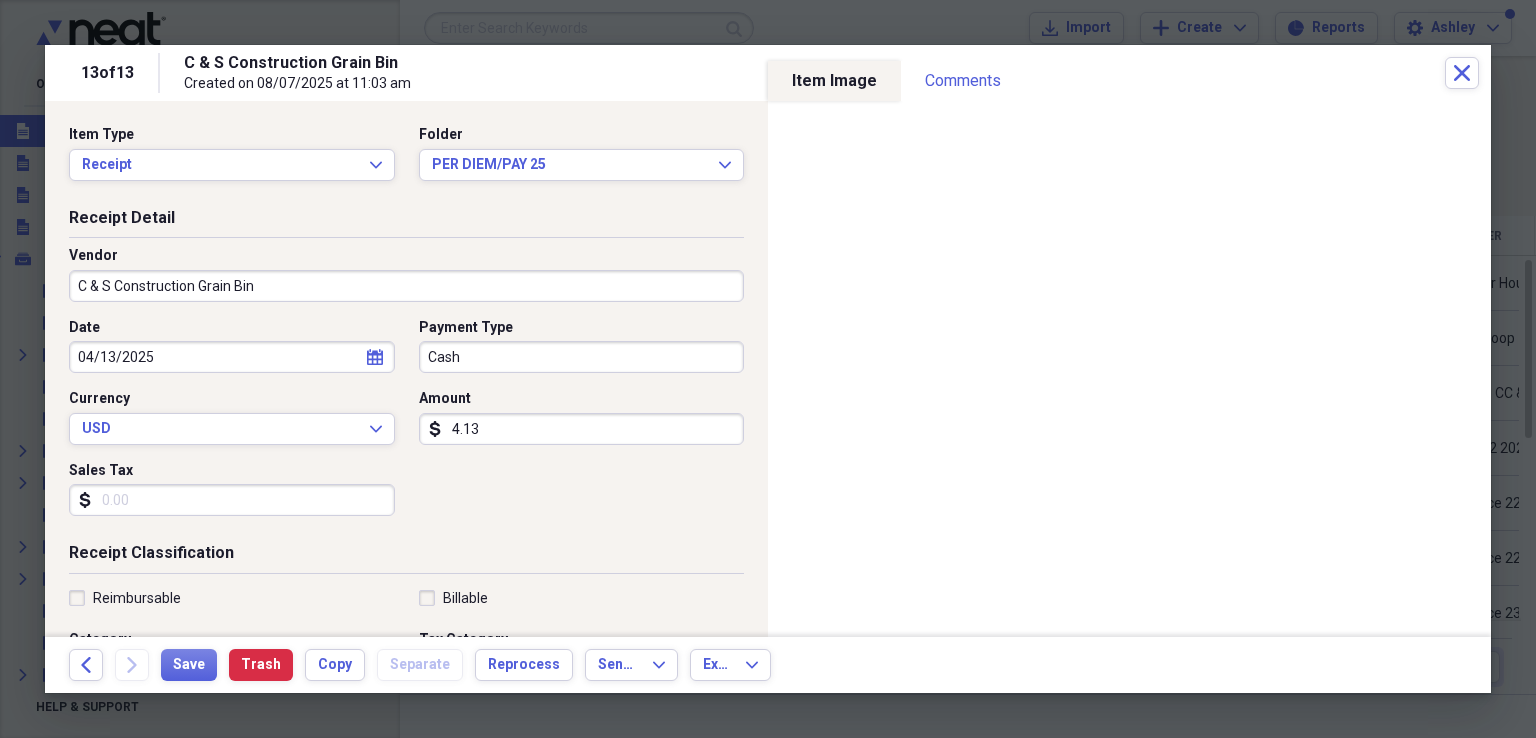 click on "C & S Construction Grain Bin" at bounding box center [406, 286] 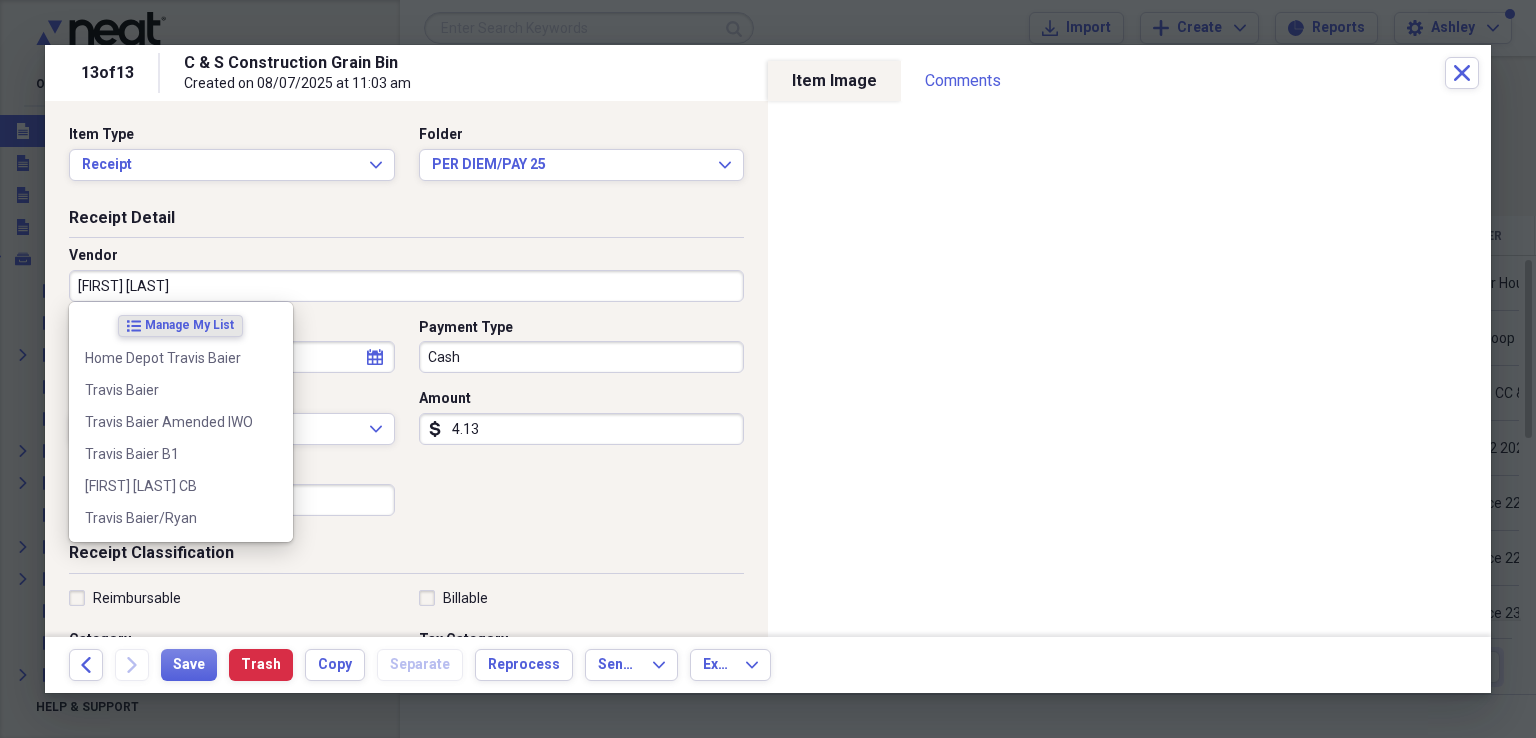 type on "Travis Baier" 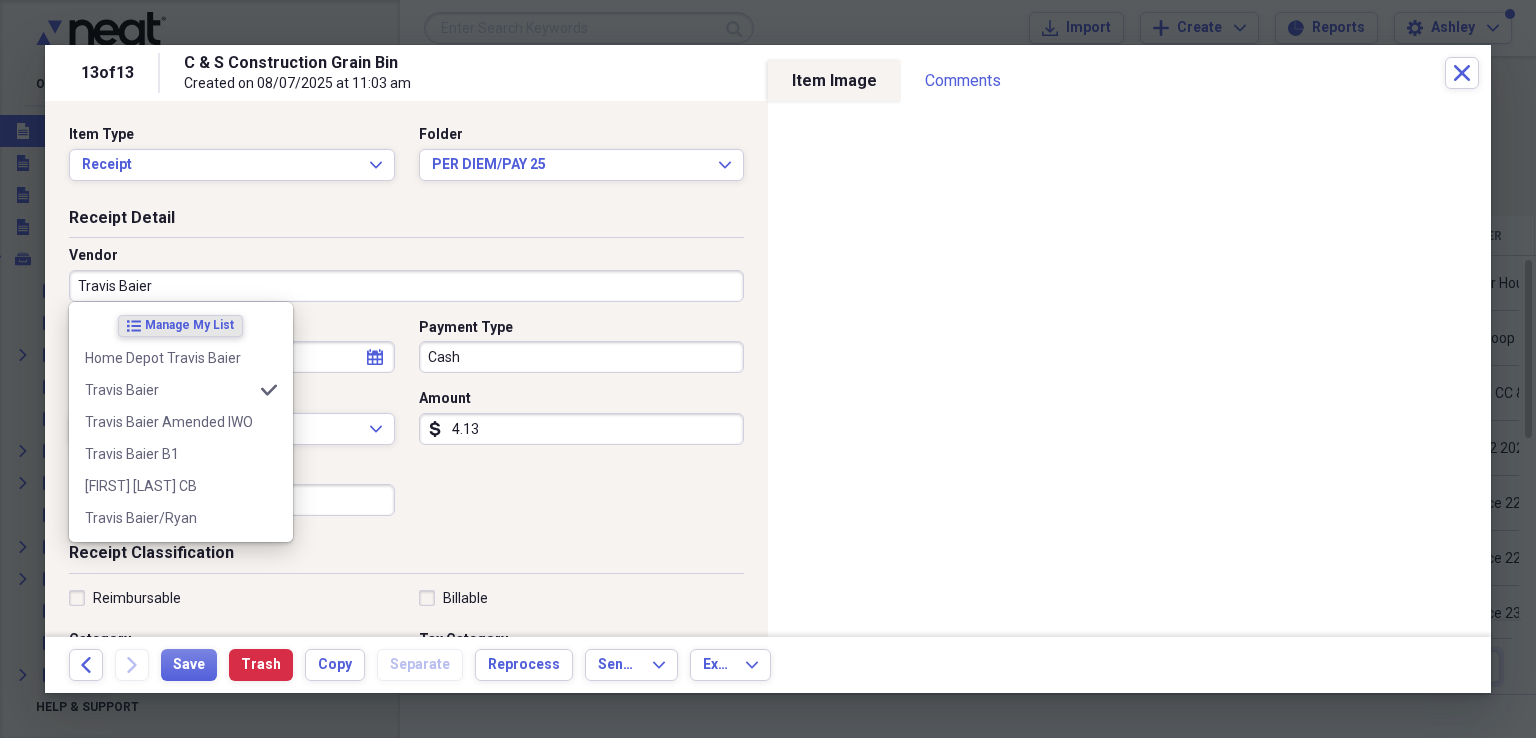 type on "Child Support" 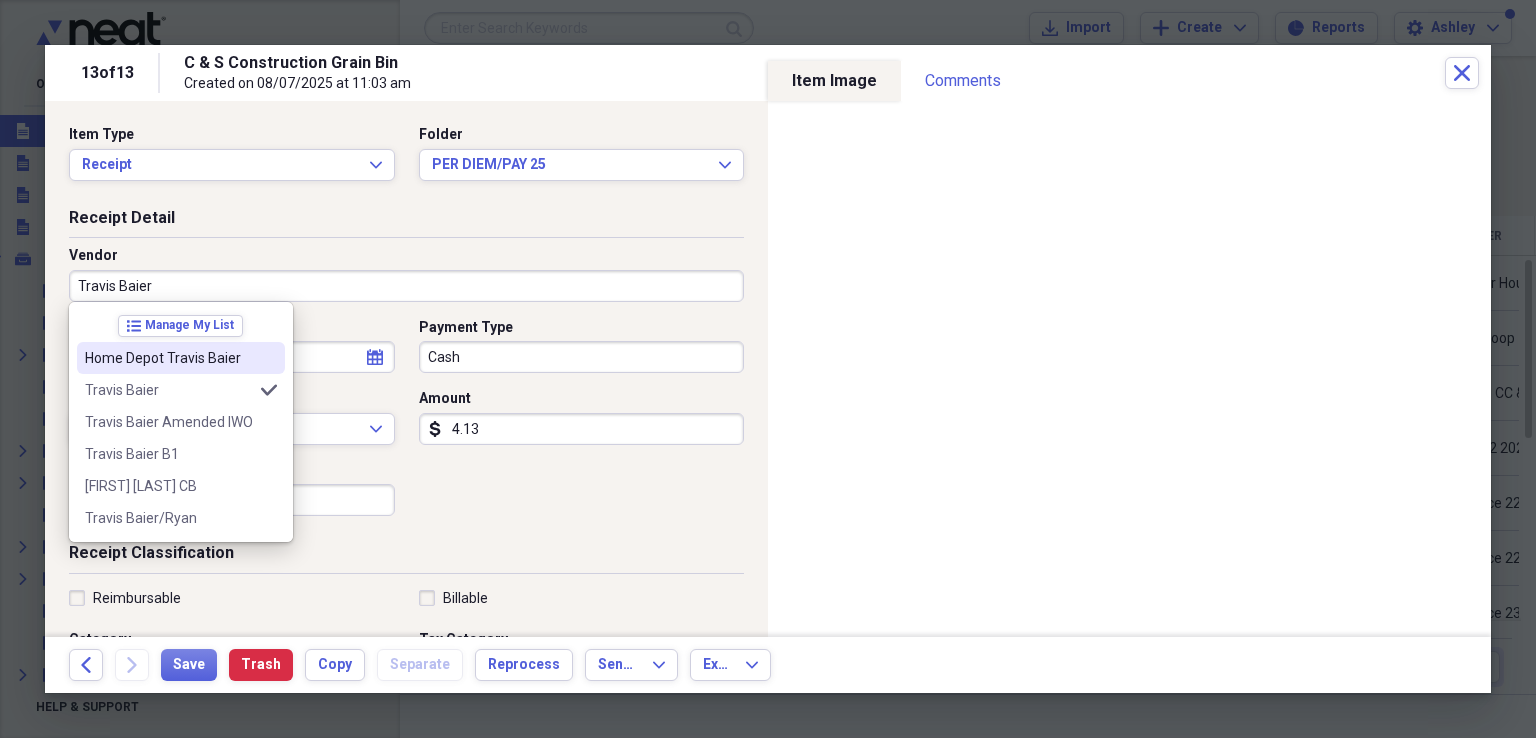 type on "Travis Baier" 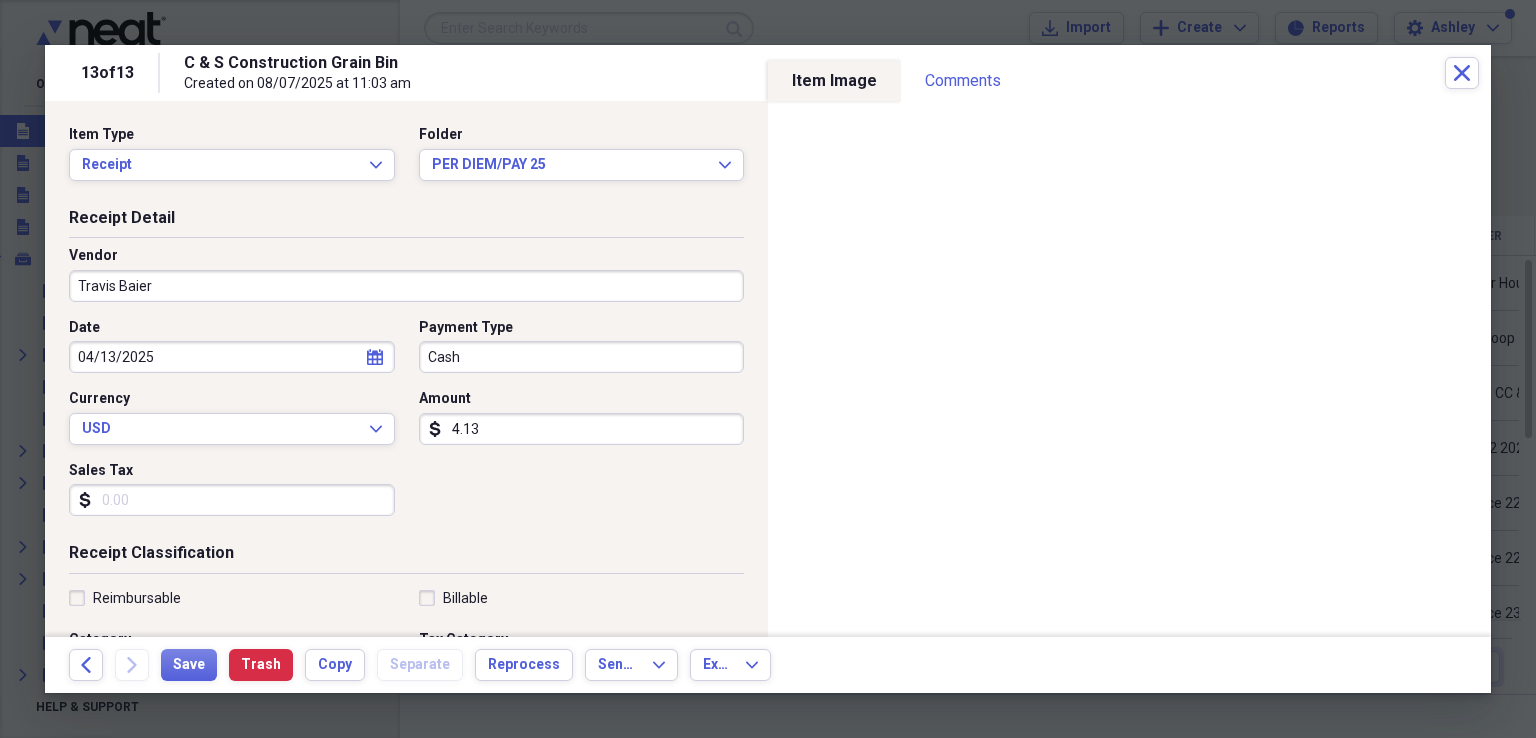click on "Date 04/13/2025 calendar Calendar Payment Type Cash Currency USD Expand Amount dollar-sign 4.13 Sales Tax dollar-sign" at bounding box center (406, 425) 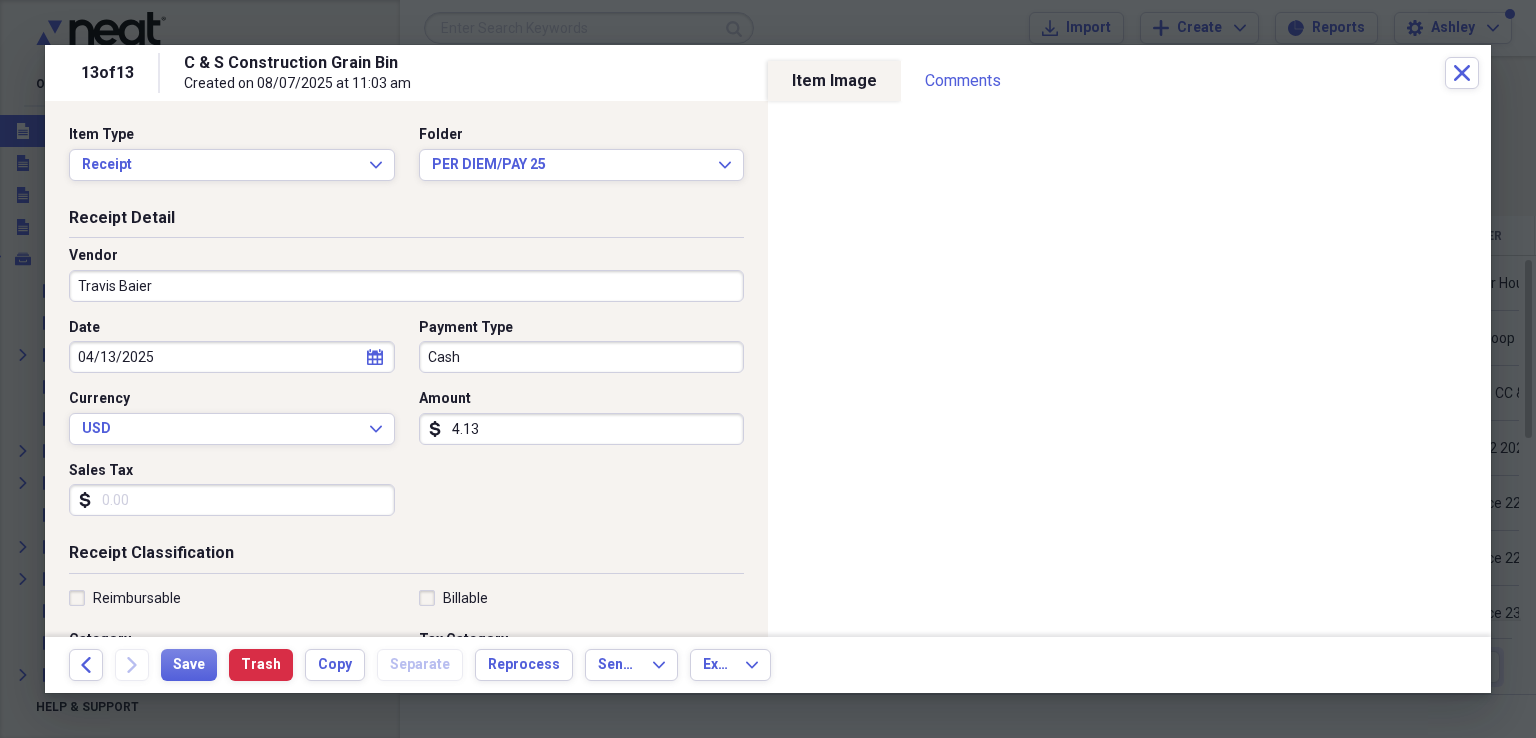 click on "04/13/2025" at bounding box center (232, 357) 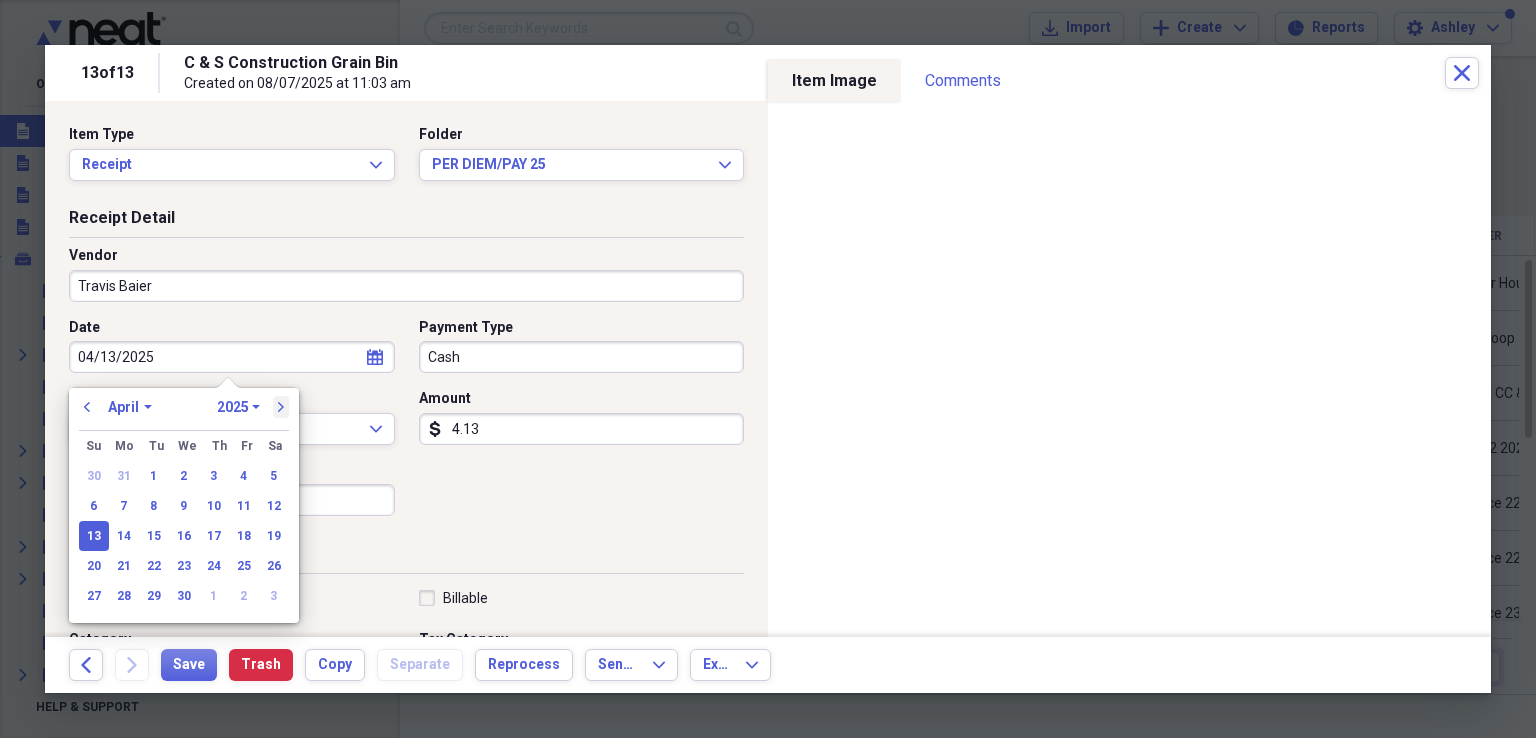 click on "next" at bounding box center [281, 407] 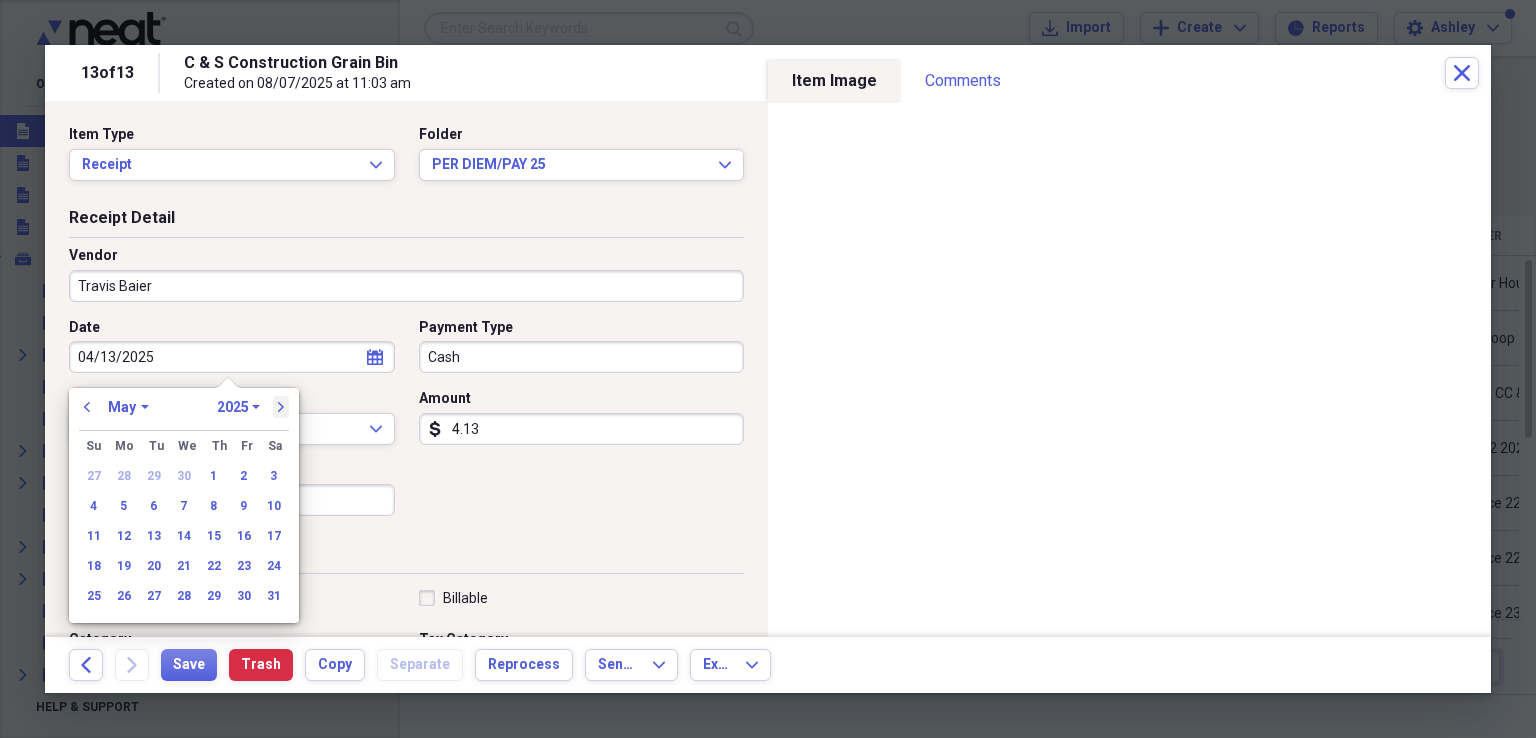 click on "next" at bounding box center [281, 407] 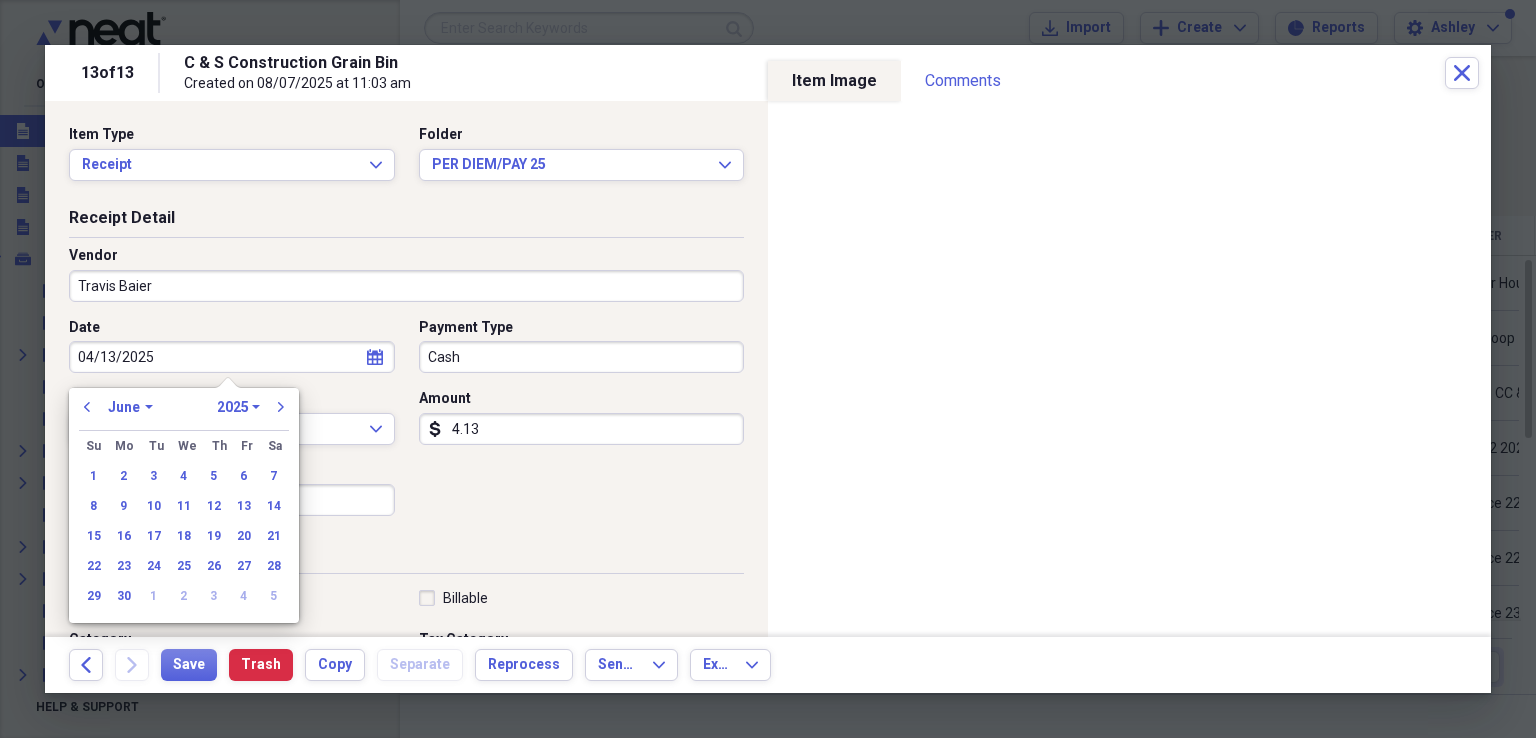 click on "13" at bounding box center [244, 506] 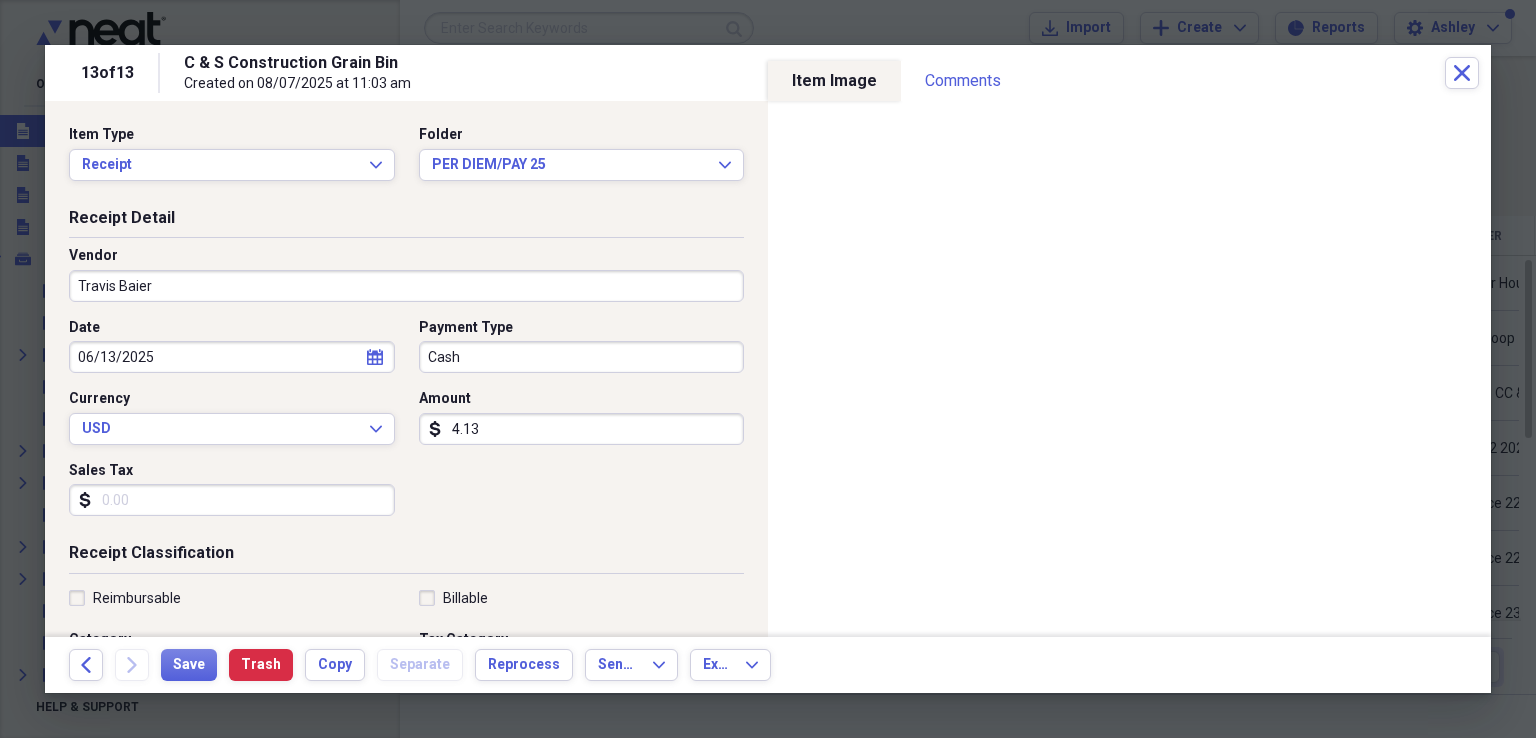 click on "Cash" at bounding box center [582, 357] 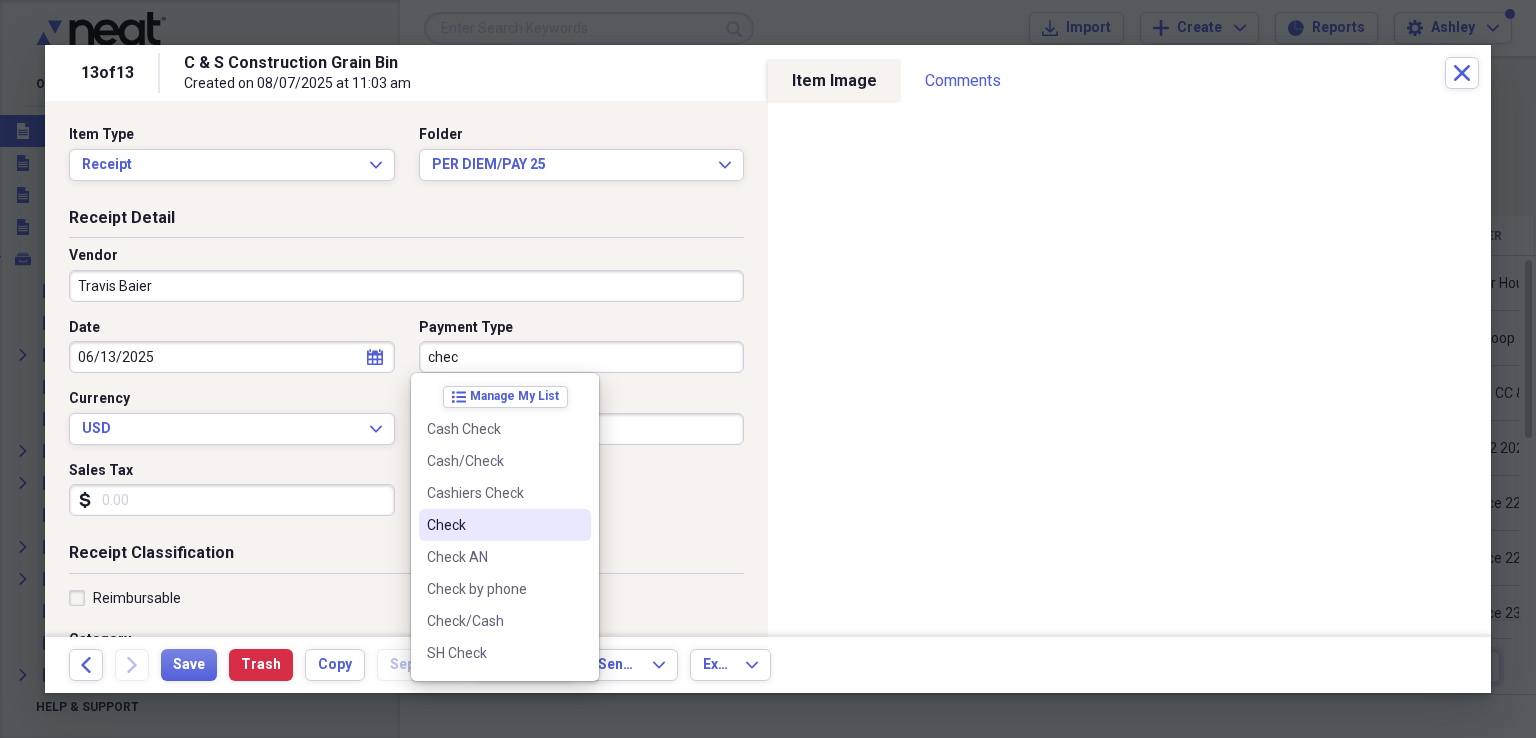 click on "Check" at bounding box center [493, 525] 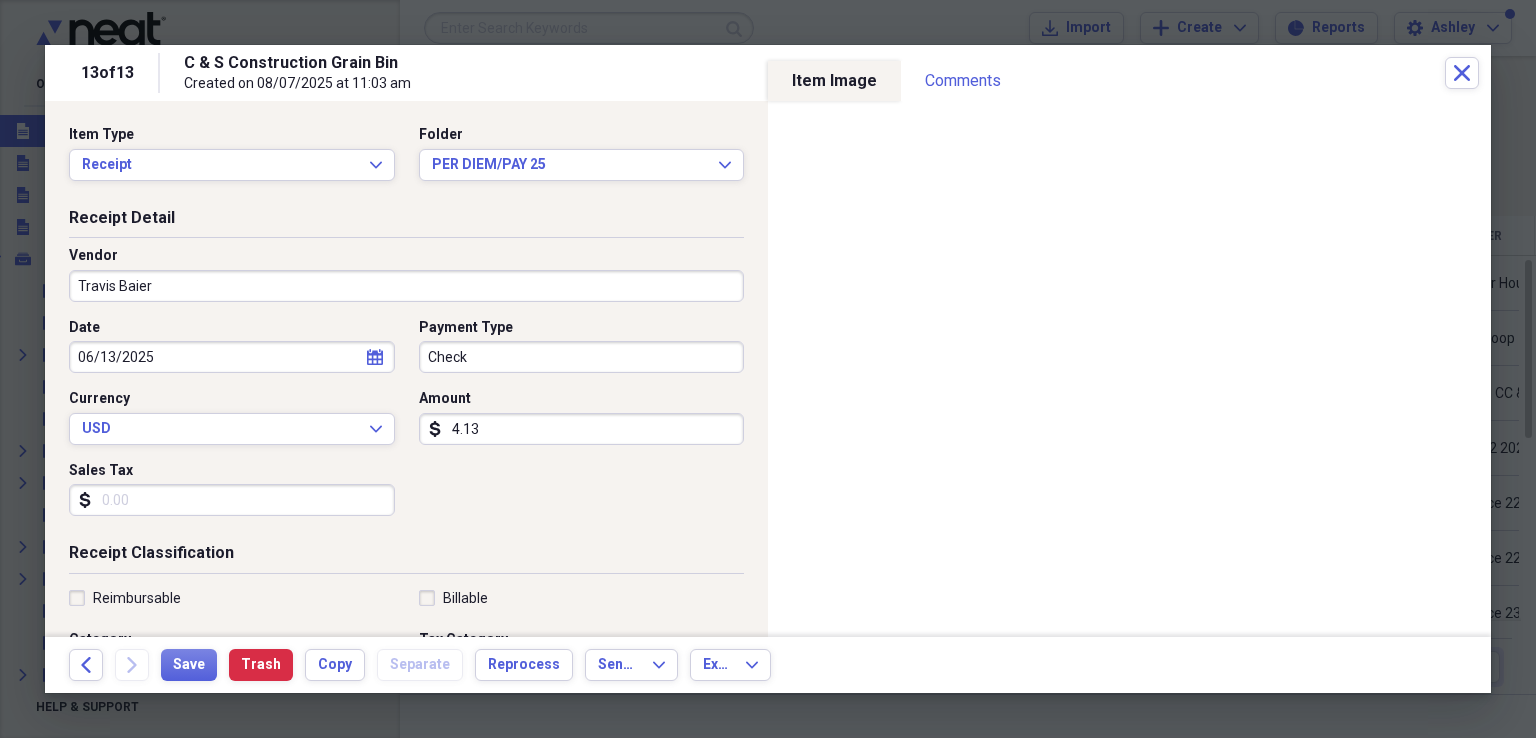 click on "4.13" at bounding box center (582, 429) 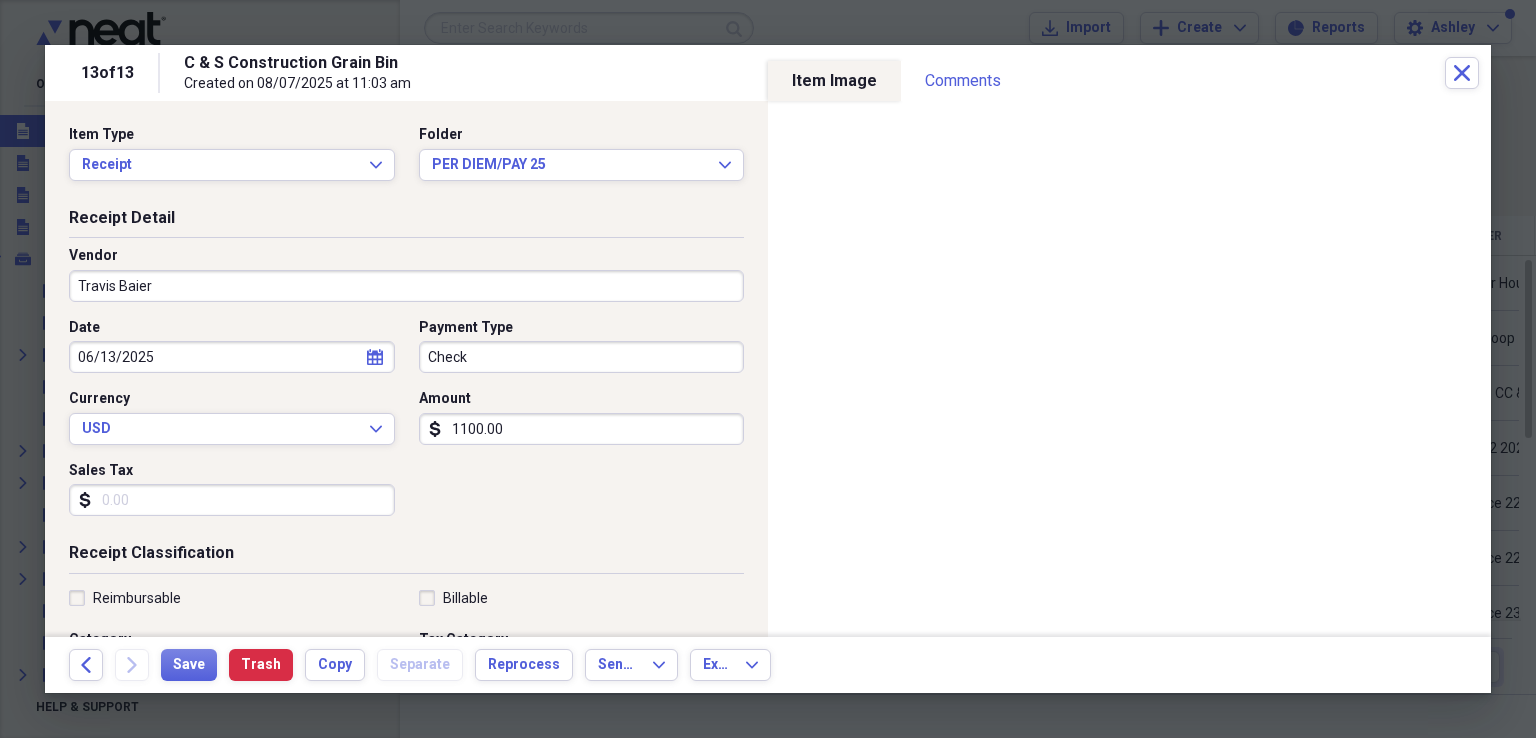 type on "1100.00" 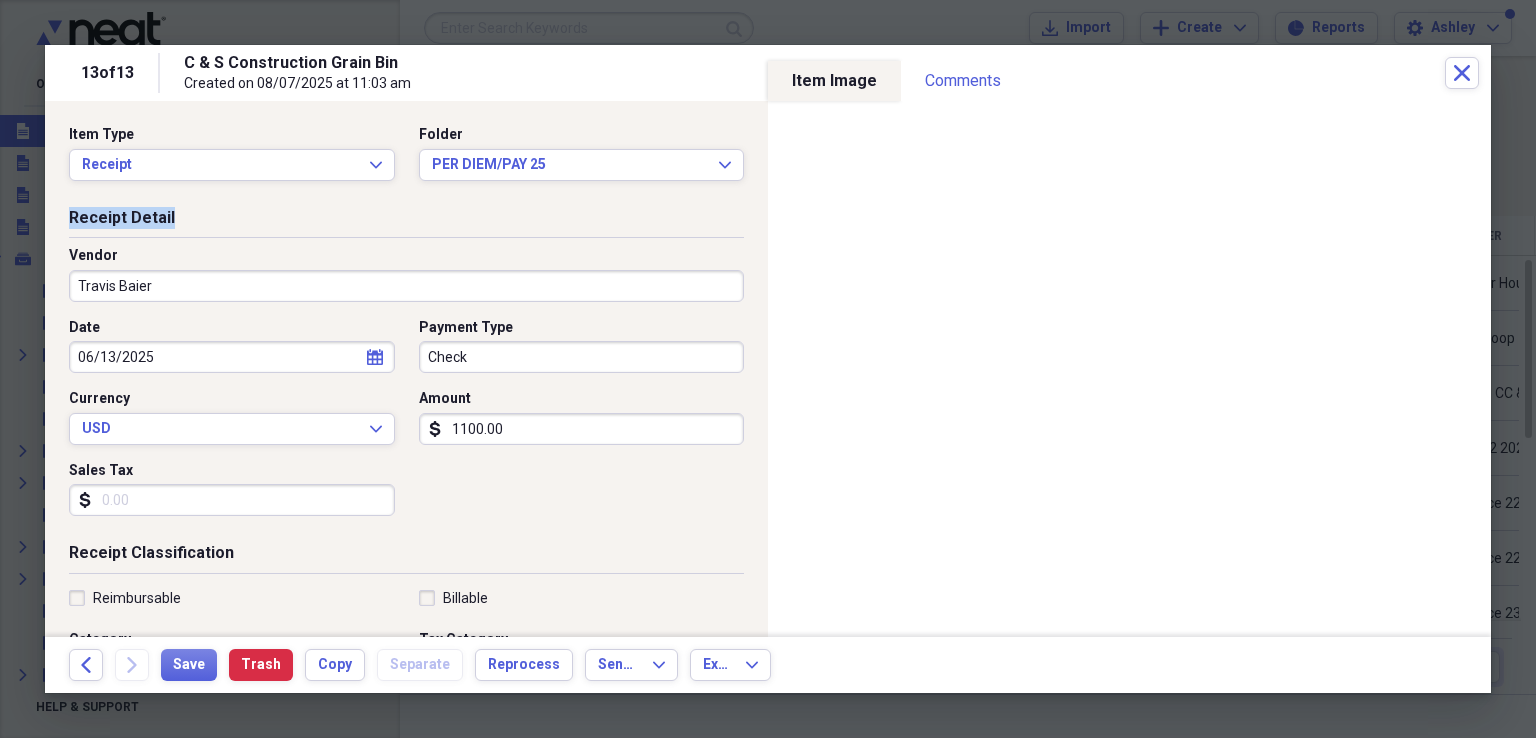 click on "Item Type Receipt Expand Folder PER DIEM/PAY 25 Expand" at bounding box center [406, 166] 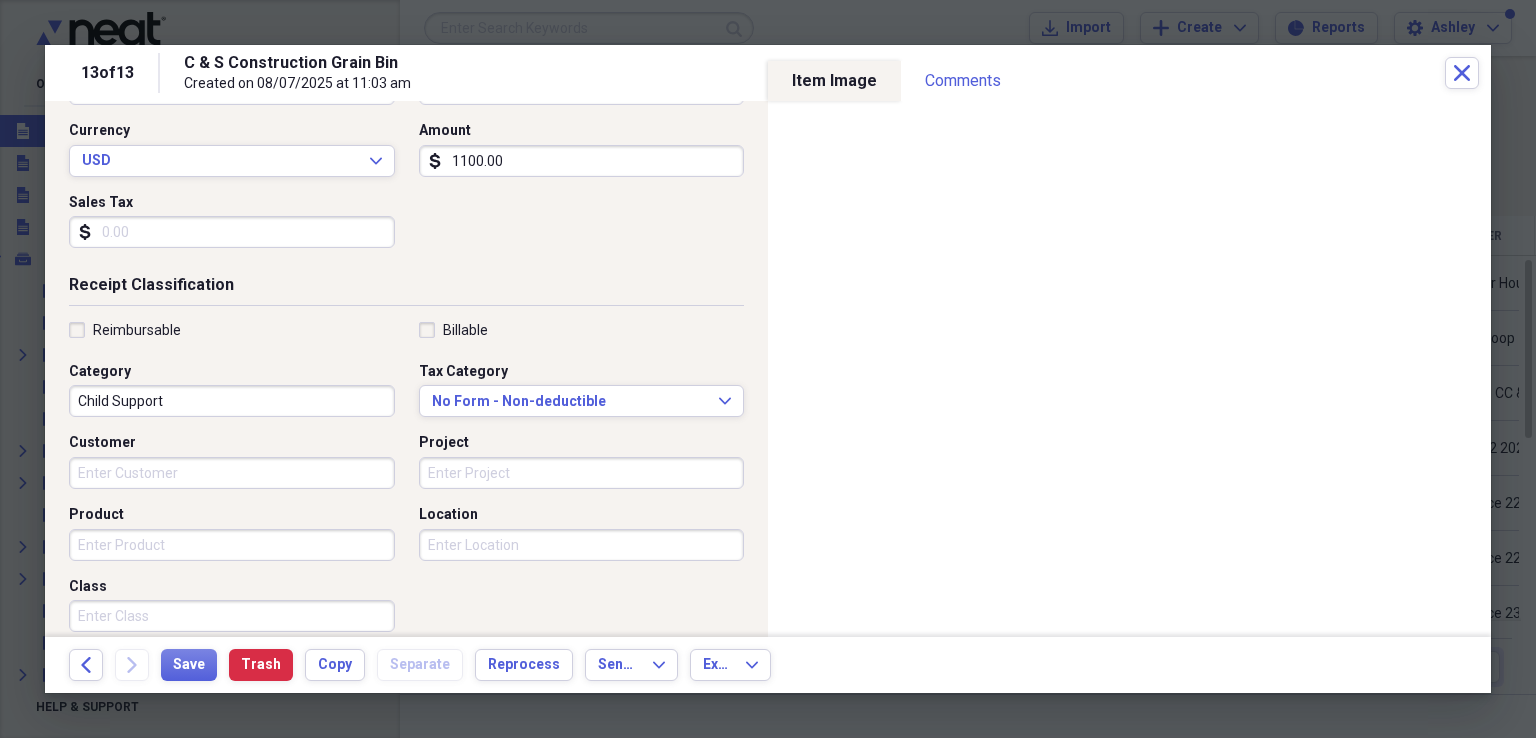 scroll, scrollTop: 423, scrollLeft: 0, axis: vertical 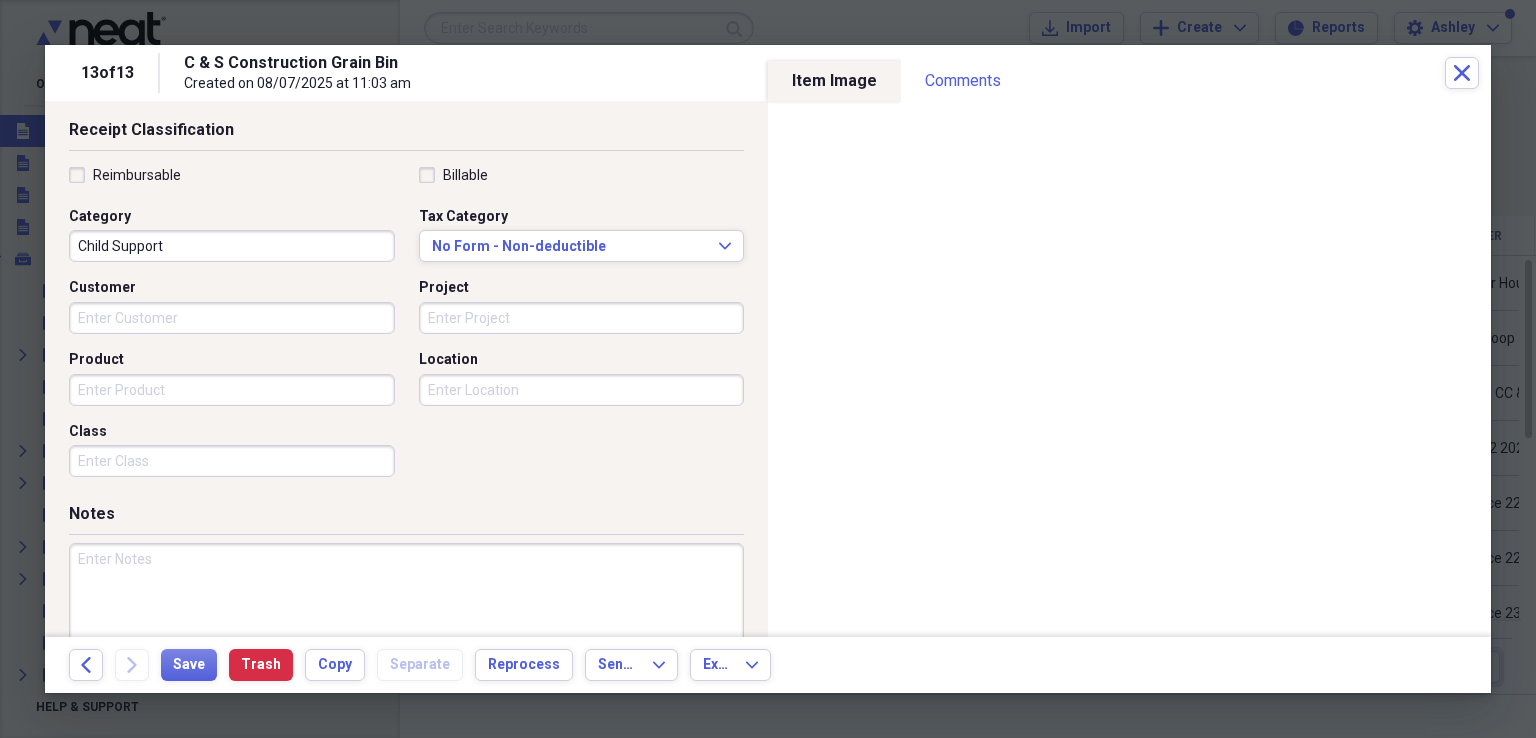 click on "Child Support" at bounding box center [232, 246] 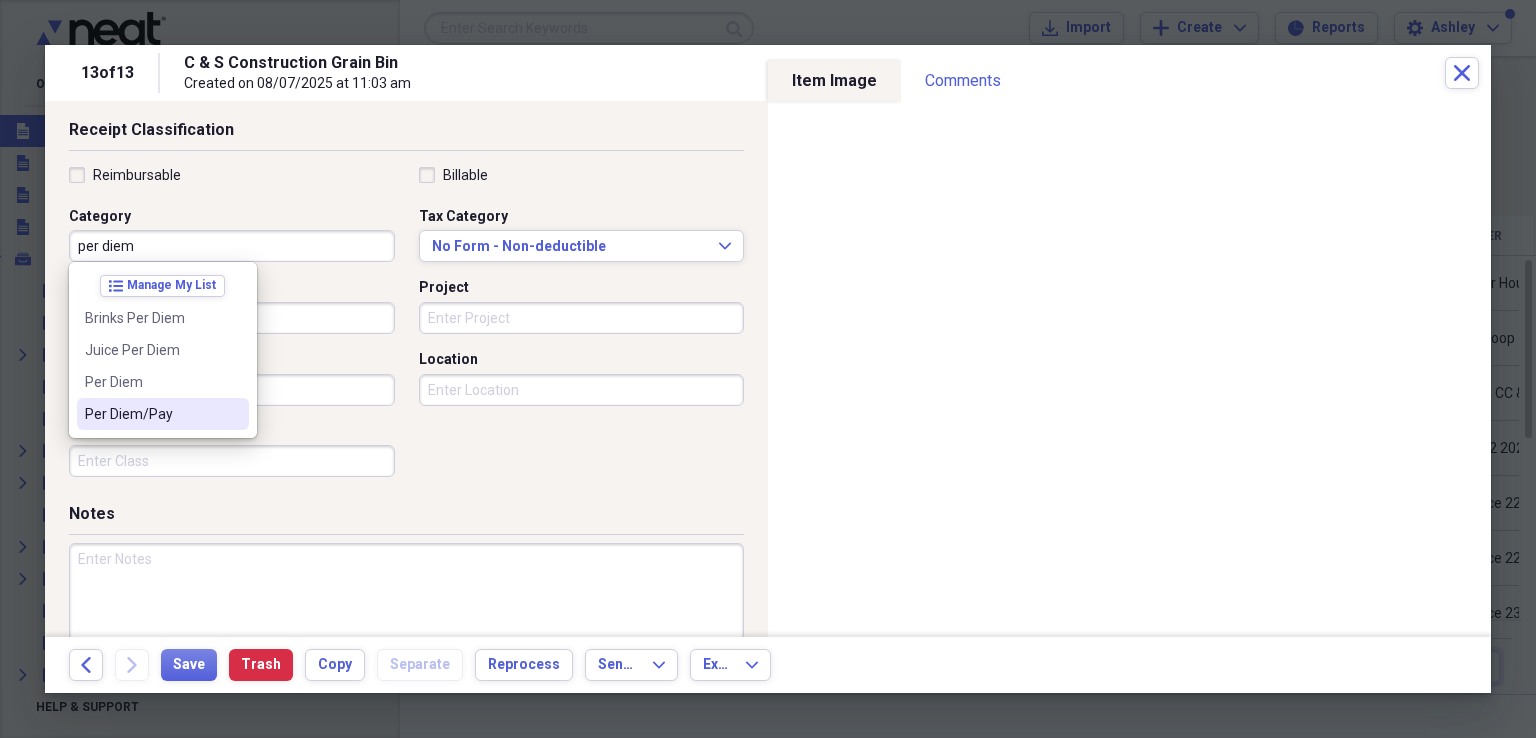 click on "Per Diem/Pay" at bounding box center [151, 414] 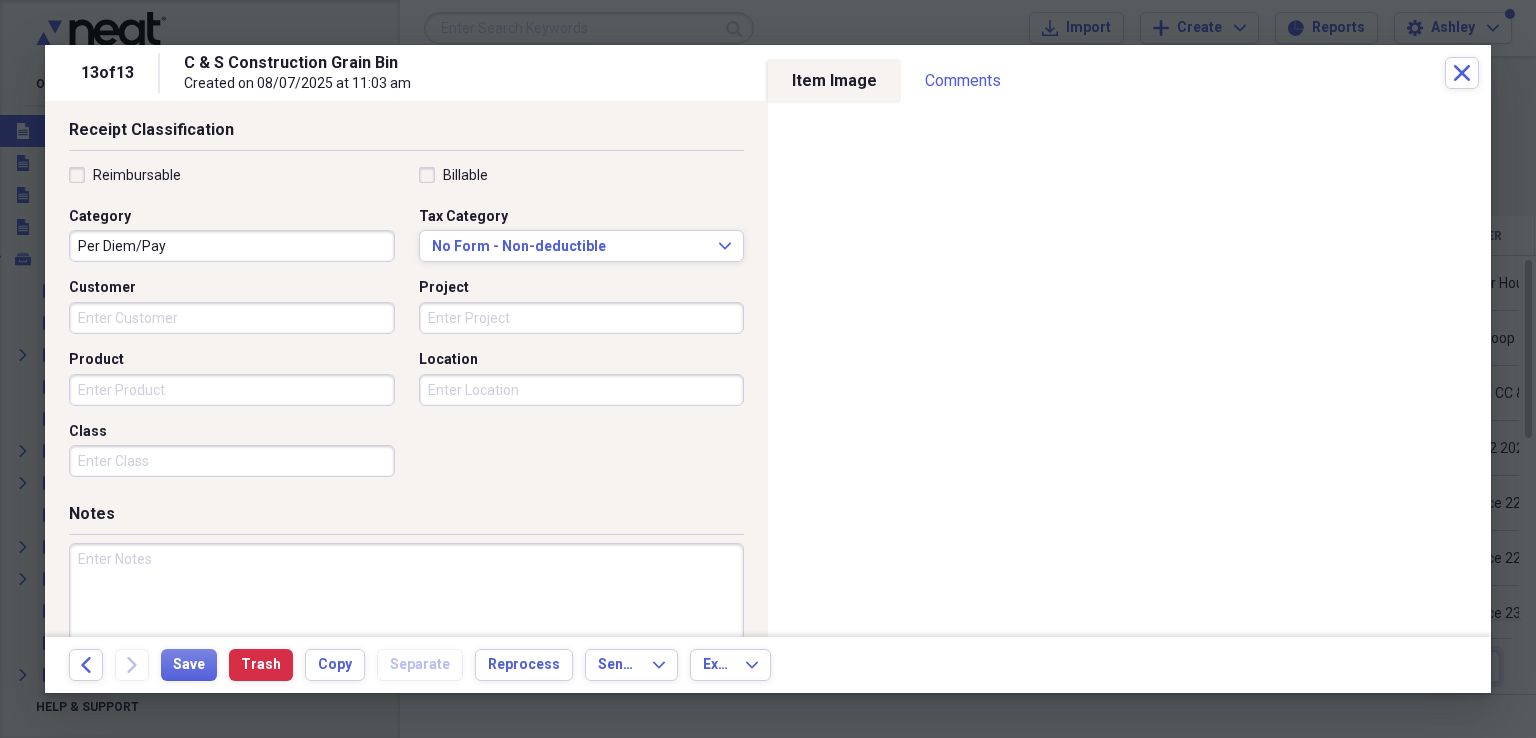 click on "Product" at bounding box center (232, 390) 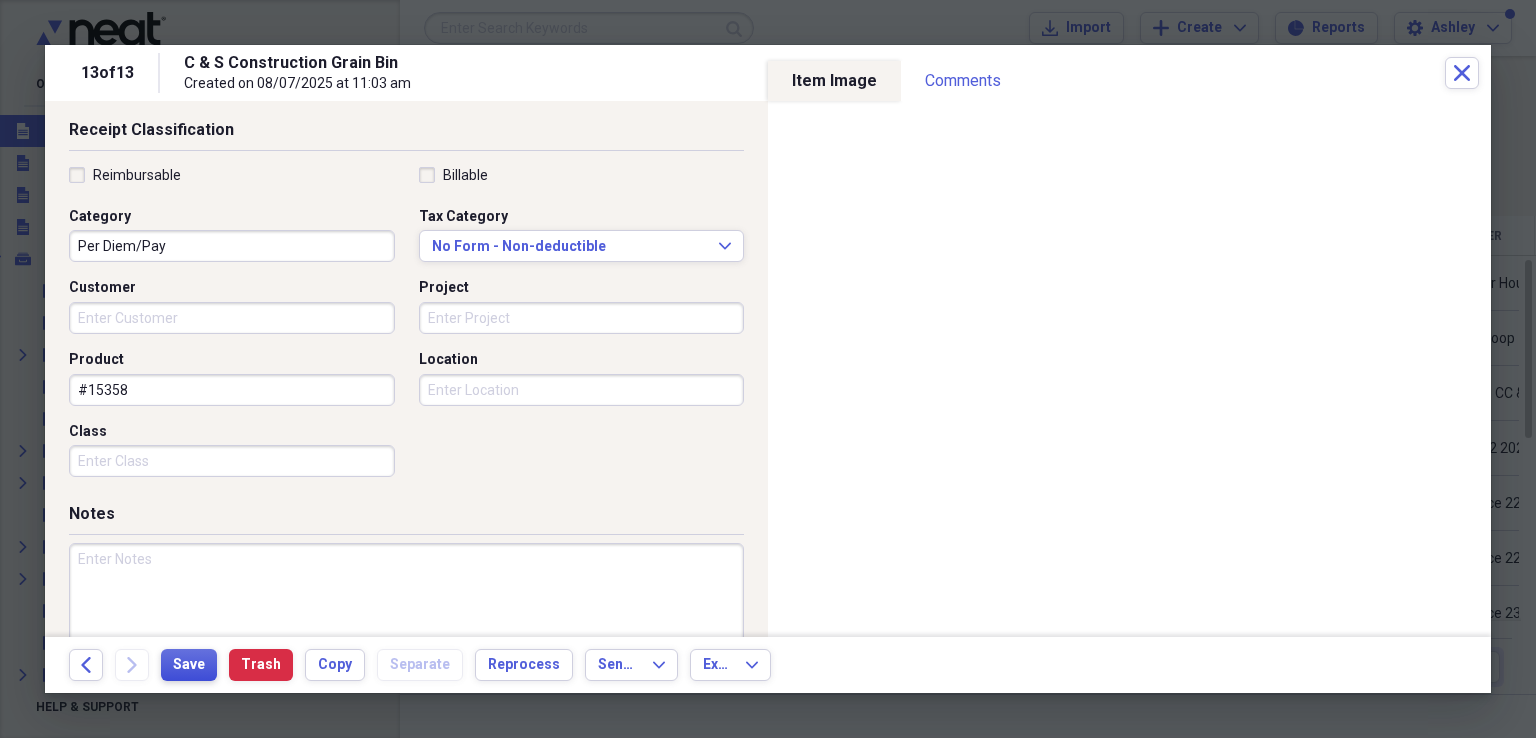 type on "#15358" 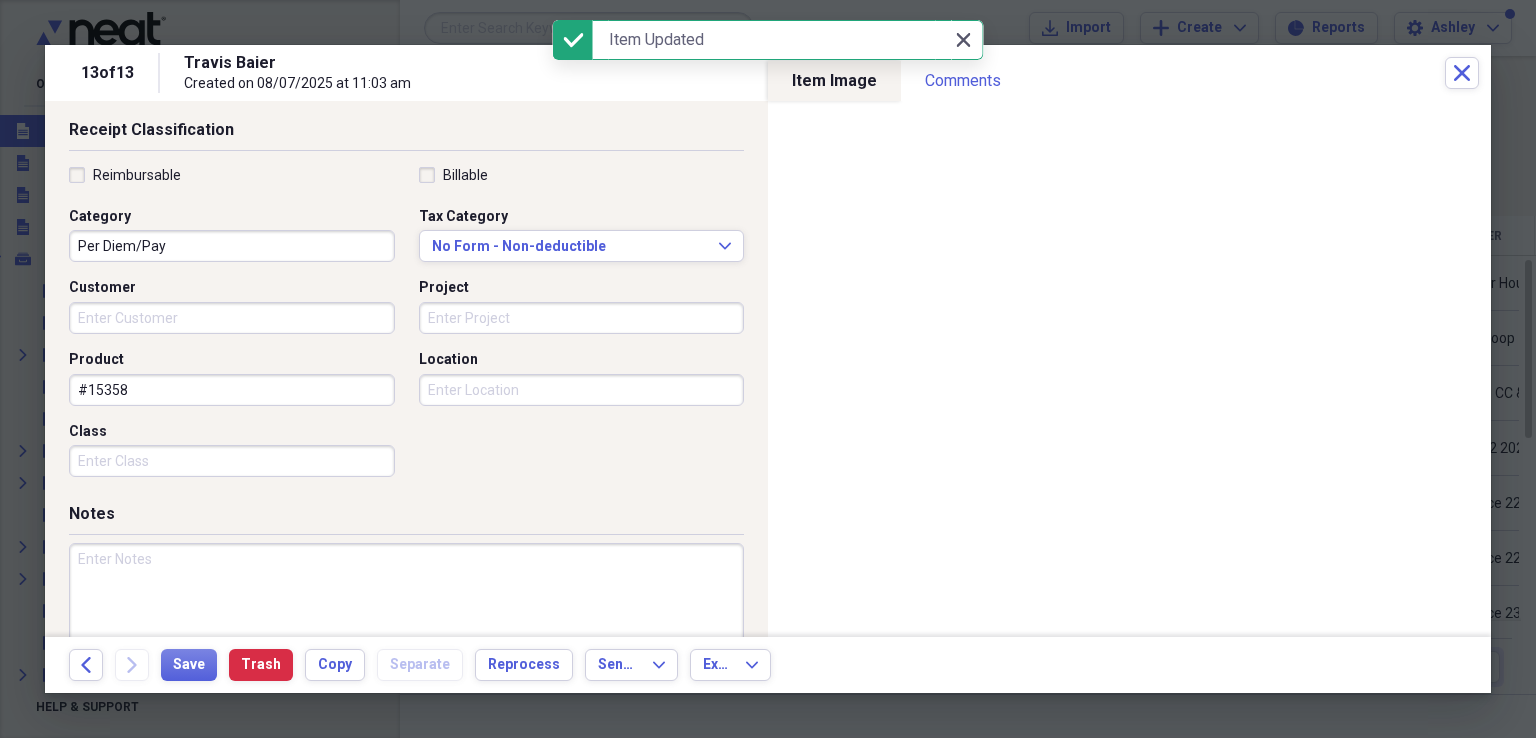 click on "Close Close" at bounding box center [963, 40] 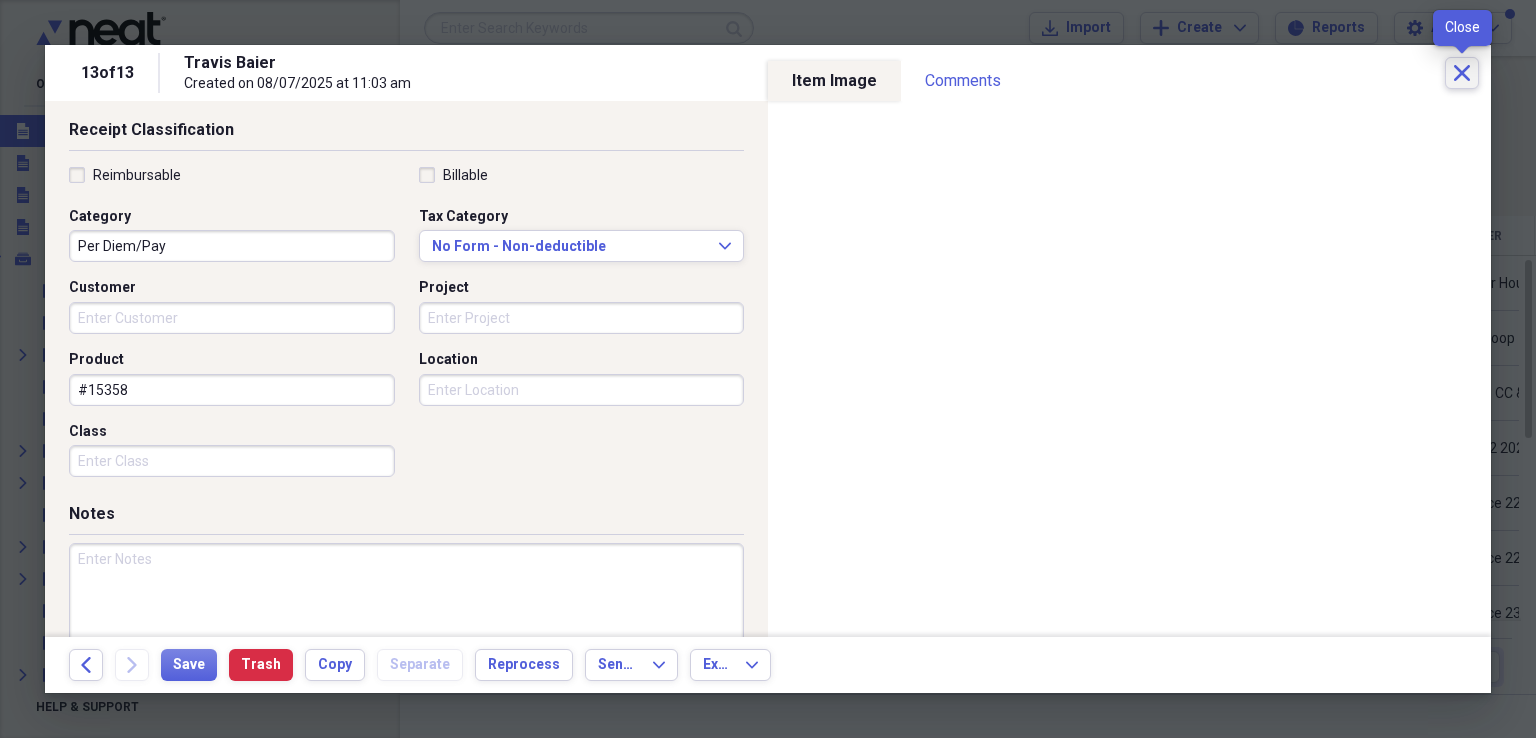 click on "Close" 